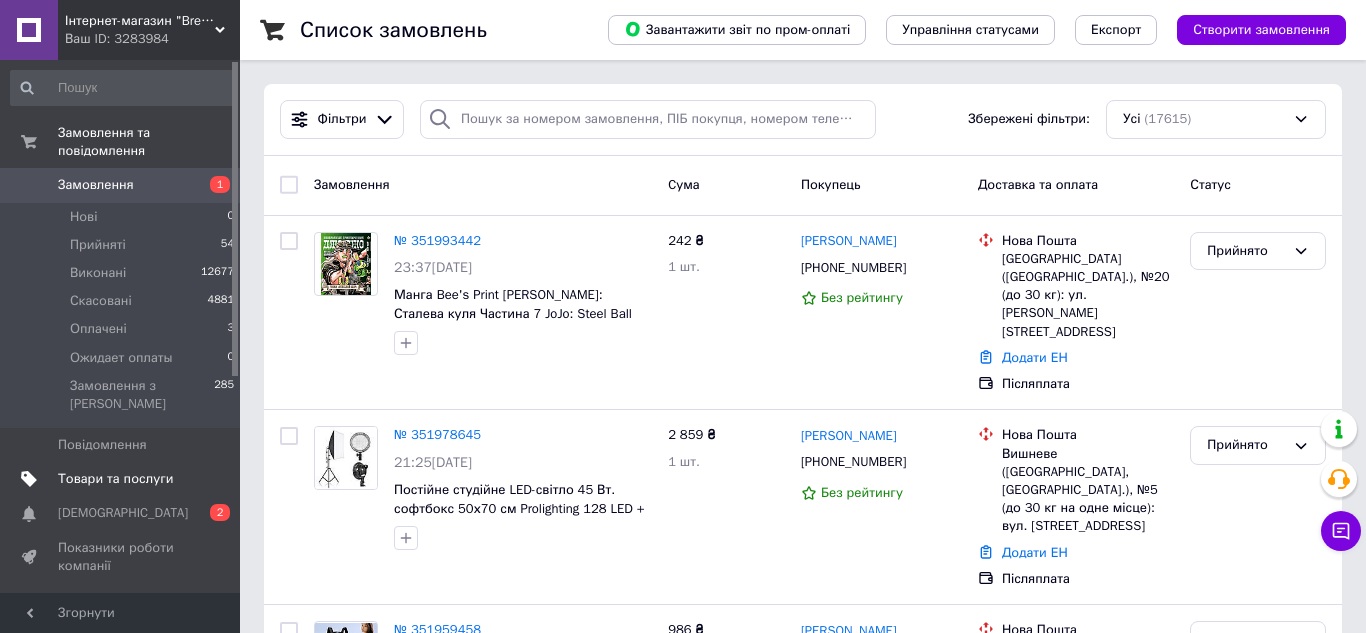 scroll, scrollTop: 0, scrollLeft: 0, axis: both 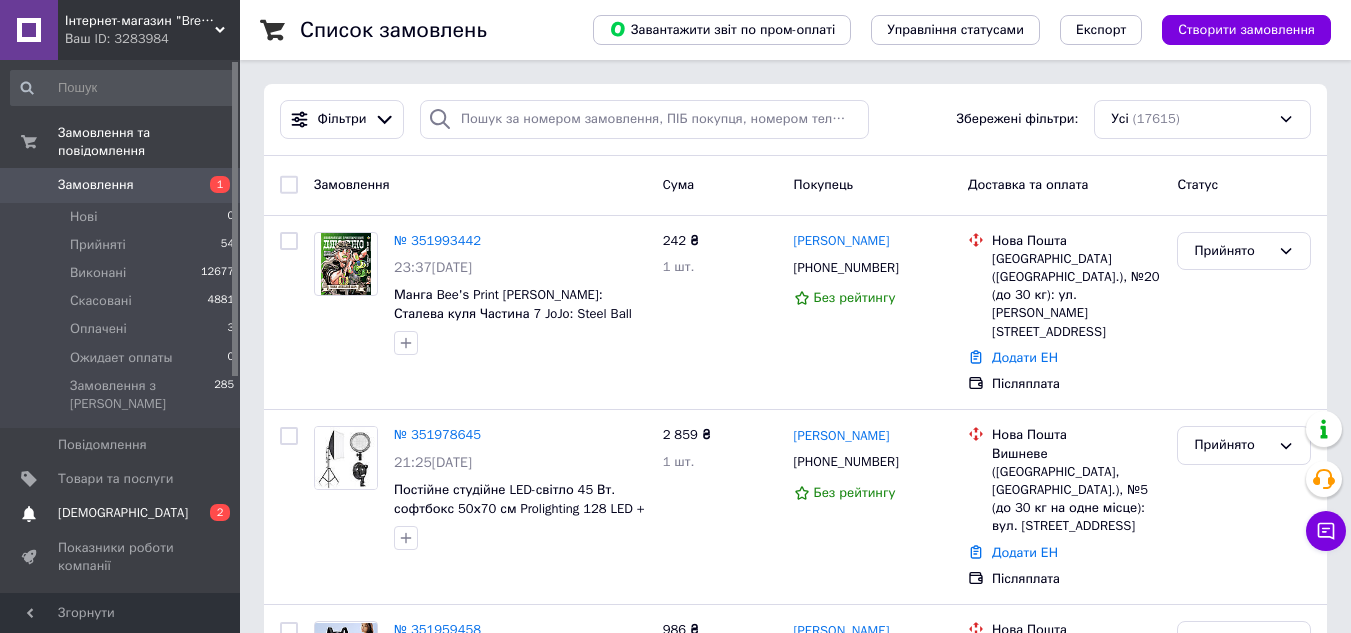 click on "[DEMOGRAPHIC_DATA]" at bounding box center [121, 513] 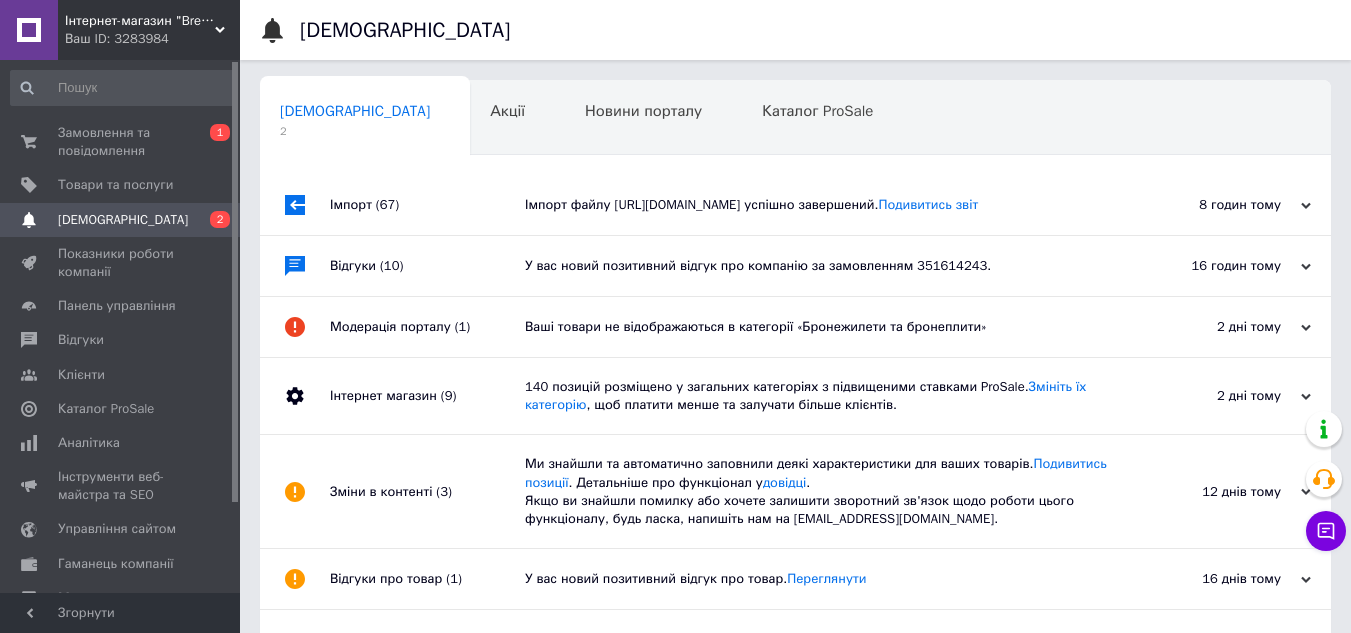 click on "Імпорт файлу https://www.shopeditor.com.ua/se_files/BrettaniA8C8A92F3B20.xml успішно завершений.  Подивитись звіт" at bounding box center (818, 205) 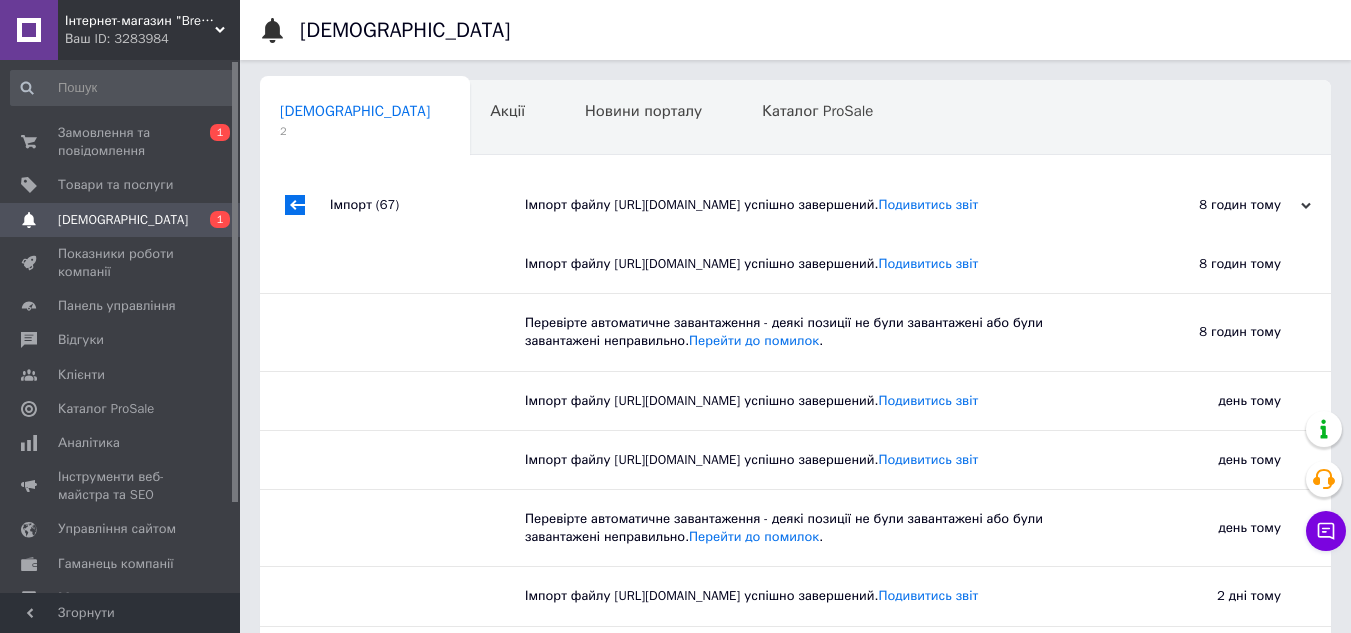 click on "Імпорт файлу https://www.shopeditor.com.ua/se_files/BrettaniA8C8A92F3B20.xml успішно завершений.  Подивитись звіт" at bounding box center [818, 205] 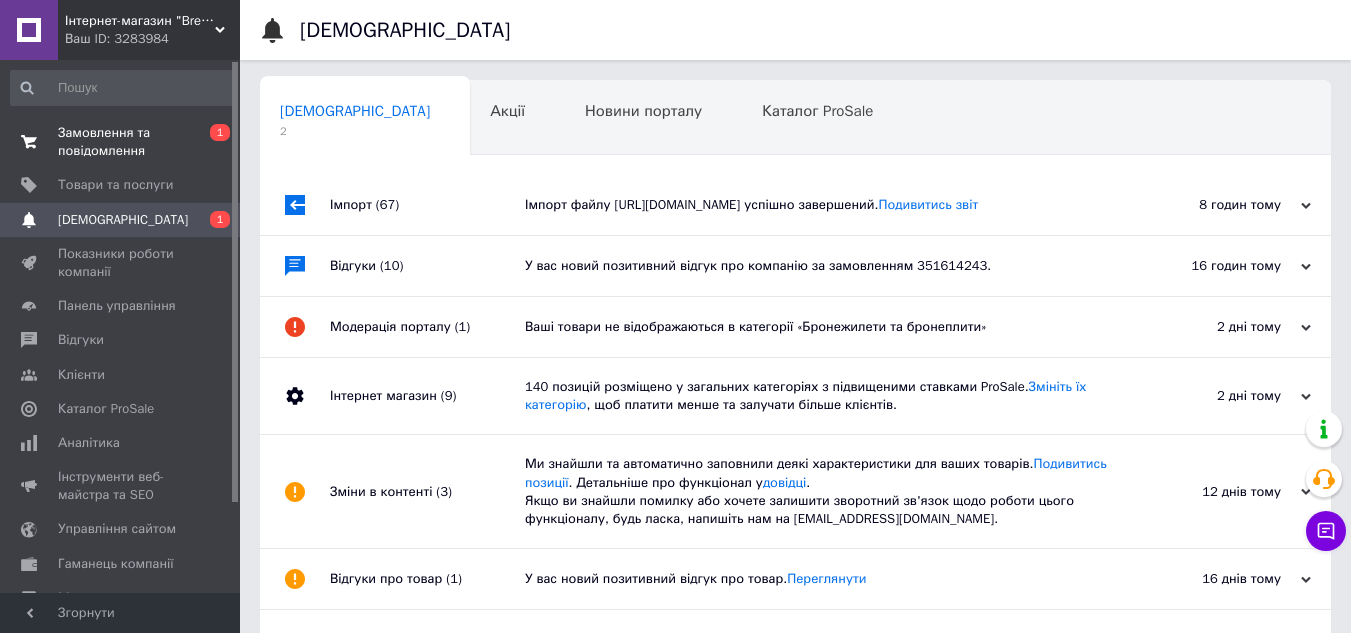 click on "Замовлення та повідомлення" at bounding box center [121, 142] 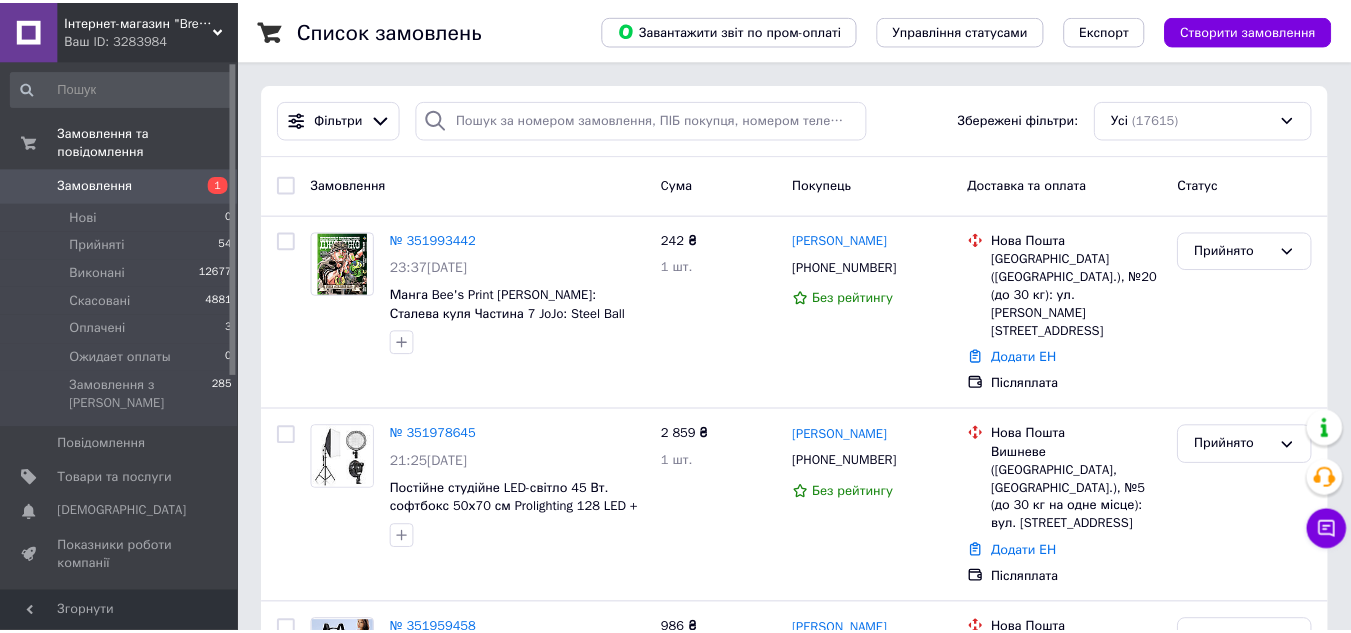 scroll, scrollTop: 0, scrollLeft: 0, axis: both 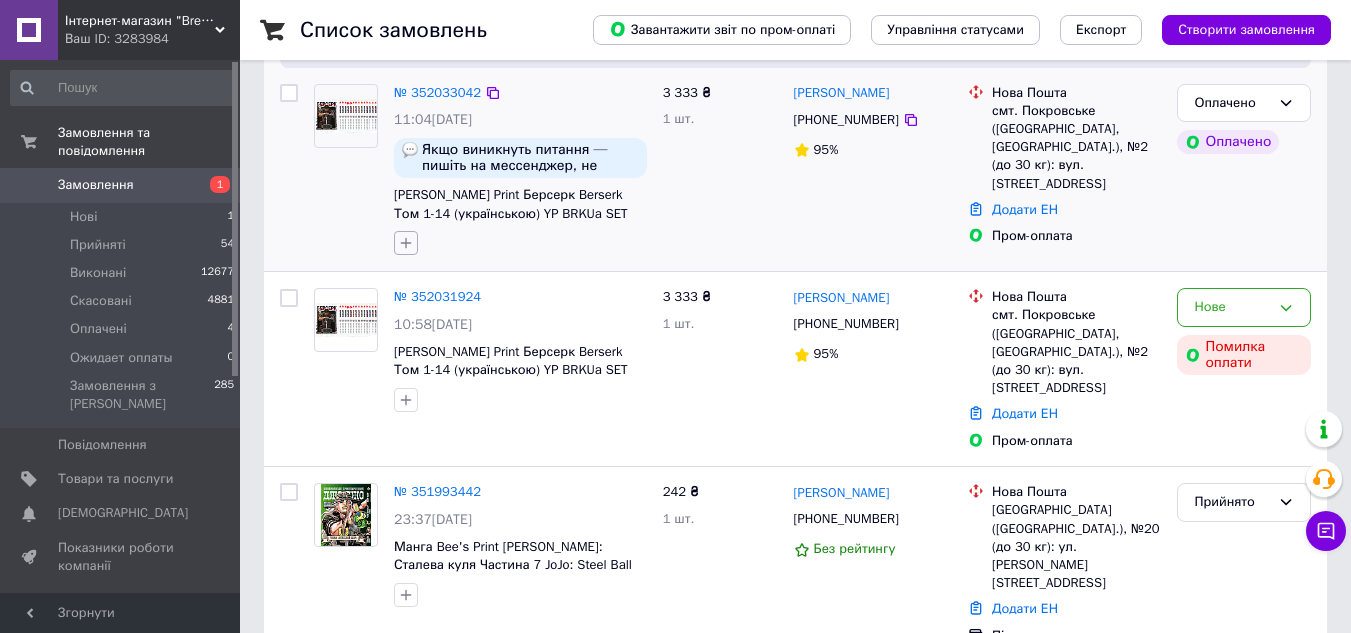 click 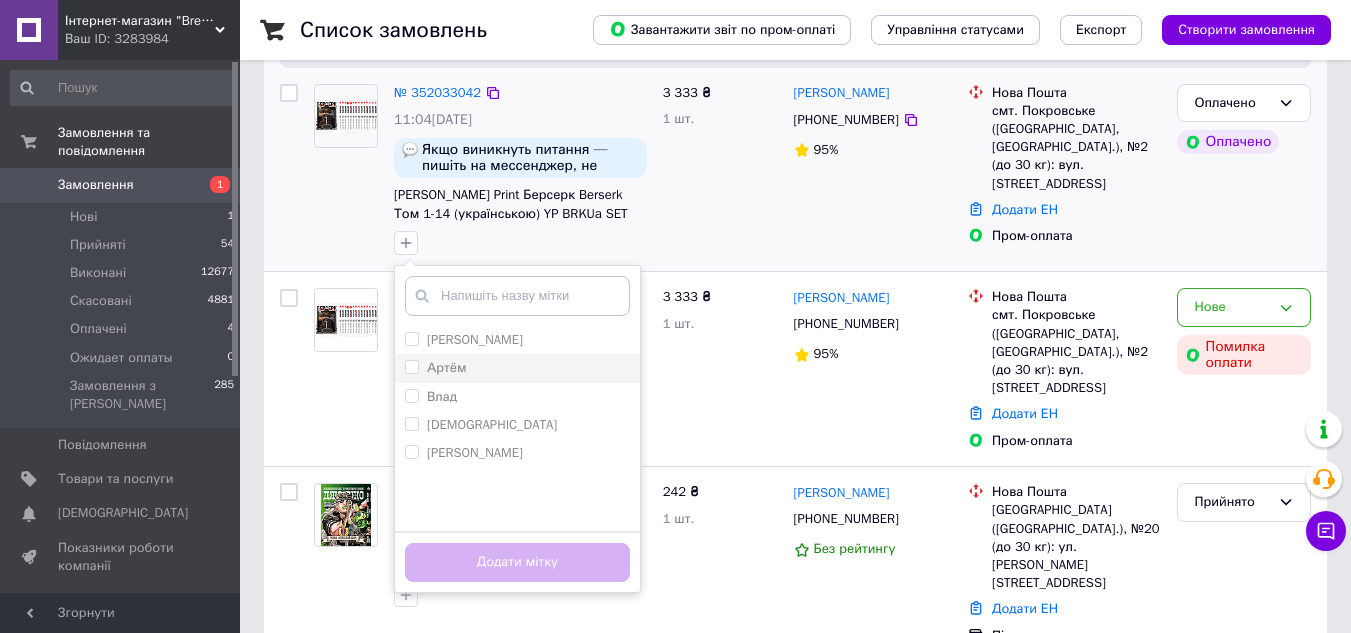 click on "Артём" at bounding box center [411, 366] 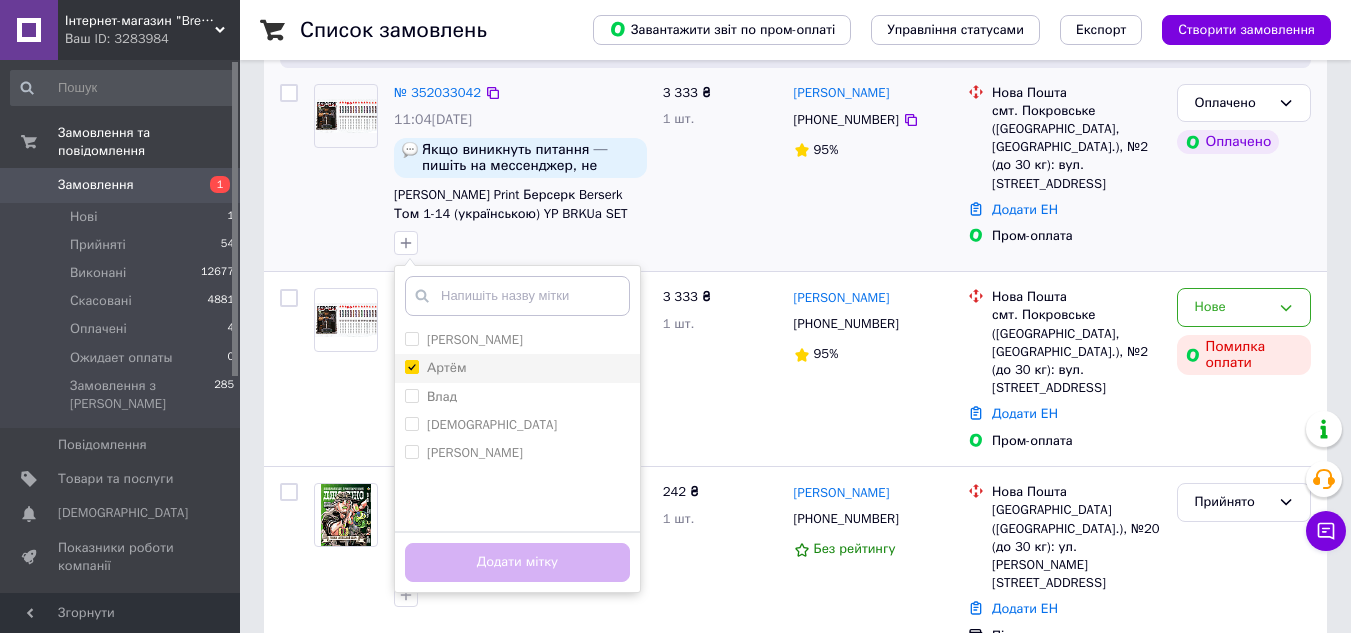 checkbox on "true" 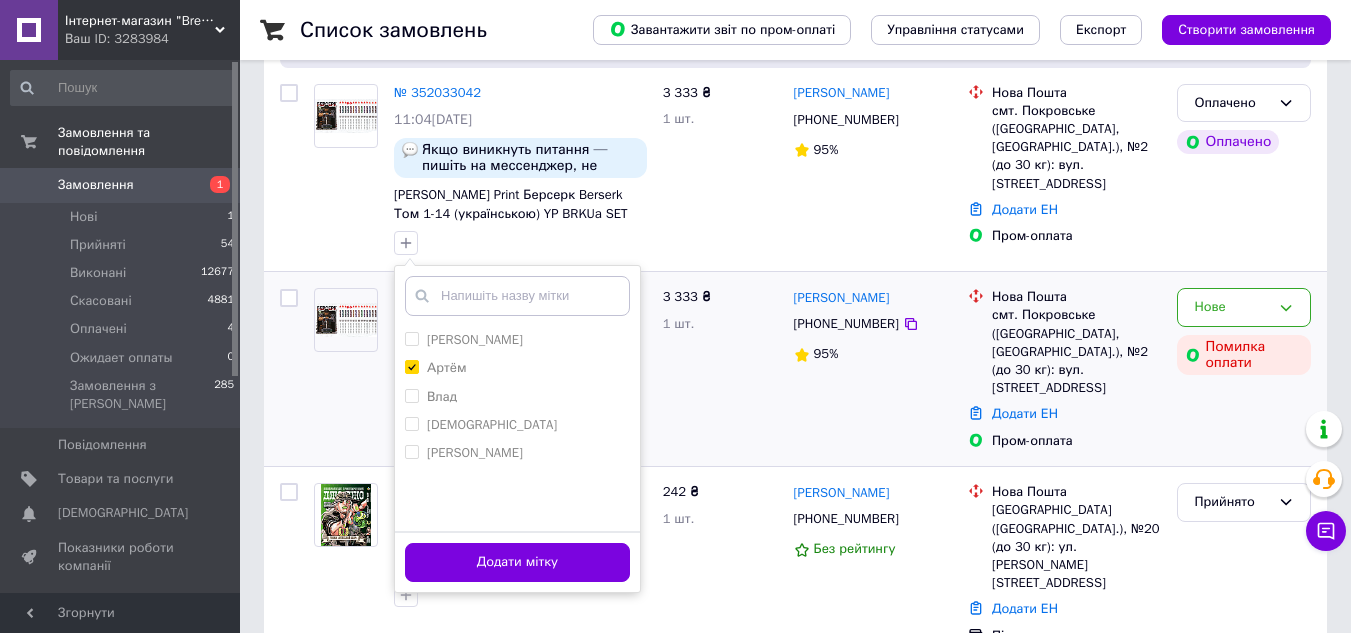 click on "Додати мітку" at bounding box center (517, 562) 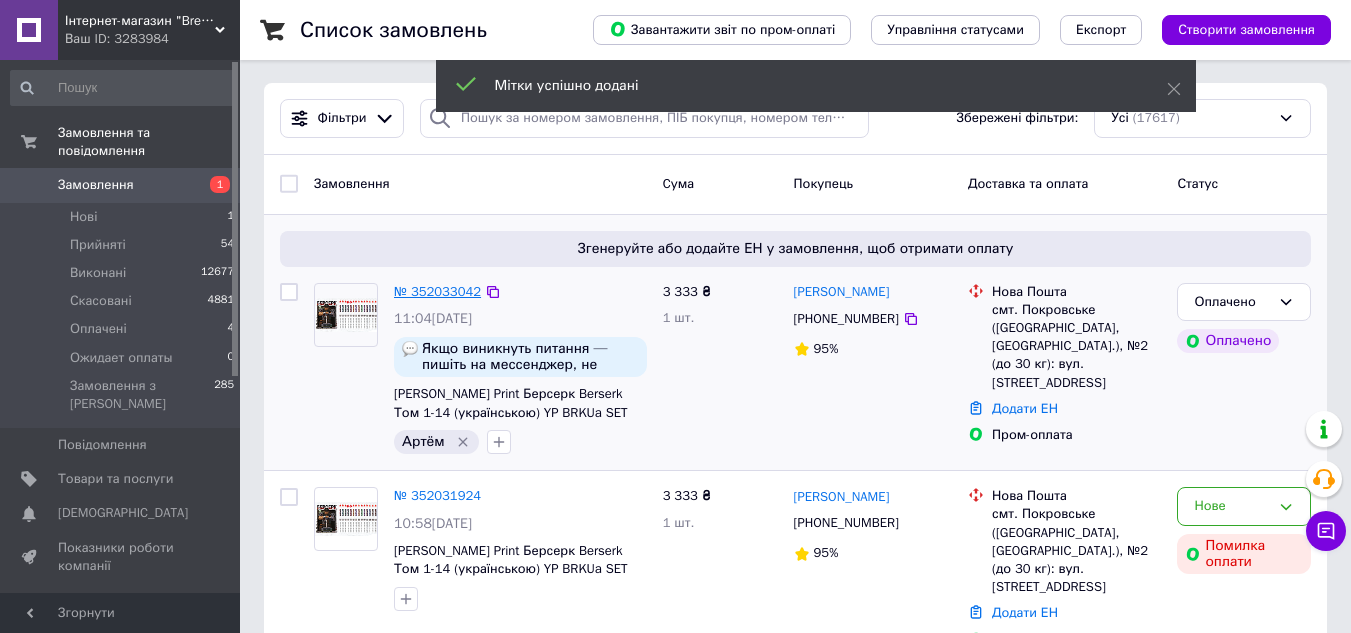 scroll, scrollTop: 0, scrollLeft: 0, axis: both 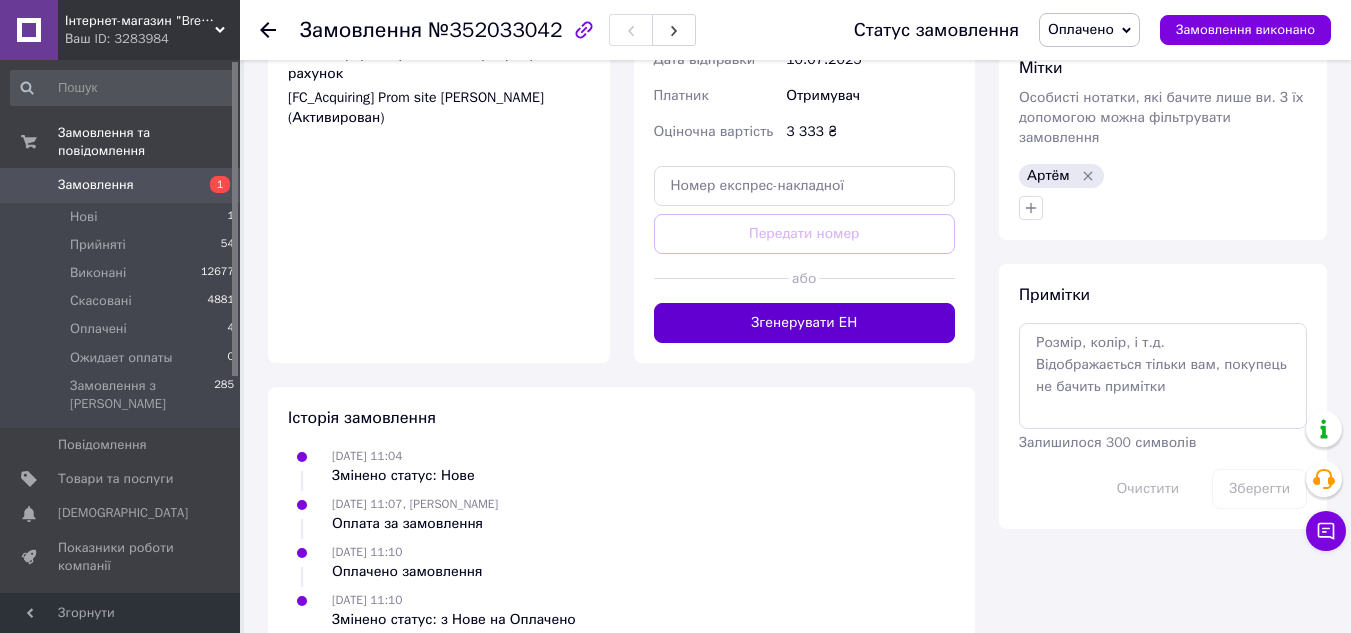 click on "Згенерувати ЕН" at bounding box center [805, 323] 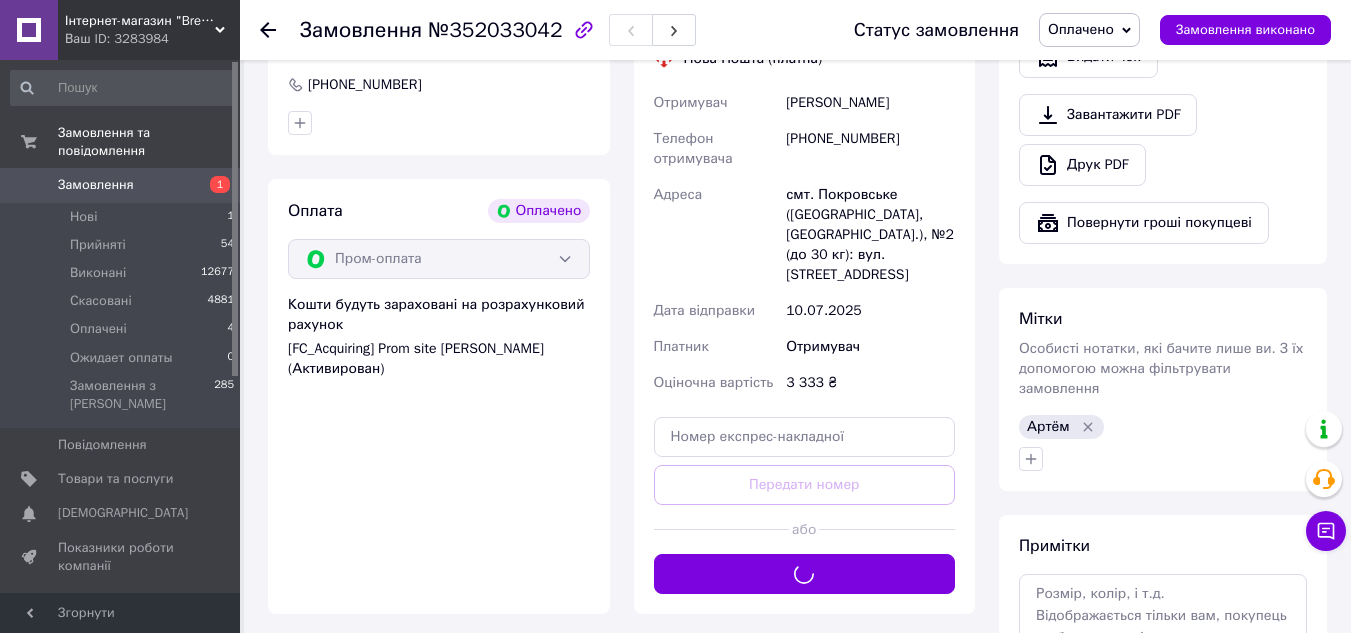scroll, scrollTop: 600, scrollLeft: 0, axis: vertical 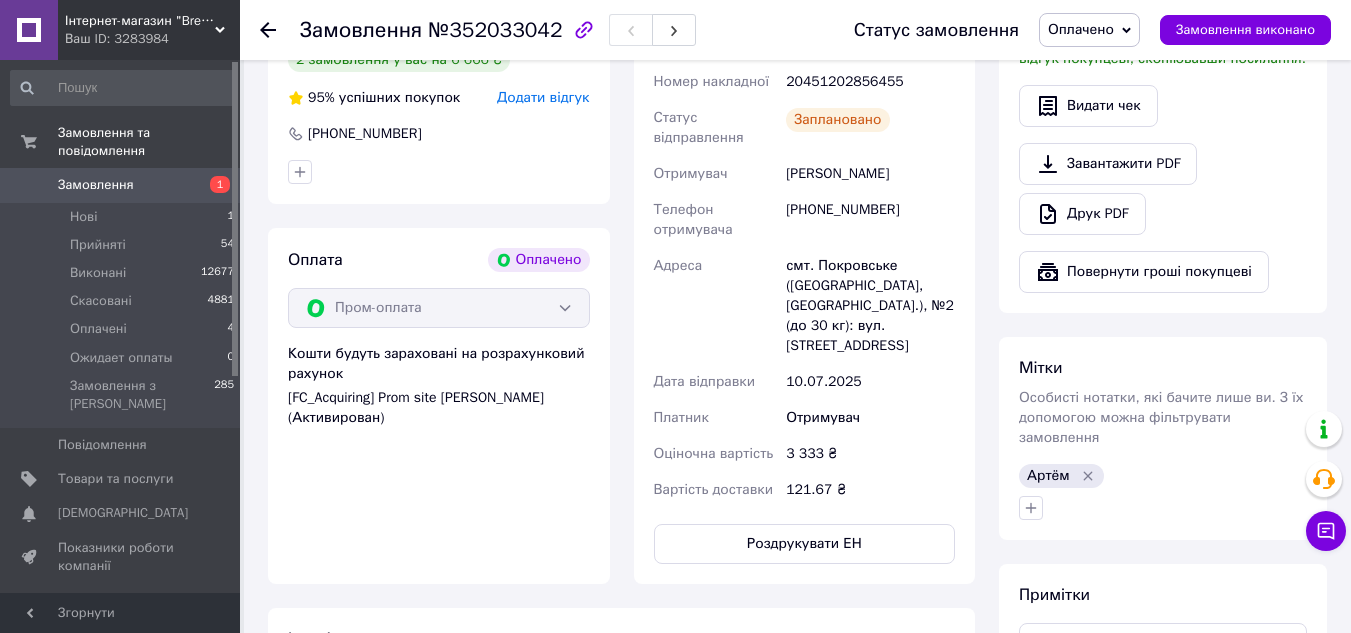 click on "[PHONE_NUMBER]" at bounding box center (870, 220) 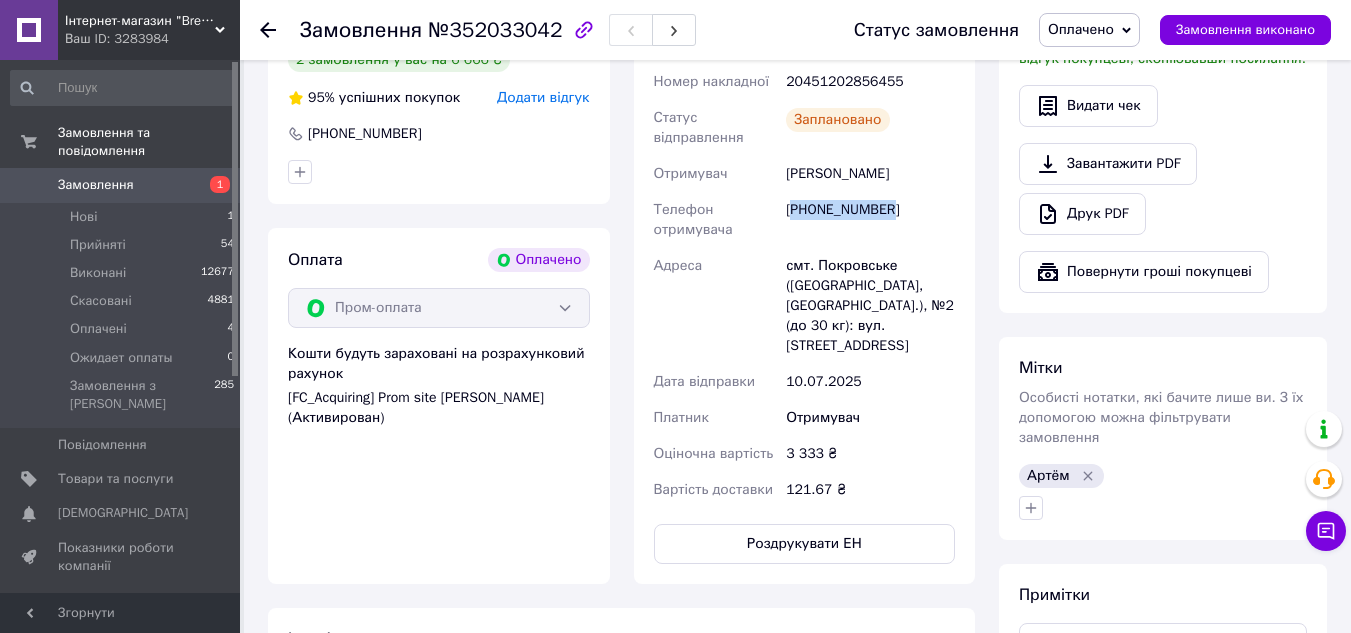 click on "[PHONE_NUMBER]" at bounding box center (870, 220) 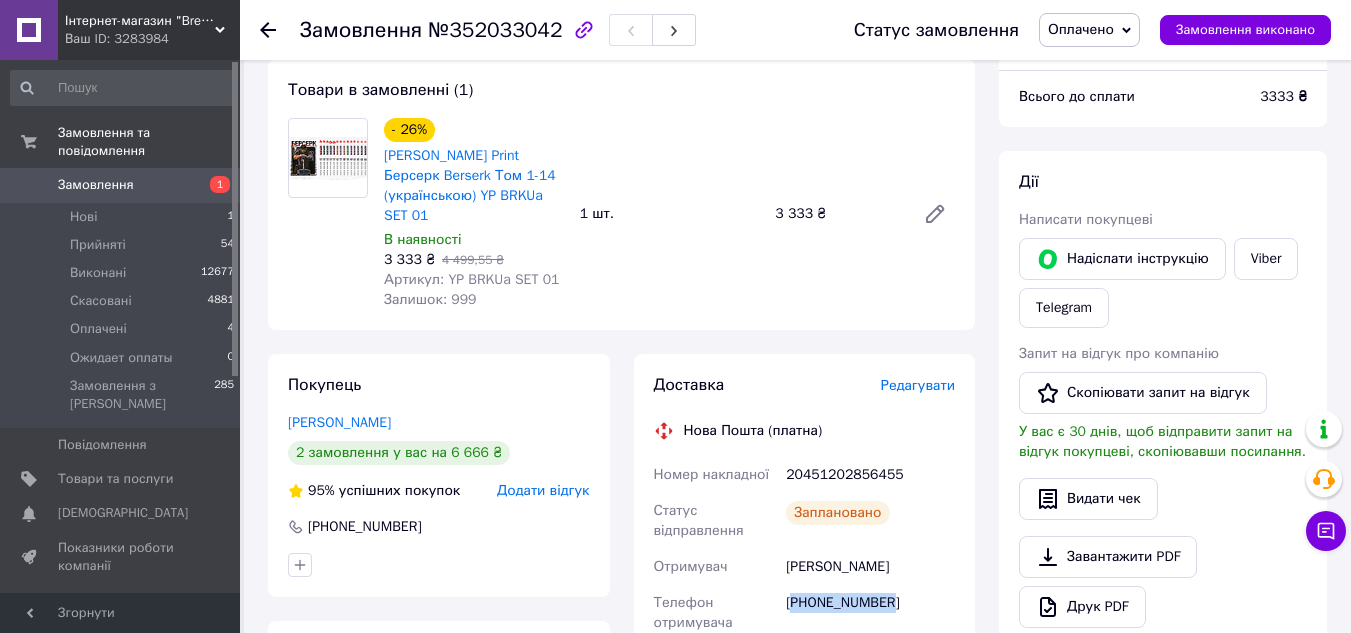 scroll, scrollTop: 200, scrollLeft: 0, axis: vertical 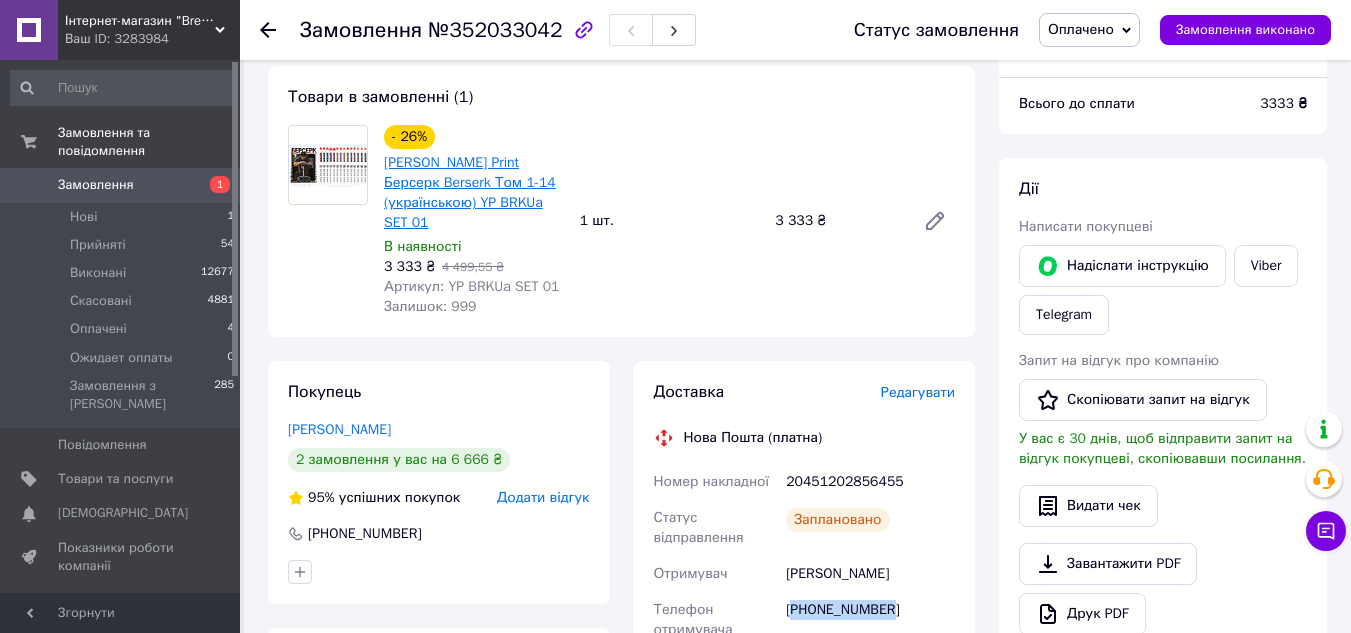 click on "[PERSON_NAME] Print Берсерк Berserk Том 1-14 (українською) YP BRKUa SET 01" at bounding box center (470, 192) 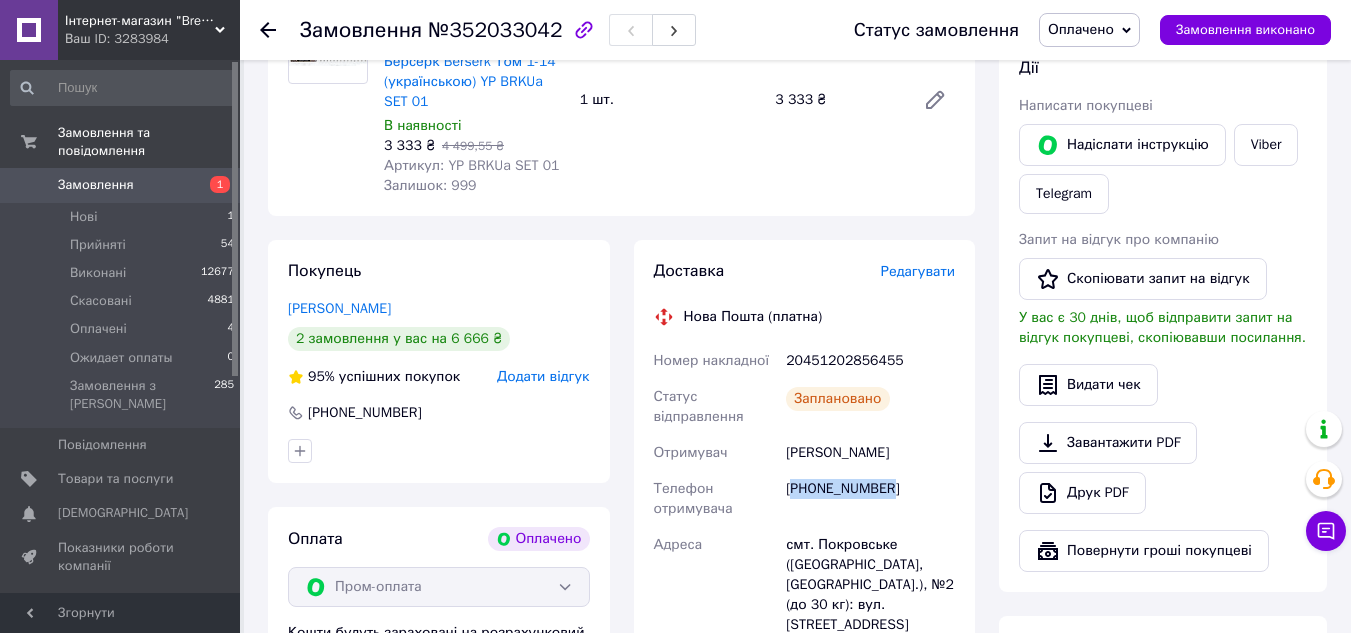 scroll, scrollTop: 500, scrollLeft: 0, axis: vertical 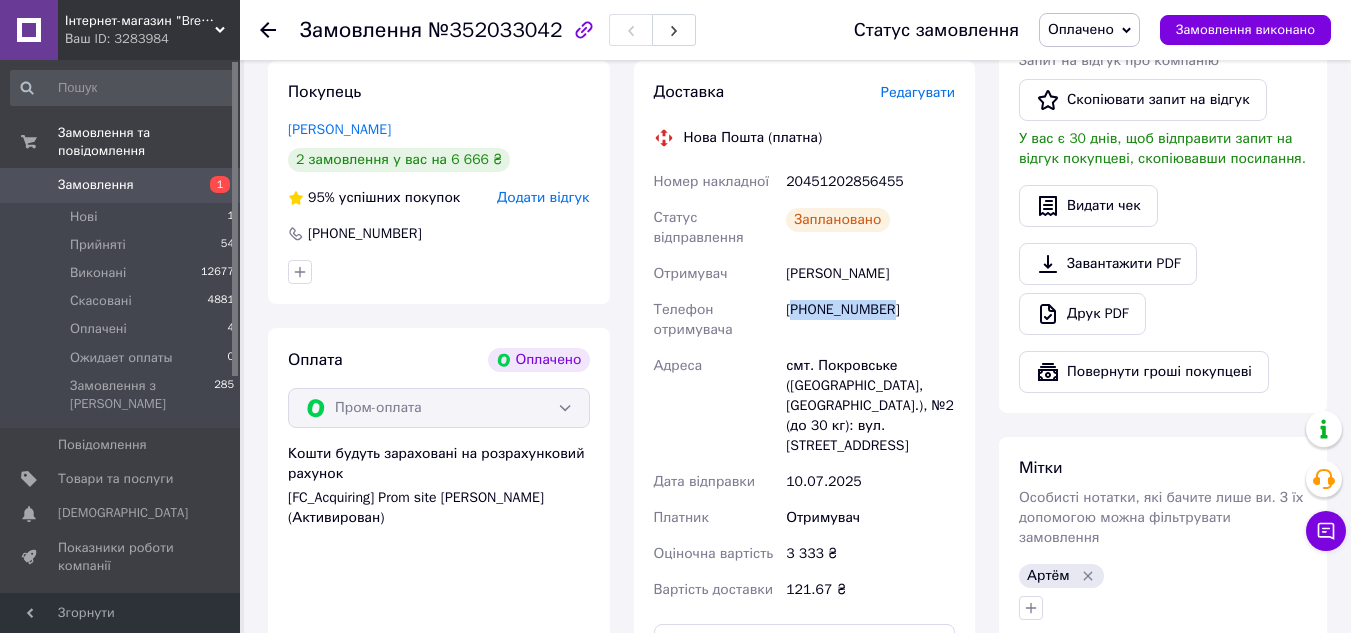 drag, startPoint x: 655, startPoint y: 274, endPoint x: 906, endPoint y: 448, distance: 305.41284 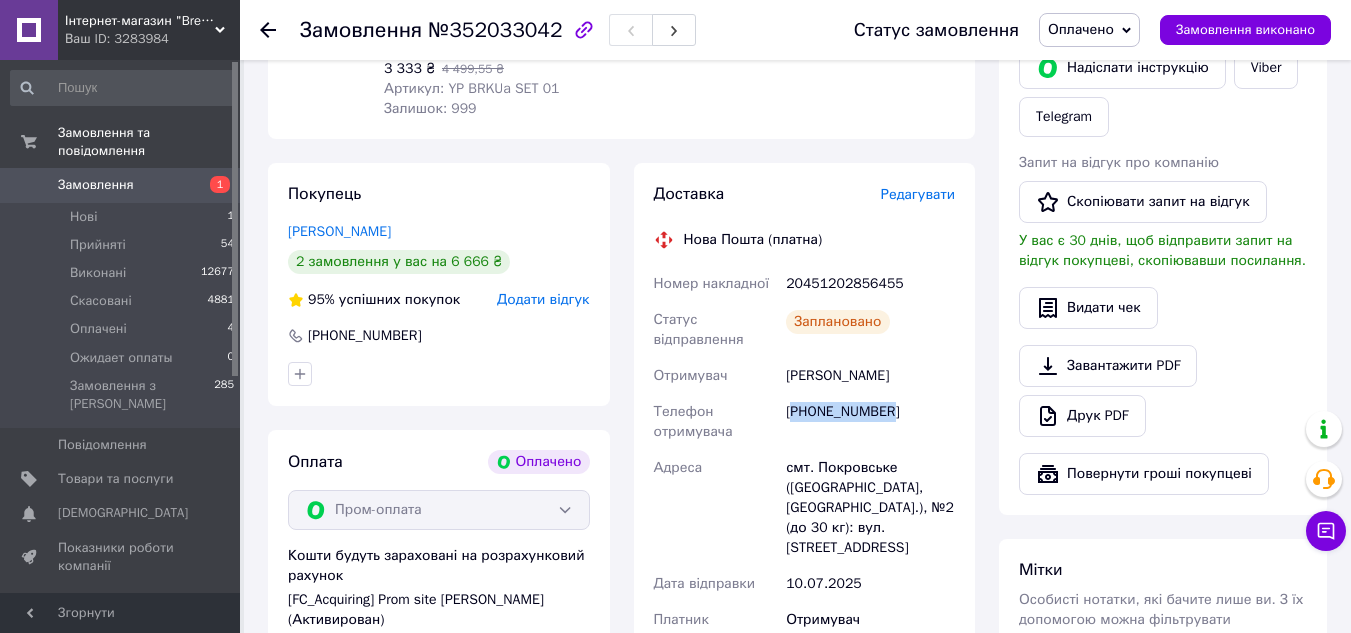 scroll, scrollTop: 200, scrollLeft: 0, axis: vertical 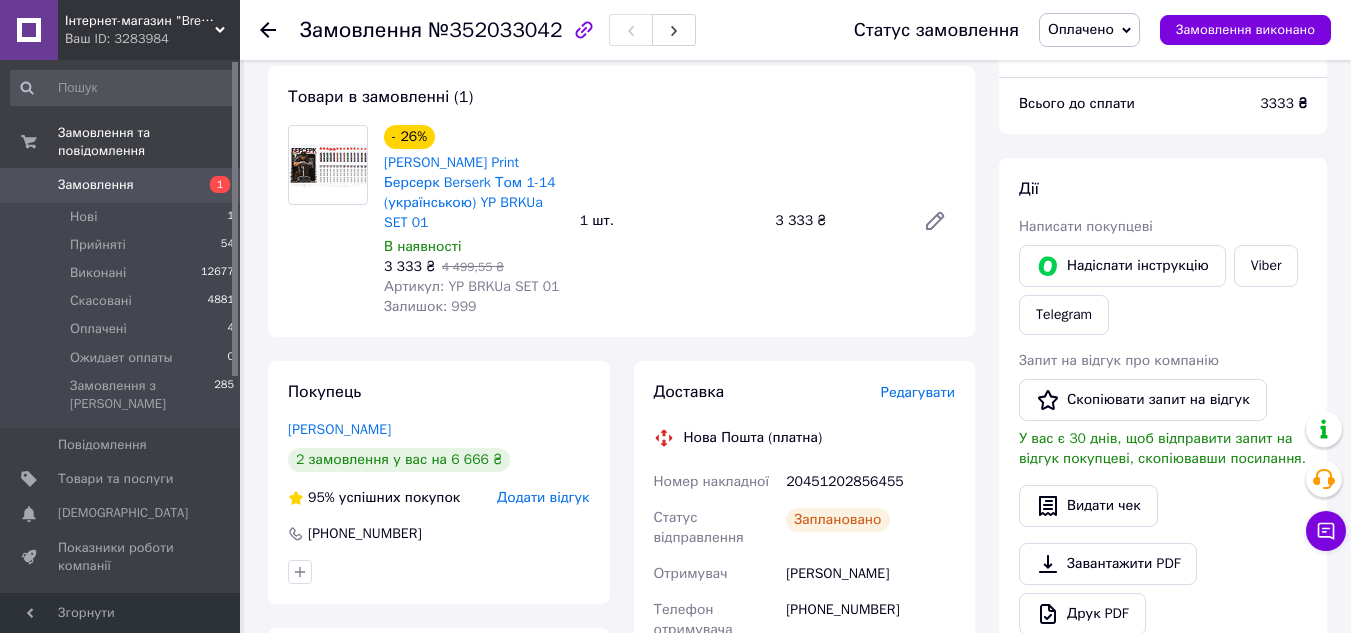 click on "20451202856455" at bounding box center [870, 482] 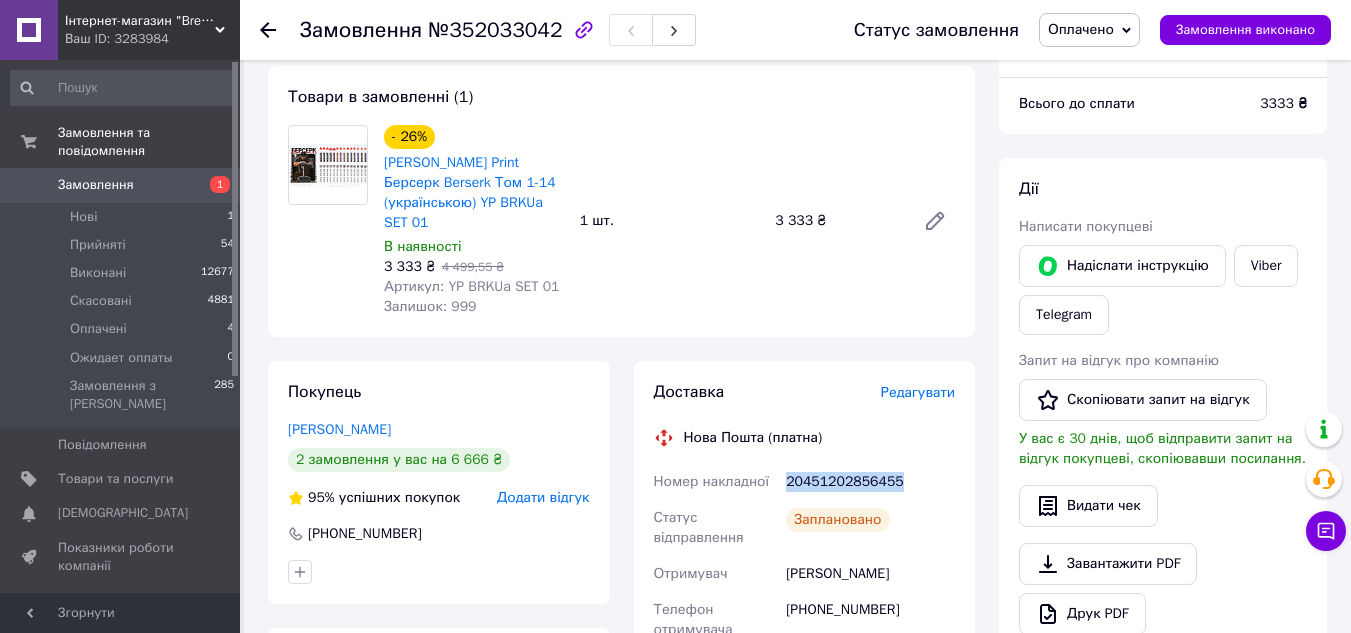click on "20451202856455" at bounding box center (870, 482) 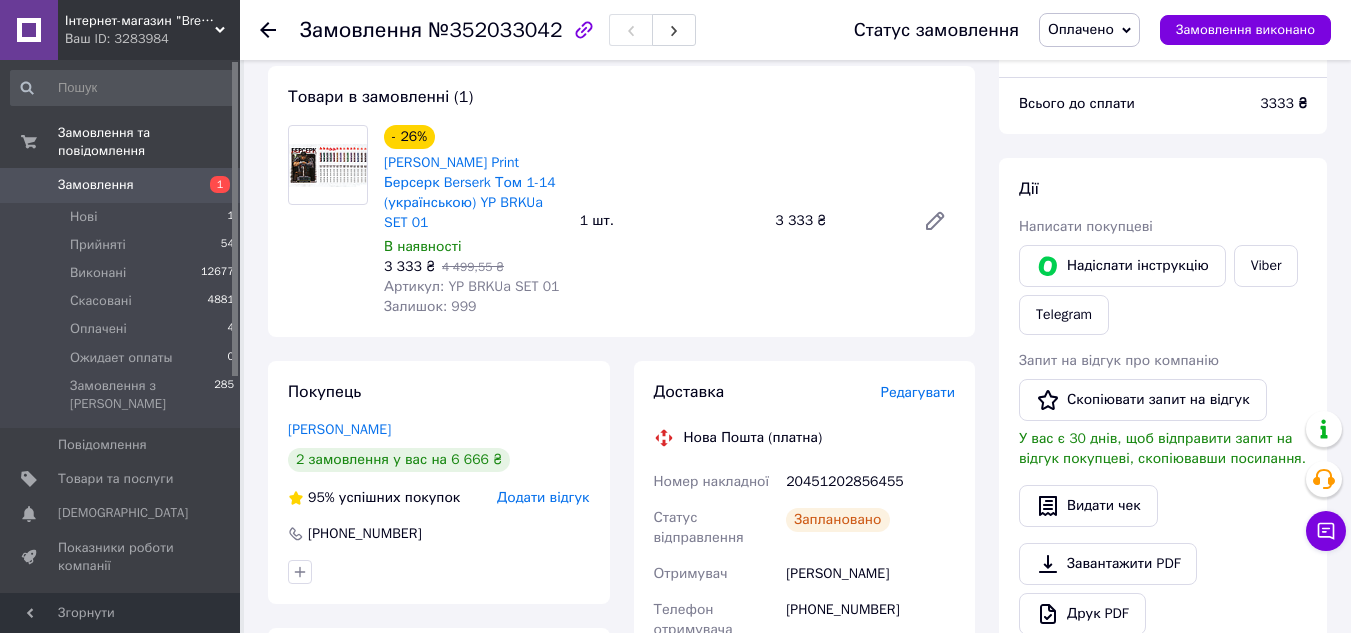 click on "Замовлення з сайту Оплачено Якщо виникнуть питання — пишіть на мессенджер, не дзвоніть. 10.07.2025 | 11:04 Товари в замовленні (1) - 26% Манга Yohoho Print Берсерк Berserk Том 1-14 (українською) YP BRKUa SET 01 В наявності 3 333 ₴   4 499,55 ₴ Артикул: YP BRKUa SET 01 Залишок: 999 1 шт. 3 333 ₴ Покупець Ярмолюк Микола 2 замовлення у вас на 6 666 ₴ 95%   успішних покупок Додати відгук +380954844267 Оплата Оплачено Пром-оплата Кошти будуть зараховані на розрахунковий рахунок [FC_Acquiring] Prom site Радіонов Артем Володимирович (Активирован) Доставка Редагувати Нова Пошта (платна) Номер накладної 20451202856455 Заплановано 10.07.2025" at bounding box center [621, 632] 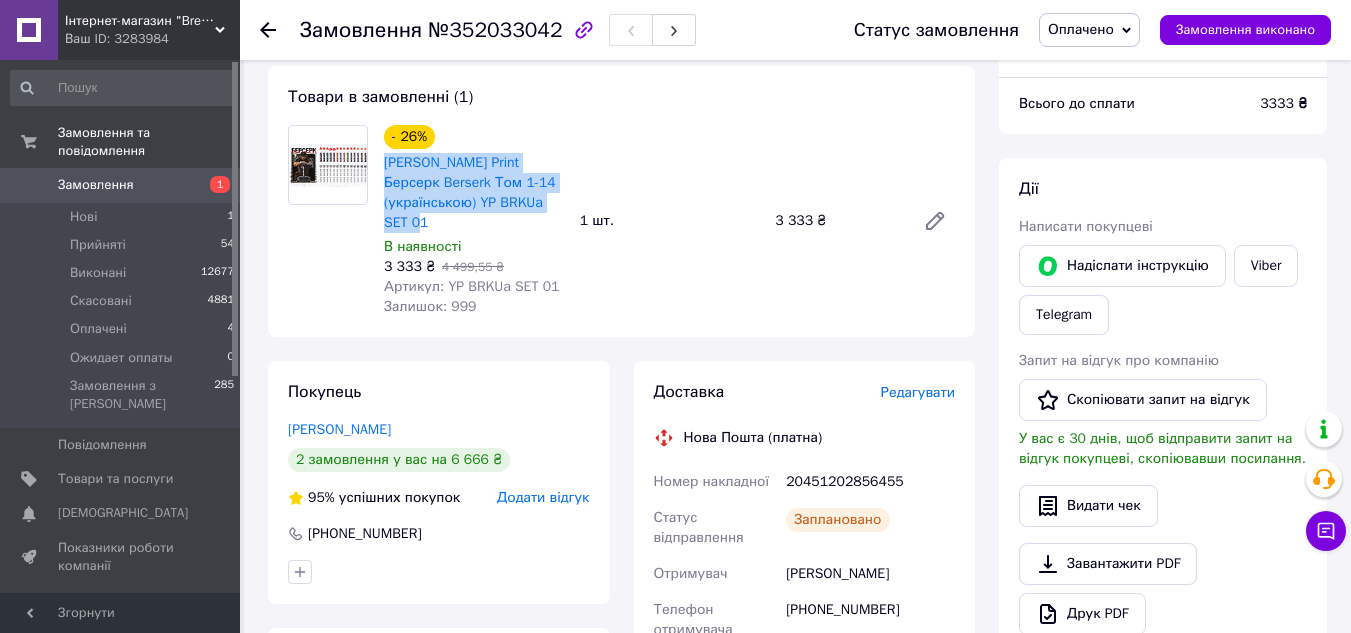 drag, startPoint x: 383, startPoint y: 163, endPoint x: 441, endPoint y: 215, distance: 77.89737 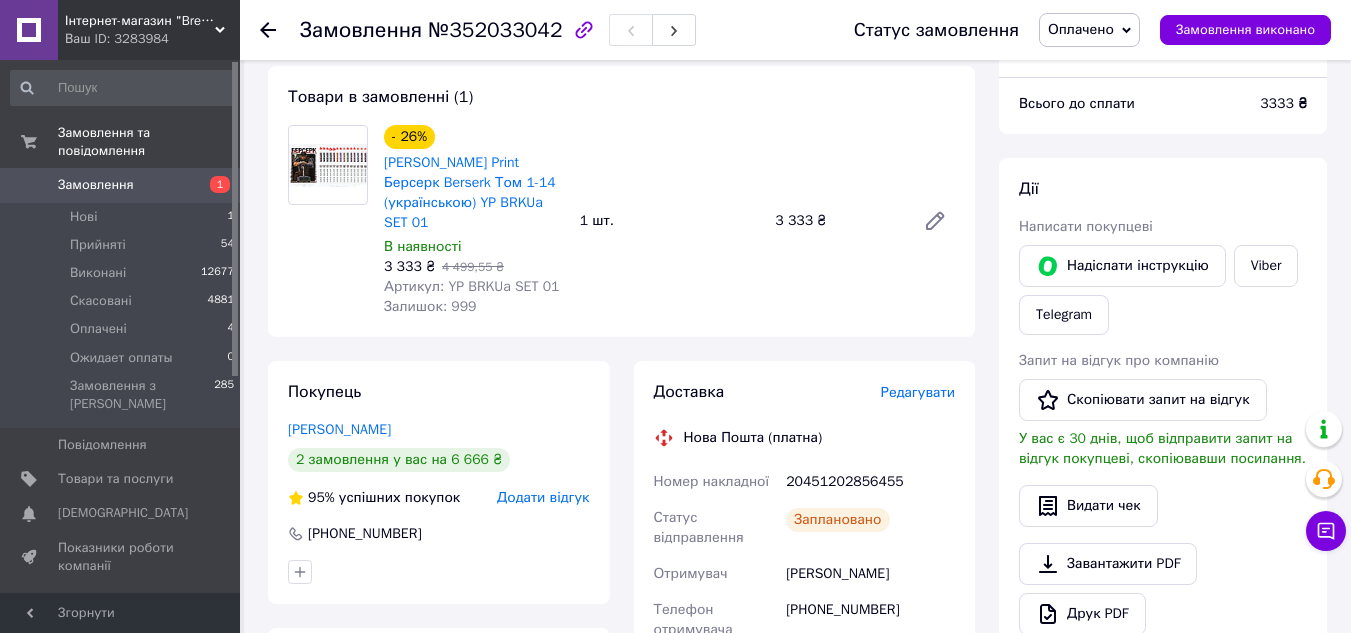 click on "Товари в замовленні (1) - 26% Манга Yohoho Print Берсерк Berserk Том 1-14 (українською) YP BRKUa SET 01 В наявності 3 333 ₴   4 499,55 ₴ Артикул: YP BRKUa SET 01 Залишок: 999 1 шт. 3 333 ₴" at bounding box center (621, 201) 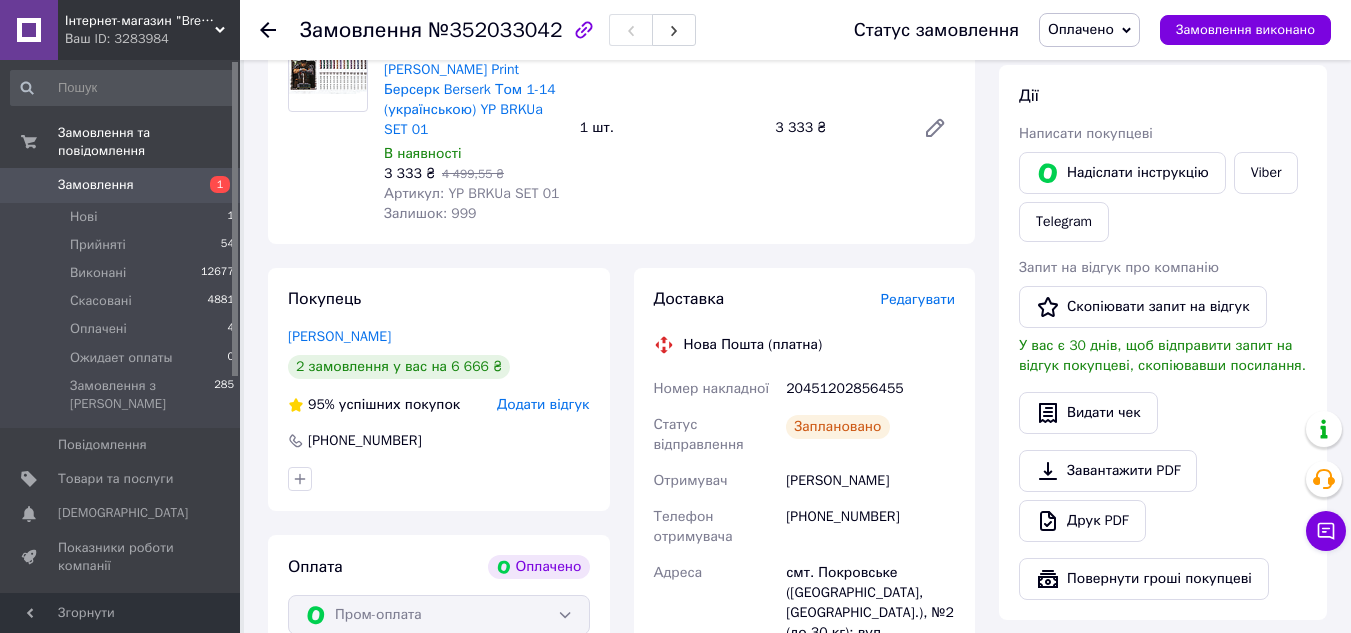 scroll, scrollTop: 400, scrollLeft: 0, axis: vertical 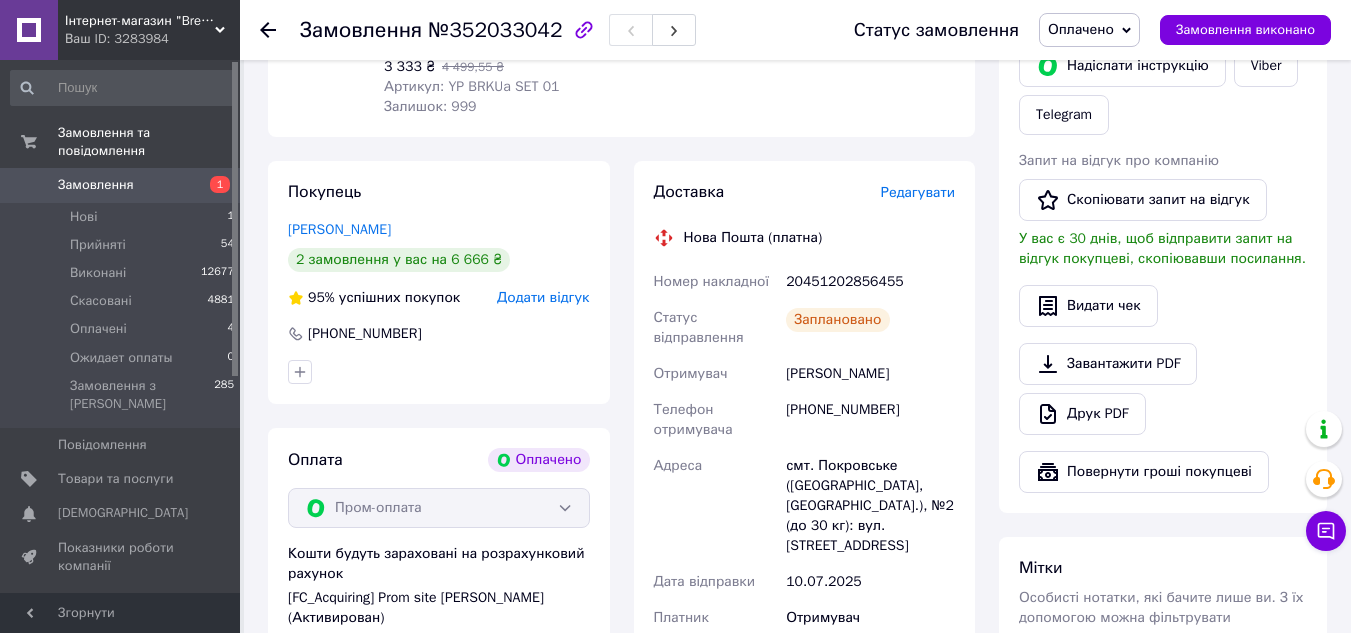 click on "[PHONE_NUMBER]" at bounding box center [870, 420] 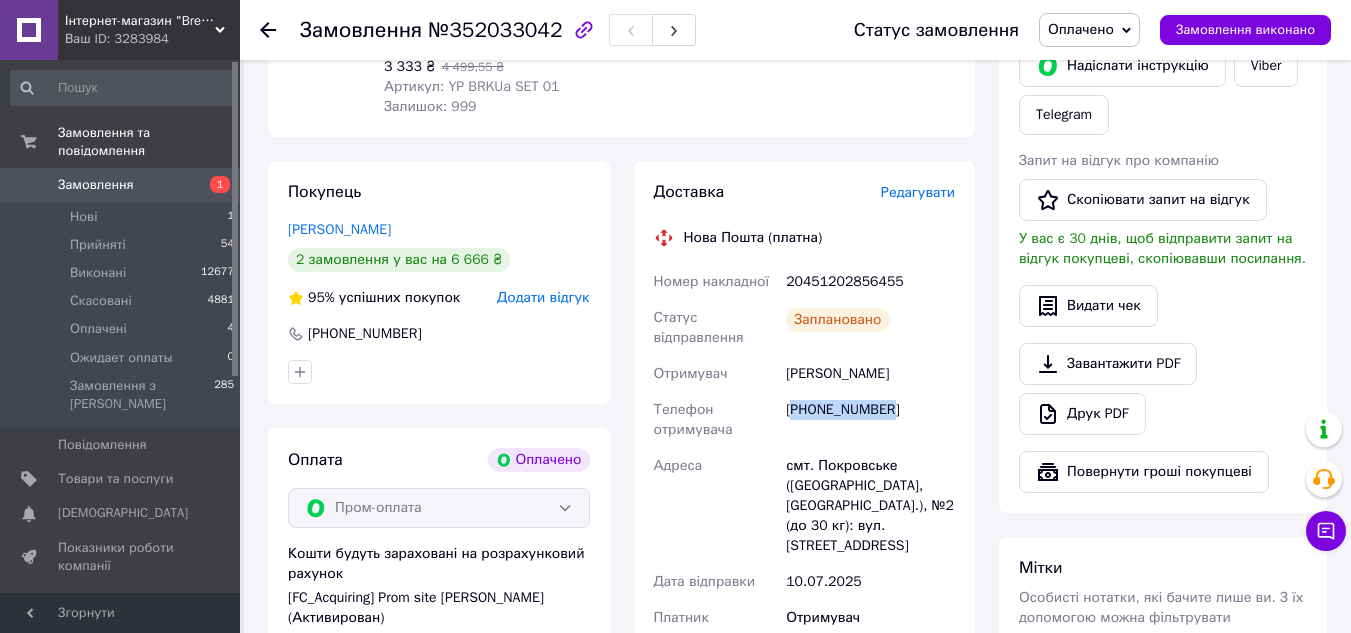 click on "[PHONE_NUMBER]" at bounding box center (870, 420) 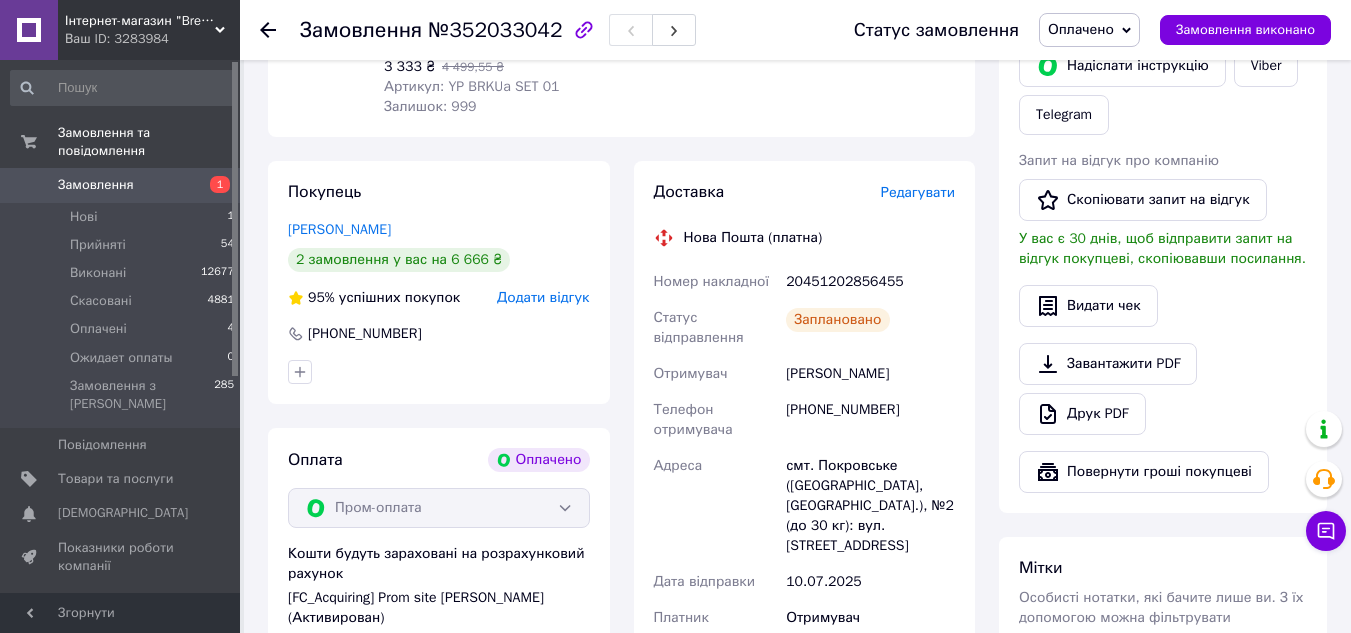 click on "20451202856455" at bounding box center [870, 282] 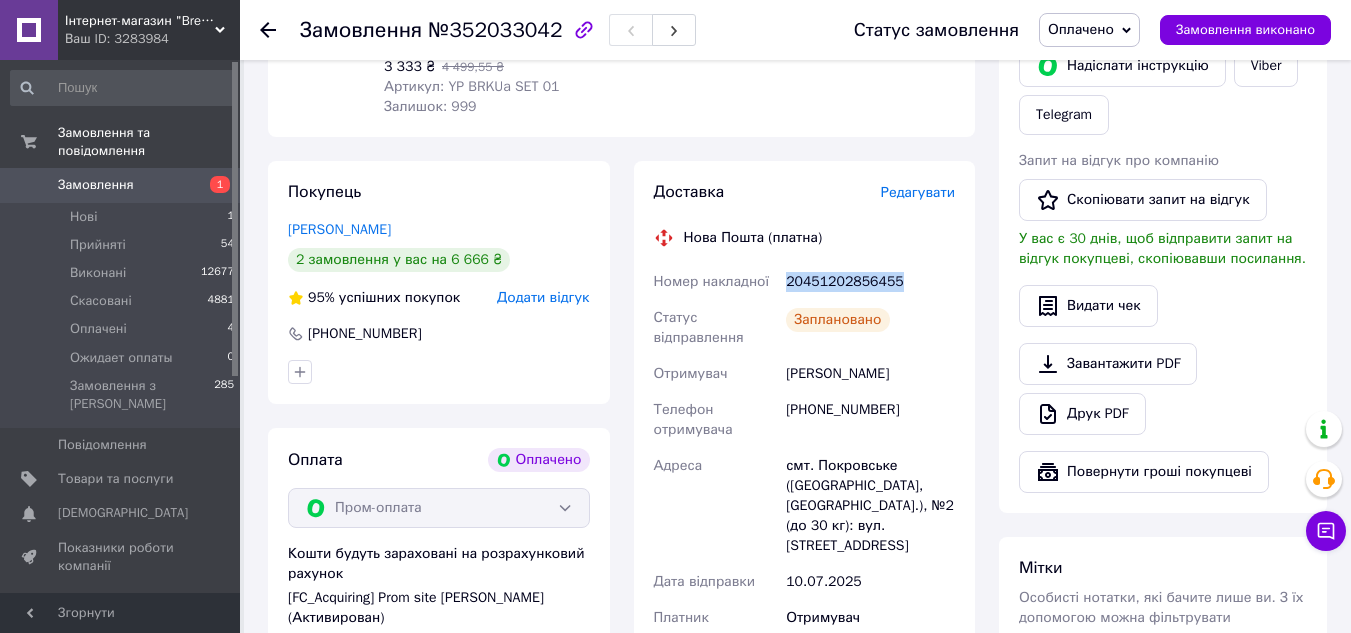 click on "20451202856455" at bounding box center [870, 282] 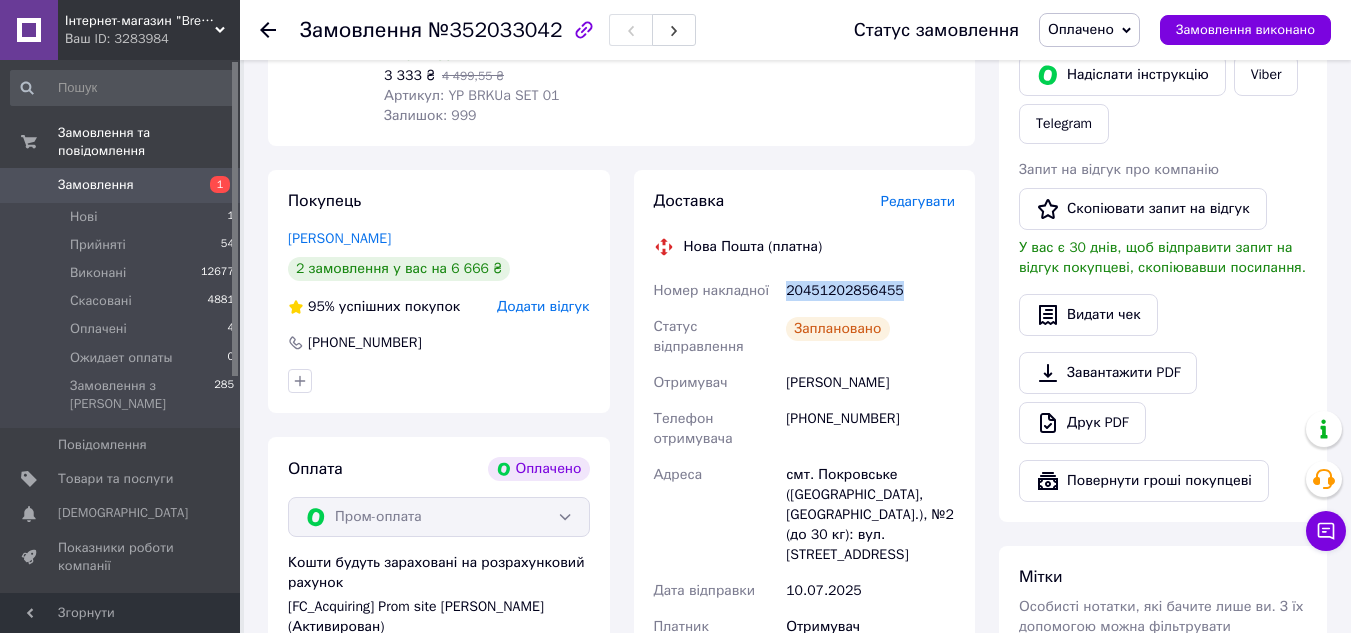 scroll, scrollTop: 400, scrollLeft: 0, axis: vertical 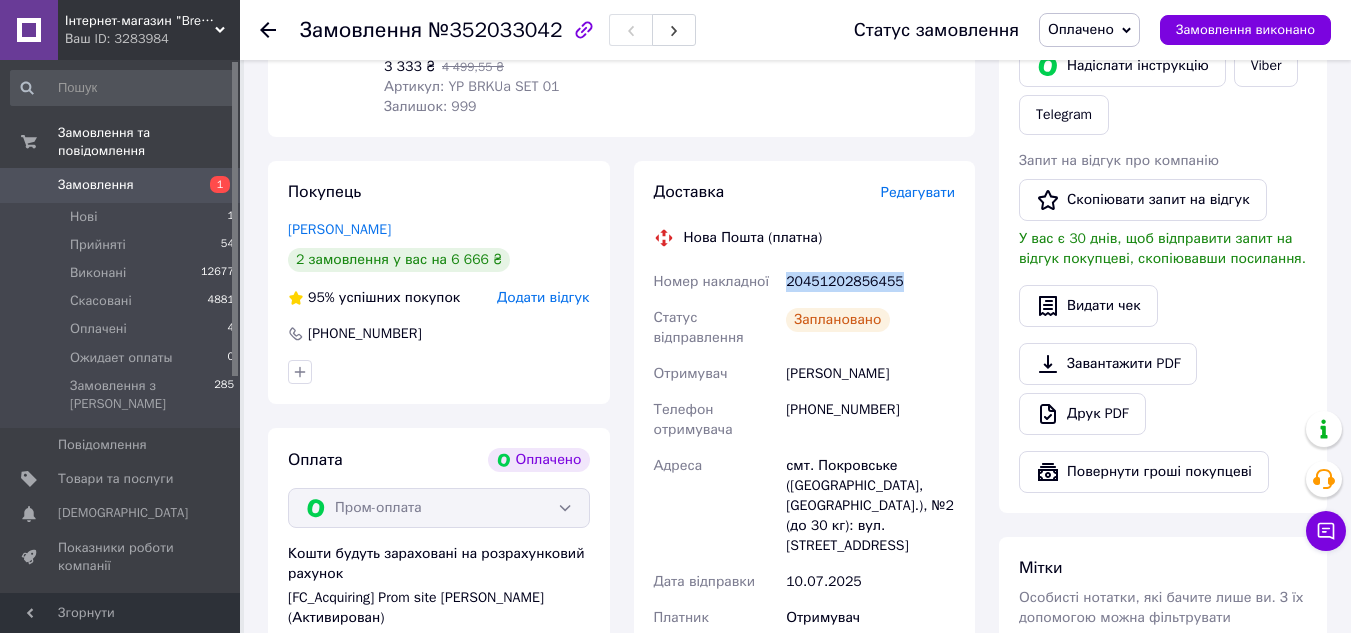 drag, startPoint x: 916, startPoint y: 371, endPoint x: 777, endPoint y: 377, distance: 139.12944 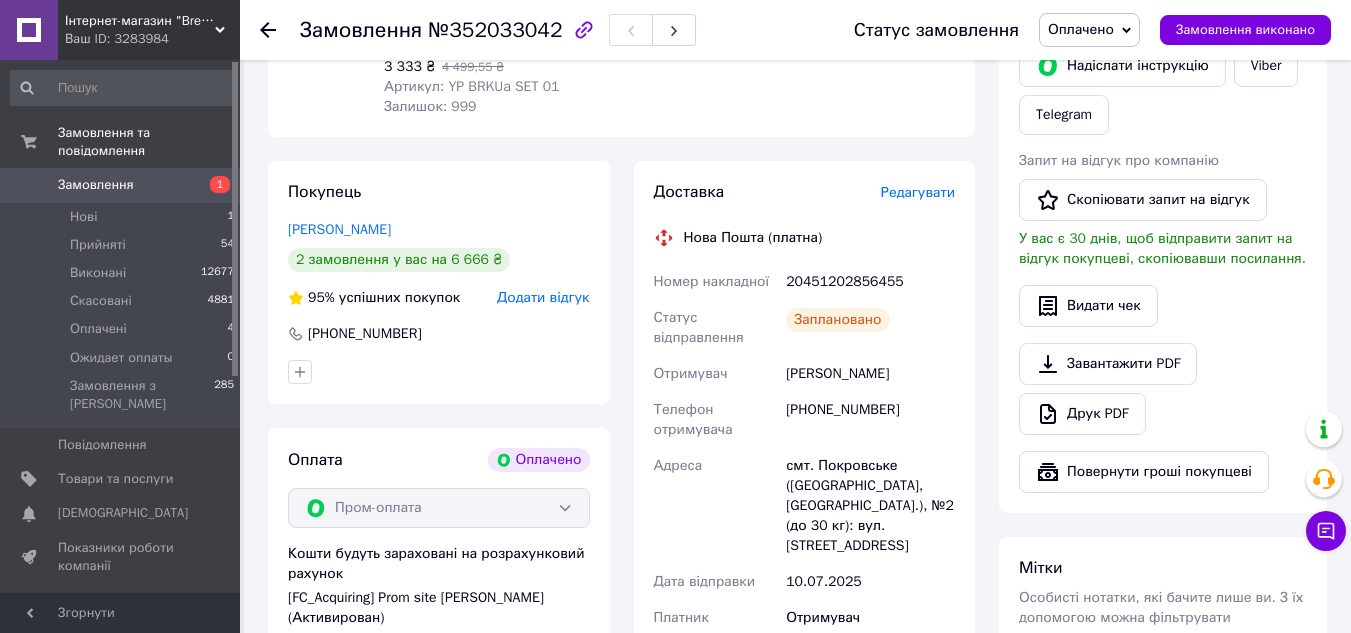 click on "смт. Покровське ([GEOGRAPHIC_DATA], [GEOGRAPHIC_DATA].), №2 (до 30 кг): вул. [STREET_ADDRESS]" at bounding box center [870, 506] 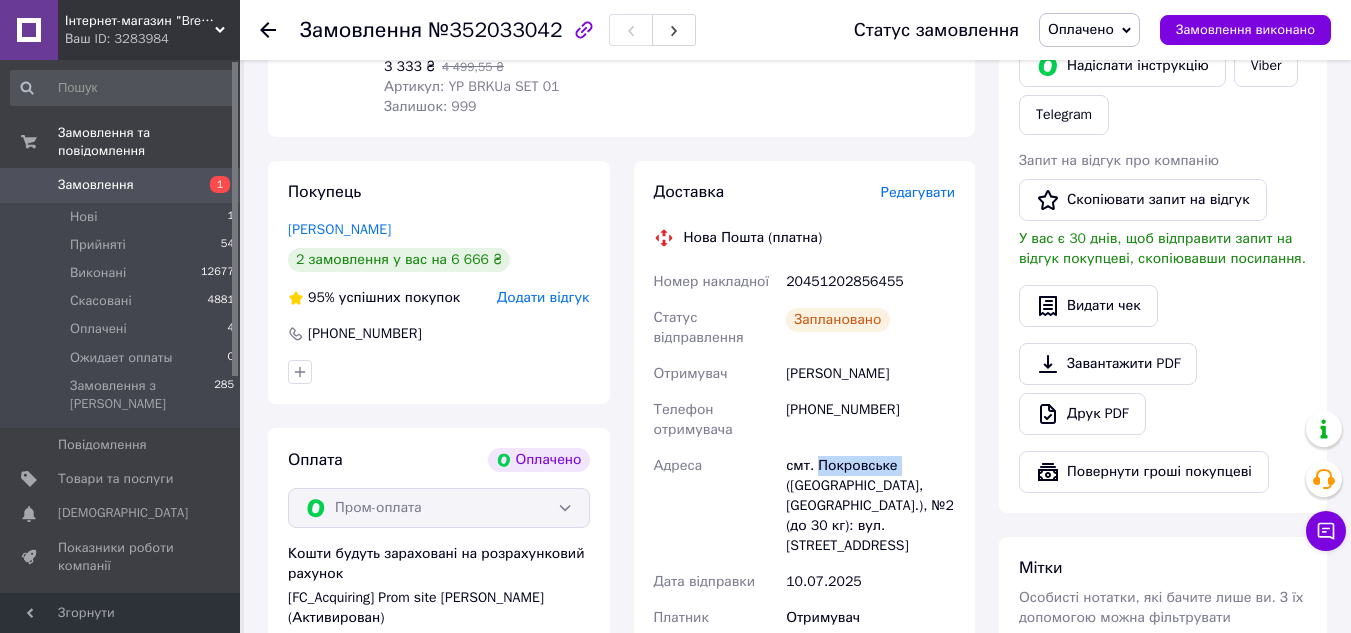 click on "смт. Покровське ([GEOGRAPHIC_DATA], [GEOGRAPHIC_DATA].), №2 (до 30 кг): вул. [STREET_ADDRESS]" at bounding box center [870, 506] 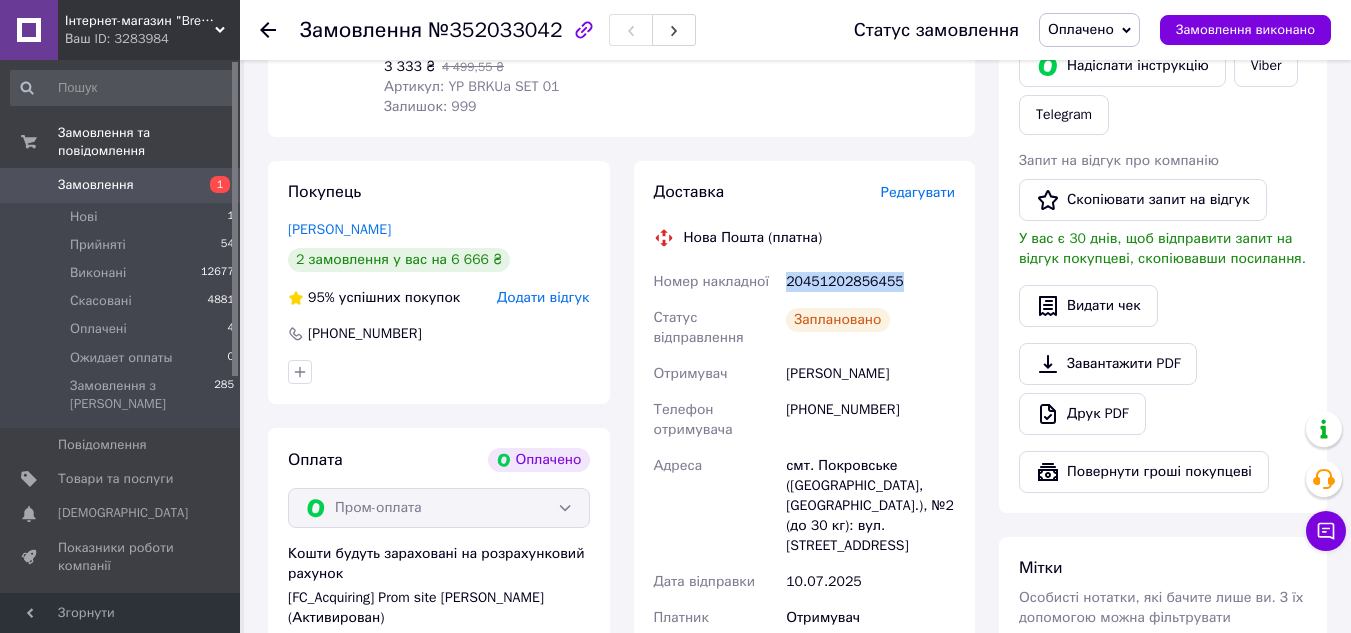 click on "20451202856455" at bounding box center (870, 282) 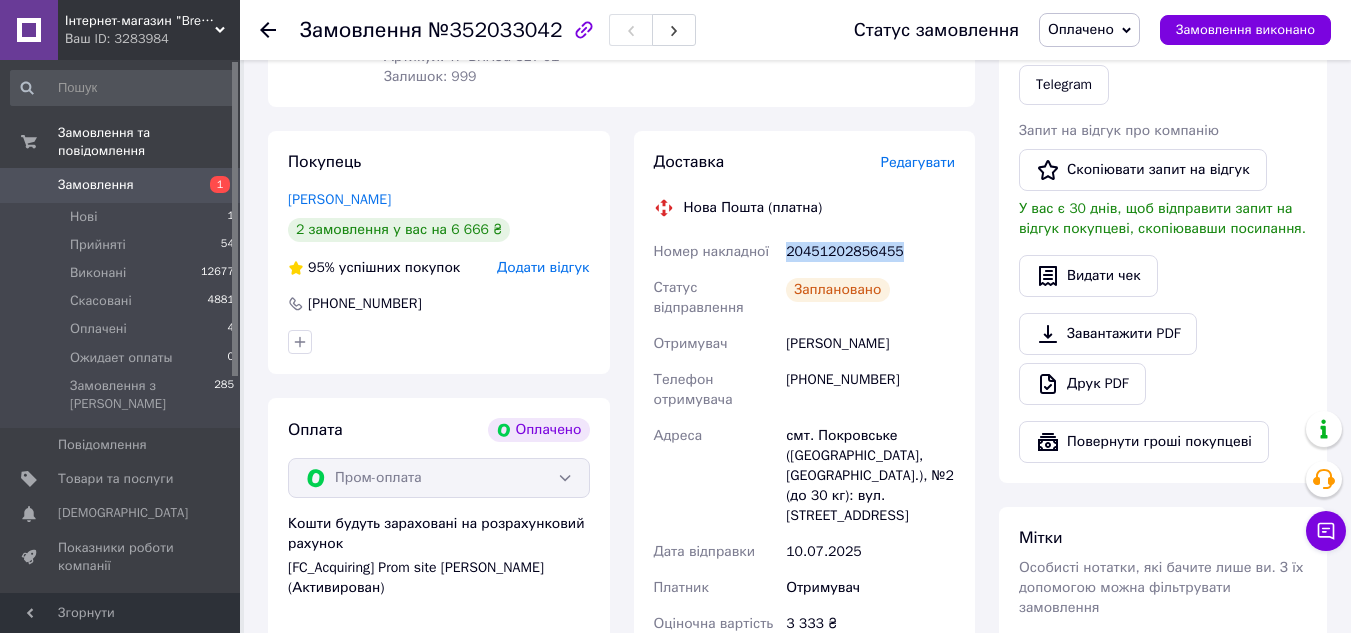 scroll, scrollTop: 900, scrollLeft: 0, axis: vertical 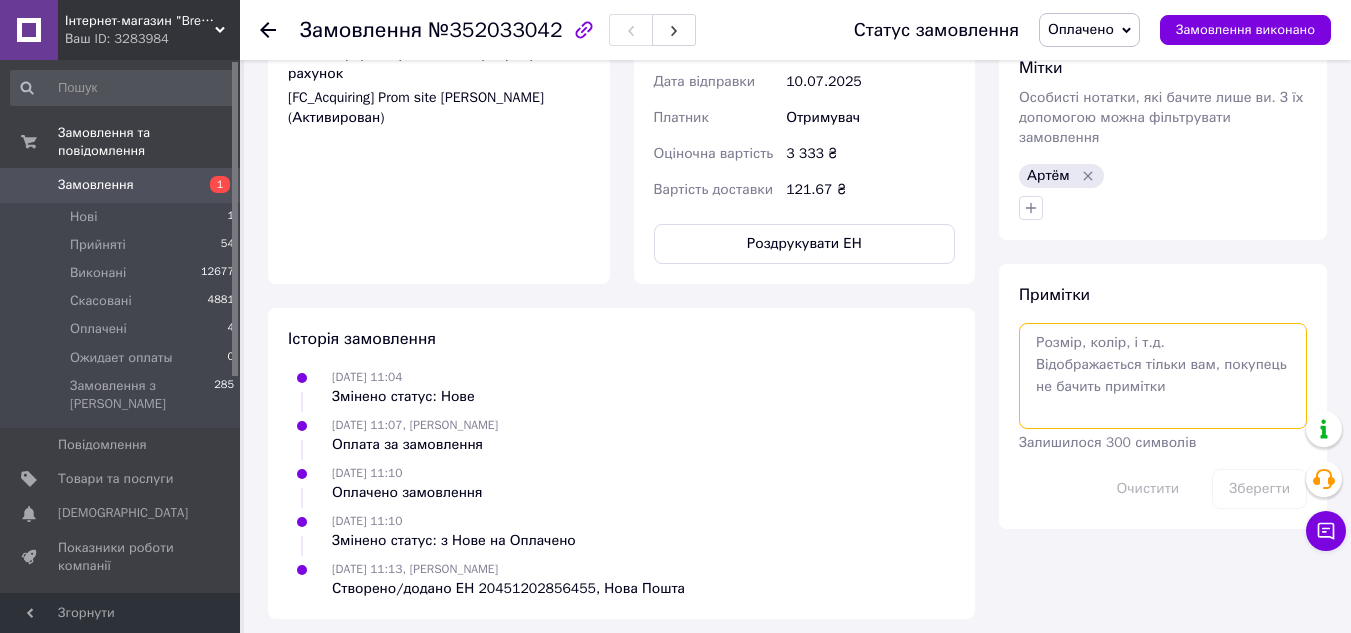 click at bounding box center (1163, 376) 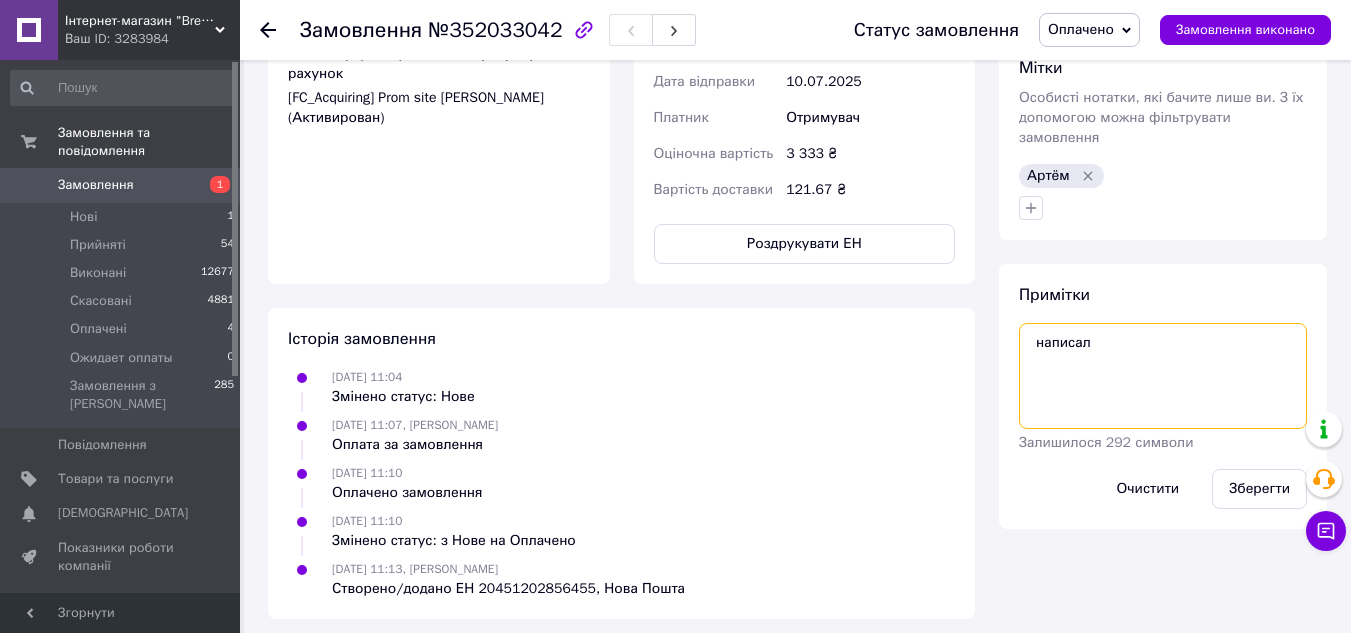 paste on "352036642" 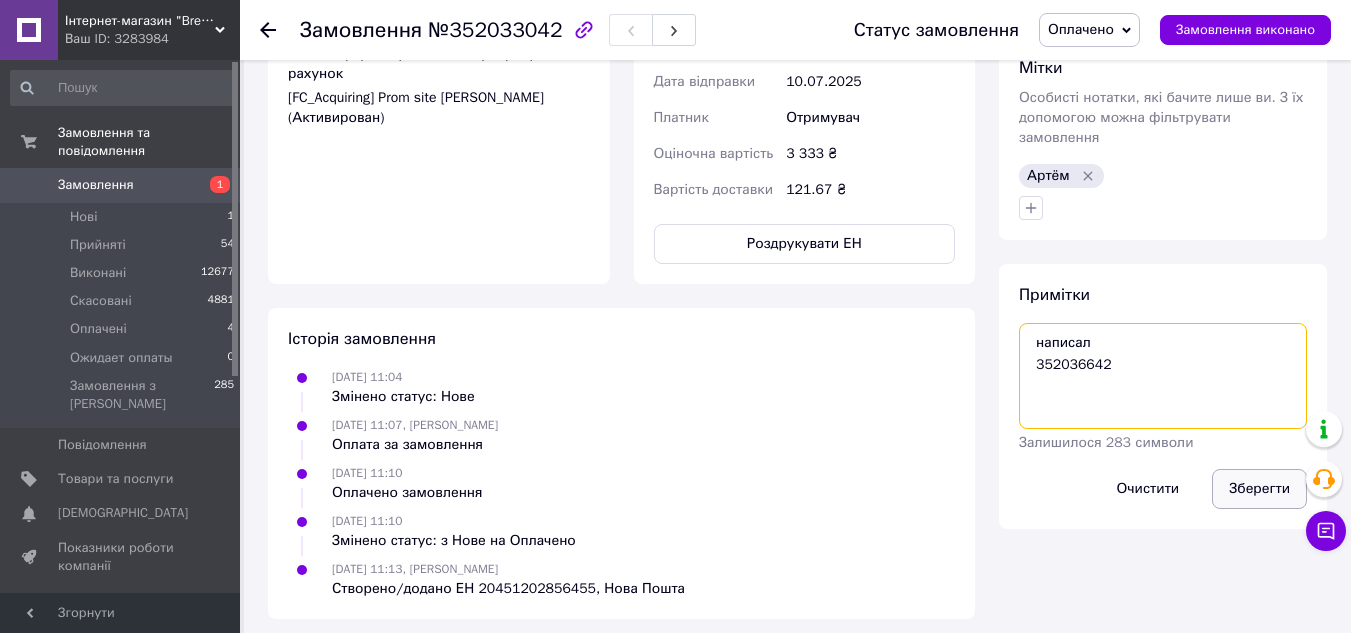 type on "написал
352036642" 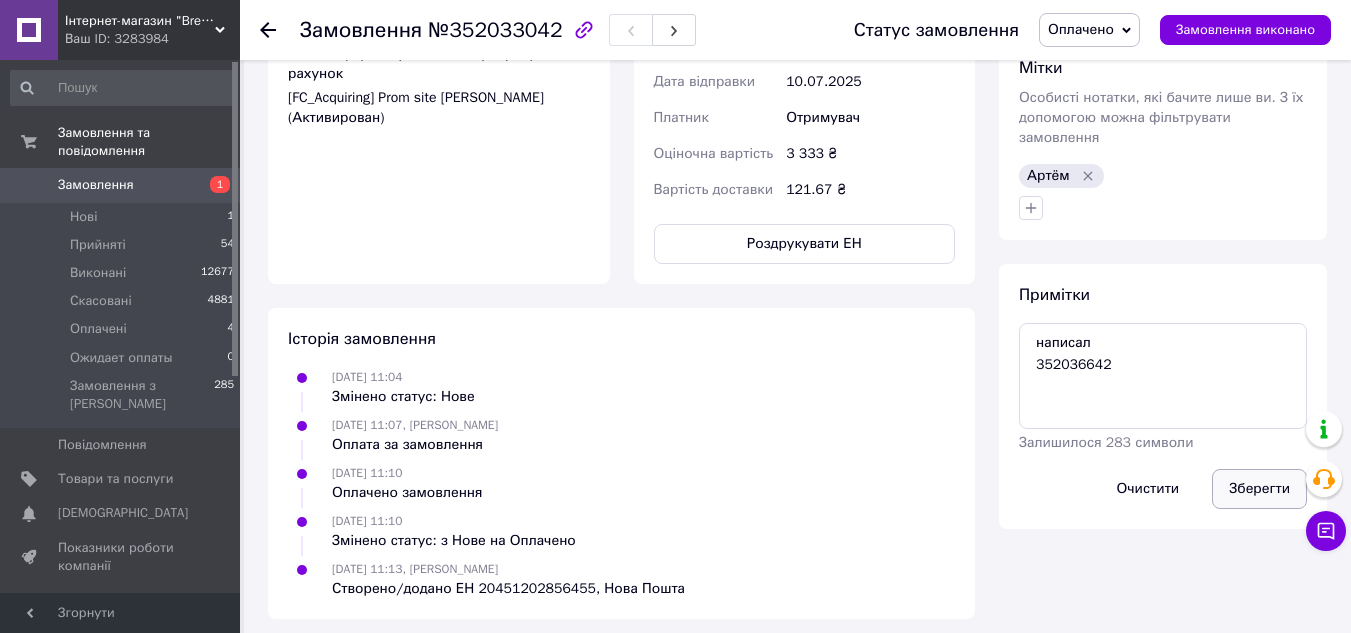 click on "Зберегти" at bounding box center (1259, 489) 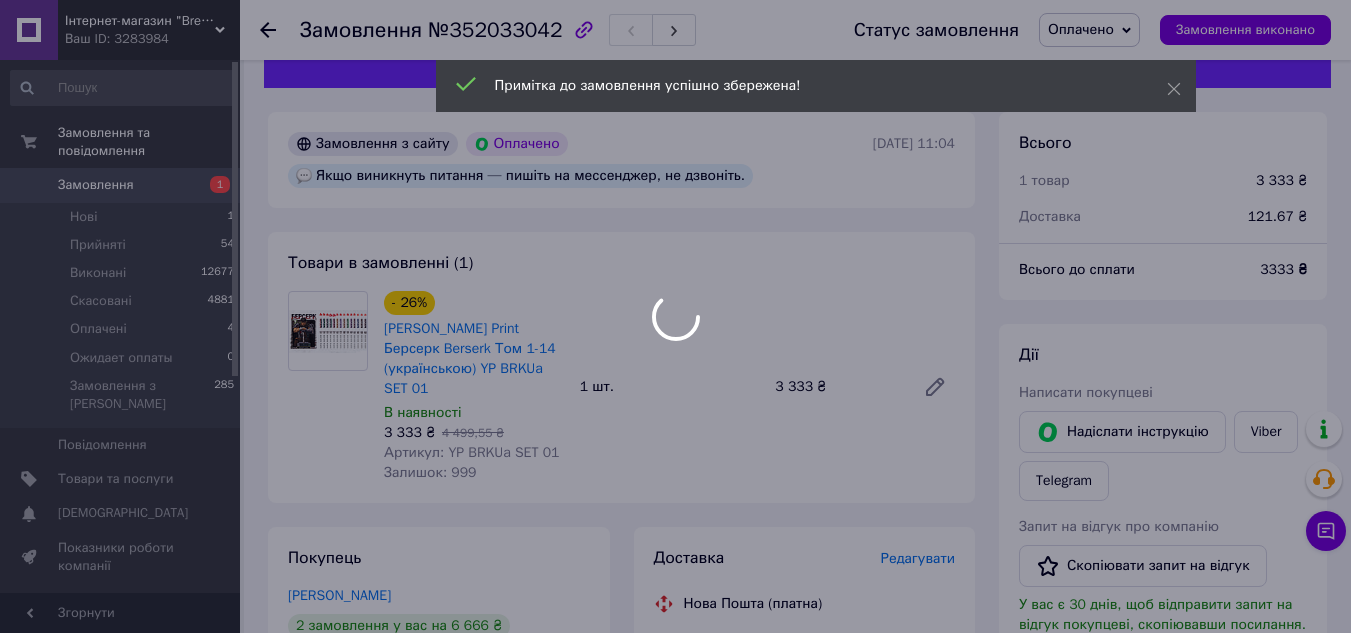 scroll, scrollTop: 0, scrollLeft: 0, axis: both 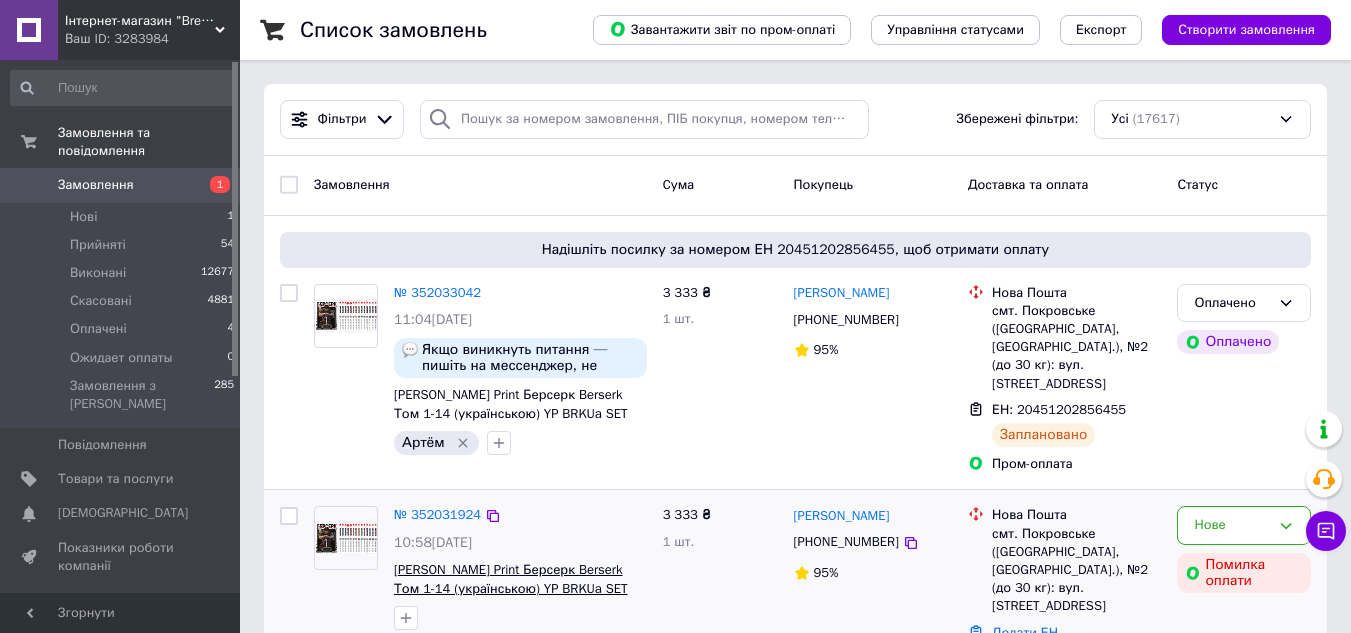 click on "[PERSON_NAME] Print Берсерк Berserk Том 1-14 (українською) YP BRKUa SET 01" at bounding box center [511, 588] 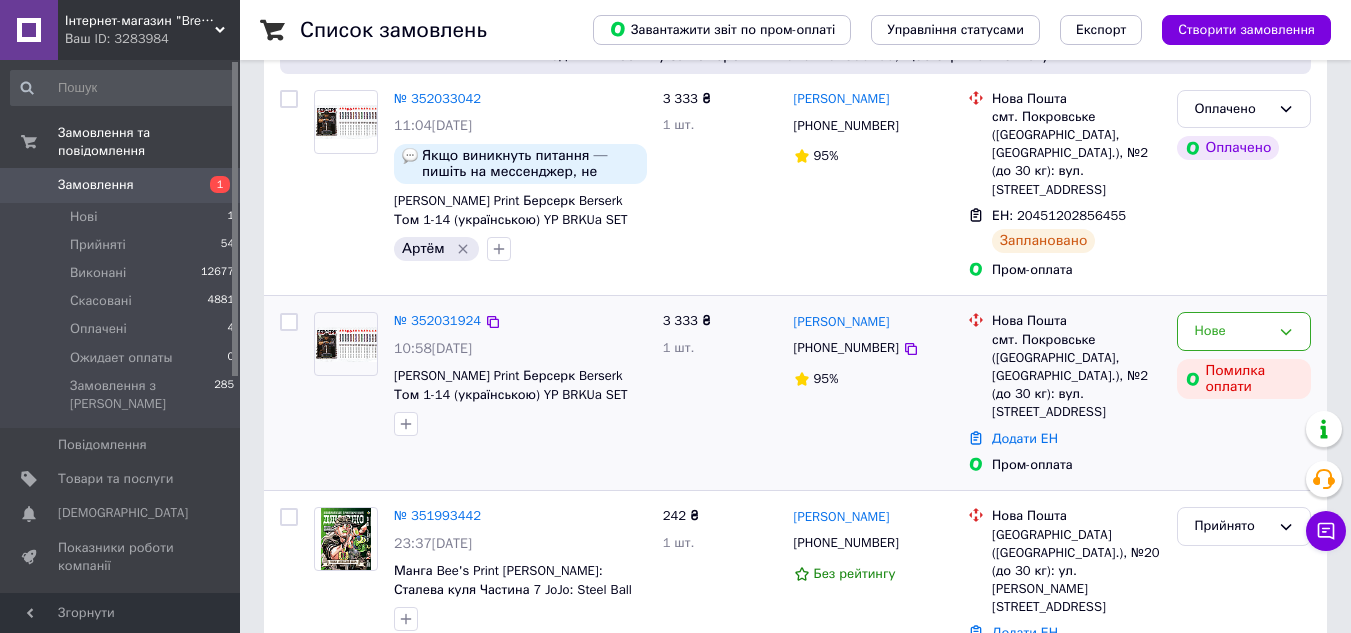 scroll, scrollTop: 200, scrollLeft: 0, axis: vertical 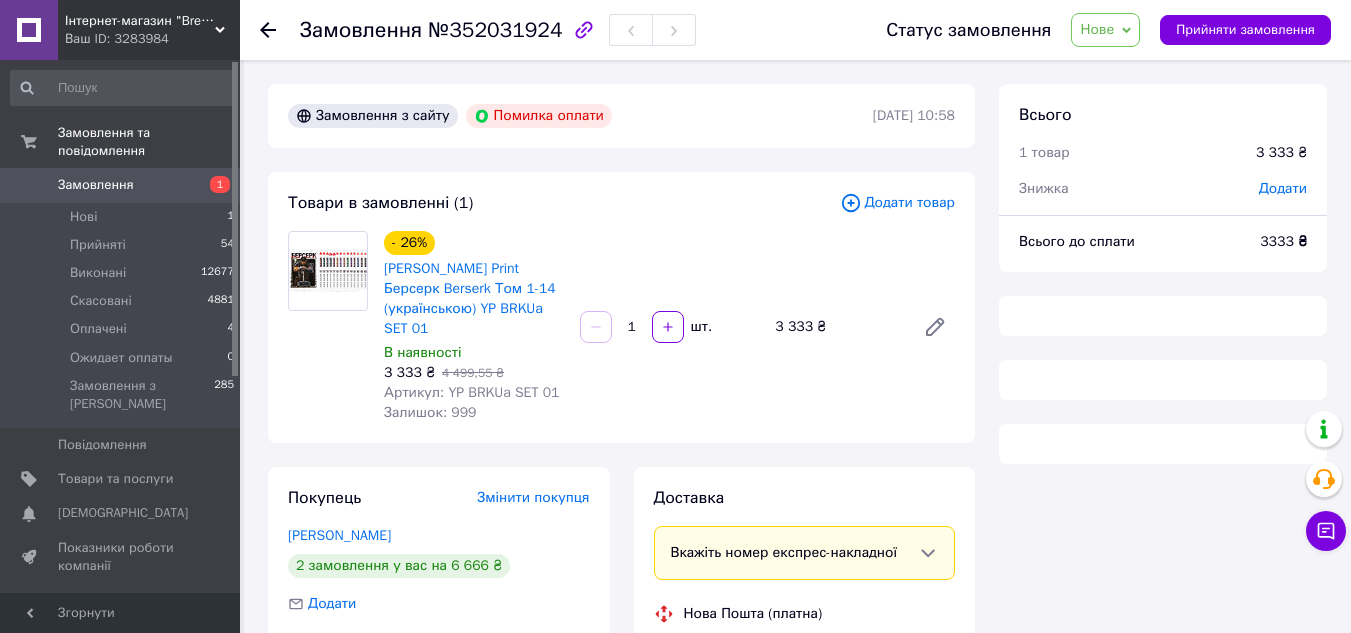click on "Замовлення" at bounding box center [96, 185] 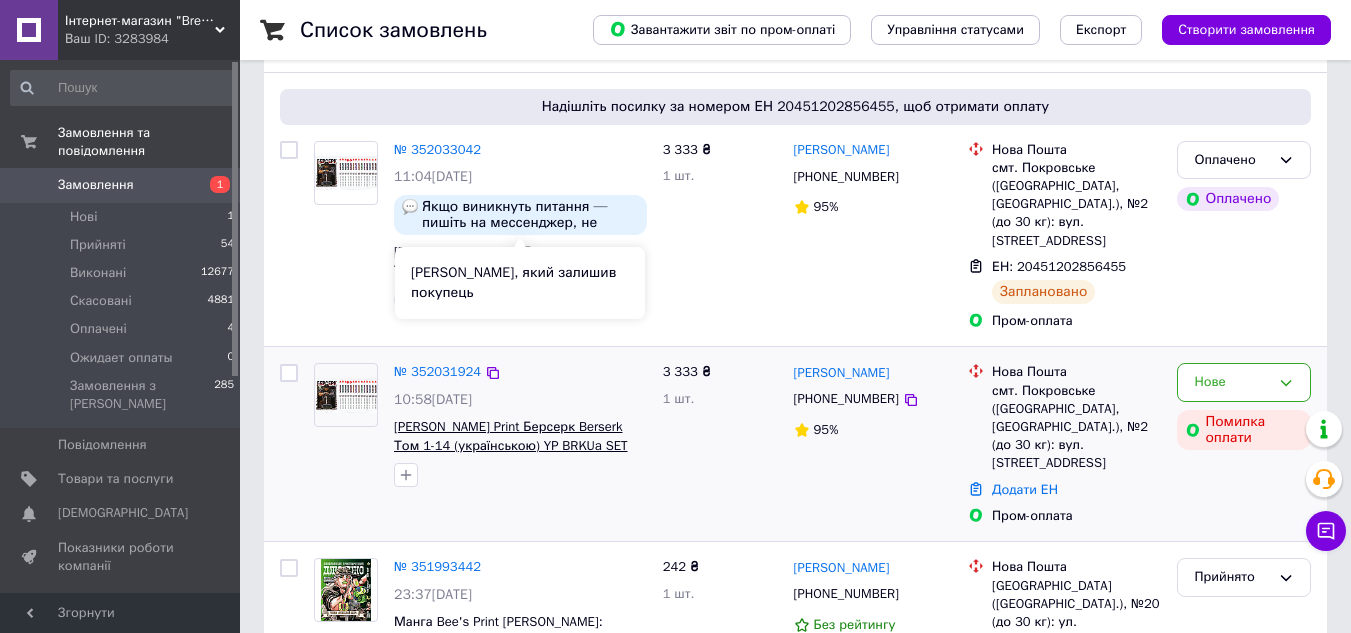 scroll, scrollTop: 200, scrollLeft: 0, axis: vertical 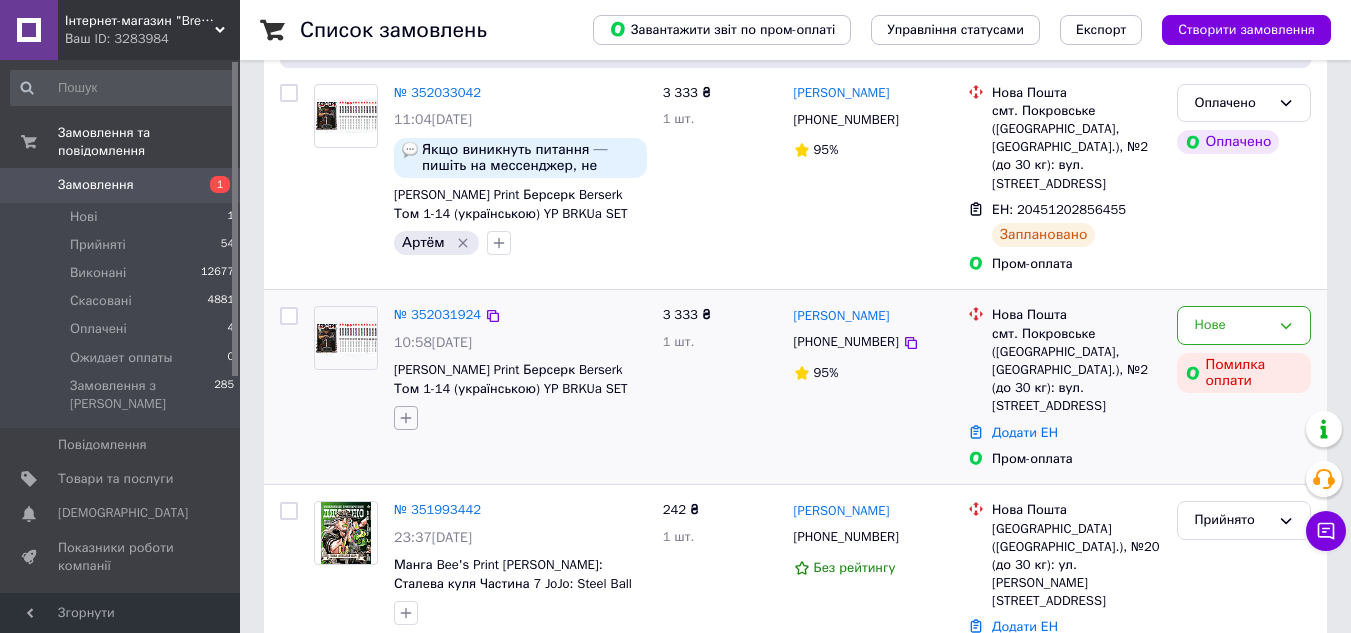 click 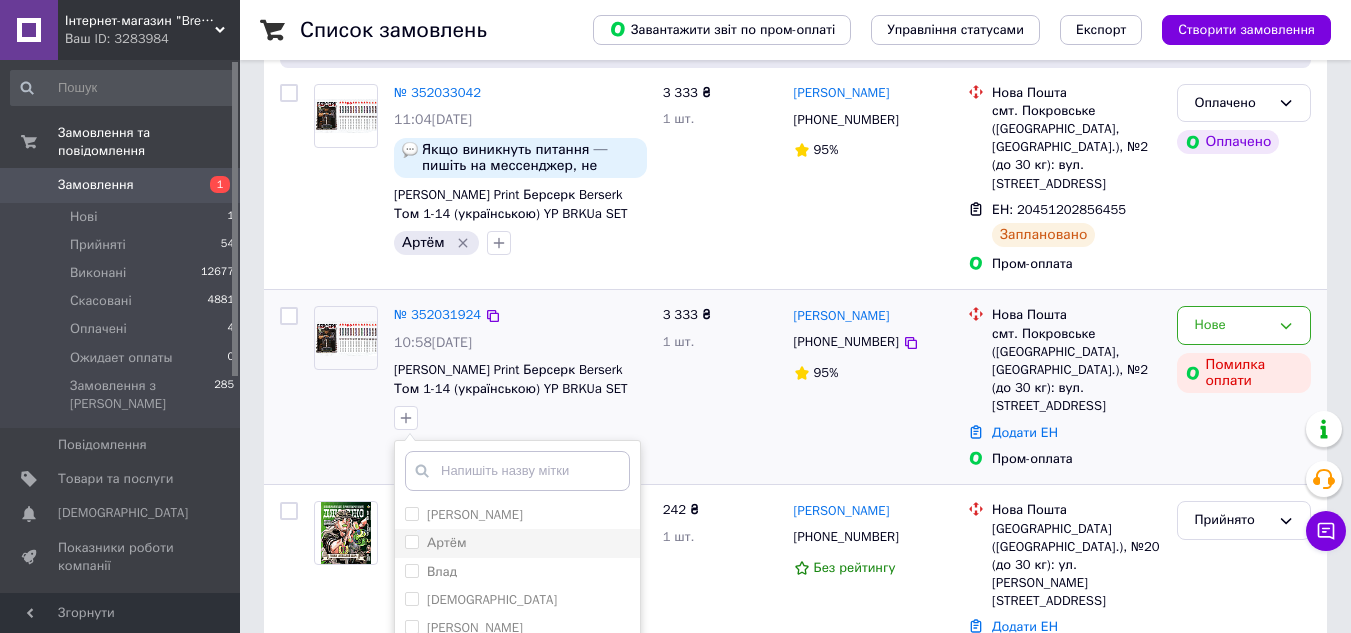 click on "Артём" at bounding box center (411, 541) 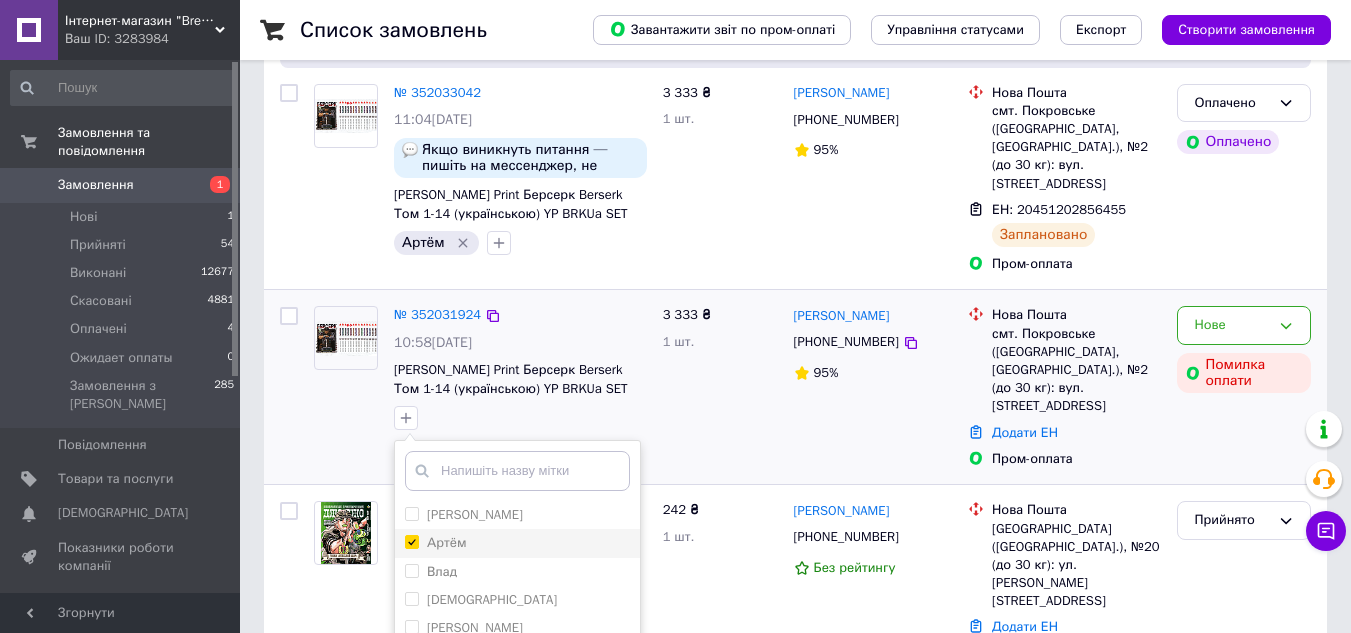 checkbox on "true" 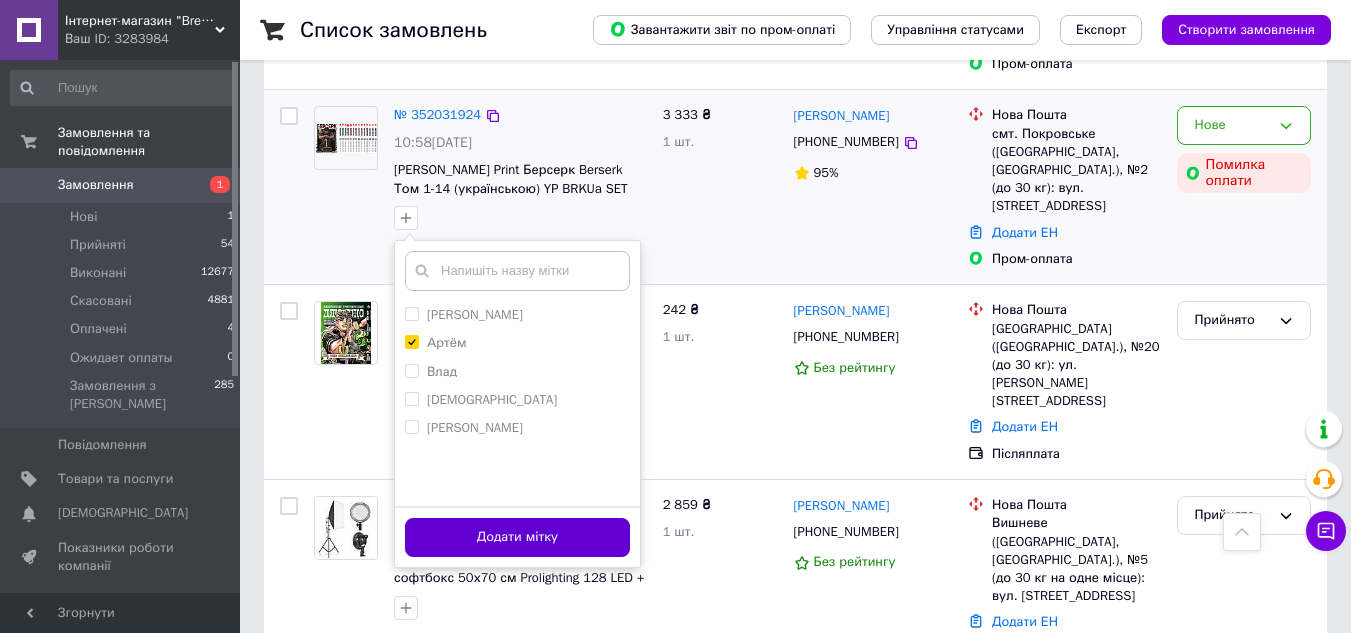 click on "Додати мітку" at bounding box center [517, 537] 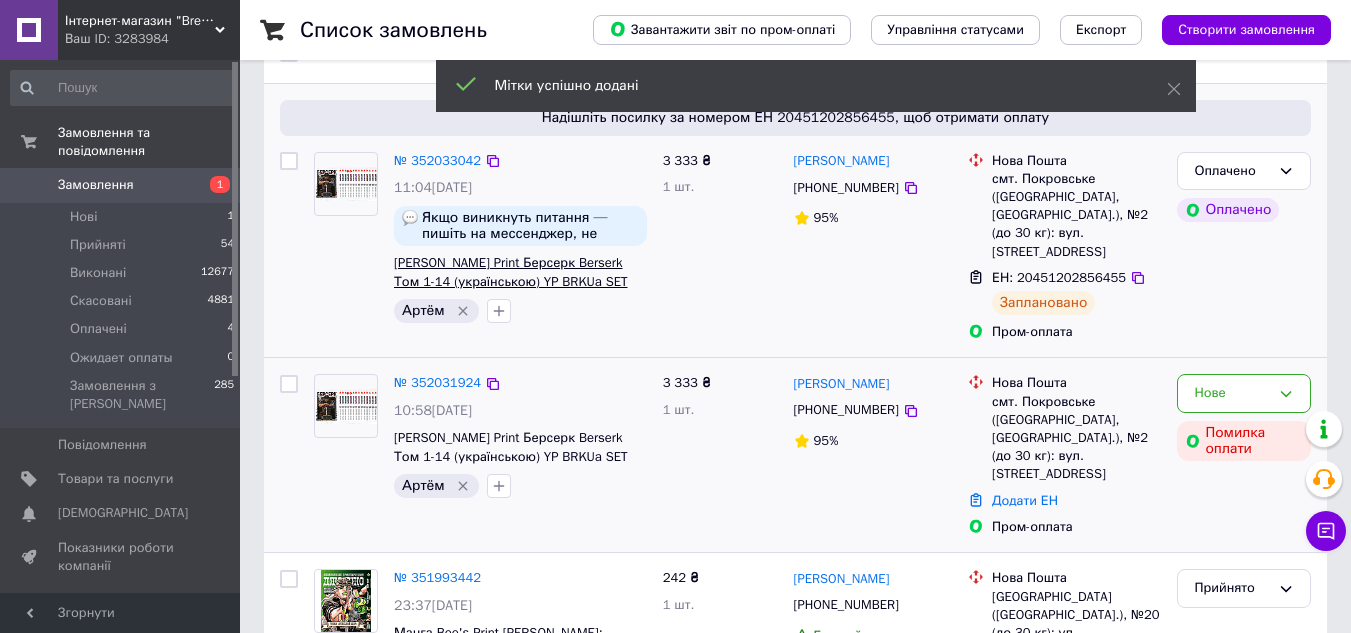 scroll, scrollTop: 100, scrollLeft: 0, axis: vertical 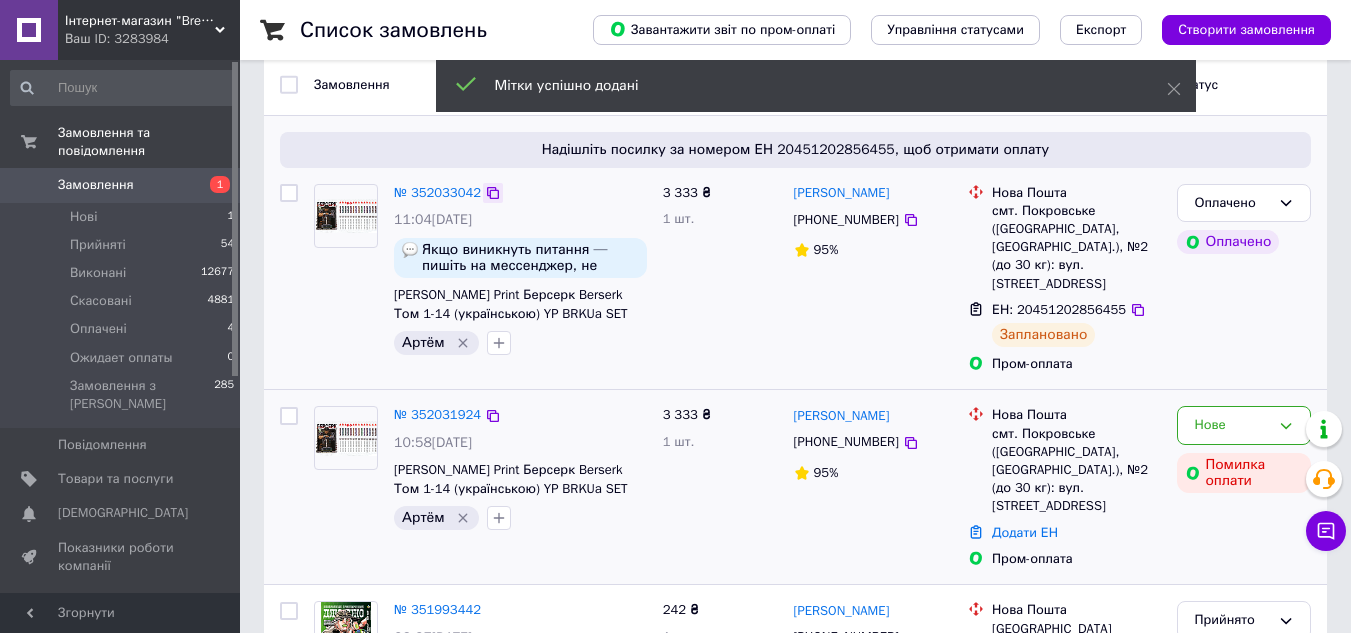click 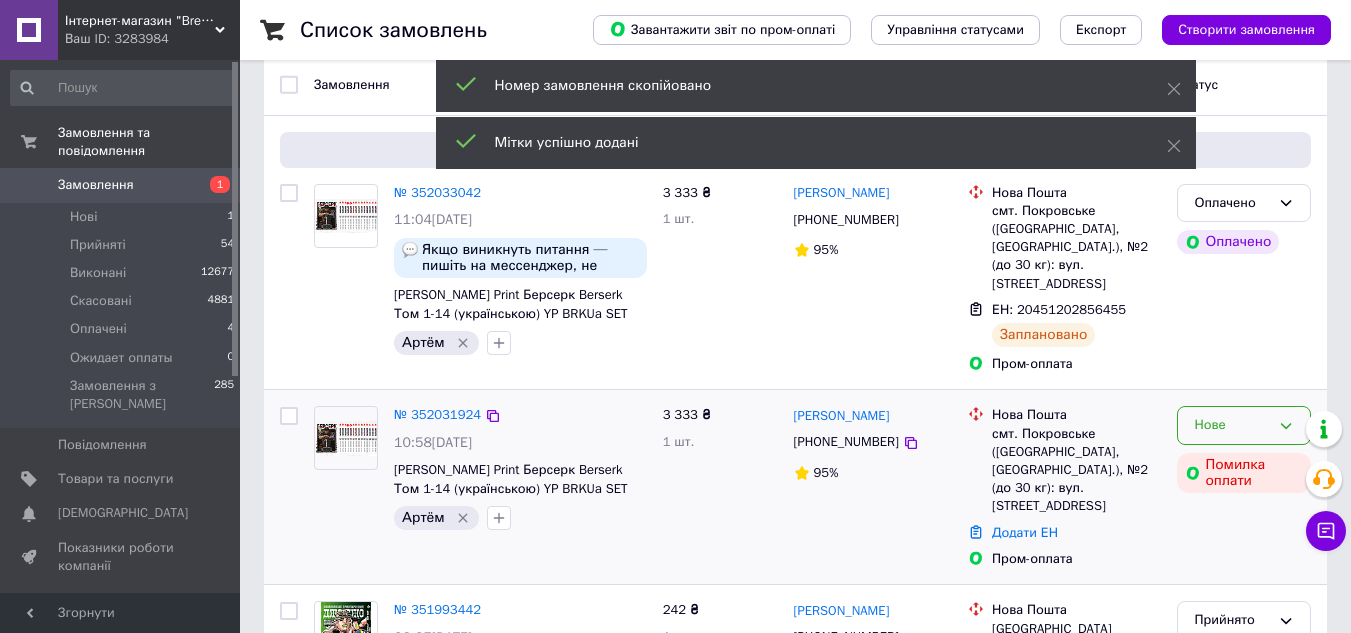 click 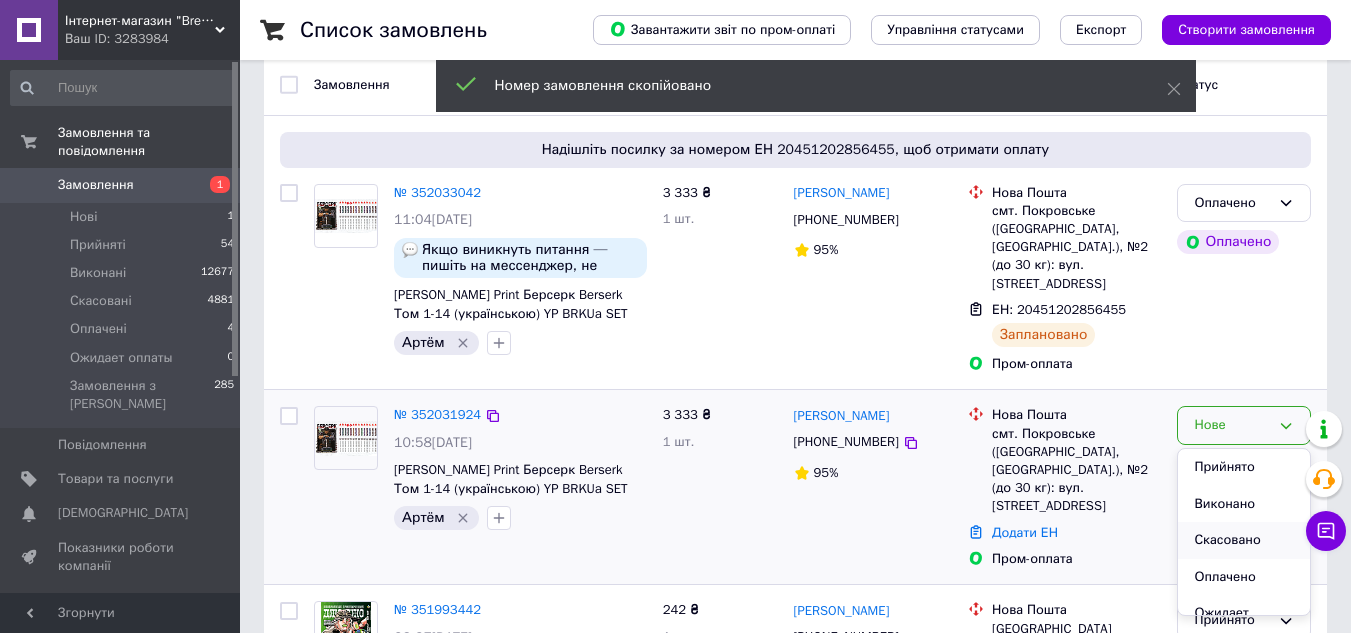 click on "Скасовано" at bounding box center (1244, 540) 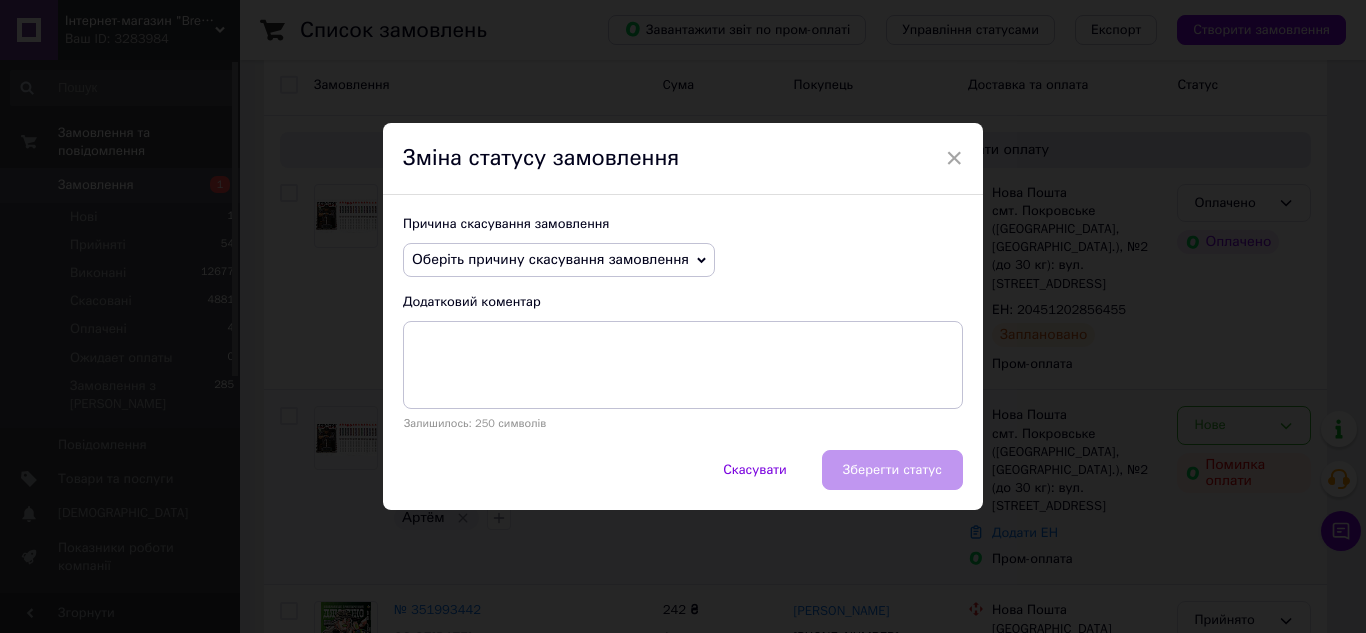 click on "Оберіть причину скасування замовлення" at bounding box center (559, 260) 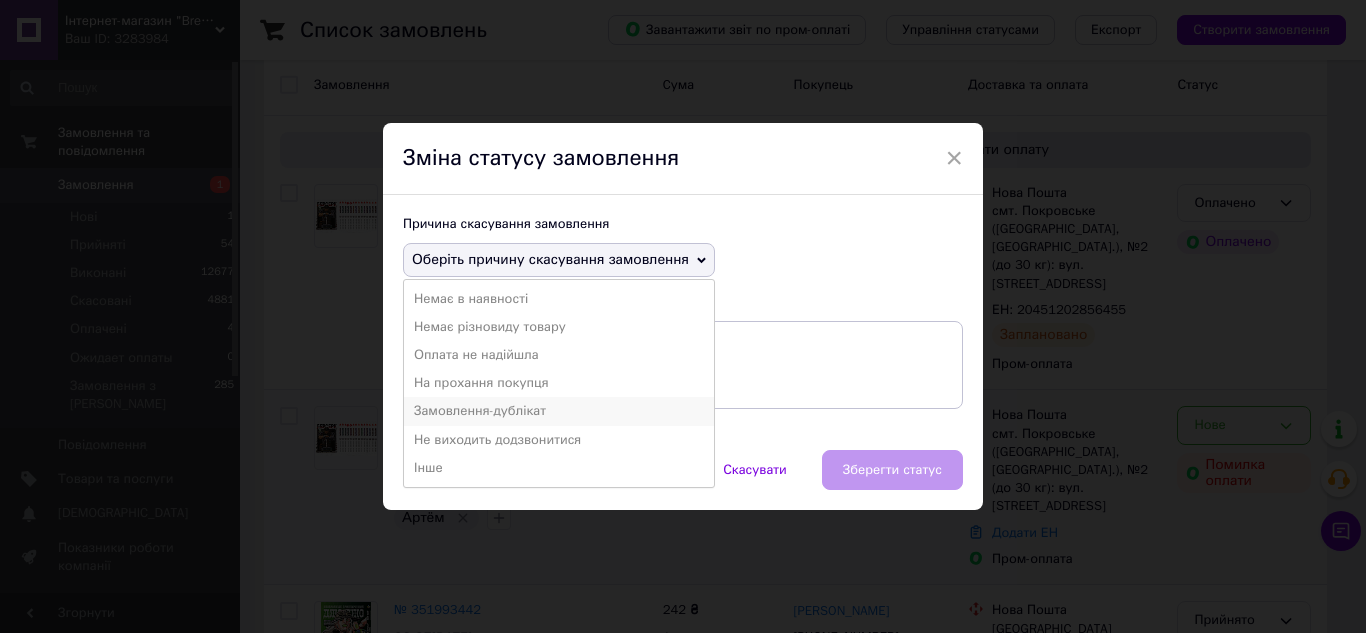 click on "Замовлення-дублікат" at bounding box center (559, 411) 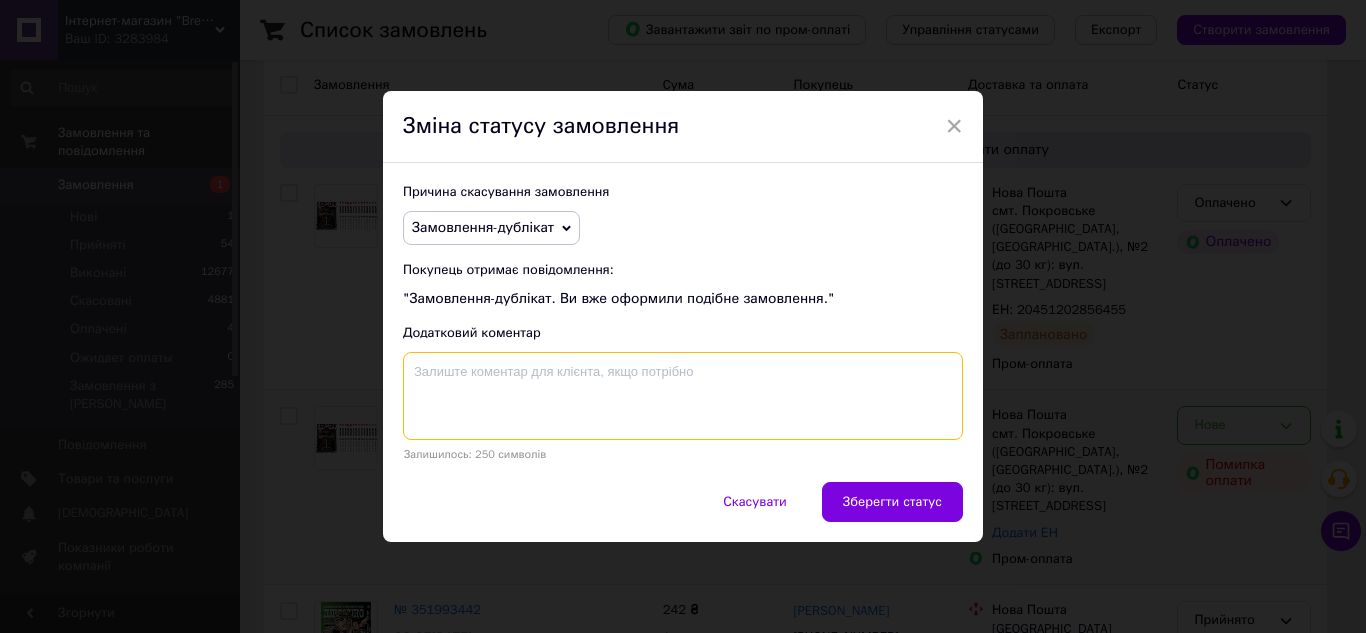 click at bounding box center [683, 396] 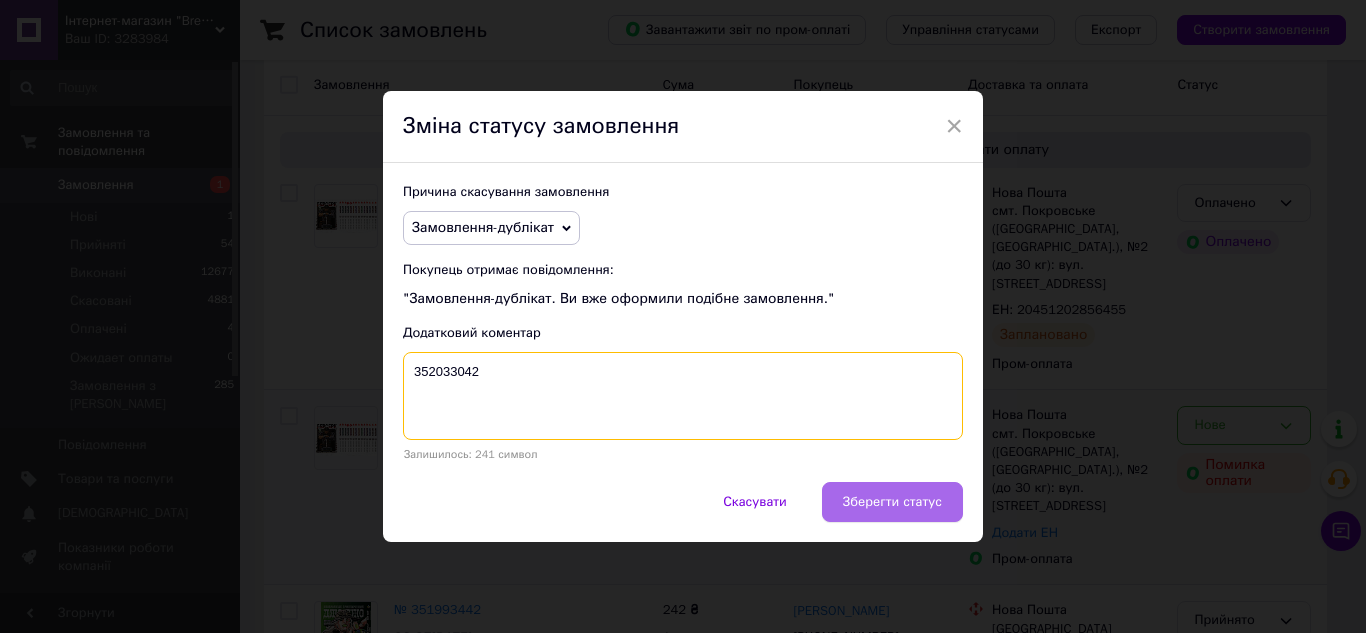 type on "352033042" 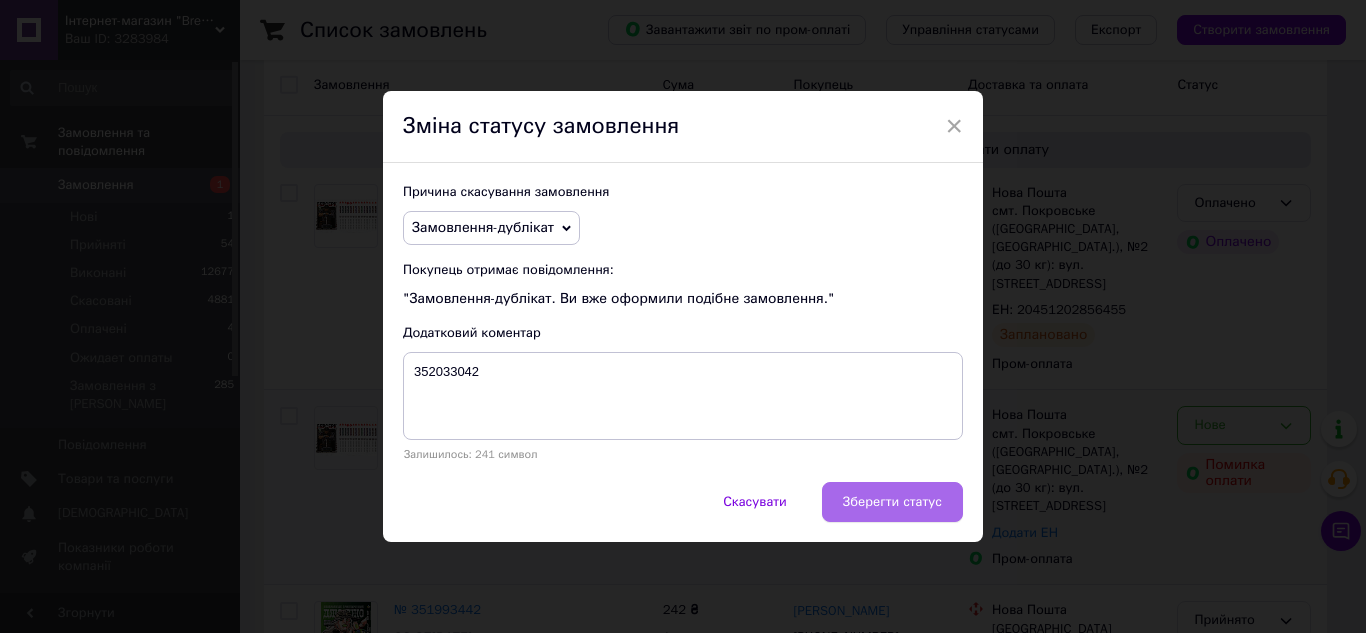 click on "Зберегти статус" at bounding box center [892, 502] 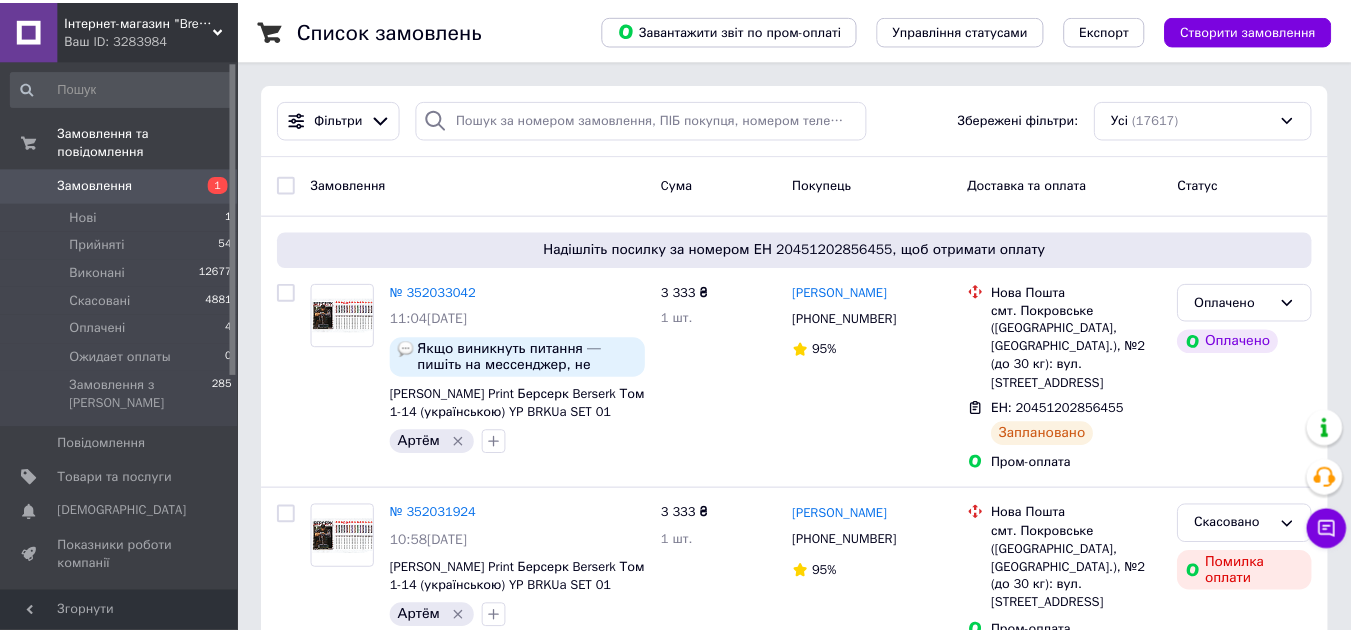 scroll, scrollTop: 0, scrollLeft: 0, axis: both 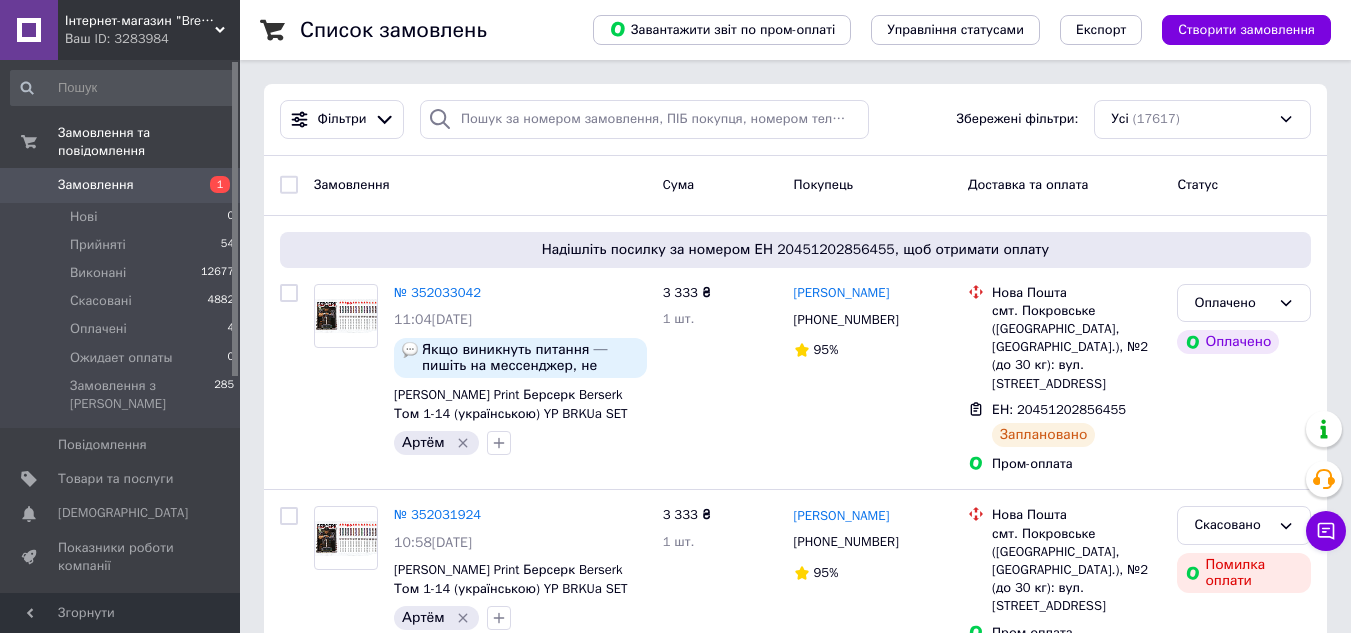 click on "№ 352031924" at bounding box center (437, 514) 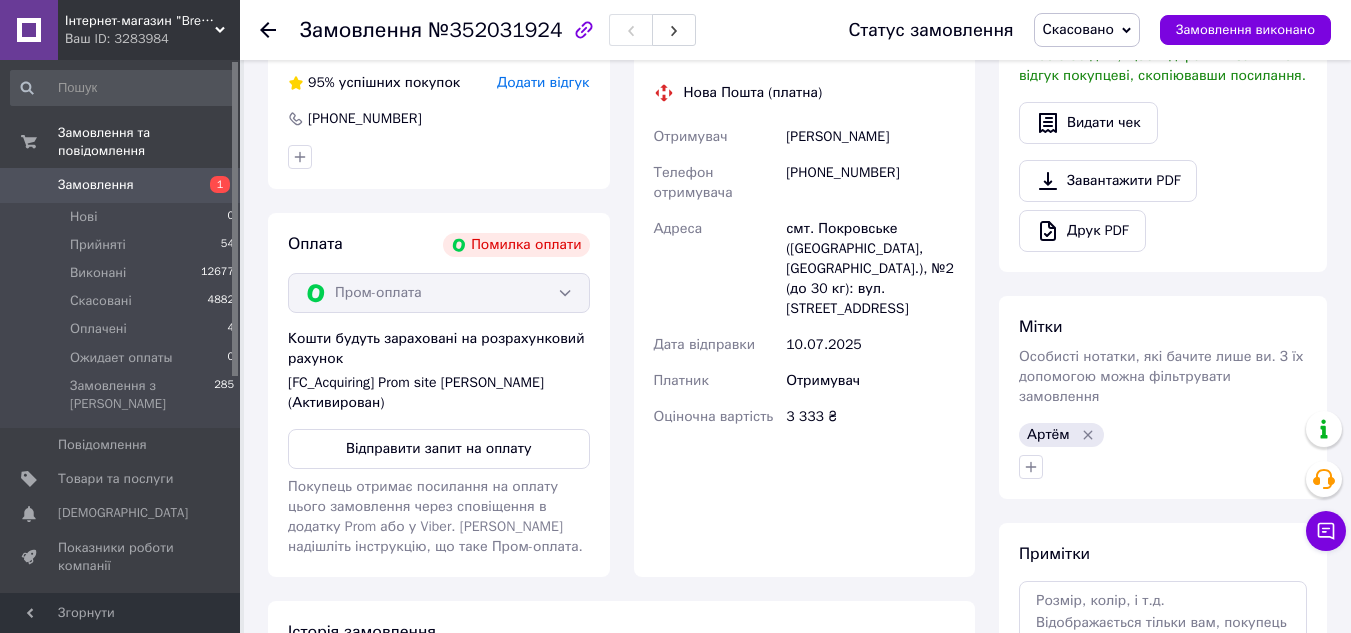 scroll, scrollTop: 796, scrollLeft: 0, axis: vertical 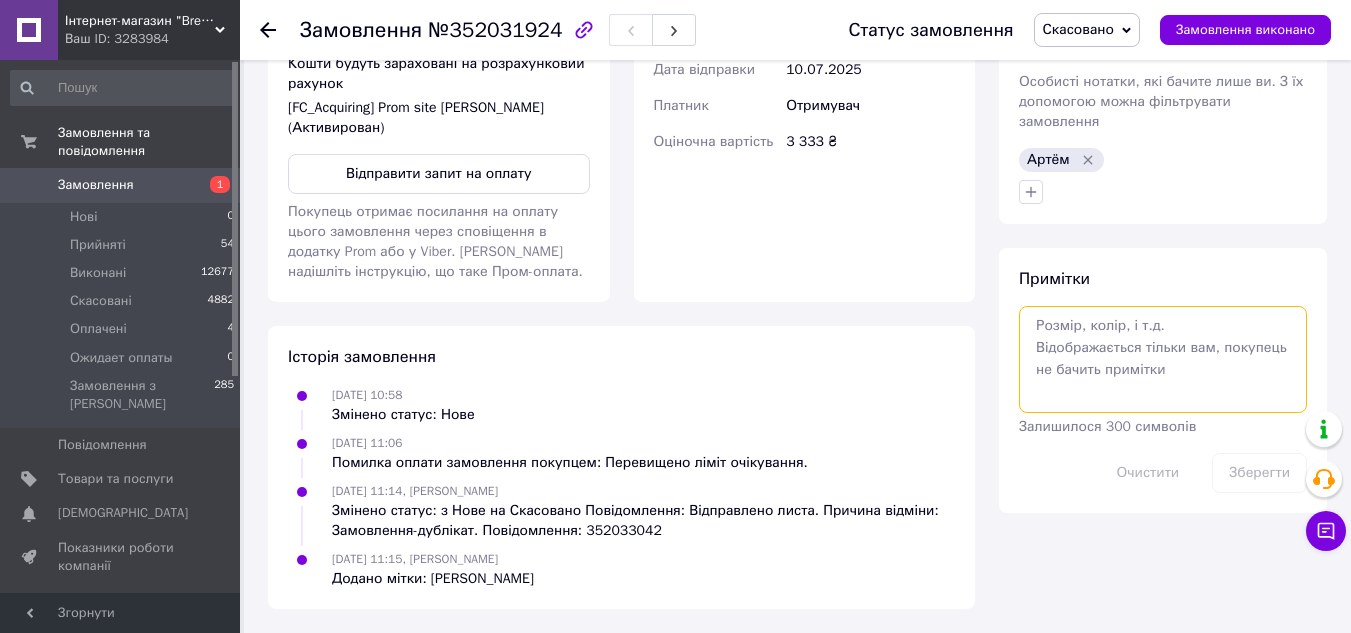 click at bounding box center [1163, 359] 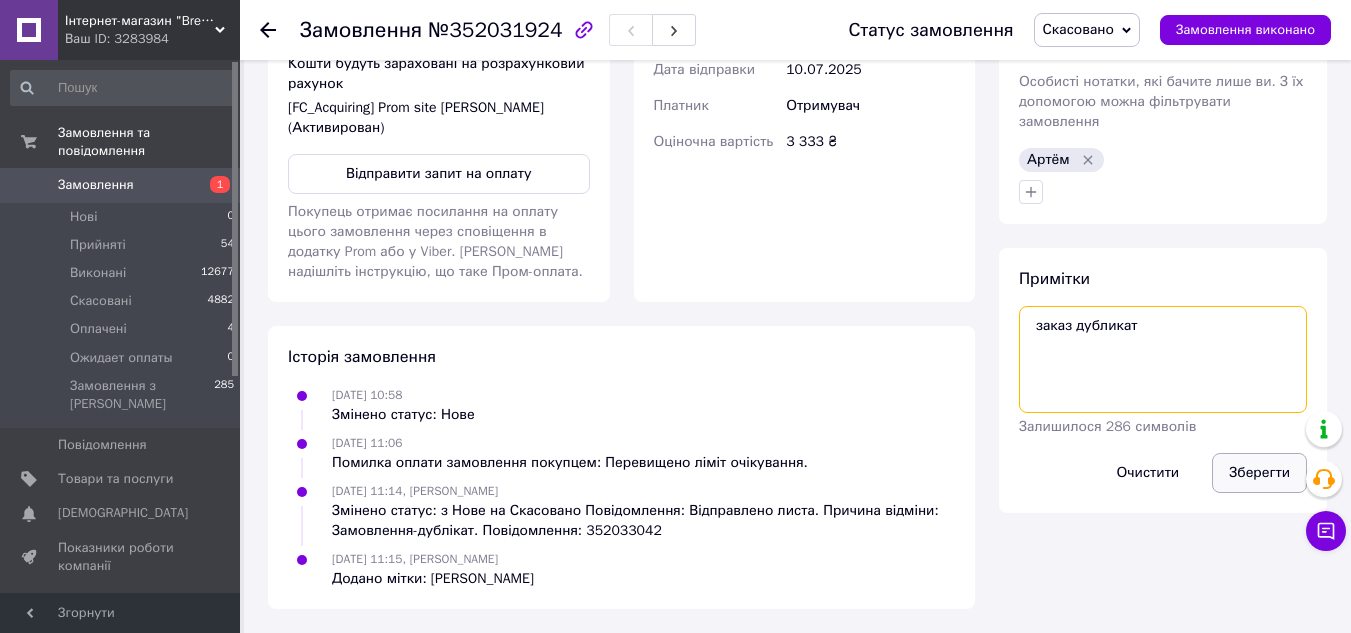 type on "заказ дубликат" 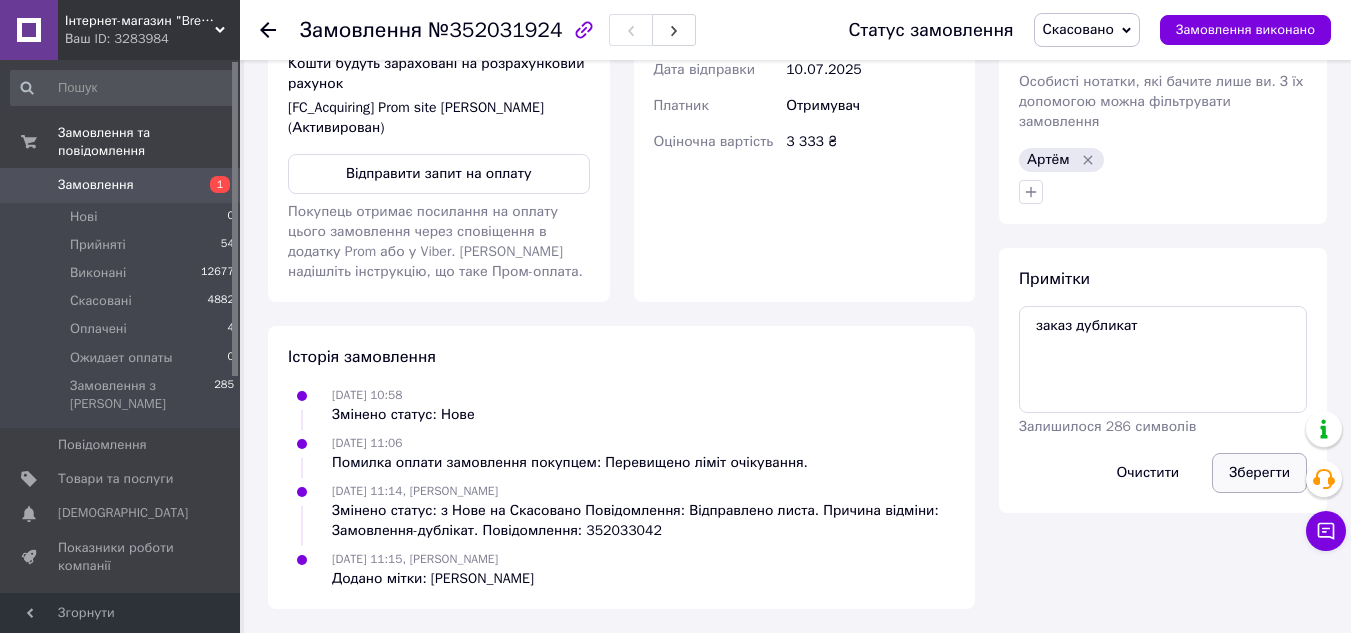 click on "Зберегти" at bounding box center (1259, 473) 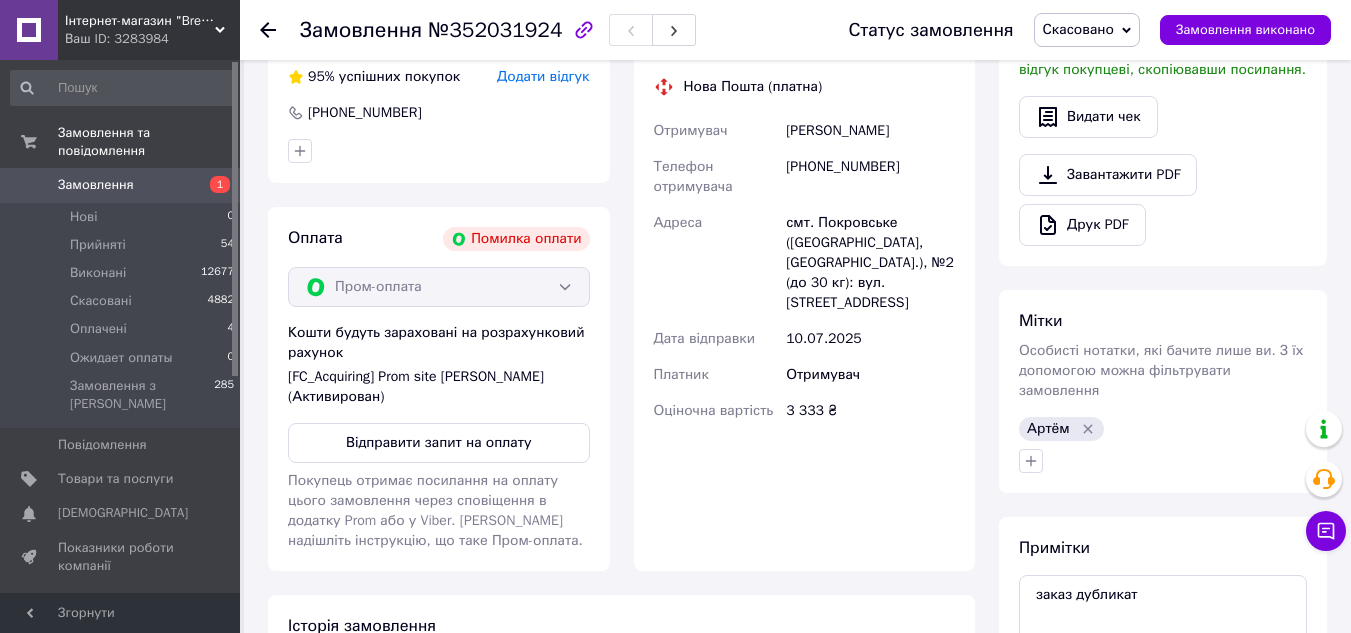 scroll, scrollTop: 296, scrollLeft: 0, axis: vertical 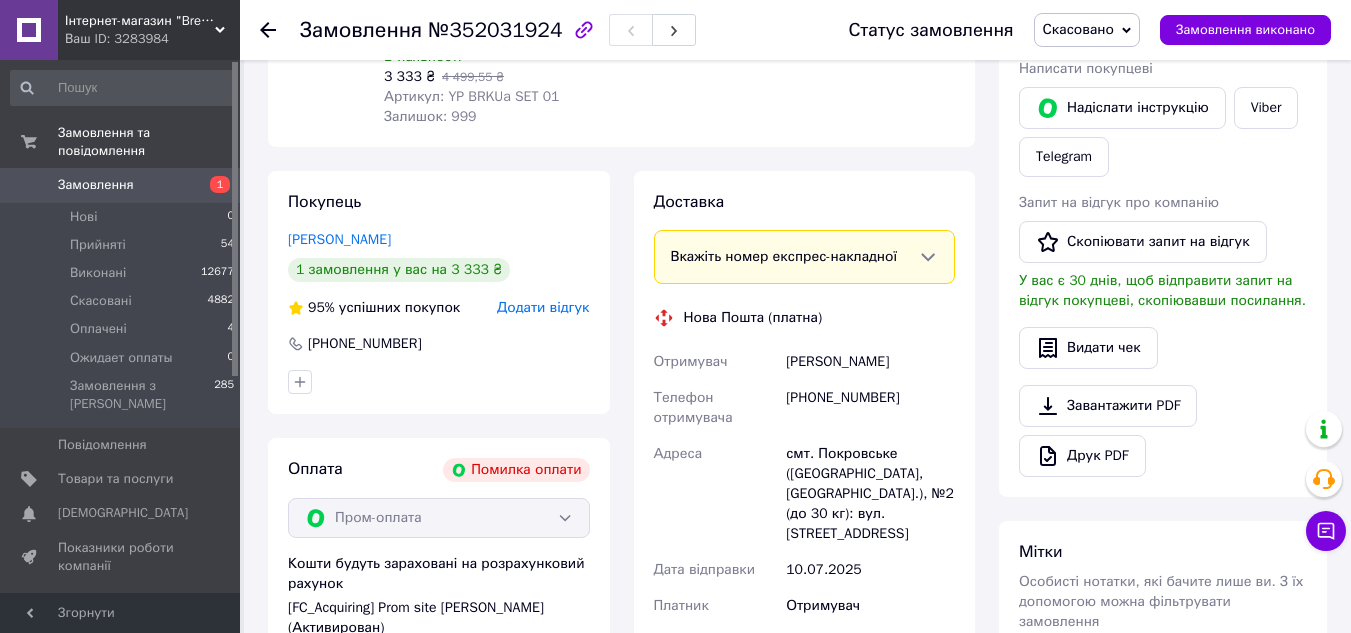 click on "Замовлення" at bounding box center [96, 185] 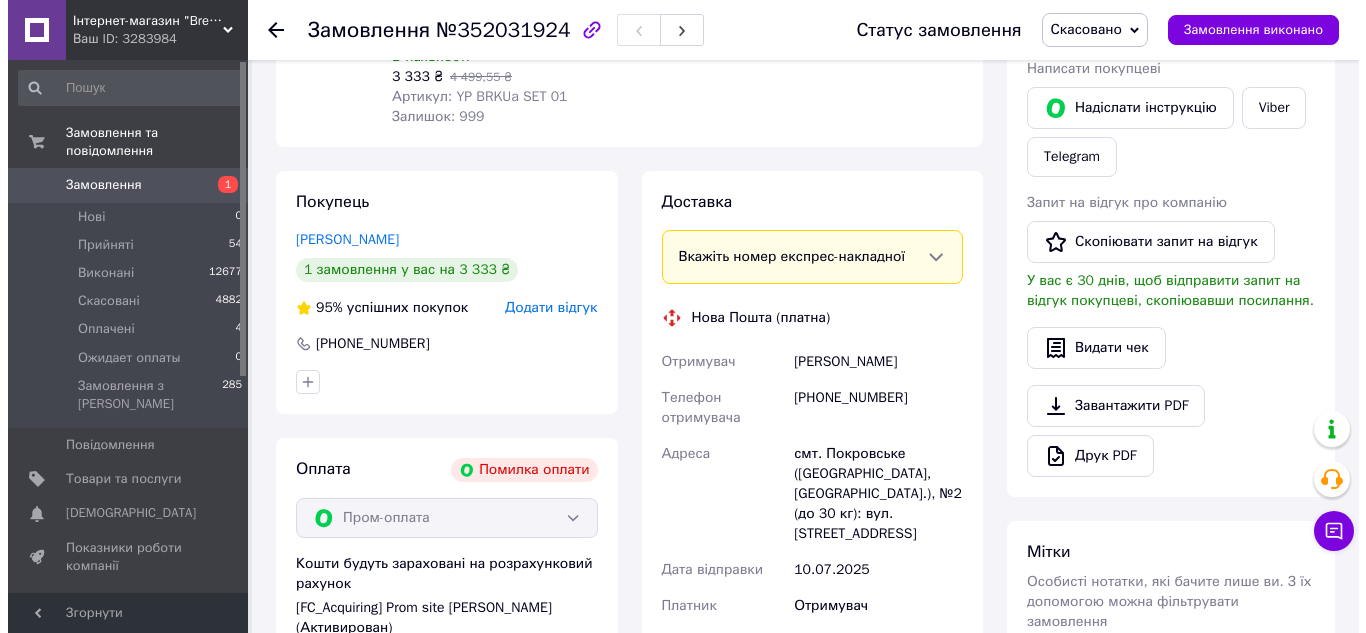 scroll, scrollTop: 0, scrollLeft: 0, axis: both 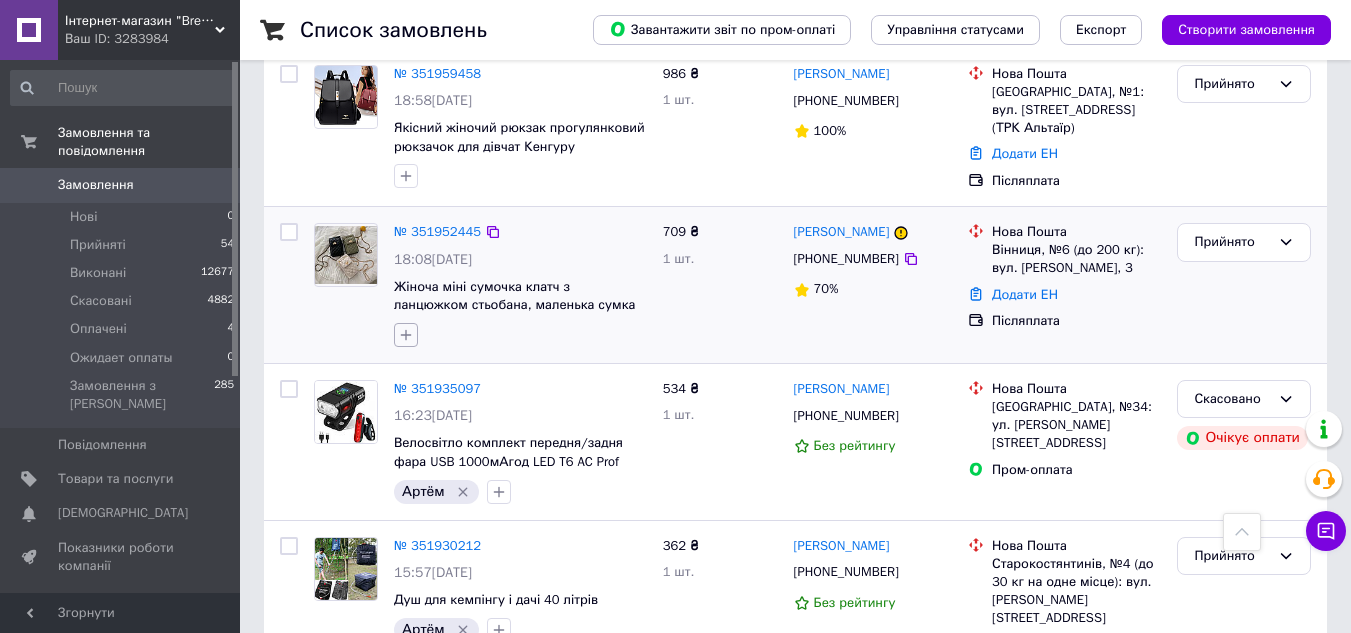 click 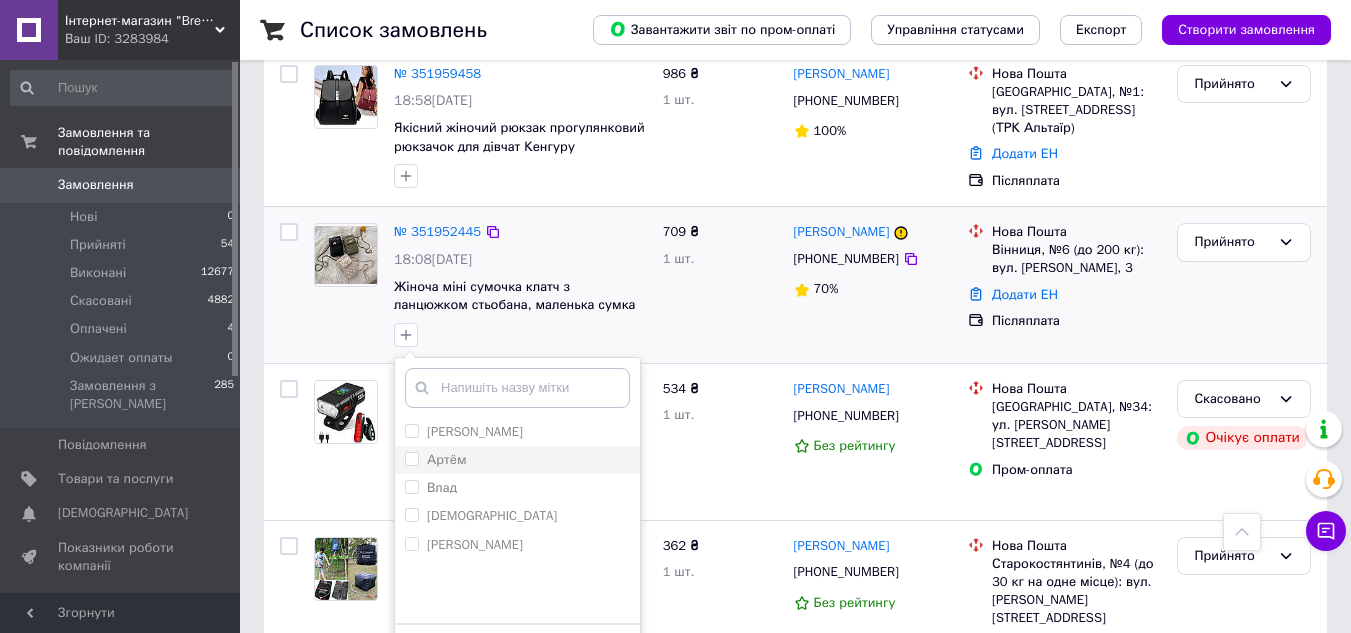 click on "Артём" at bounding box center (411, 458) 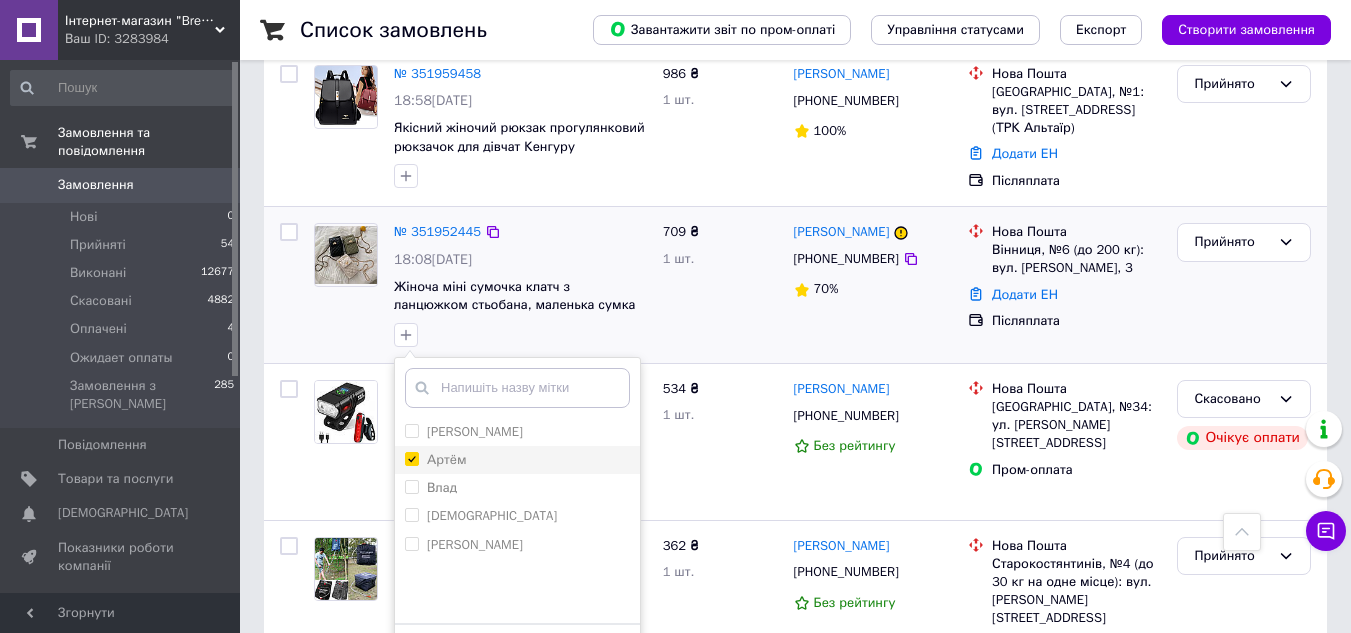 checkbox on "true" 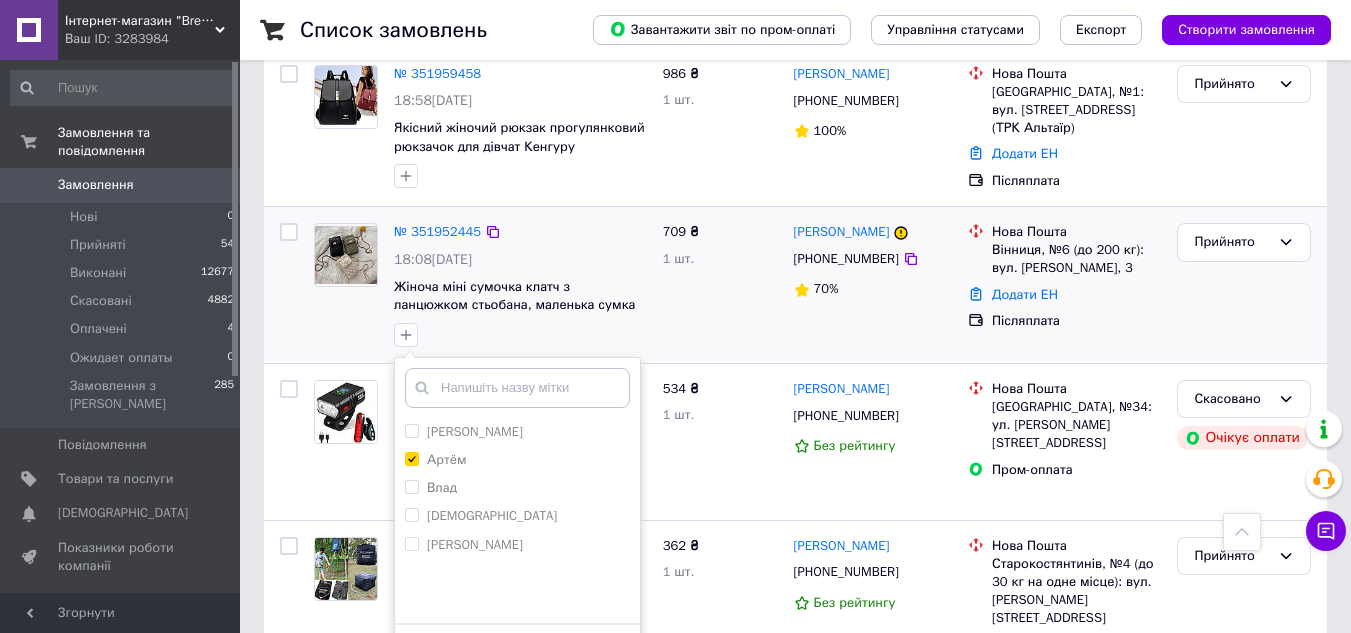 click on "Додати мітку" at bounding box center [517, 654] 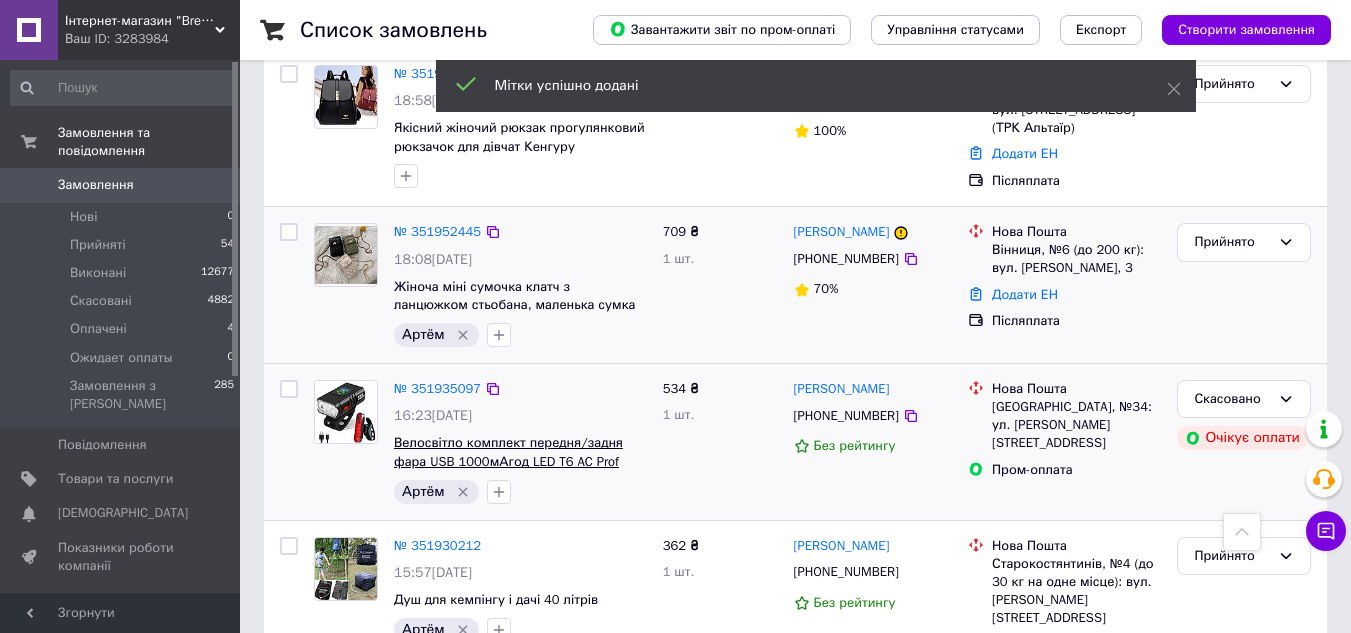 scroll, scrollTop: 900, scrollLeft: 0, axis: vertical 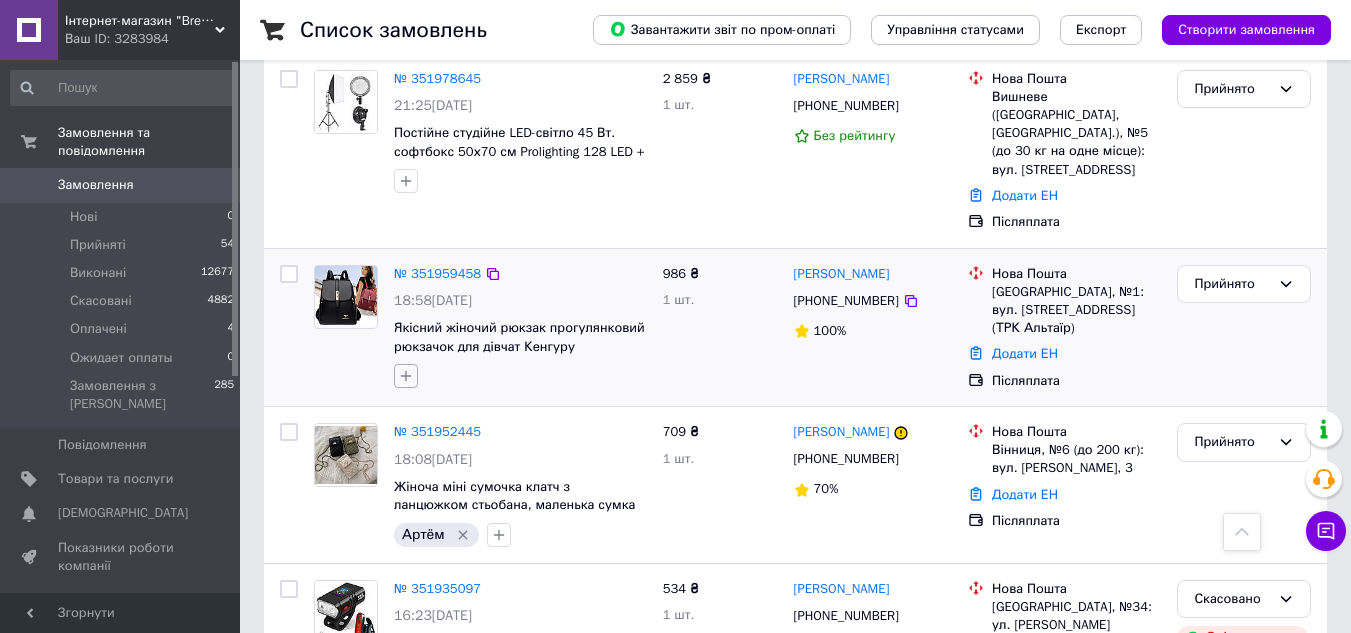 click 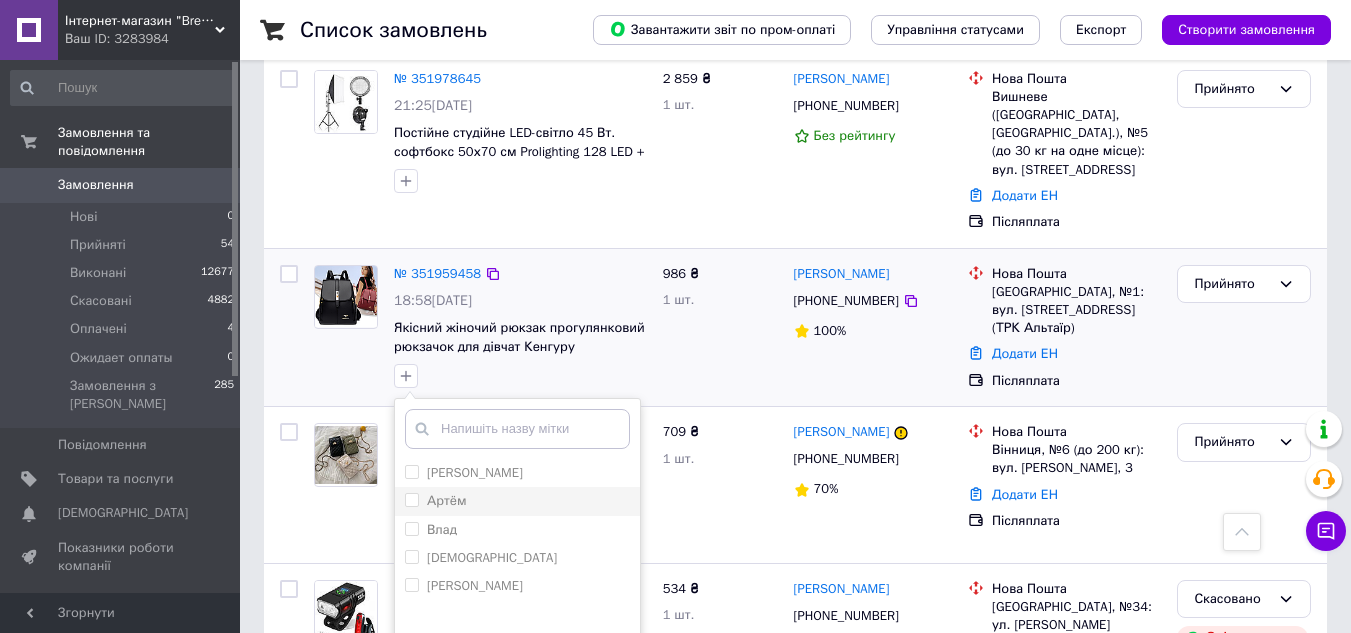 click on "Артём" at bounding box center (411, 499) 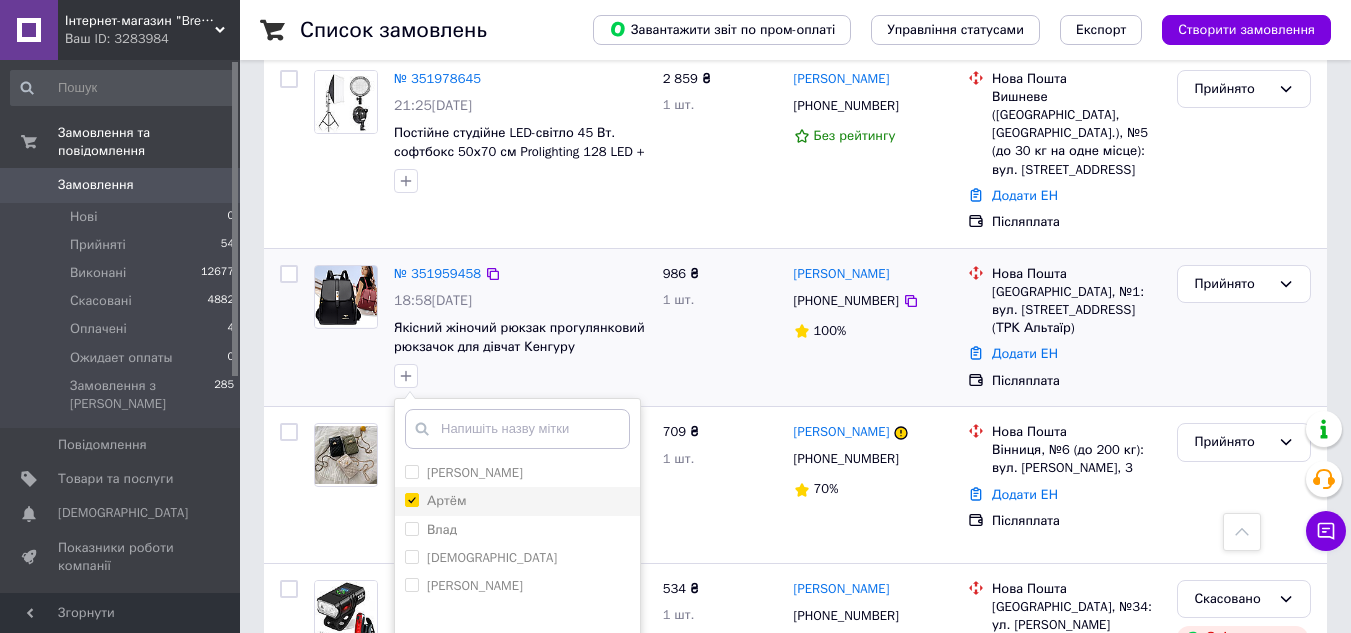 checkbox on "true" 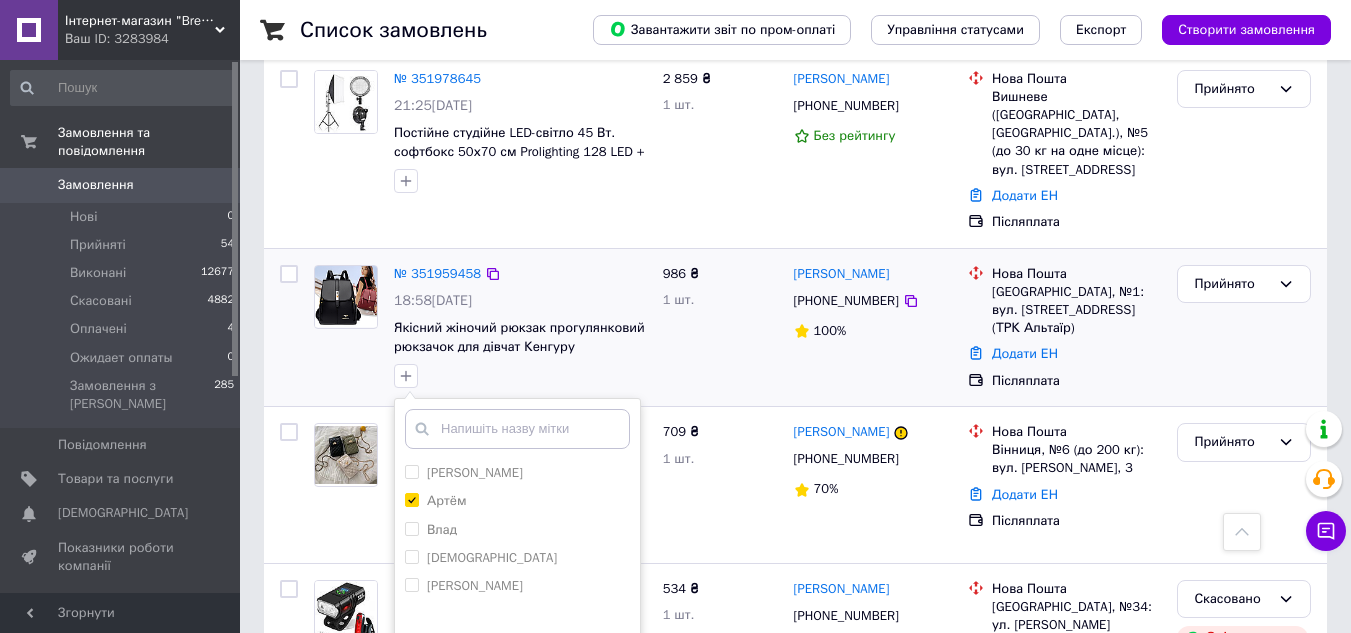 click on "Додати мітку" at bounding box center (517, 695) 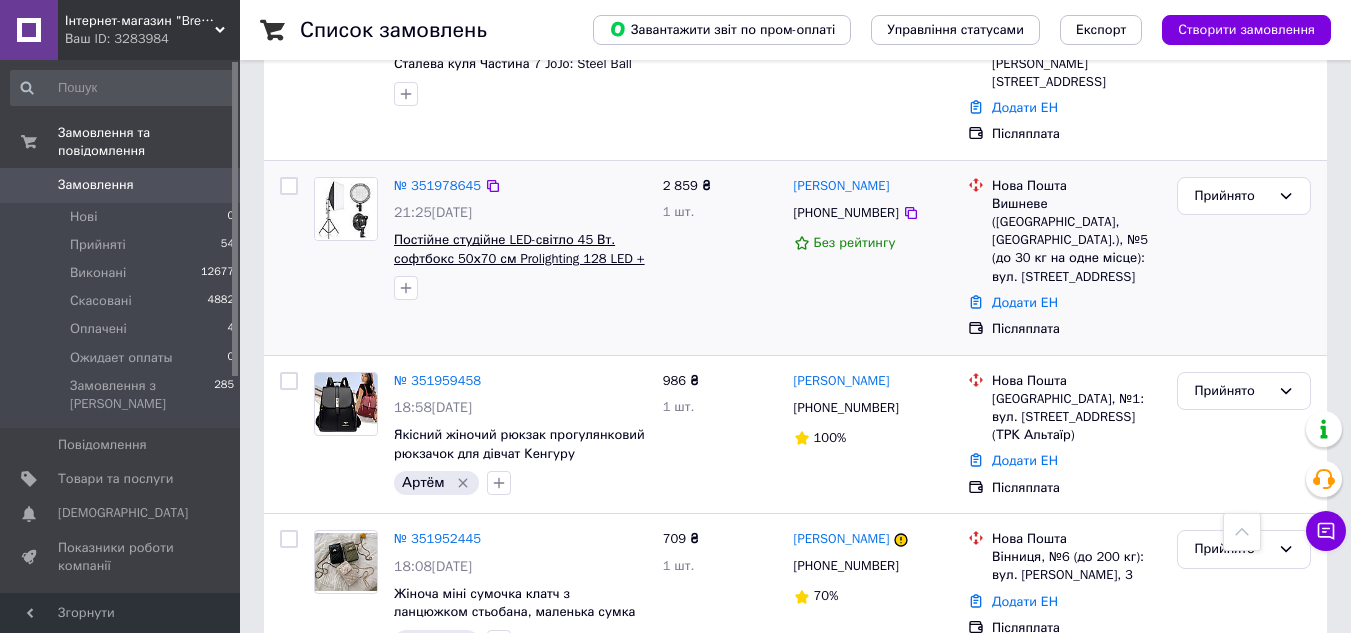 scroll, scrollTop: 600, scrollLeft: 0, axis: vertical 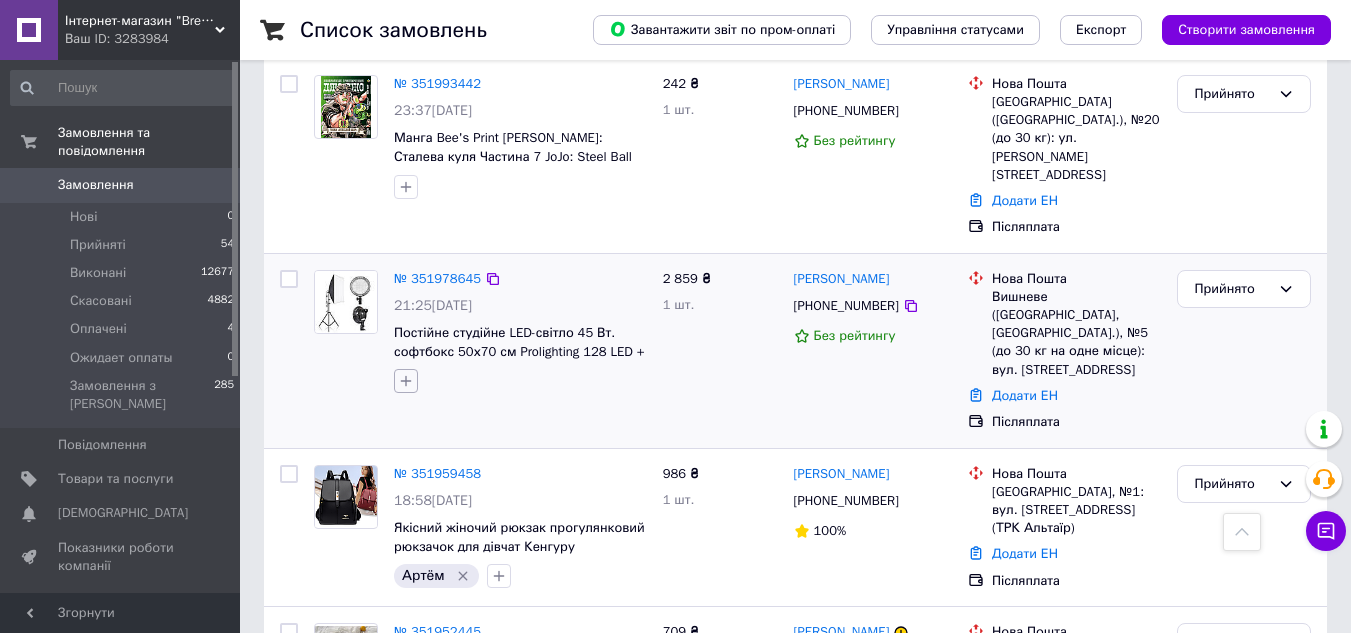 click 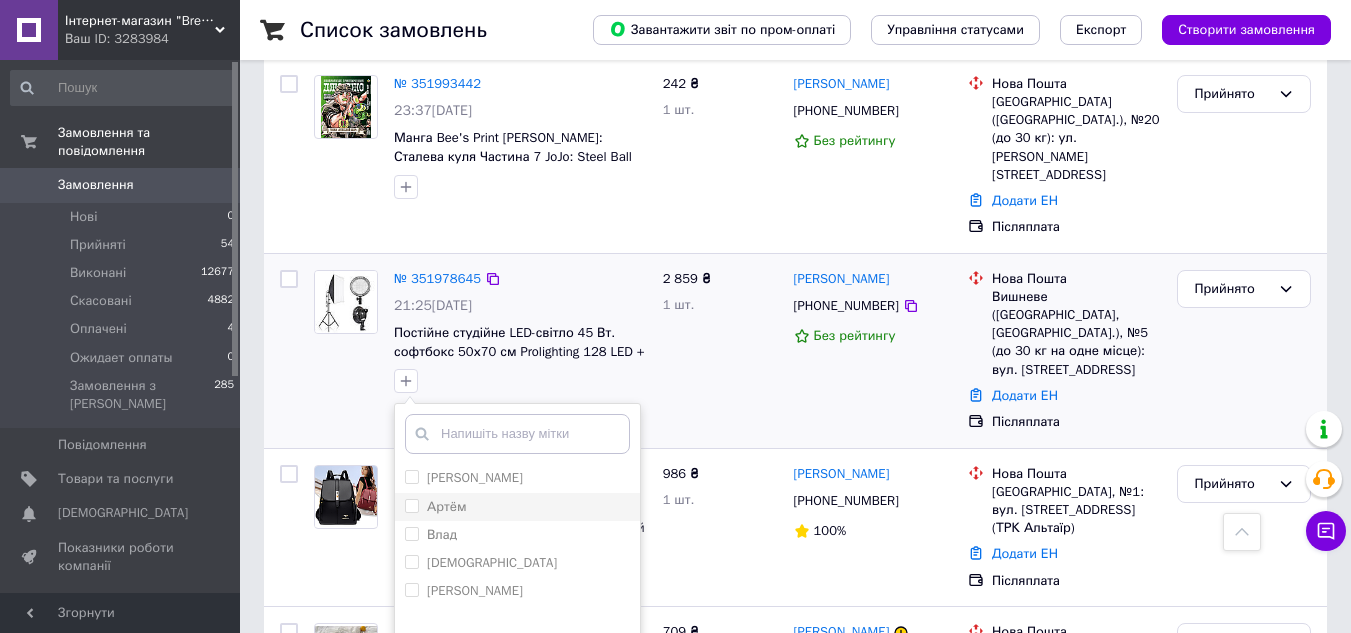 click on "Артём" at bounding box center (411, 505) 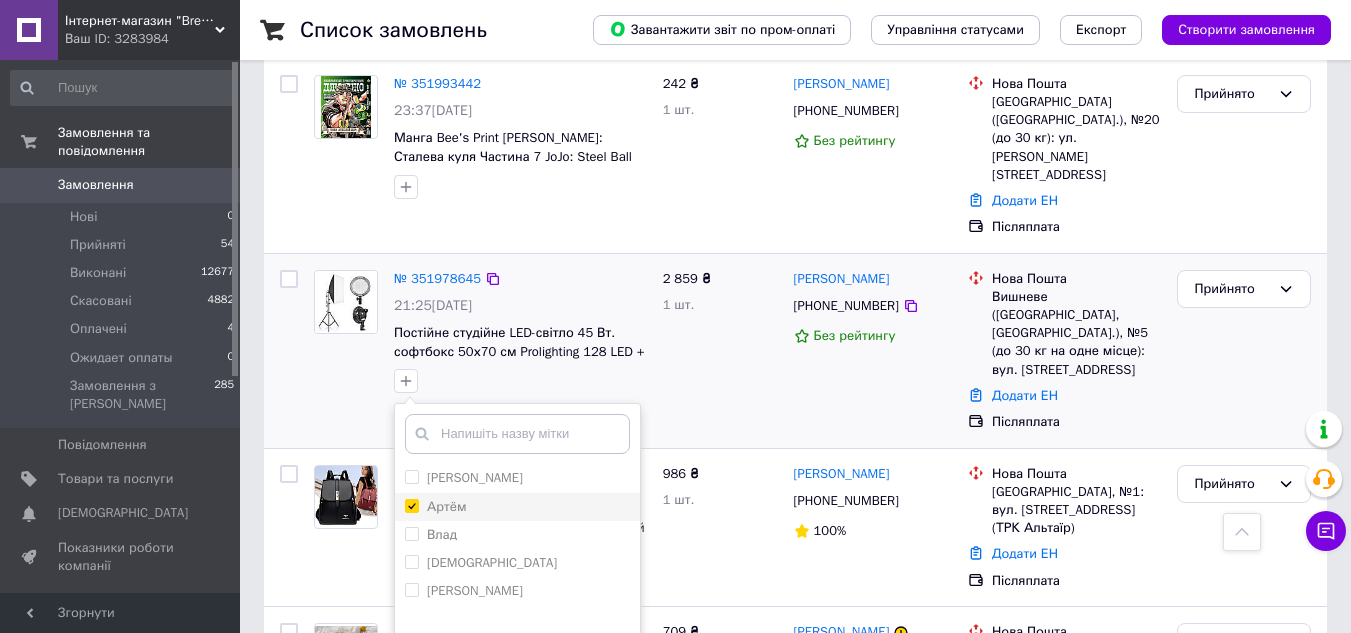 checkbox on "true" 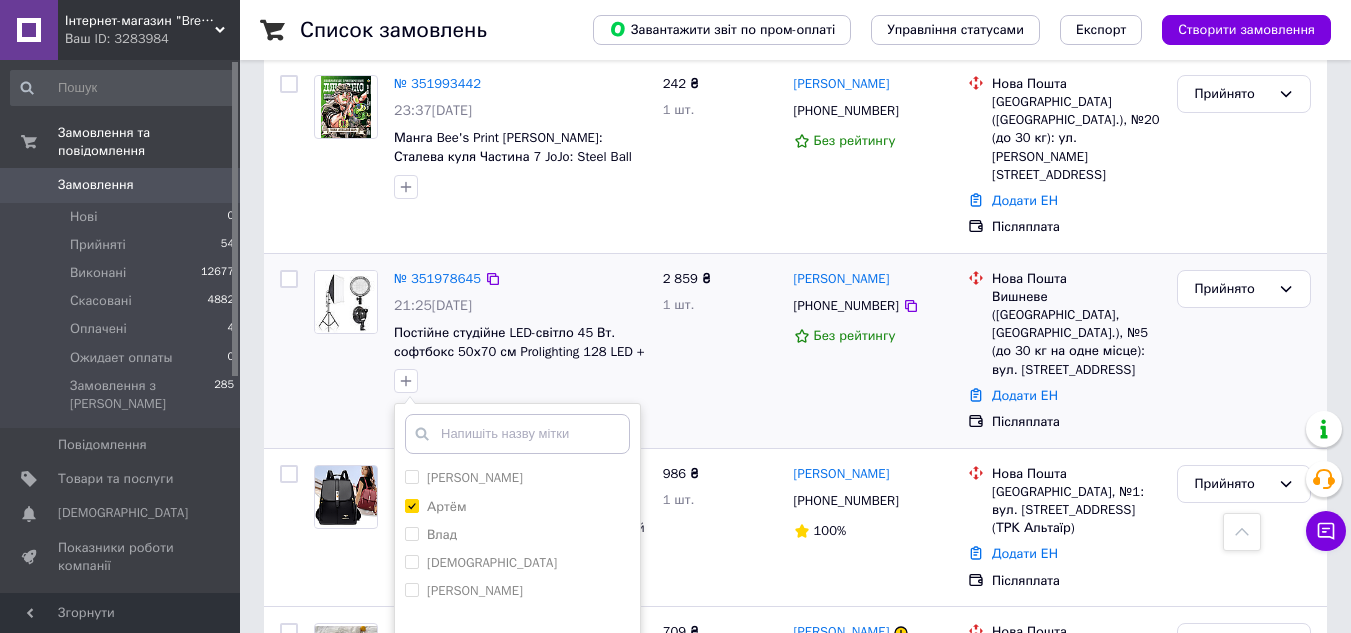 click on "Додати мітку" at bounding box center (517, 700) 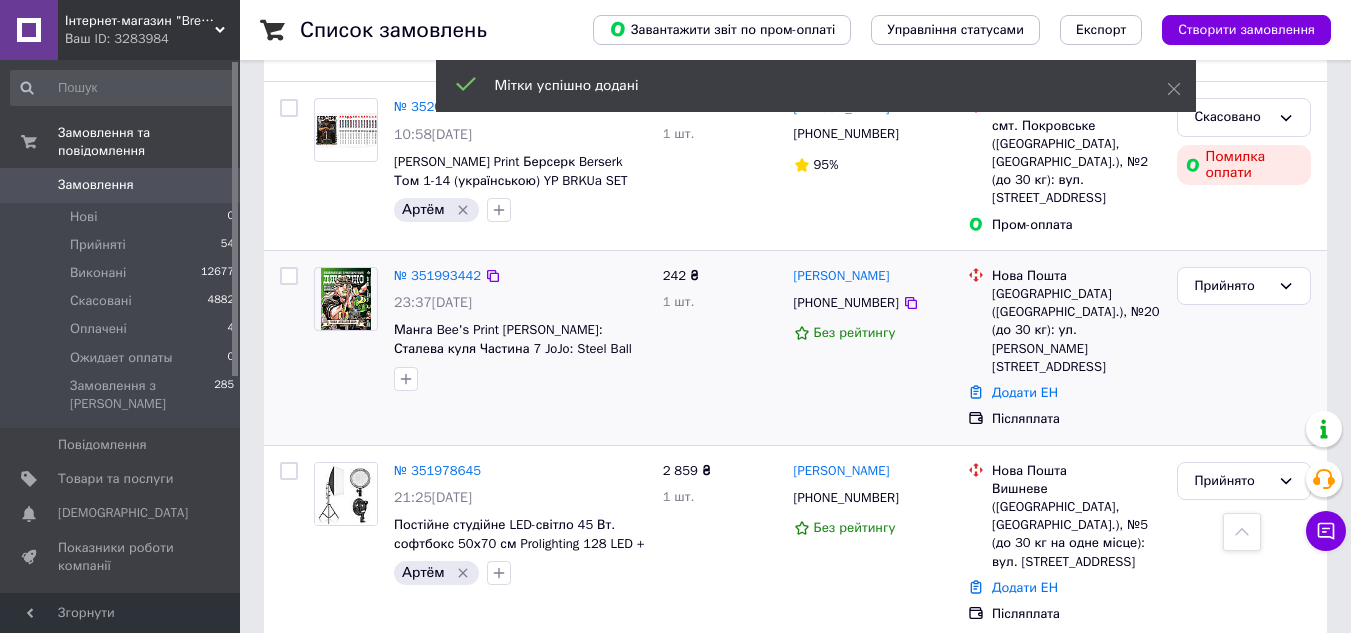 scroll, scrollTop: 400, scrollLeft: 0, axis: vertical 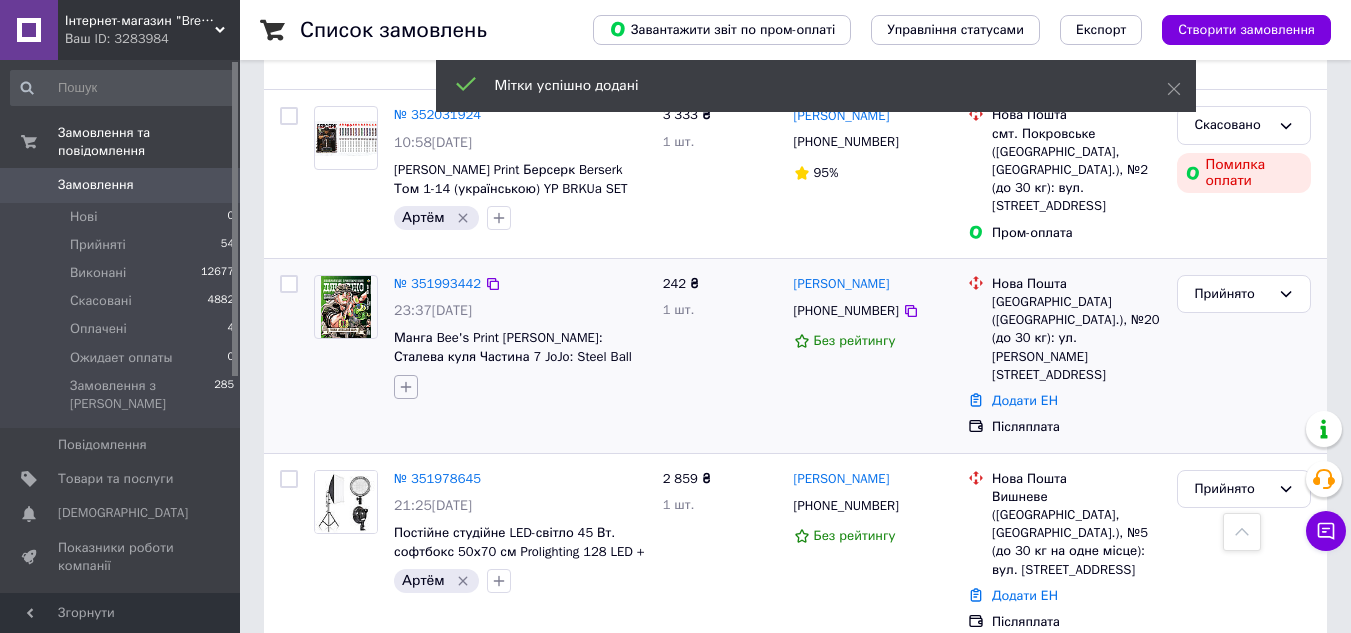 click 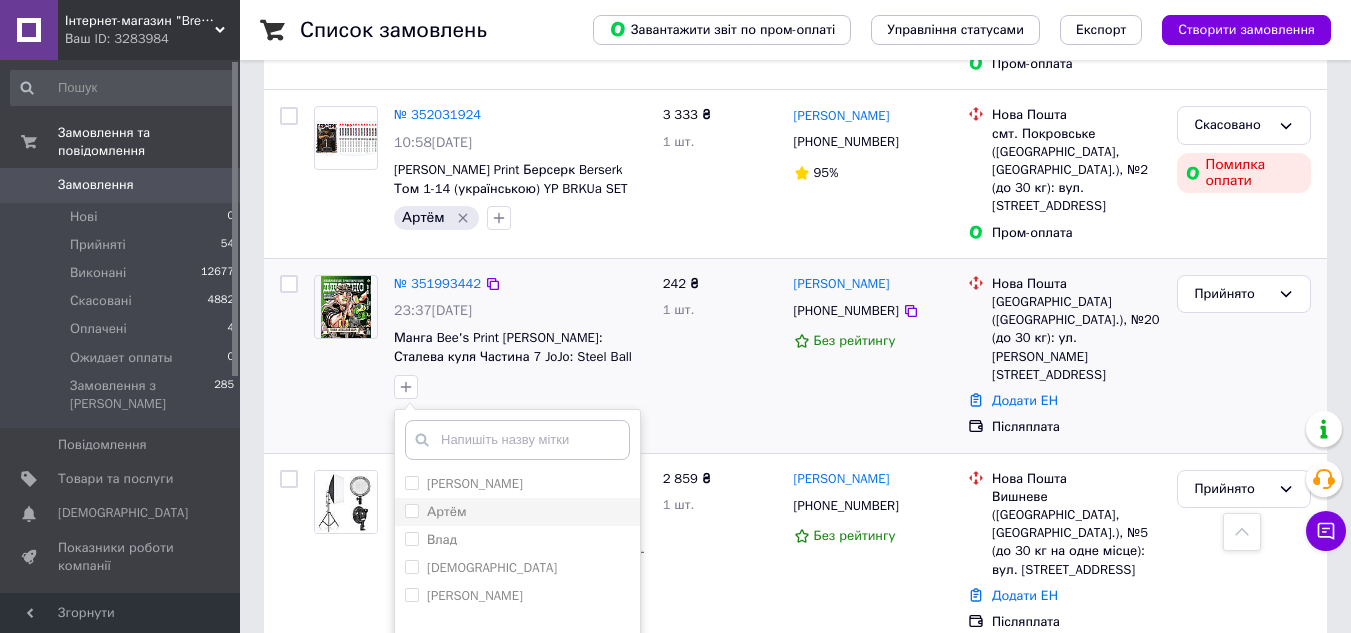 click on "Артём" at bounding box center (411, 510) 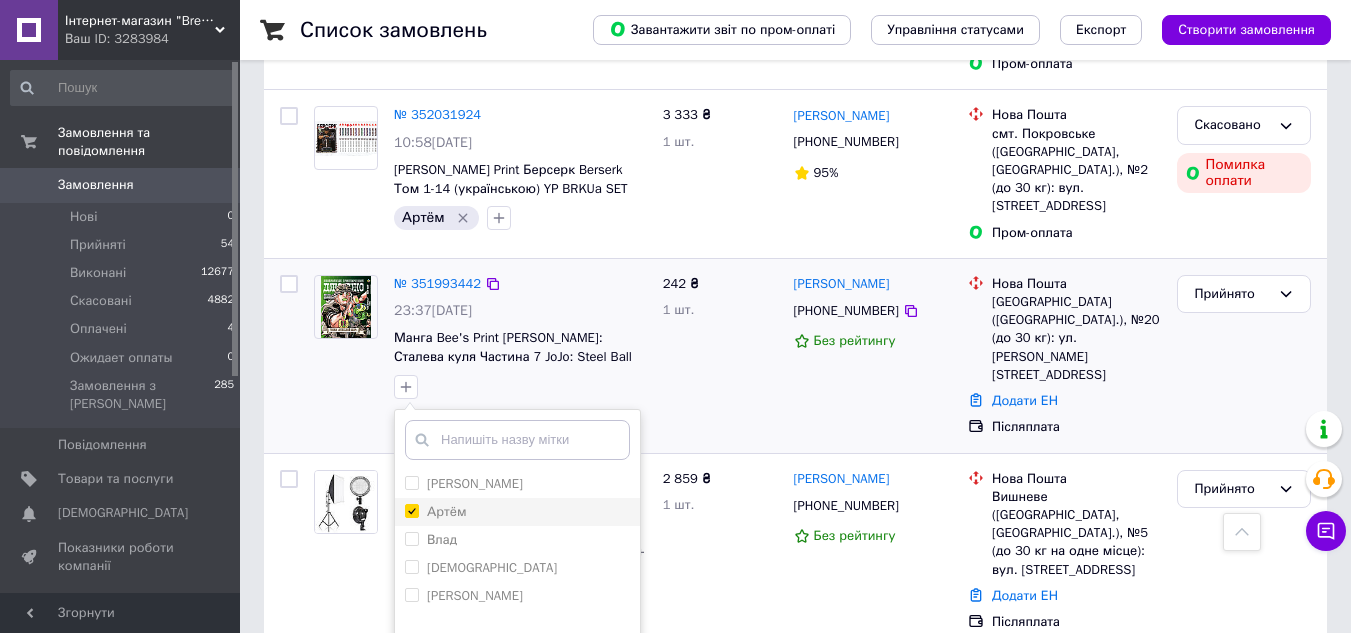 checkbox on "true" 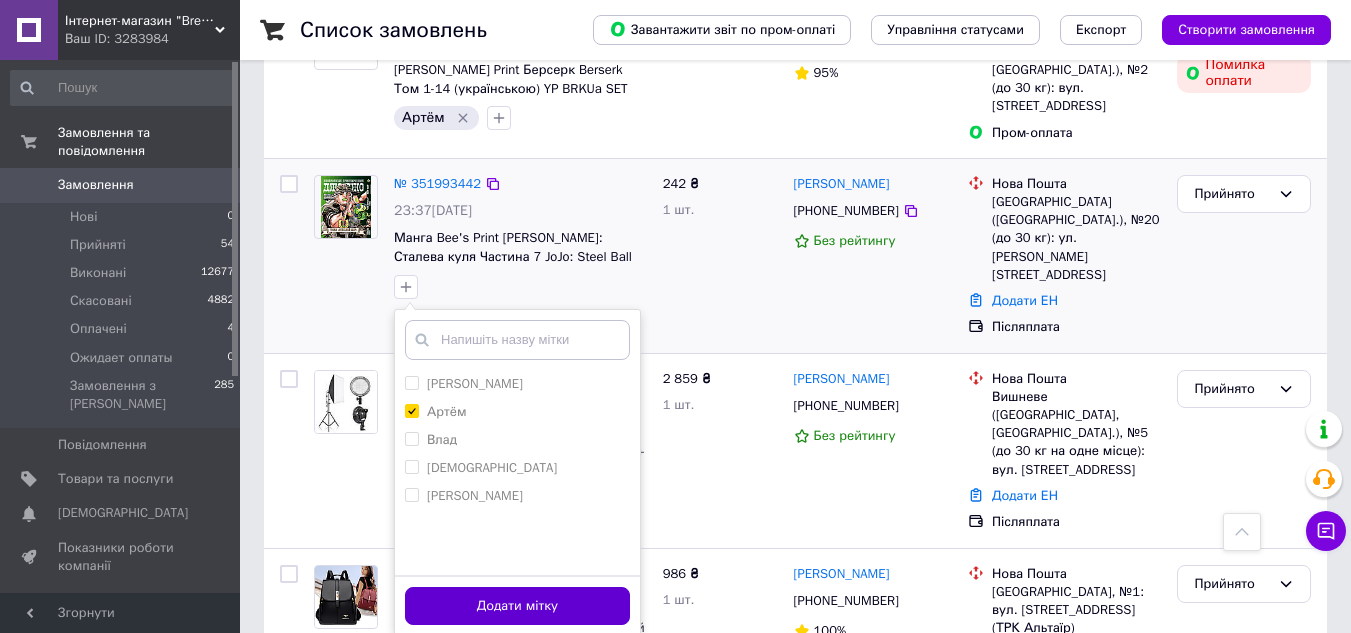 click on "Додати мітку" at bounding box center (517, 606) 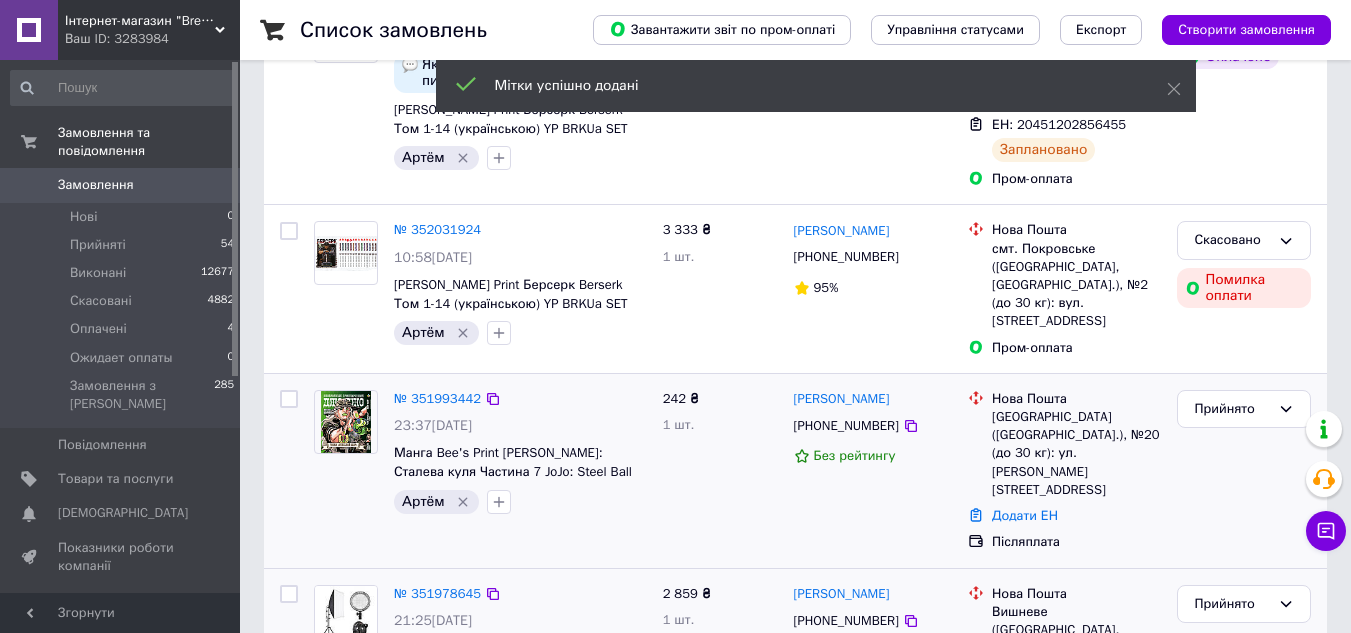scroll, scrollTop: 400, scrollLeft: 0, axis: vertical 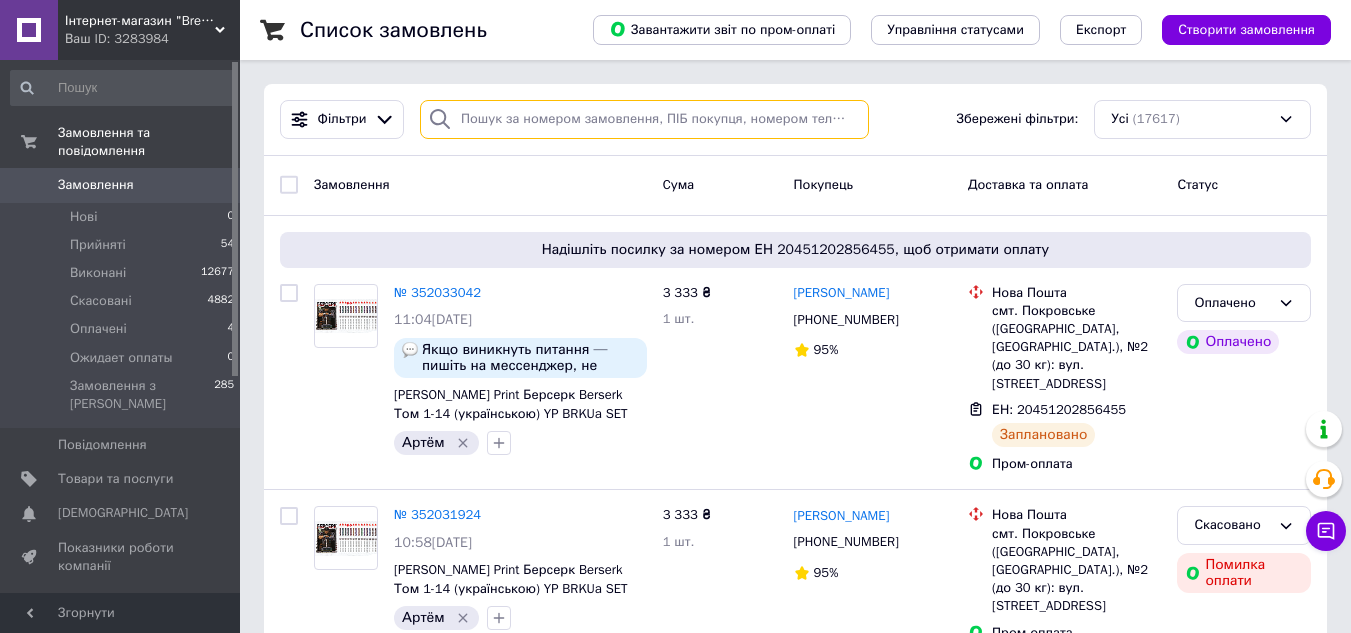 click at bounding box center (644, 119) 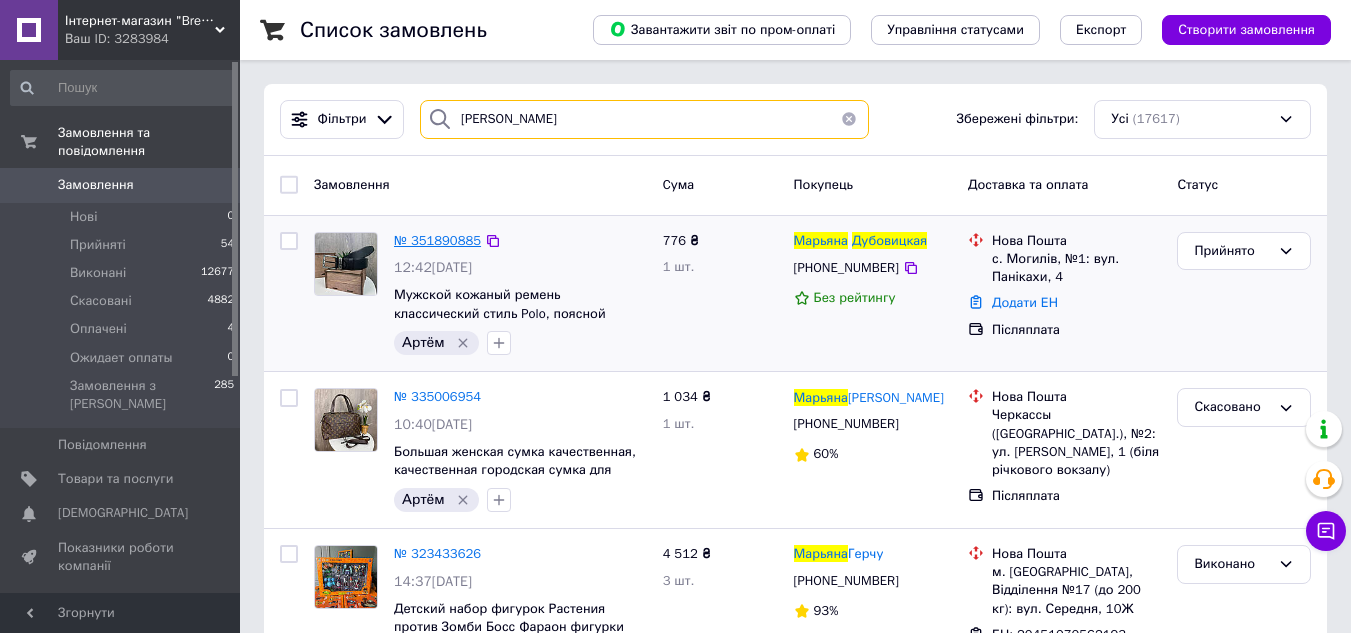 type on "Дубовицкая Марьяна" 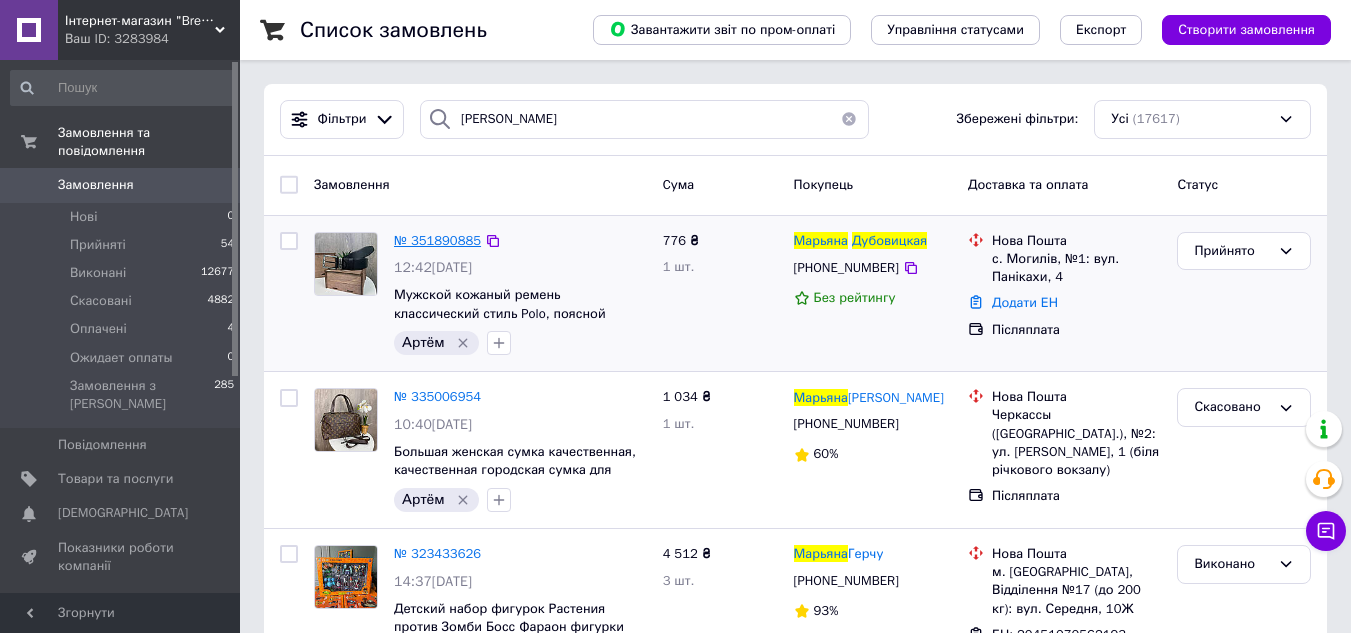 click on "№ 351890885" at bounding box center [437, 240] 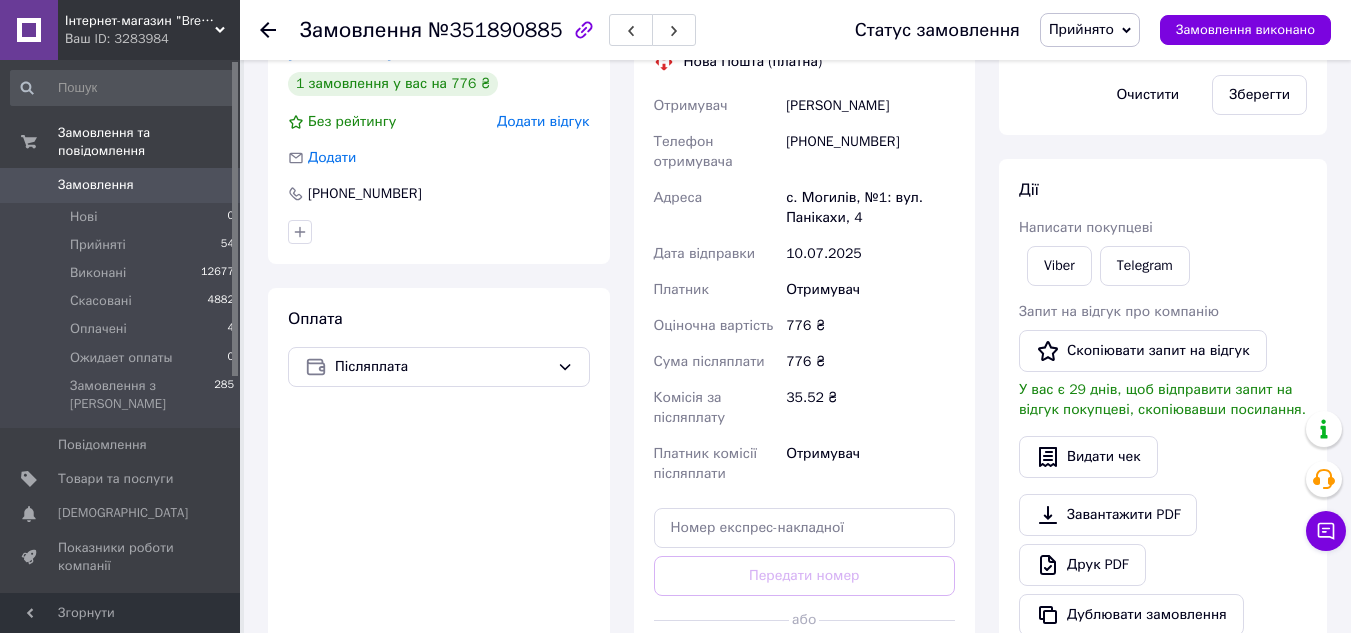 scroll, scrollTop: 500, scrollLeft: 0, axis: vertical 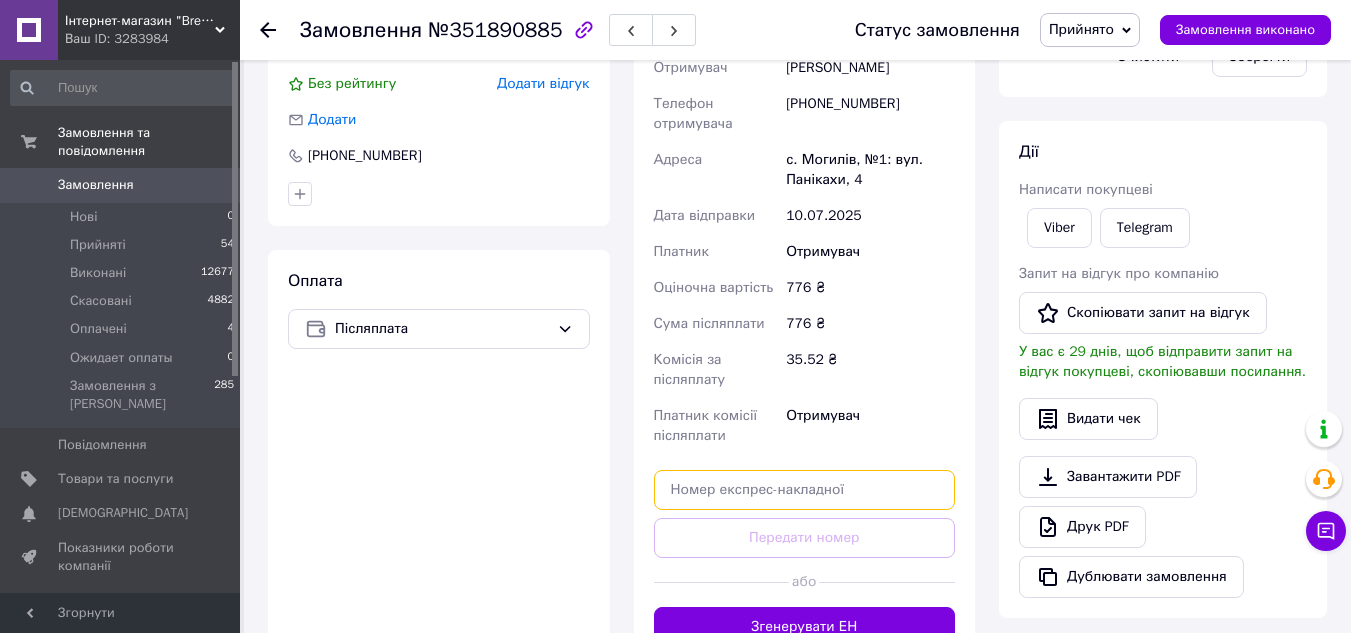 click at bounding box center [805, 490] 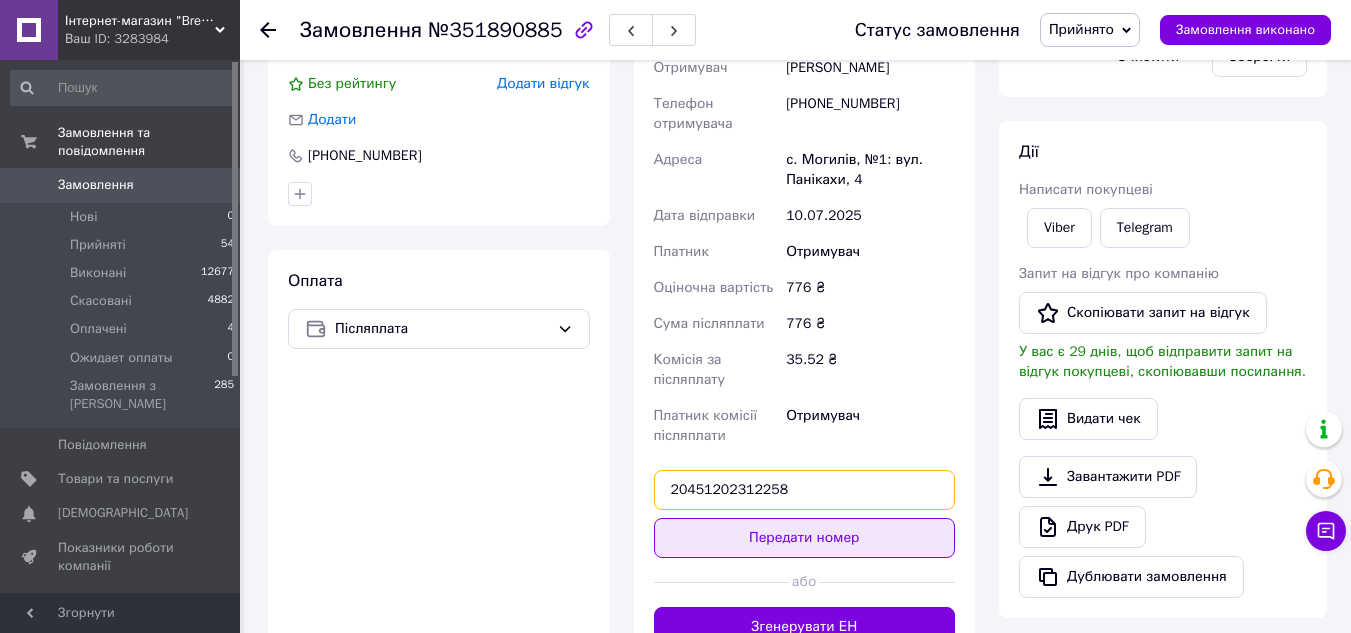type on "20451202312258" 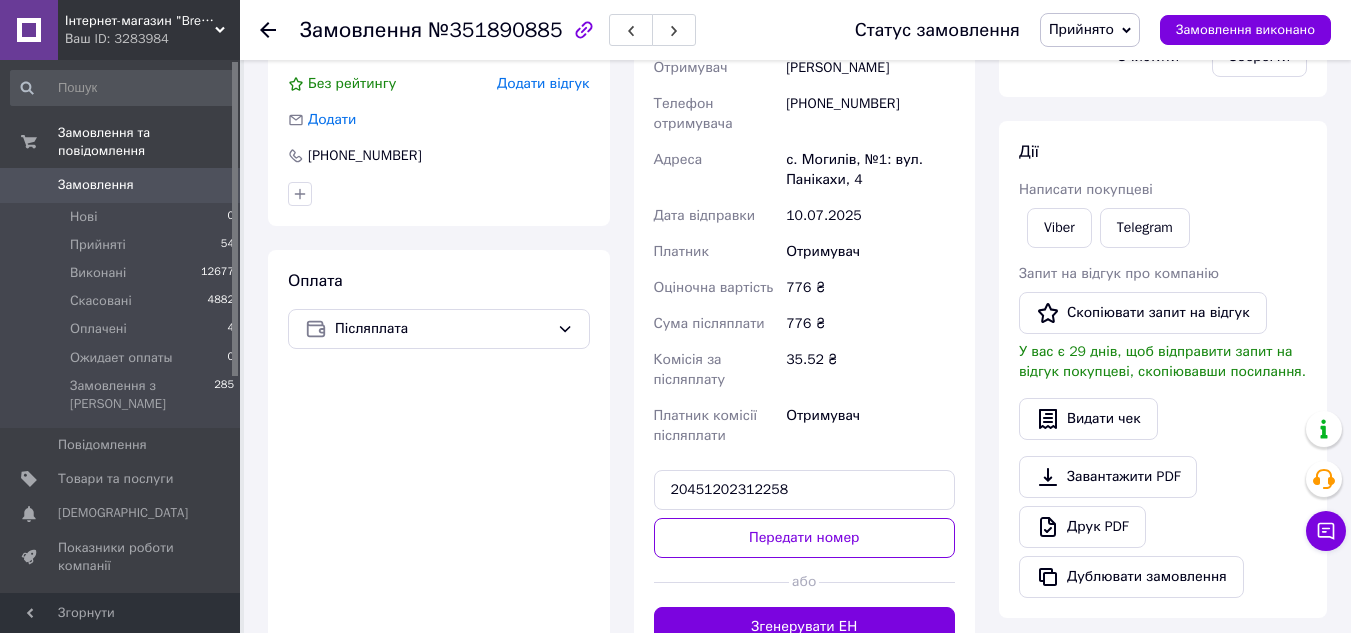 click on "Передати номер" at bounding box center [805, 538] 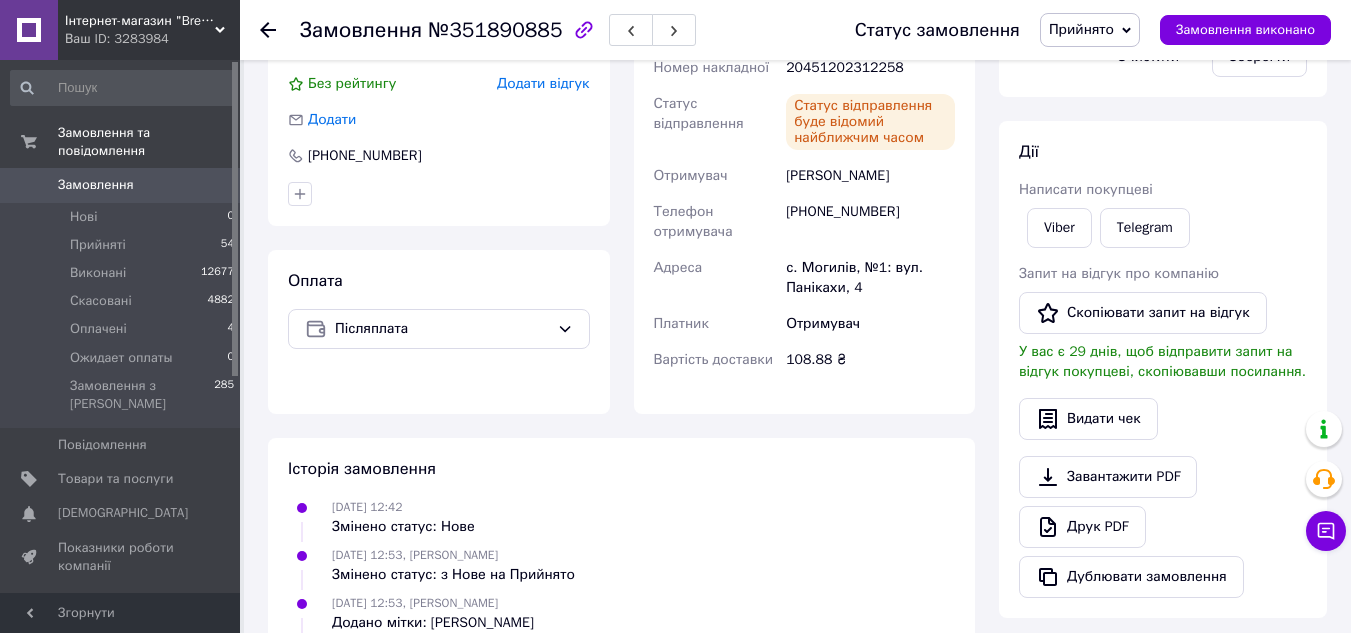 click on "Замовлення" at bounding box center (96, 185) 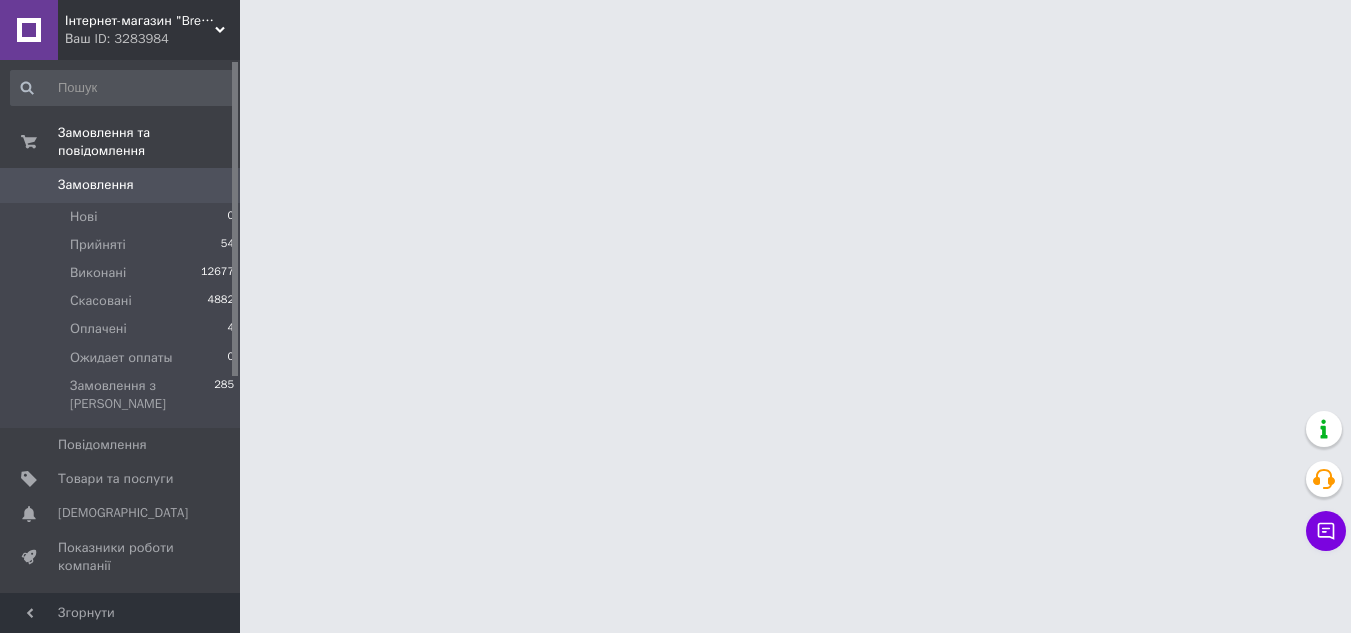 scroll, scrollTop: 0, scrollLeft: 0, axis: both 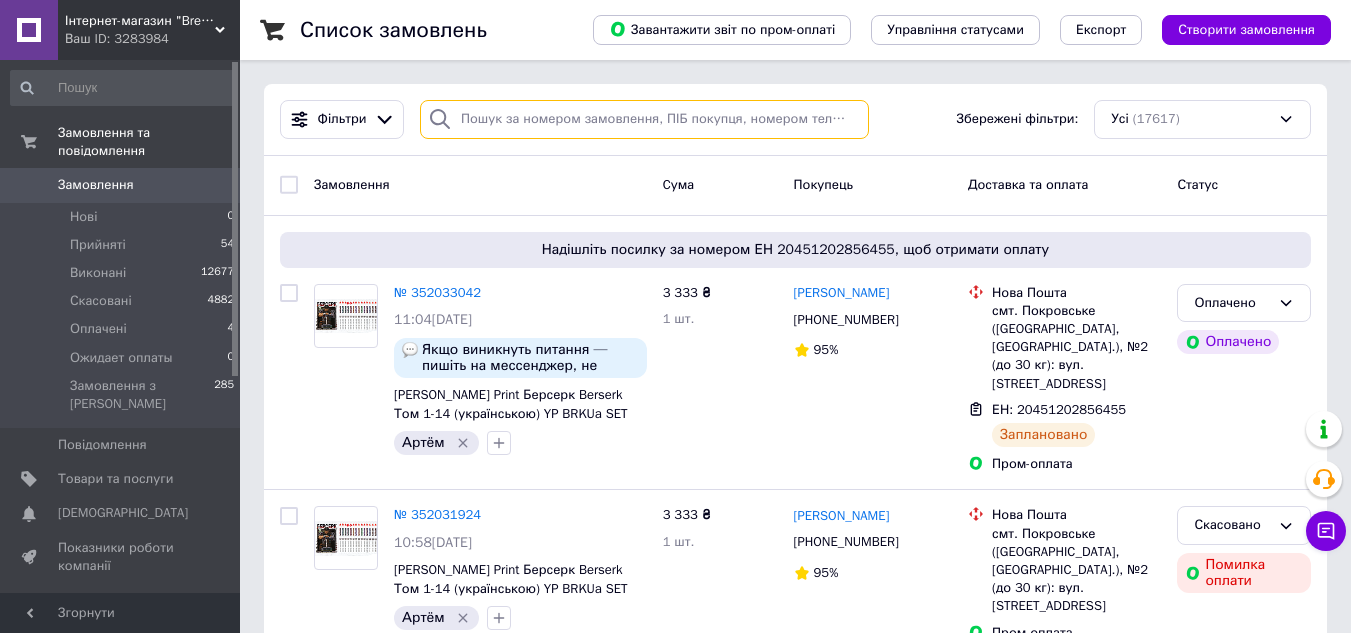 click at bounding box center (644, 119) 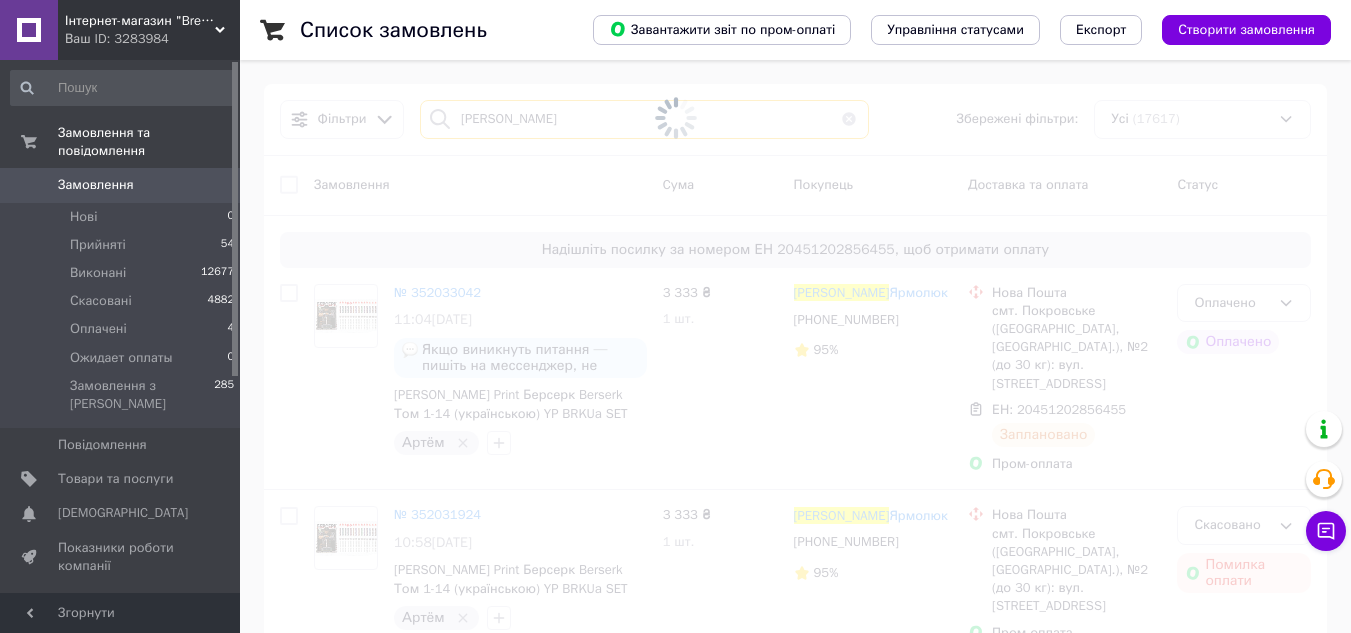 type on "Макаренко Микола" 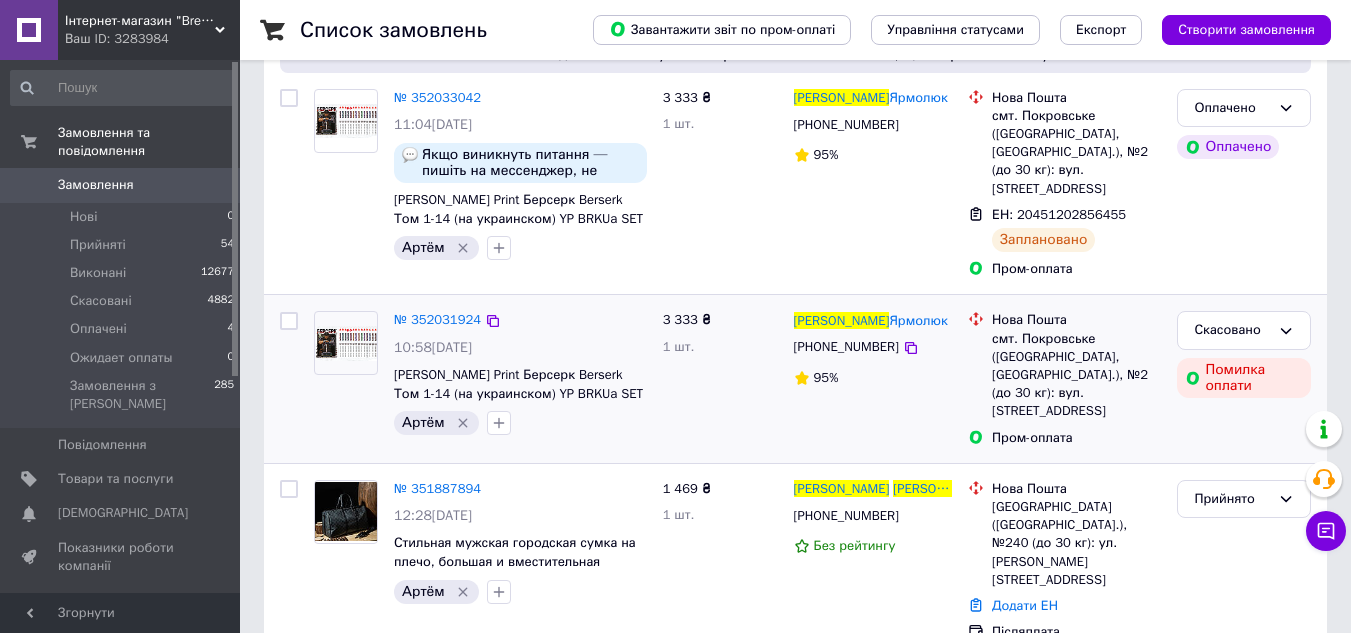 scroll, scrollTop: 200, scrollLeft: 0, axis: vertical 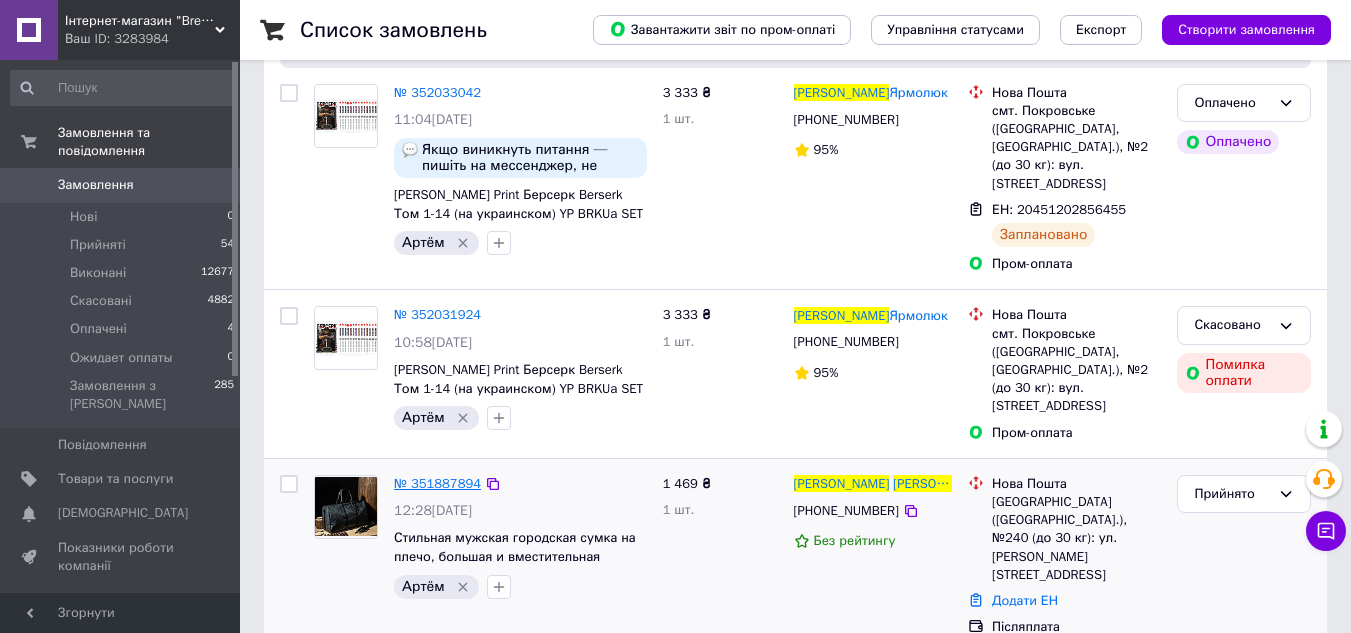 click on "№ 351887894" at bounding box center (437, 483) 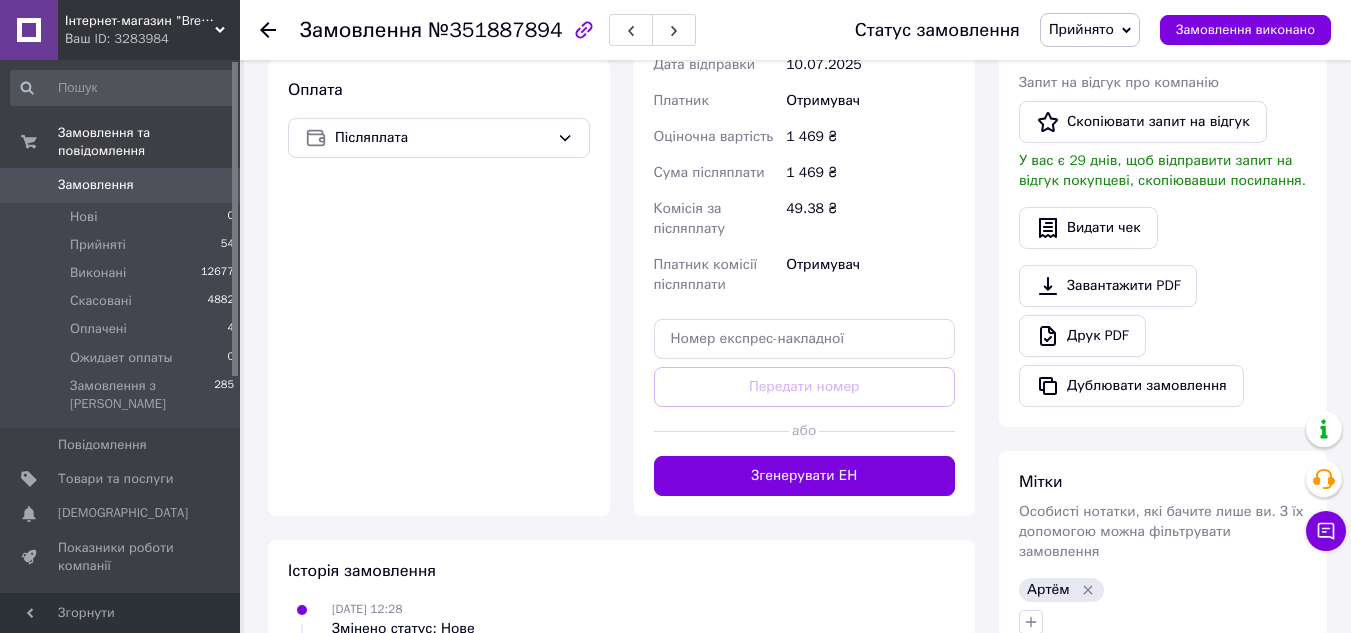 scroll, scrollTop: 700, scrollLeft: 0, axis: vertical 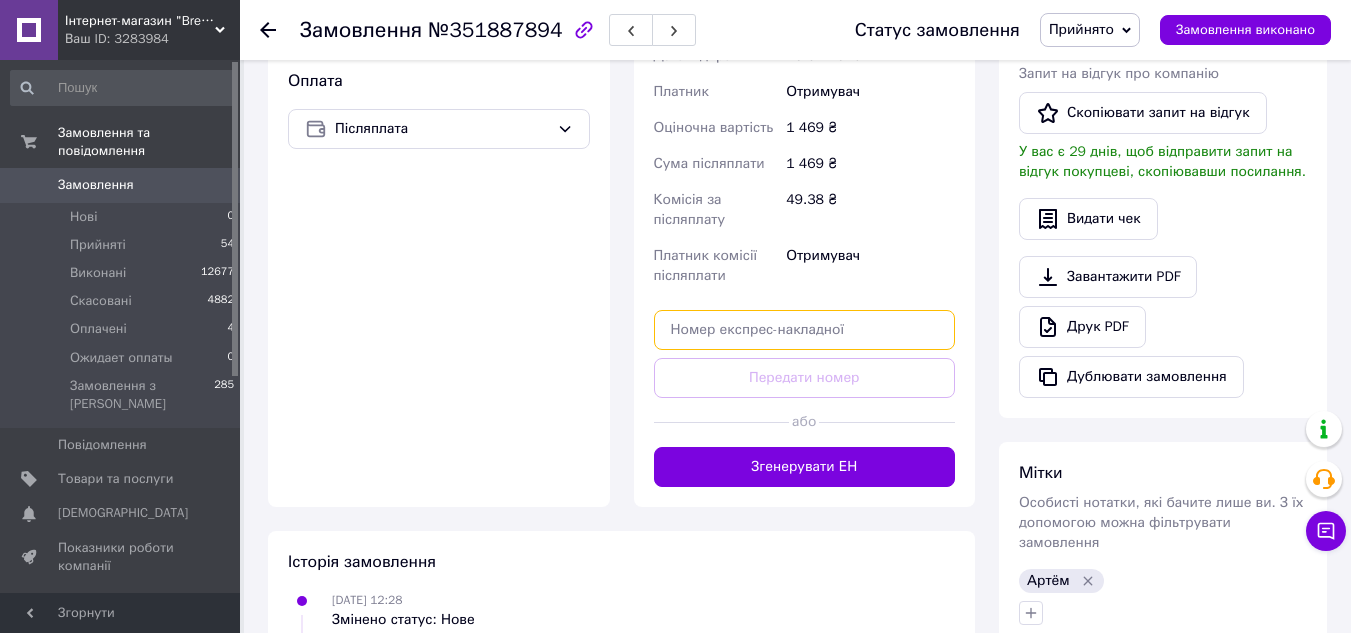 click at bounding box center (805, 330) 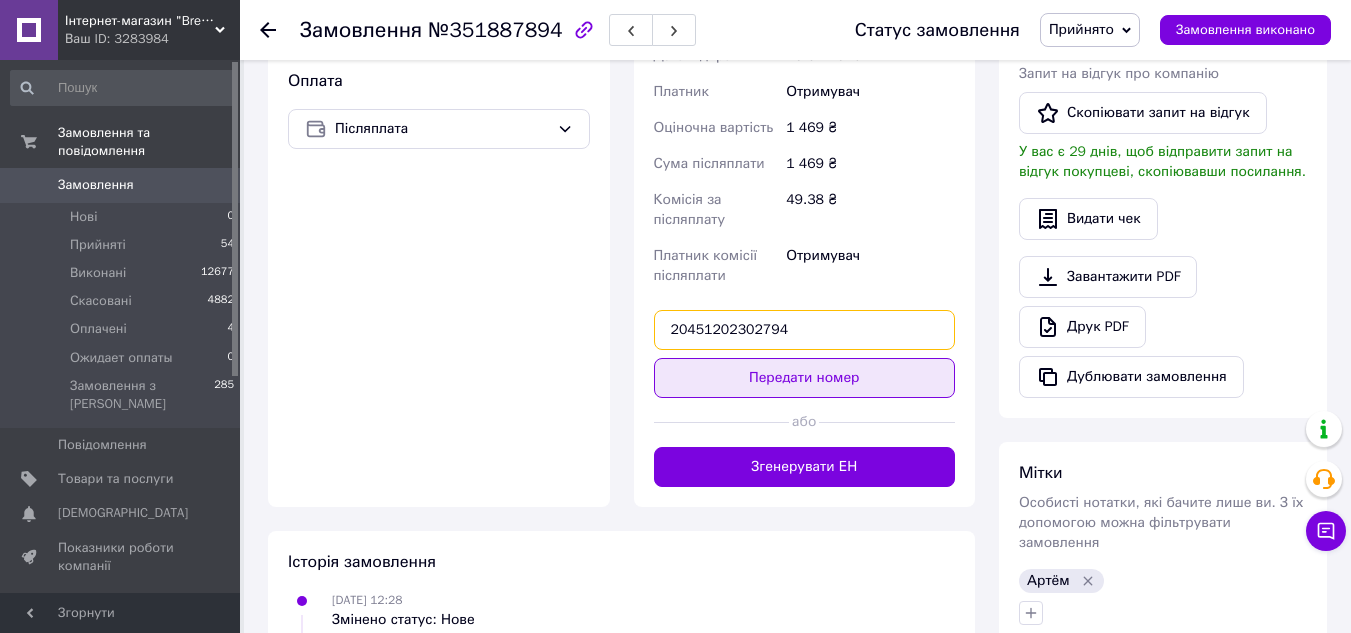 type on "20451202302794" 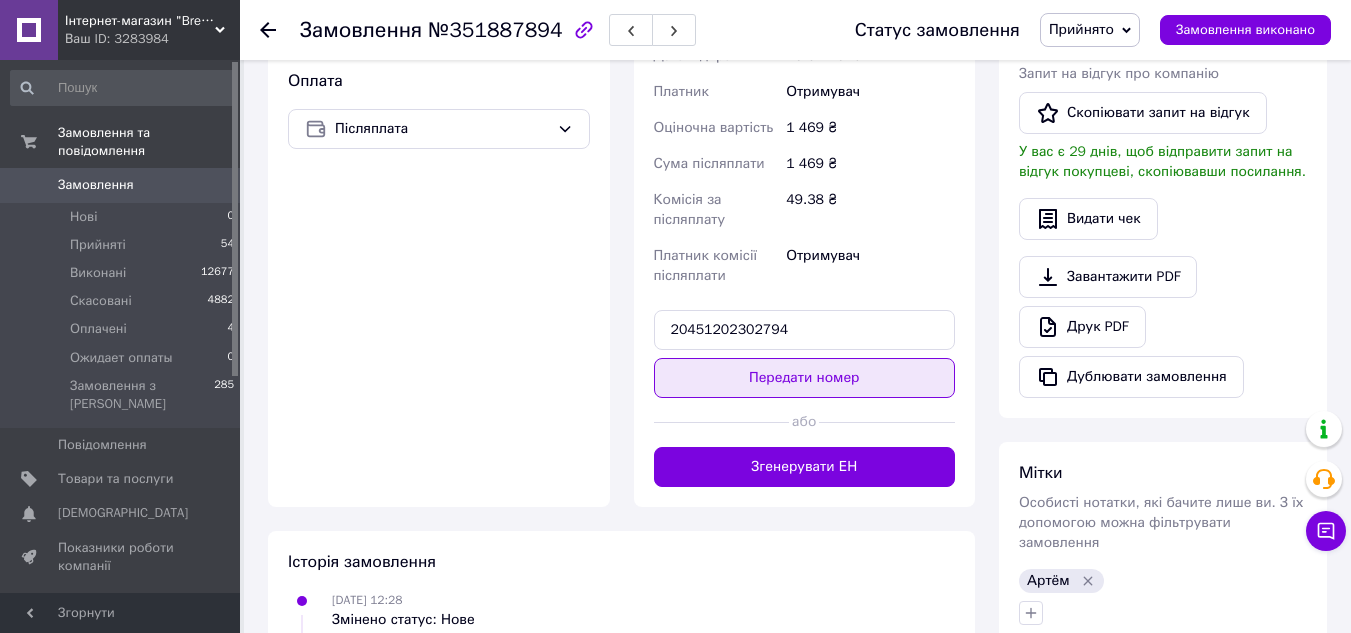 click on "Передати номер" at bounding box center (805, 378) 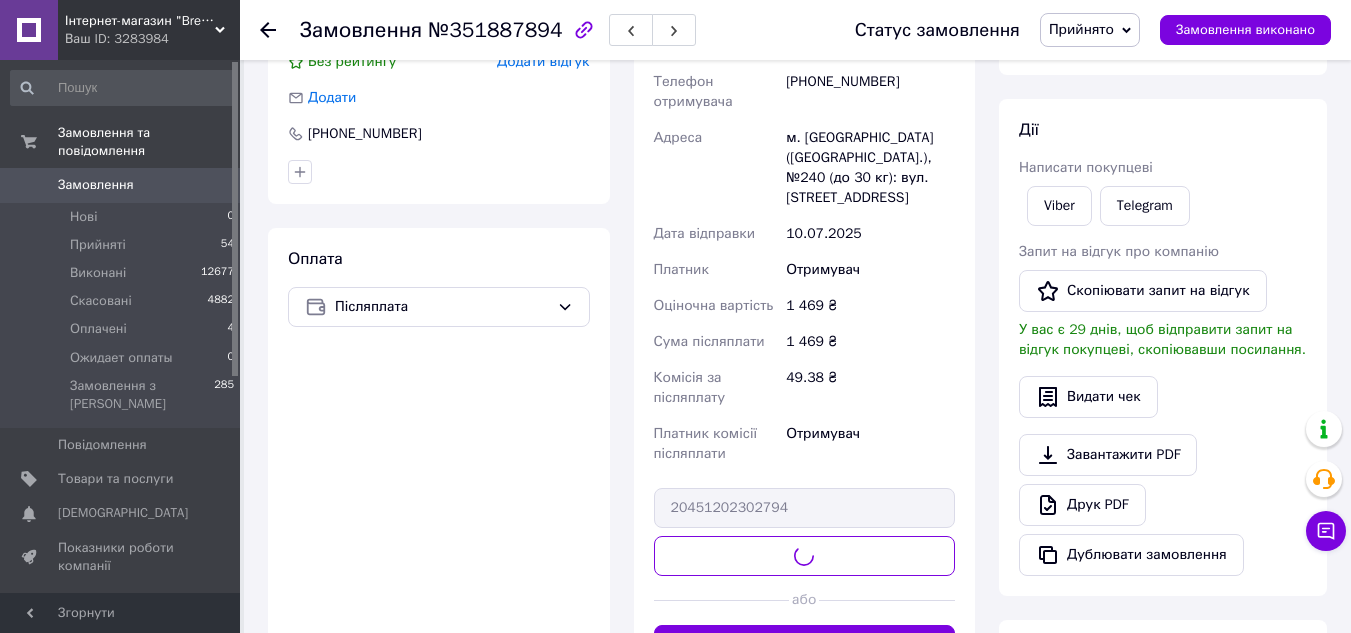 scroll, scrollTop: 300, scrollLeft: 0, axis: vertical 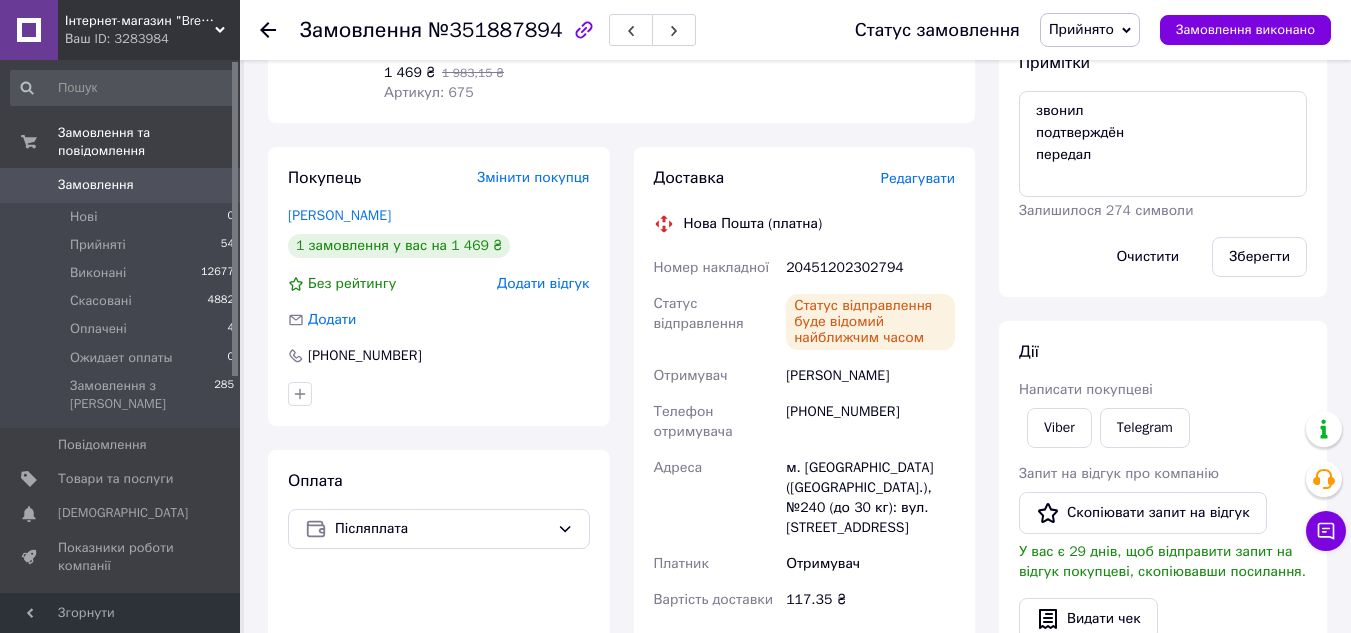 click on "Замовлення" at bounding box center [96, 185] 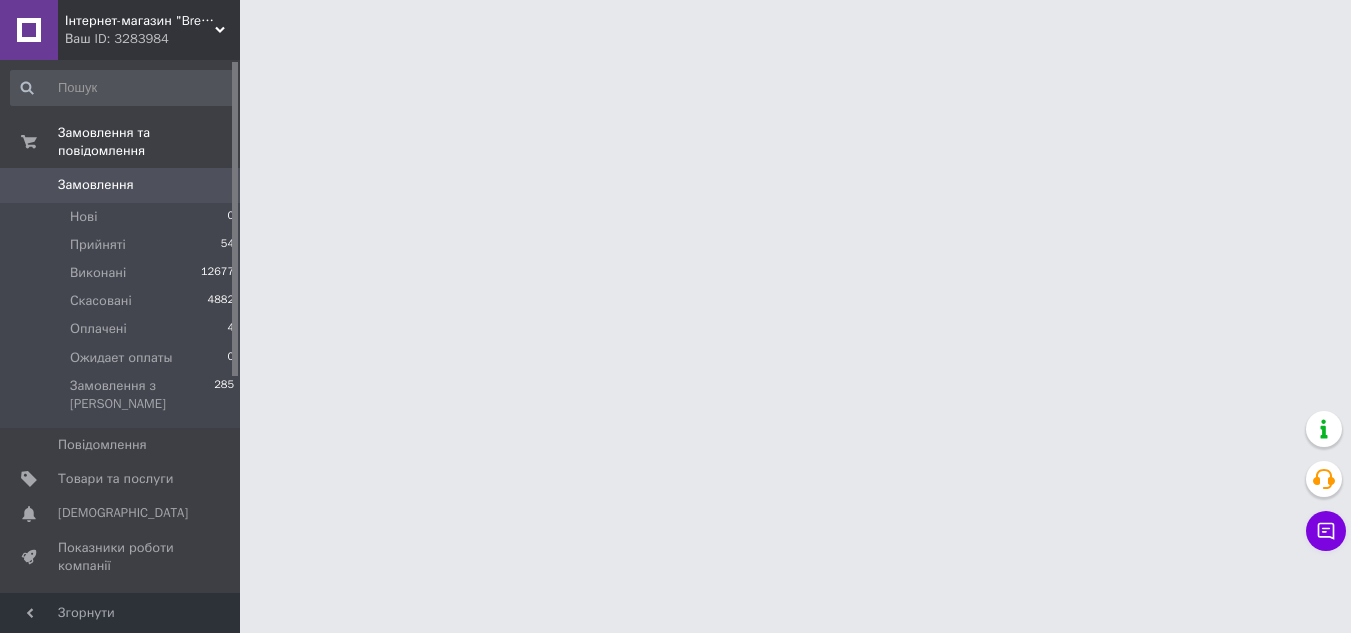 scroll, scrollTop: 0, scrollLeft: 0, axis: both 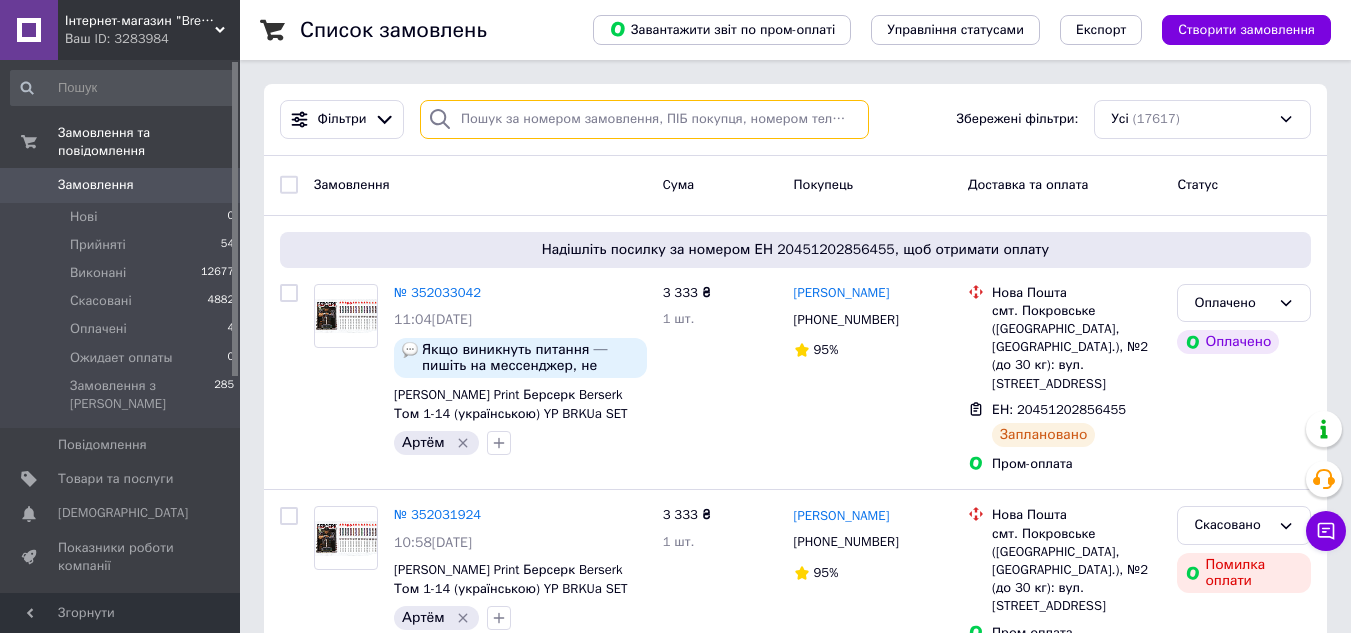 click at bounding box center [644, 119] 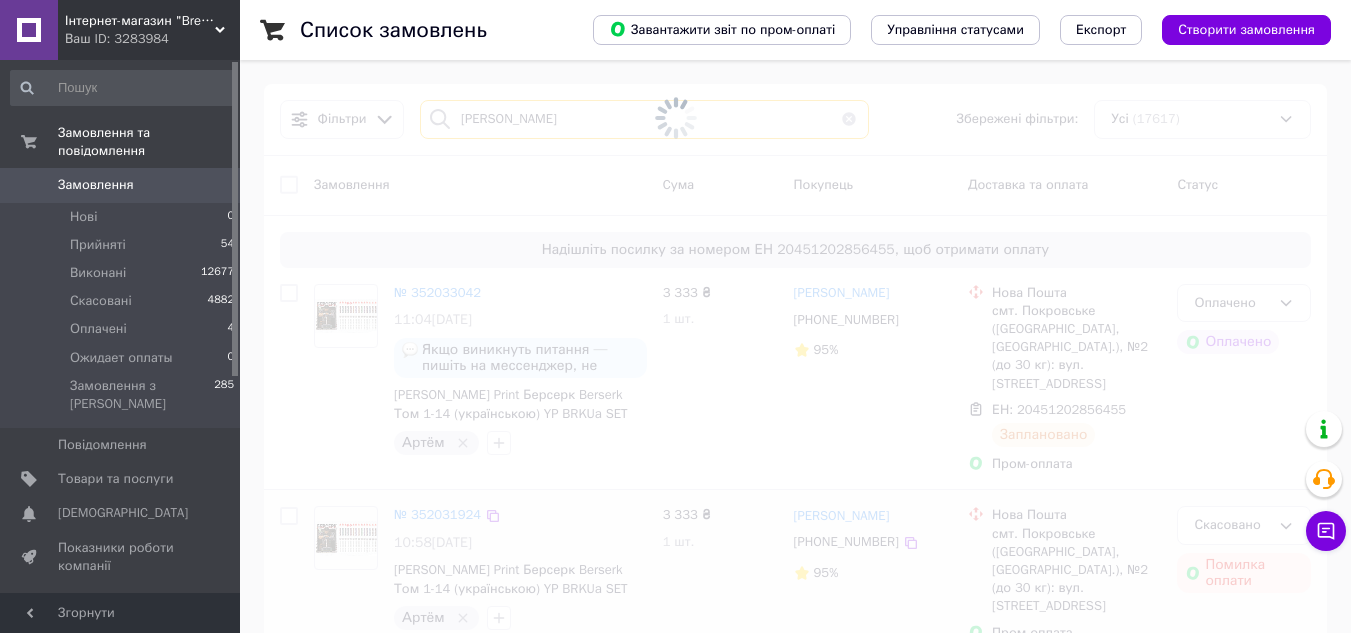 type on "Груколенко Кристина" 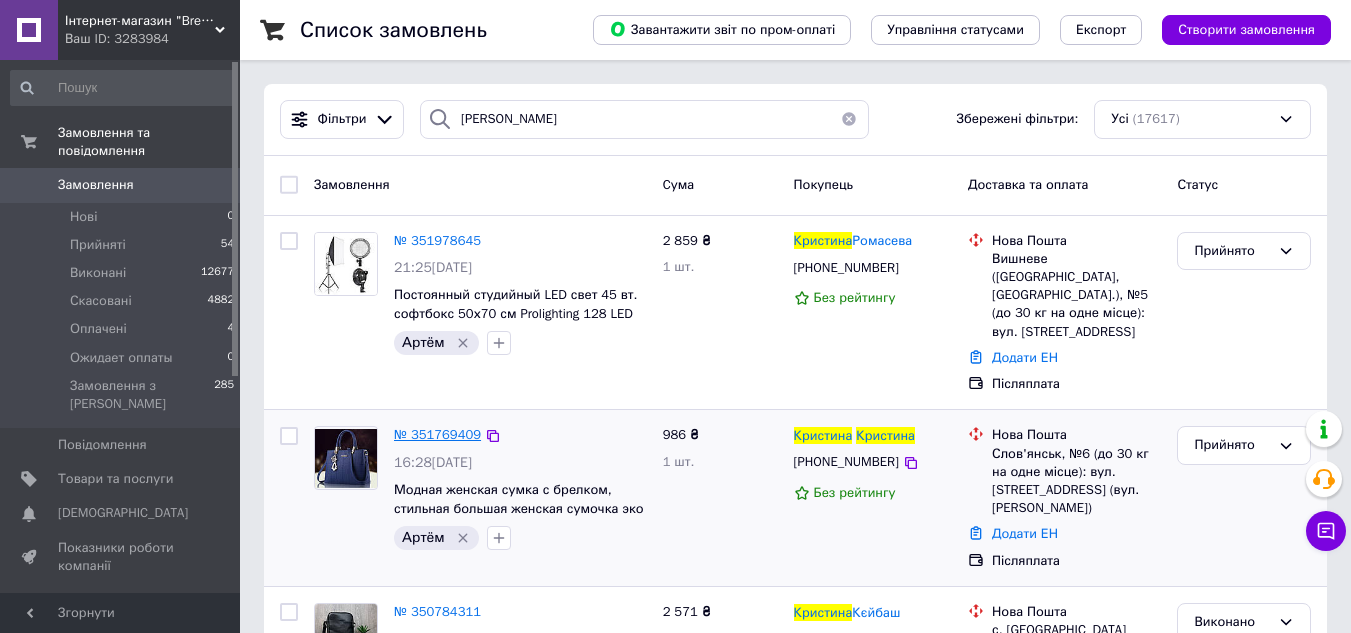 click on "№ 351769409" at bounding box center (437, 434) 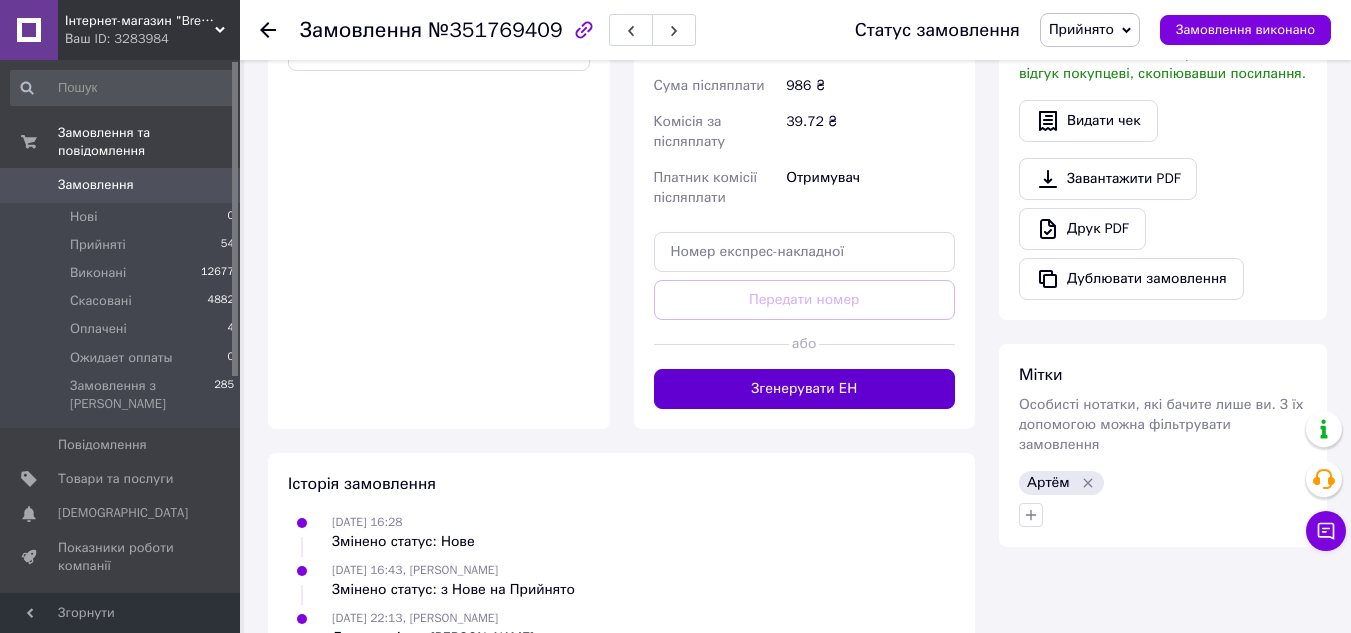 scroll, scrollTop: 800, scrollLeft: 0, axis: vertical 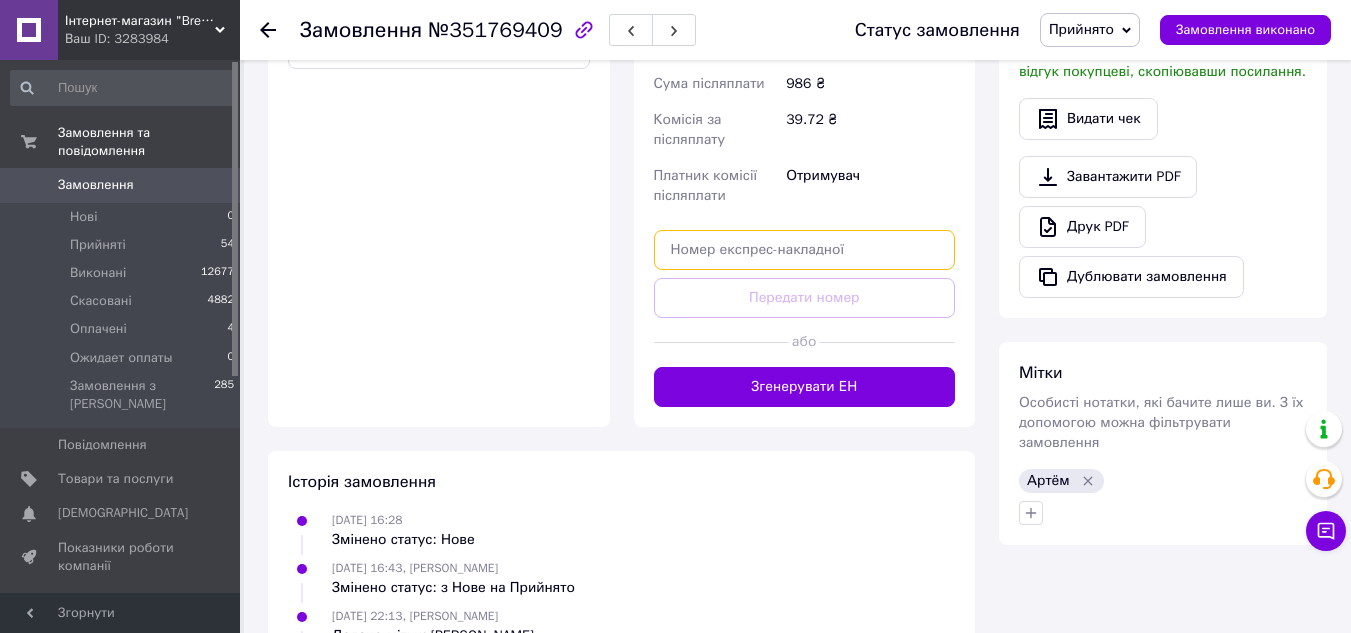 click at bounding box center (805, 250) 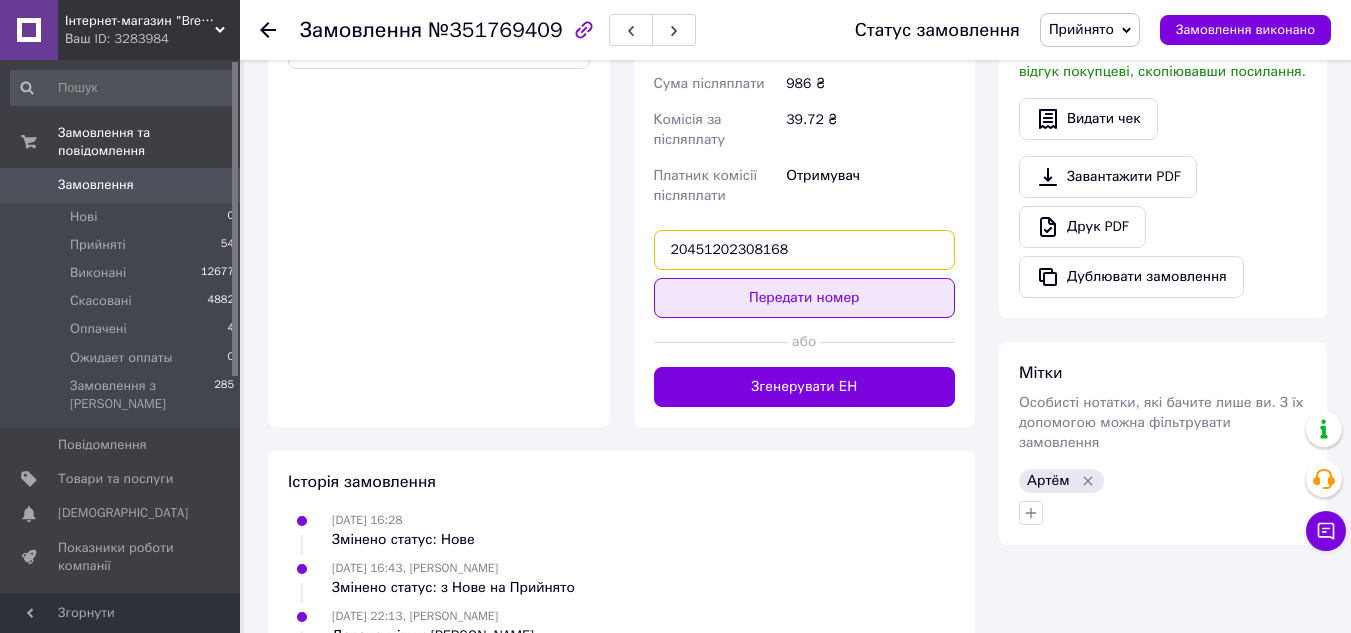 type on "20451202308168" 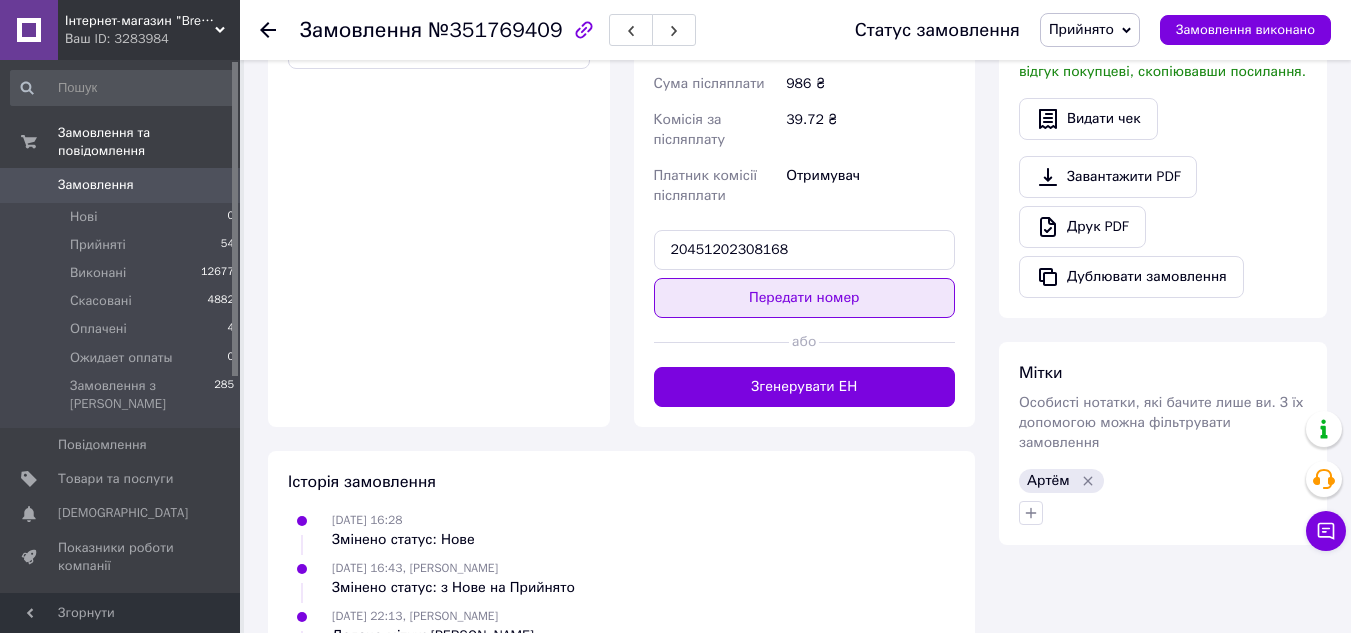 click on "Передати номер" at bounding box center [805, 298] 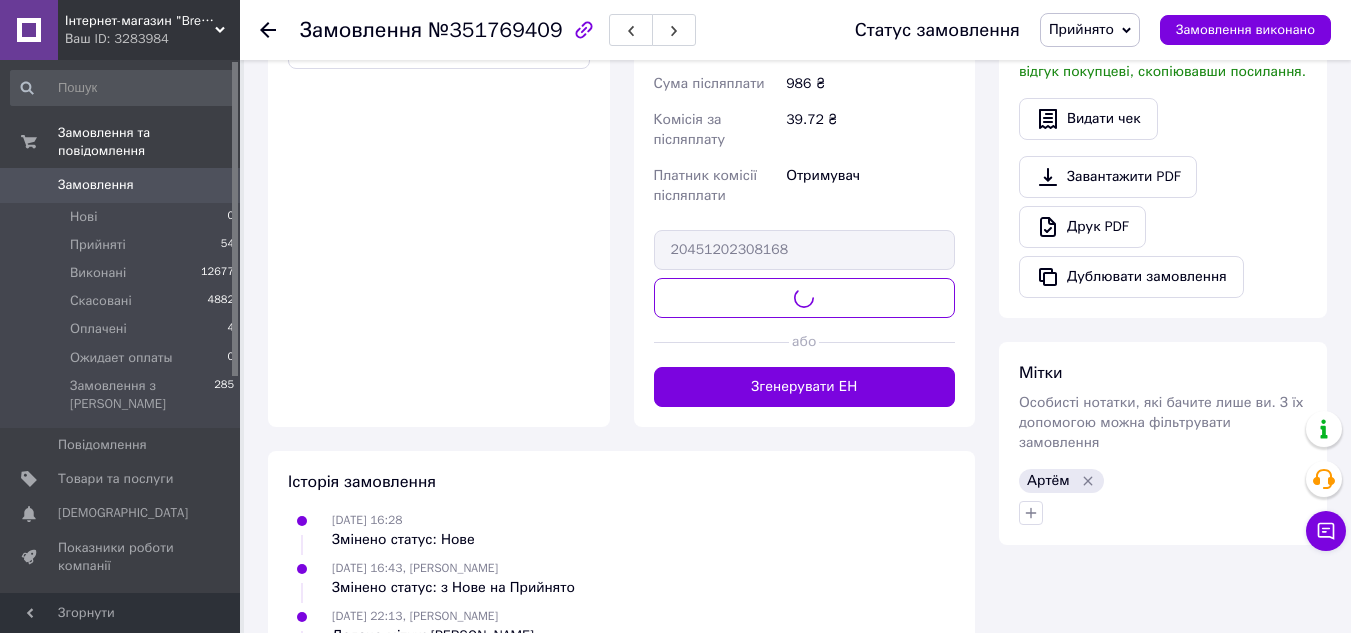 scroll, scrollTop: 500, scrollLeft: 0, axis: vertical 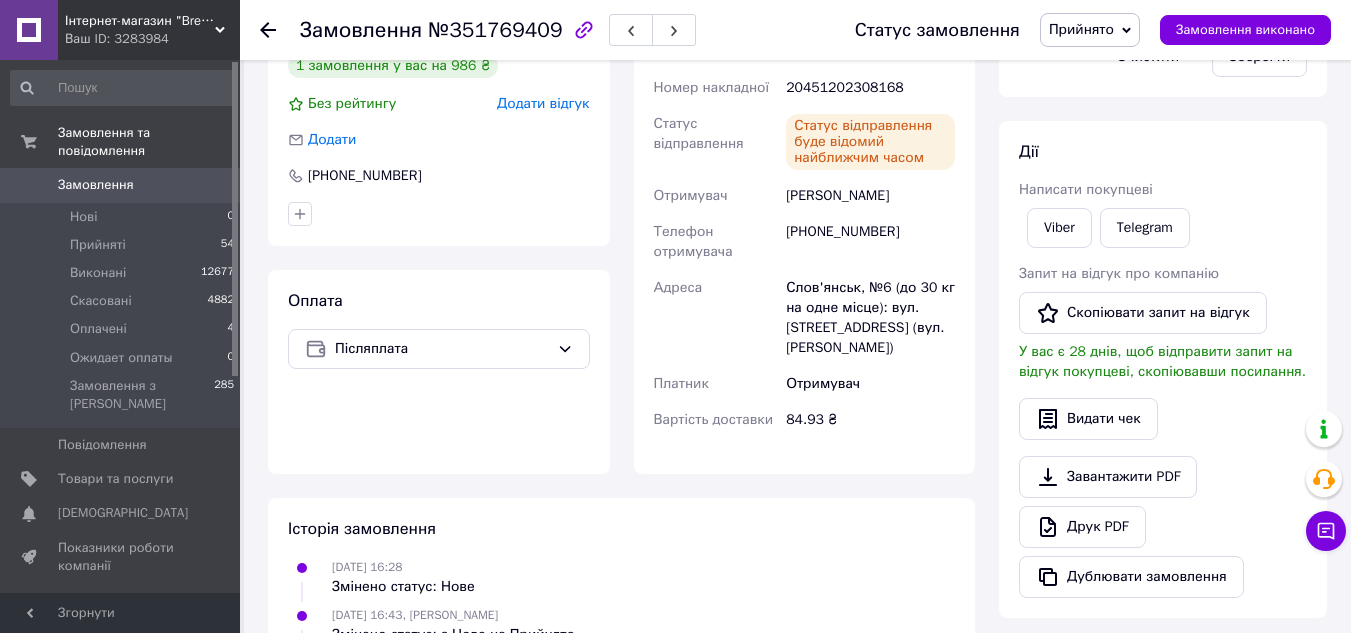 click on "Замовлення" at bounding box center [96, 185] 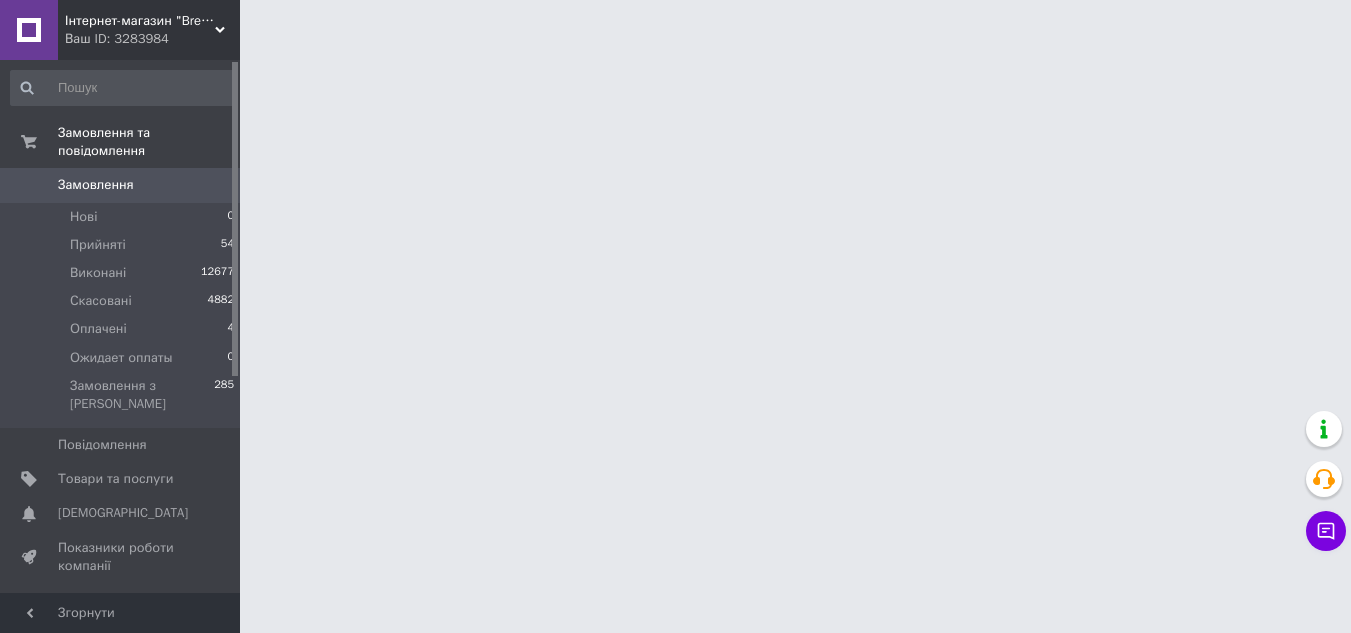 scroll, scrollTop: 0, scrollLeft: 0, axis: both 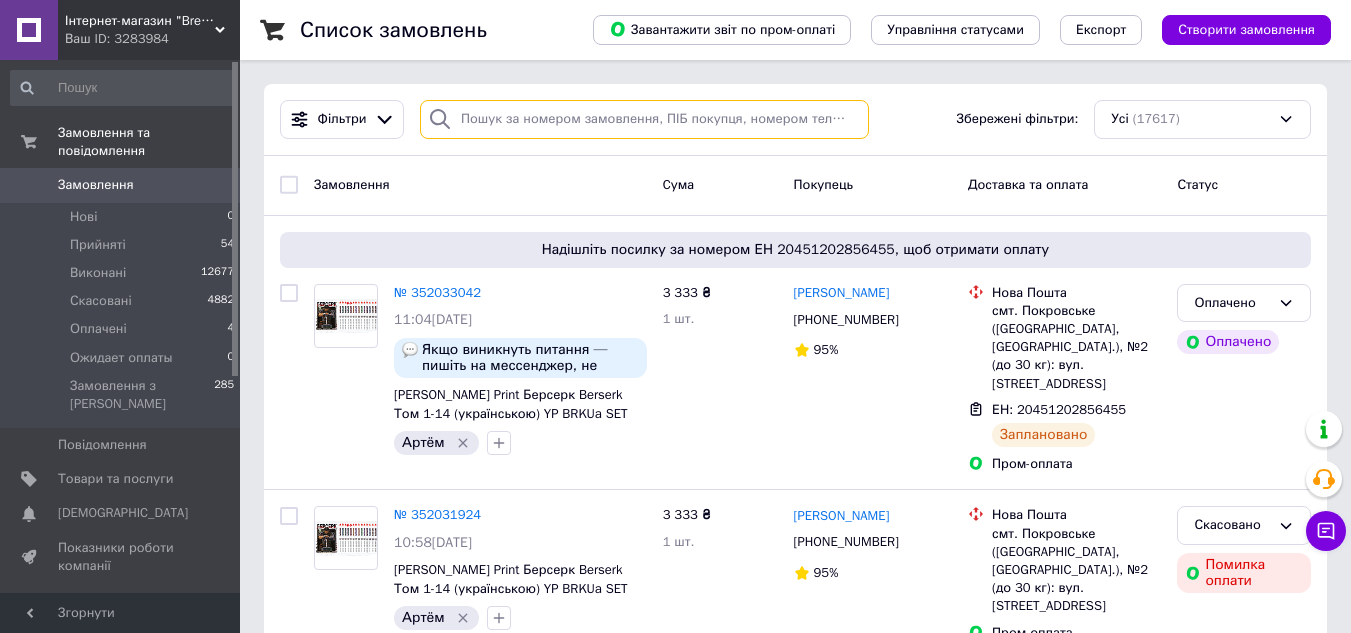 click at bounding box center (644, 119) 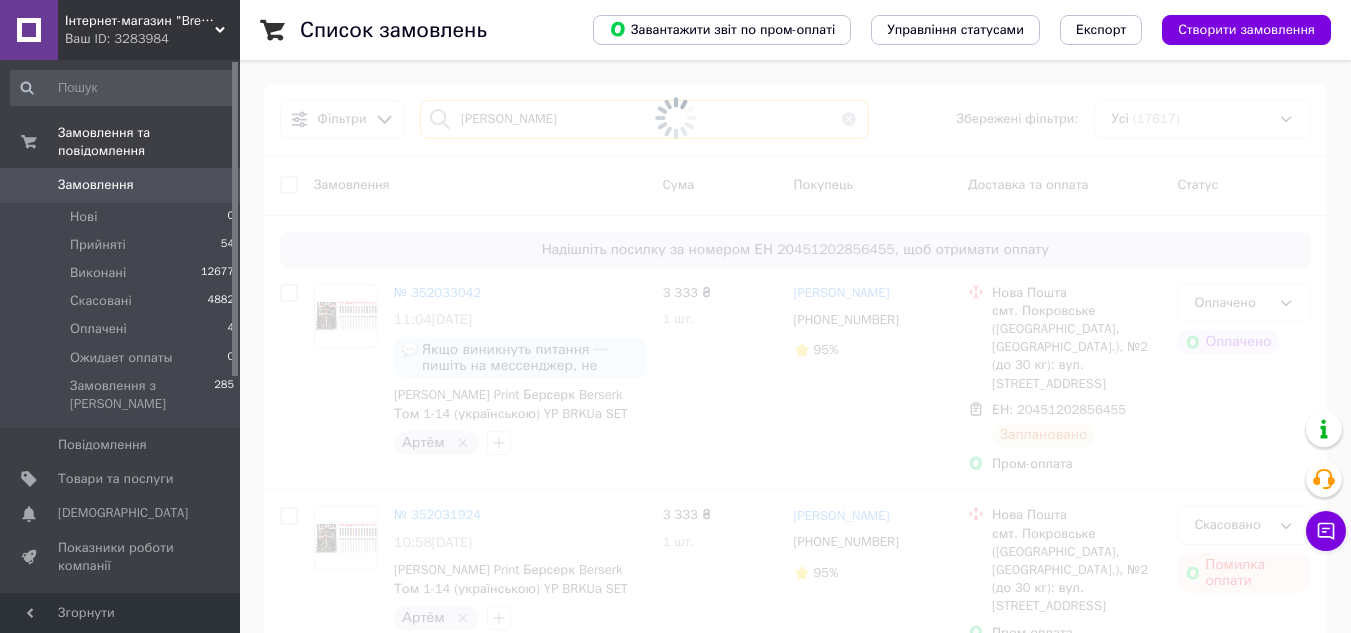 type on "Гері Ганна" 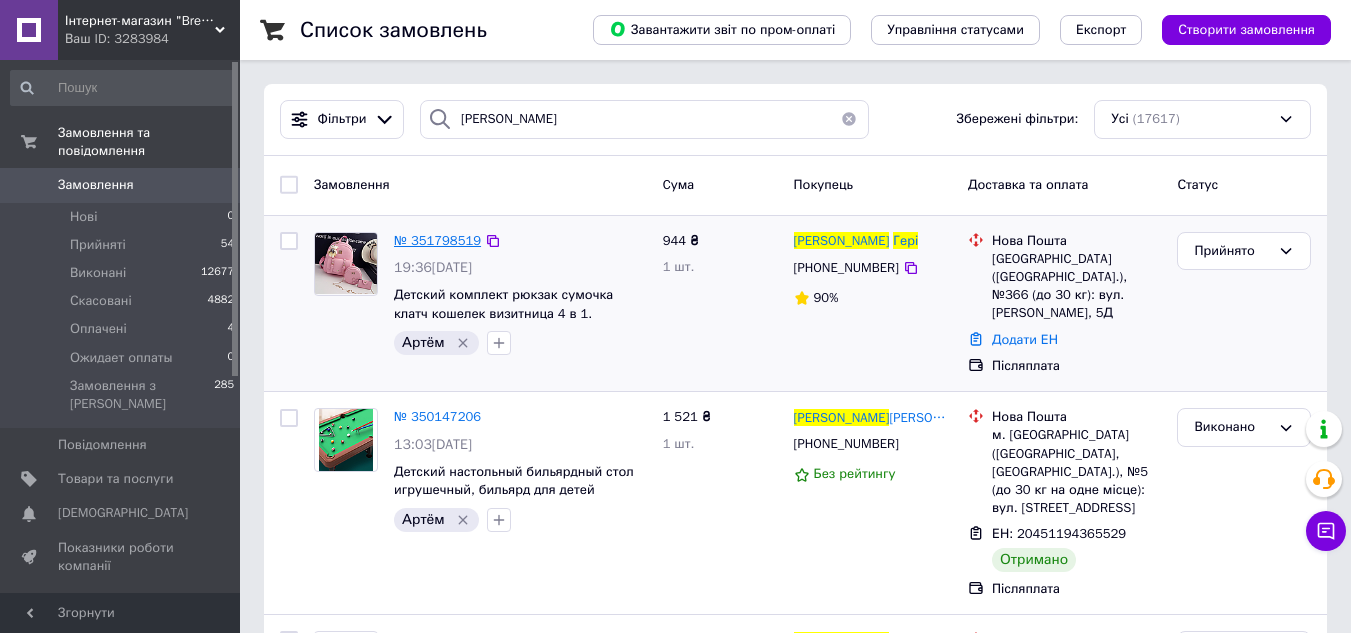 click on "№ 351798519" at bounding box center [437, 240] 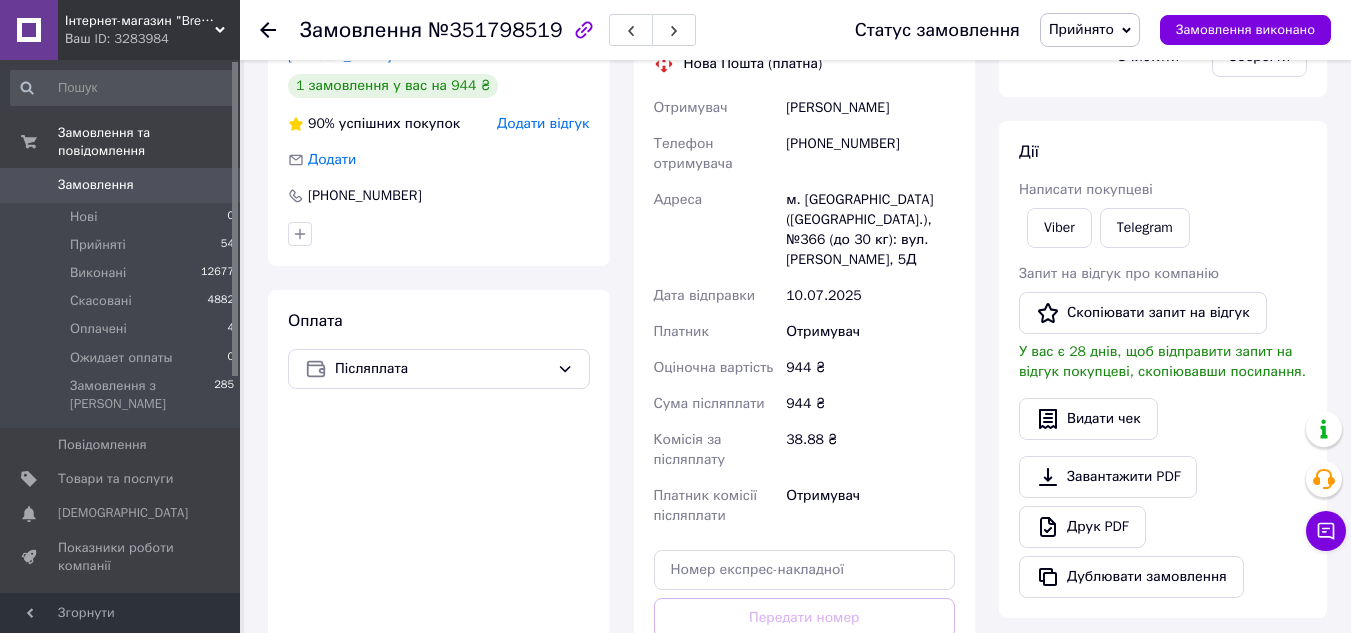 scroll, scrollTop: 700, scrollLeft: 0, axis: vertical 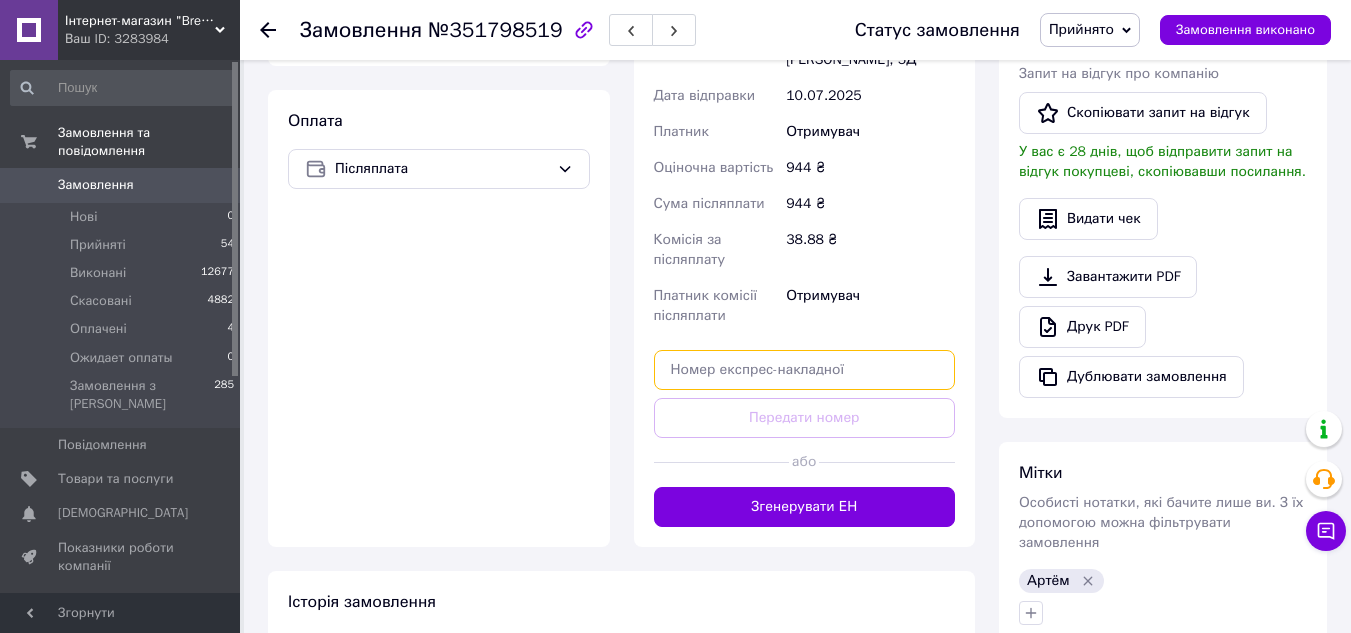 click at bounding box center [805, 370] 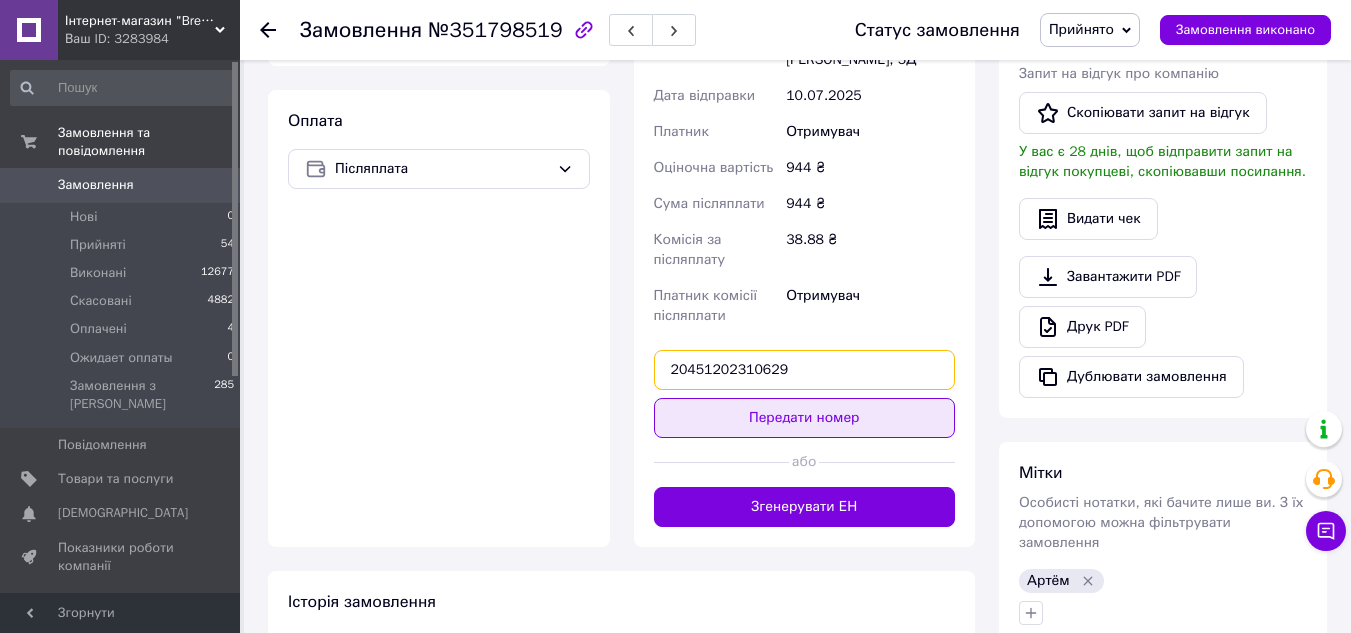type on "20451202310629" 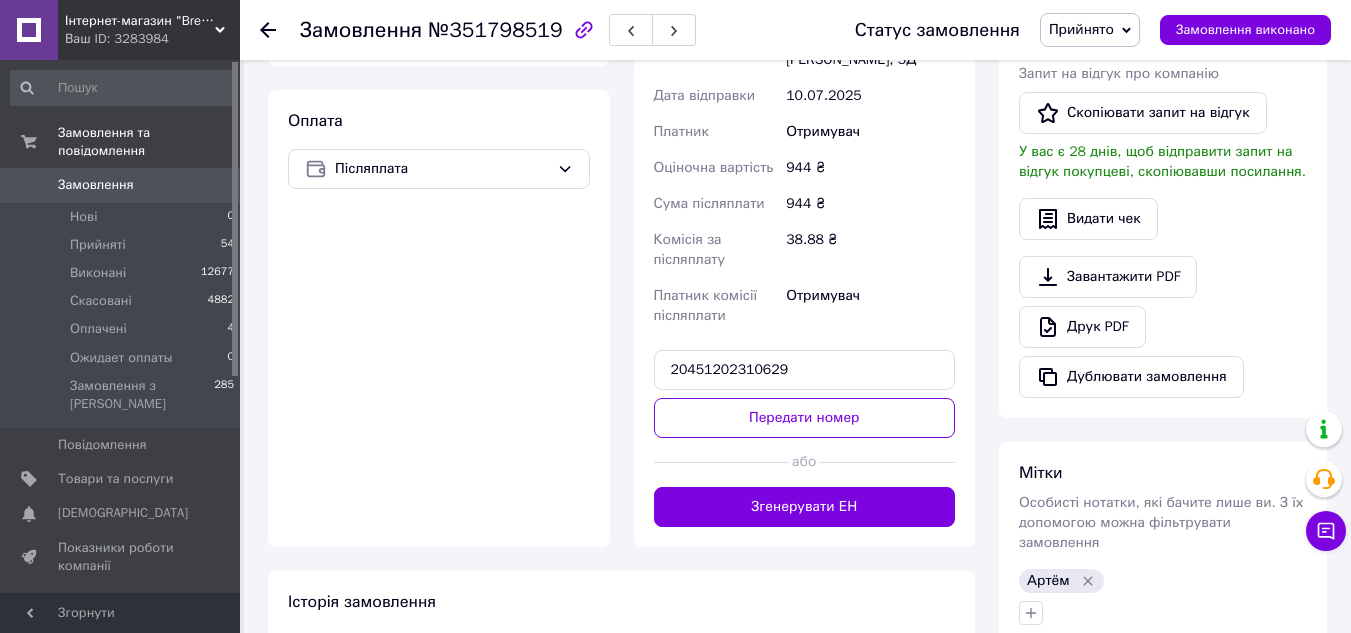 click on "Передати номер" at bounding box center [805, 418] 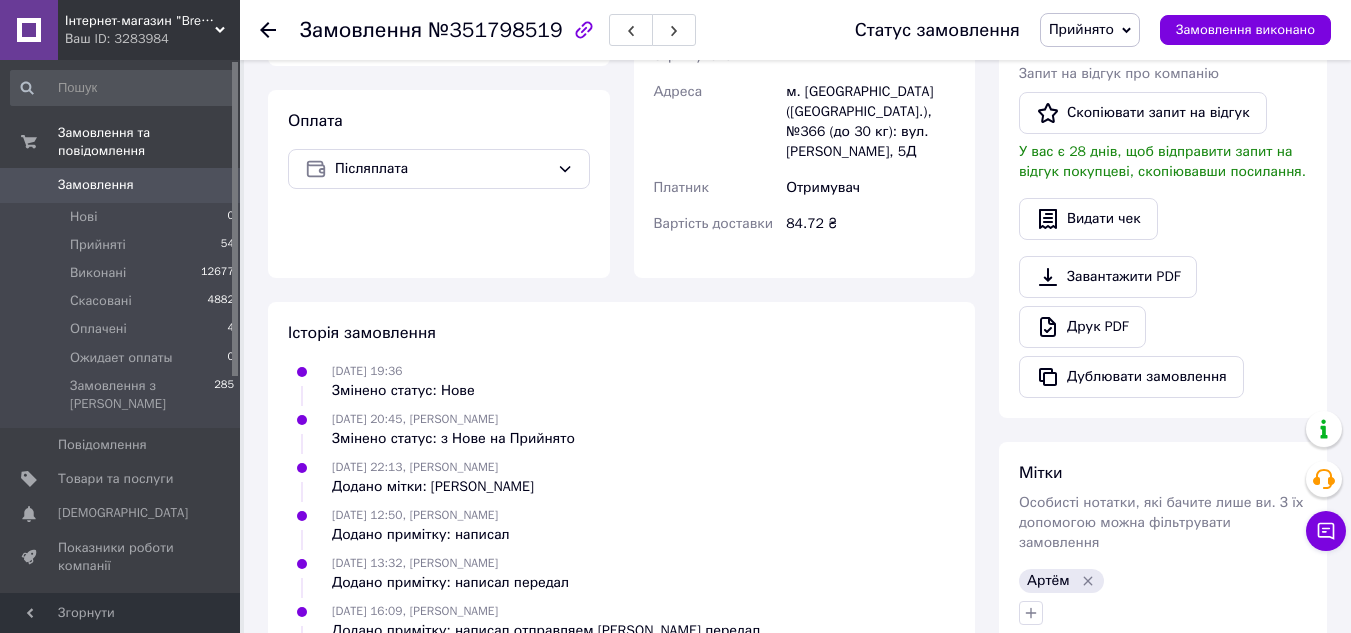click on "Замовлення" at bounding box center (96, 185) 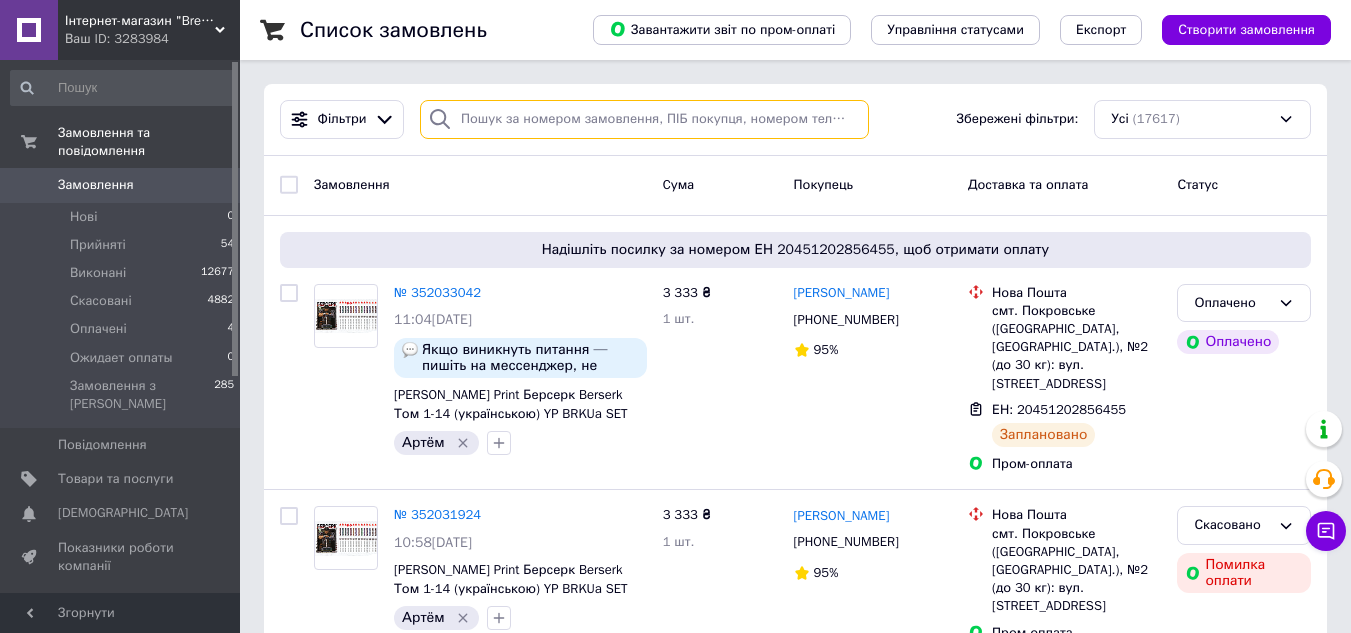 click at bounding box center (644, 119) 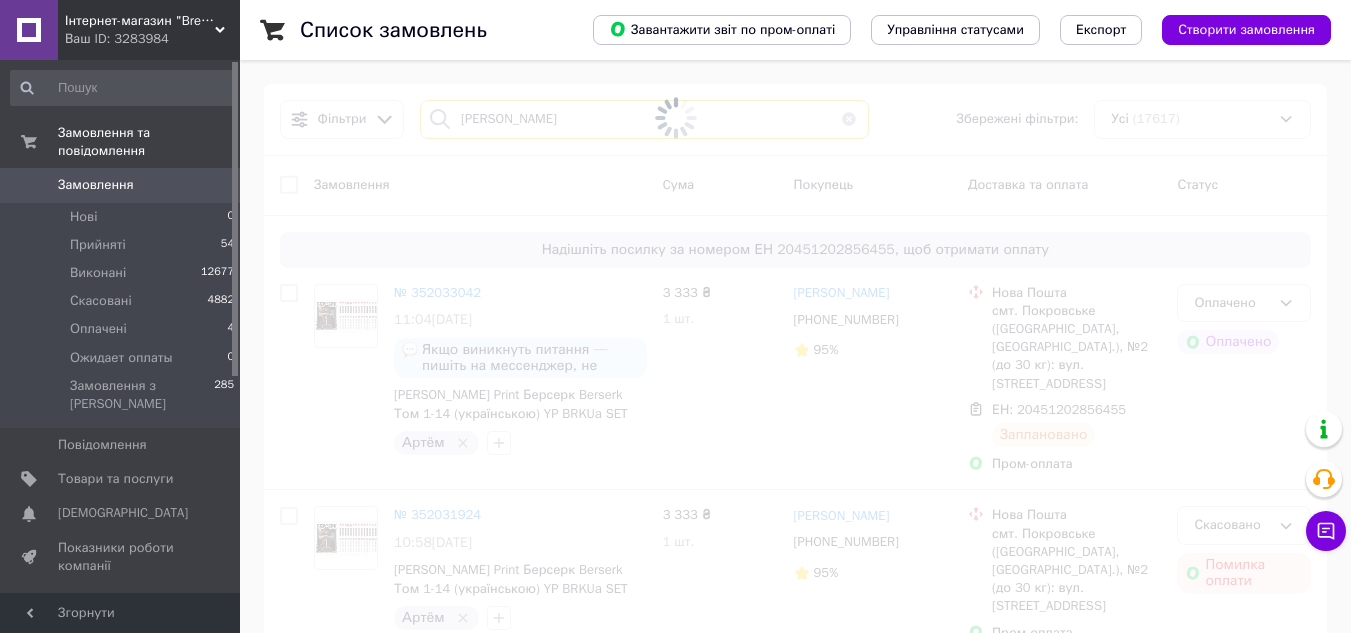 type on "Хоменко Варвара" 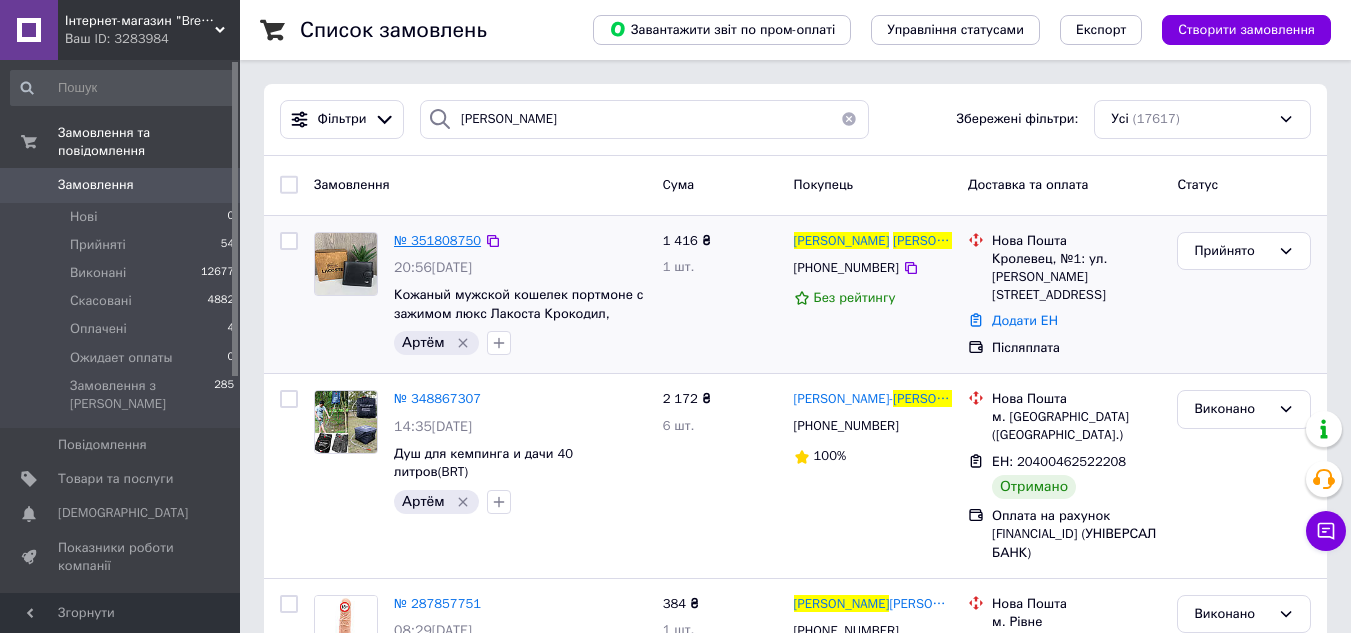 click on "№ 351808750" at bounding box center [437, 240] 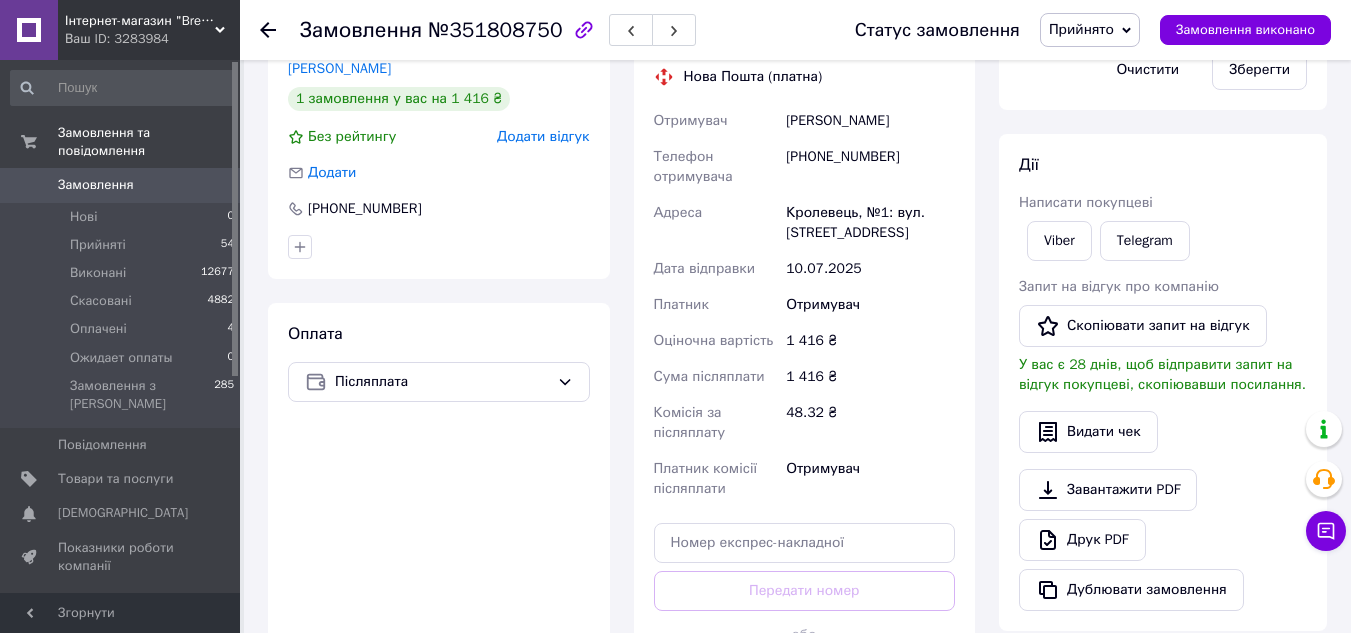 scroll, scrollTop: 728, scrollLeft: 0, axis: vertical 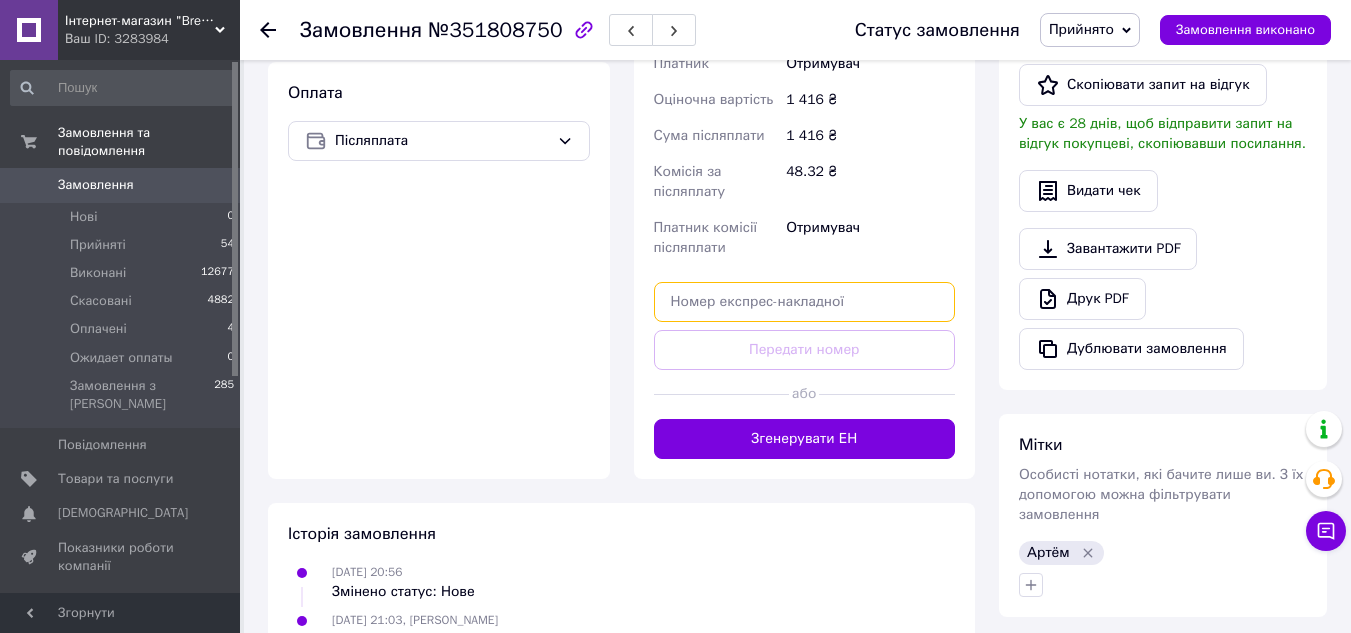 click at bounding box center [805, 302] 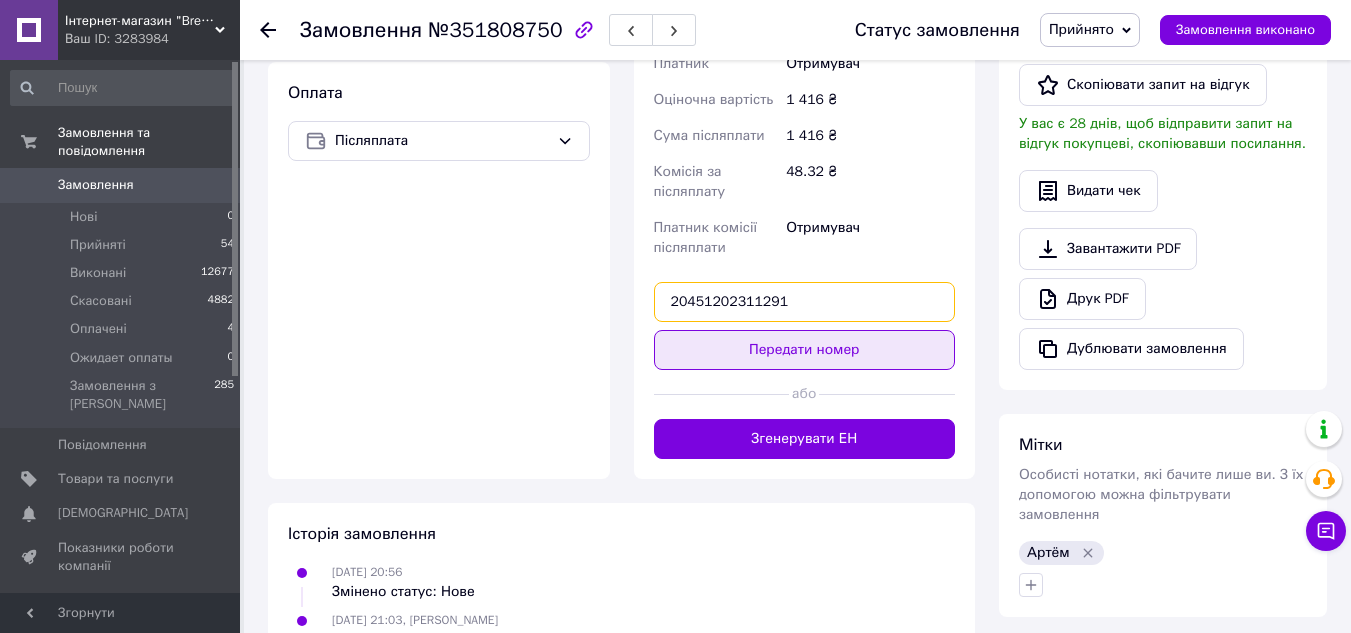 type on "20451202311291" 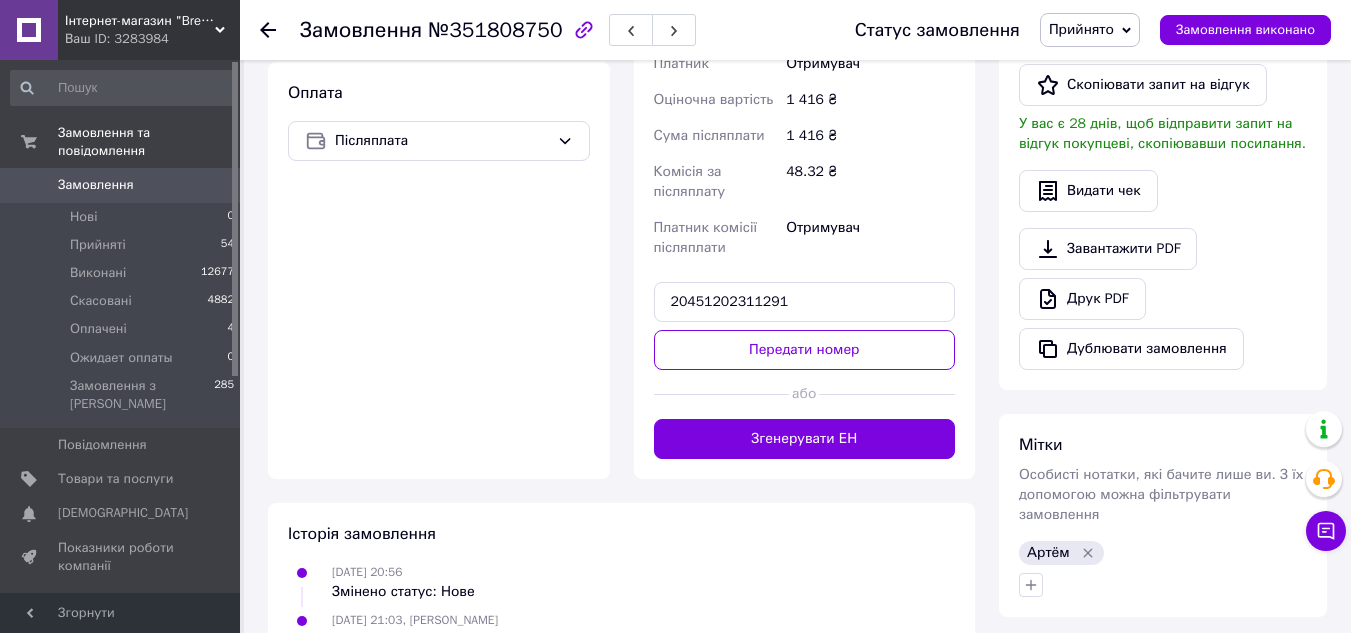 click on "Передати номер" at bounding box center (805, 350) 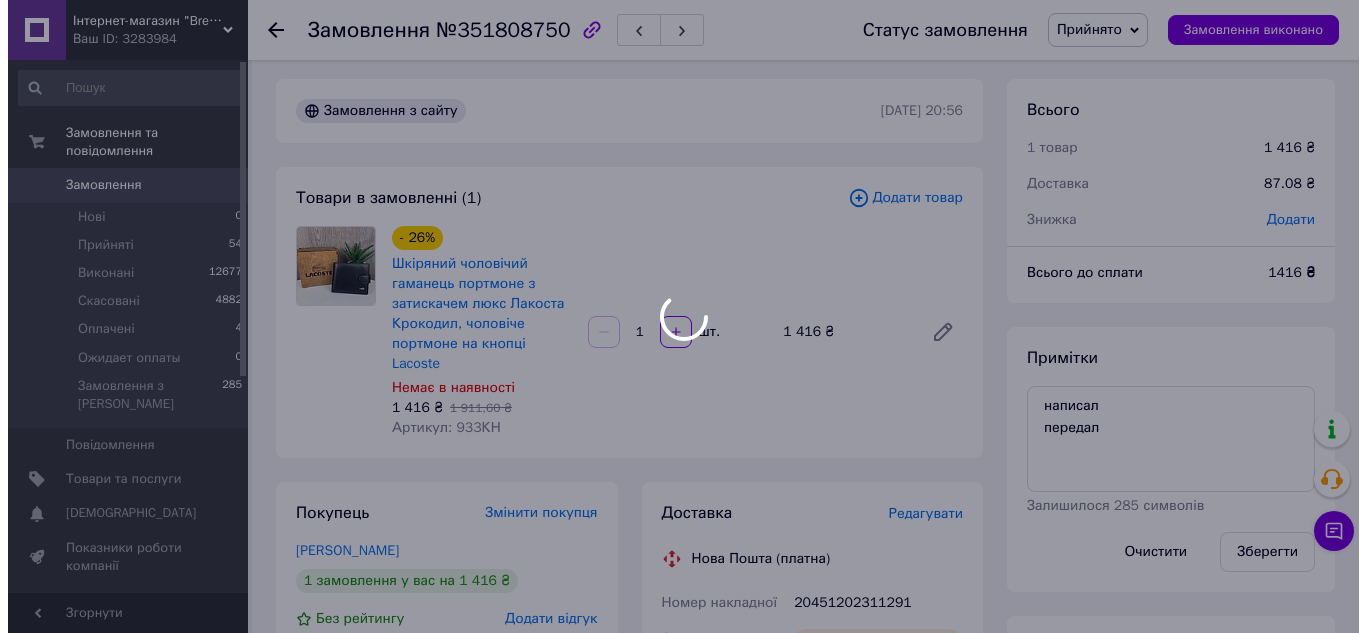 scroll, scrollTop: 0, scrollLeft: 0, axis: both 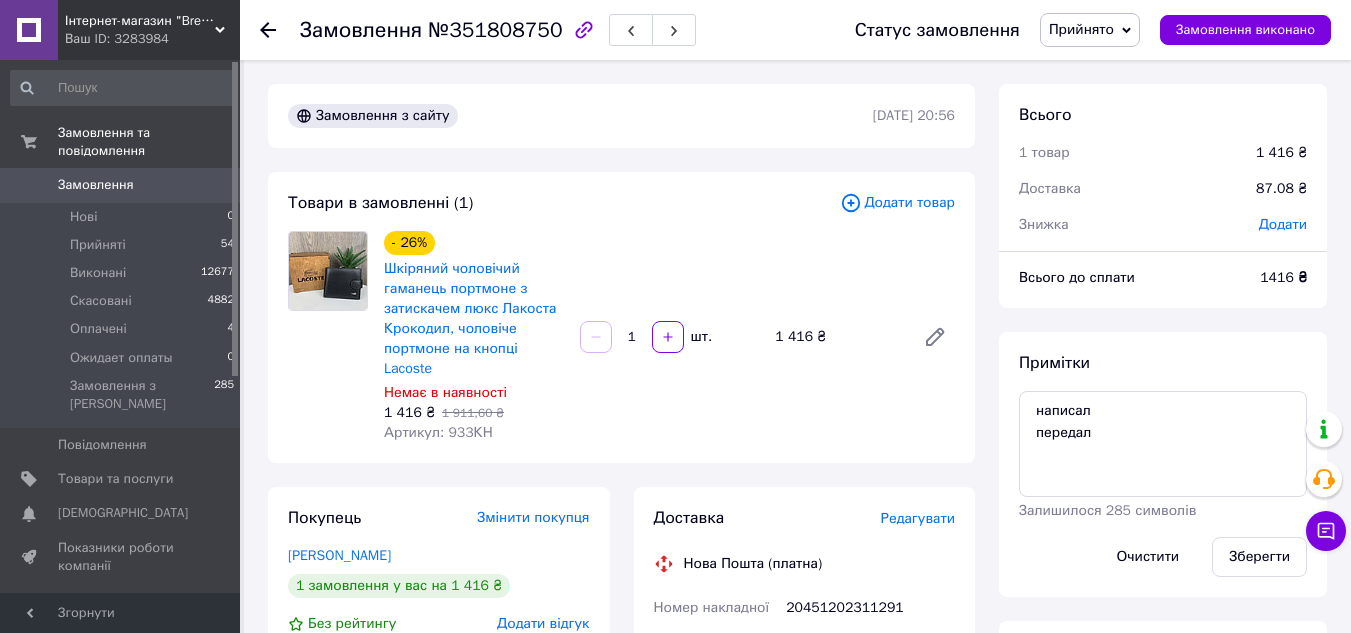 click on "Артикул: 933КН" at bounding box center (438, 432) 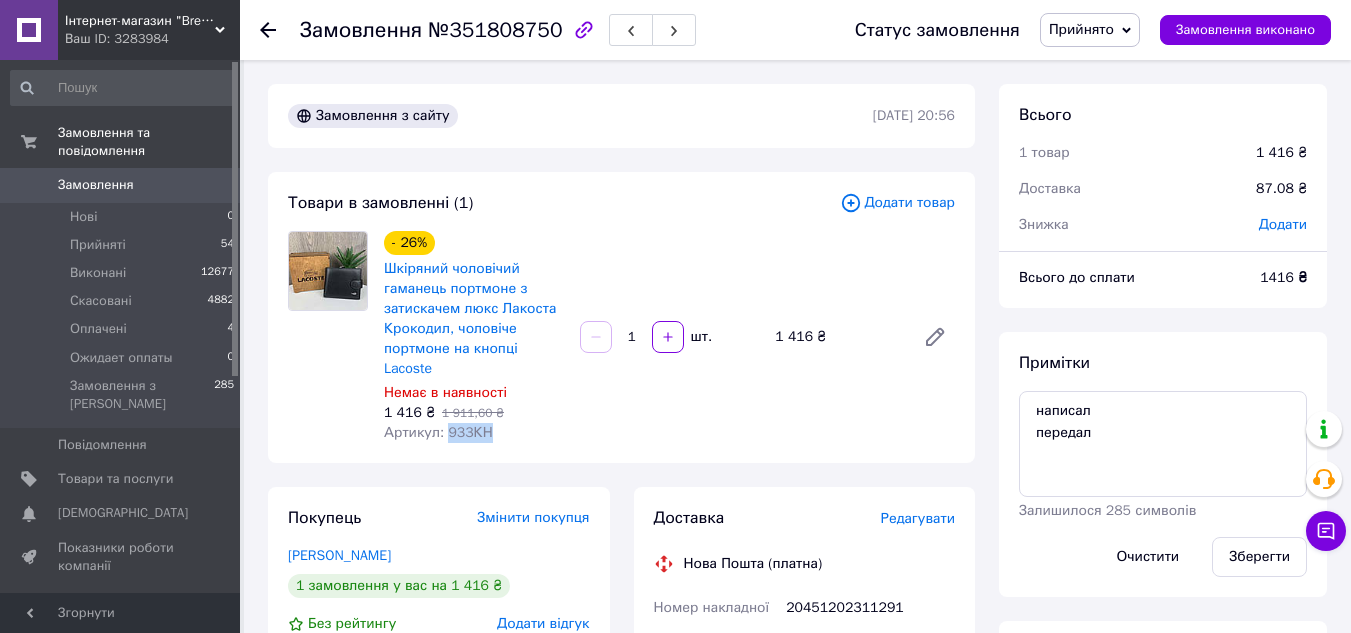 click on "Артикул: 933КН" at bounding box center [438, 432] 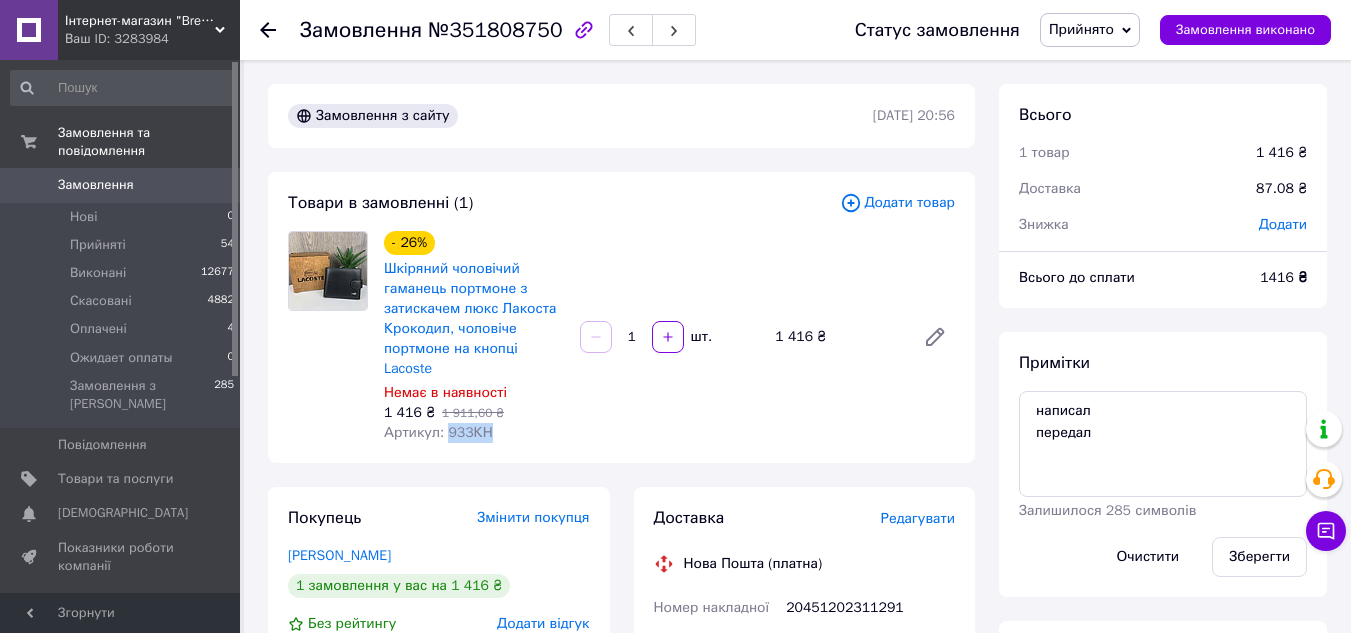 click on "Замовлення 0" at bounding box center [123, 185] 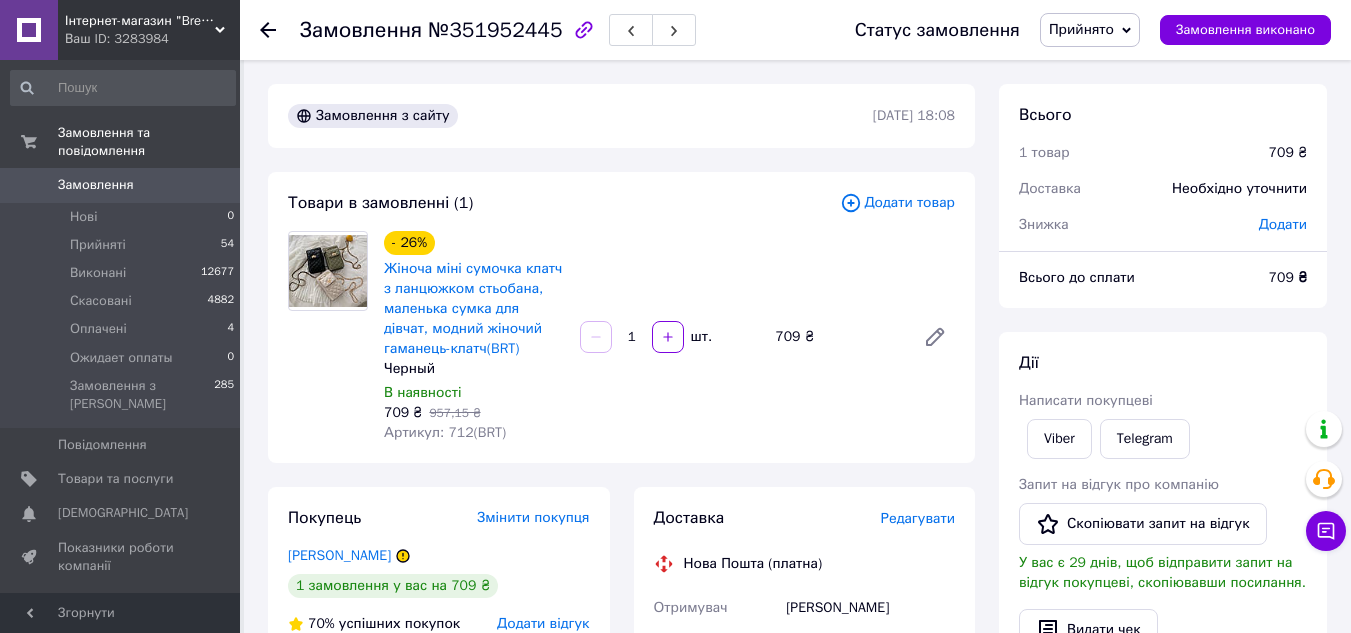 scroll, scrollTop: 0, scrollLeft: 0, axis: both 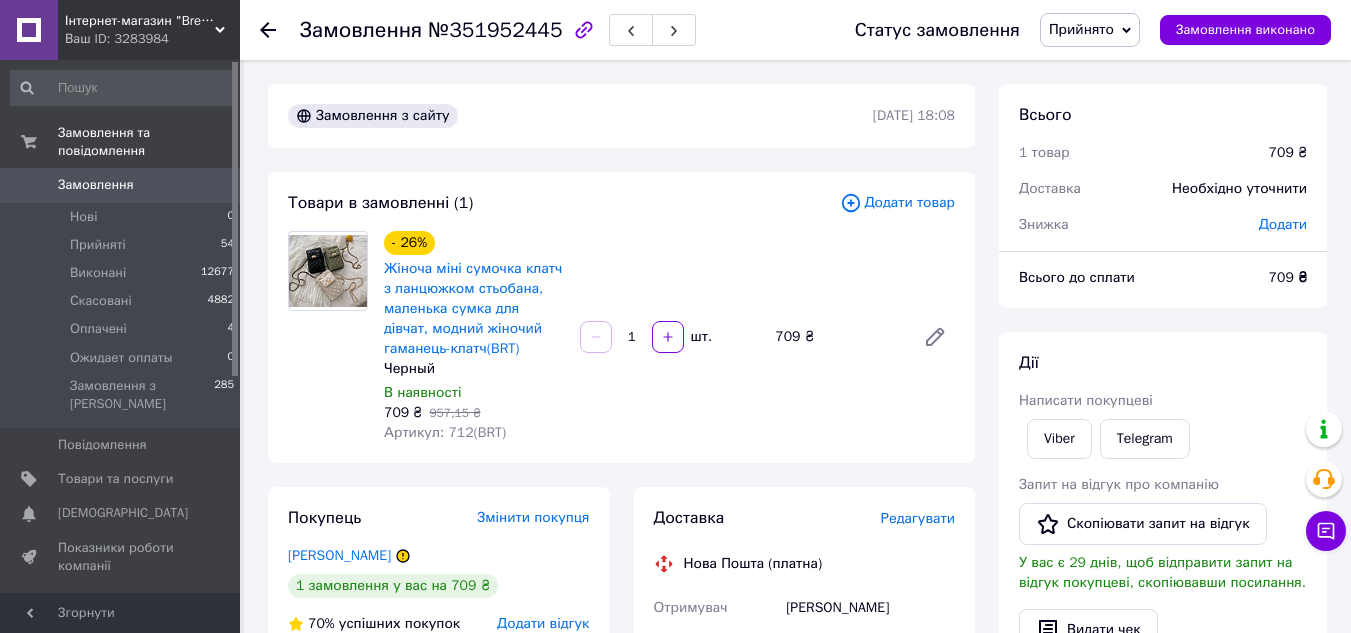 click on "Артикул: 712(BRT)" at bounding box center (445, 432) 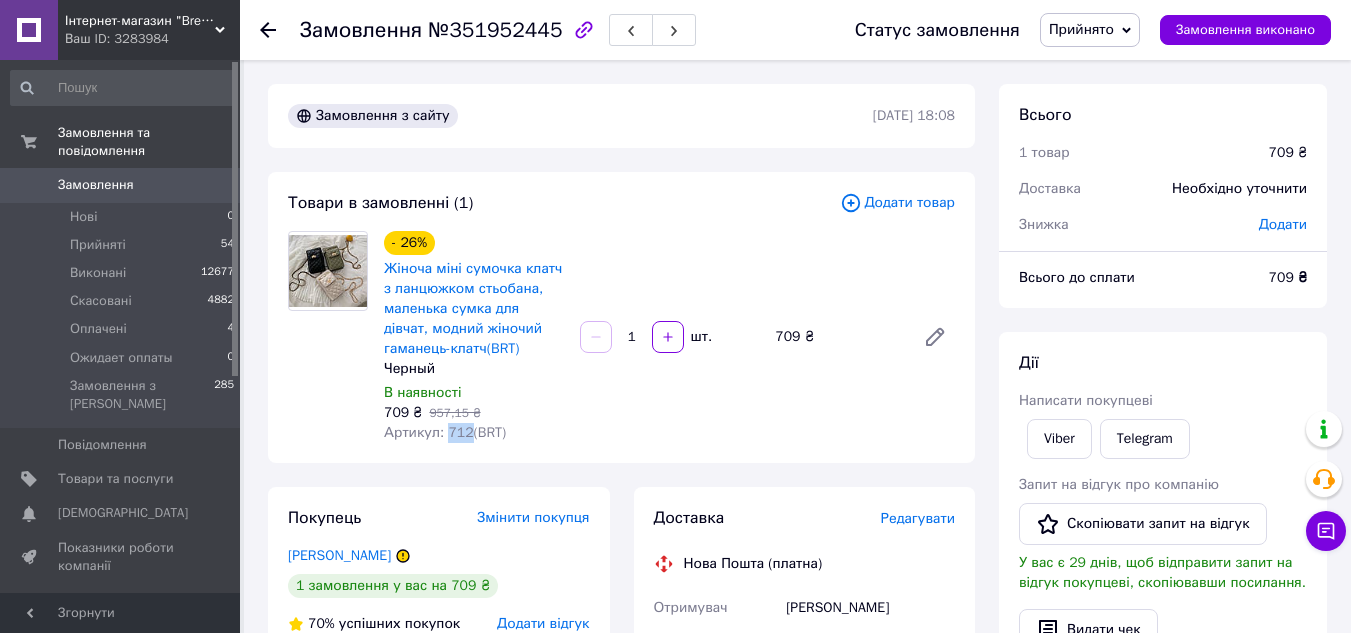 click on "Артикул: 712(BRT)" at bounding box center (445, 432) 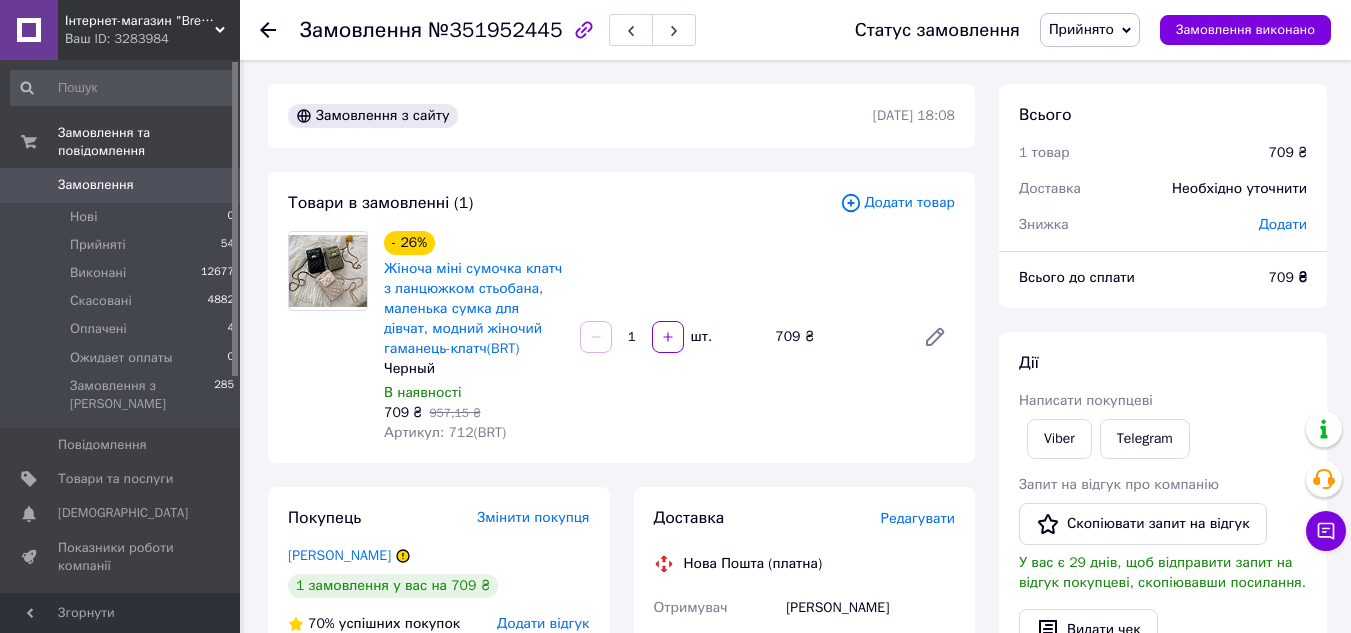 click on "- 26% Жіноча міні сумочка клатч з ланцюжком стьобана, маленька сумка для дівчат, модний жіночий гаманець-клатч(BRT) Черный В наявності 709 ₴   957,15 ₴ Артикул: 712(BRT) 1   шт. 709 ₴" at bounding box center [669, 337] 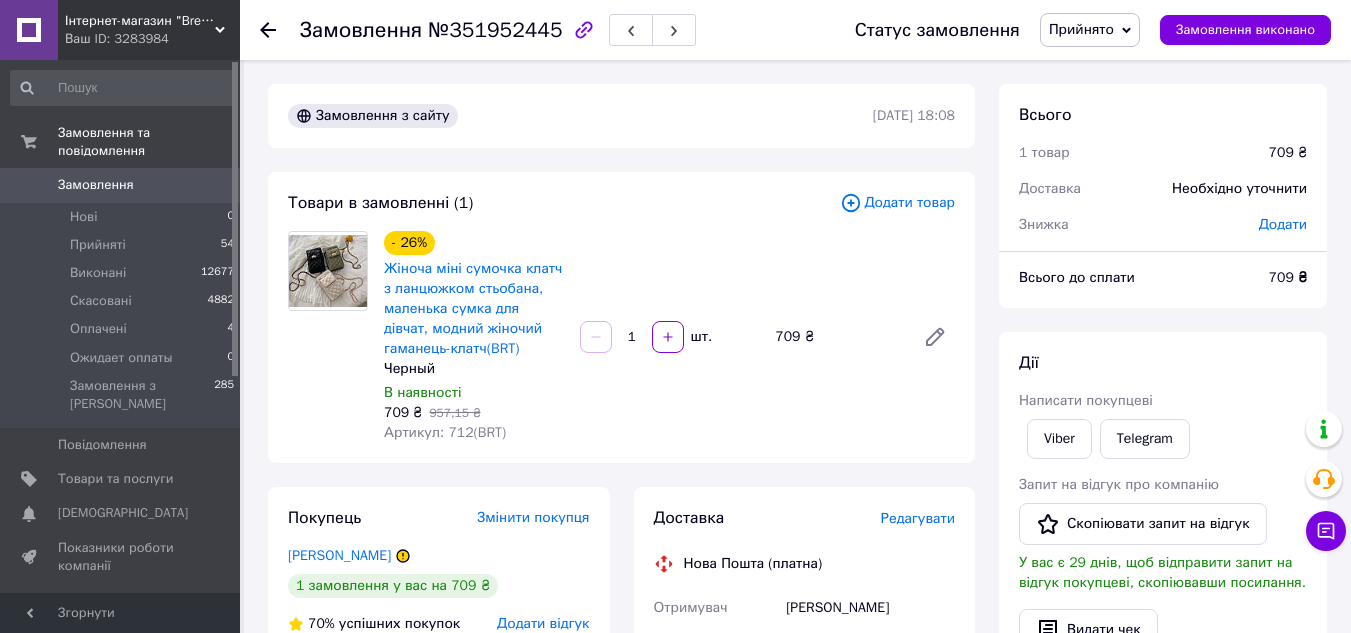click on "- 26% Жіноча міні сумочка клатч з ланцюжком стьобана, маленька сумка для дівчат, модний жіночий гаманець-клатч(BRT) Черный В наявності 709 ₴   957,15 ₴ Артикул: 712(BRT) 1   шт. 709 ₴" at bounding box center [669, 337] 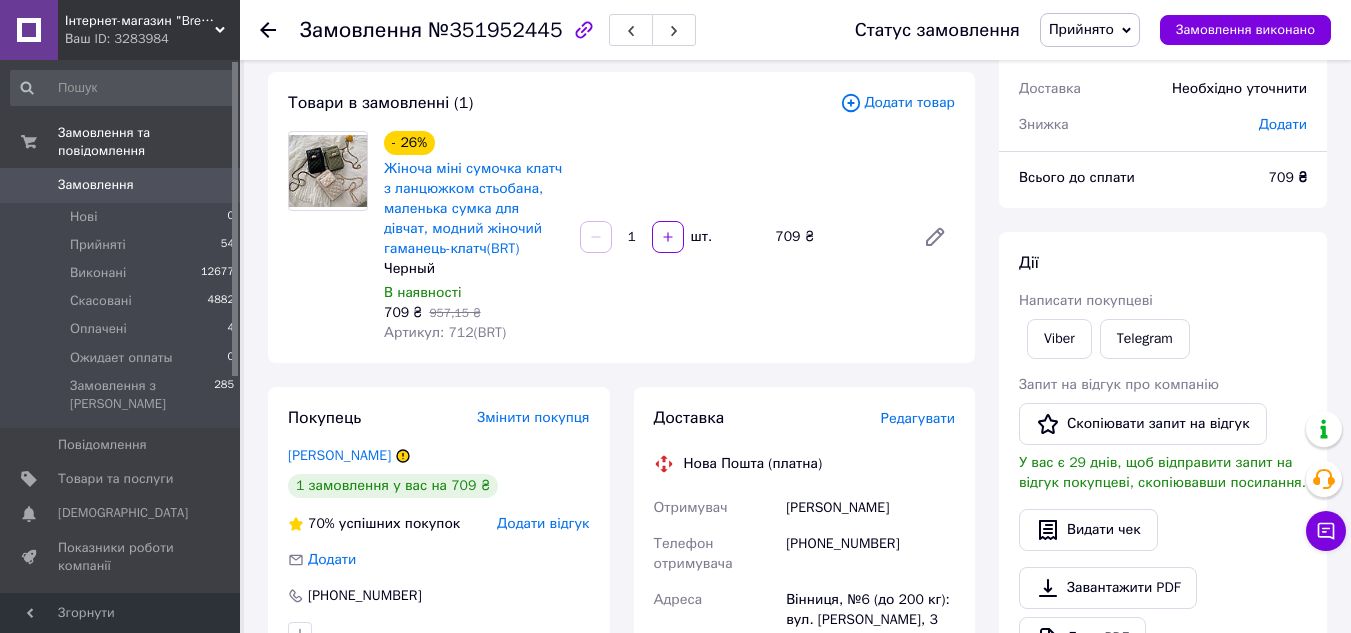 click on "[PHONE_NUMBER]" at bounding box center [870, 554] 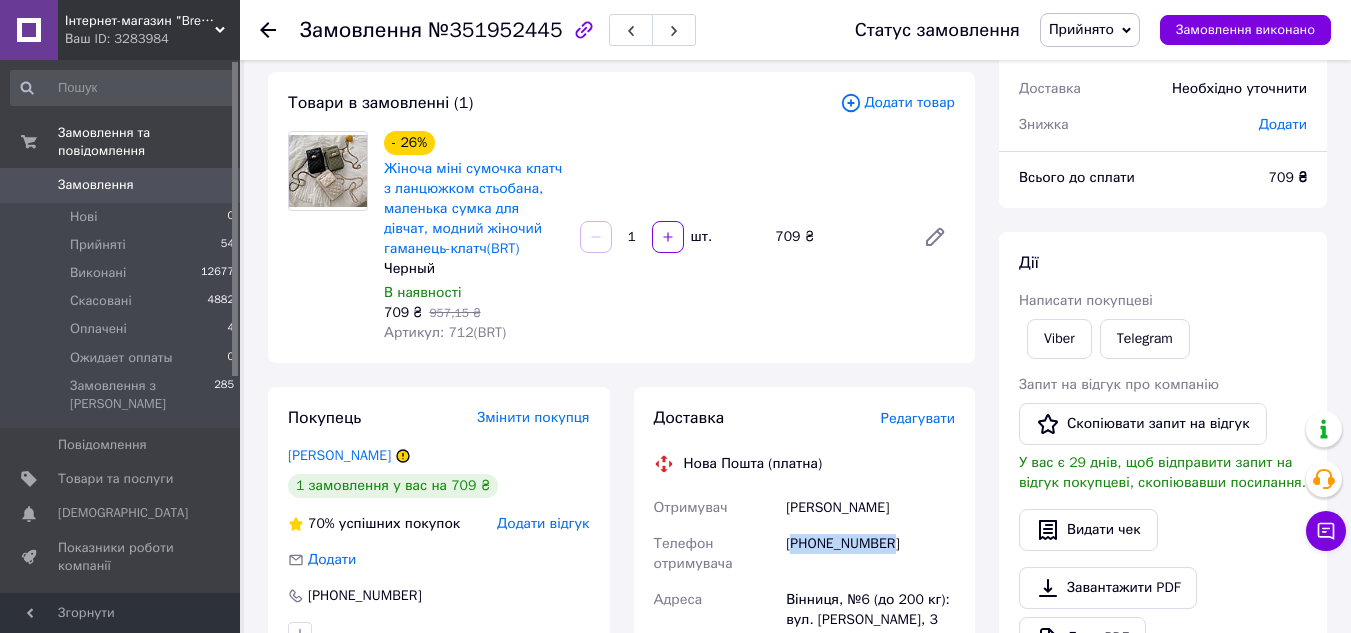 click on "[PHONE_NUMBER]" at bounding box center (870, 554) 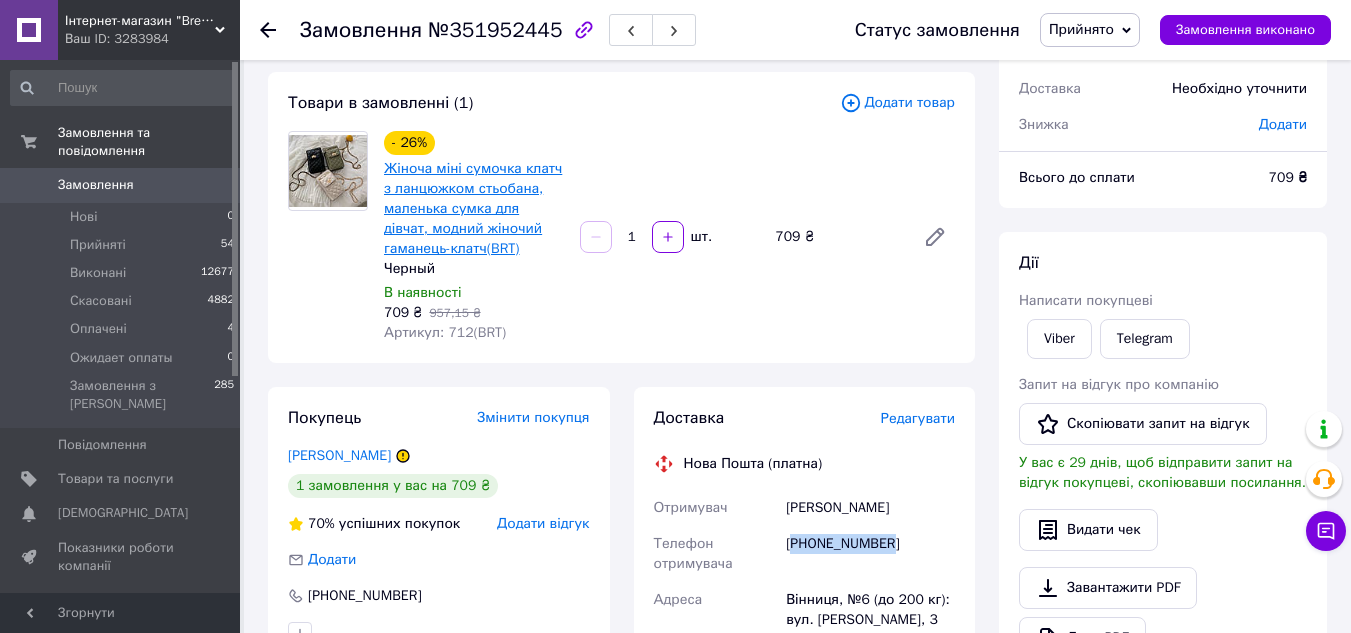 click on "Жіноча міні сумочка клатч з ланцюжком стьобана, маленька сумка для дівчат, модний жіночий гаманець-клатч(BRT)" at bounding box center (473, 208) 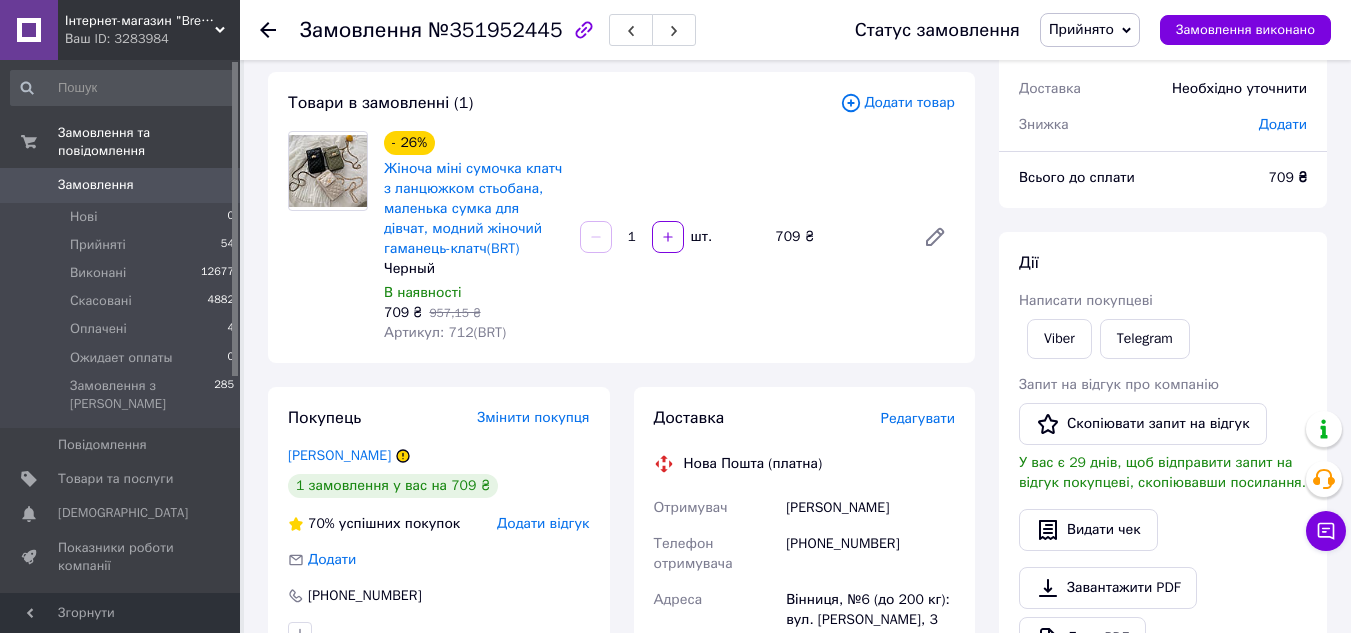 click on "- 26% Жіноча міні сумочка клатч з ланцюжком стьобана, маленька сумка для дівчат, модний жіночий гаманець-клатч(BRT) Черный В наявності 709 ₴   957,15 ₴ Артикул: 712(BRT) 1   шт. 709 ₴" at bounding box center [669, 237] 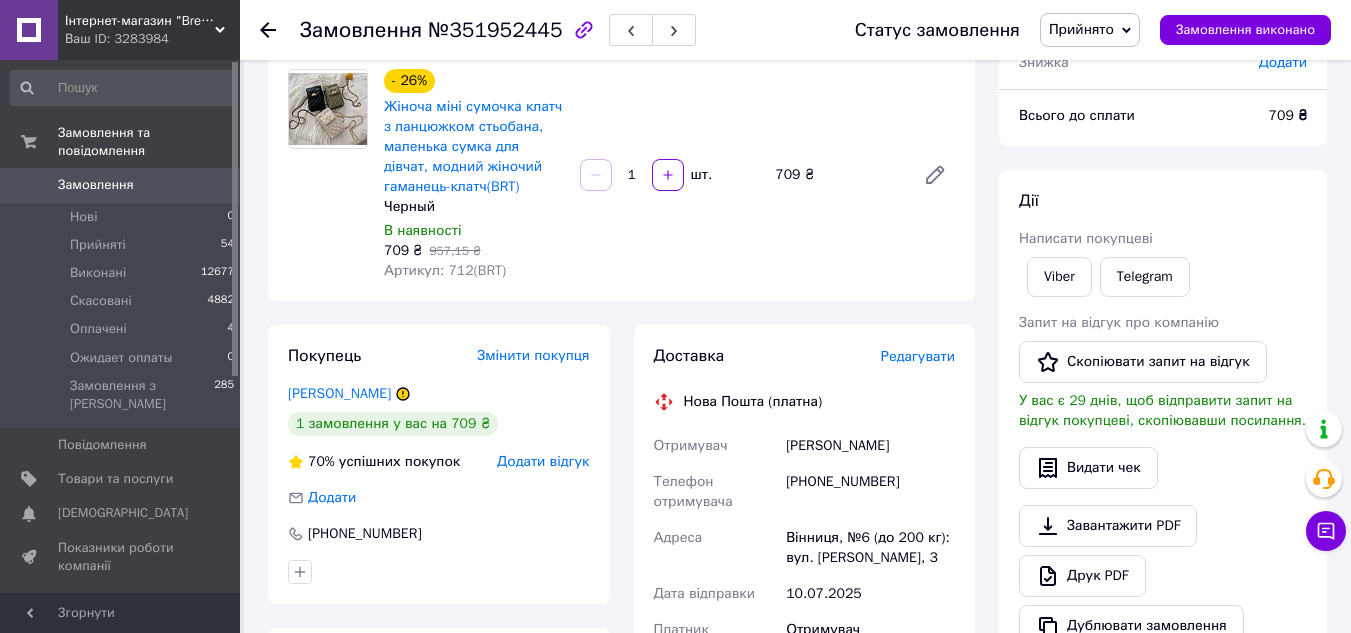 scroll, scrollTop: 300, scrollLeft: 0, axis: vertical 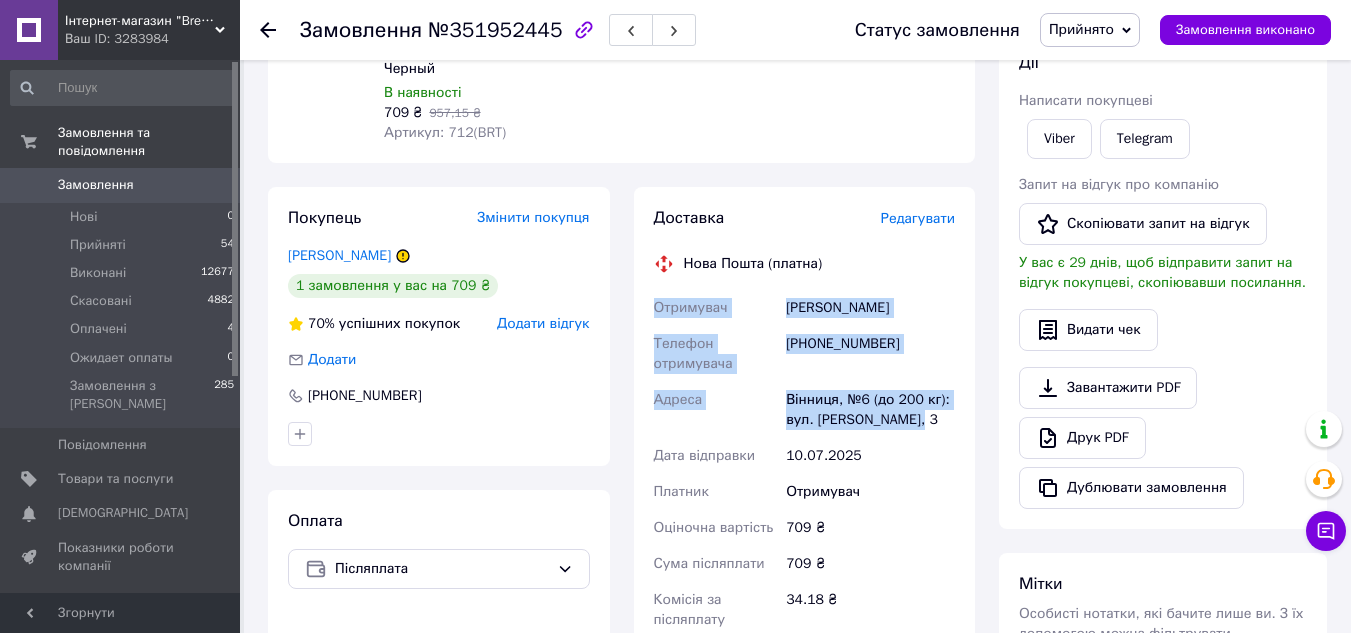 drag, startPoint x: 656, startPoint y: 310, endPoint x: 932, endPoint y: 423, distance: 298.23648 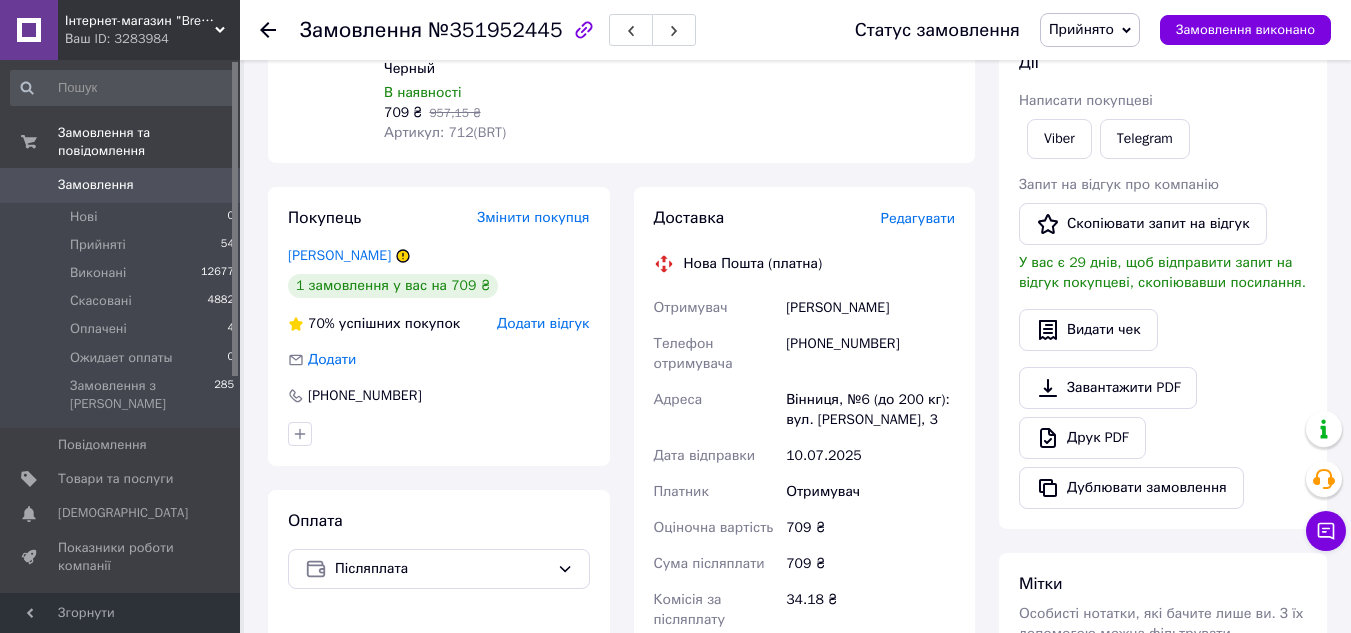 click on "Покупець Змінити покупця [PERSON_NAME] 1 замовлення у вас на 709 ₴ 70%   успішних покупок Додати відгук Додати [PHONE_NUMBER]" at bounding box center (439, 326) 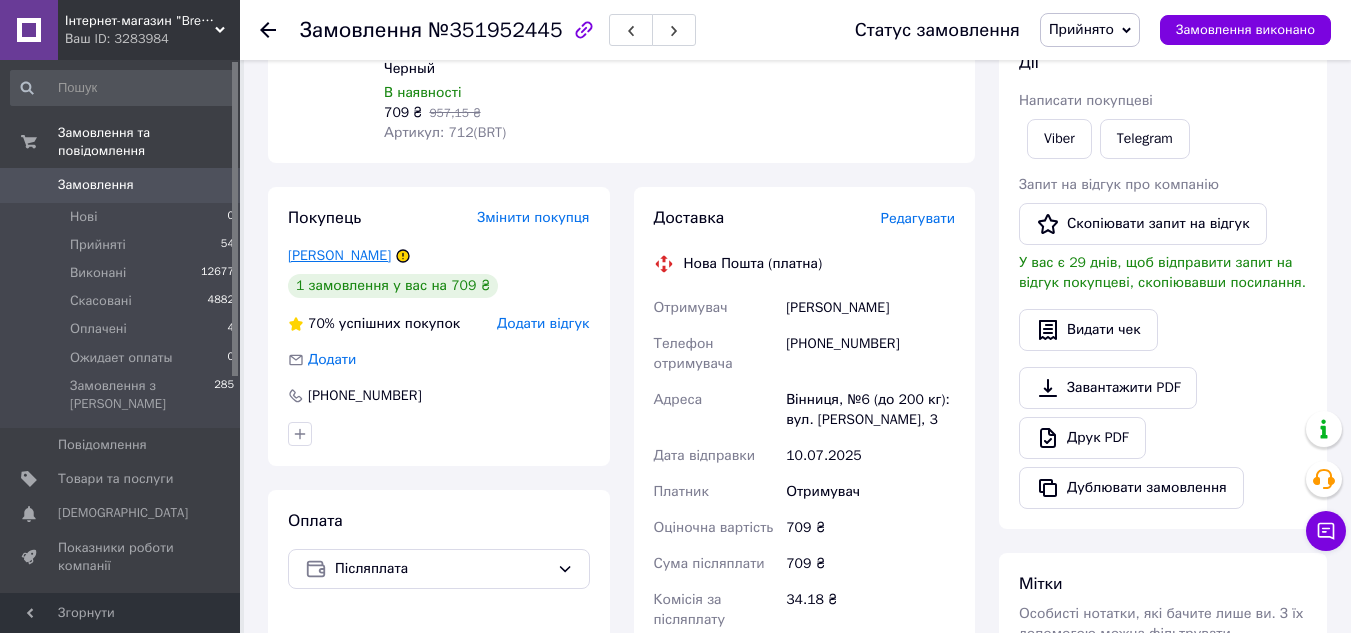 click on "[PERSON_NAME]" at bounding box center (339, 255) 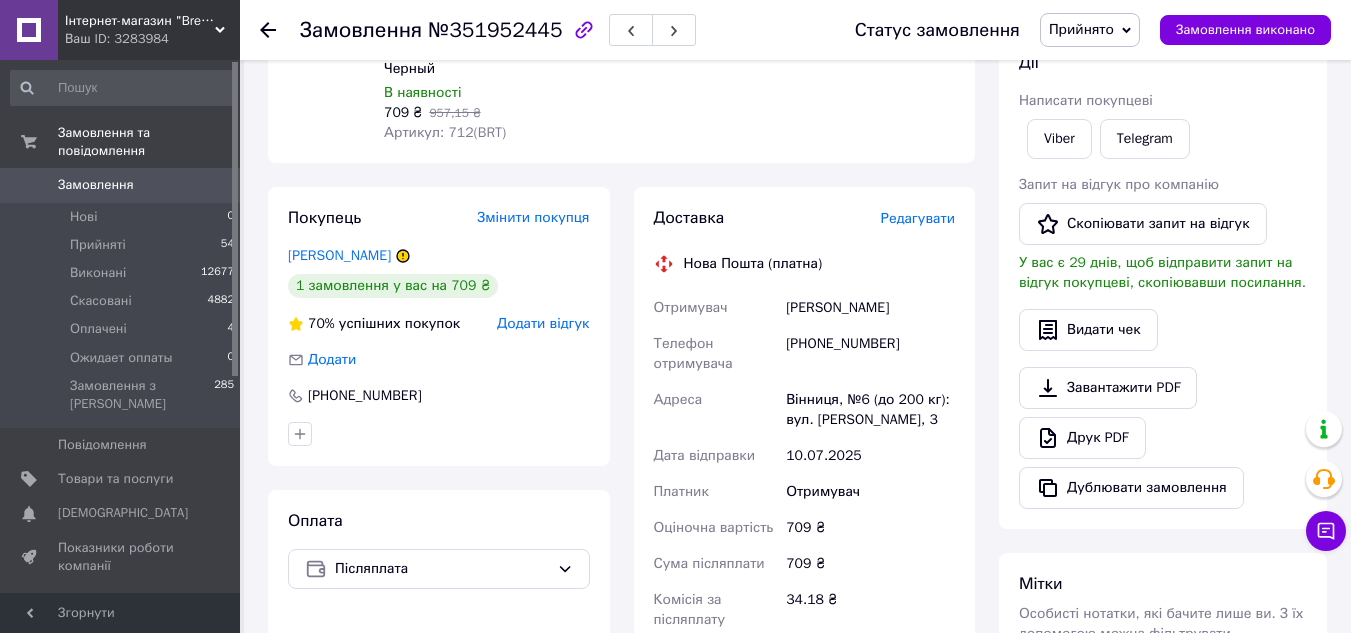 scroll, scrollTop: 0, scrollLeft: 0, axis: both 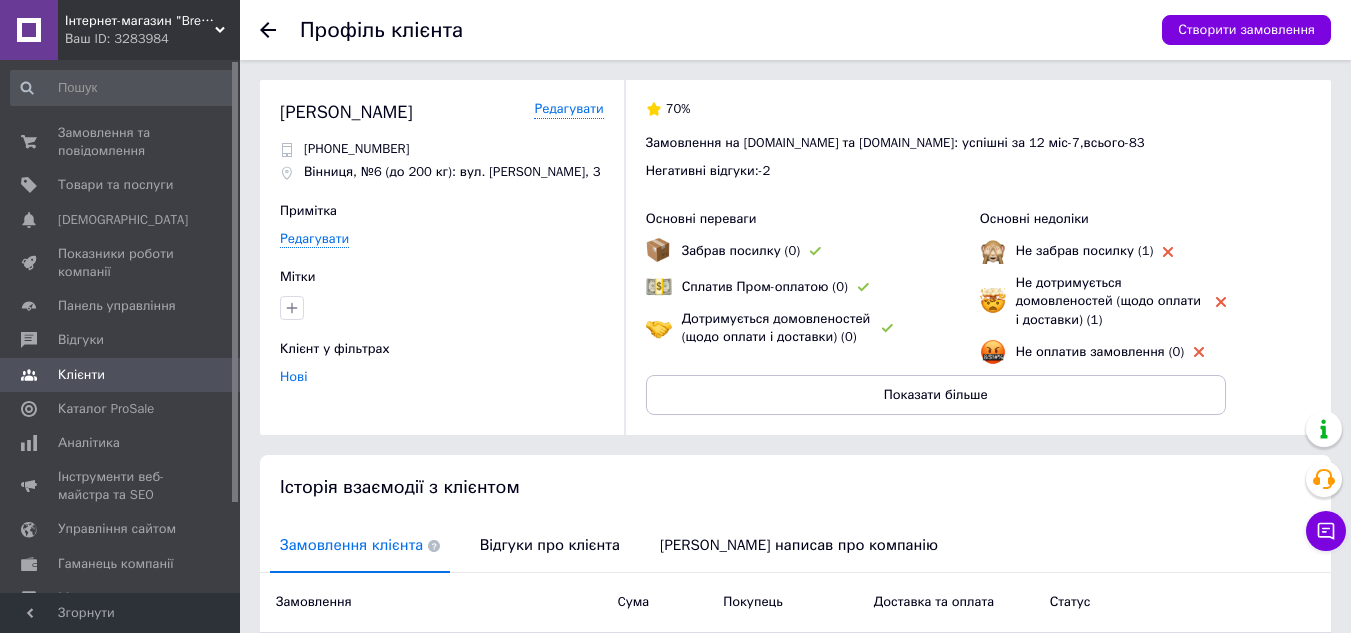 click 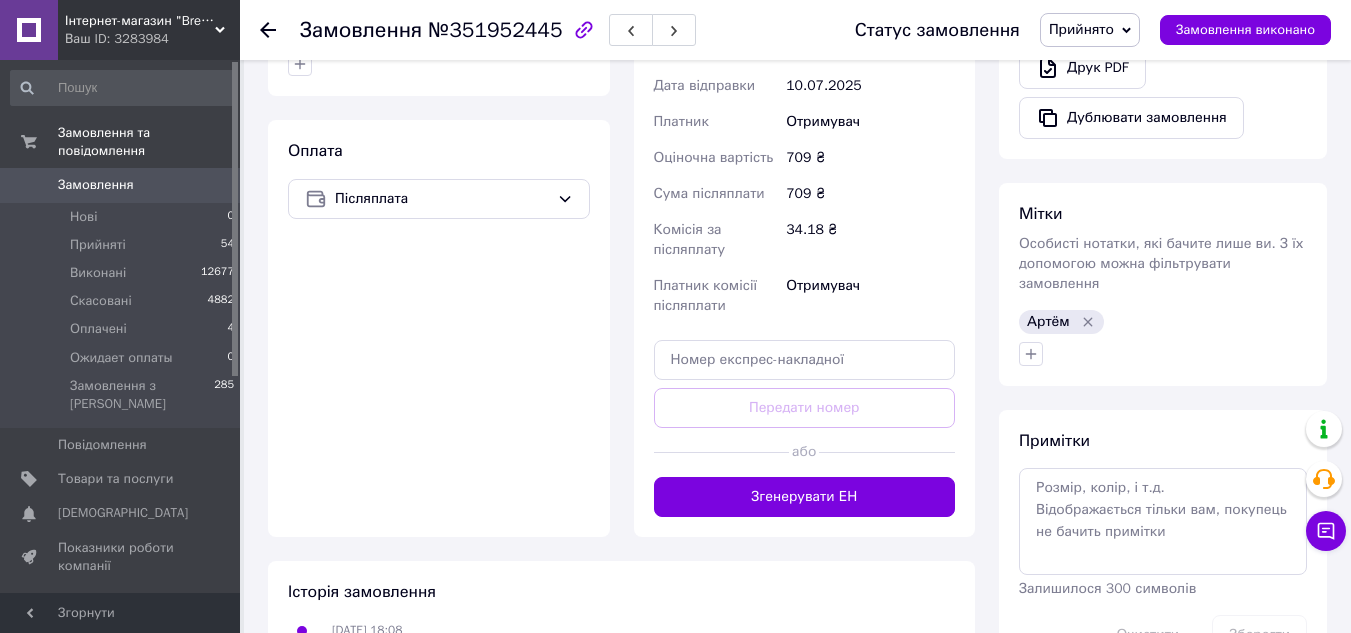 scroll, scrollTop: 800, scrollLeft: 0, axis: vertical 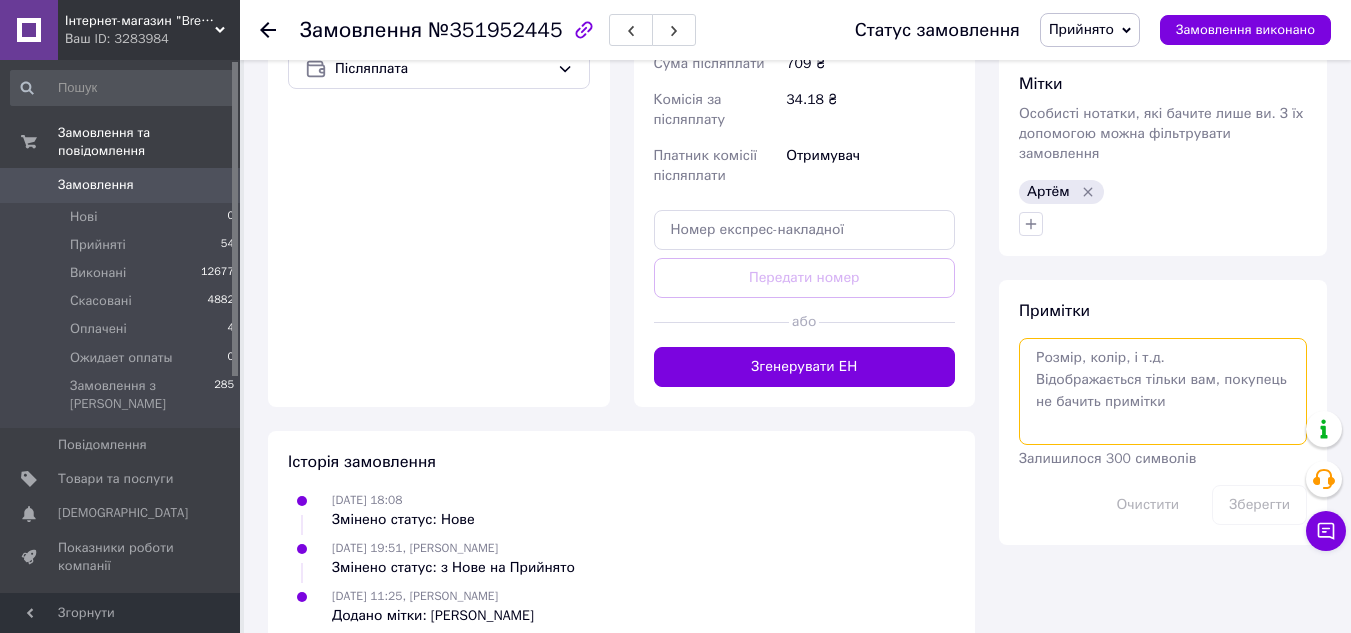 click at bounding box center (1163, 391) 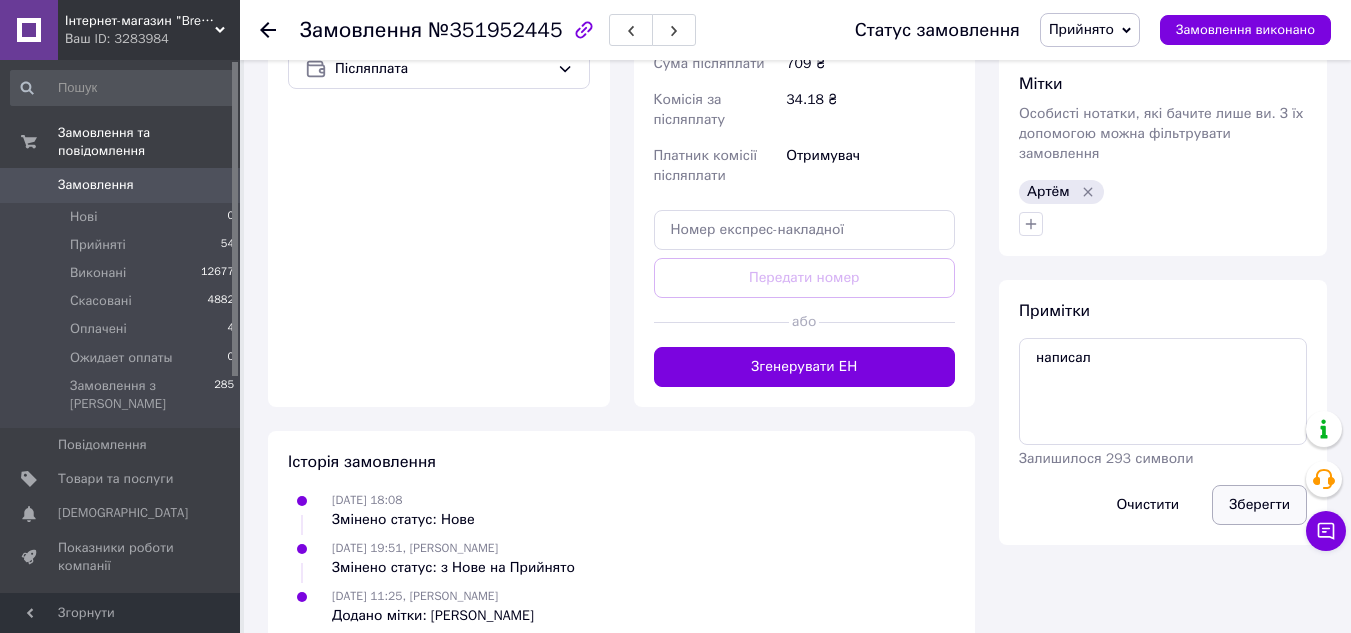 click on "Зберегти" at bounding box center [1259, 505] 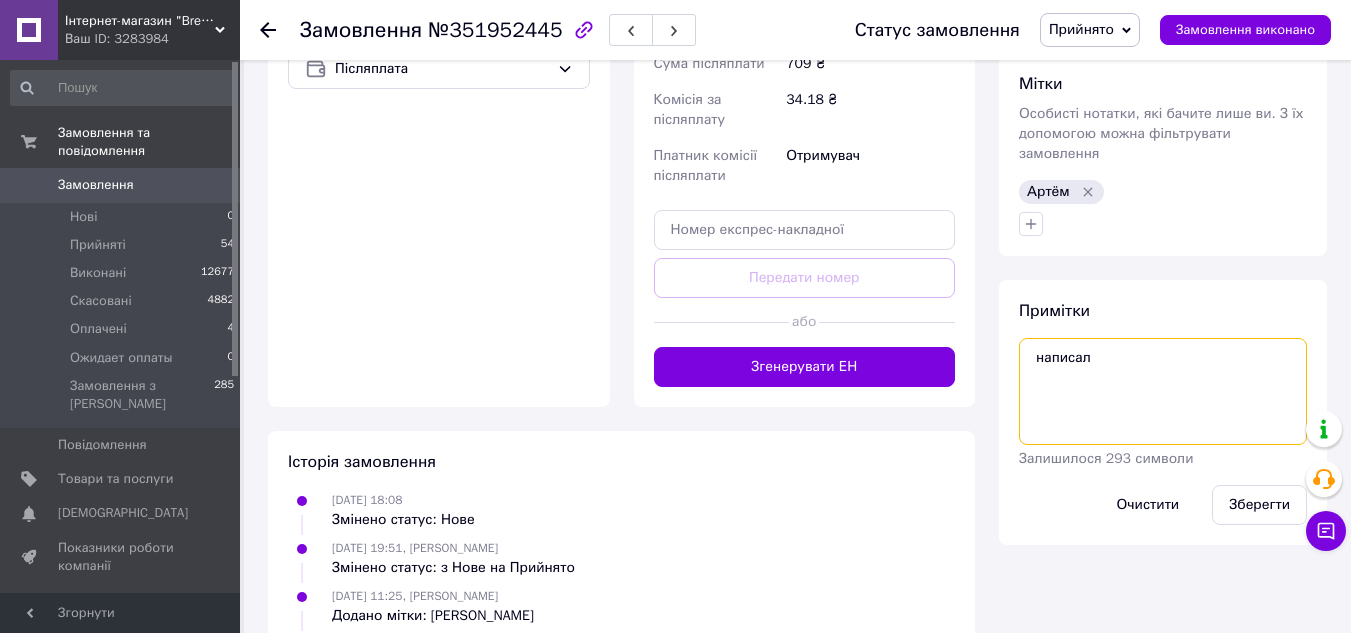 click on "написал" at bounding box center [1163, 391] 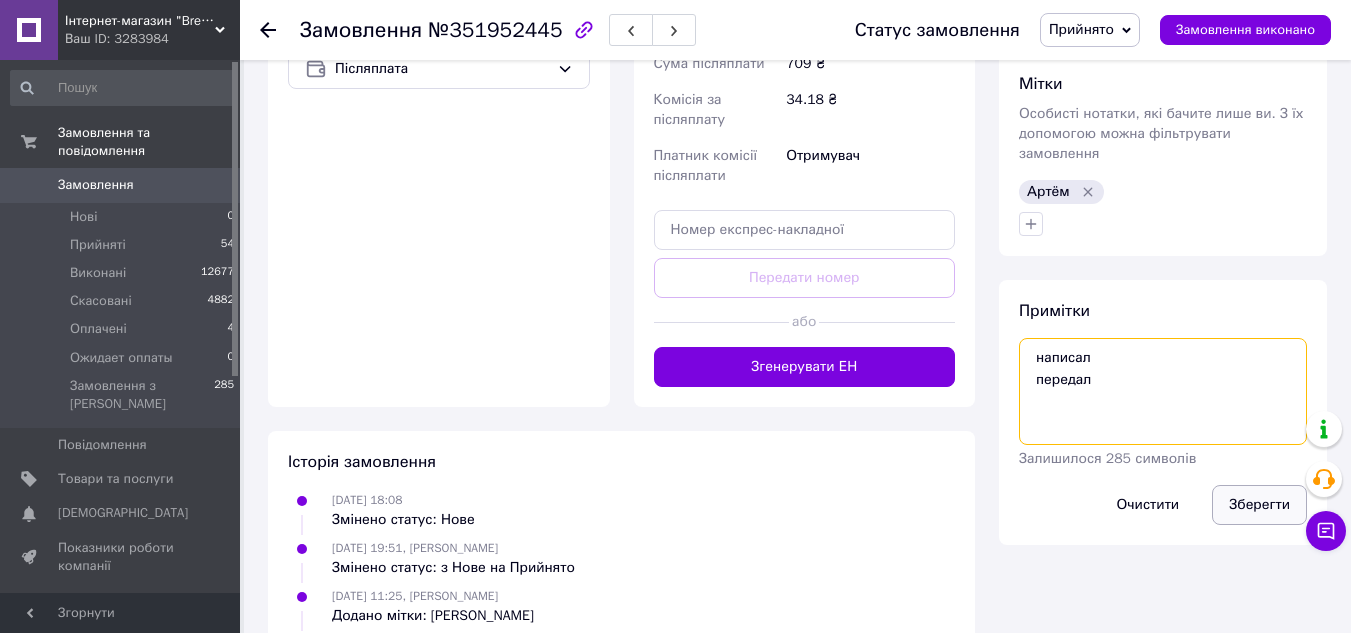 type on "написал
передал" 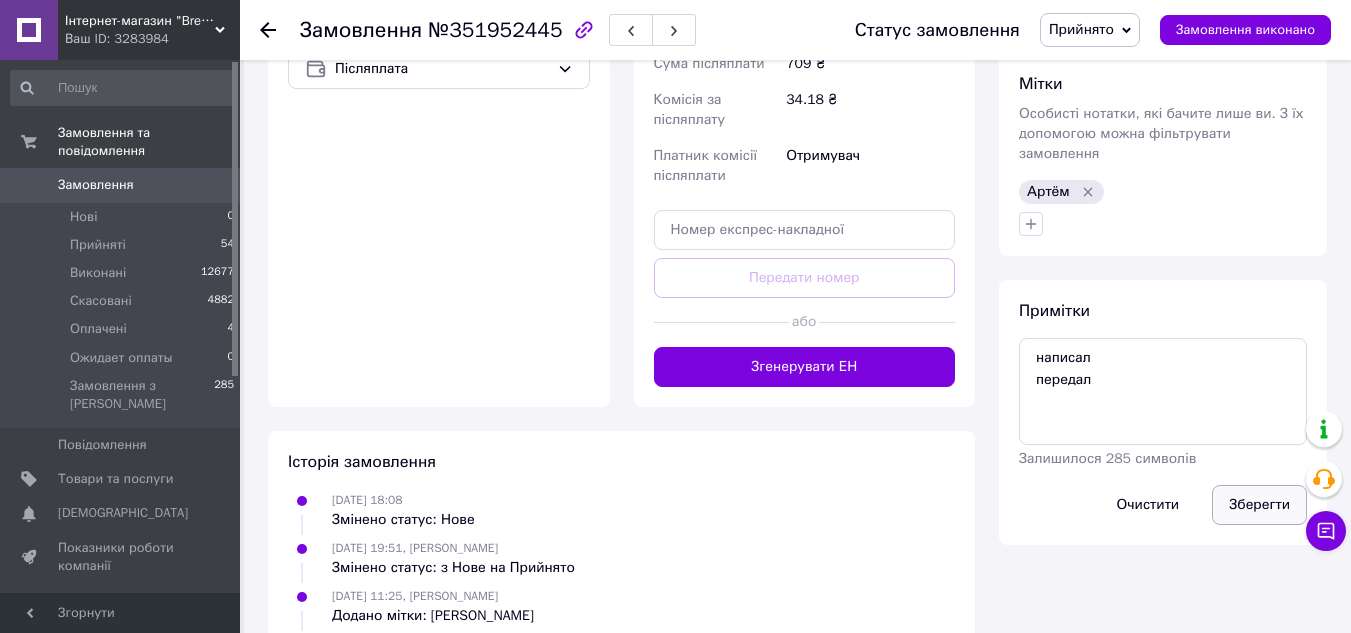 click on "Зберегти" at bounding box center [1259, 505] 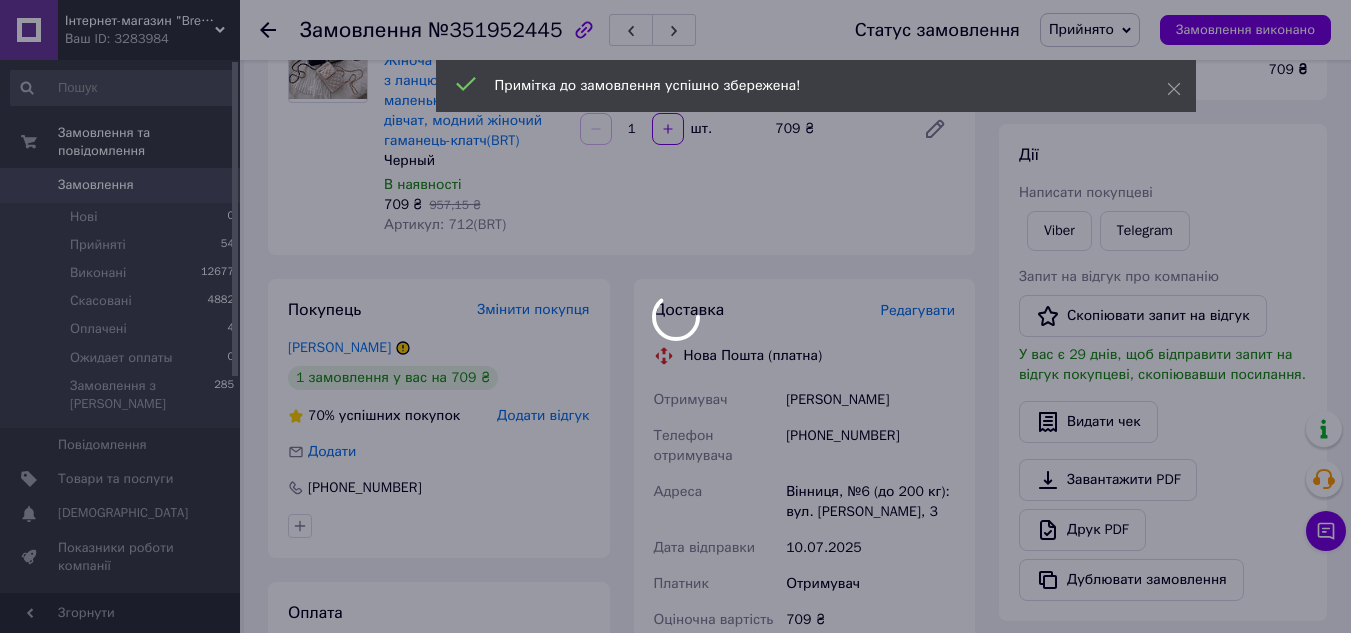 scroll, scrollTop: 200, scrollLeft: 0, axis: vertical 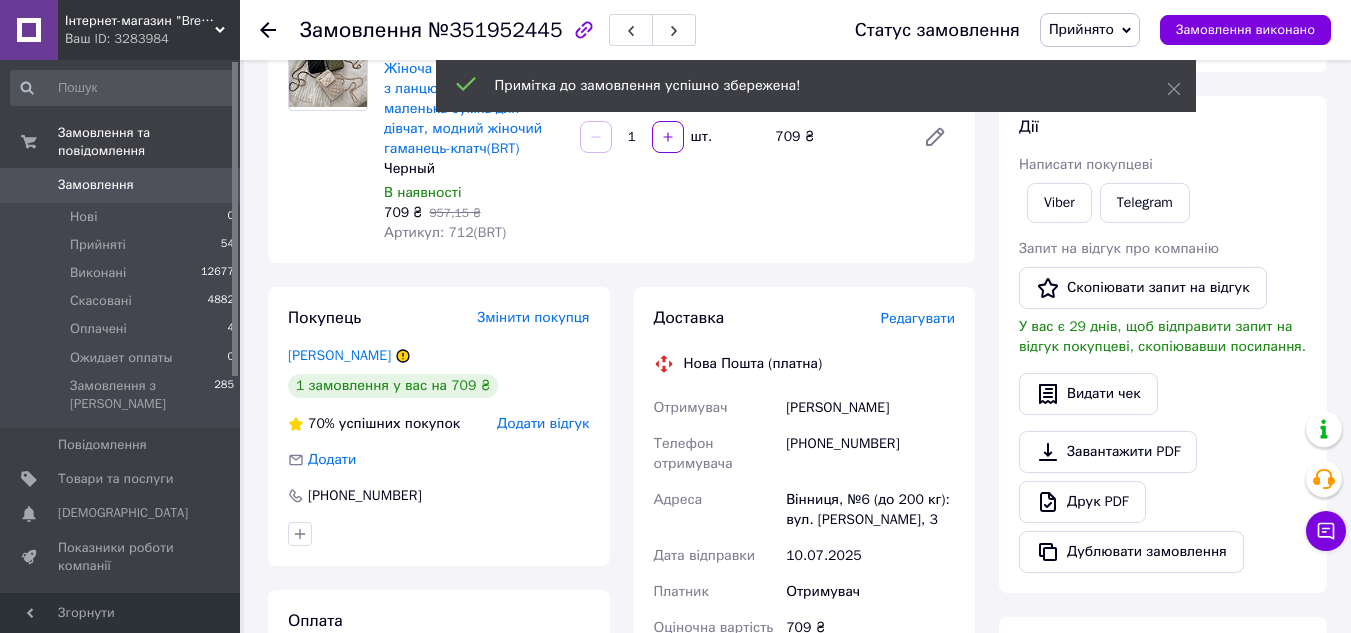 click on "+380669962228" at bounding box center (870, 454) 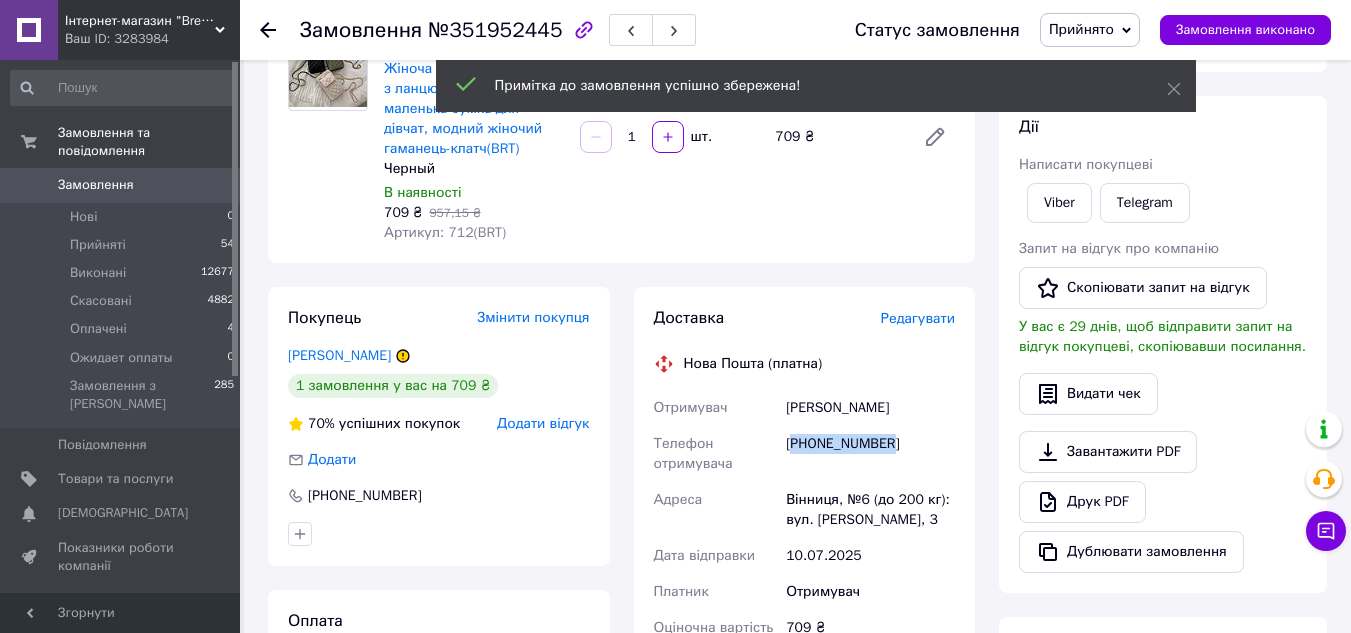 click on "+380669962228" at bounding box center (870, 454) 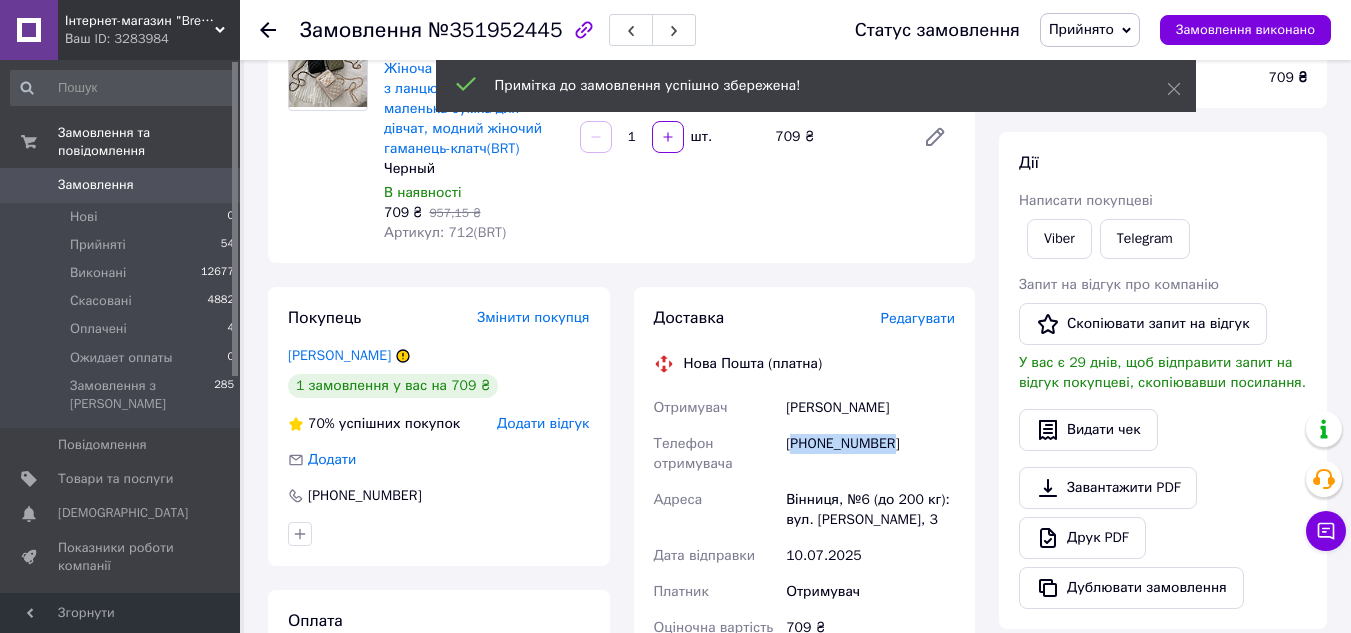 copy on "380669962228" 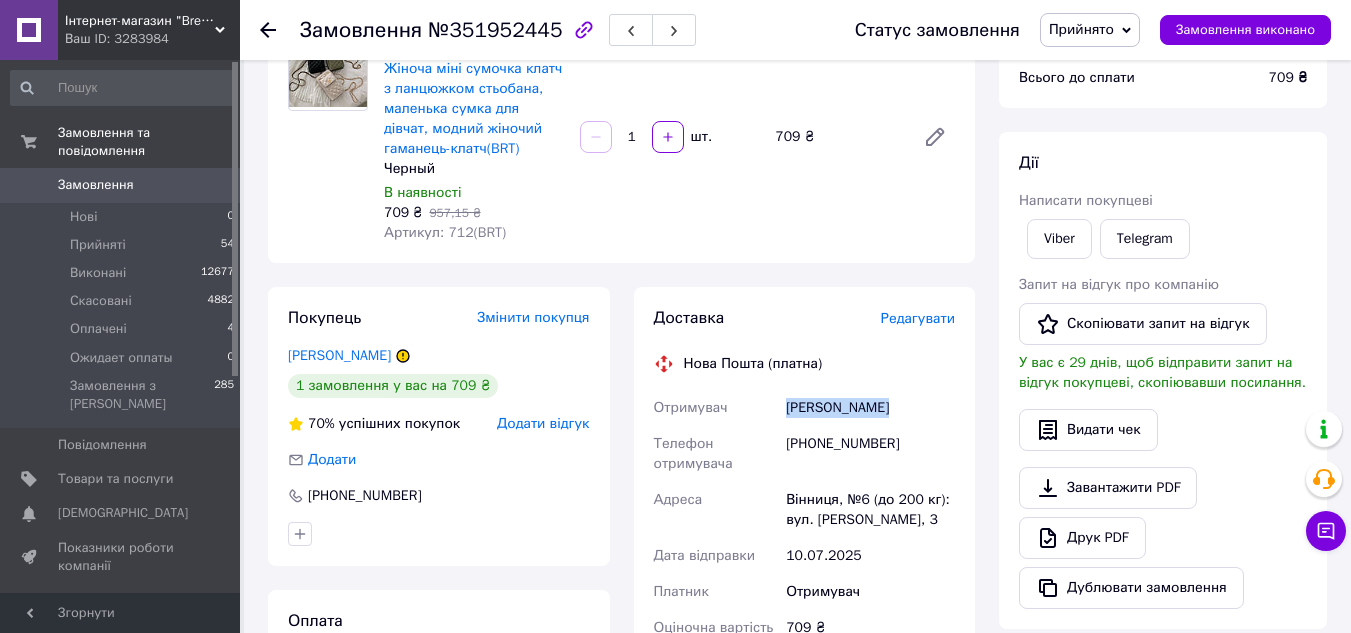 drag, startPoint x: 899, startPoint y: 403, endPoint x: 787, endPoint y: 408, distance: 112.11155 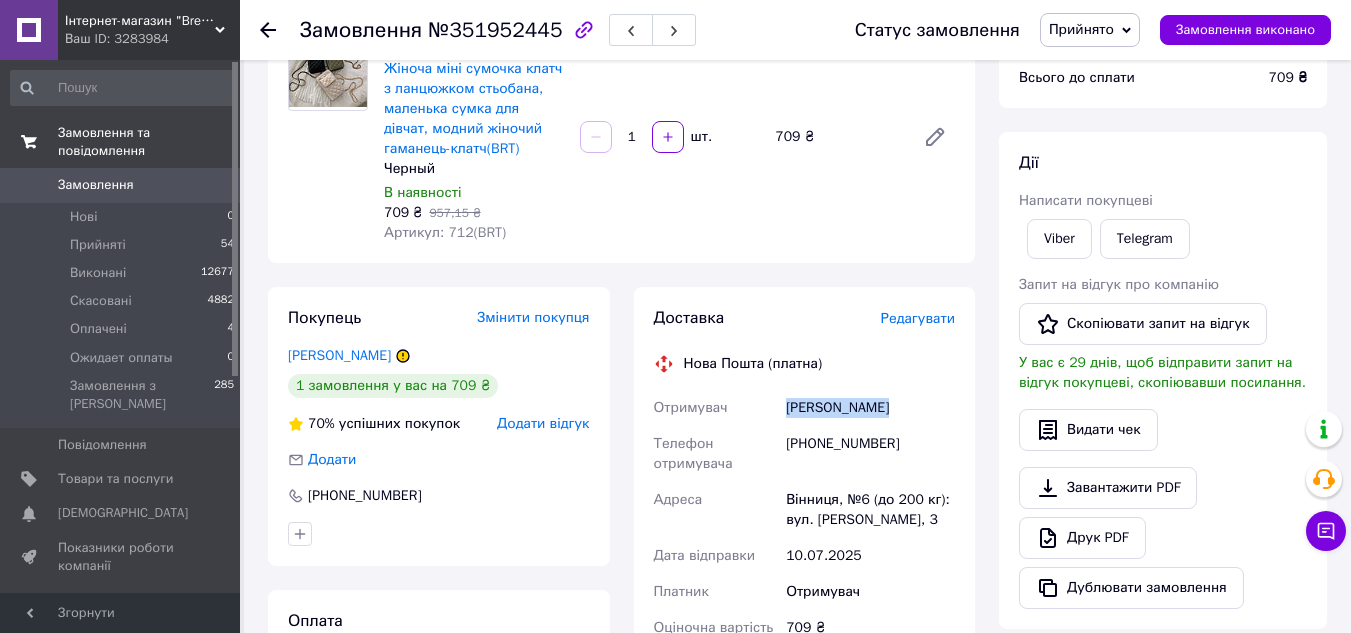 copy on "Руднева Ирина" 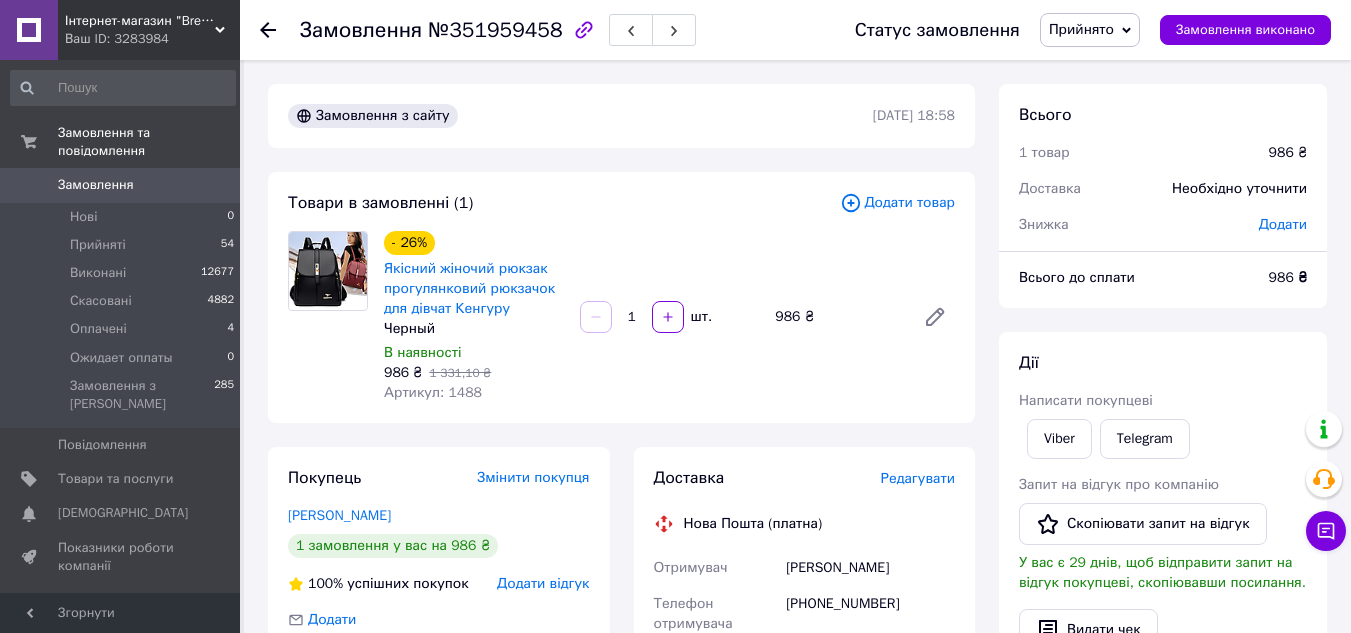scroll, scrollTop: 0, scrollLeft: 0, axis: both 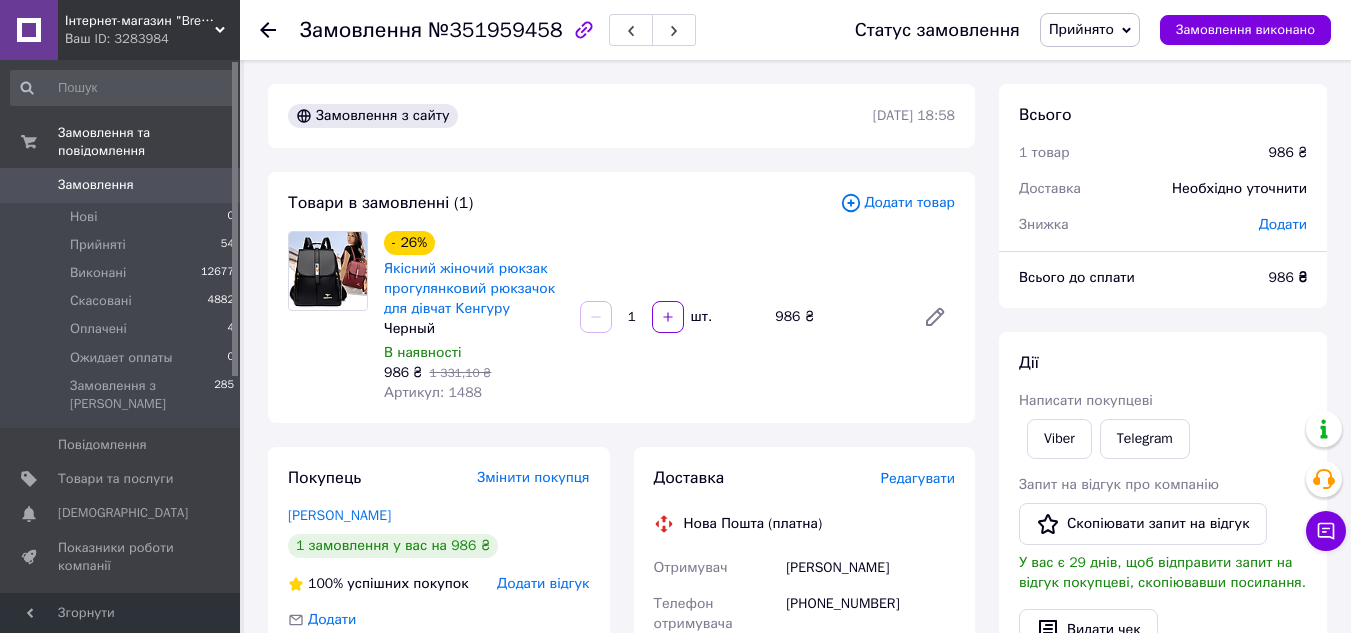 click on "Артикул: 1488" at bounding box center (433, 392) 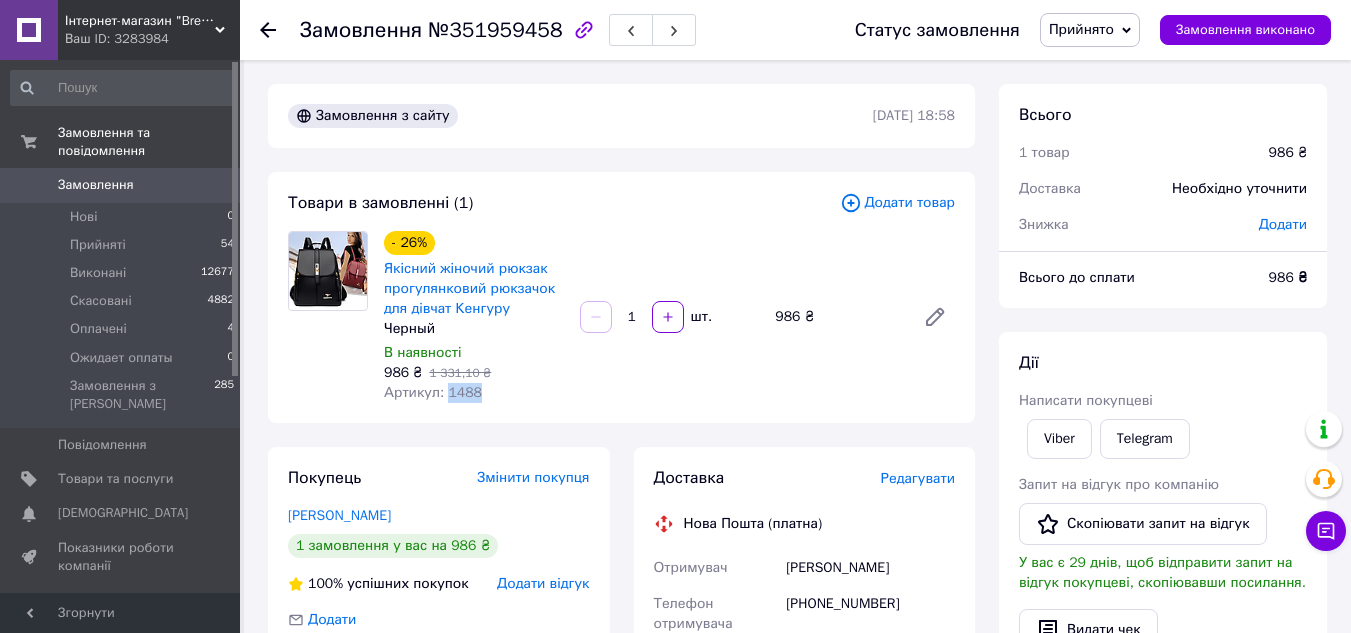 click on "Артикул: 1488" at bounding box center [433, 392] 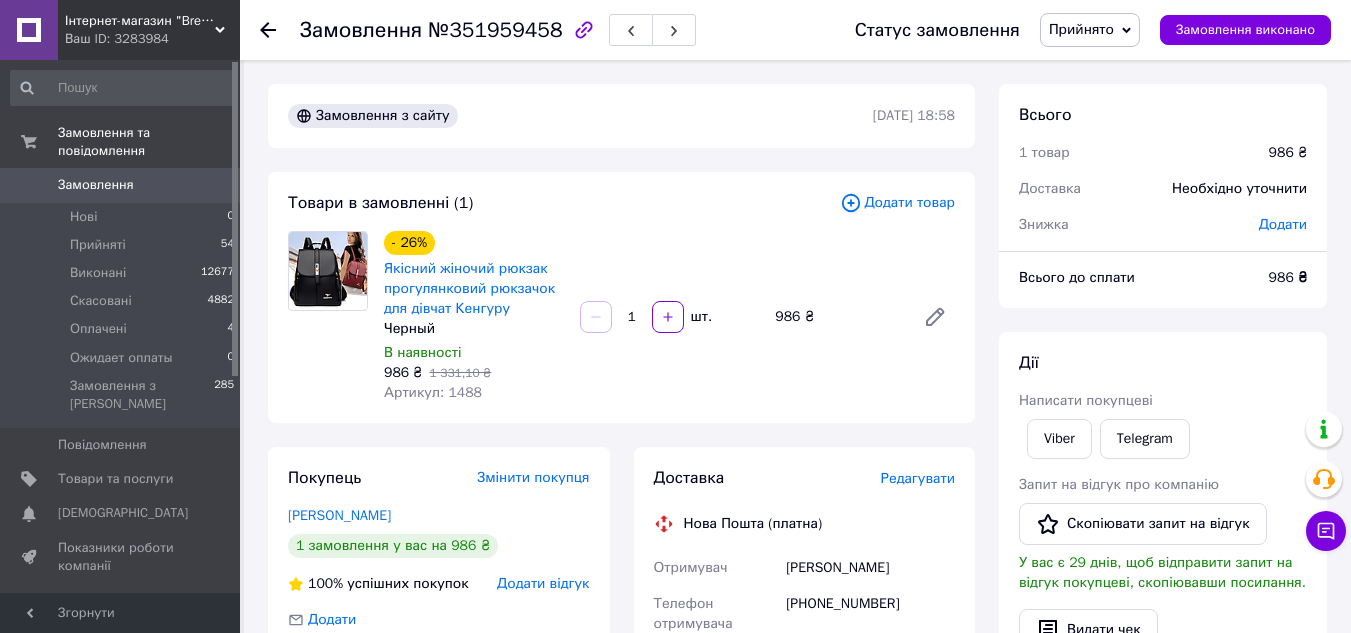 click on "- 26% Якісний жіночий рюкзак прогулянковий рюкзачок для дівчат Кенгуру Черный В наявності 986 ₴   1 331,10 ₴ Артикул: 1488 1   шт. 986 ₴" at bounding box center [669, 317] 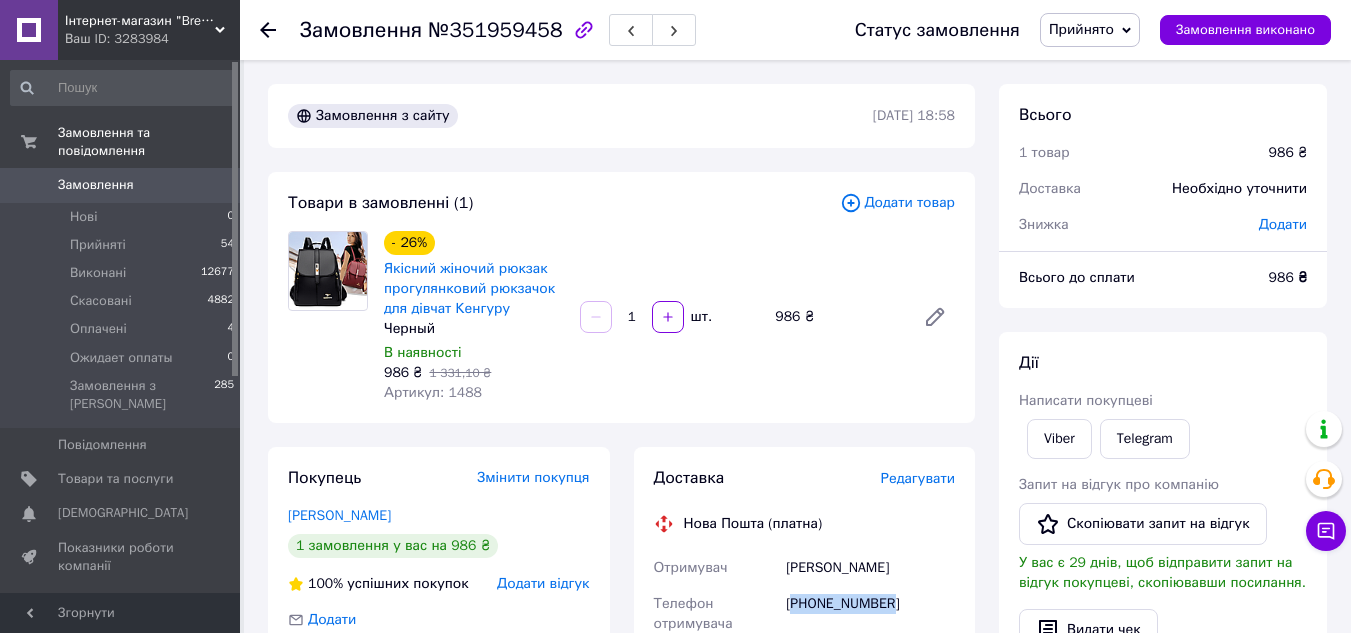 click on "+380677344351" at bounding box center [870, 614] 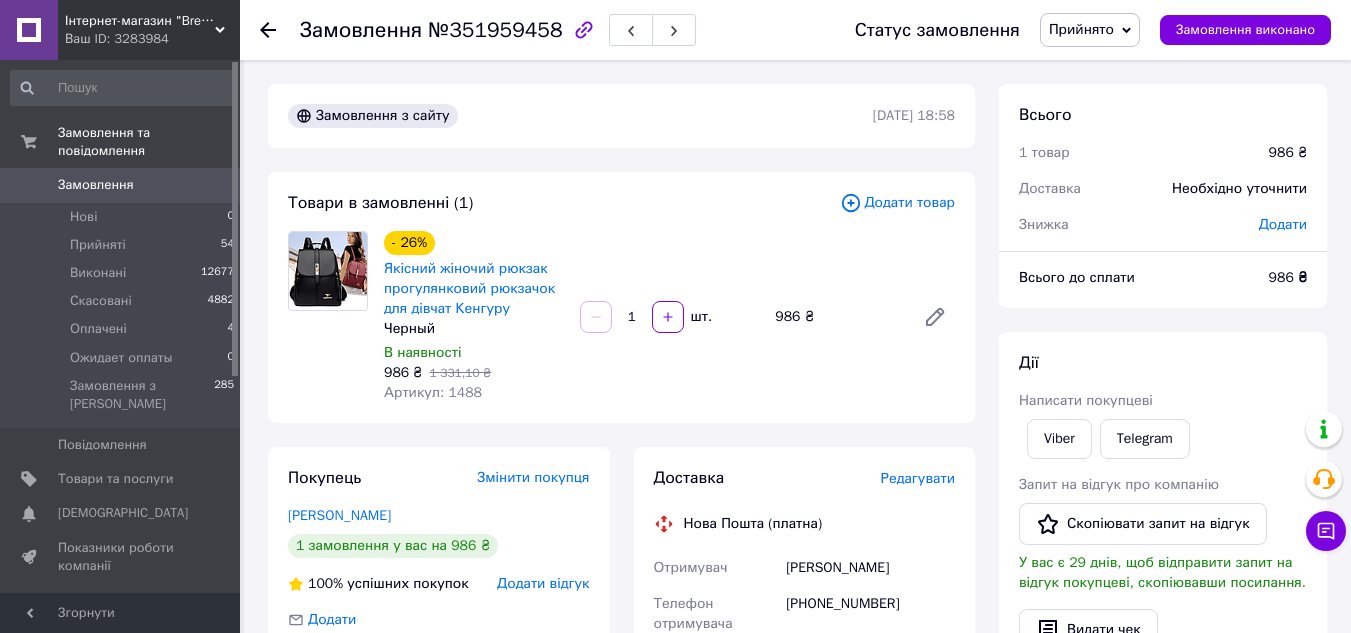 click on "- 26% Якісний жіночий рюкзак прогулянковий рюкзачок для дівчат Кенгуру Черный В наявності 986 ₴   1 331,10 ₴ Артикул: 1488 1   шт. 986 ₴" at bounding box center [669, 317] 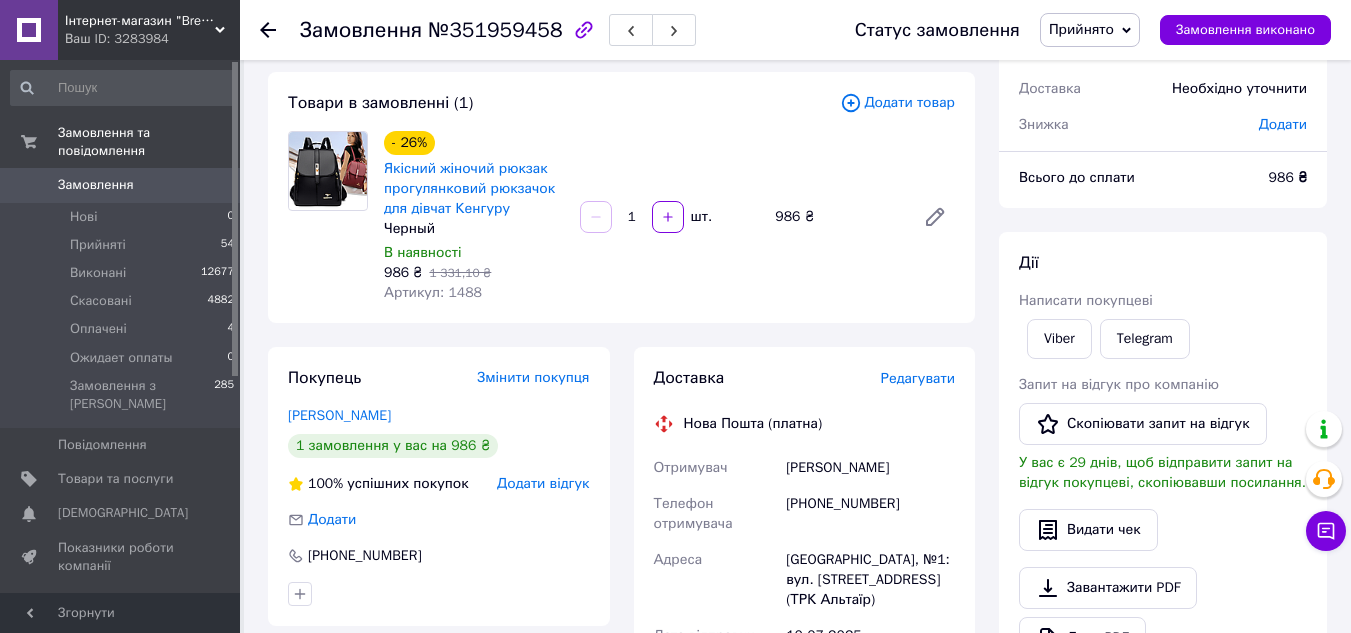 click on "+380677344351" at bounding box center (870, 514) 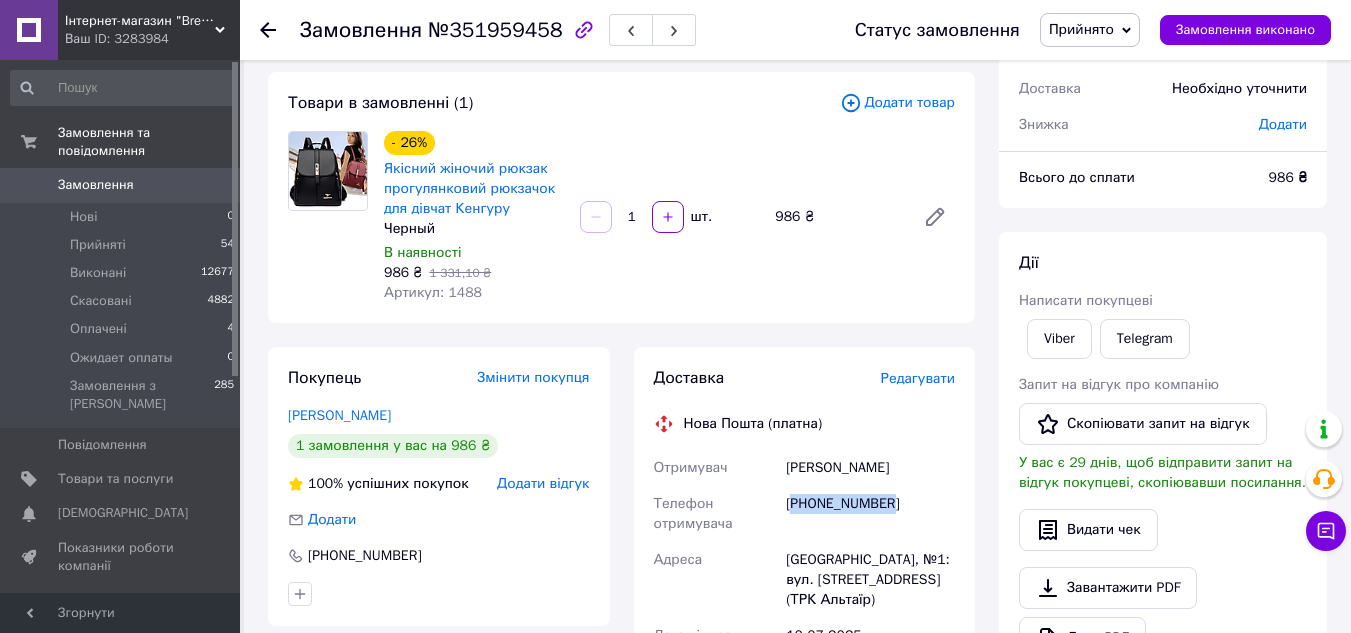 click on "+380677344351" at bounding box center (870, 514) 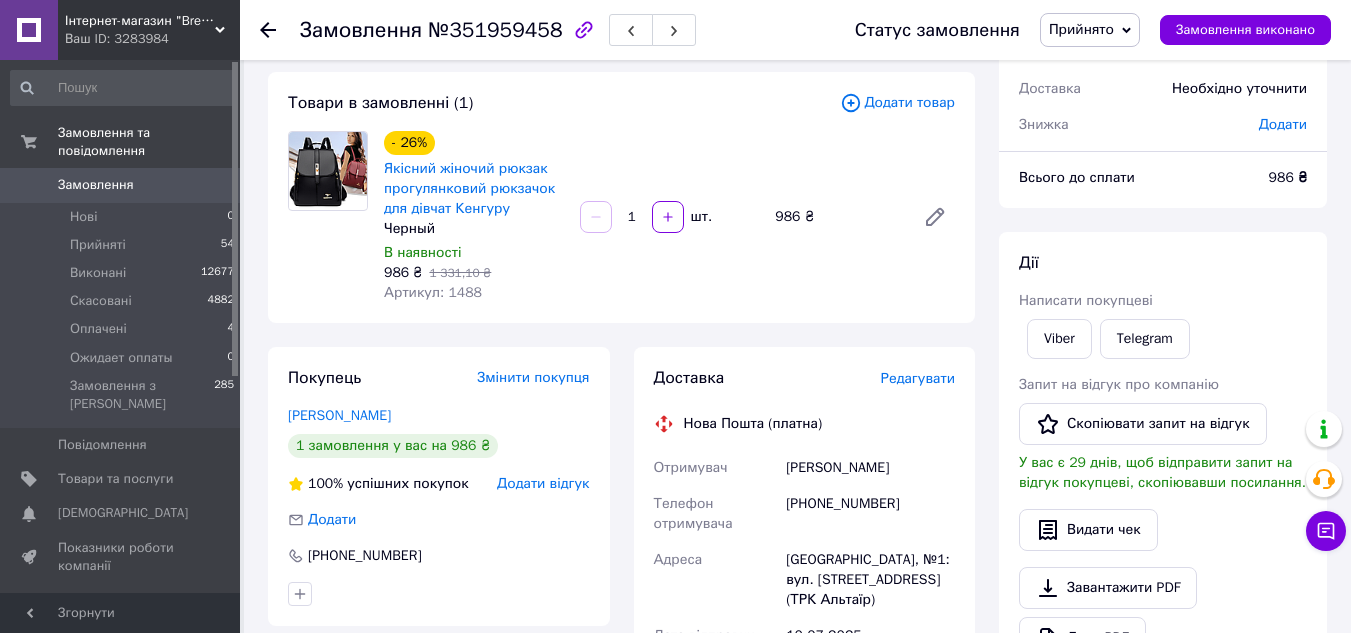 click on "Товари в замовленні (1) Додати товар - 26% Якісний жіночий рюкзак прогулянковий рюкзачок для дівчат Кенгуру Черный В наявності 986 ₴   1 331,10 ₴ Артикул: 1488 1   шт. 986 ₴" at bounding box center (621, 197) 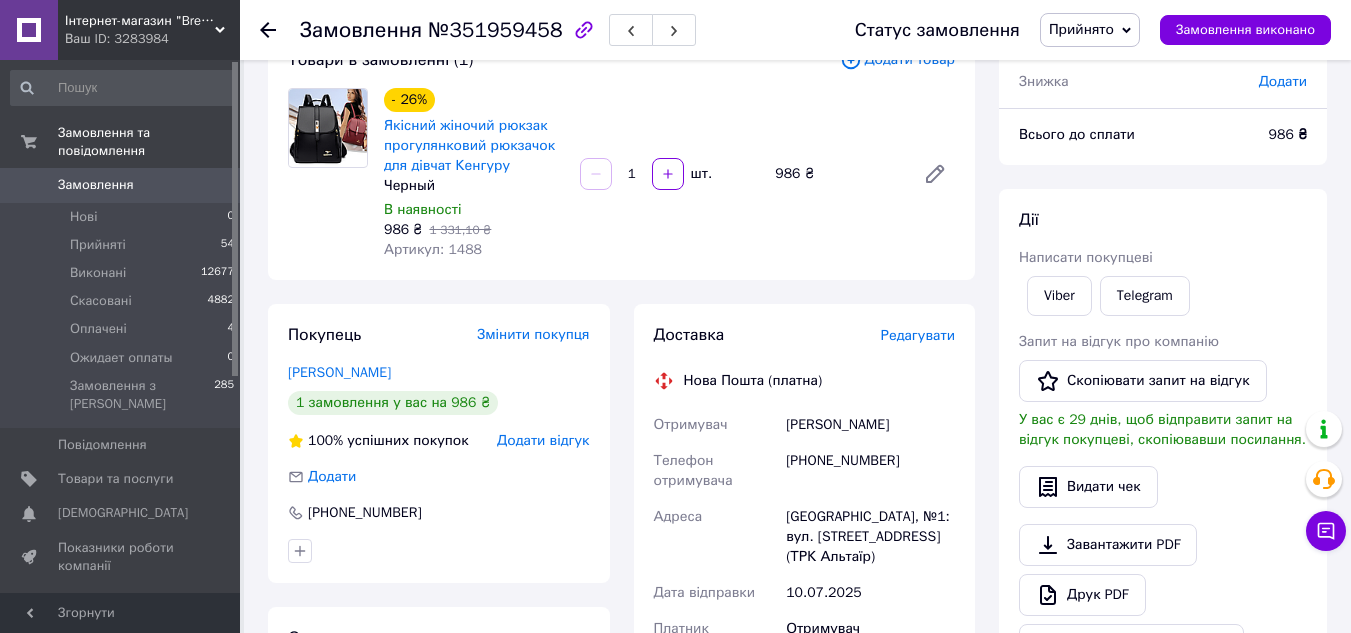 scroll, scrollTop: 100, scrollLeft: 0, axis: vertical 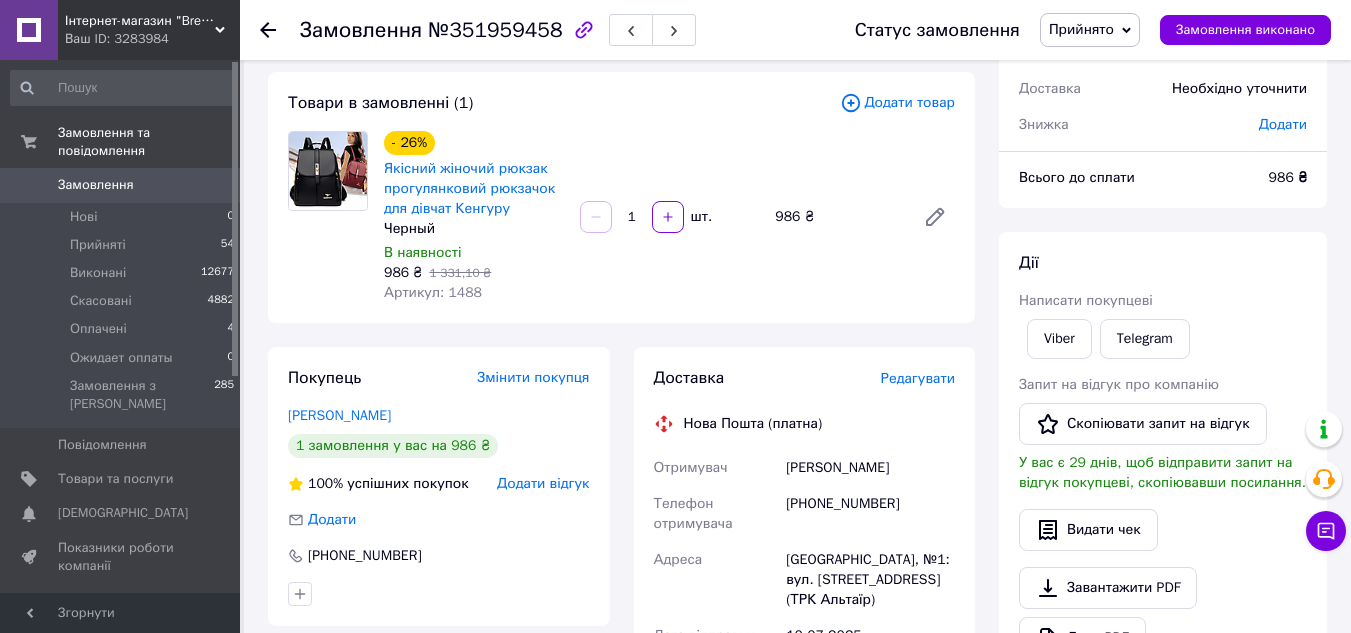 click on "+380677344351" at bounding box center [870, 514] 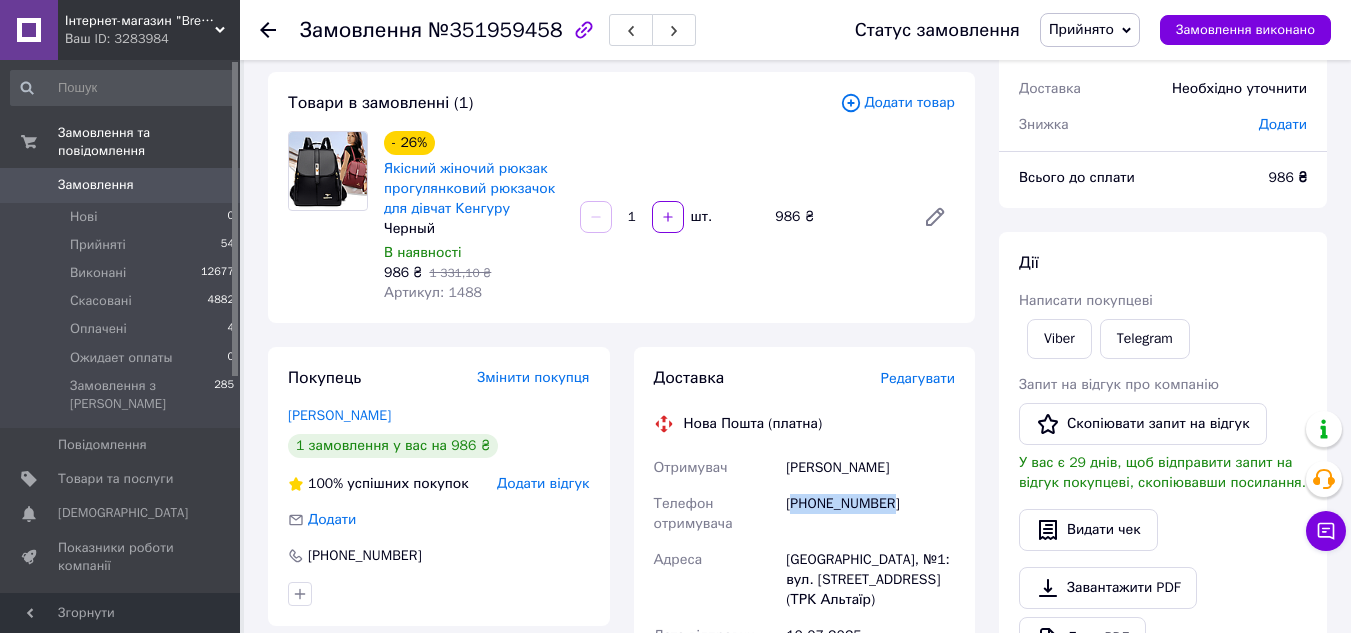 click on "+380677344351" at bounding box center [870, 514] 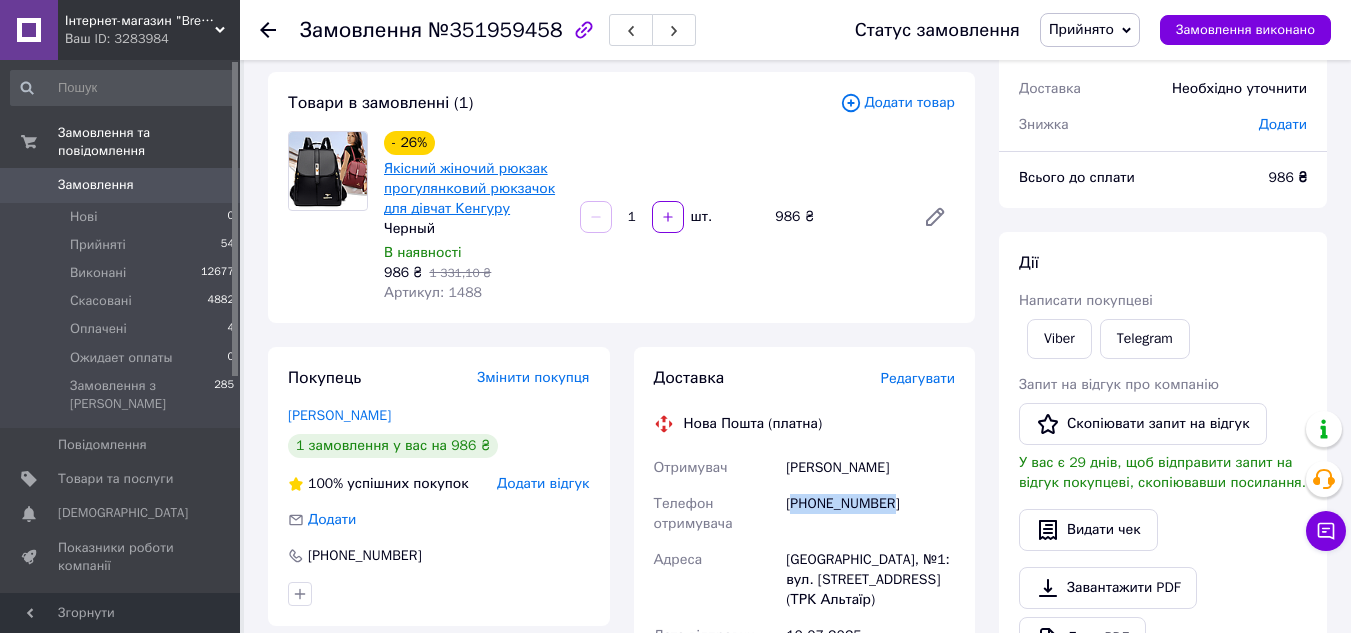 click on "Якісний жіночий рюкзак прогулянковий рюкзачок для дівчат Кенгуру" at bounding box center [469, 188] 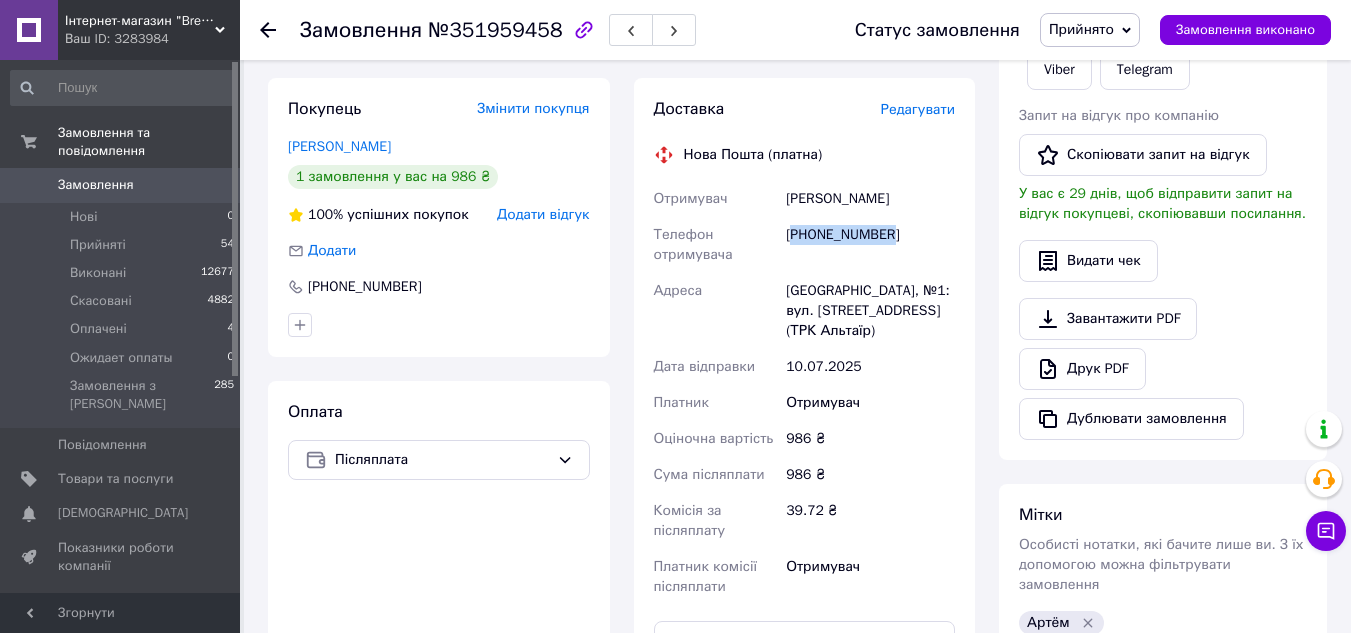 scroll, scrollTop: 400, scrollLeft: 0, axis: vertical 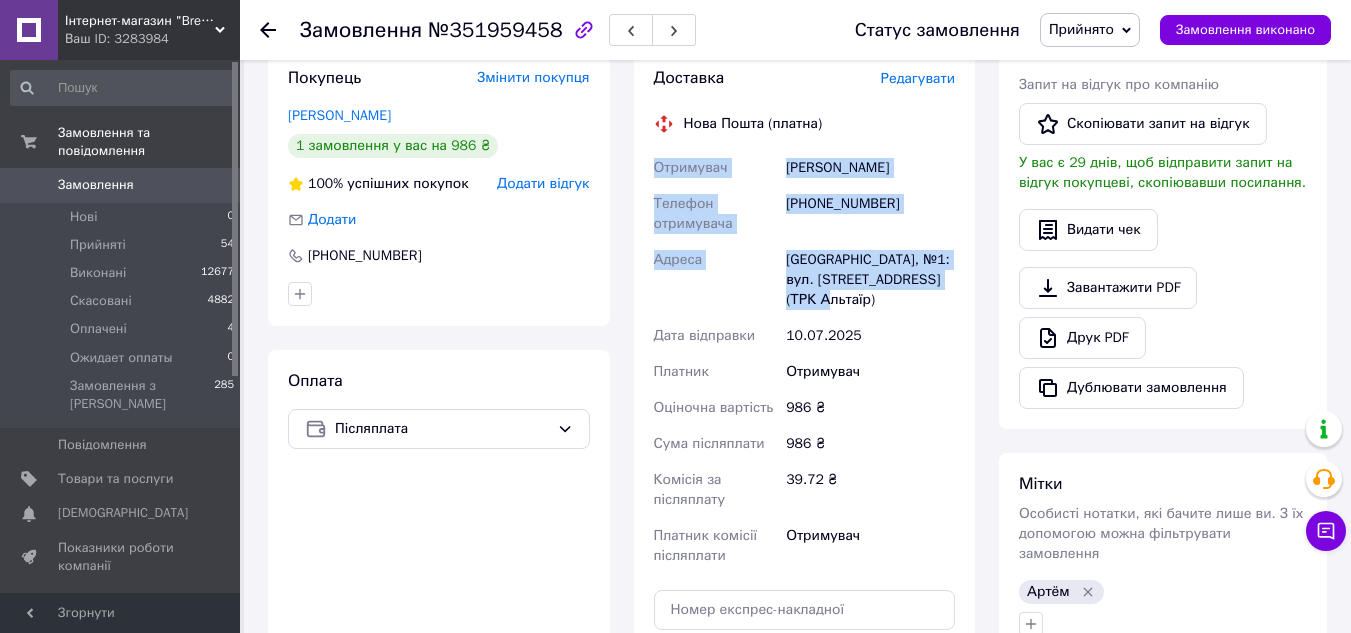 drag, startPoint x: 656, startPoint y: 165, endPoint x: 872, endPoint y: 301, distance: 255.2489 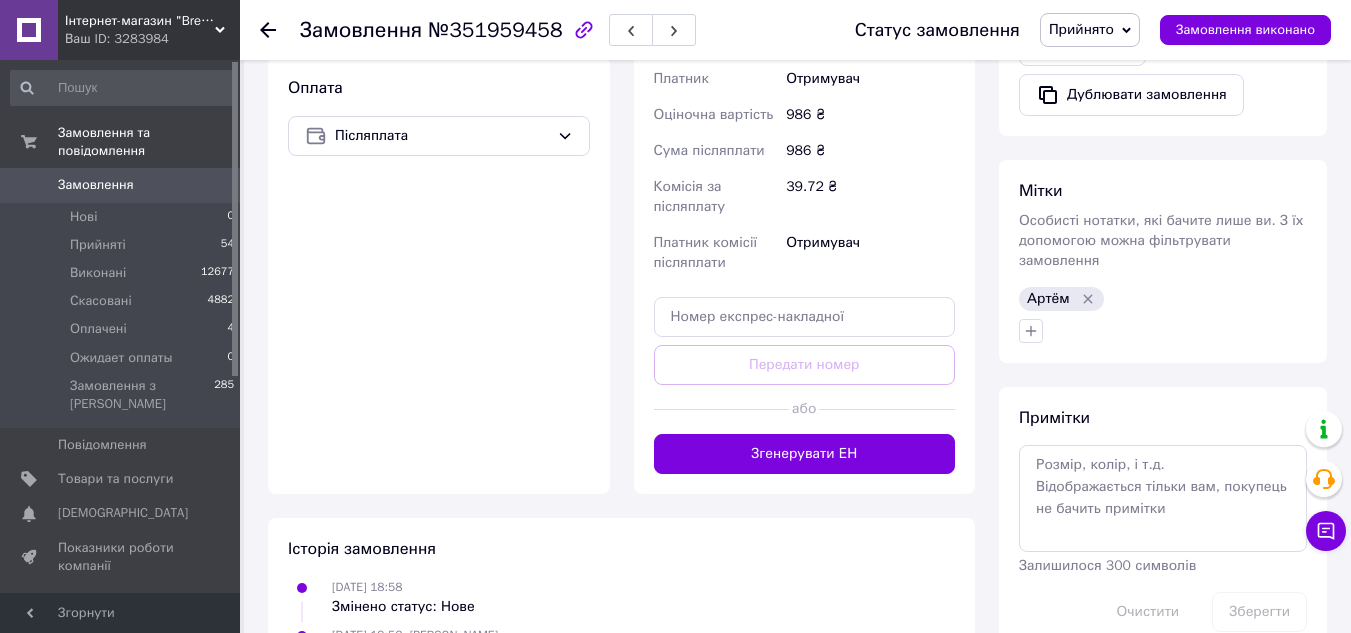 scroll, scrollTop: 700, scrollLeft: 0, axis: vertical 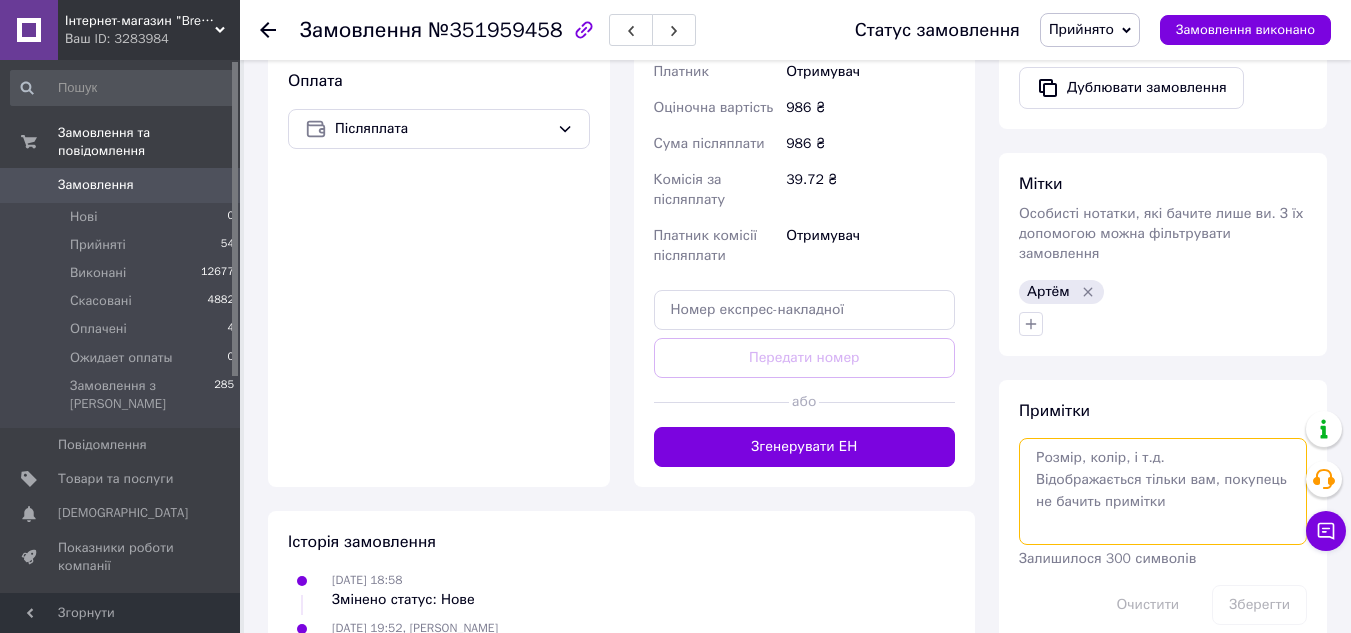 click at bounding box center [1163, 491] 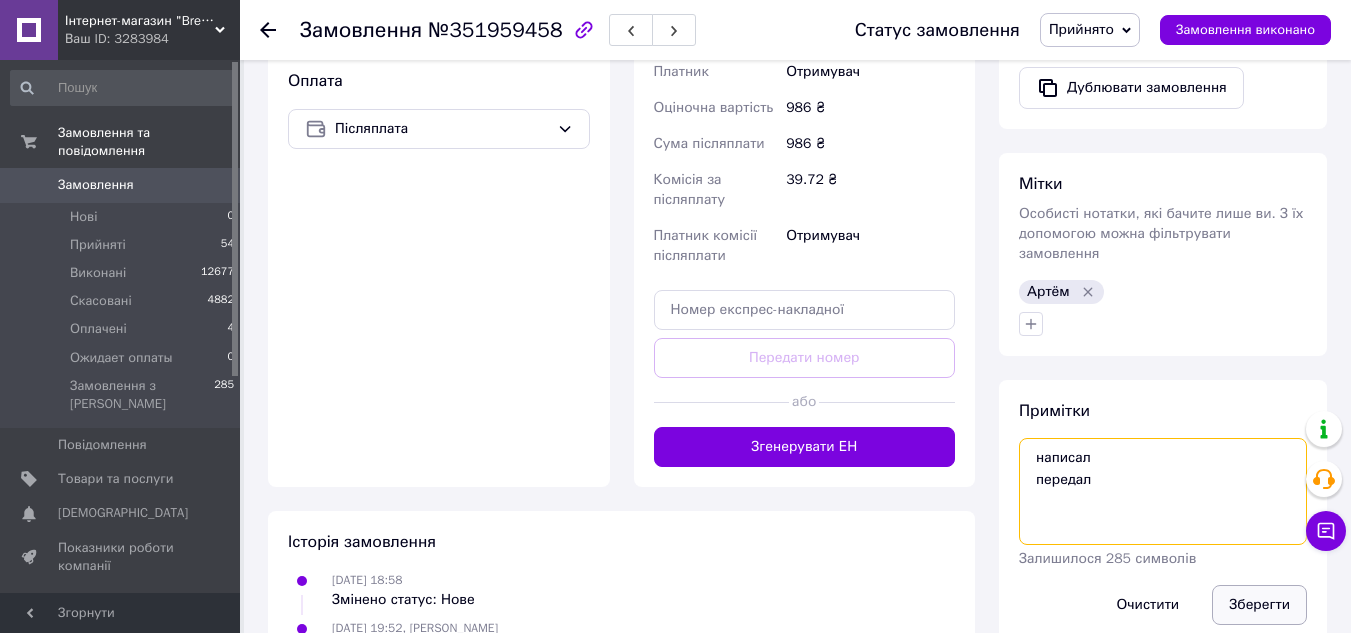 type on "написал
передал" 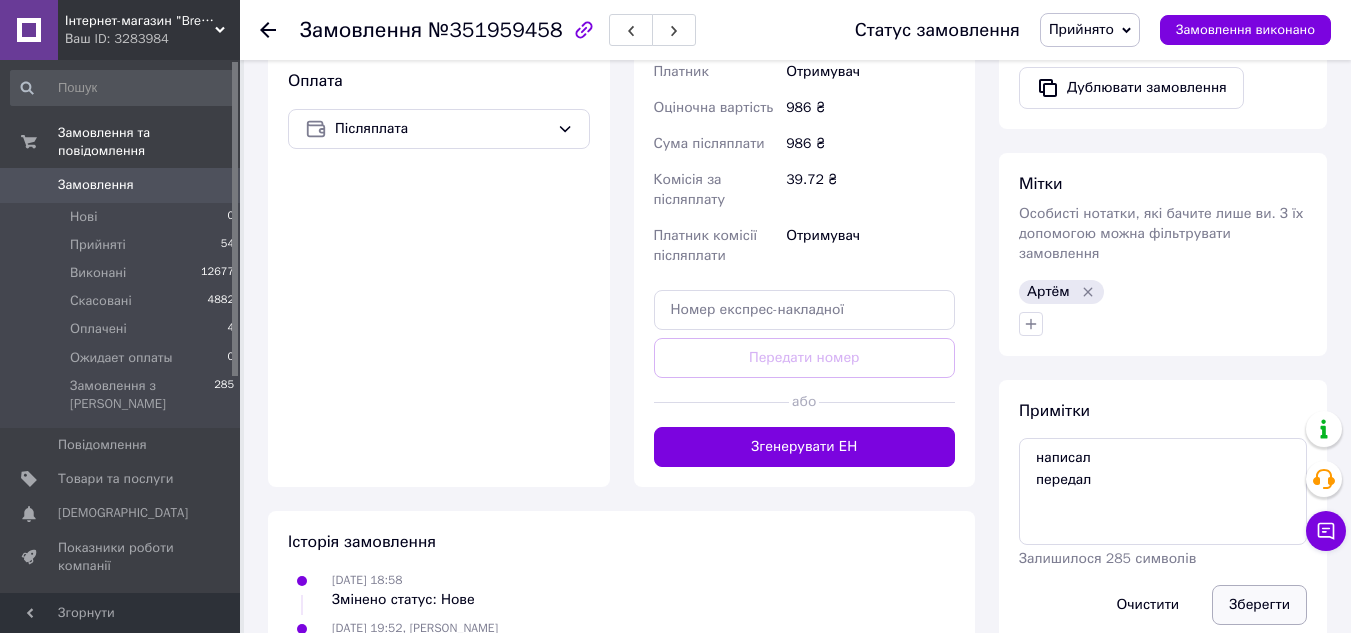 click on "Зберегти" at bounding box center [1259, 605] 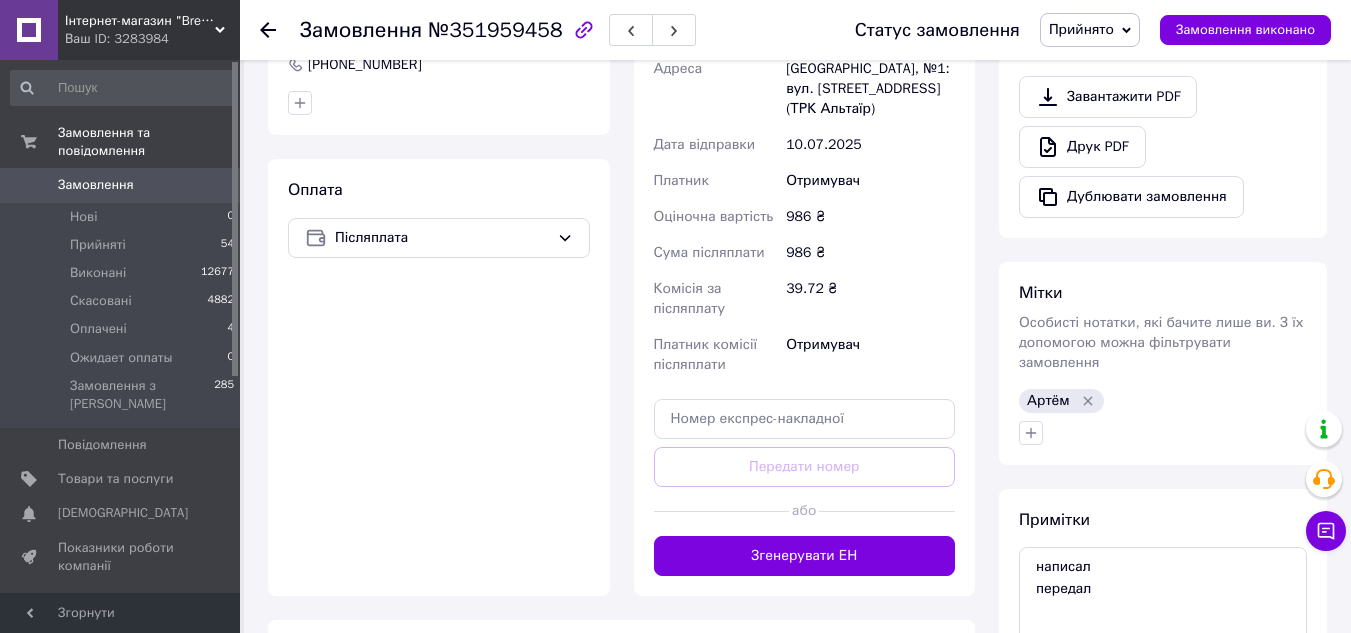 scroll, scrollTop: 400, scrollLeft: 0, axis: vertical 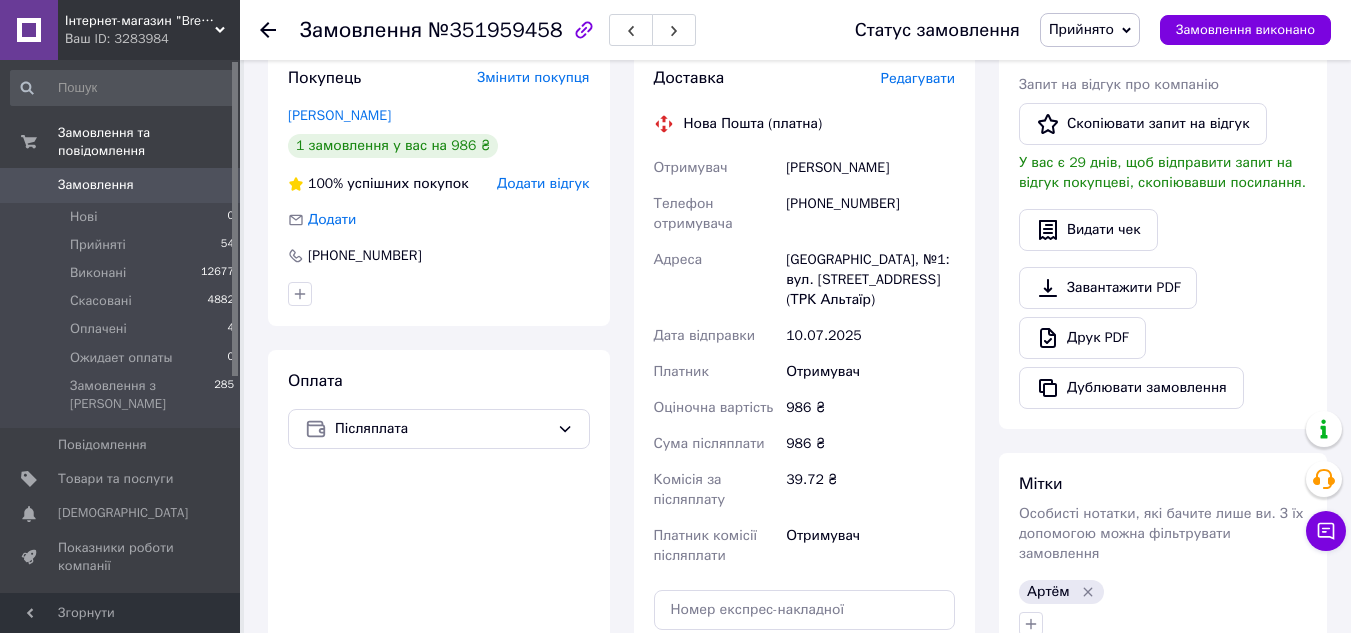 click on "+380677344351" at bounding box center (870, 214) 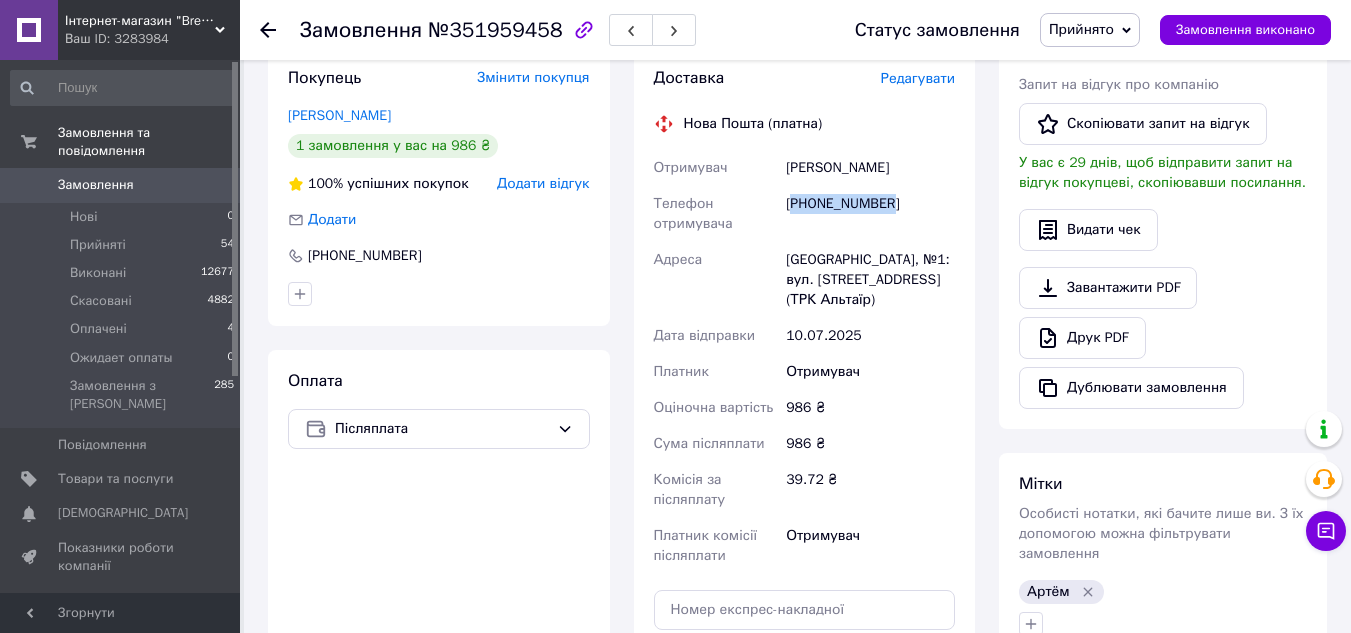click on "+380677344351" at bounding box center (870, 214) 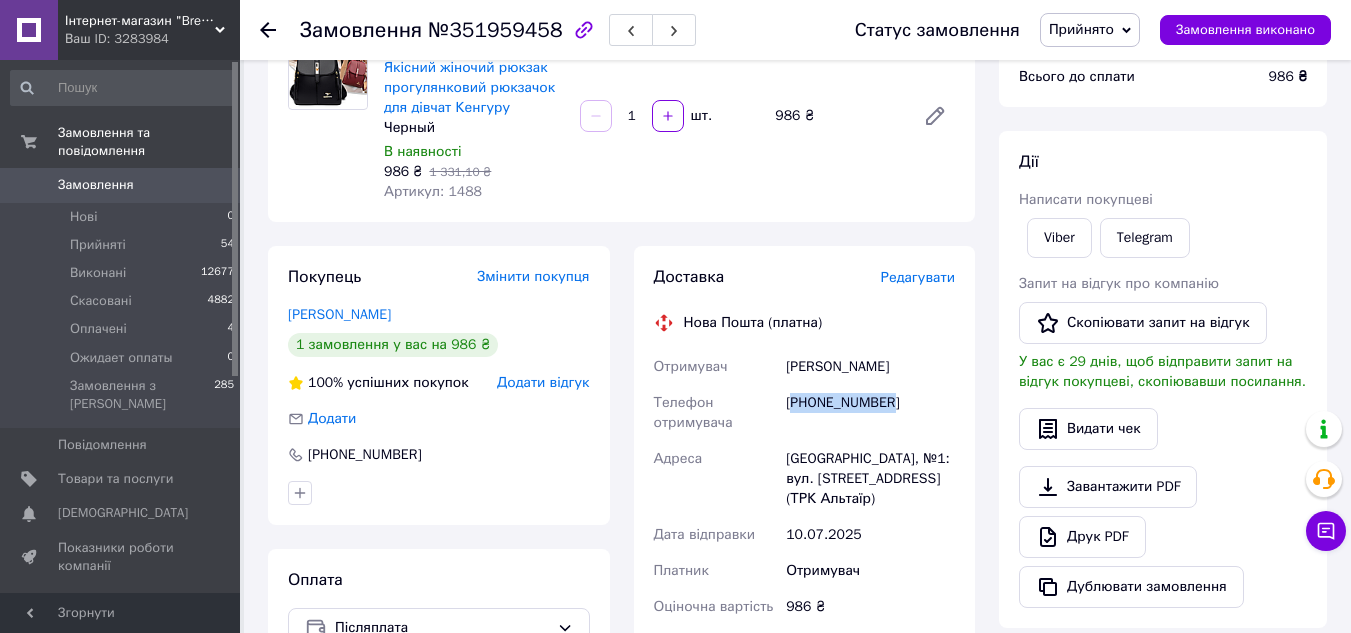 scroll, scrollTop: 200, scrollLeft: 0, axis: vertical 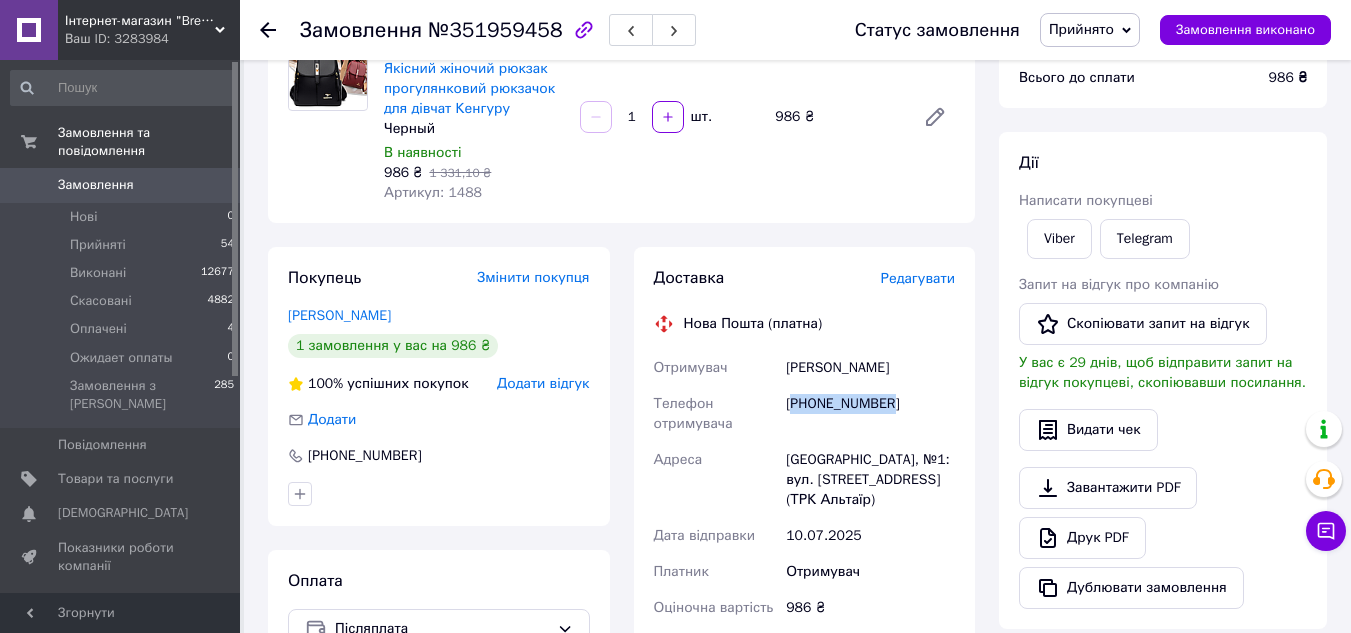 drag, startPoint x: 927, startPoint y: 365, endPoint x: 784, endPoint y: 363, distance: 143.01399 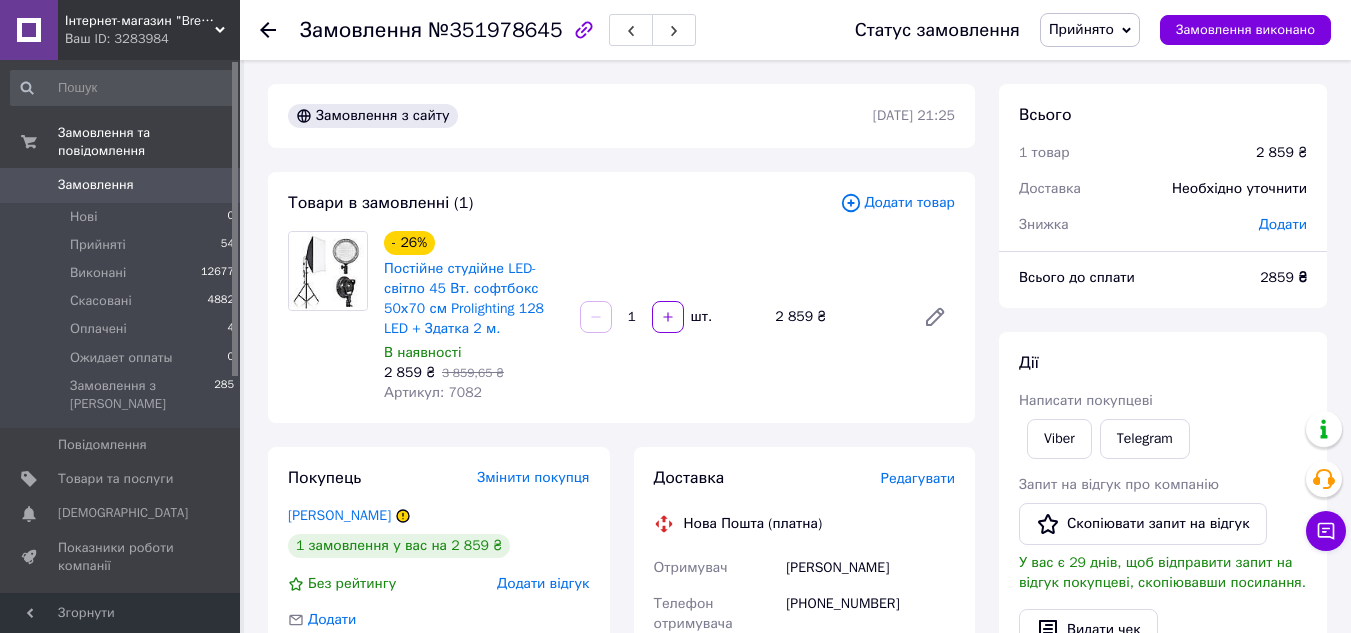 scroll, scrollTop: 0, scrollLeft: 0, axis: both 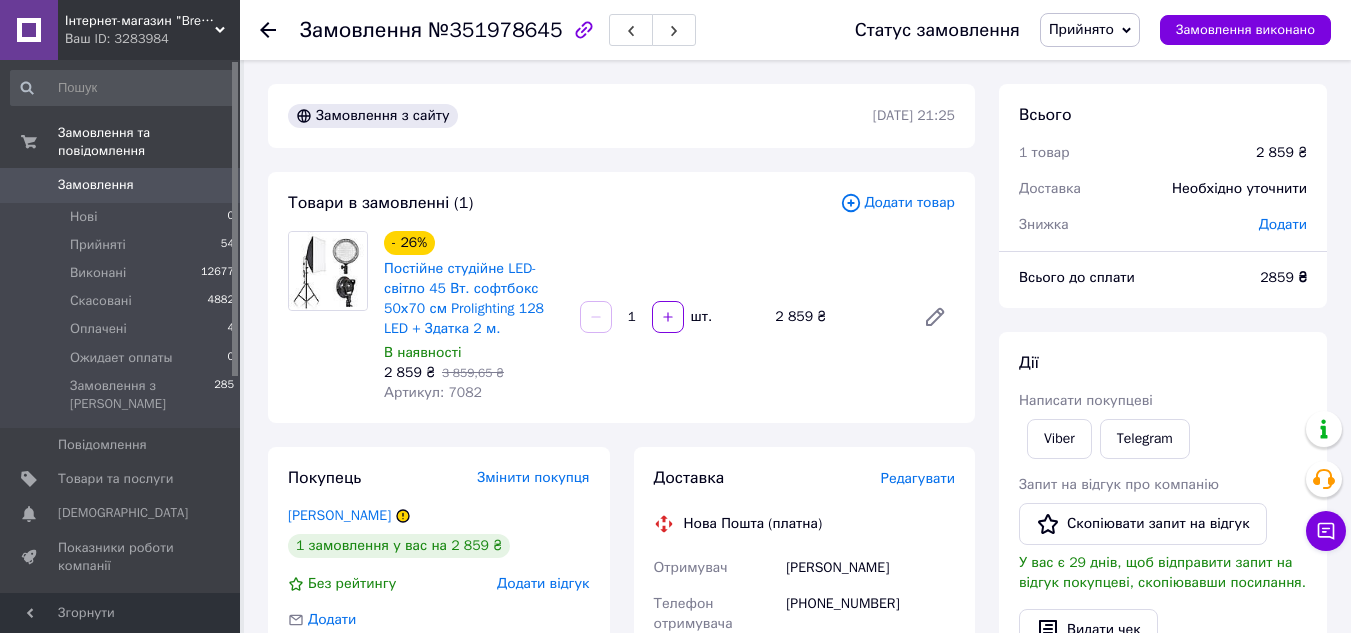 click on "Артикул: 7082" at bounding box center (433, 392) 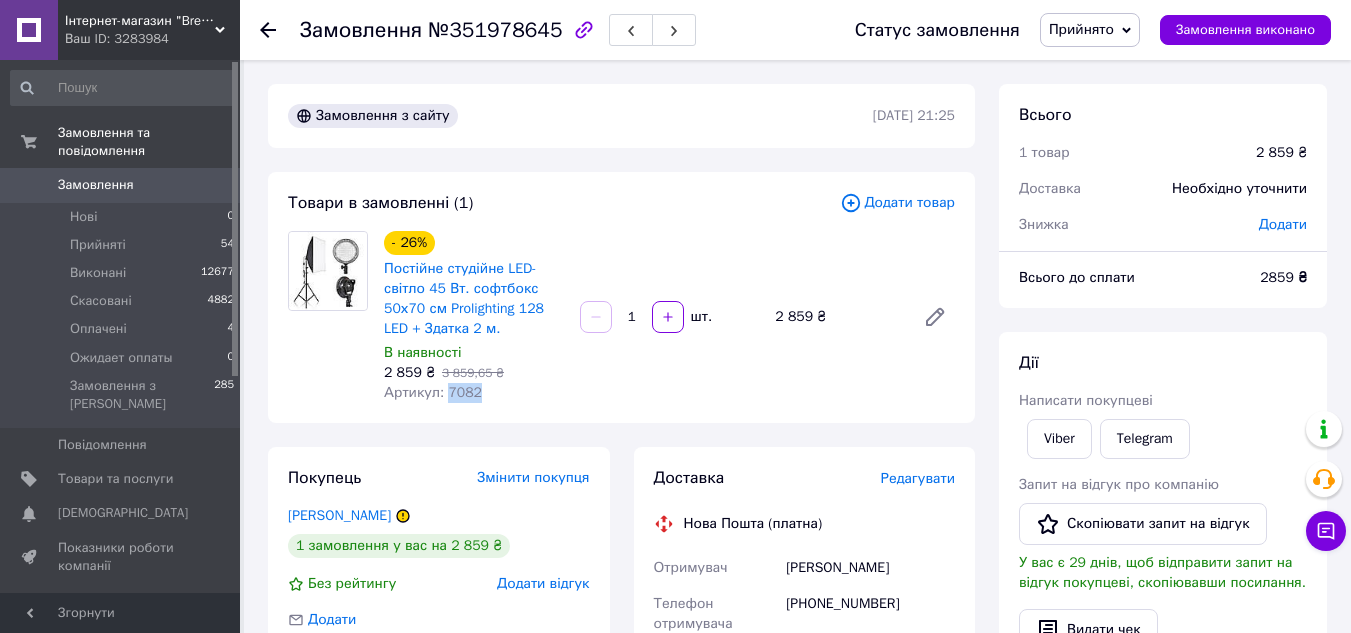 click on "Артикул: 7082" at bounding box center [433, 392] 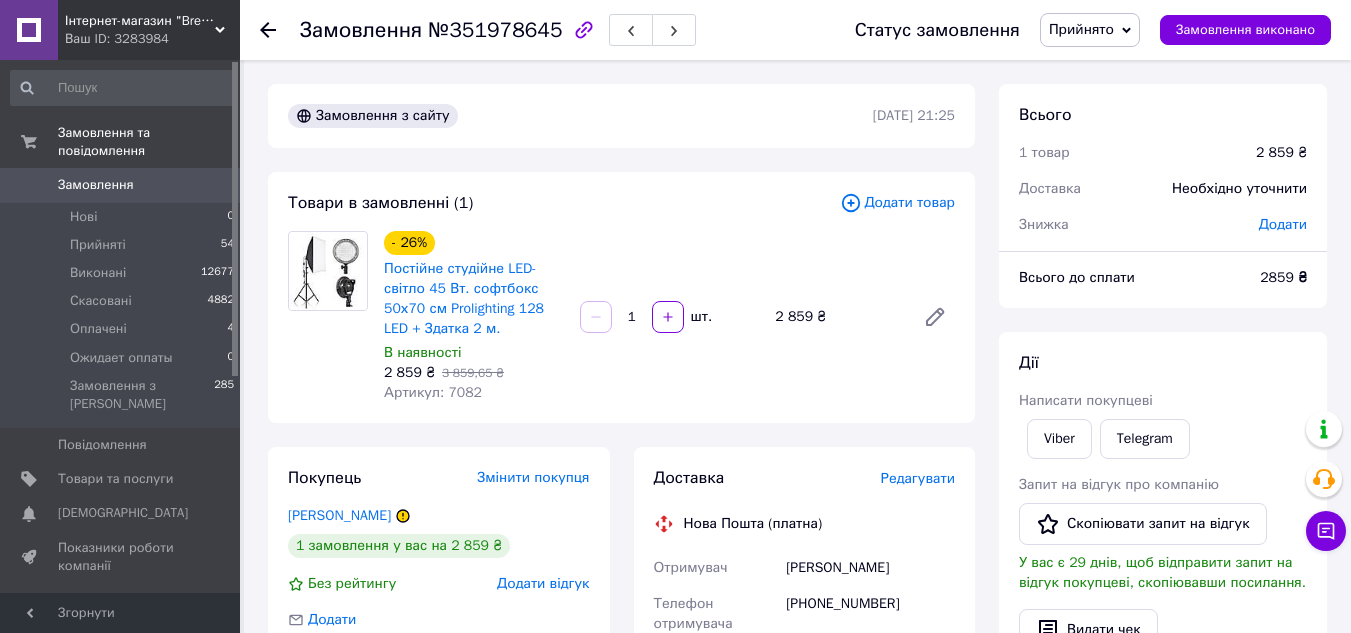 click on "- 26% Постійне студійне LED-світло 45 Вт. софтбокс 50х70 см Prolighting 128 LED + Здатка 2 м. В наявності 2 859 ₴   3 859,65 ₴ Артикул: 7082 1   шт. 2 859 ₴" at bounding box center [669, 317] 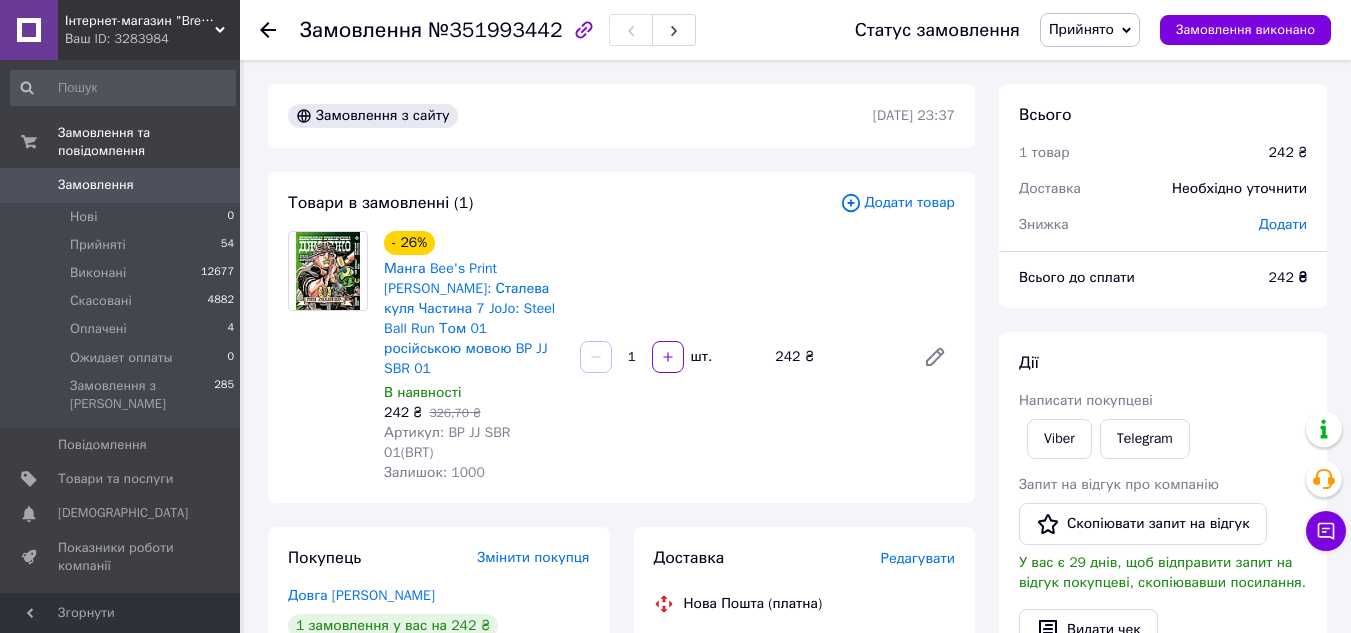 scroll, scrollTop: 0, scrollLeft: 0, axis: both 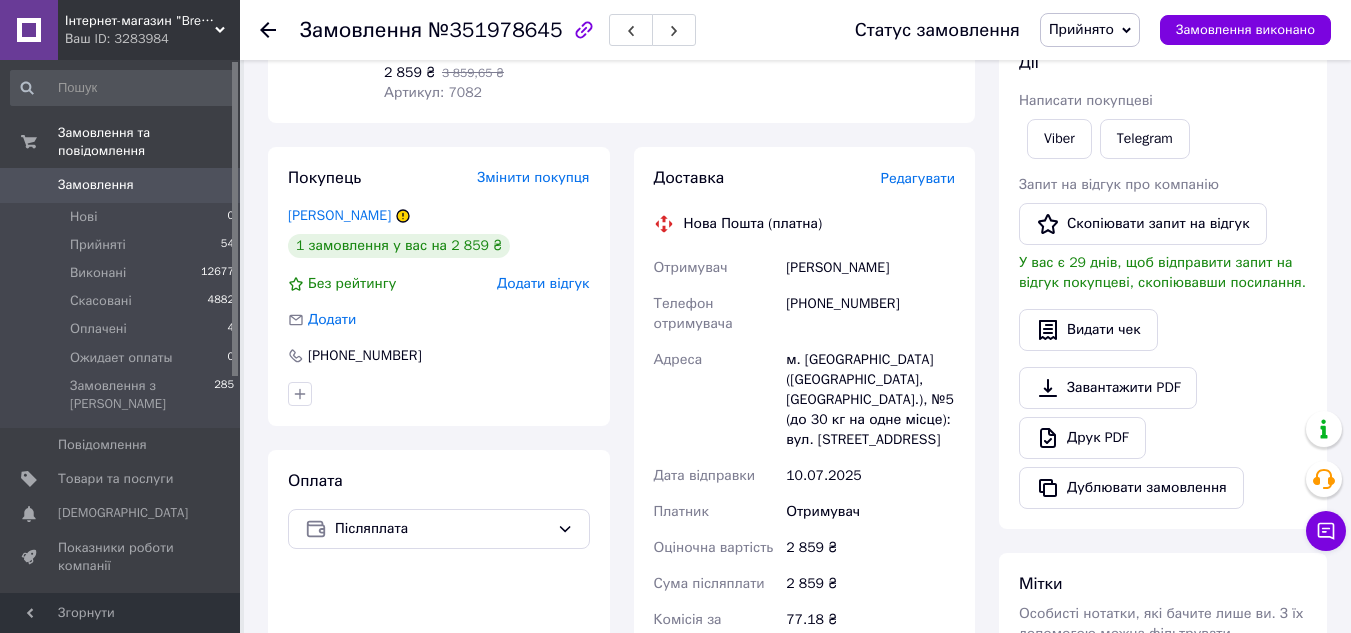 click on "[PHONE_NUMBER]" at bounding box center (870, 314) 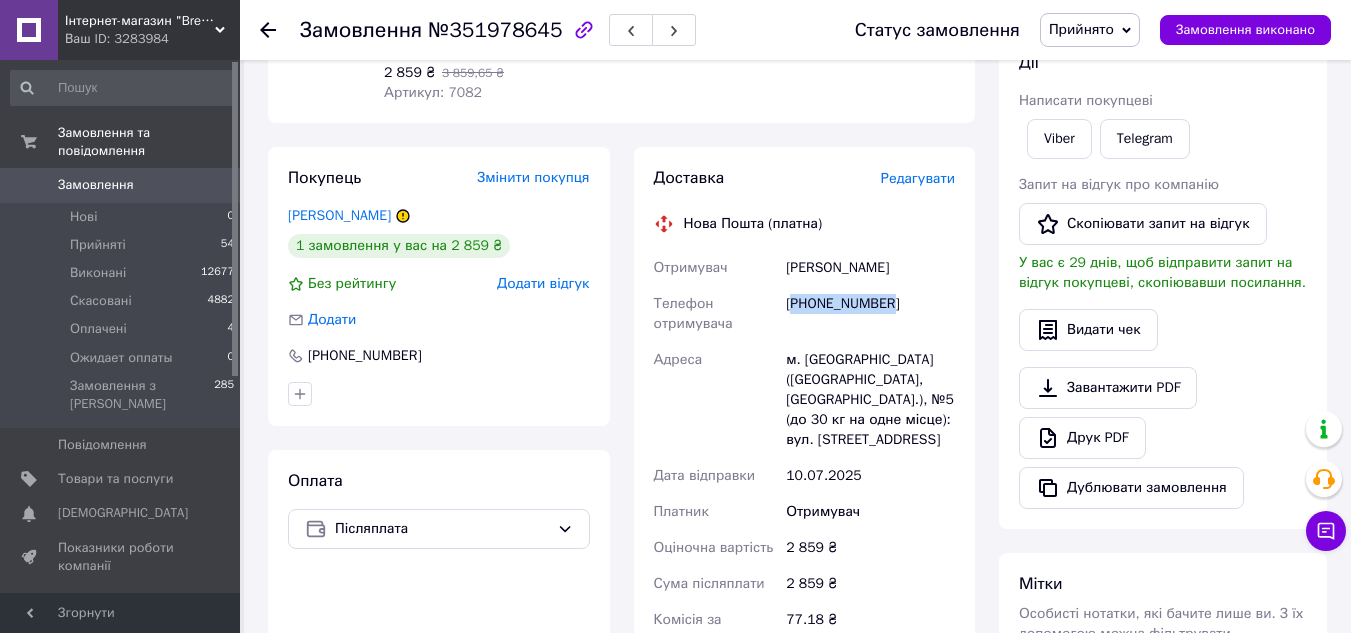 click on "[PHONE_NUMBER]" at bounding box center [870, 314] 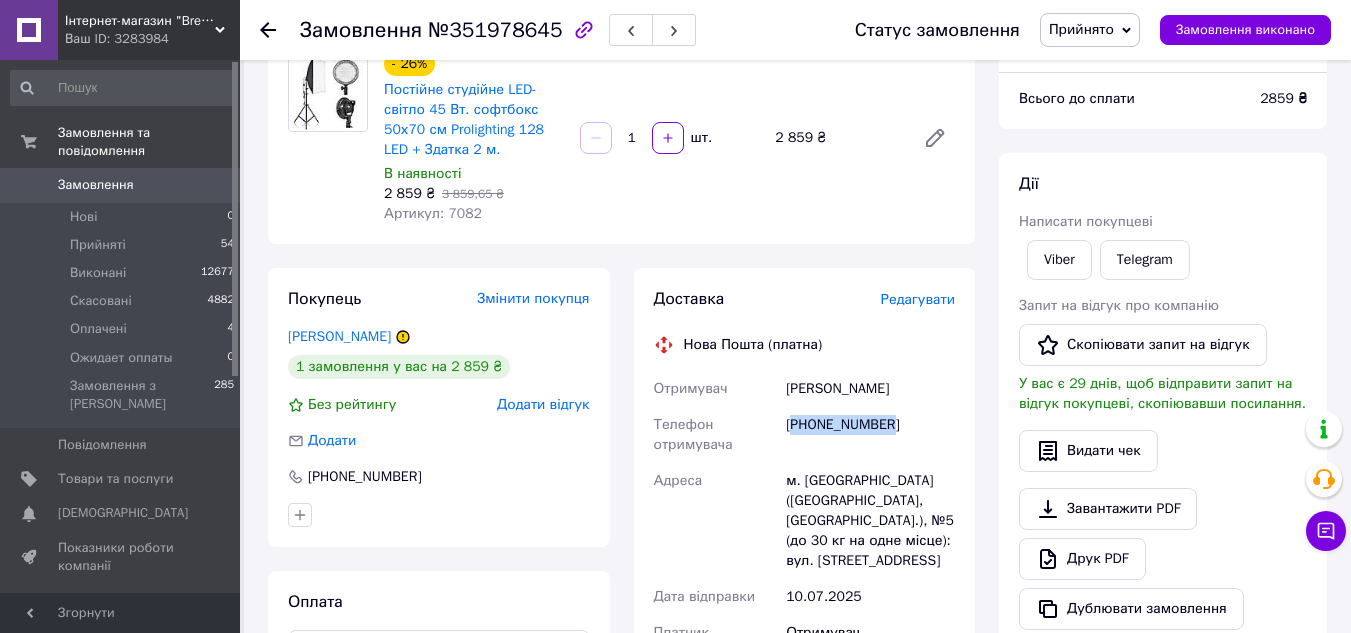 scroll, scrollTop: 0, scrollLeft: 0, axis: both 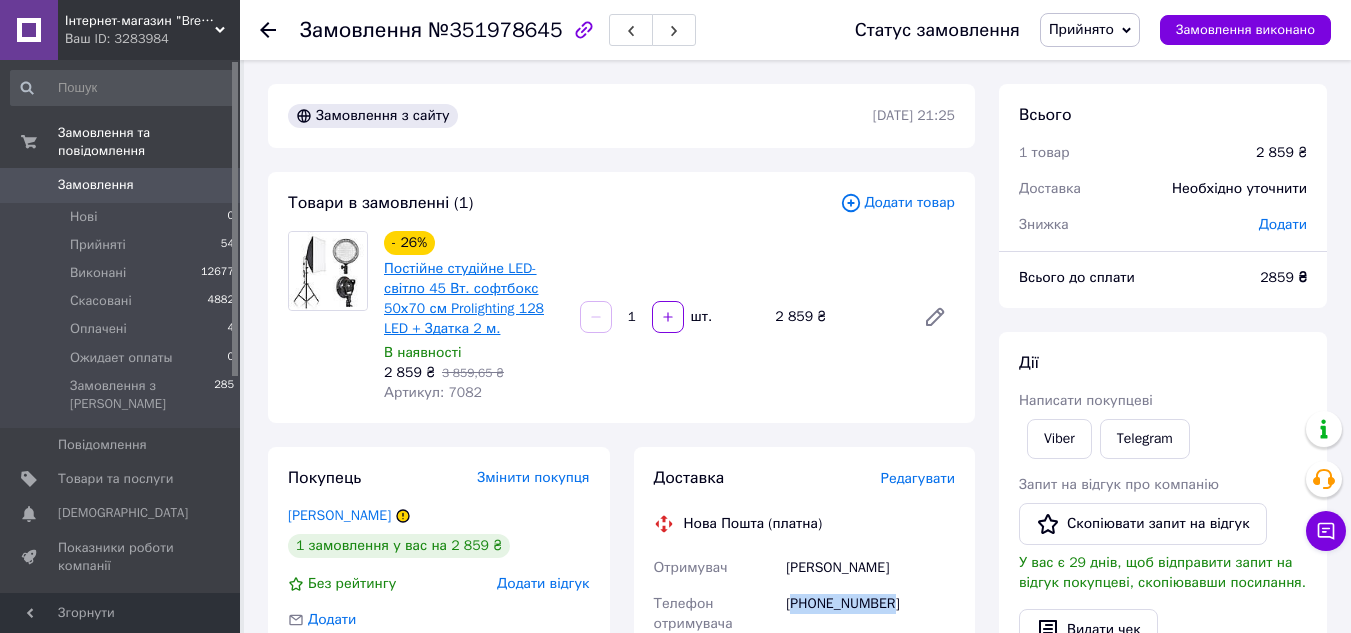 click on "Постійне студійне LED-світло 45 Вт. софтбокс 50х70 см Prolighting 128 LED + Здатка 2 м." at bounding box center (464, 298) 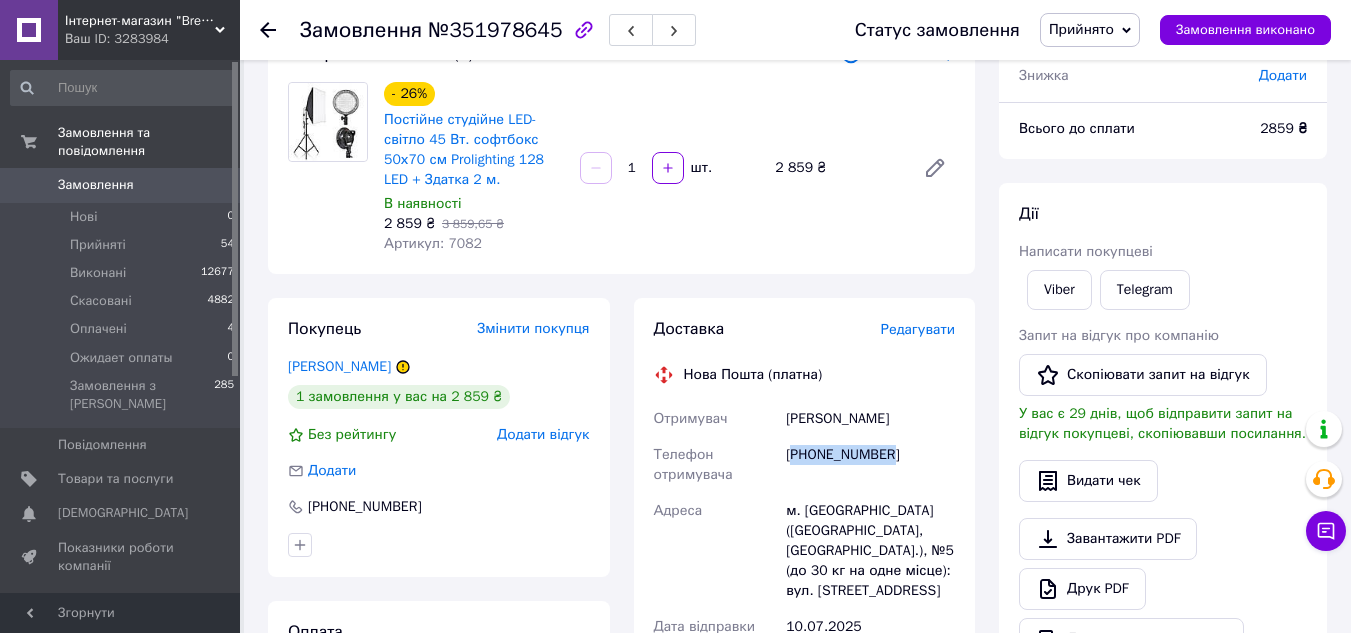 scroll, scrollTop: 400, scrollLeft: 0, axis: vertical 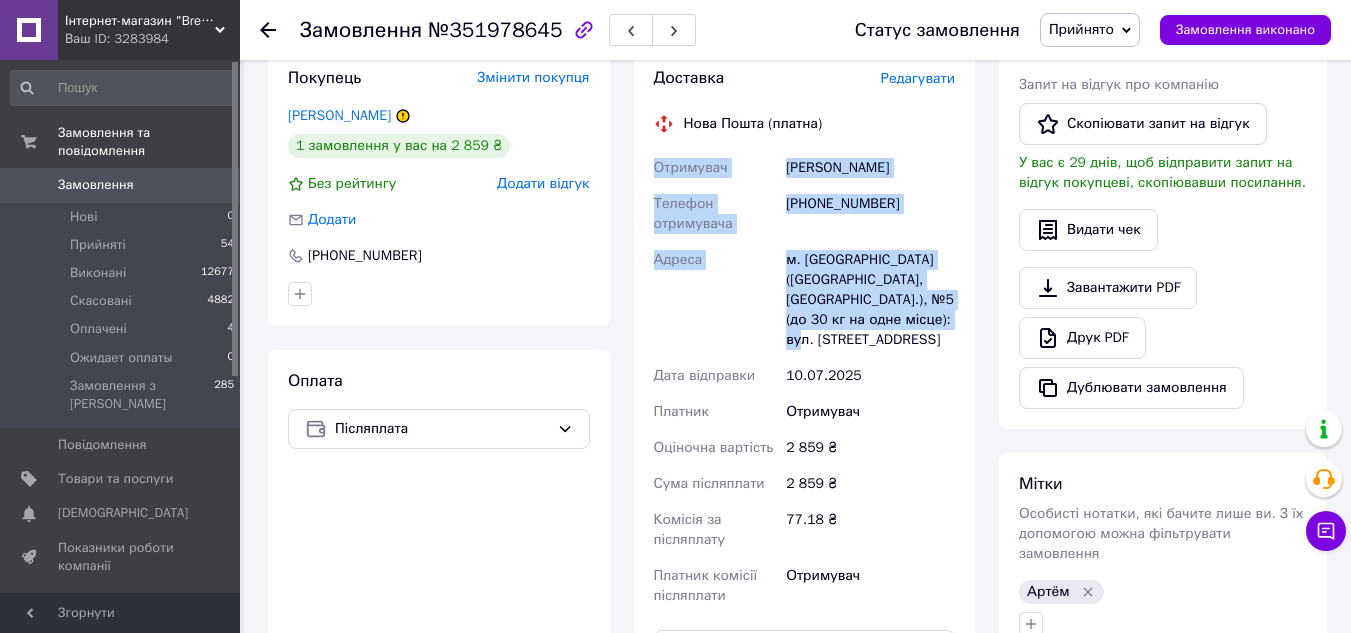 drag, startPoint x: 655, startPoint y: 166, endPoint x: 894, endPoint y: 332, distance: 290.99313 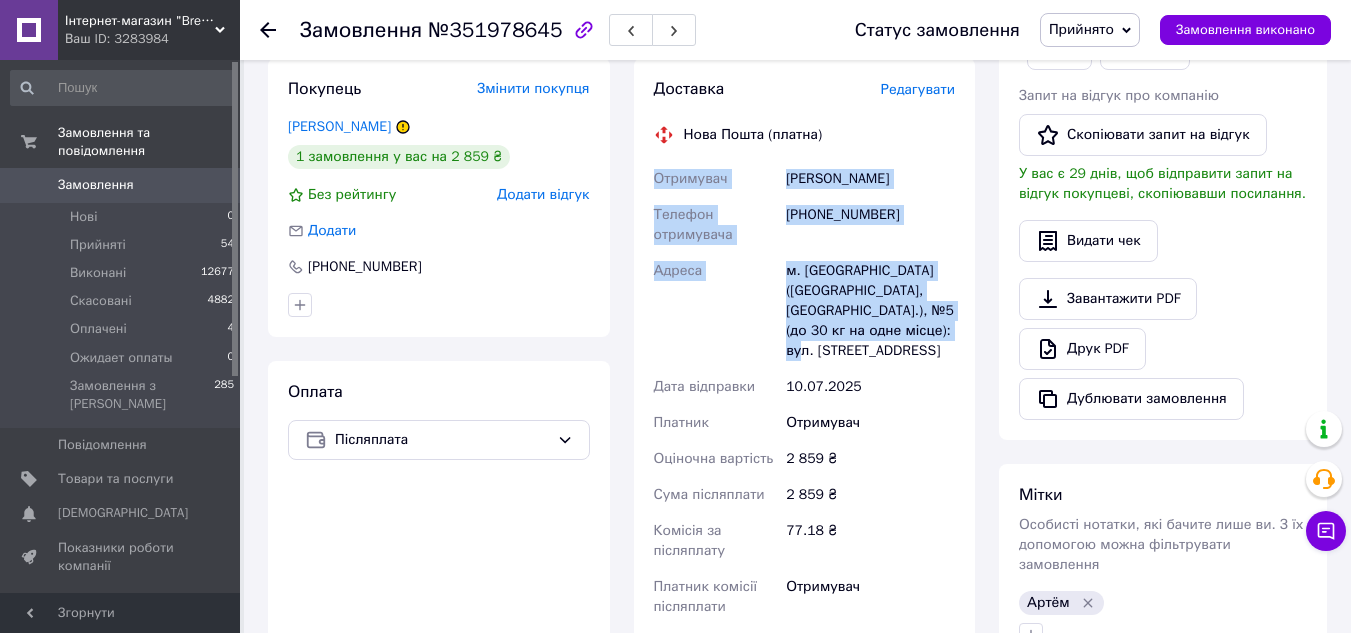 scroll, scrollTop: 600, scrollLeft: 0, axis: vertical 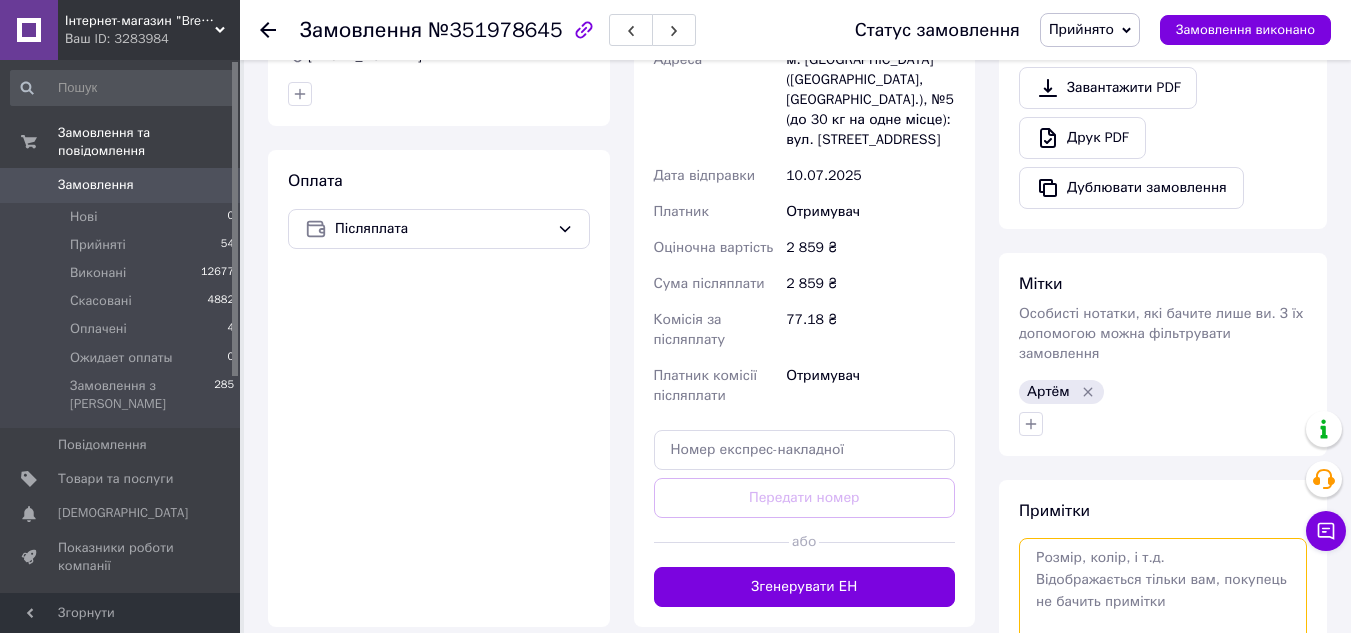 click at bounding box center (1163, 591) 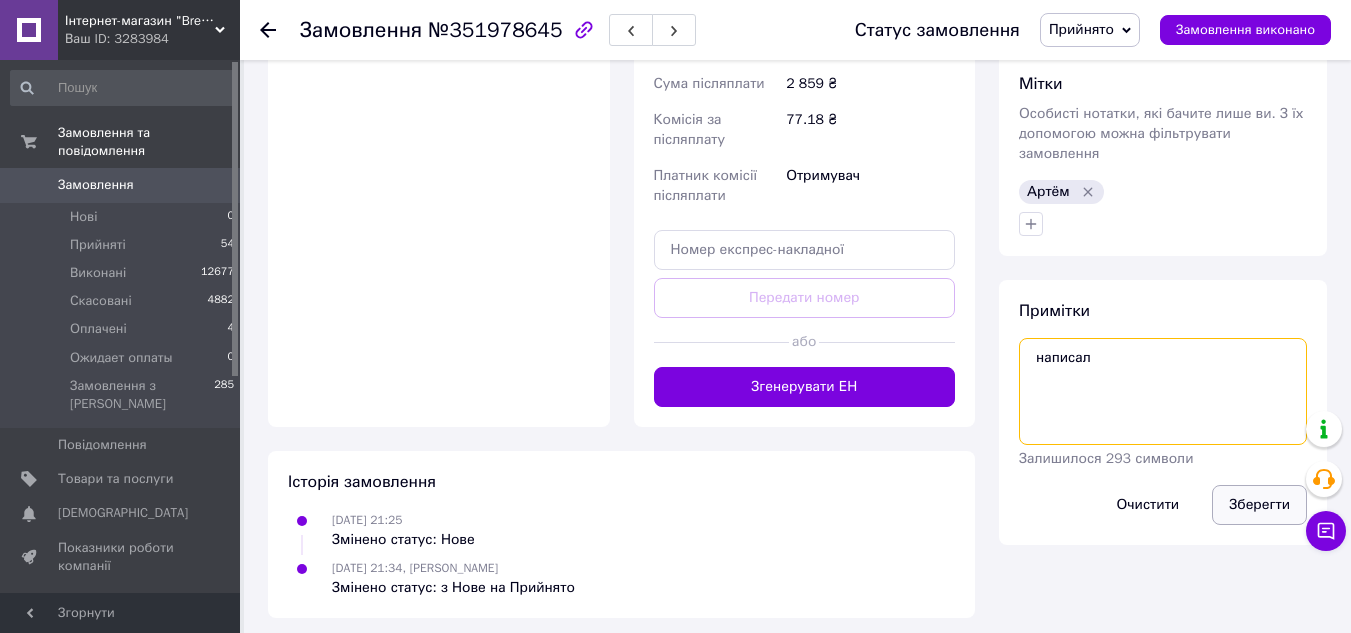 type on "написал" 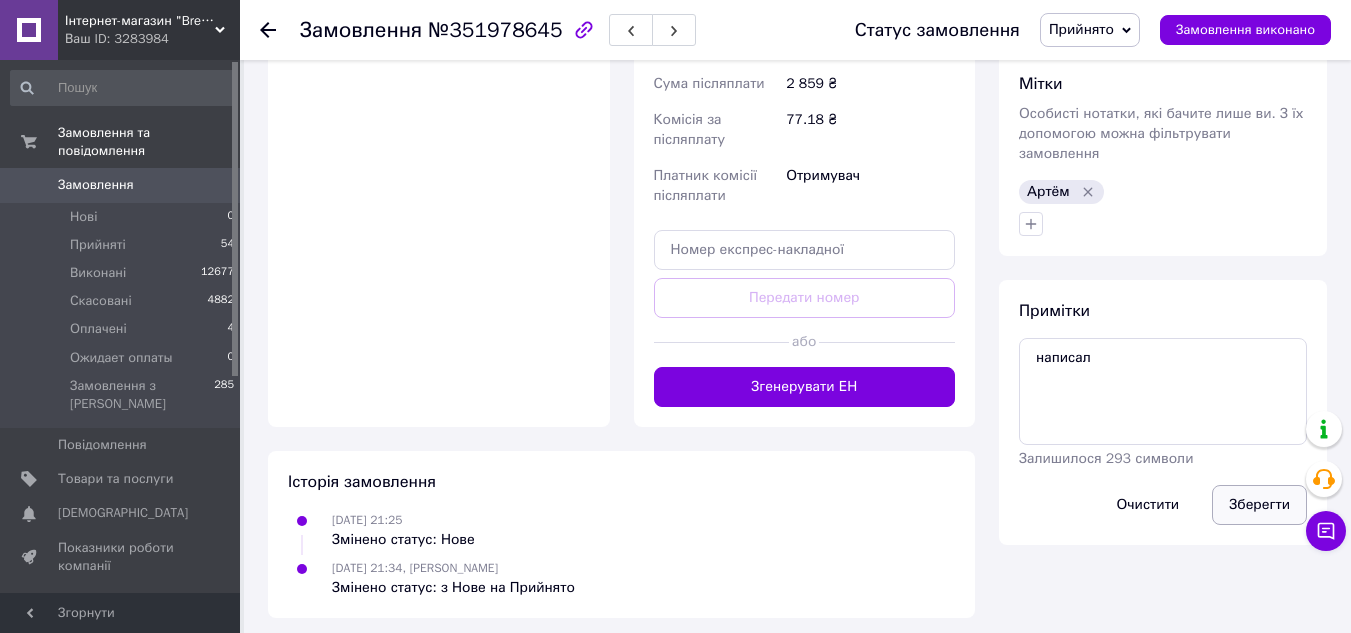 click on "Зберегти" at bounding box center (1259, 505) 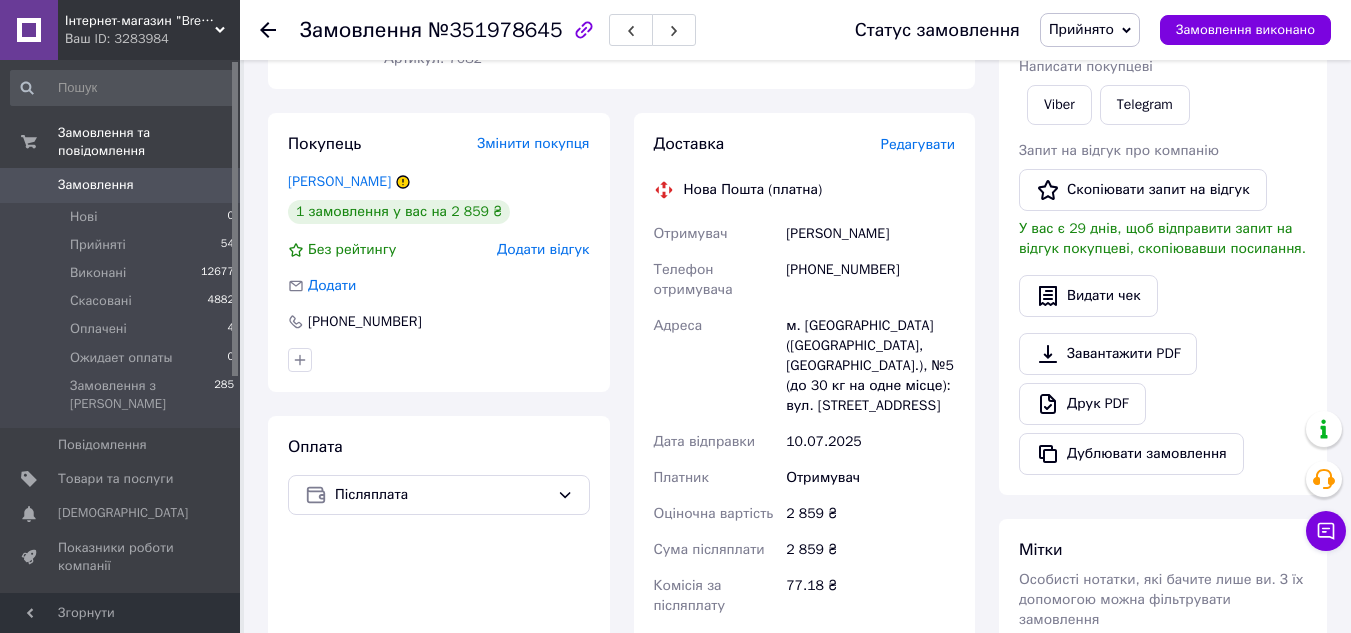 scroll, scrollTop: 100, scrollLeft: 0, axis: vertical 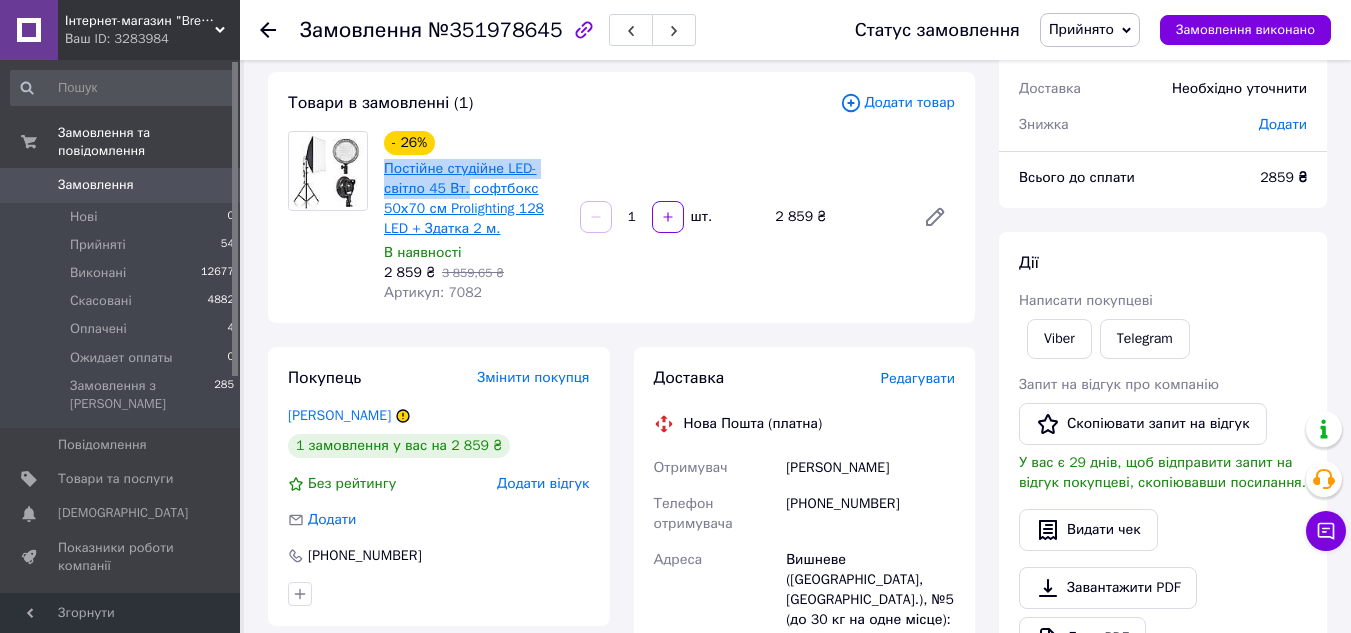 drag, startPoint x: 383, startPoint y: 165, endPoint x: 462, endPoint y: 191, distance: 83.1685 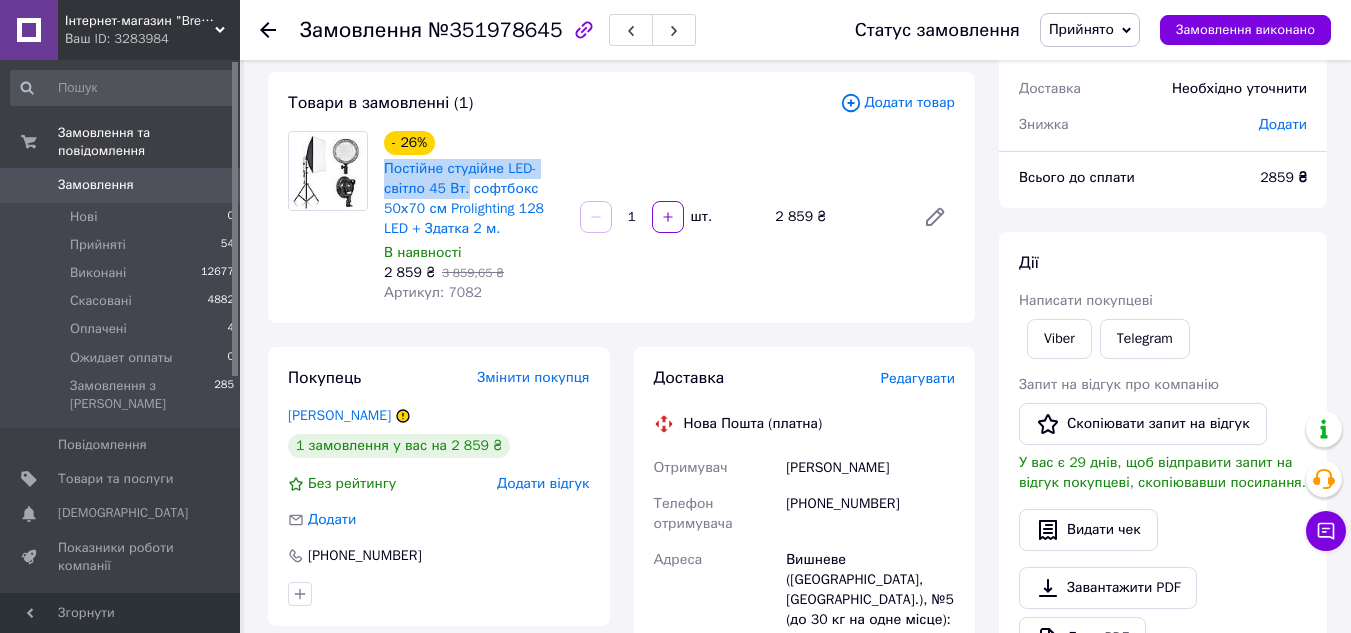 copy on "Постійне студійне LED-світло 45 Вт." 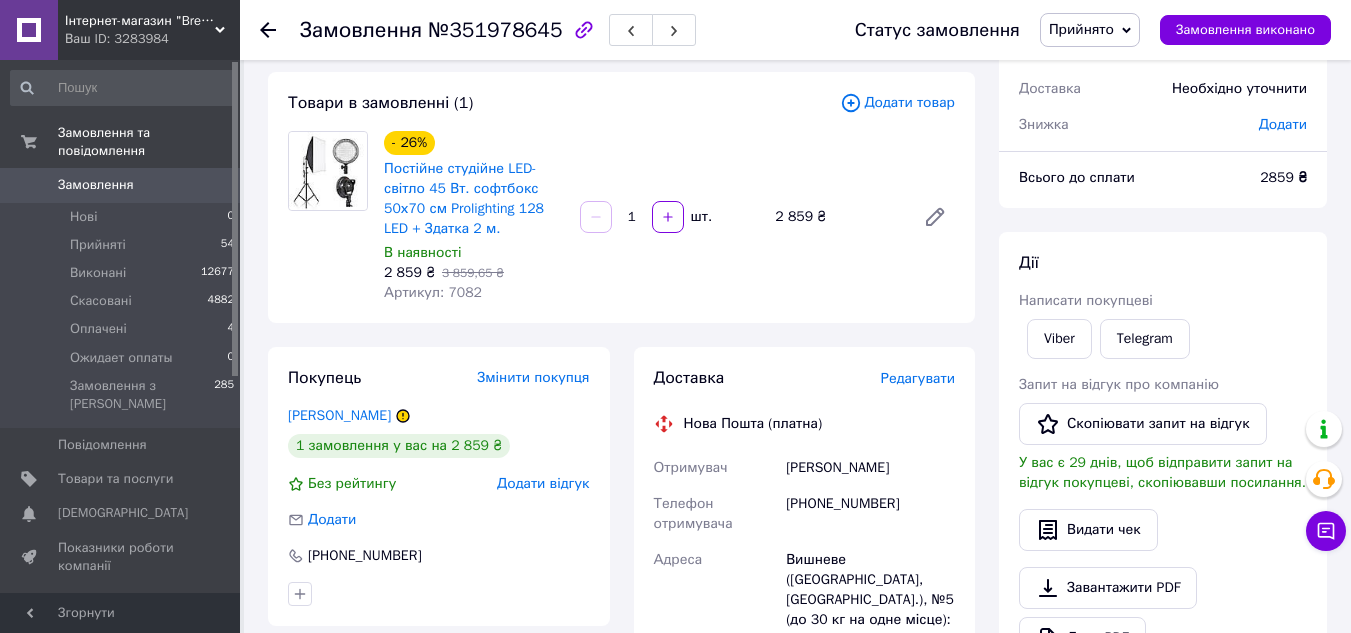 click on "[PHONE_NUMBER]" at bounding box center [870, 514] 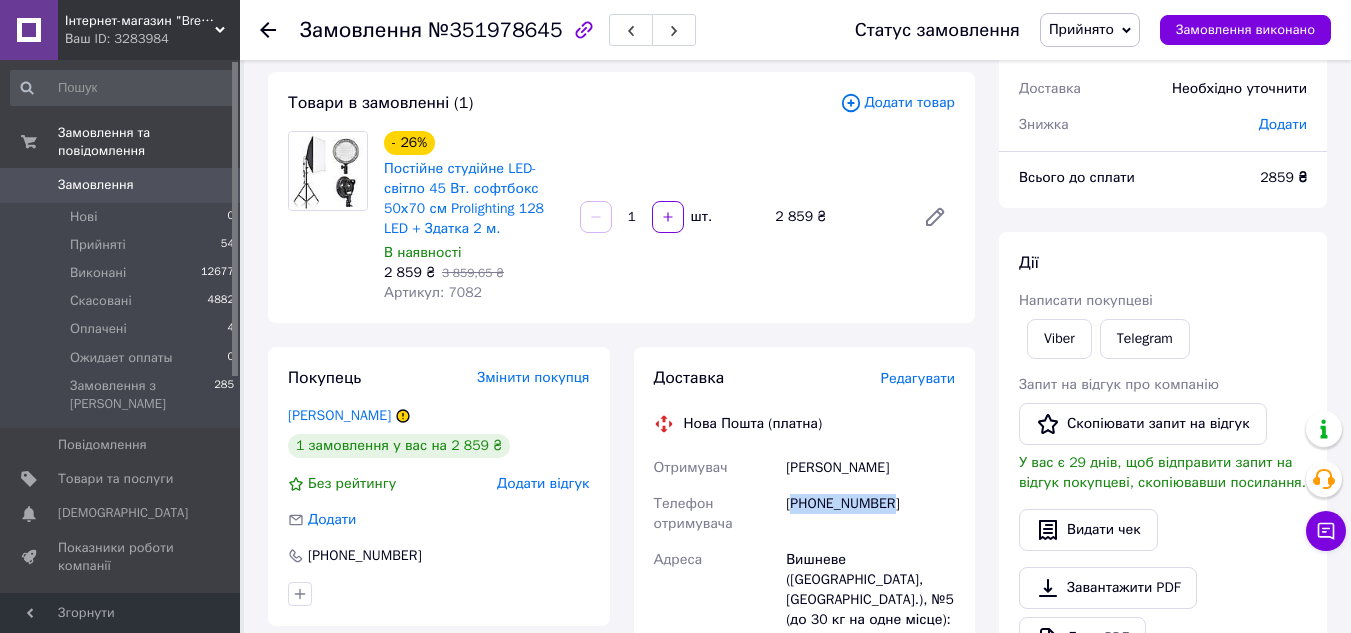 click on "[PHONE_NUMBER]" at bounding box center (870, 514) 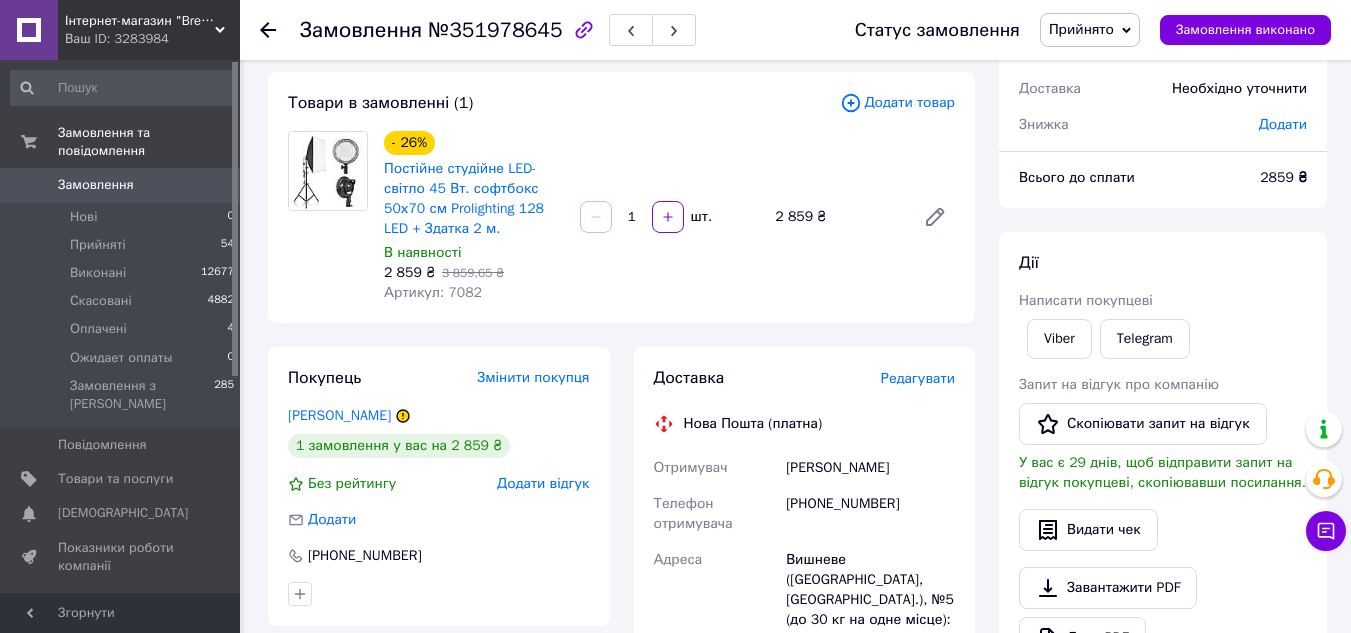 click on "Вишневе (Київська обл., Бучанський р-н.), №5 (до 30 кг на одне місце): вул. Чорновола, 48Б" at bounding box center (870, 600) 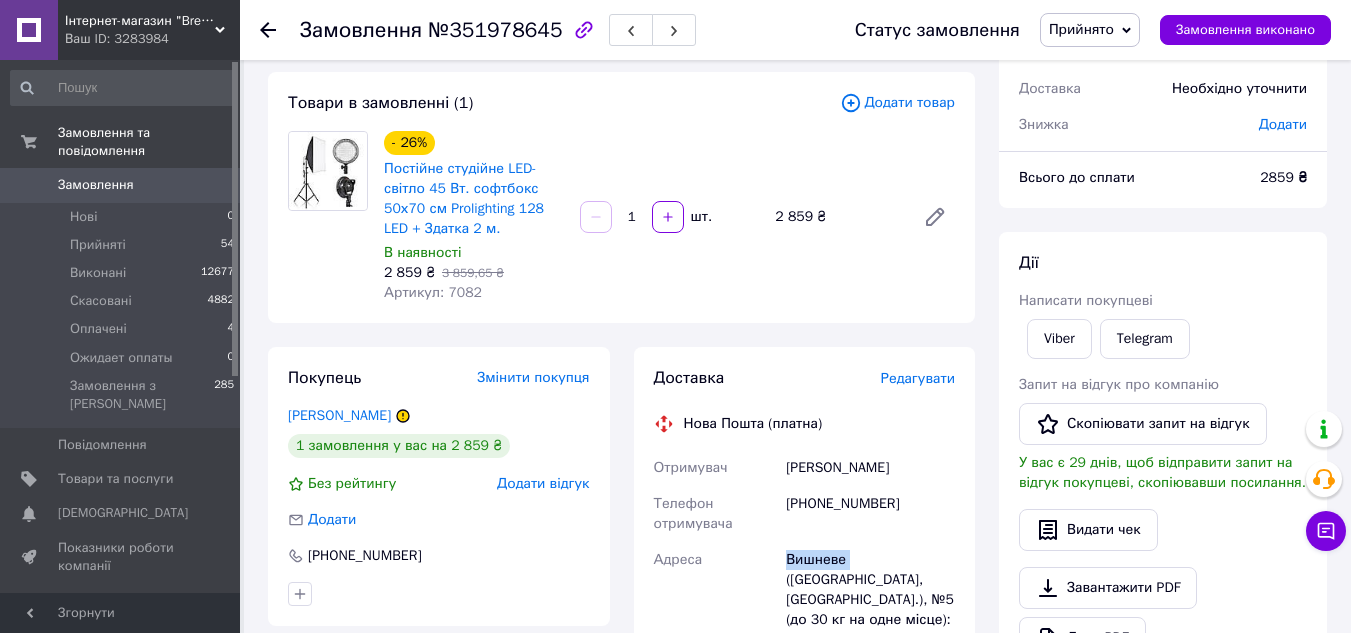 click on "Вишневе (Київська обл., Бучанський р-н.), №5 (до 30 кг на одне місце): вул. Чорновола, 48Б" at bounding box center [870, 600] 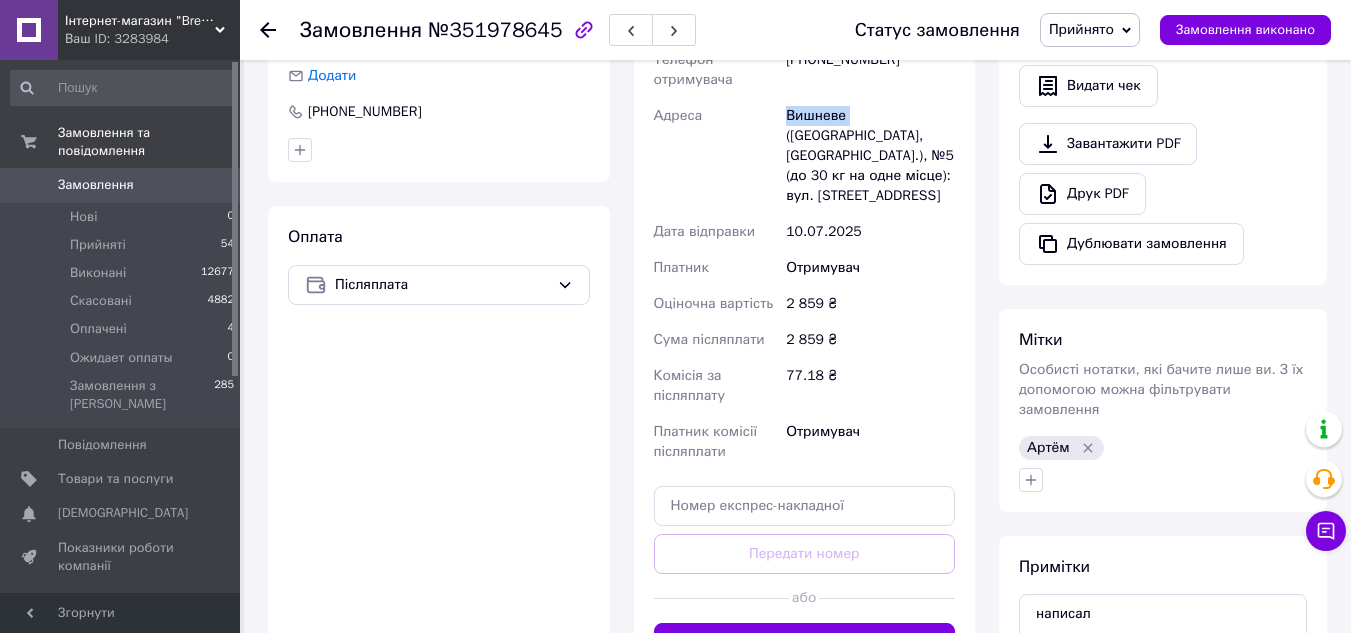 scroll, scrollTop: 600, scrollLeft: 0, axis: vertical 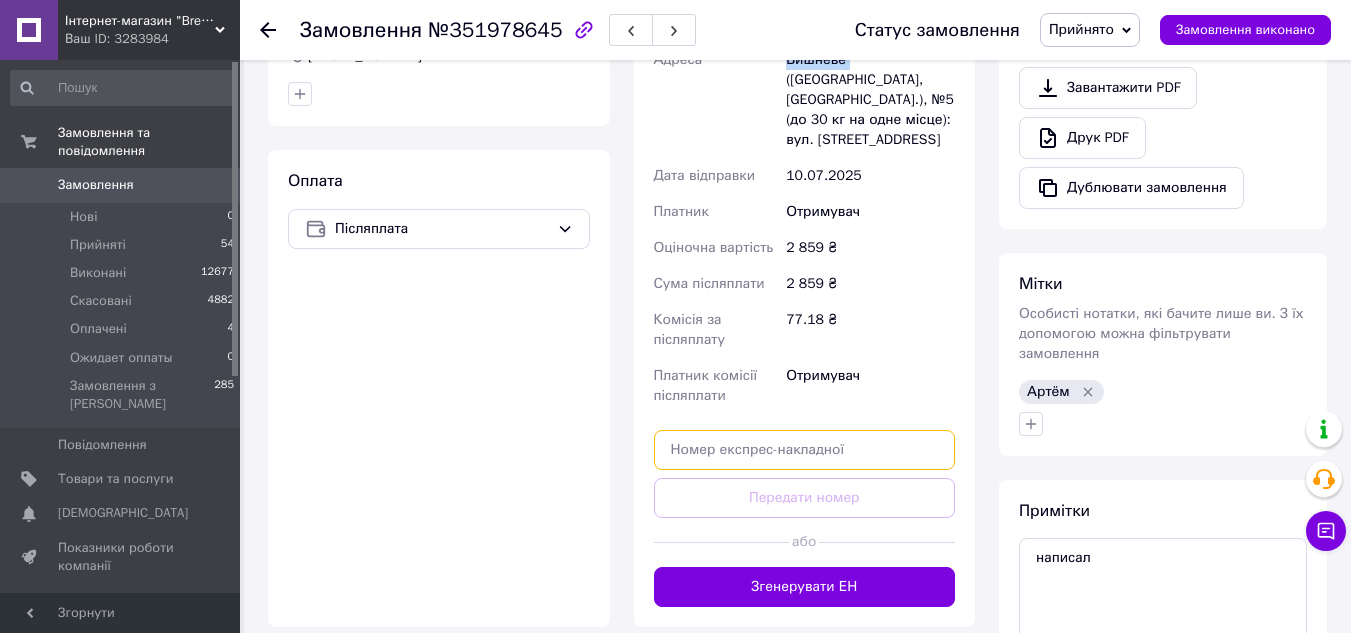 click at bounding box center (805, 450) 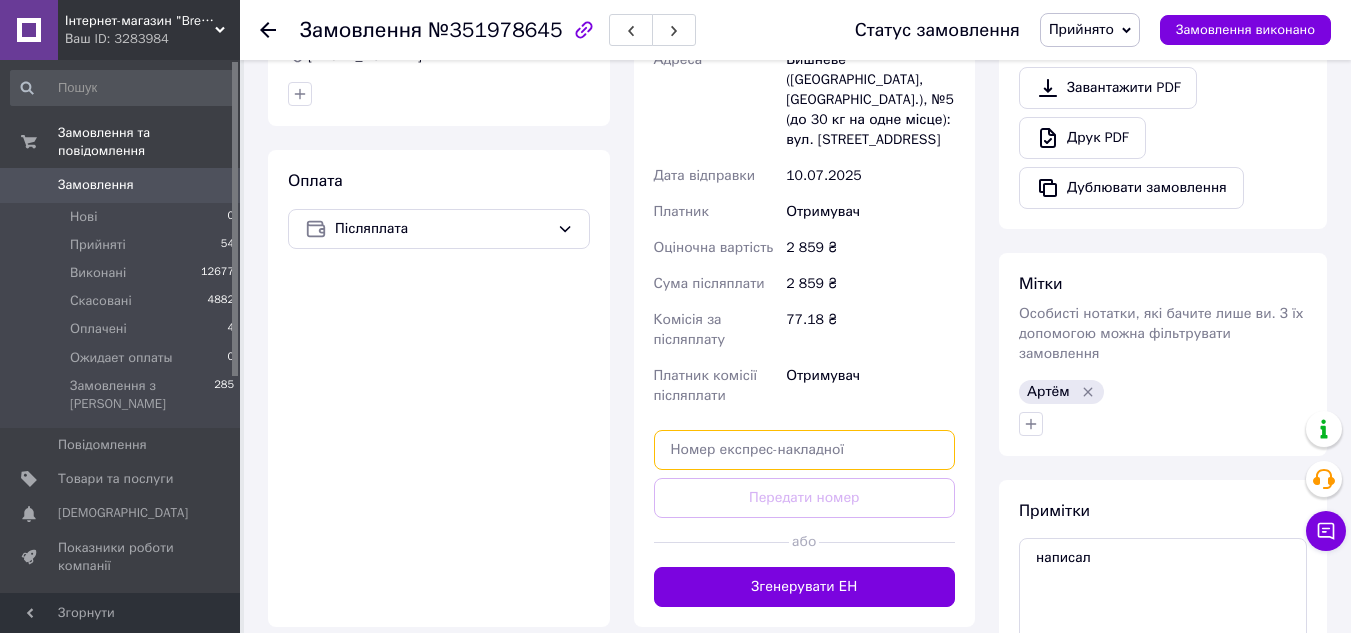 paste on "20451202988300" 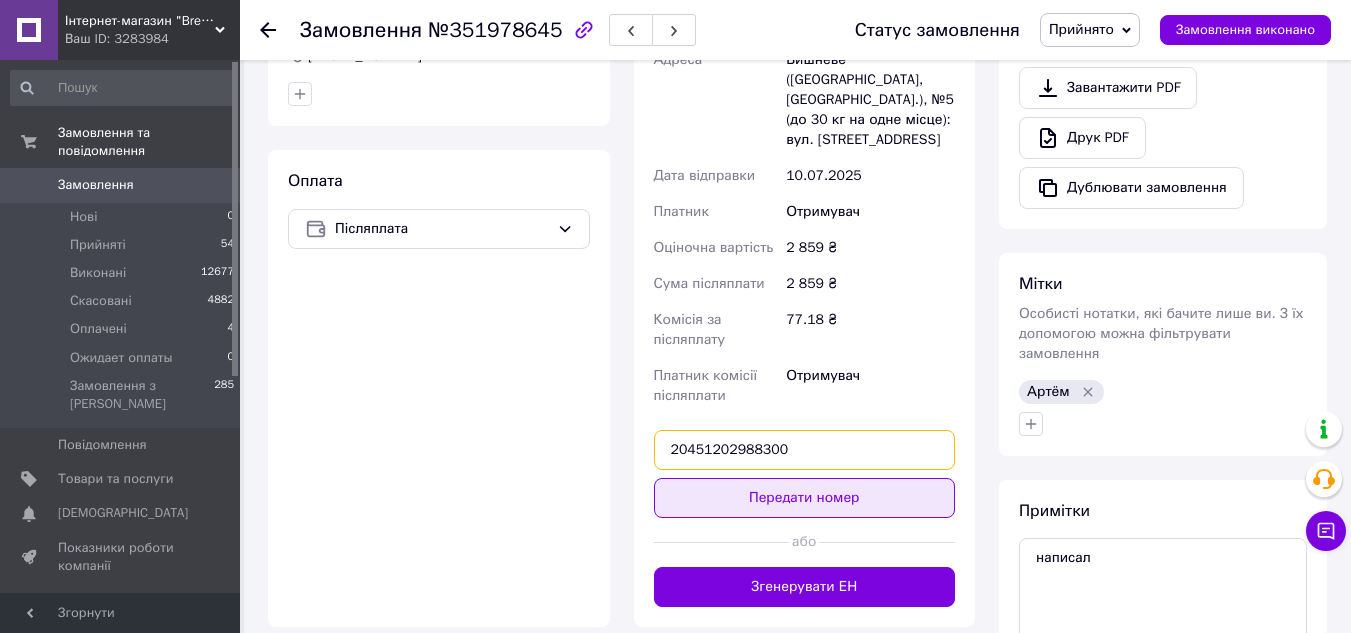 type on "20451202988300" 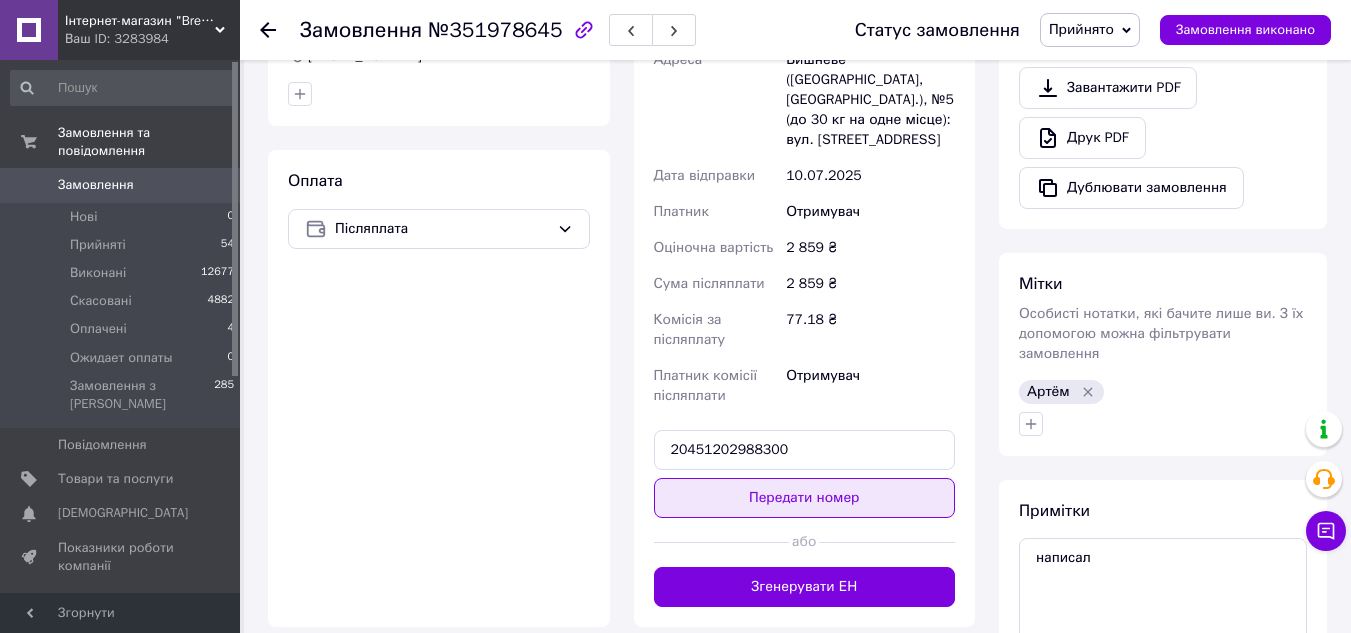 click on "Передати номер" at bounding box center [805, 498] 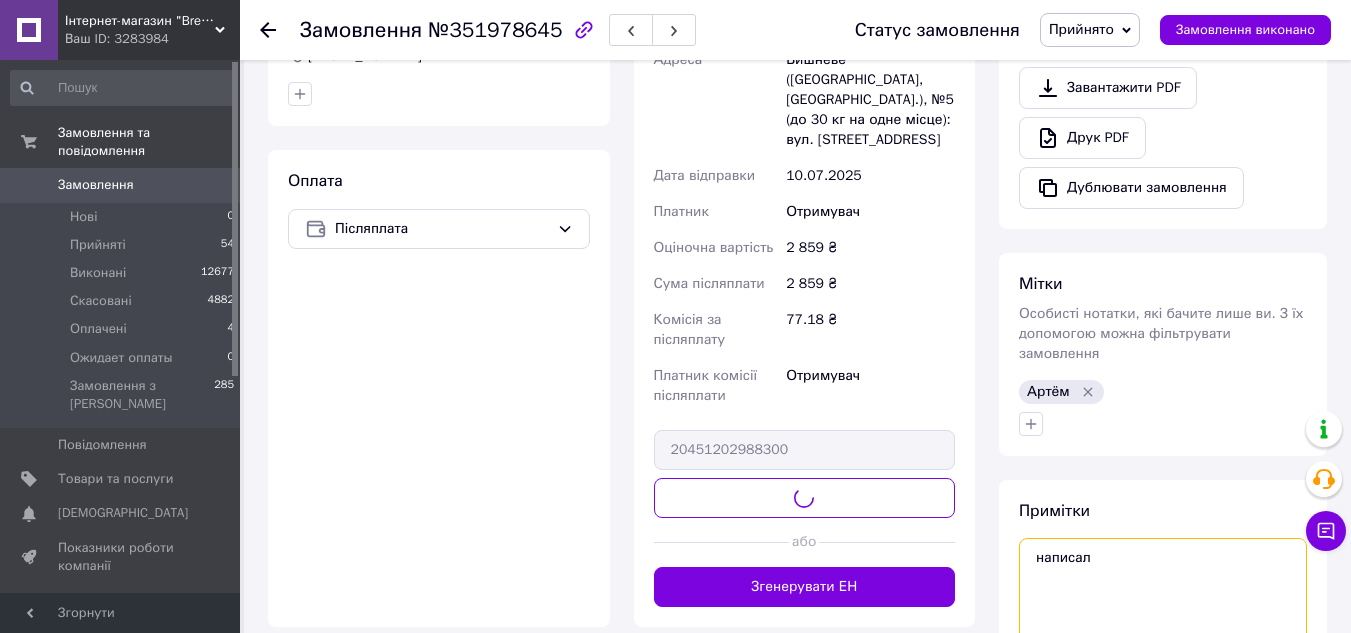click on "написал" at bounding box center (1163, 591) 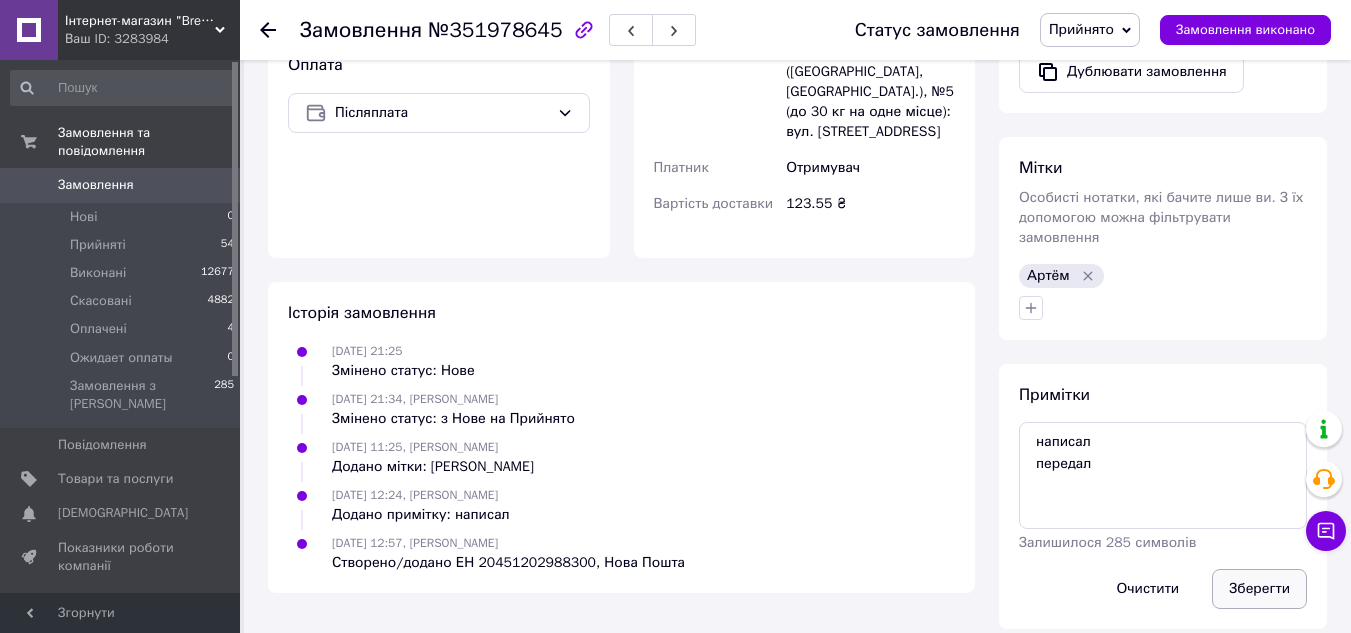 click on "Зберегти" at bounding box center [1259, 589] 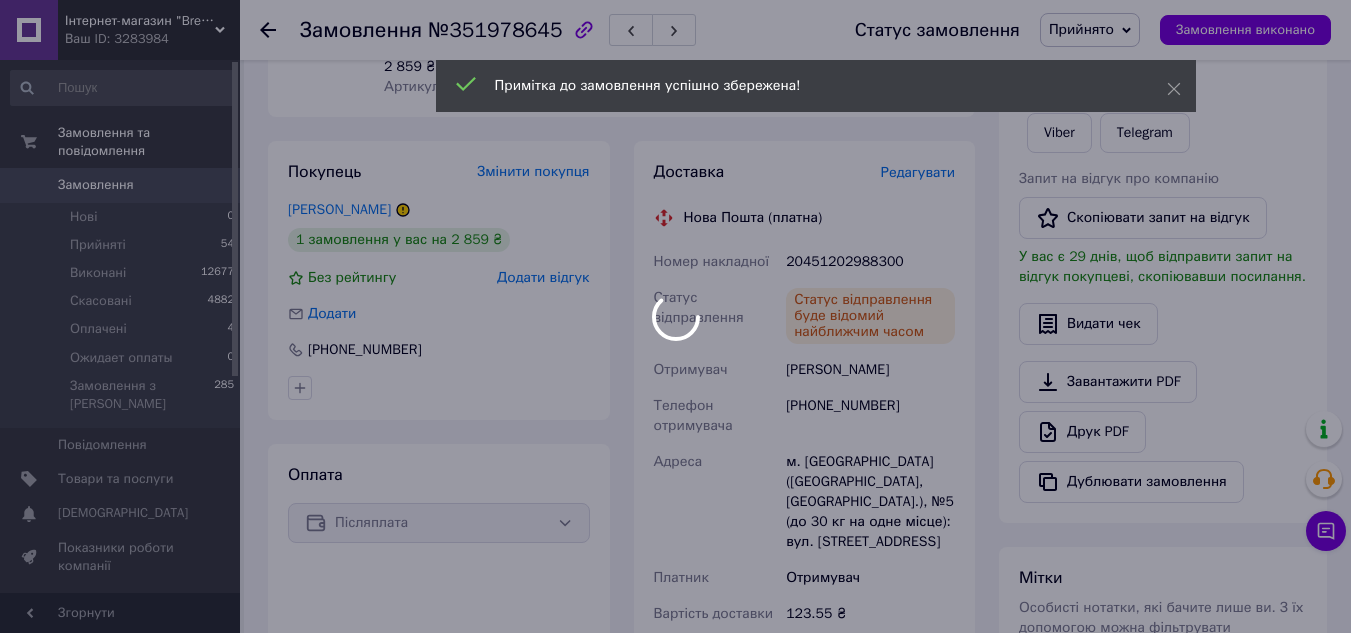 scroll, scrollTop: 116, scrollLeft: 0, axis: vertical 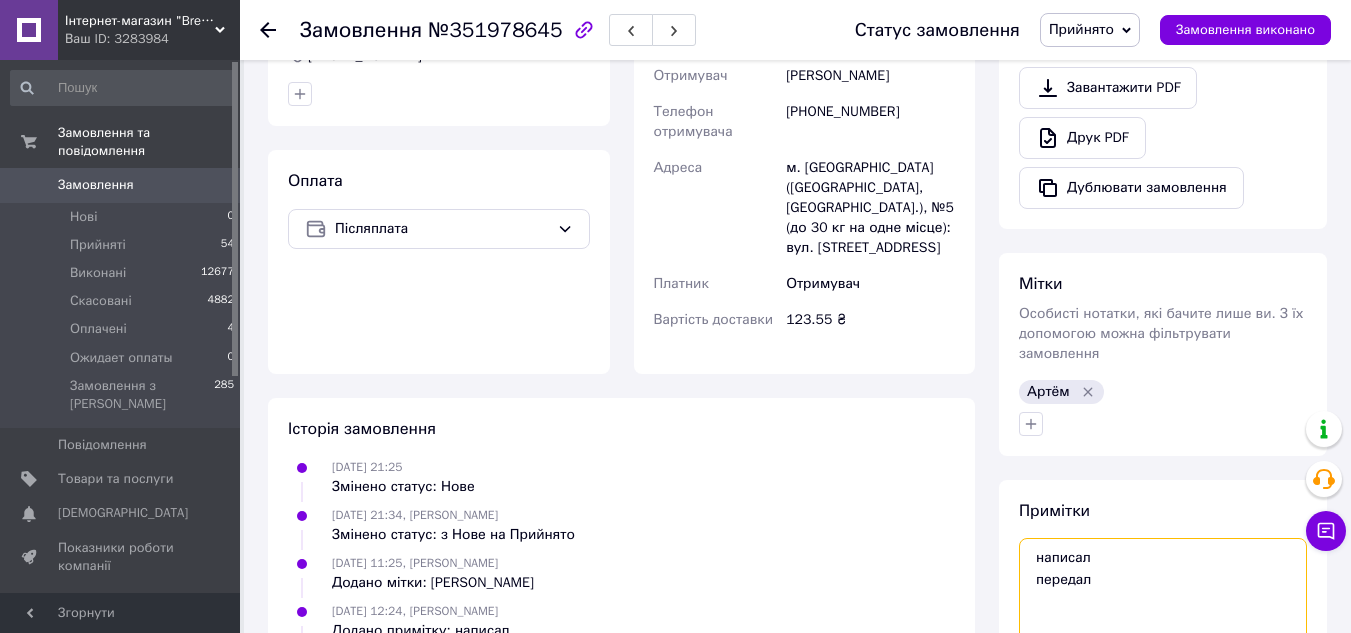 click on "написал
передал" at bounding box center [1163, 591] 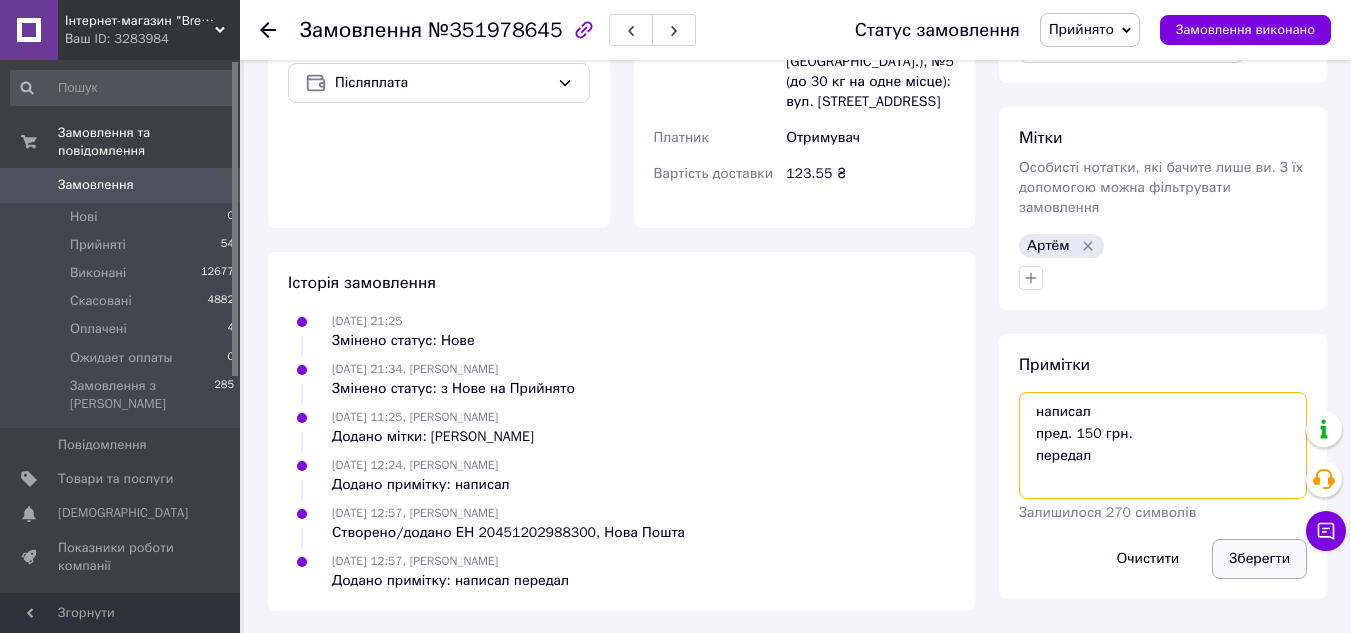 scroll, scrollTop: 748, scrollLeft: 0, axis: vertical 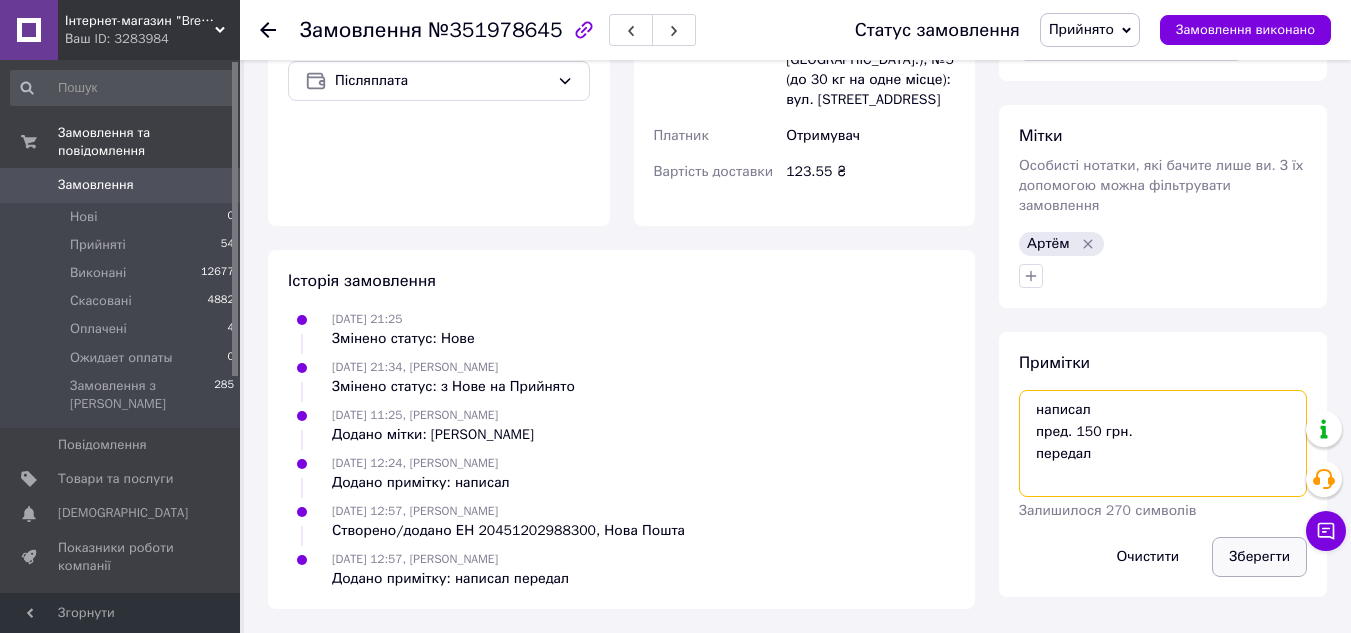 type on "написал
пред. 150 грн.
передал" 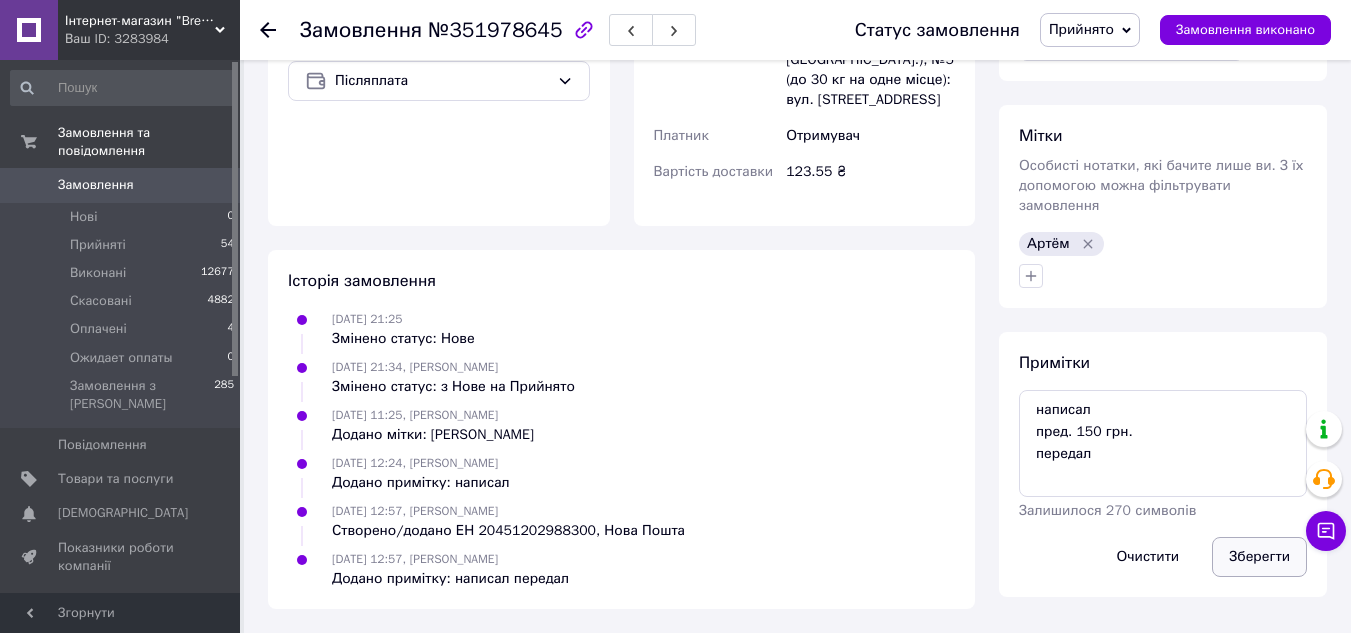 click on "Зберегти" at bounding box center (1259, 557) 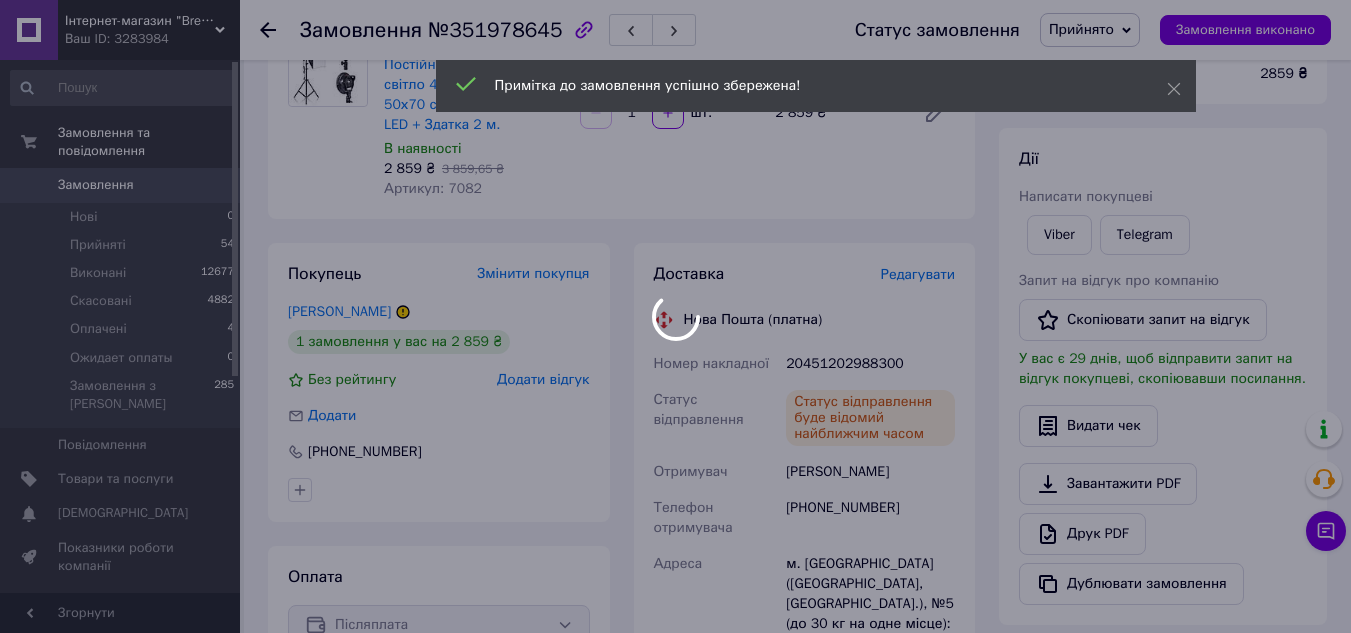 scroll, scrollTop: 48, scrollLeft: 0, axis: vertical 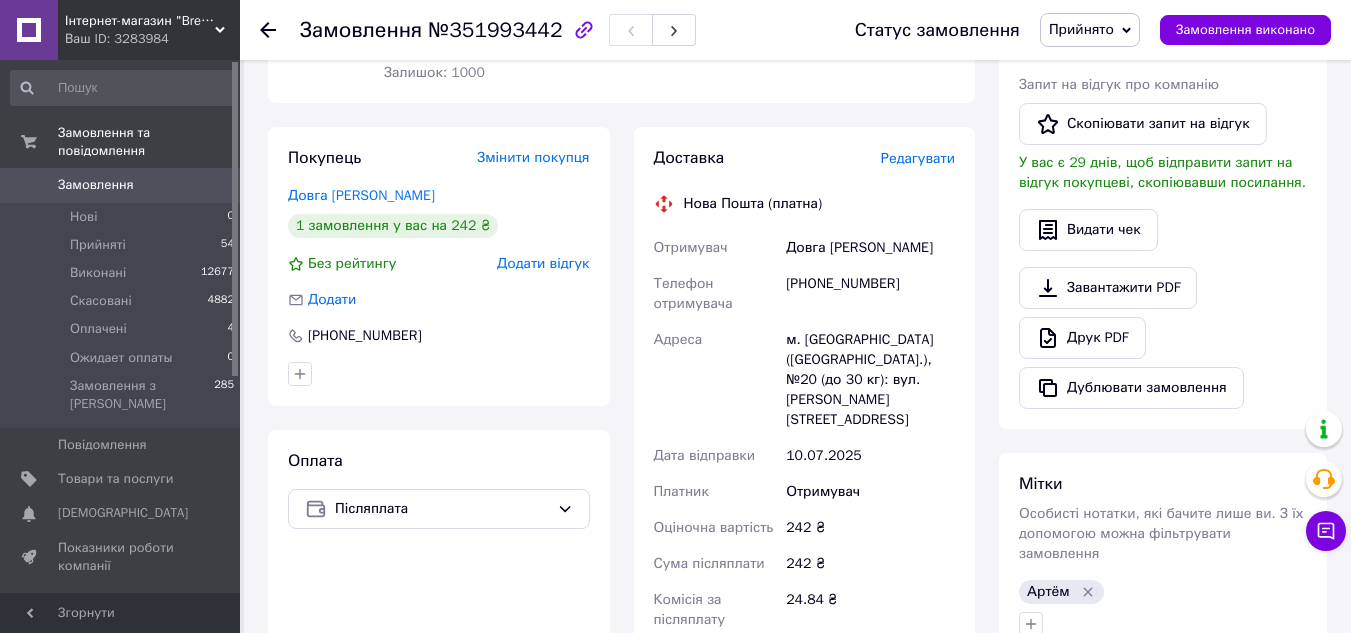 click on "[PHONE_NUMBER]" at bounding box center (870, 294) 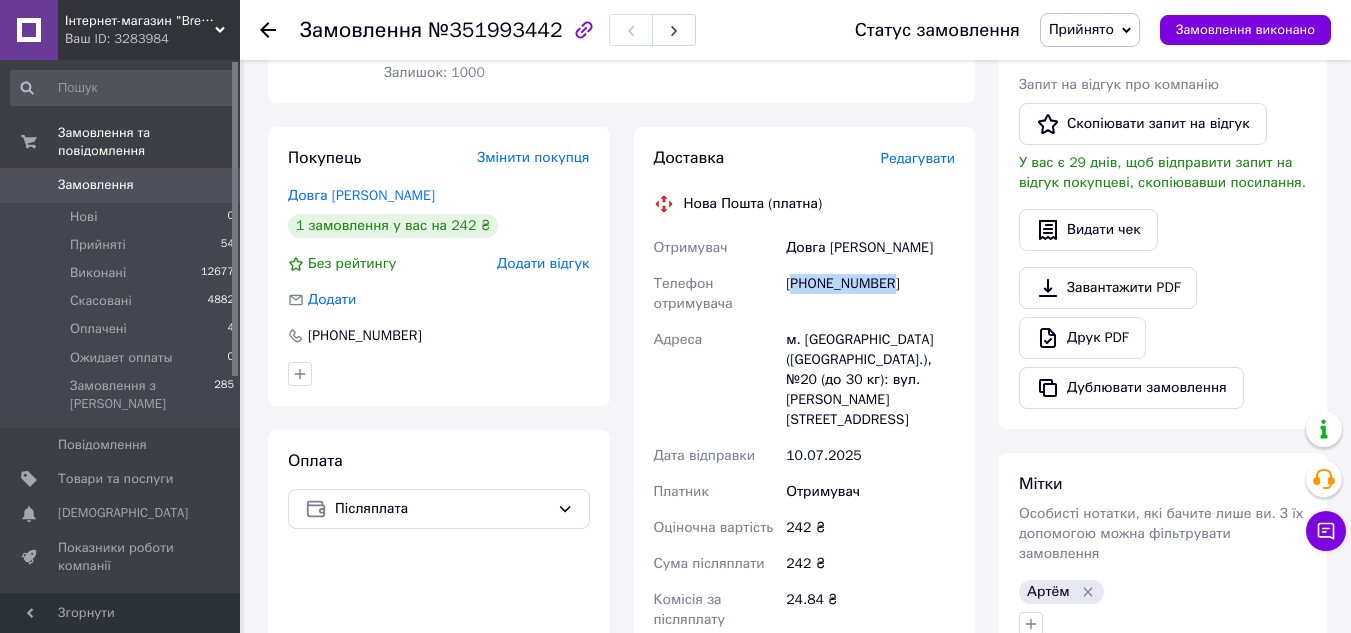 click on "[PHONE_NUMBER]" at bounding box center (870, 294) 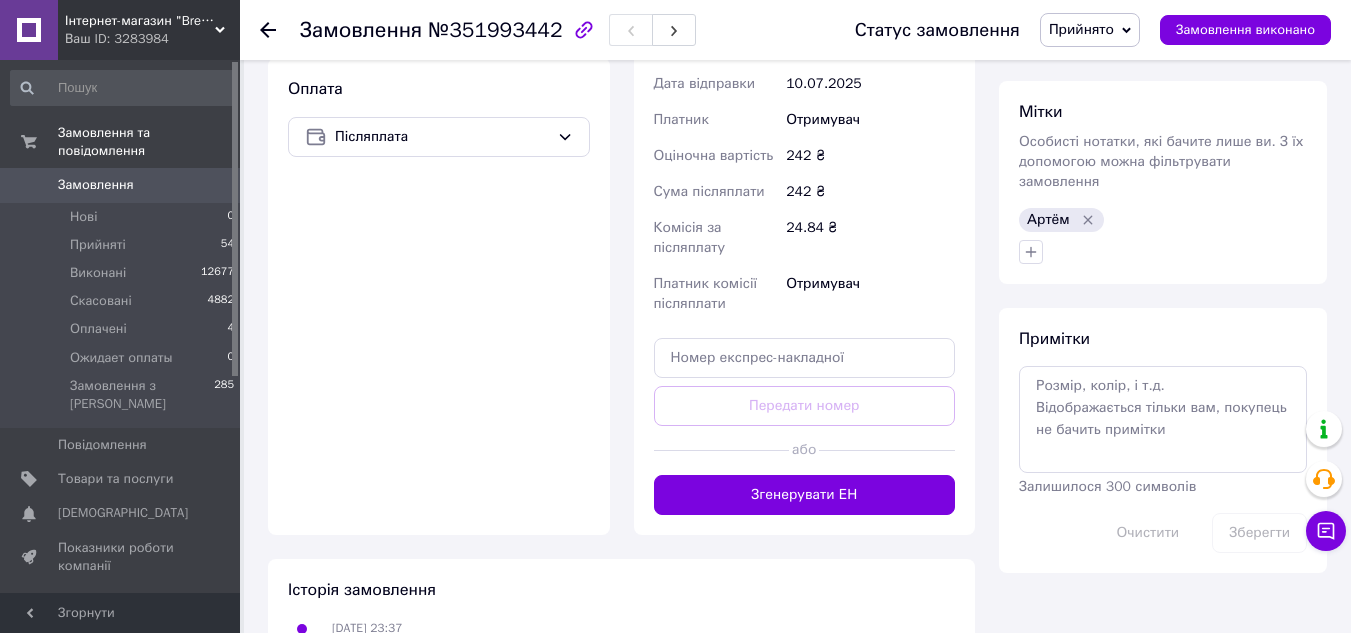 scroll, scrollTop: 800, scrollLeft: 0, axis: vertical 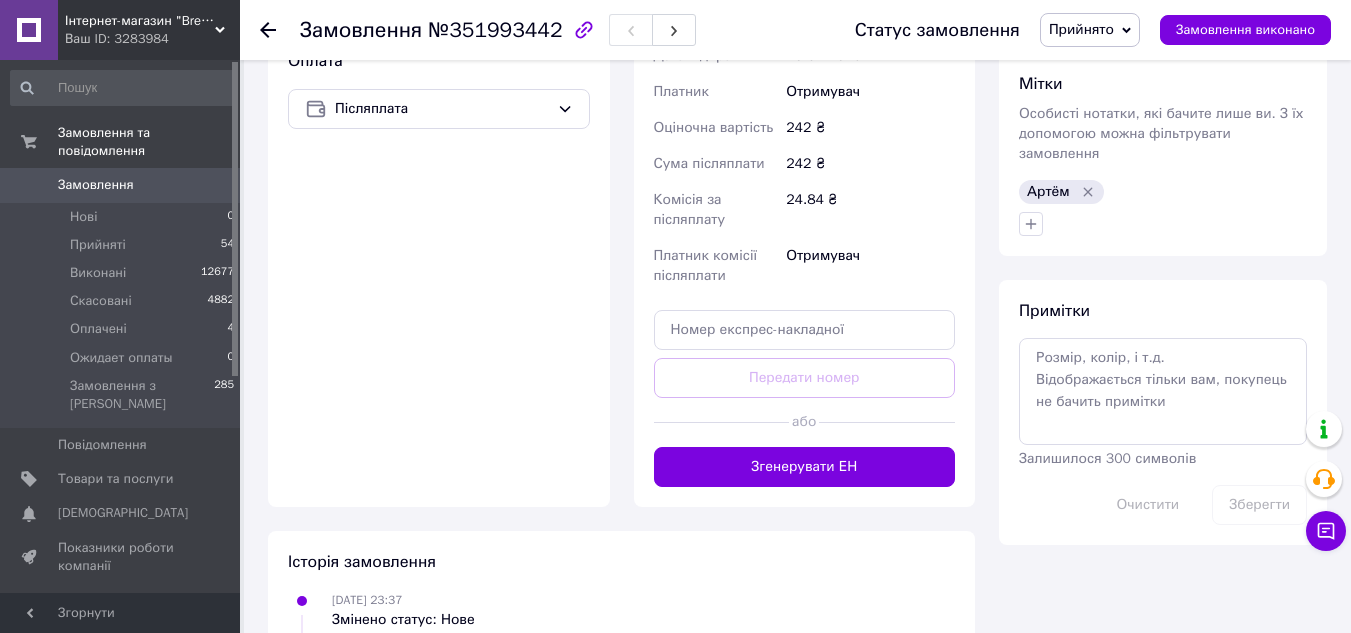 click on "Залишилося 300 символів" at bounding box center [1107, 458] 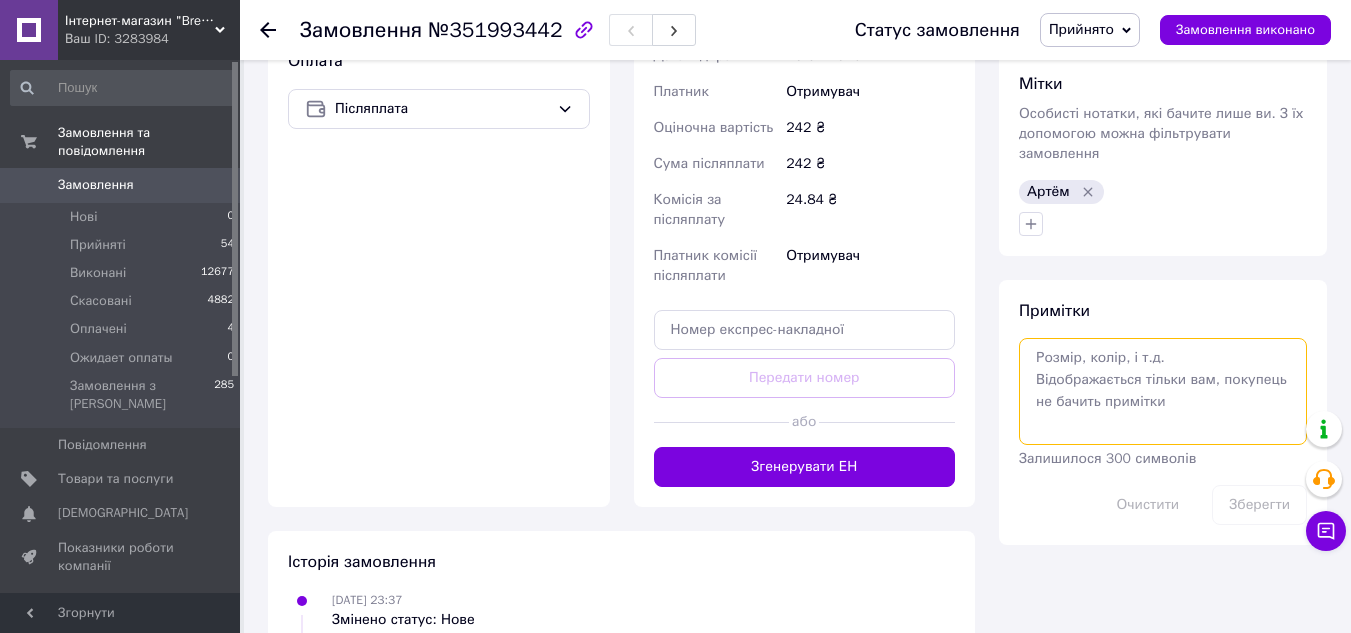 click at bounding box center (1163, 391) 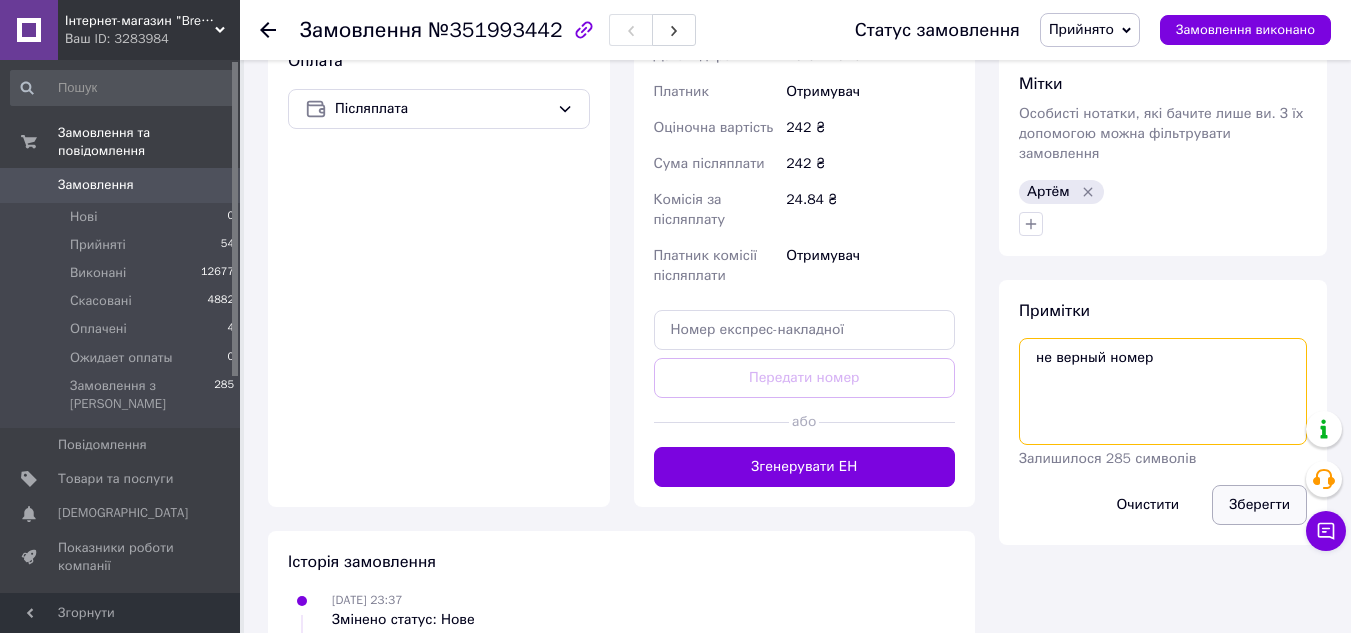 type on "не верный номер" 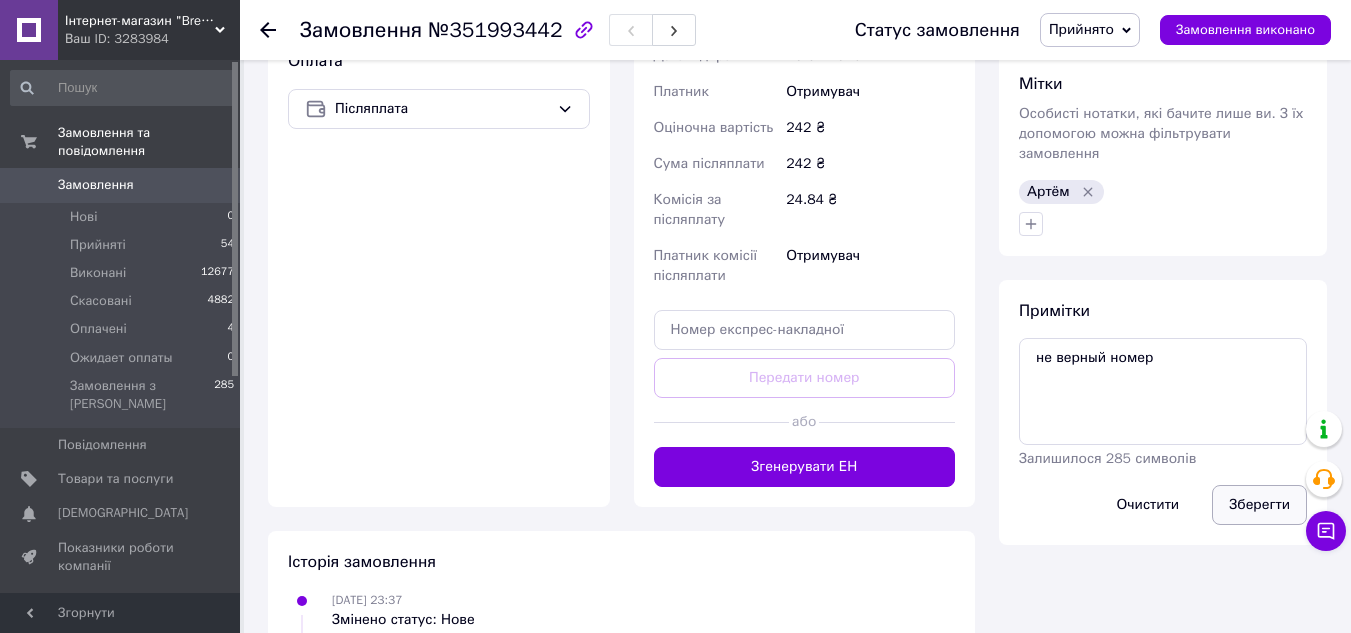 click on "Зберегти" at bounding box center (1259, 505) 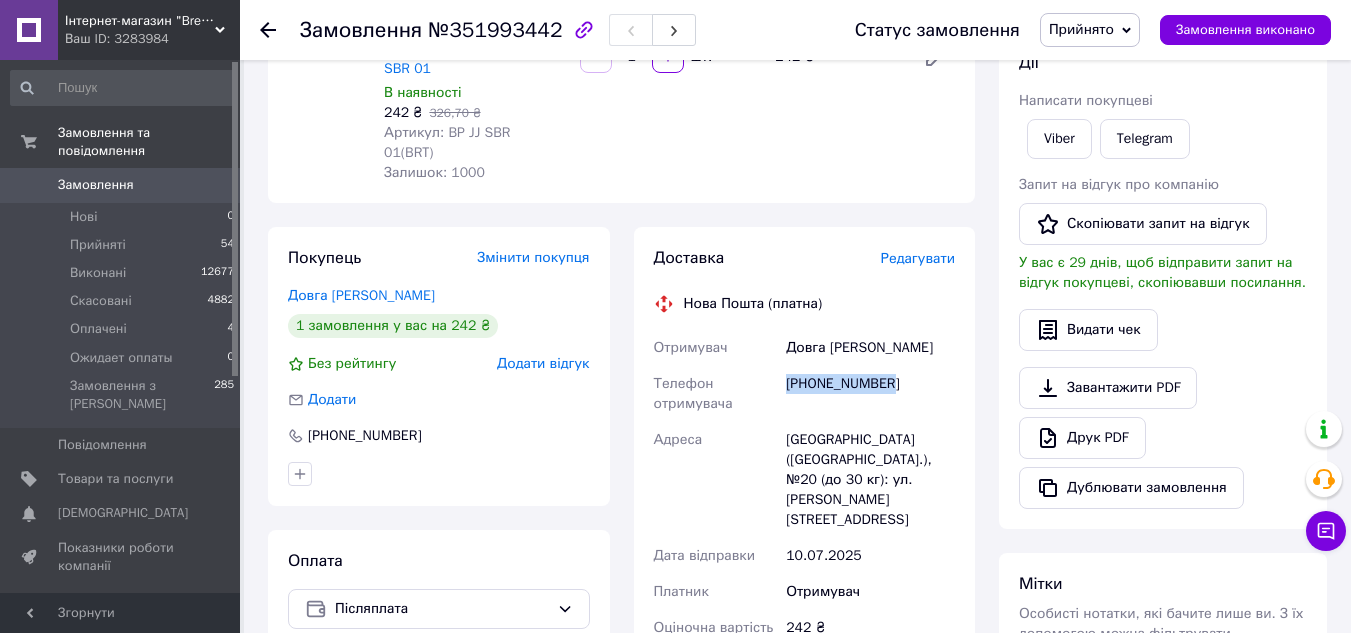 drag, startPoint x: 905, startPoint y: 342, endPoint x: 788, endPoint y: 348, distance: 117.15375 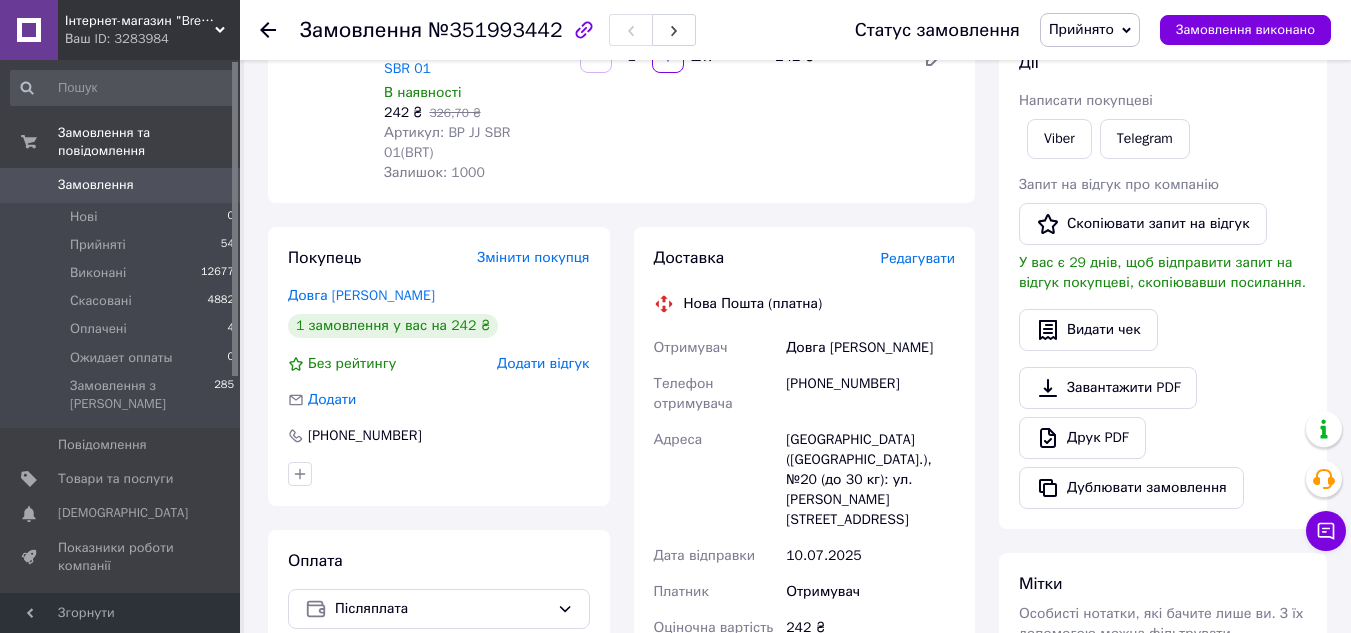 click on "Доставка Редагувати Нова Пошта (платна) Отримувач Довга Анастасиясвч Телефон отримувача +380678474254 Адреса Киев (Киевская обл.), №20 (до 30 кг): ул. Игоря Брановицкого, 4 Дата відправки 10.07.2025 Платник Отримувач Оціночна вартість 242 ₴ Сума післяплати 242 ₴ Комісія за післяплату 24.84 ₴ Платник комісії післяплати Отримувач Передати номер або Згенерувати ЕН" at bounding box center [805, 617] 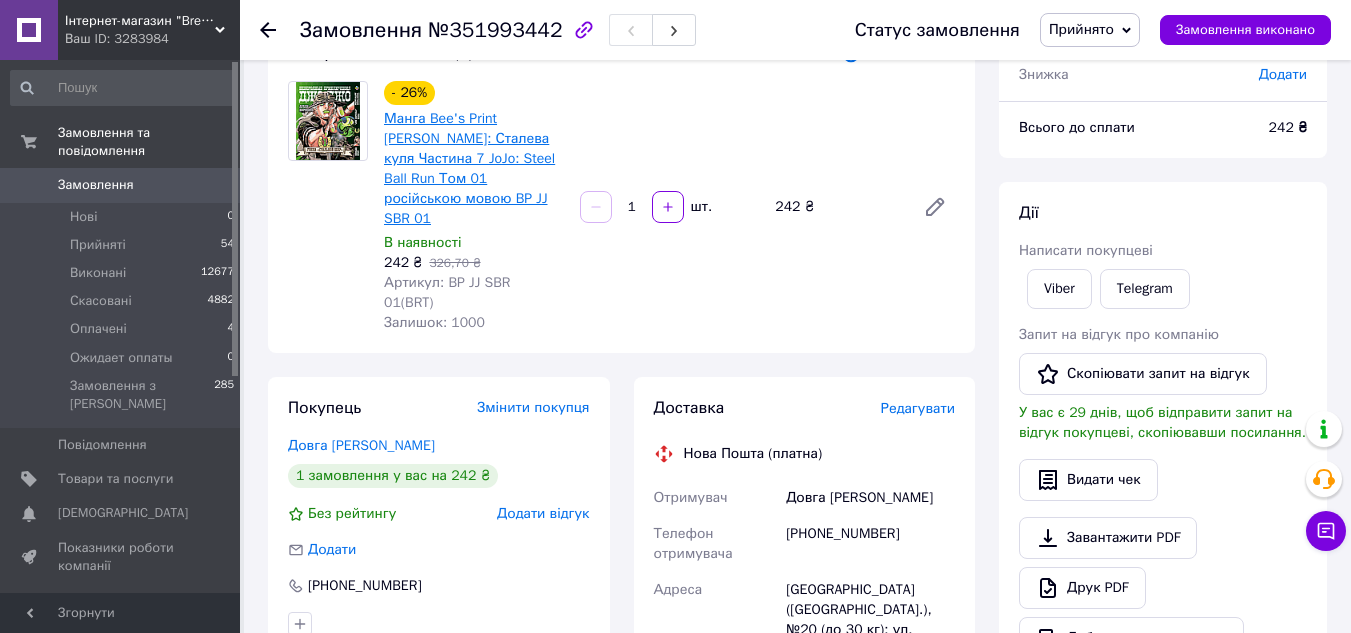 scroll, scrollTop: 0, scrollLeft: 0, axis: both 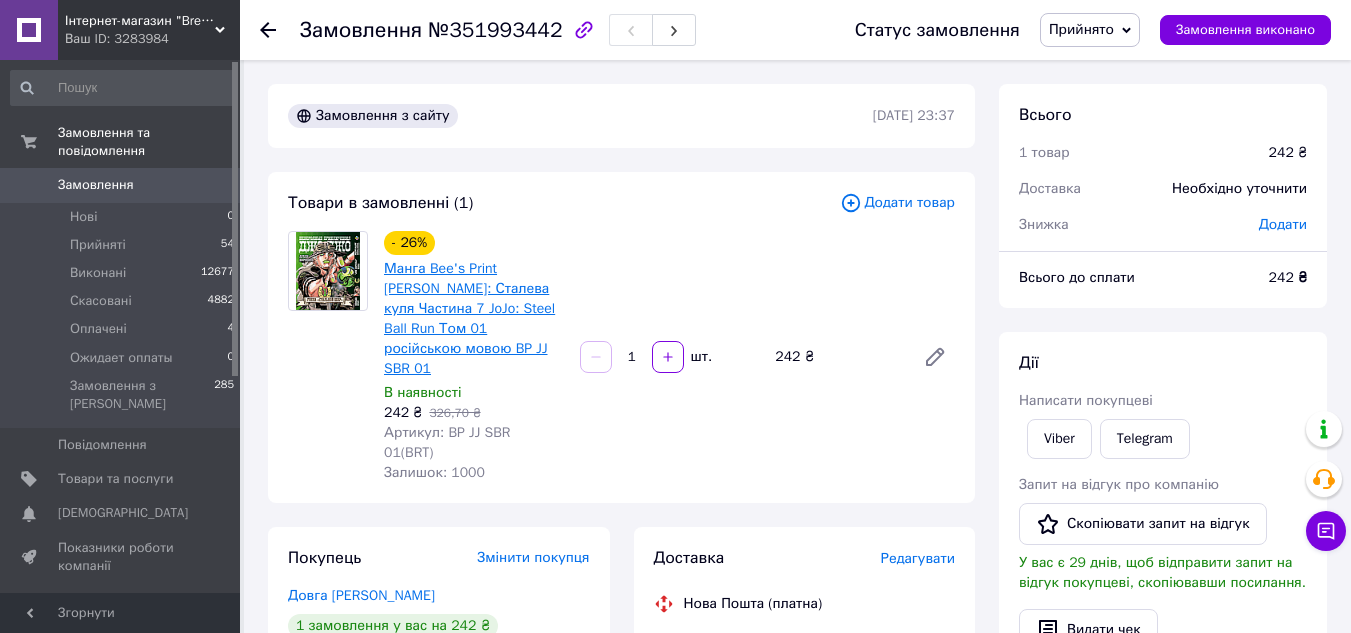 click on "Манга Bee's Print [PERSON_NAME]: Сталева куля Частина 7 JoJo: Steel Ball Run Том 01 російською мовою BP JJ SBR 01" at bounding box center [469, 318] 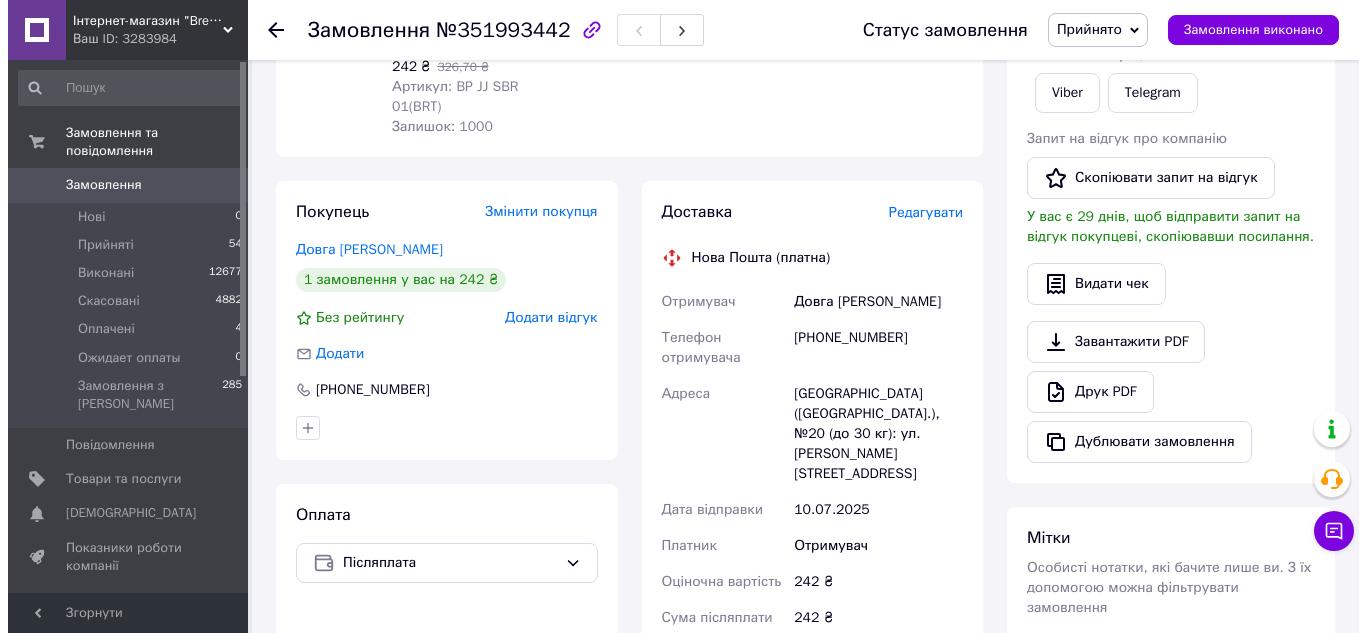 scroll, scrollTop: 300, scrollLeft: 0, axis: vertical 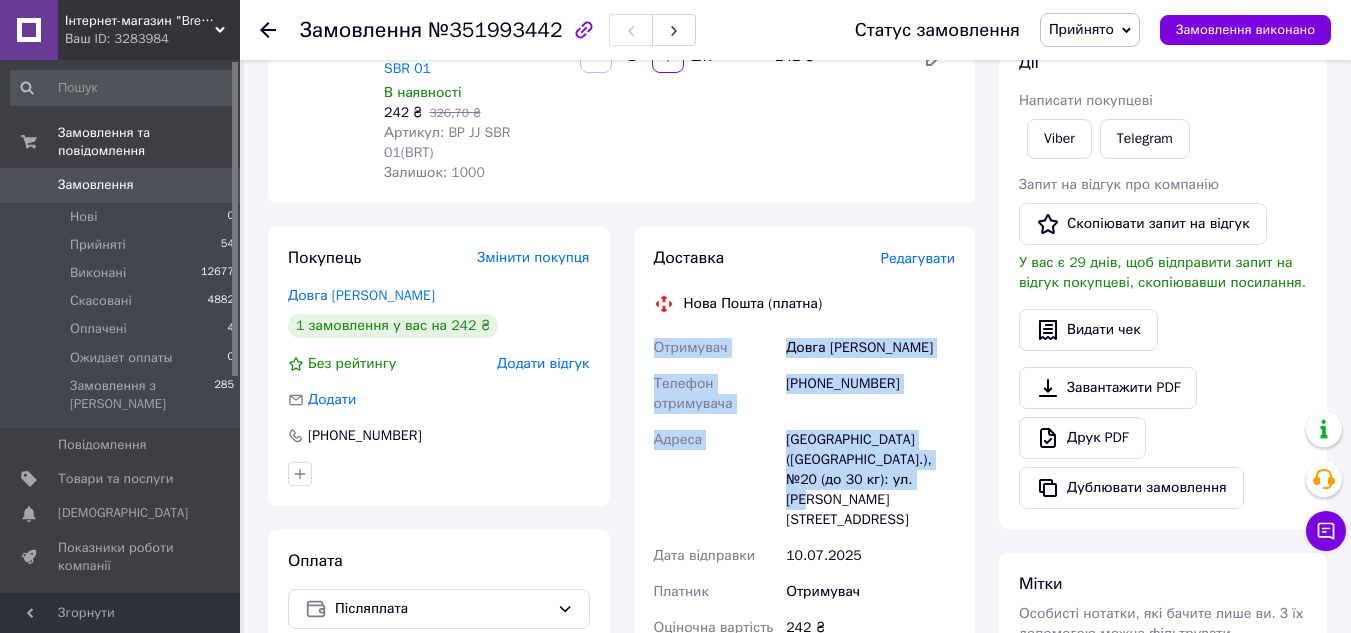 drag, startPoint x: 654, startPoint y: 306, endPoint x: 910, endPoint y: 441, distance: 289.41492 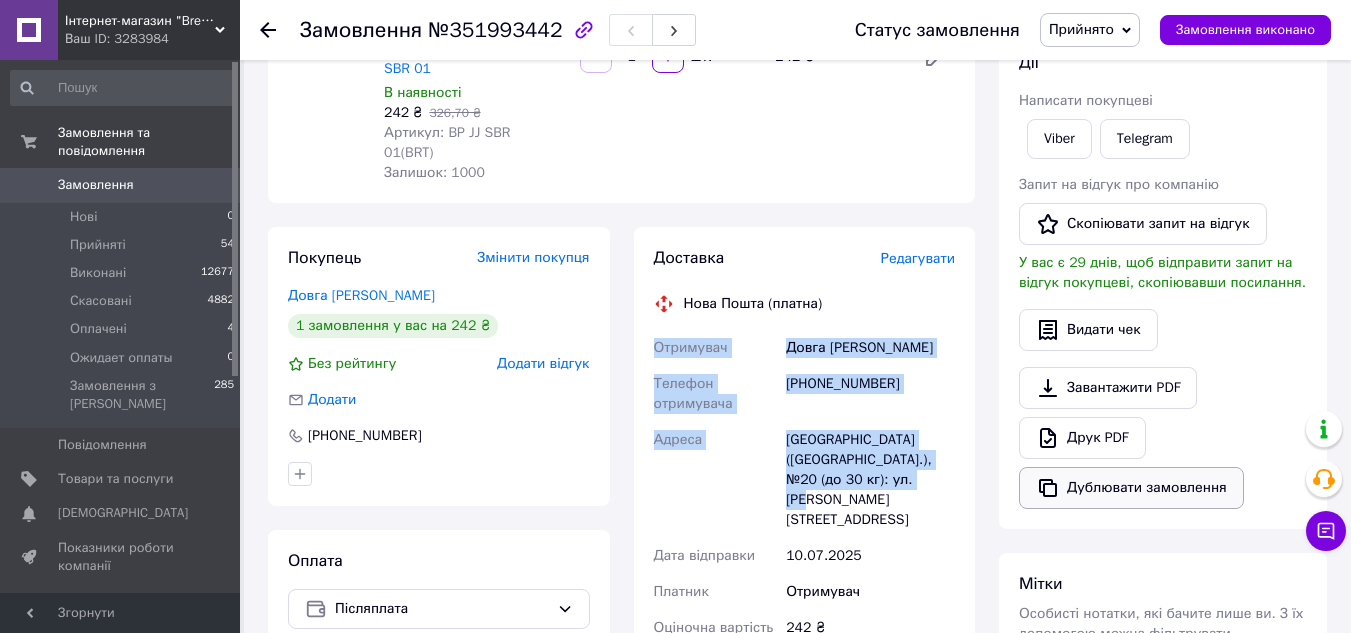 copy on "Отримувач Довга Анастасиясвч Телефон отримувача +380678474254 Адреса Киев (Киевская обл.), №20 (до 30 кг): ул. Игоря Брановицкого, 4" 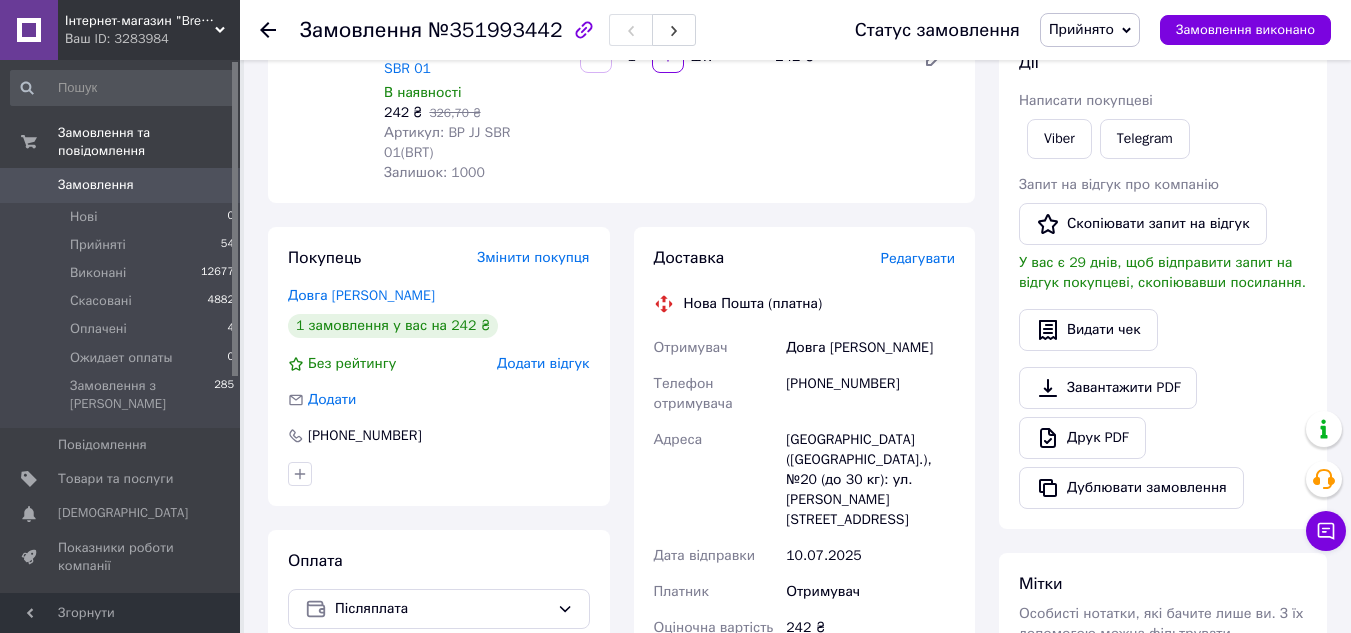click on "10.07.2025" at bounding box center [870, 556] 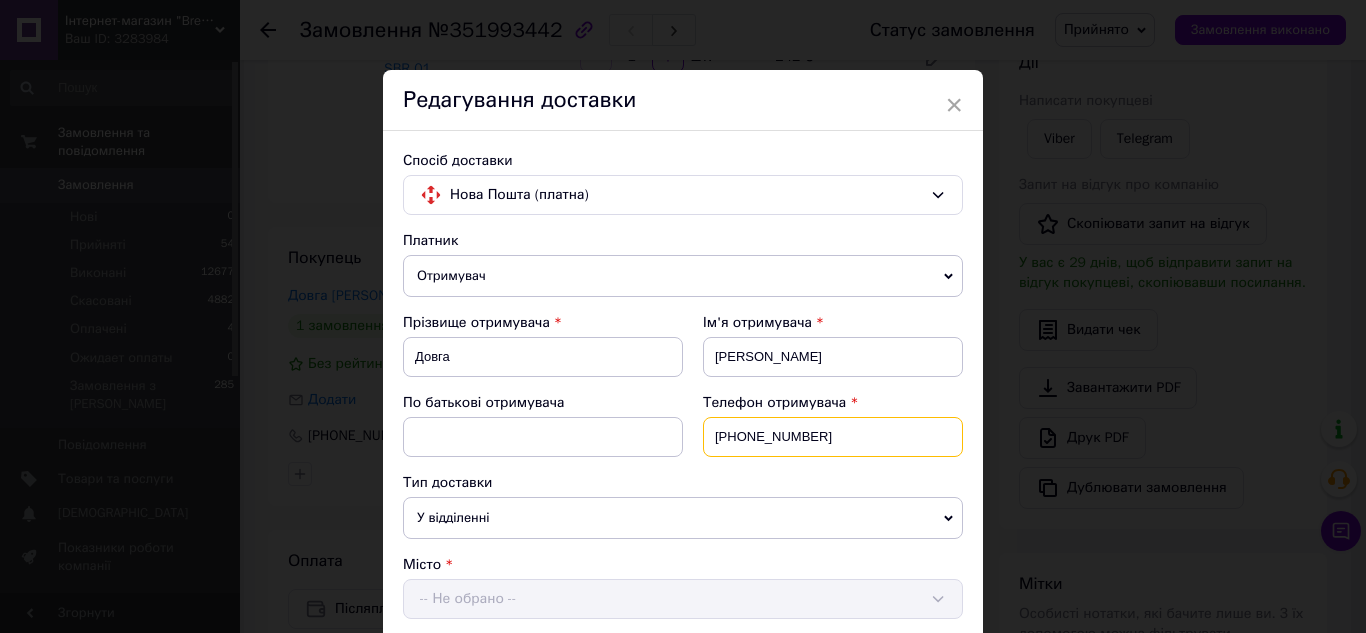 click on "[PHONE_NUMBER]" at bounding box center [833, 437] 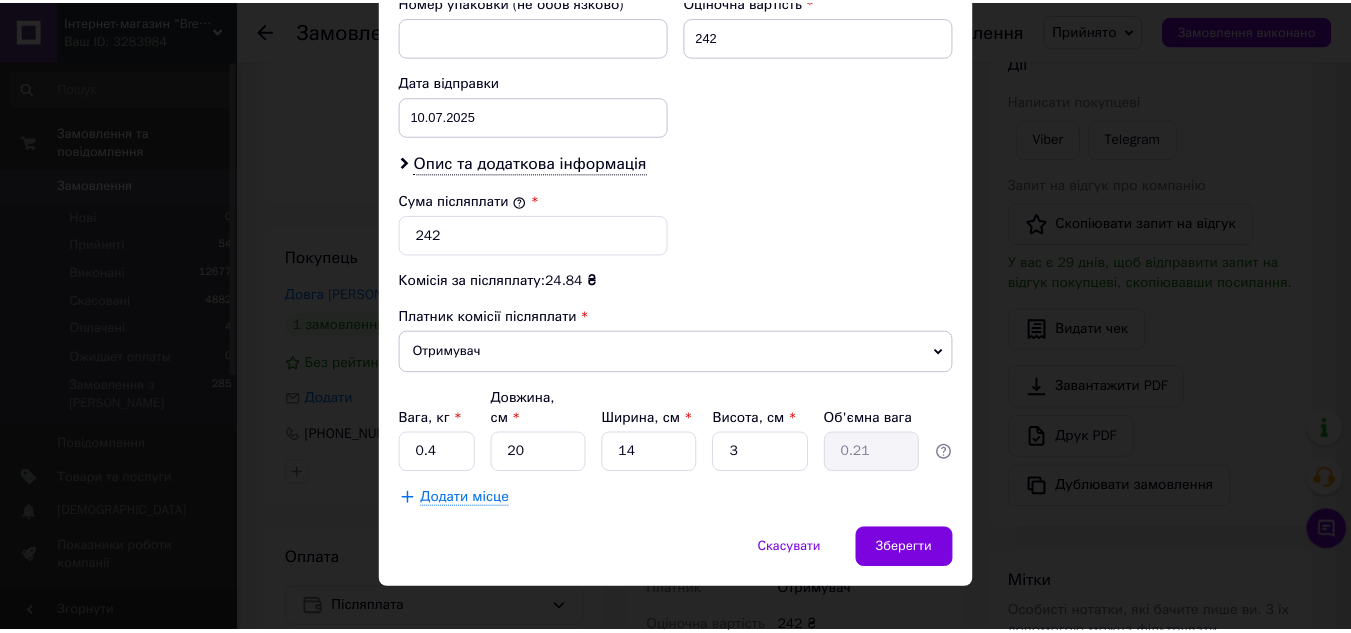 scroll, scrollTop: 893, scrollLeft: 0, axis: vertical 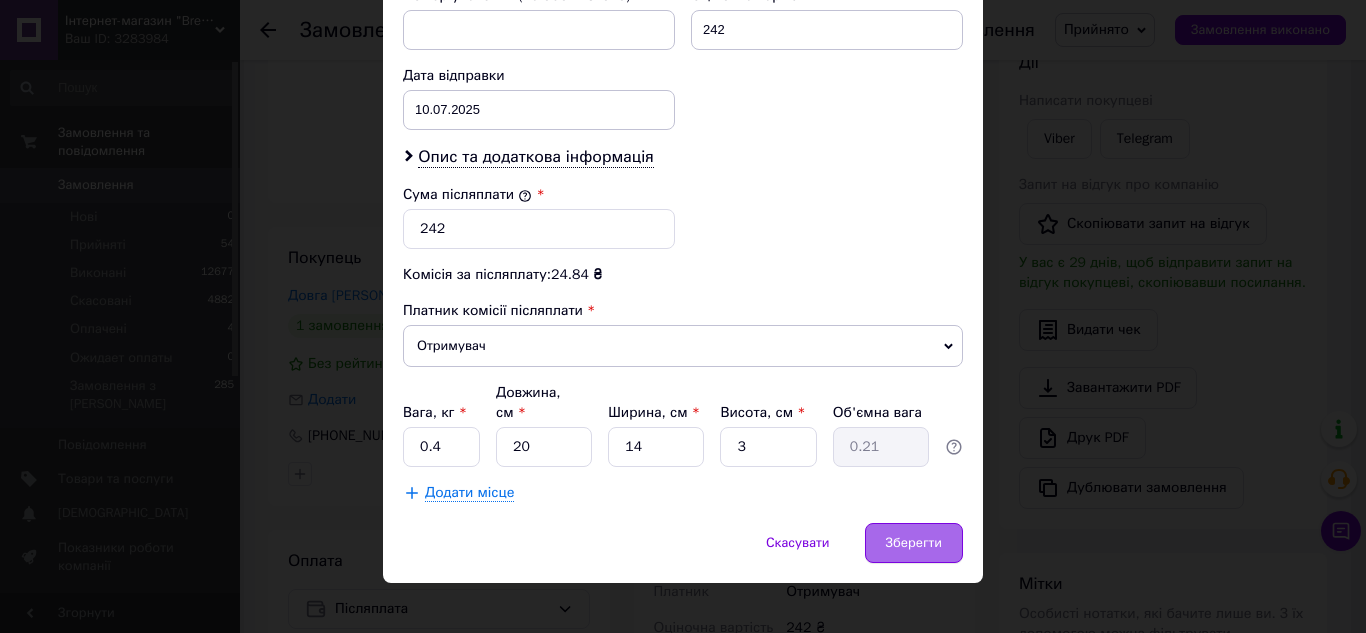 type on "[PHONE_NUMBER]" 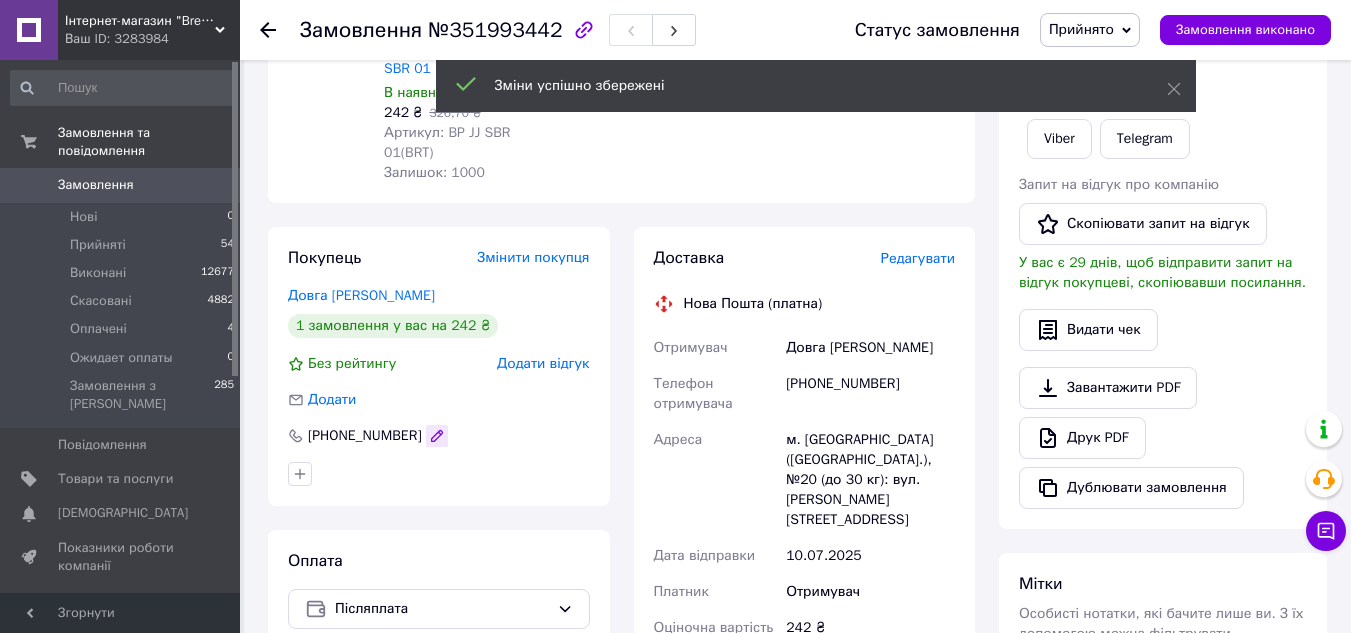 click 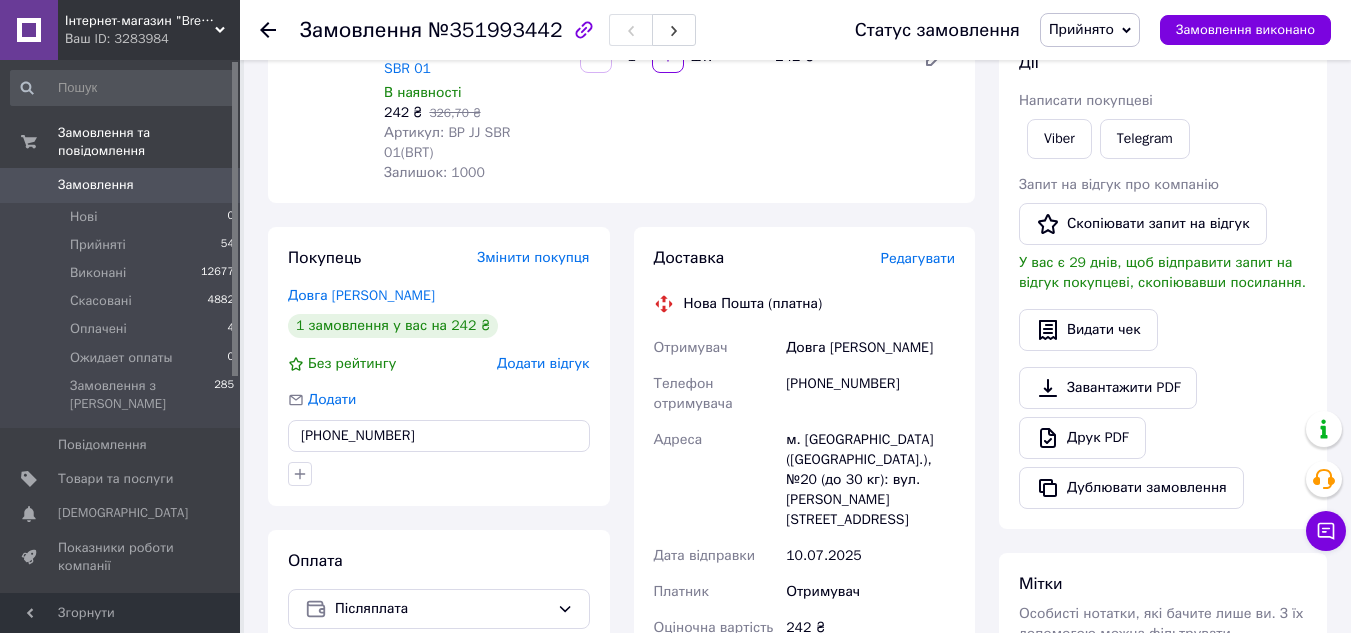 type on "[PHONE_NUMBER]" 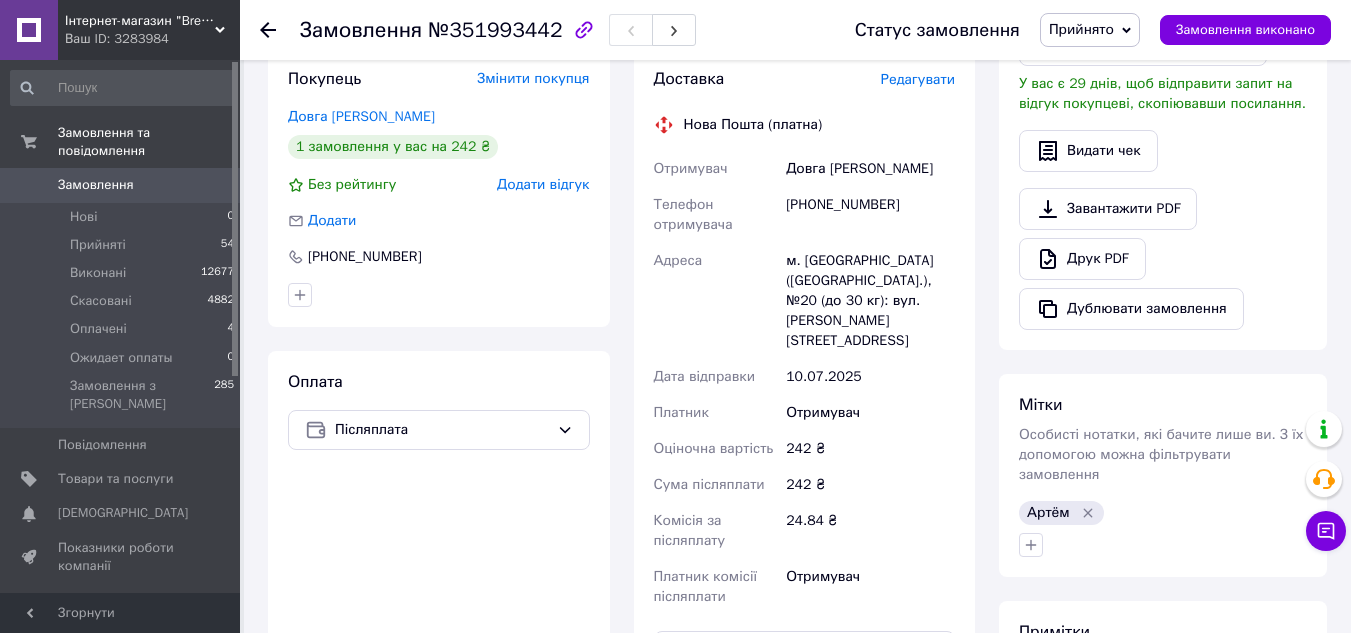 scroll, scrollTop: 800, scrollLeft: 0, axis: vertical 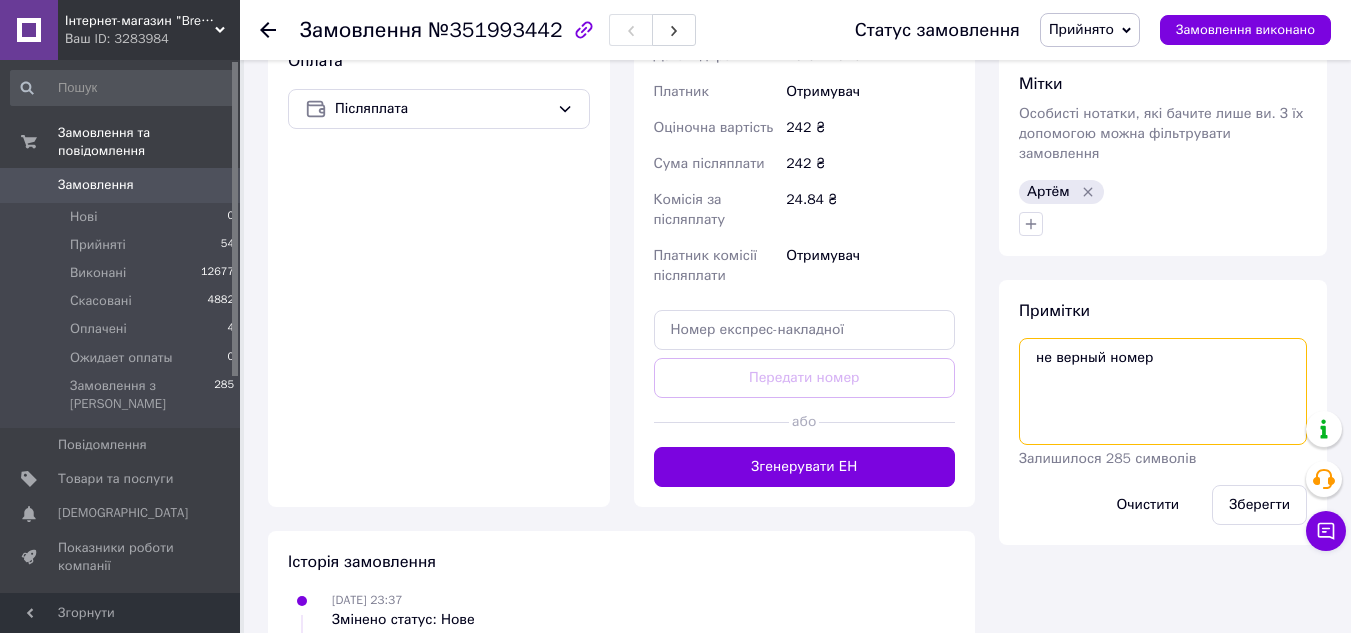 drag, startPoint x: 1143, startPoint y: 338, endPoint x: 1014, endPoint y: 345, distance: 129.18979 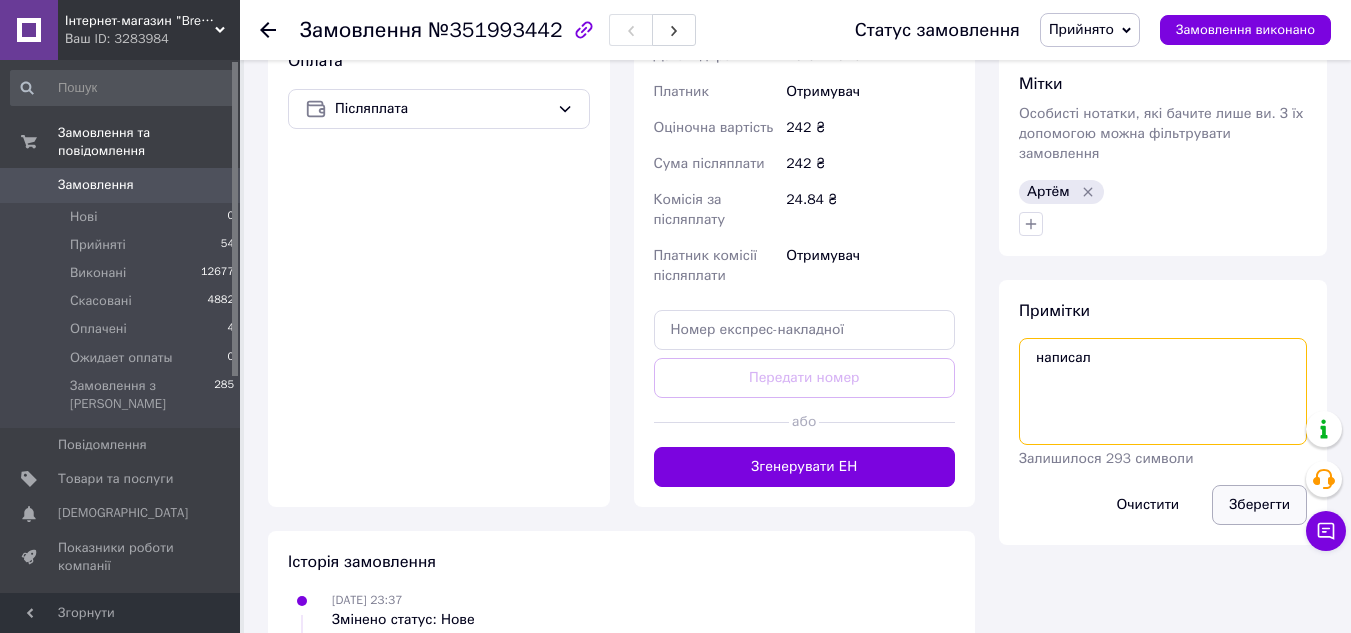 type on "написал" 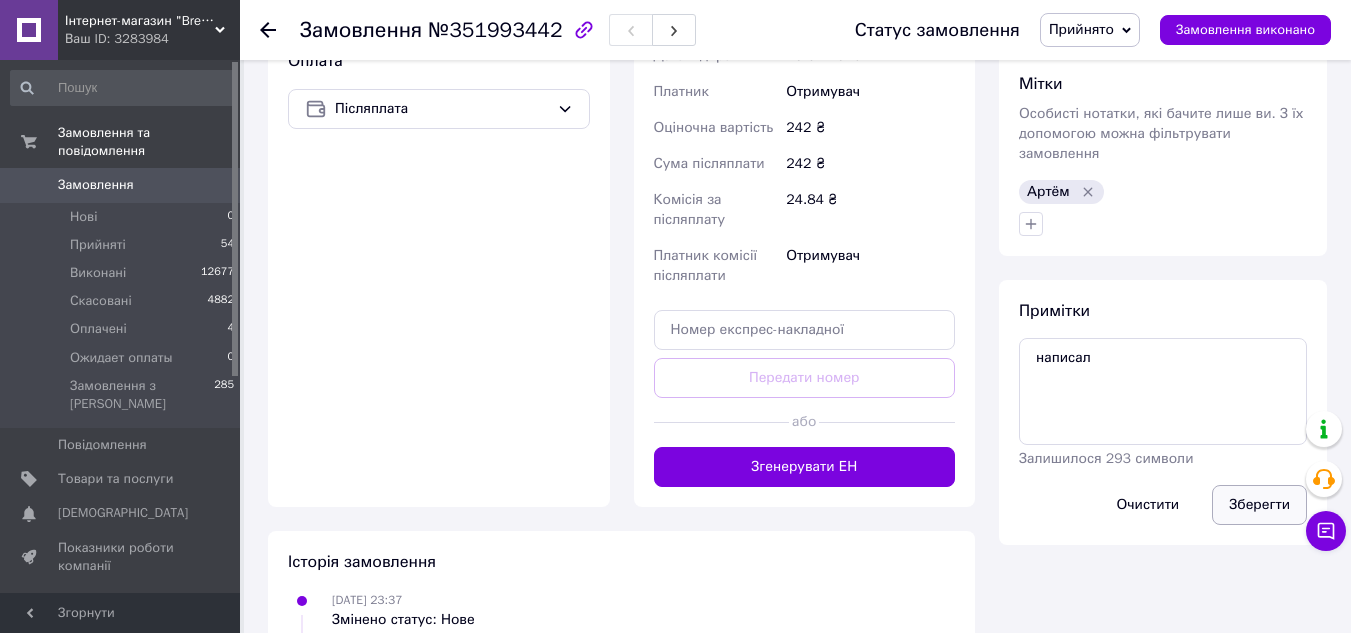click on "Зберегти" at bounding box center [1259, 505] 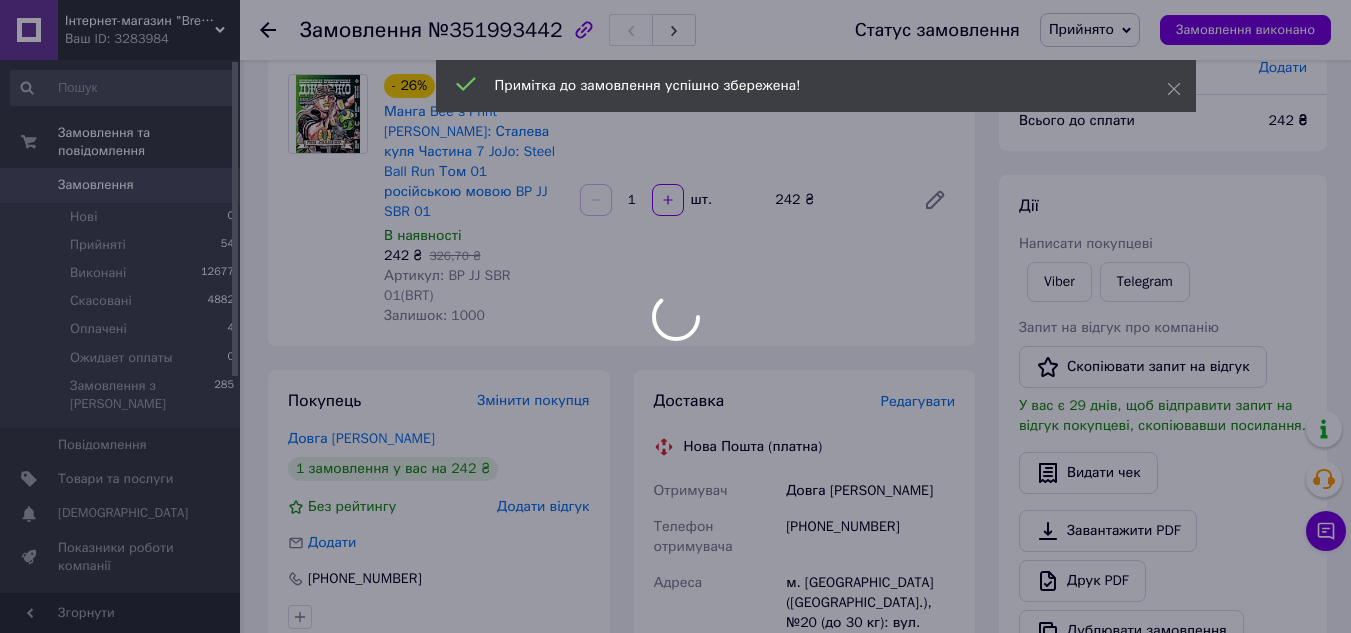 scroll, scrollTop: 0, scrollLeft: 0, axis: both 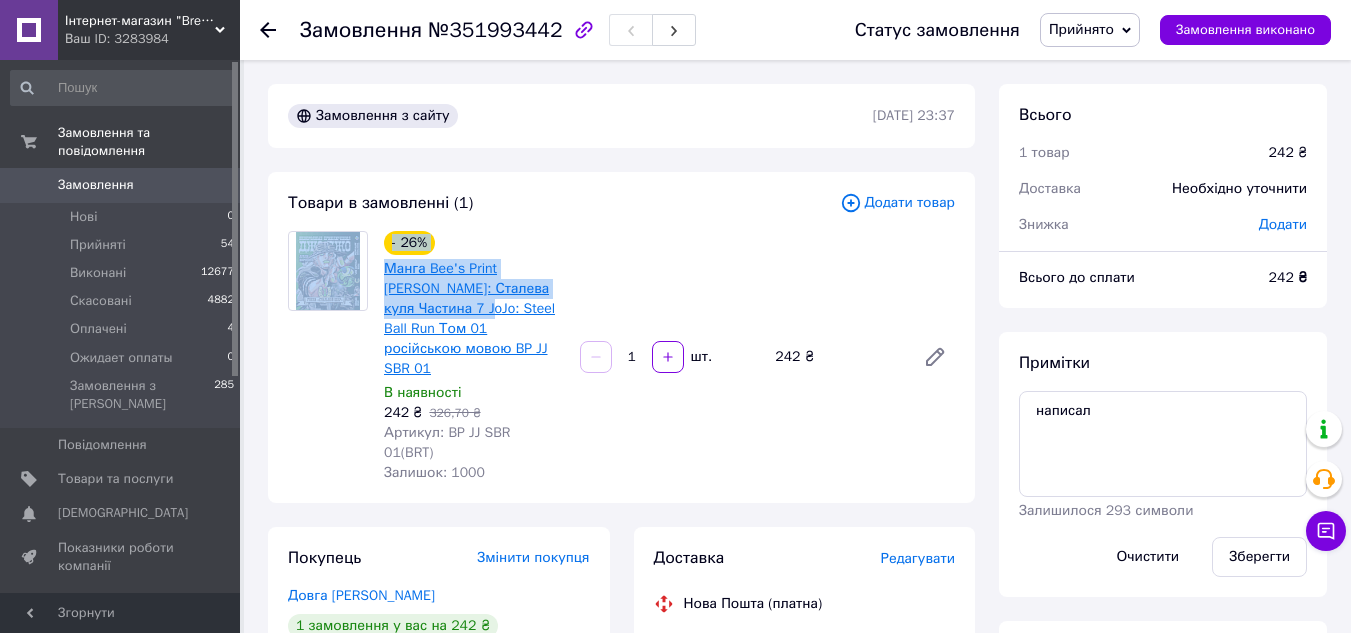drag, startPoint x: 375, startPoint y: 267, endPoint x: 431, endPoint y: 317, distance: 75.073296 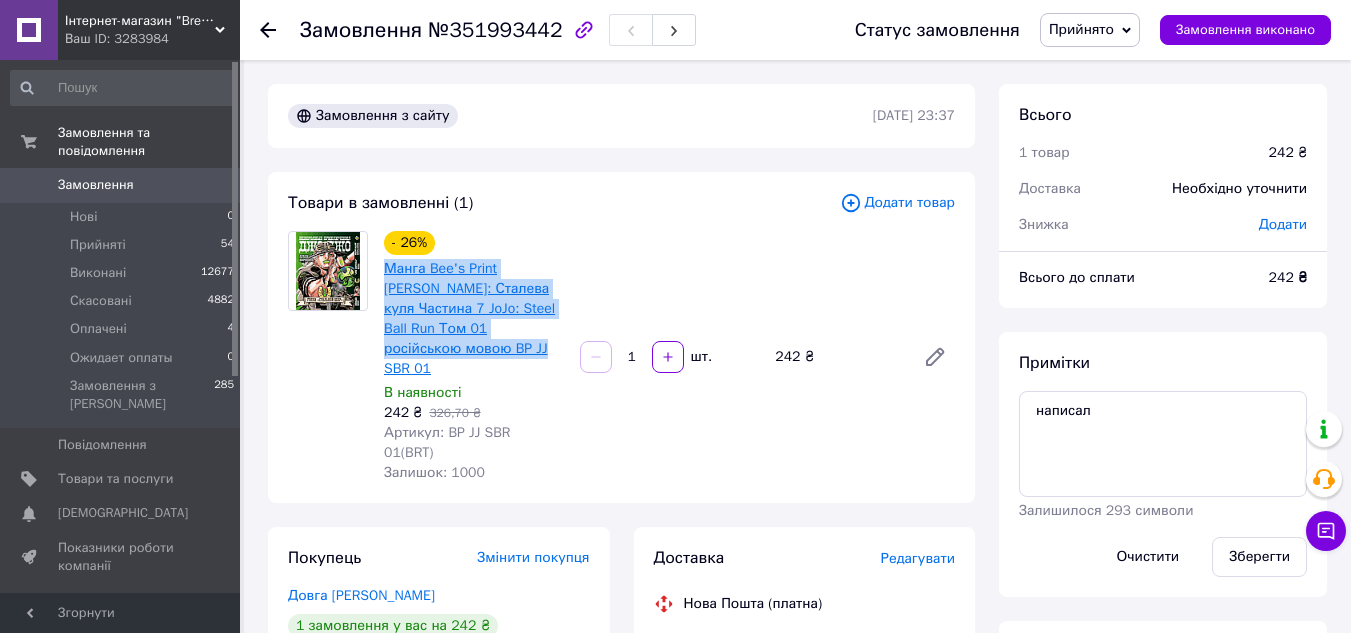 drag, startPoint x: 457, startPoint y: 347, endPoint x: 390, endPoint y: 272, distance: 100.56838 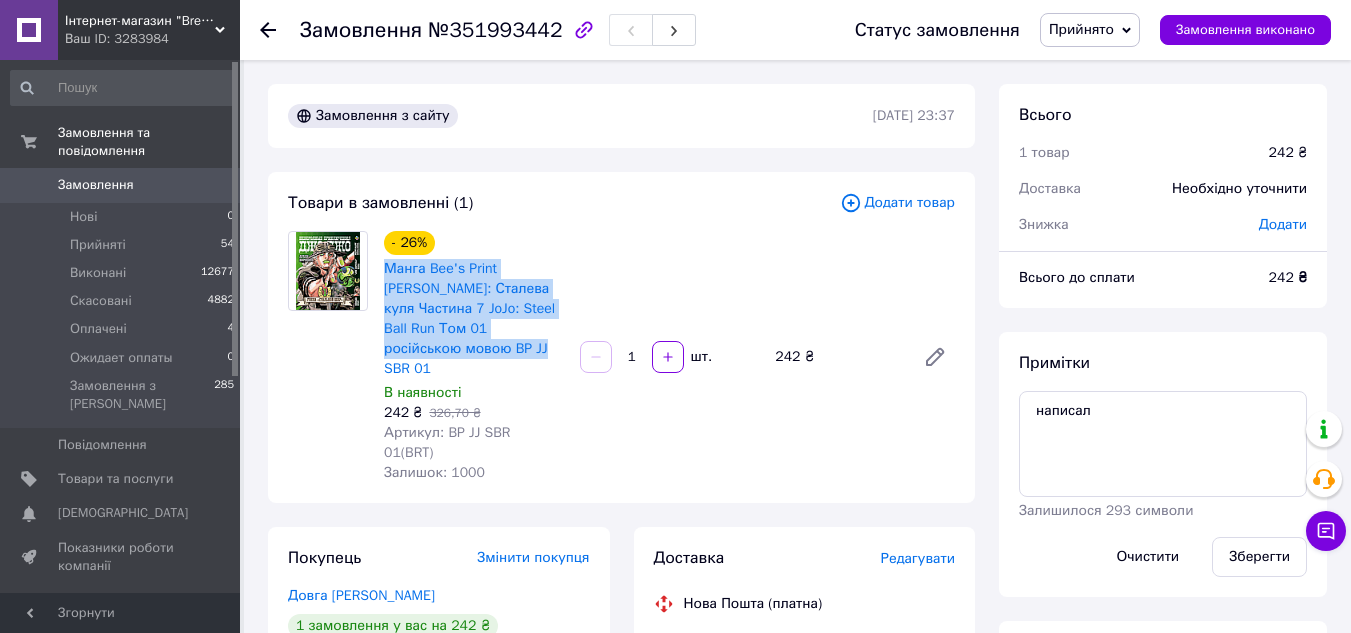 copy on "Манга Bee's Print [PERSON_NAME]: Сталева куля Частина 7 JoJo: Steel Ball Run Том 01 російською мовою BP JJ SBR 01" 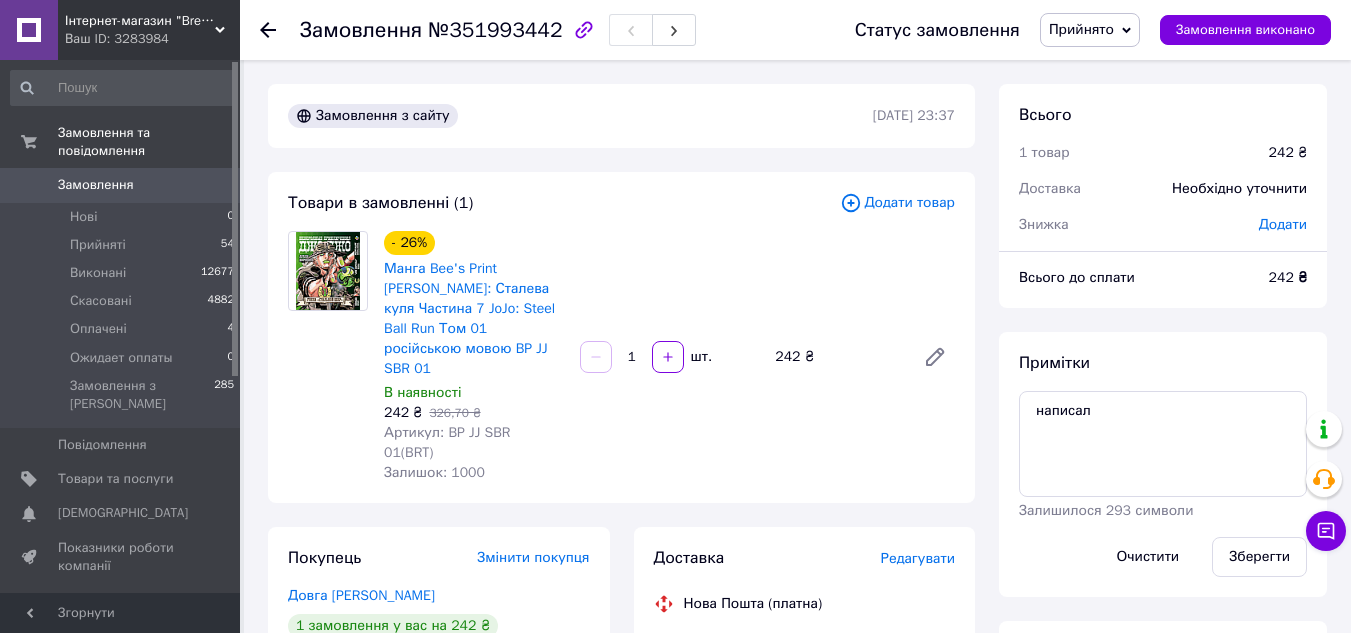 click on "Замовлення з сайту [DATE] 23:37 Товари в замовленні (1) Додати товар - 26% Манга Bee's Print [PERSON_NAME]: Сталева куля Частина 7 JoJo: Steel Ball Run Том 01 російською мовою BP JJ SBR 01 В наявності 242 ₴   326,70 ₴ Артикул: BP JJ SBR 01(BRT) Залишок: 1000 1   шт. 242 ₴ Покупець Змінити покупця Довга [PERSON_NAME] 1 замовлення у вас на 242 ₴ Без рейтингу   Додати відгук Додати [PHONE_NUMBER] Оплата Післяплата Доставка Редагувати Нова Пошта (платна) Отримувач Довга [PERSON_NAME] Телефон отримувача [PHONE_NUMBER] Адреса м. [GEOGRAPHIC_DATA] ([GEOGRAPHIC_DATA].), №20 (до 30 кг): вул. [PERSON_NAME], 4 Дата відправки [DATE] Платник Отримувач або" at bounding box center [621, 1015] 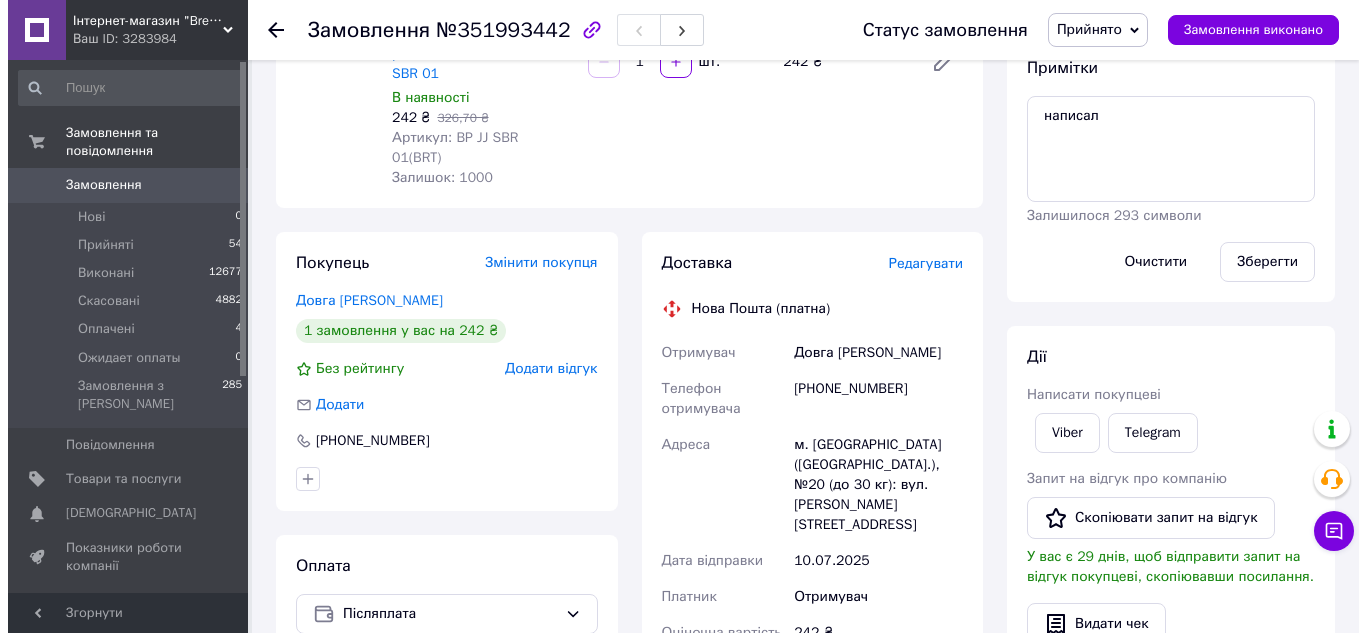 scroll, scrollTop: 300, scrollLeft: 0, axis: vertical 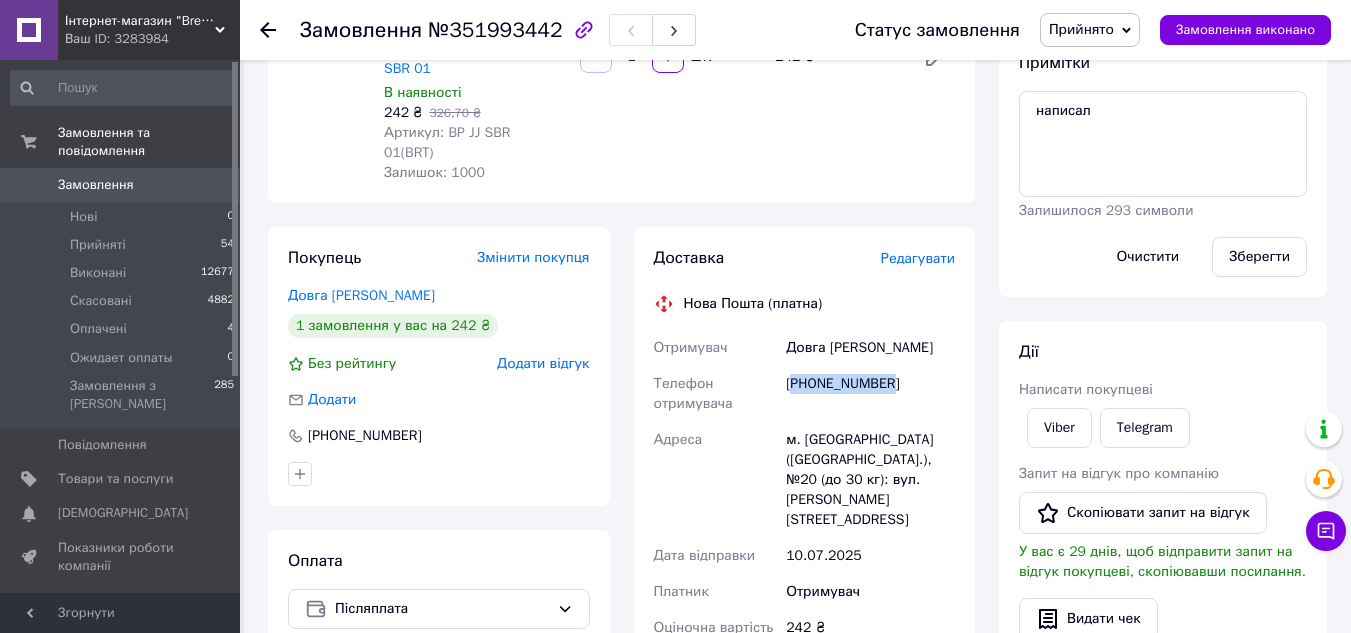 click on "[PHONE_NUMBER]" at bounding box center (870, 394) 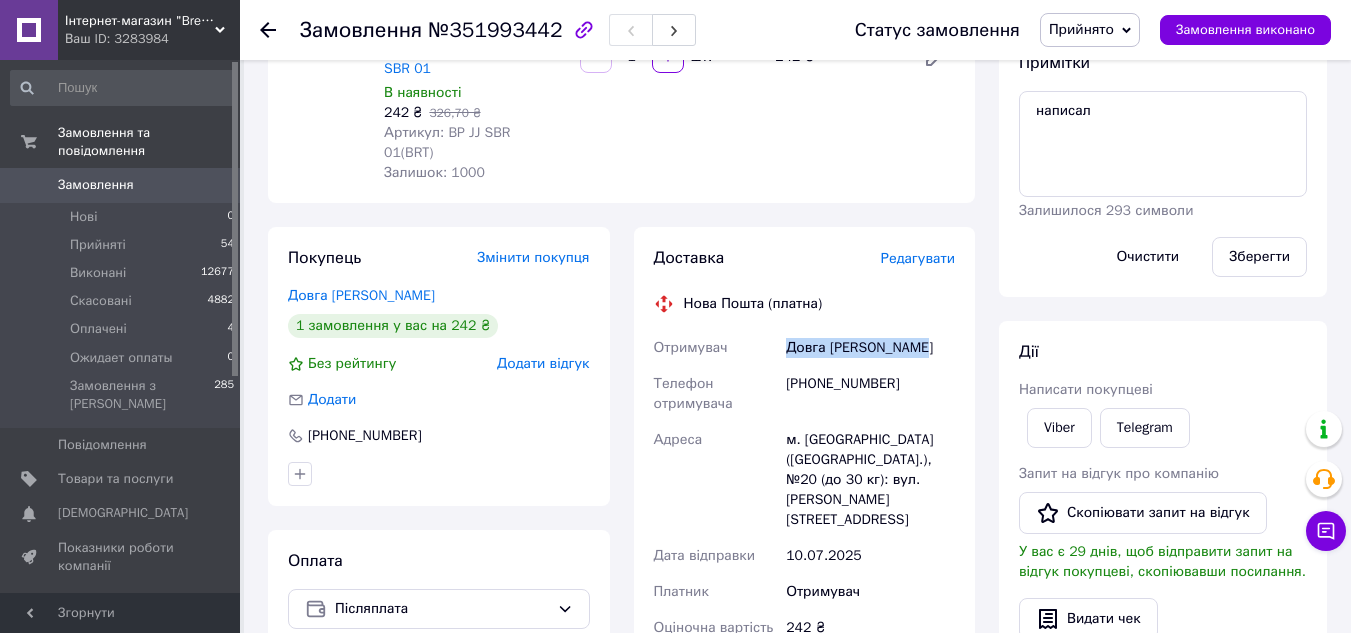 drag, startPoint x: 926, startPoint y: 301, endPoint x: 788, endPoint y: 308, distance: 138.17743 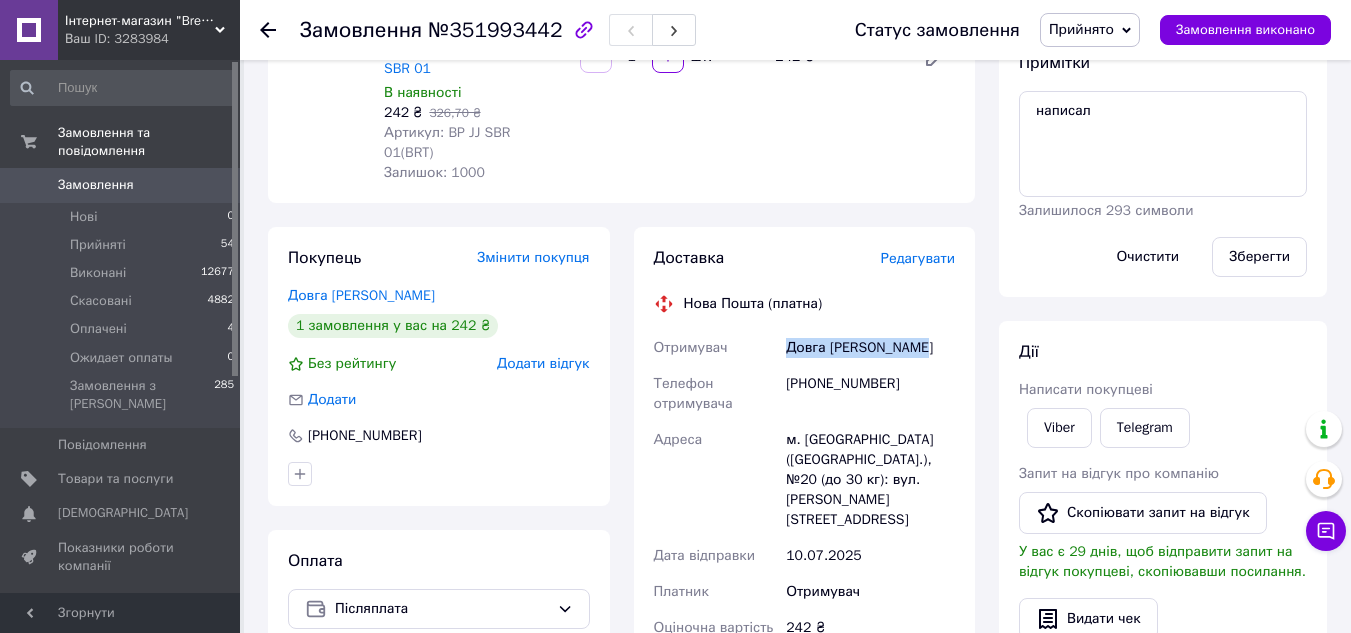 copy on "Довга [PERSON_NAME]" 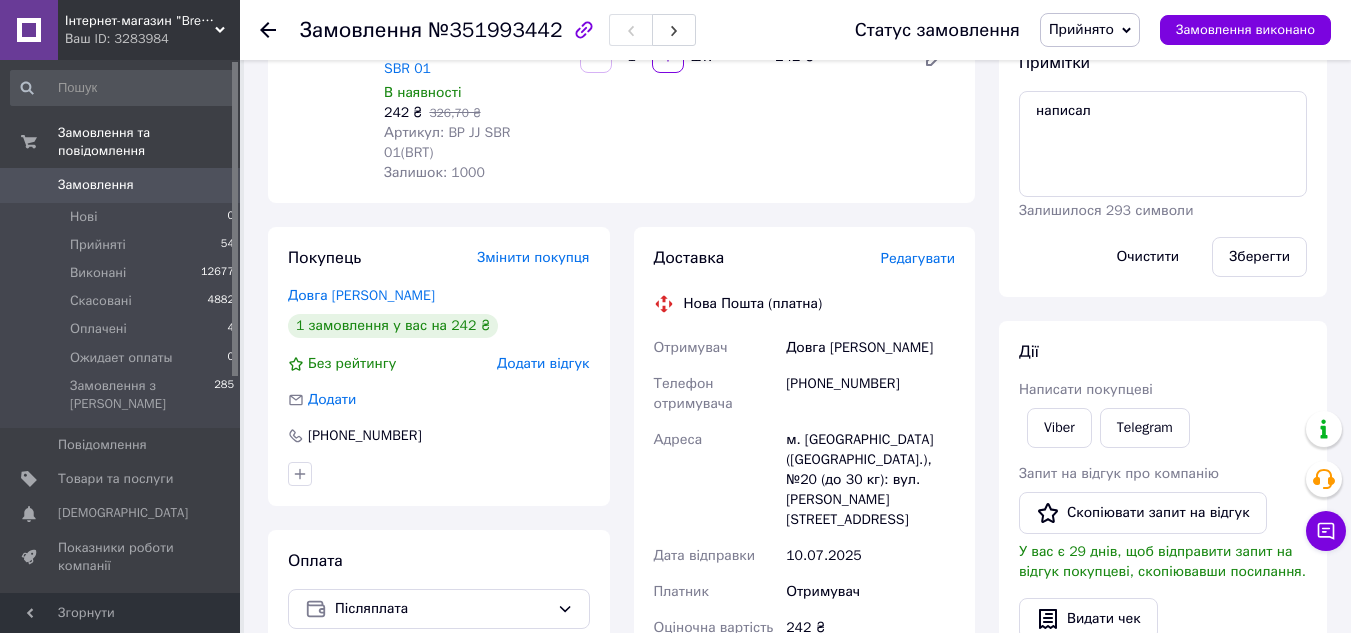 click on "Редагувати" at bounding box center (918, 258) 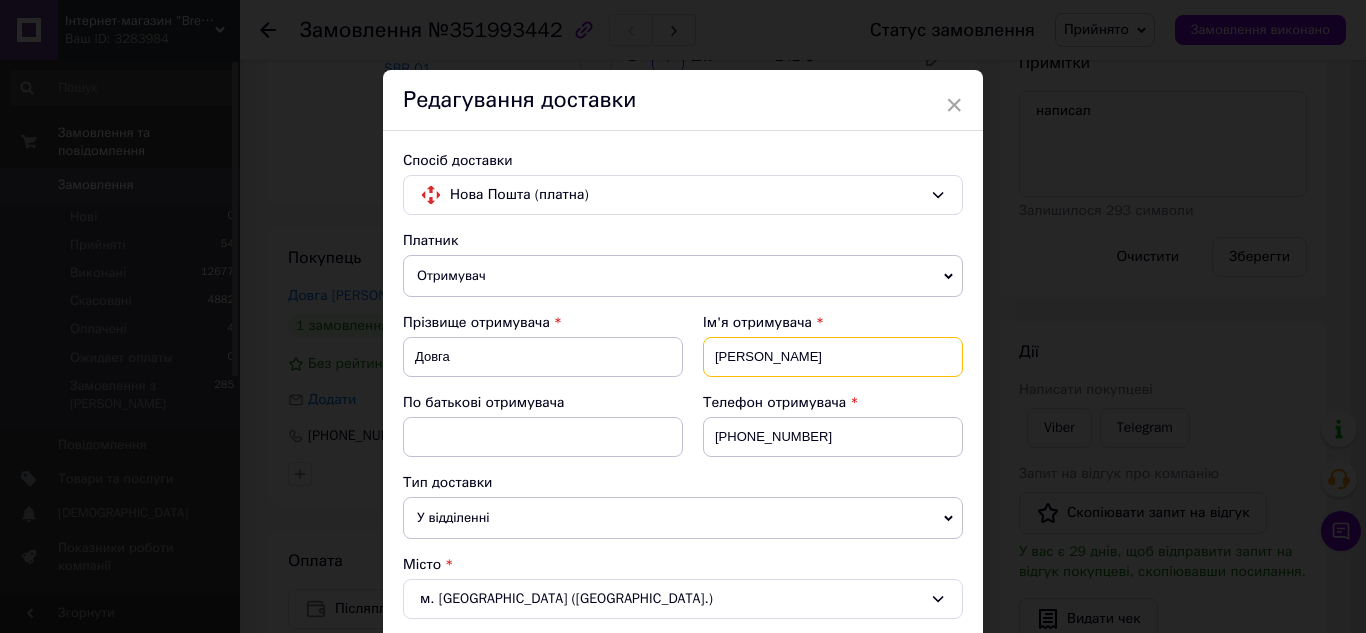 drag, startPoint x: 817, startPoint y: 351, endPoint x: 757, endPoint y: 359, distance: 60.530983 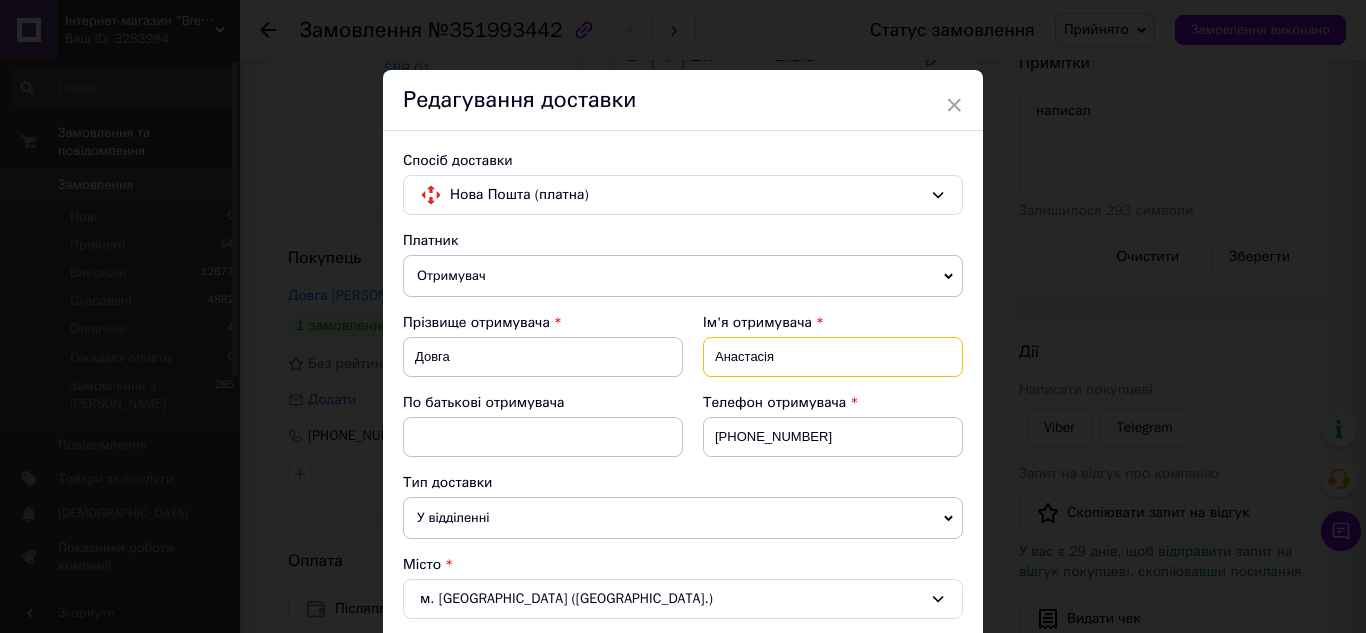 click on "Анастасія" at bounding box center (833, 357) 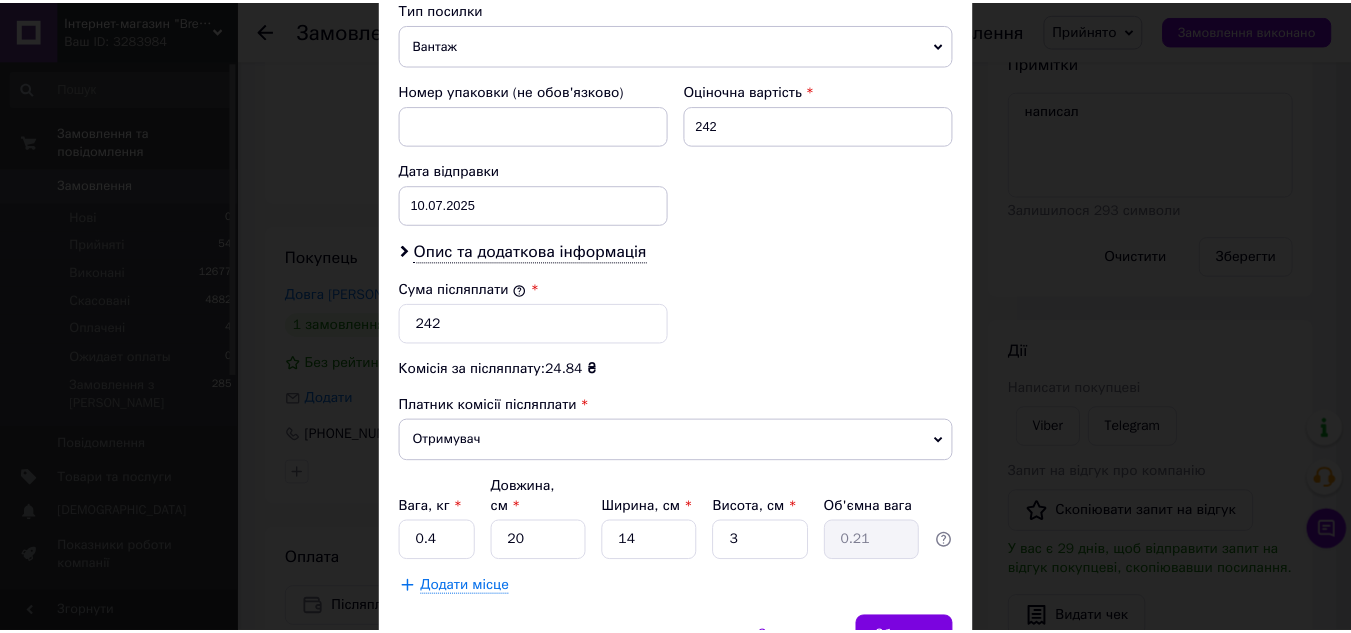 scroll, scrollTop: 893, scrollLeft: 0, axis: vertical 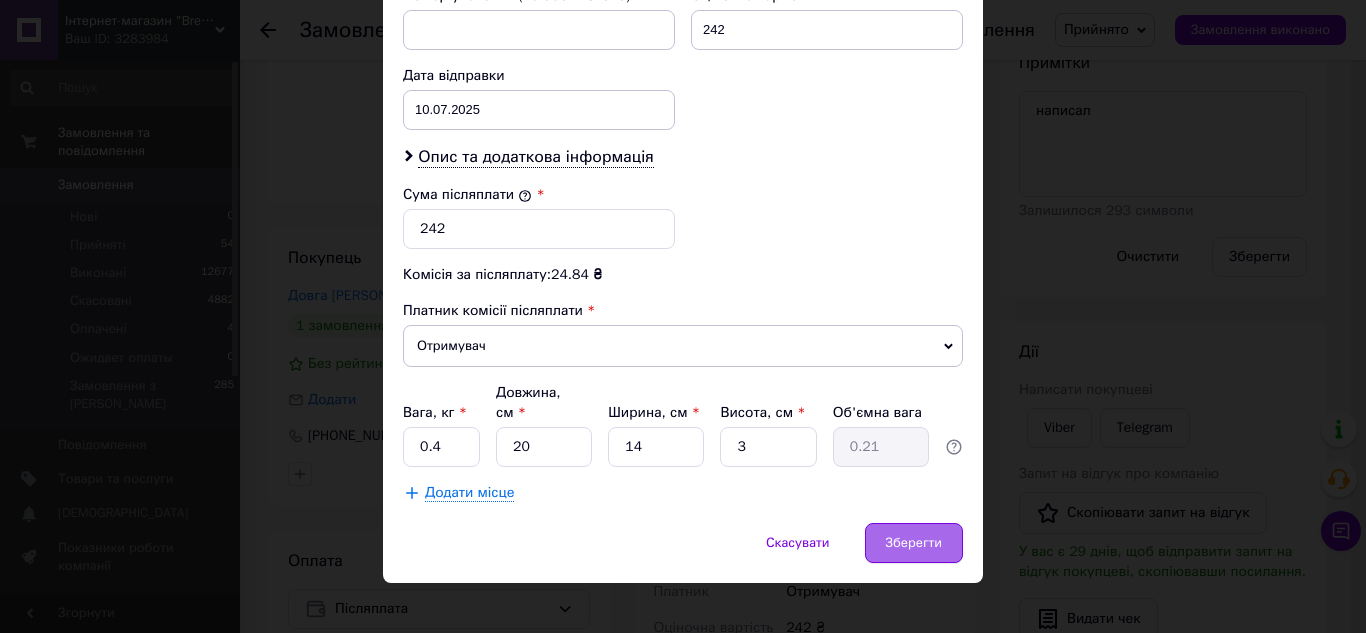 type on "Анастасія" 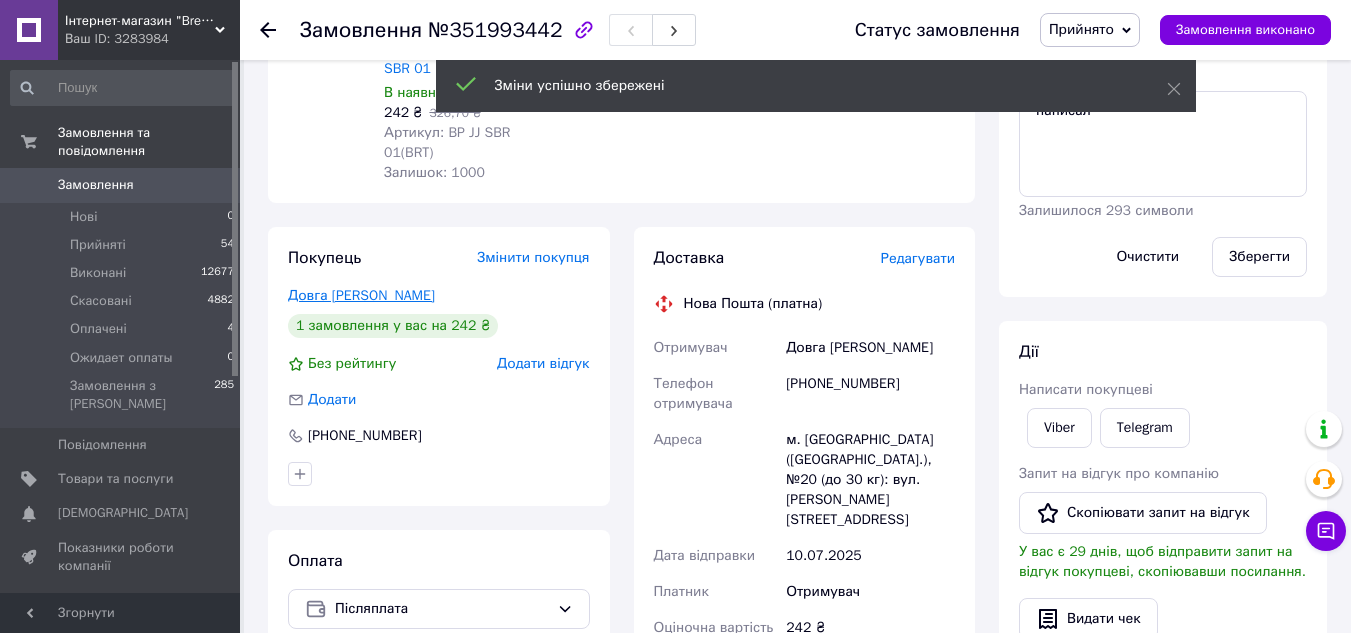 click on "Довга Анастасиясвч" at bounding box center (361, 295) 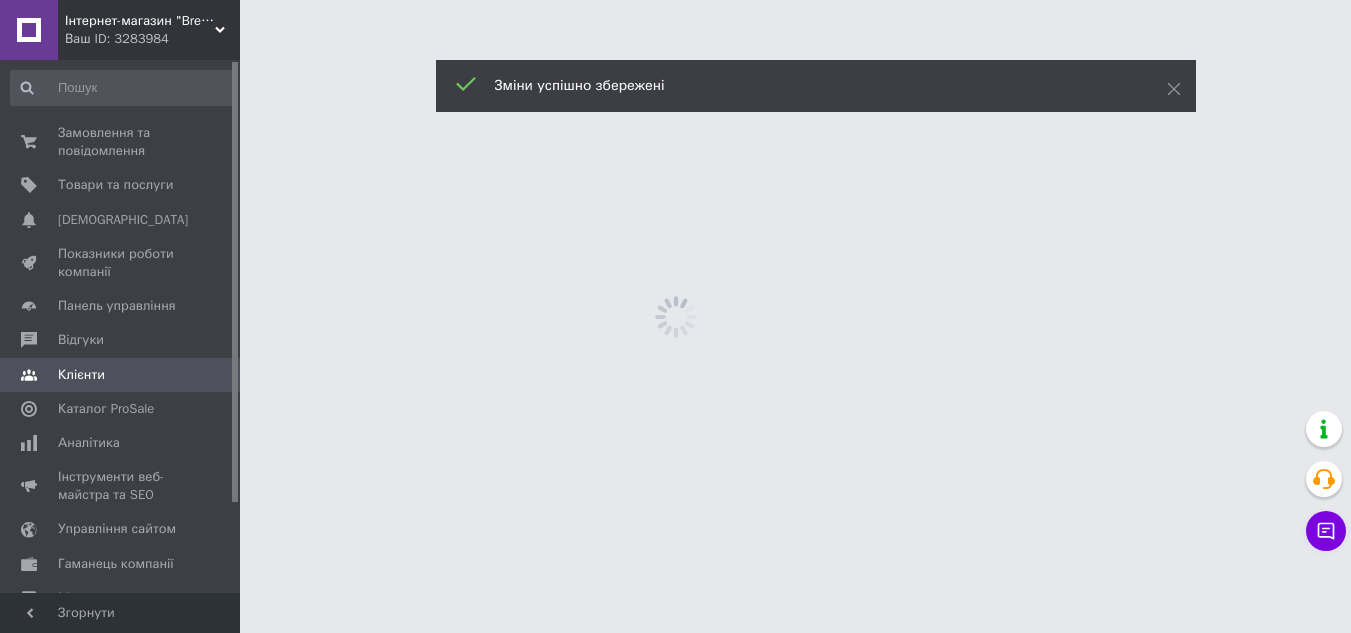 scroll, scrollTop: 0, scrollLeft: 0, axis: both 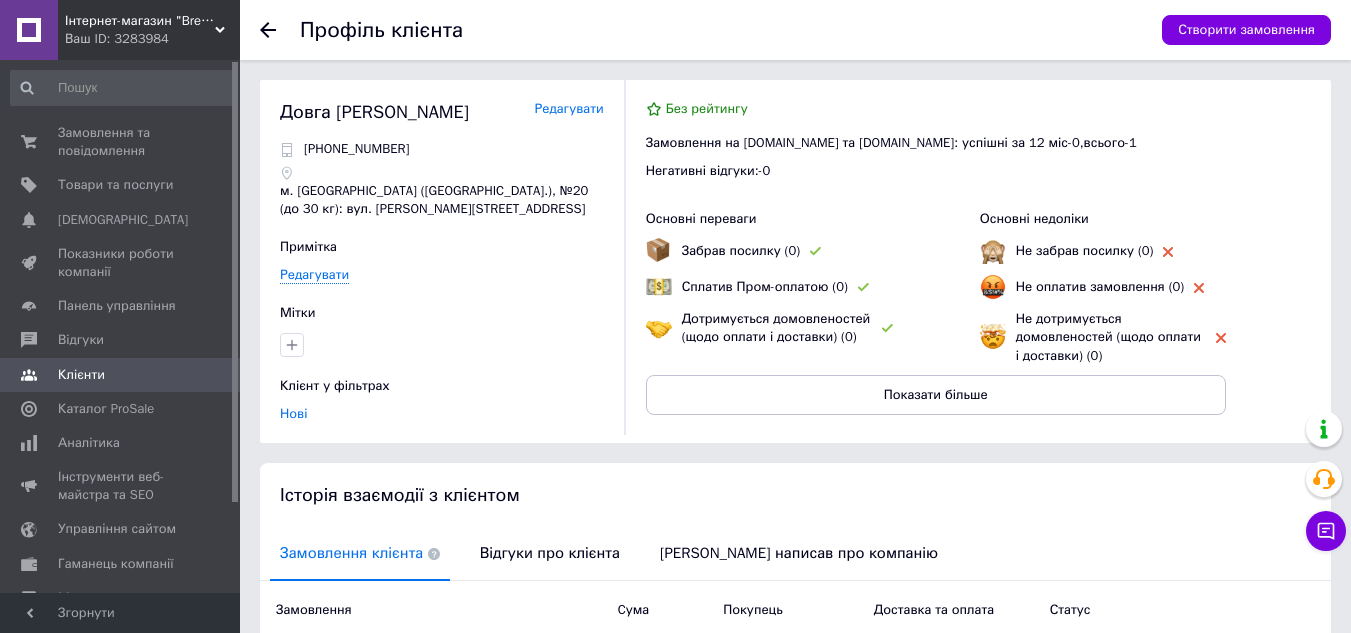 click on "Редагувати" at bounding box center [568, 109] 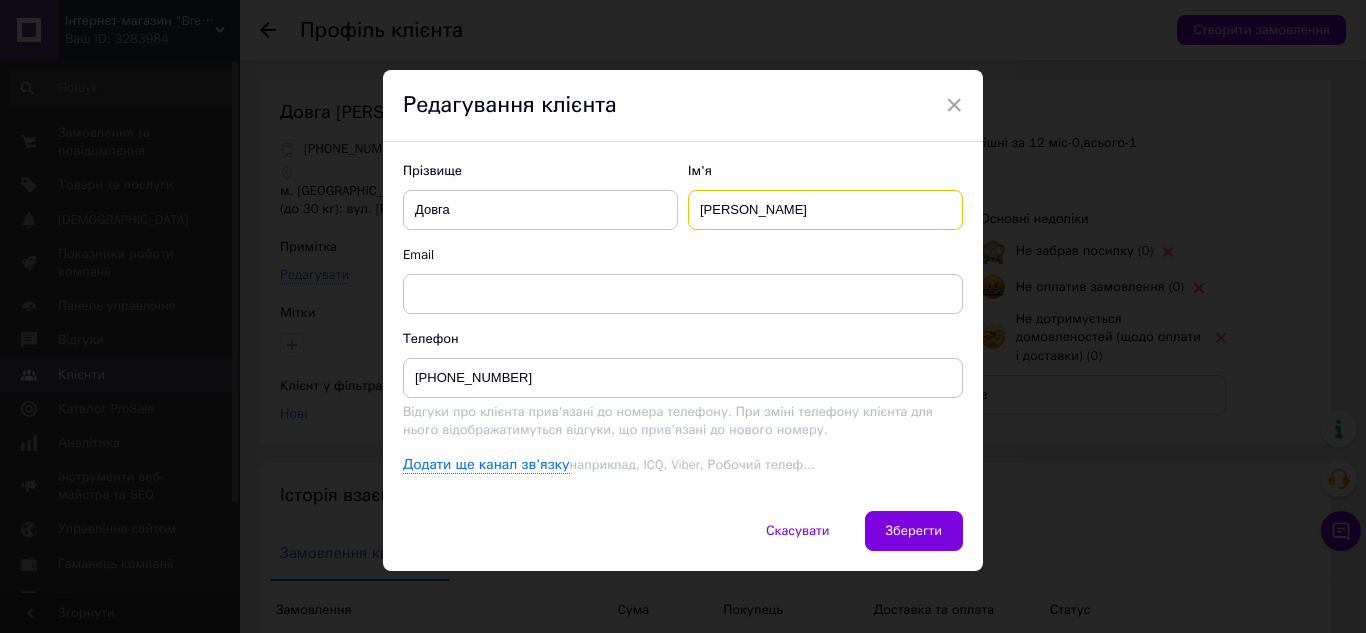 click on "Анастасиясвч" at bounding box center [825, 210] 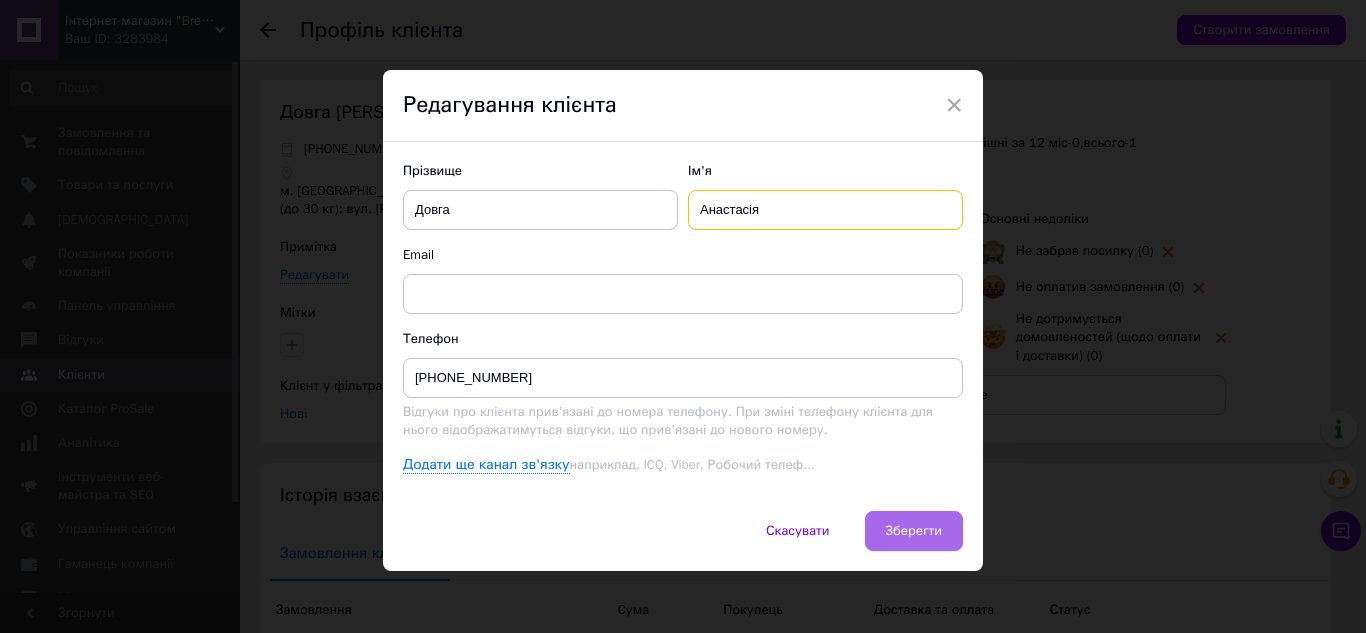 type on "Анастасія" 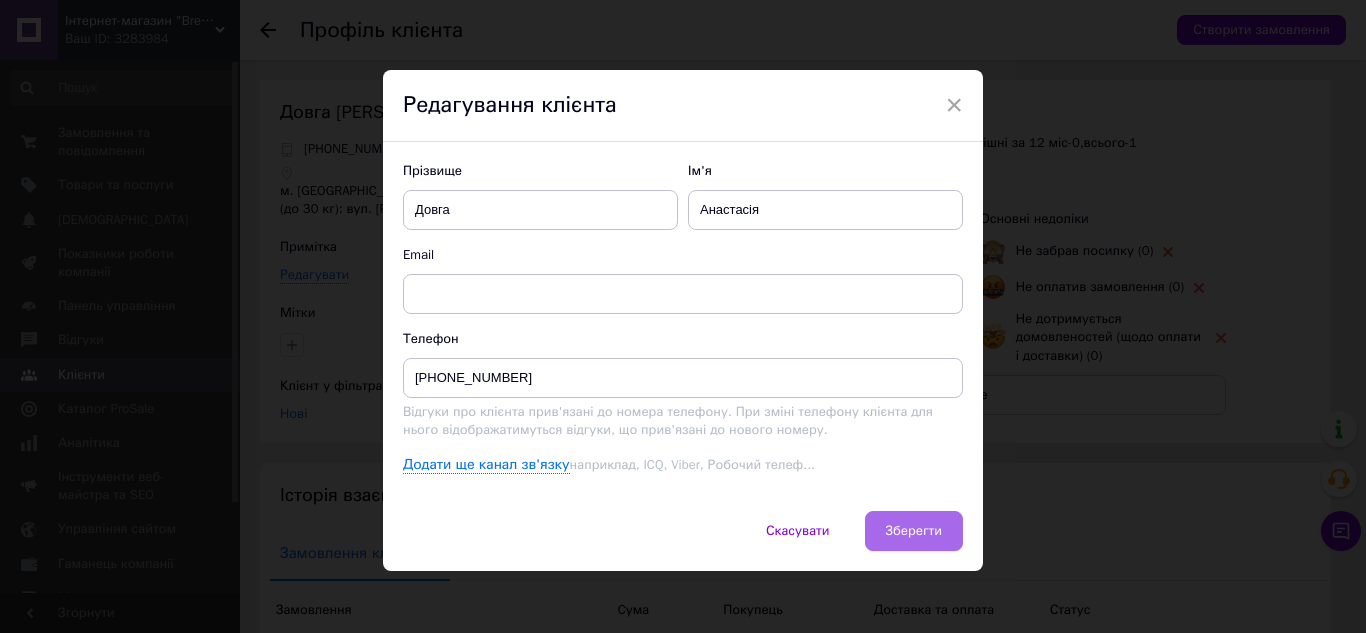 click on "Зберегти" at bounding box center [914, 531] 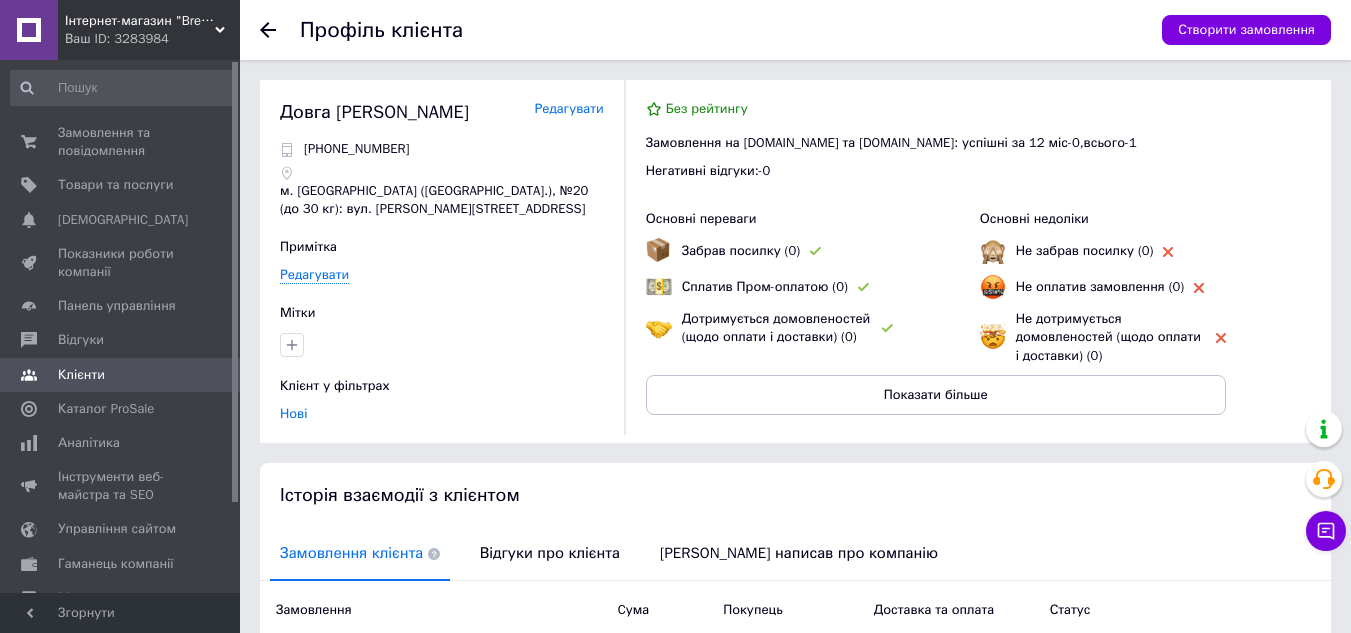 click on "Редагувати" at bounding box center [568, 109] 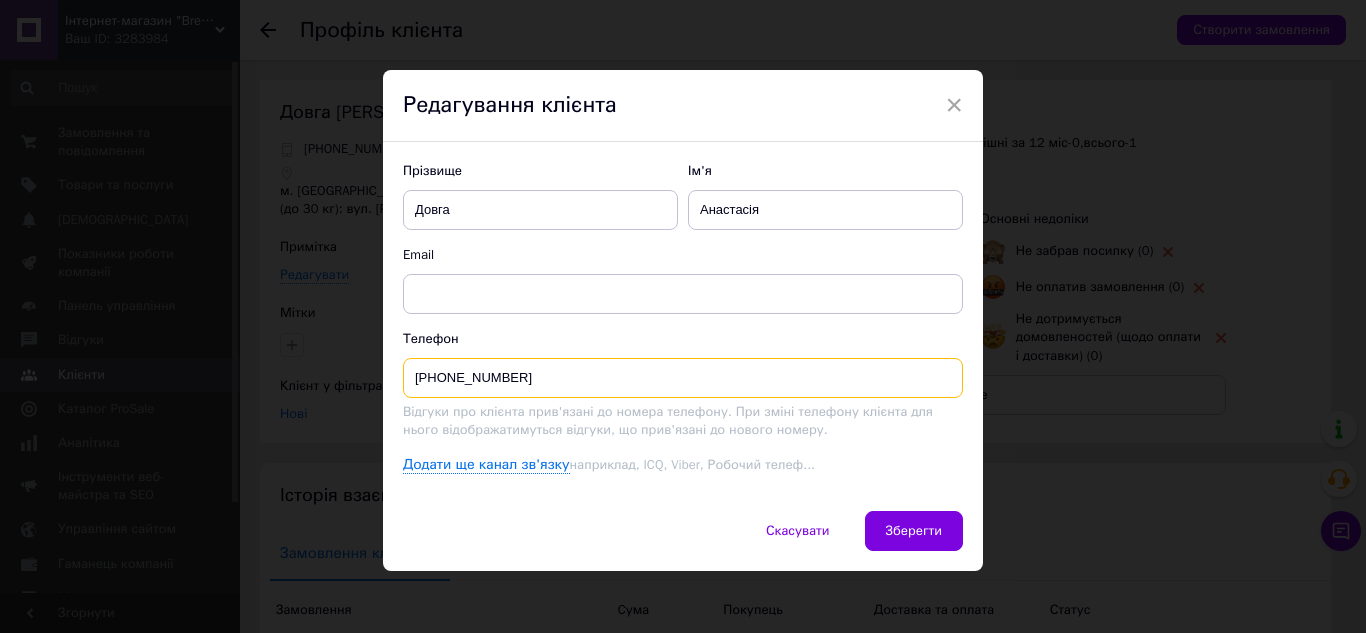 click on "+380678474254" at bounding box center (683, 378) 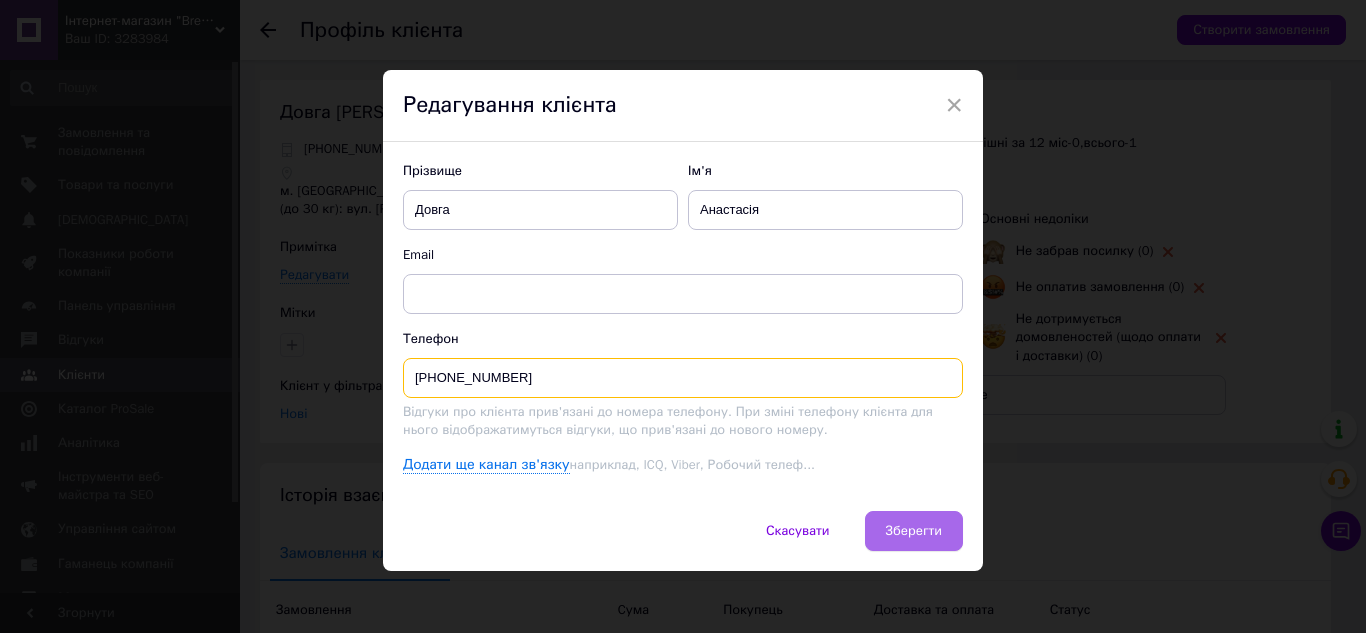 type on "[PHONE_NUMBER]" 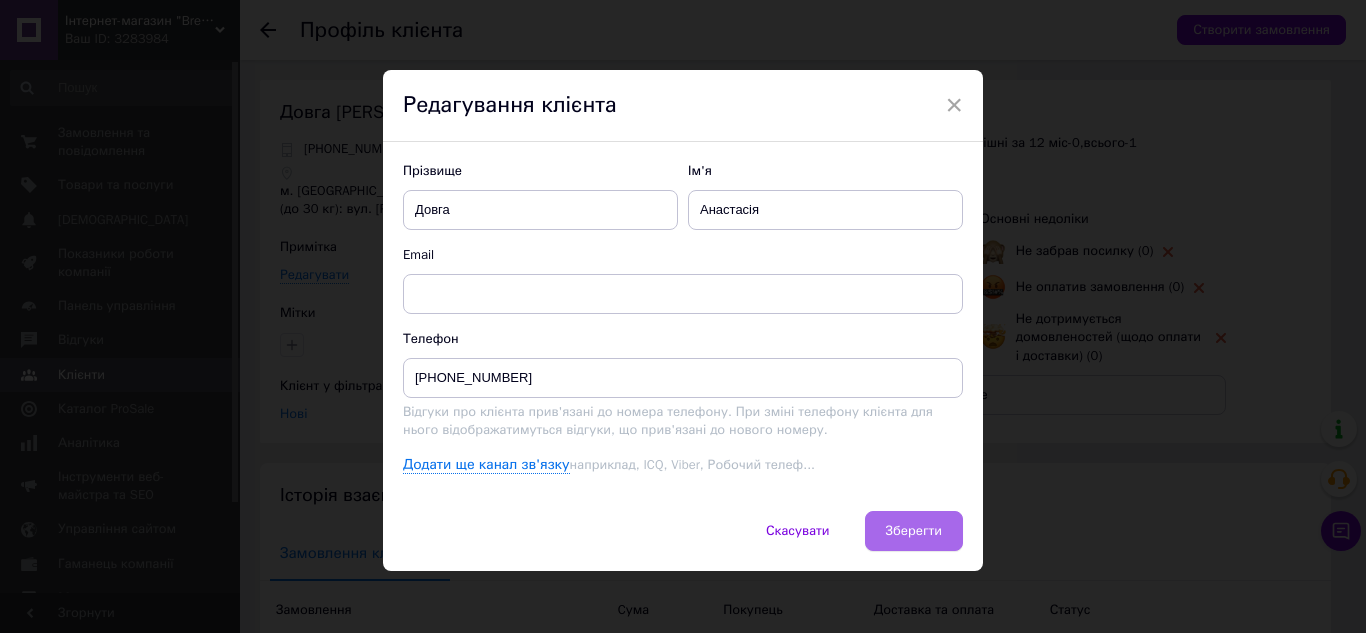 click on "Зберегти" at bounding box center (914, 531) 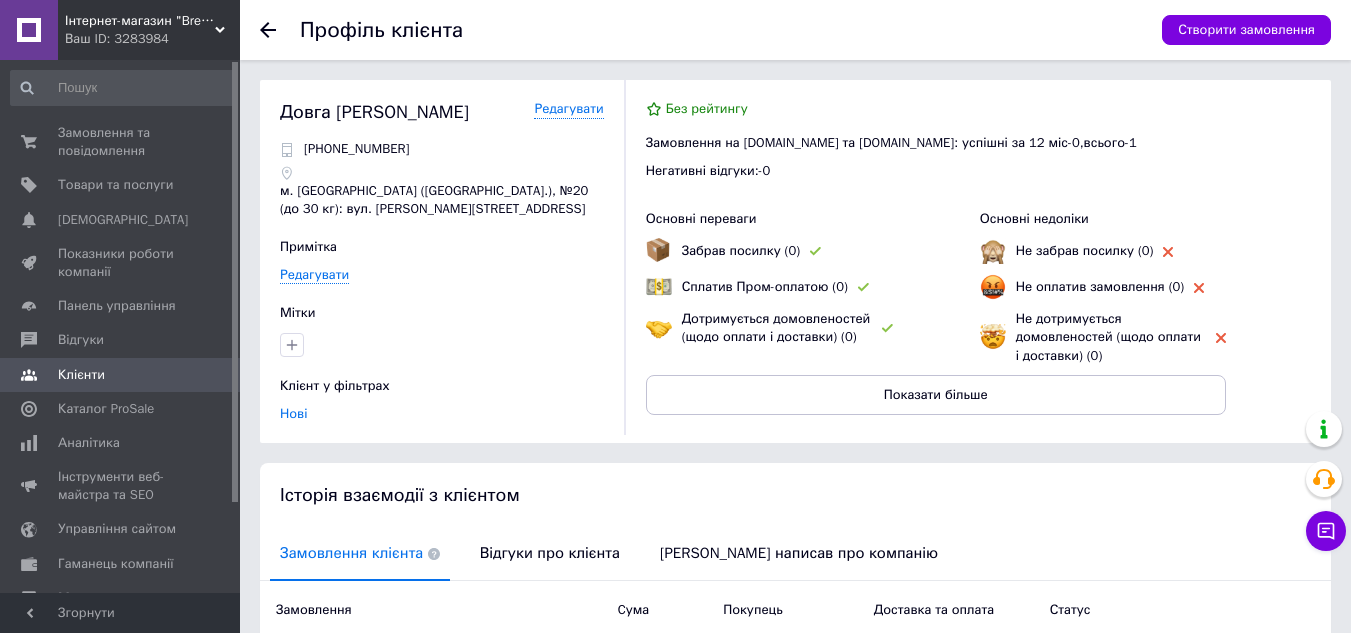 click 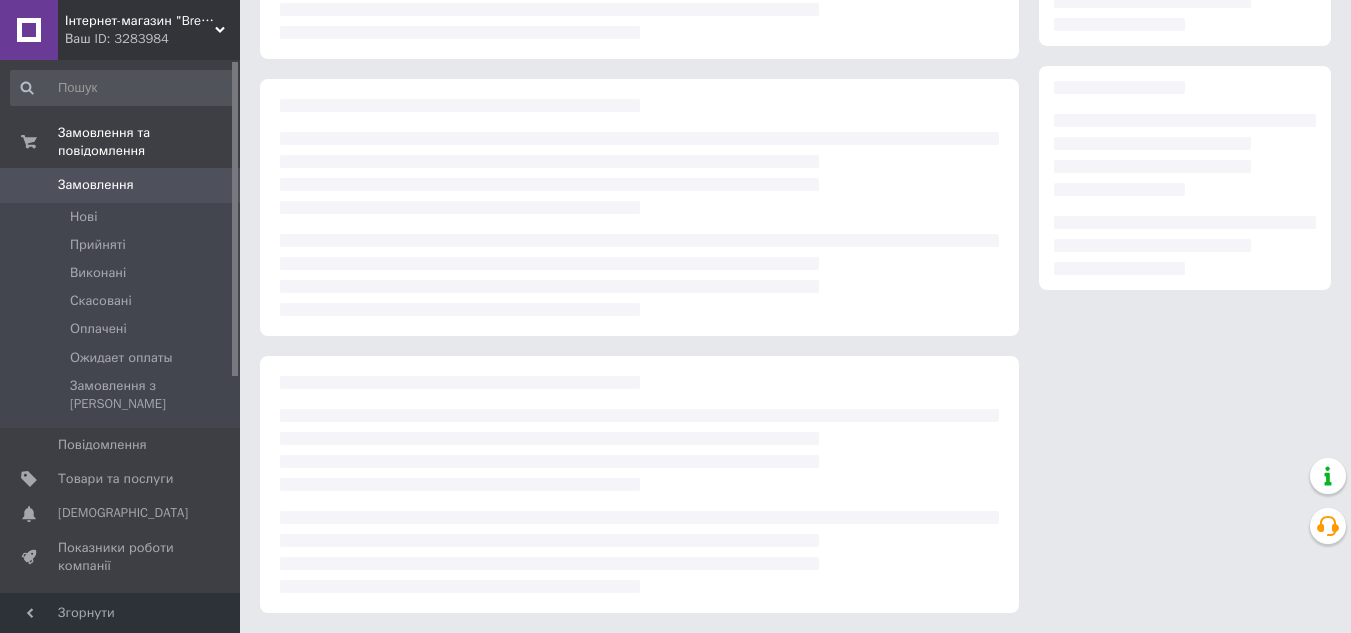 scroll, scrollTop: 281, scrollLeft: 0, axis: vertical 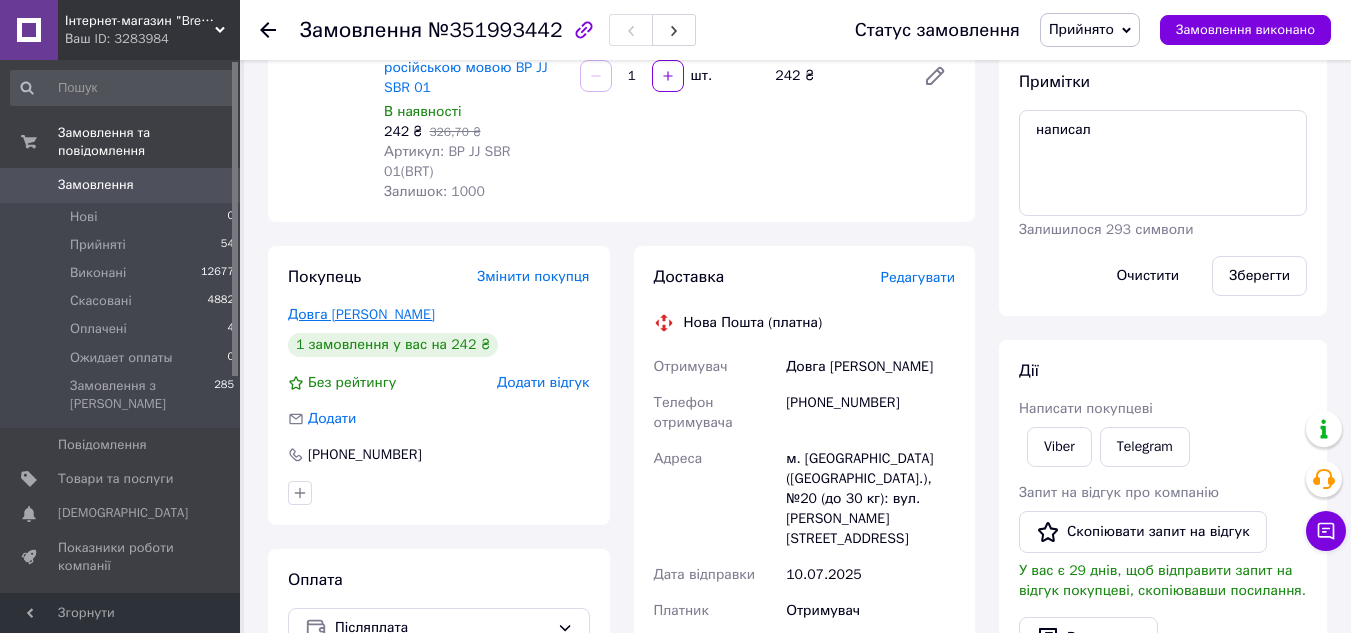 click on "Довга [PERSON_NAME]" at bounding box center [361, 314] 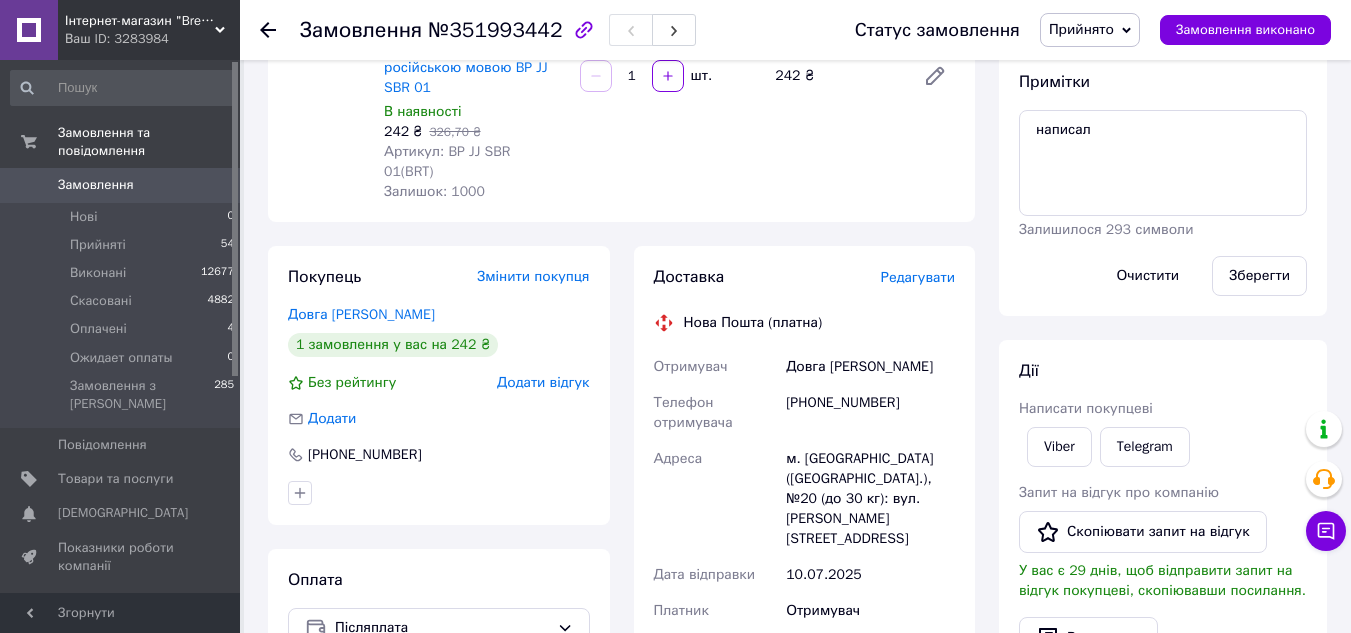 scroll, scrollTop: 0, scrollLeft: 0, axis: both 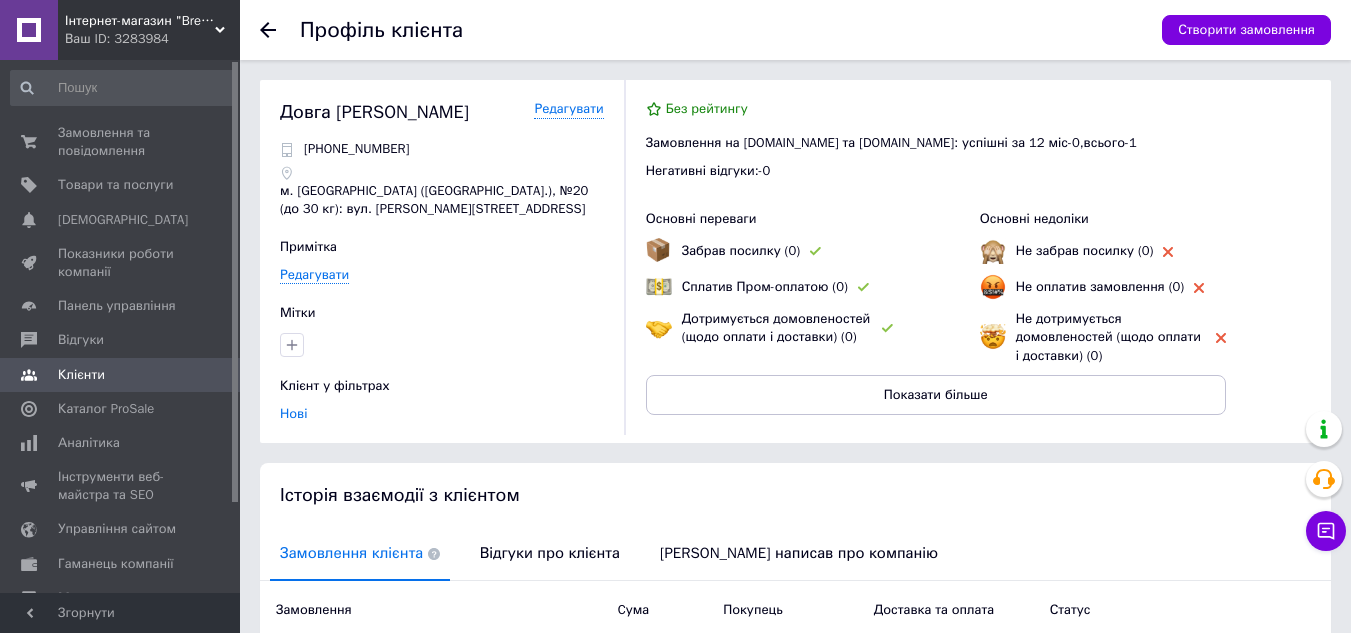 click 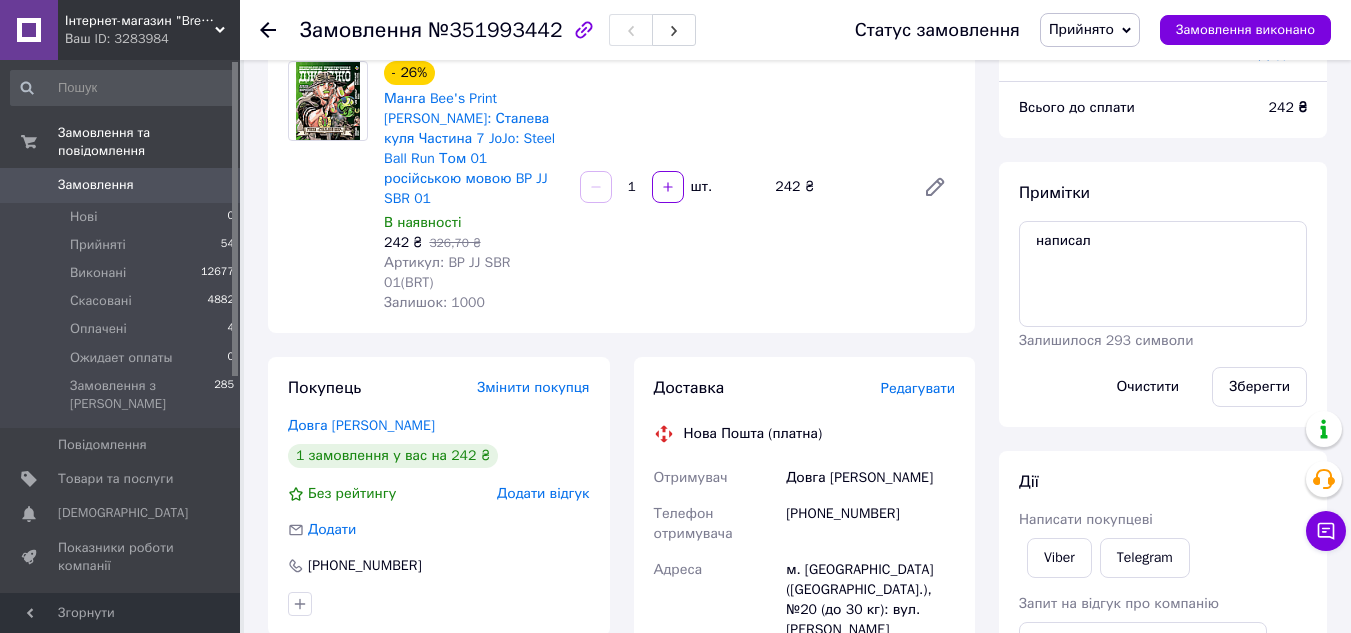 scroll, scrollTop: 81, scrollLeft: 0, axis: vertical 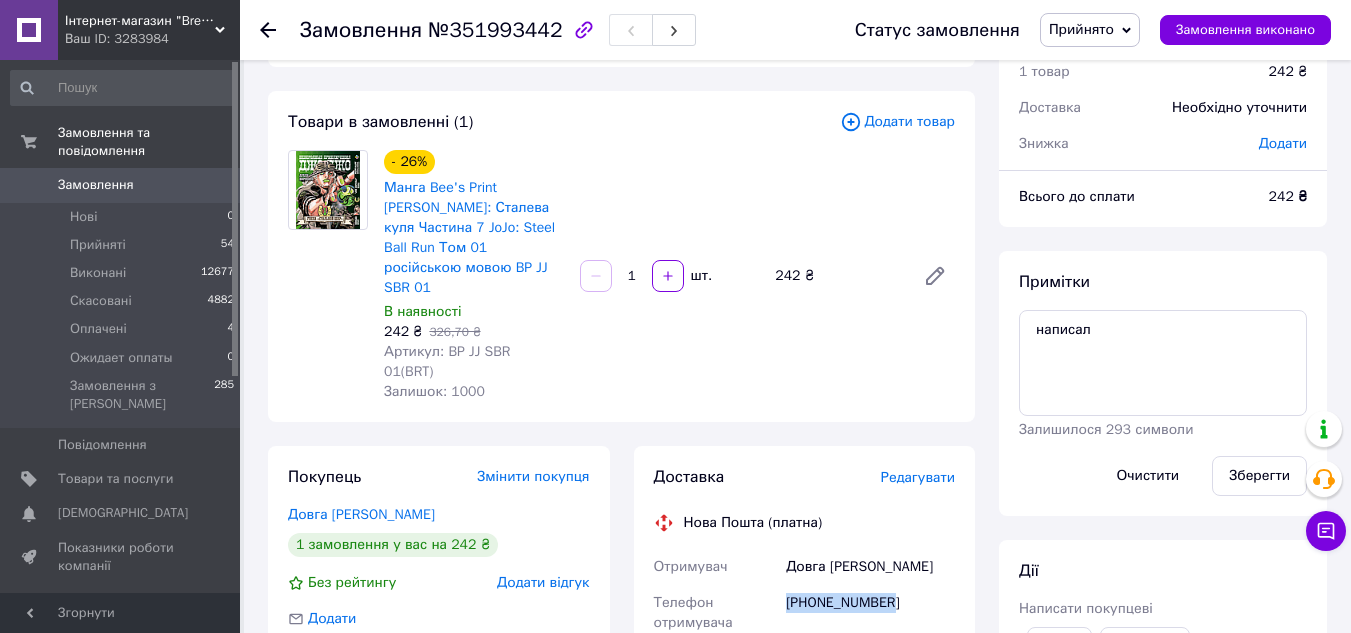 drag, startPoint x: 900, startPoint y: 558, endPoint x: 786, endPoint y: 564, distance: 114.15778 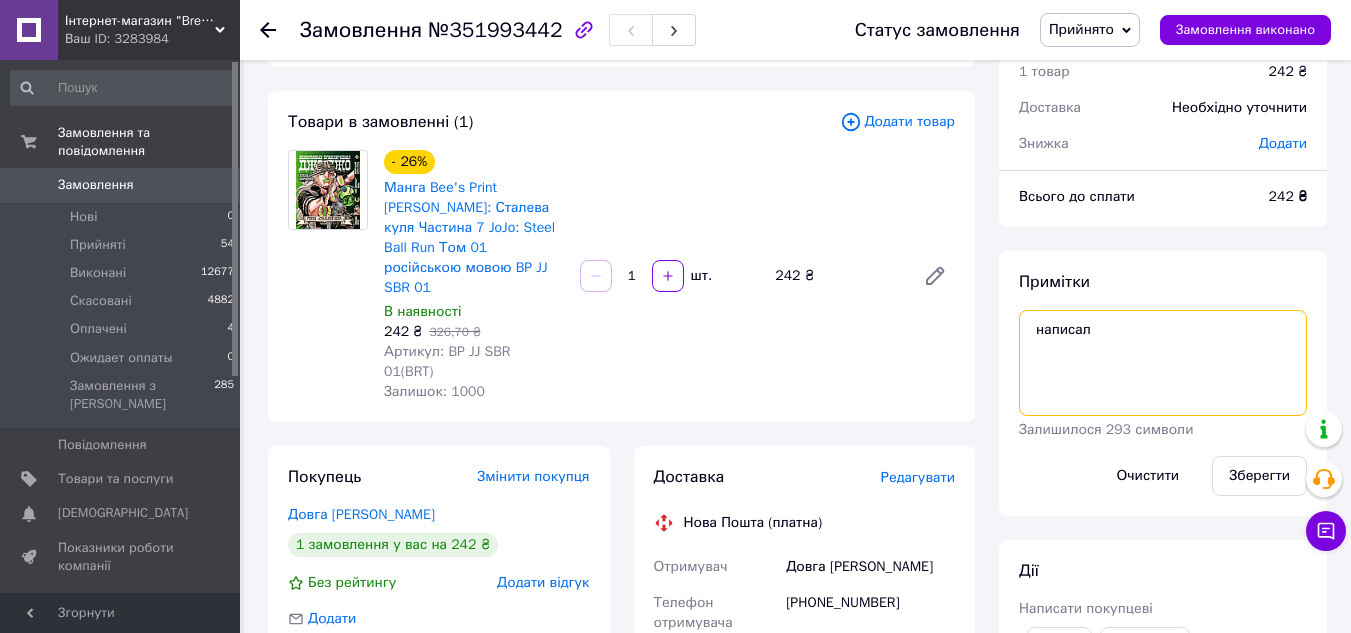 click on "написал" at bounding box center (1163, 363) 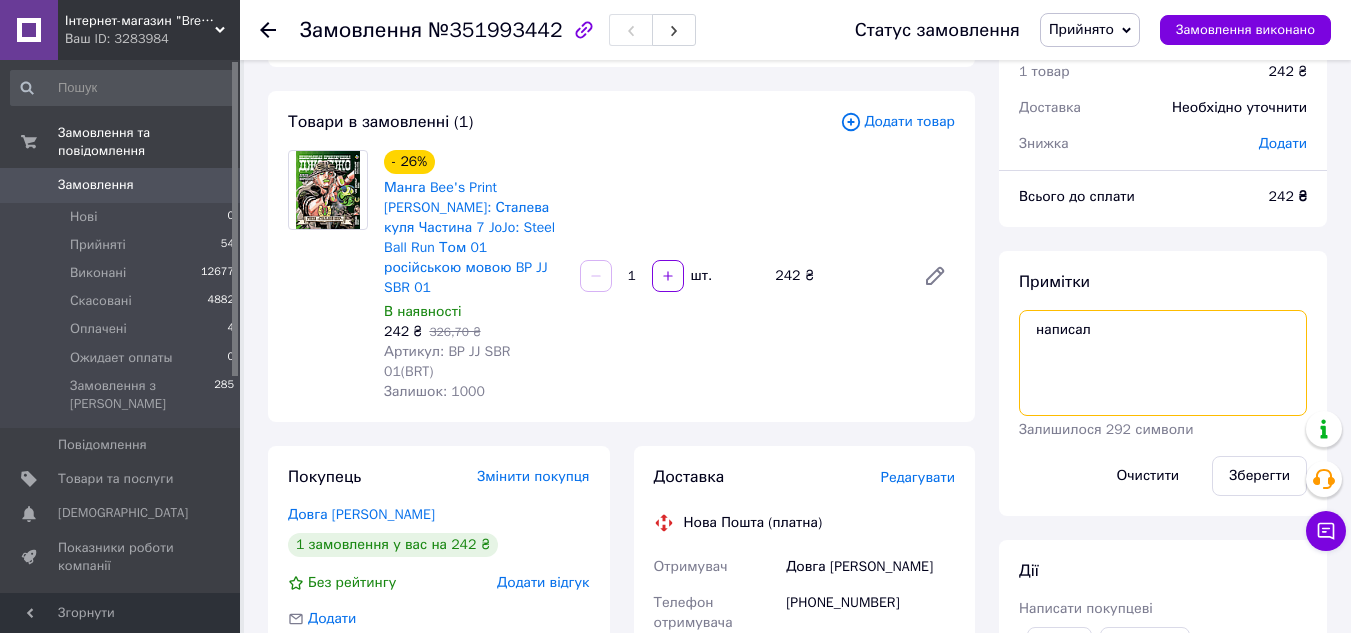 paste on "352052643" 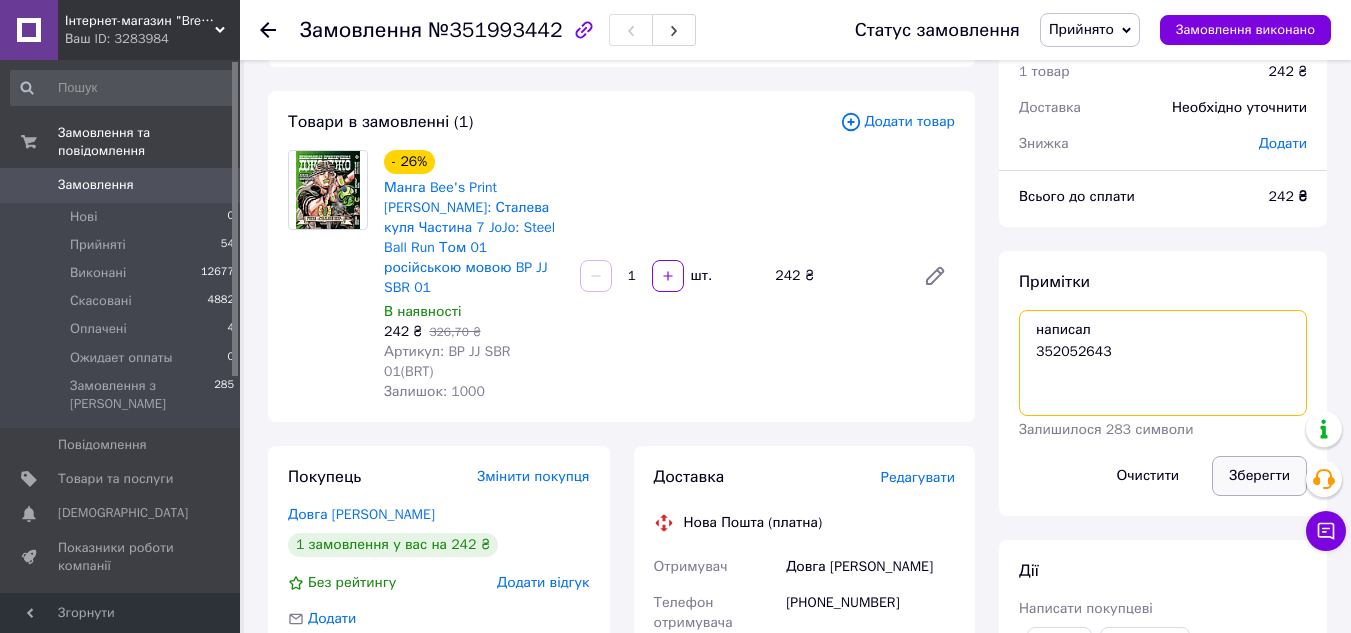 type on "написал
352052643" 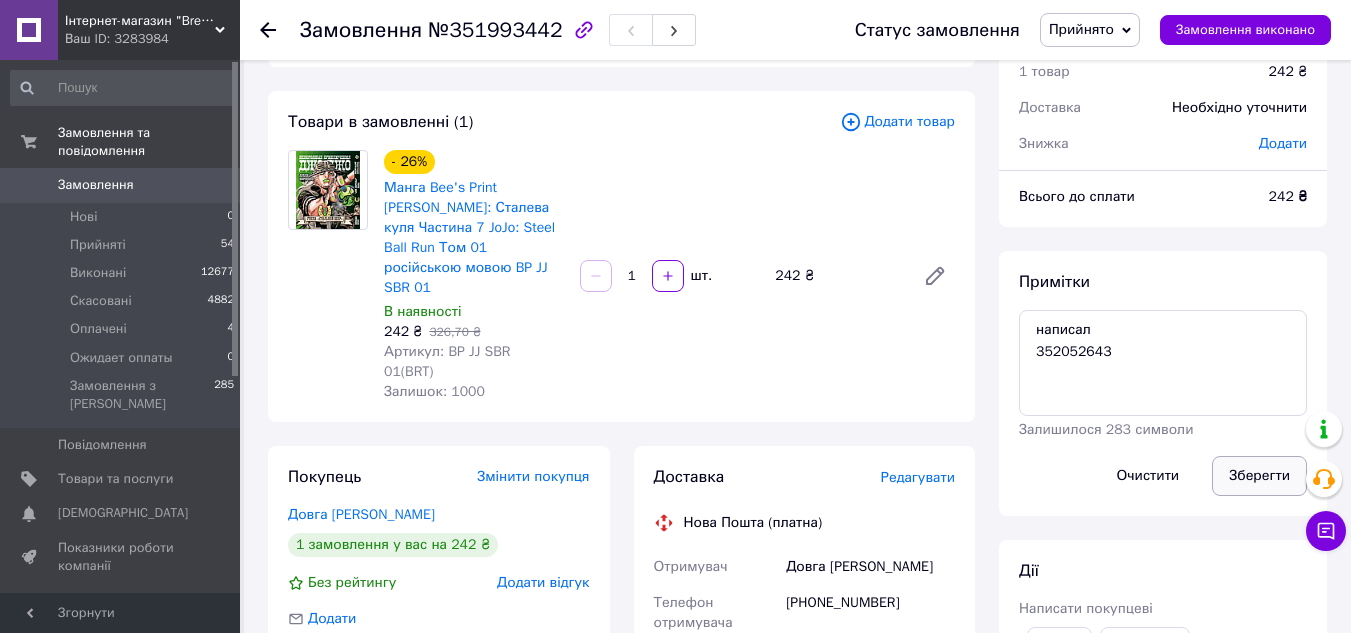 click on "Зберегти" at bounding box center (1259, 476) 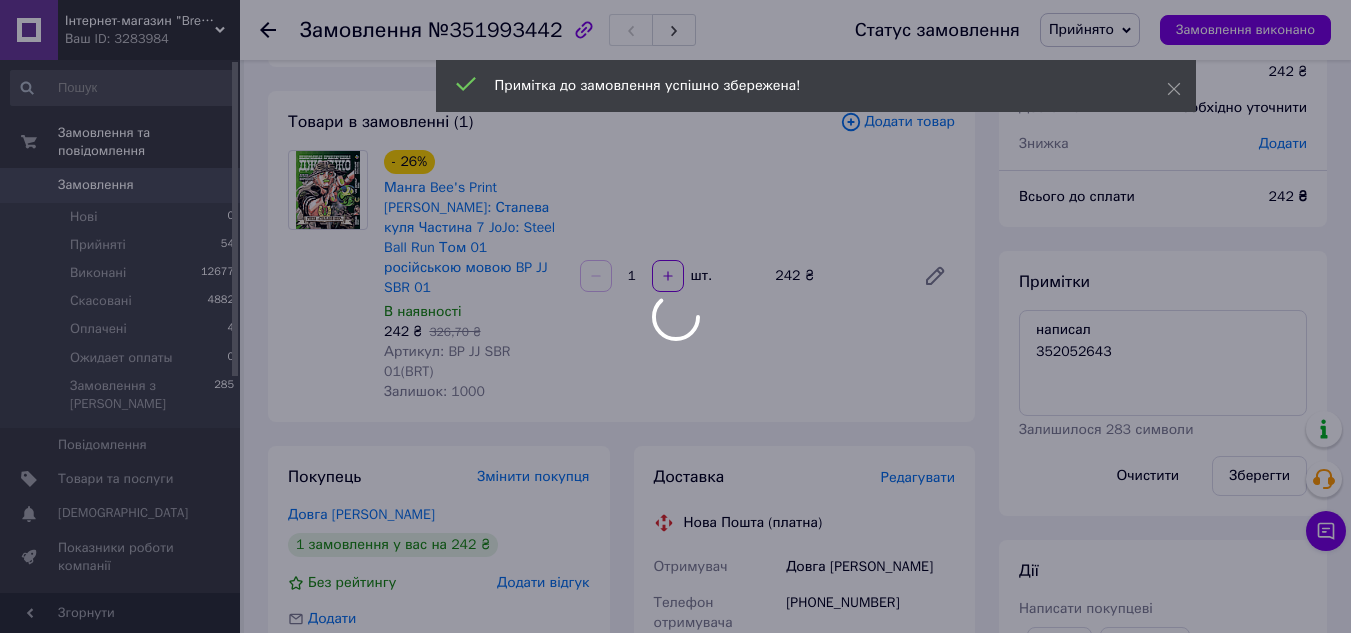 scroll, scrollTop: 32, scrollLeft: 0, axis: vertical 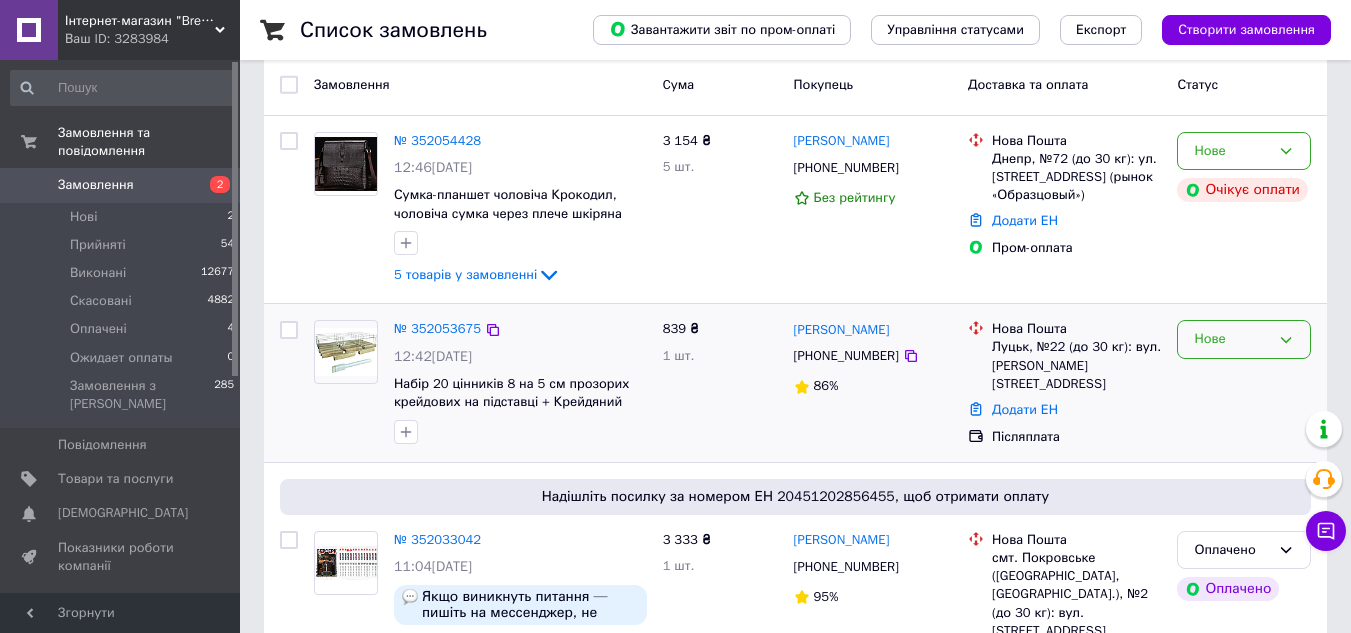 click 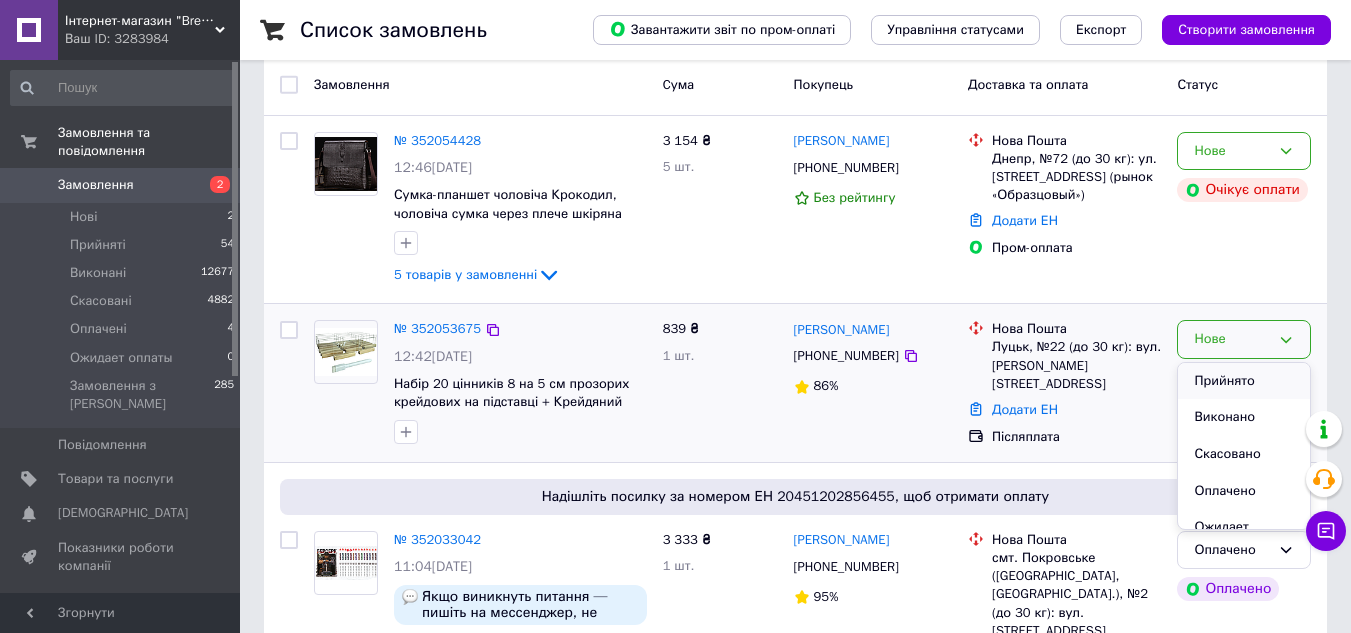 click on "Прийнято" at bounding box center (1244, 381) 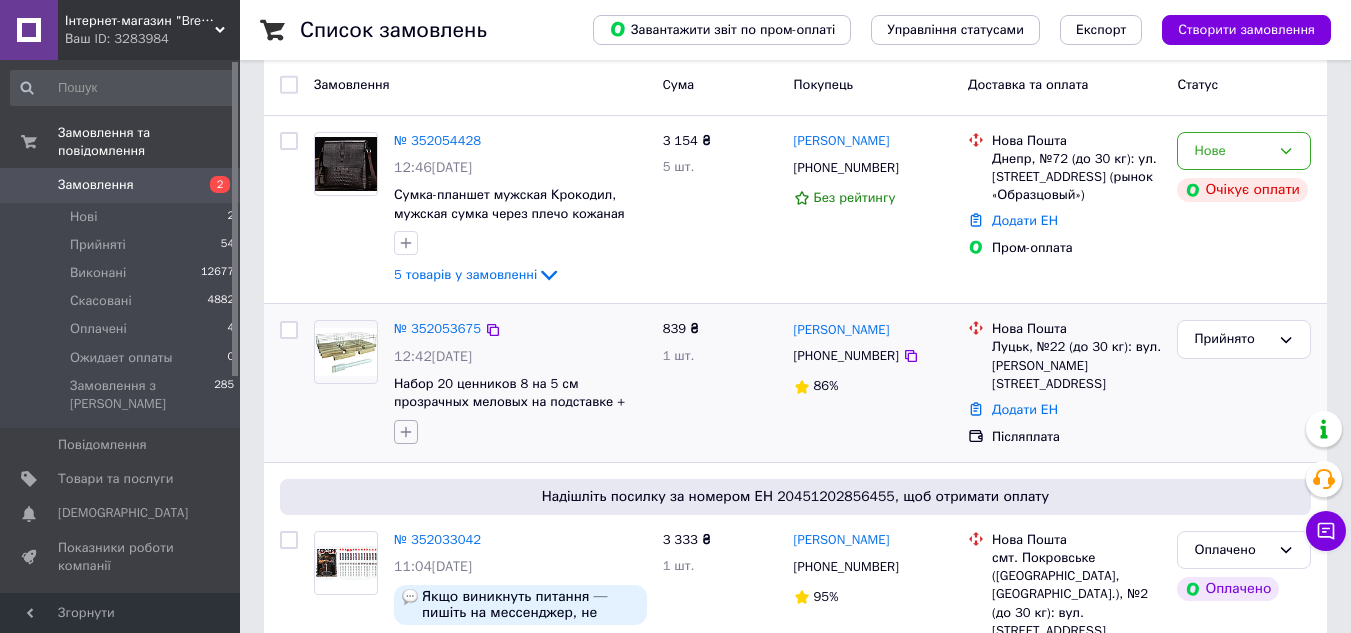 click 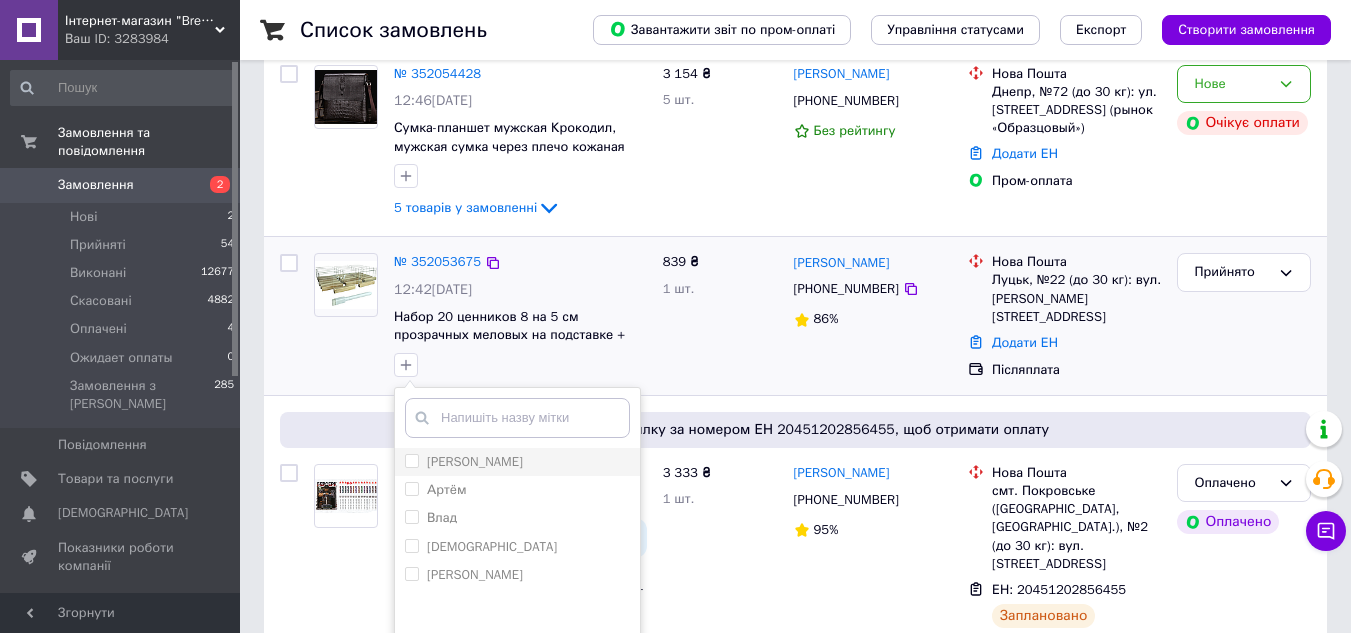 scroll, scrollTop: 200, scrollLeft: 0, axis: vertical 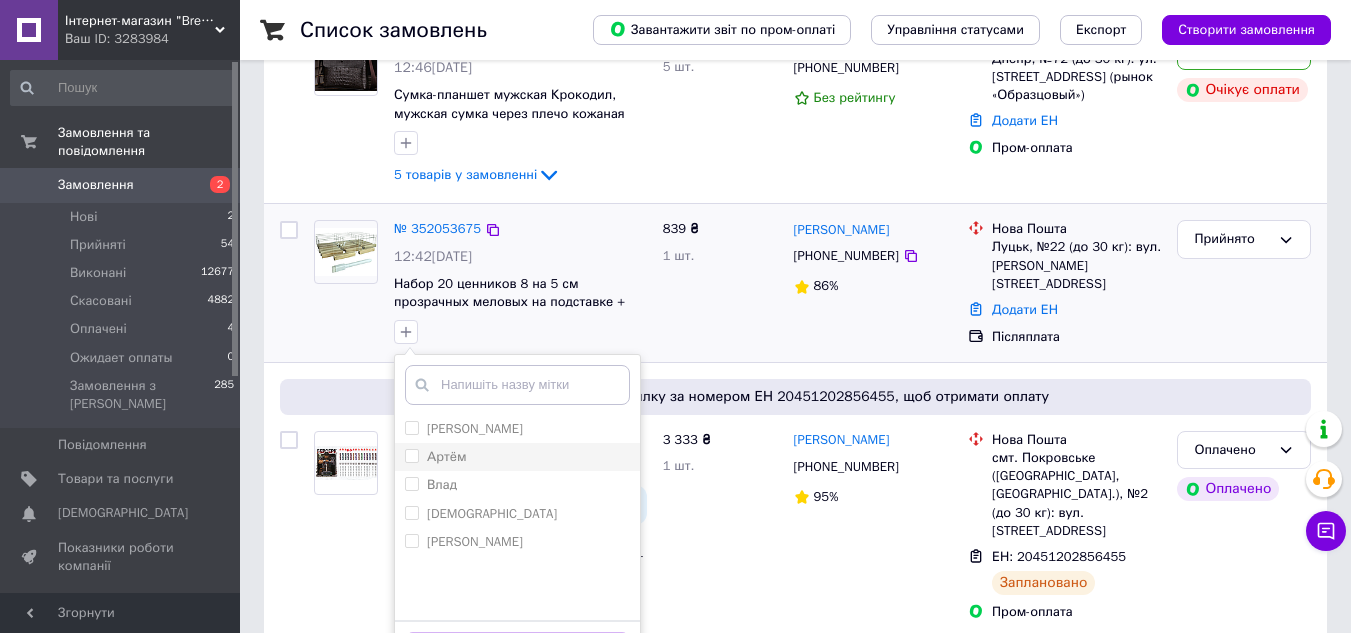 click on "Артём" at bounding box center (411, 455) 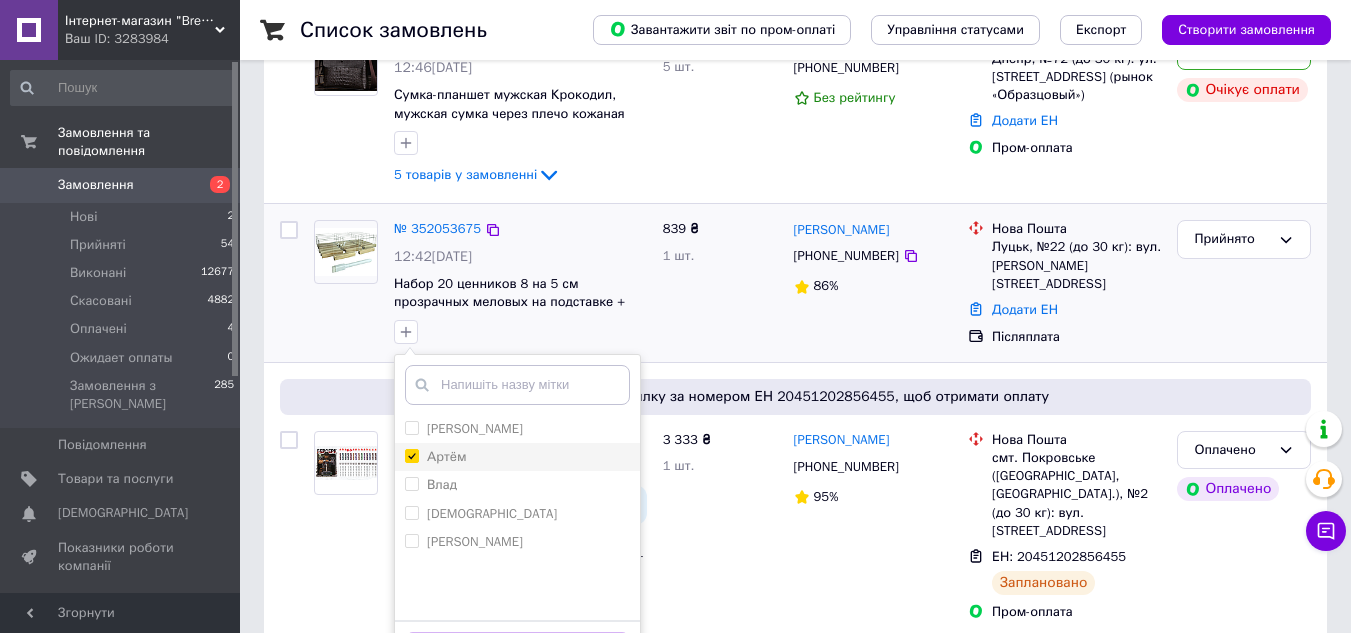 checkbox on "true" 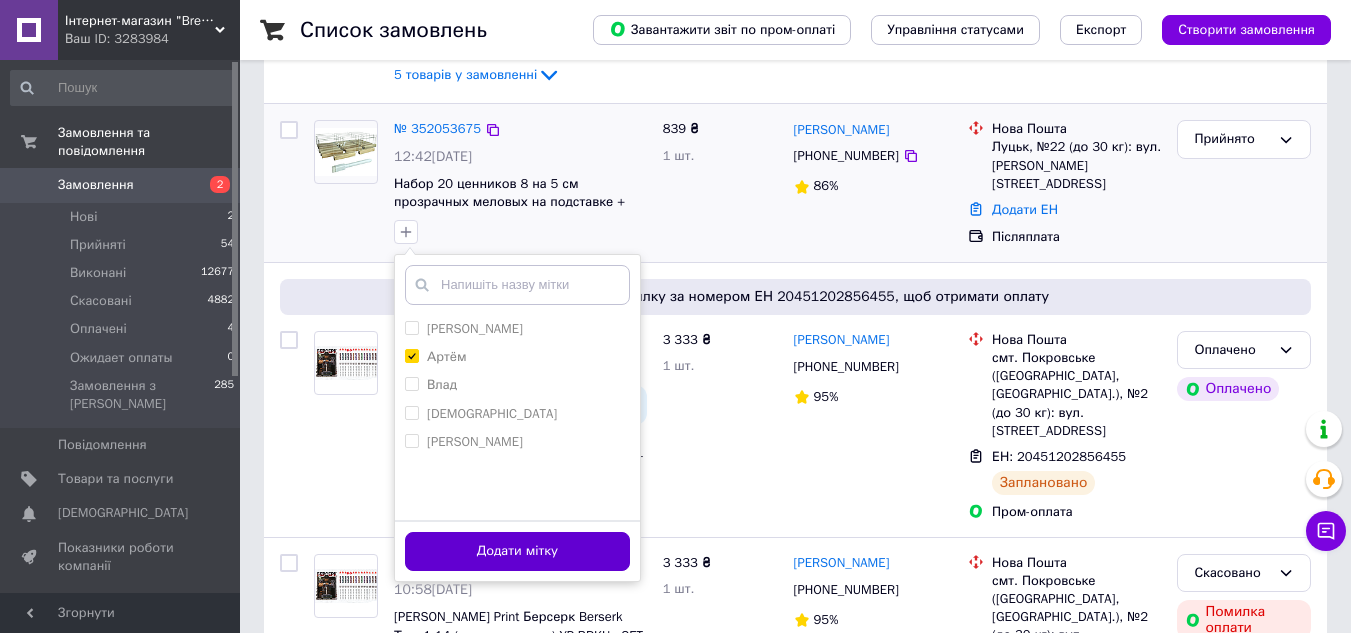 click on "Додати мітку" at bounding box center [517, 551] 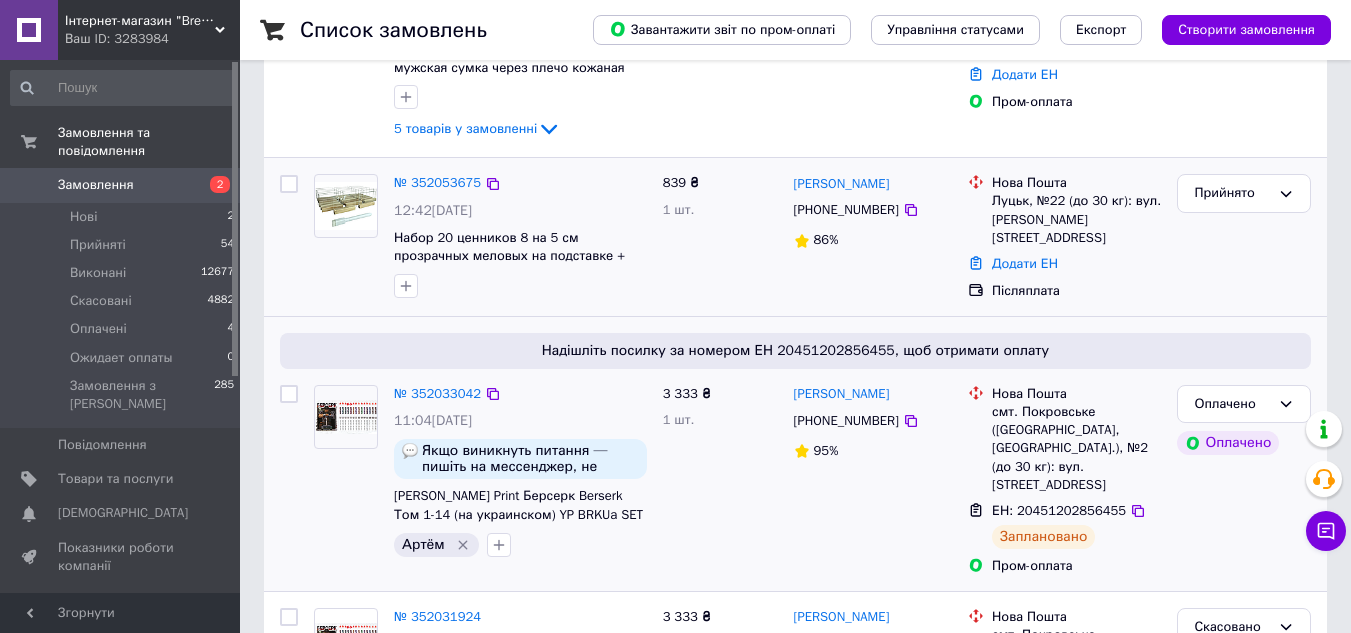 scroll, scrollTop: 200, scrollLeft: 0, axis: vertical 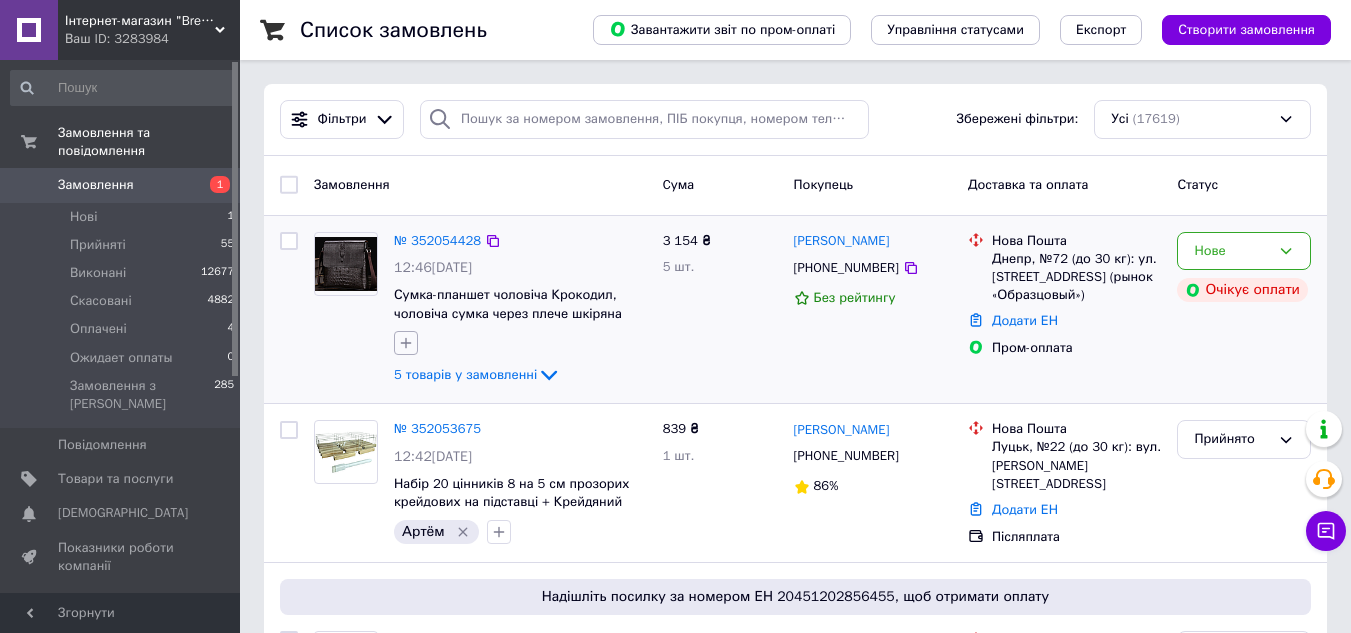 click 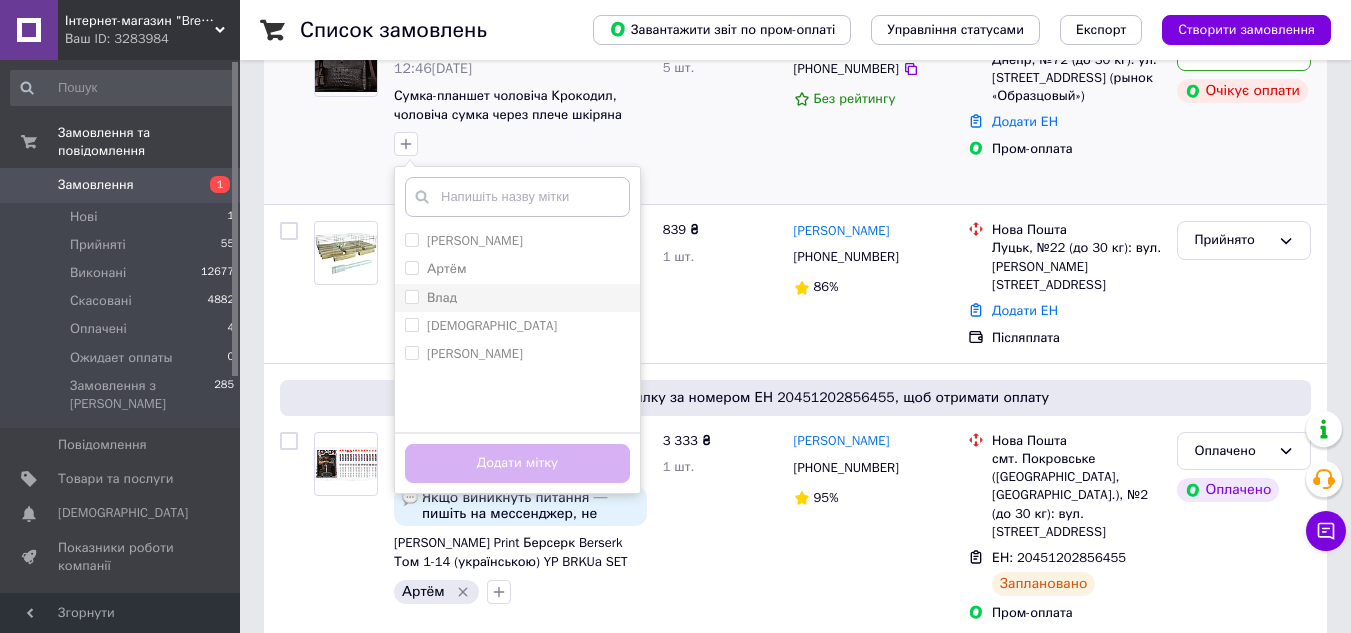 scroll, scrollTop: 200, scrollLeft: 0, axis: vertical 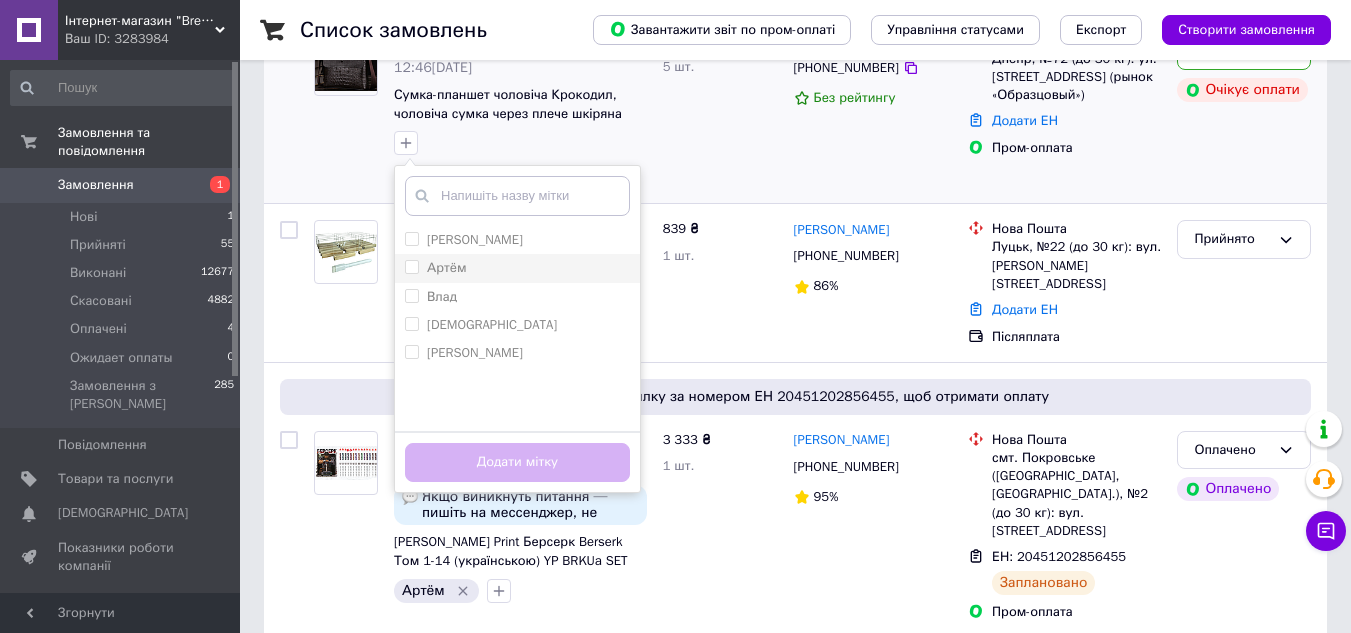 click on "Артём" at bounding box center (411, 266) 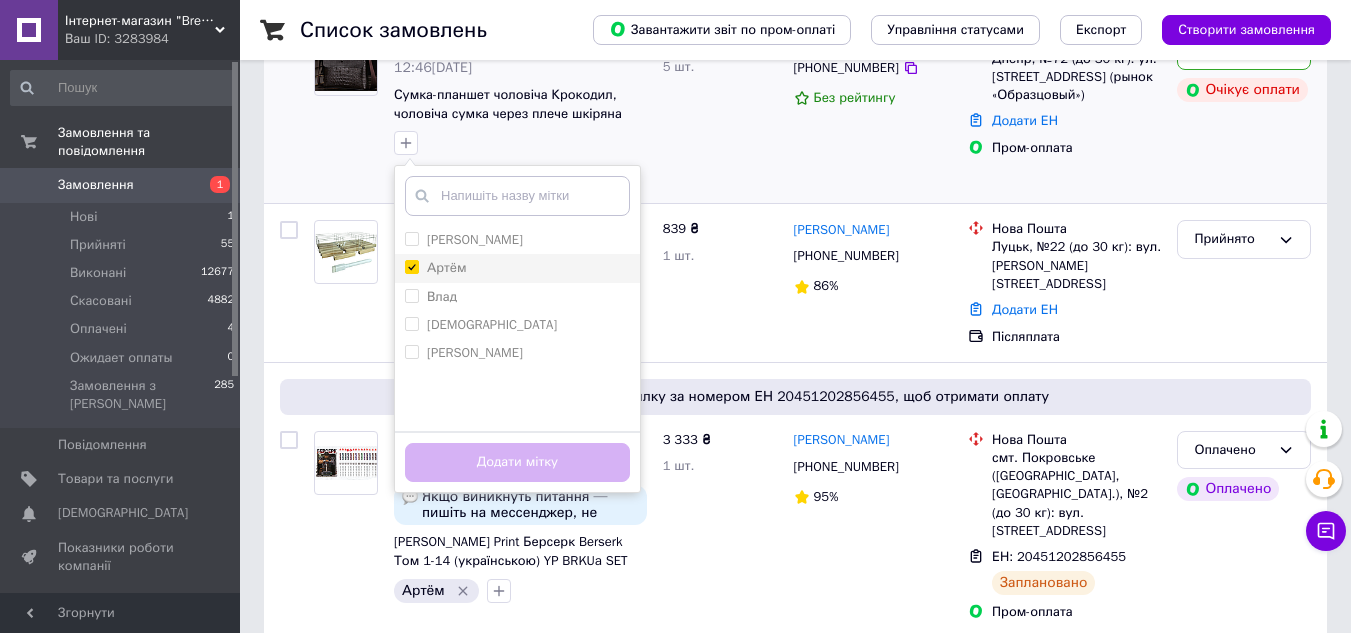 checkbox on "true" 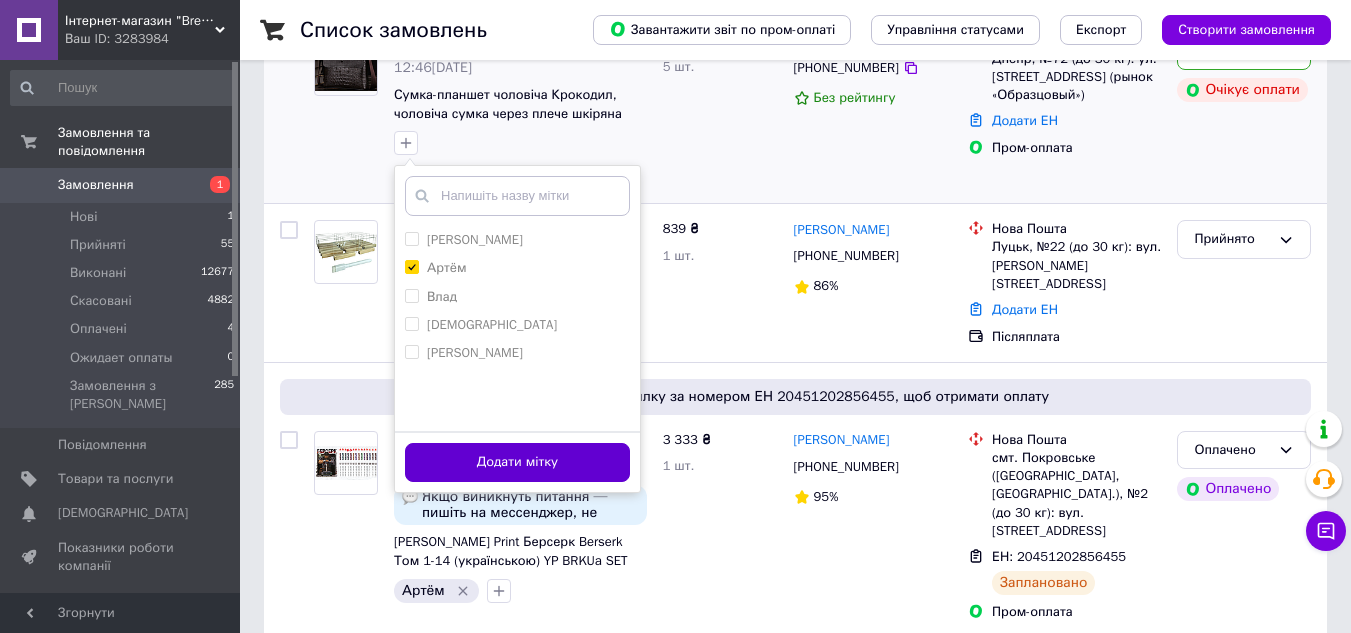 click on "Додати мітку" at bounding box center [517, 462] 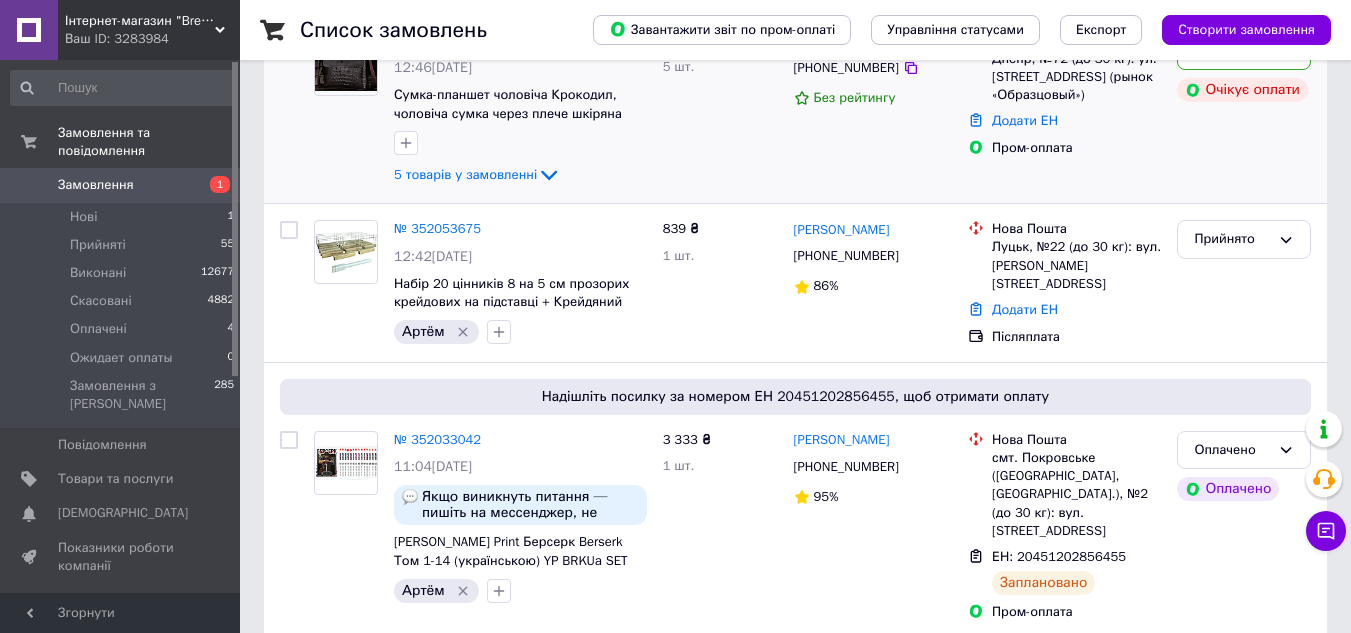scroll, scrollTop: 0, scrollLeft: 0, axis: both 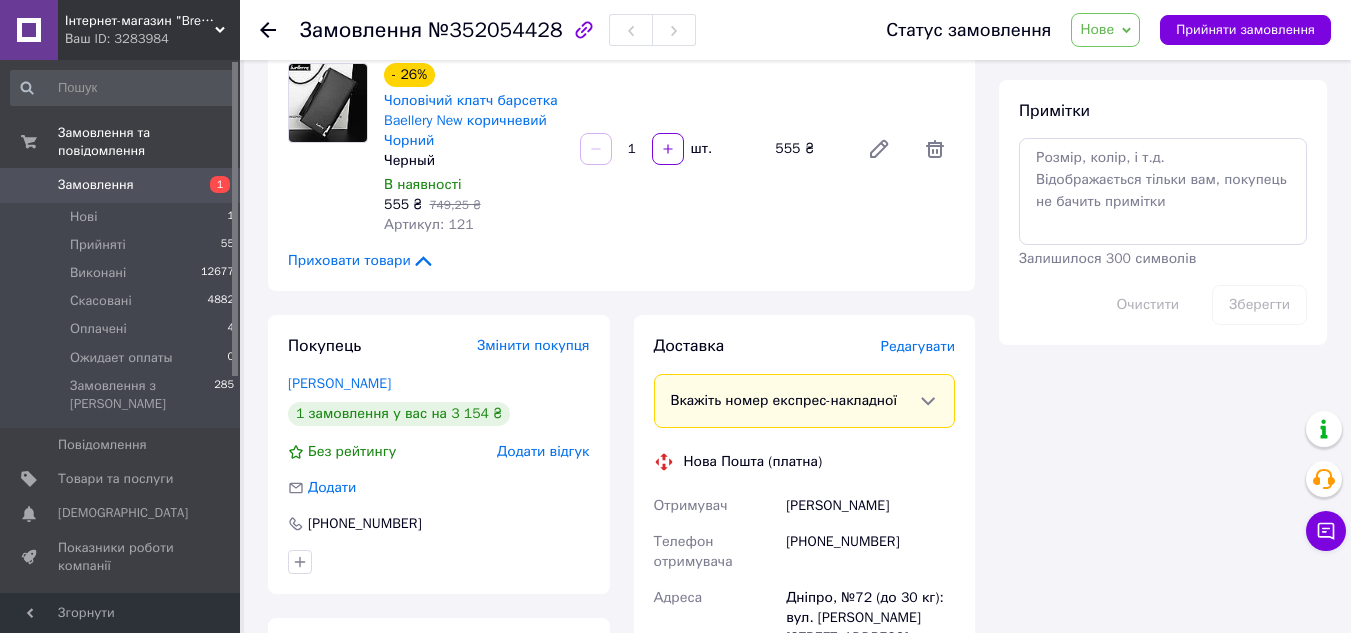 click on "[PHONE_NUMBER]" at bounding box center [870, 552] 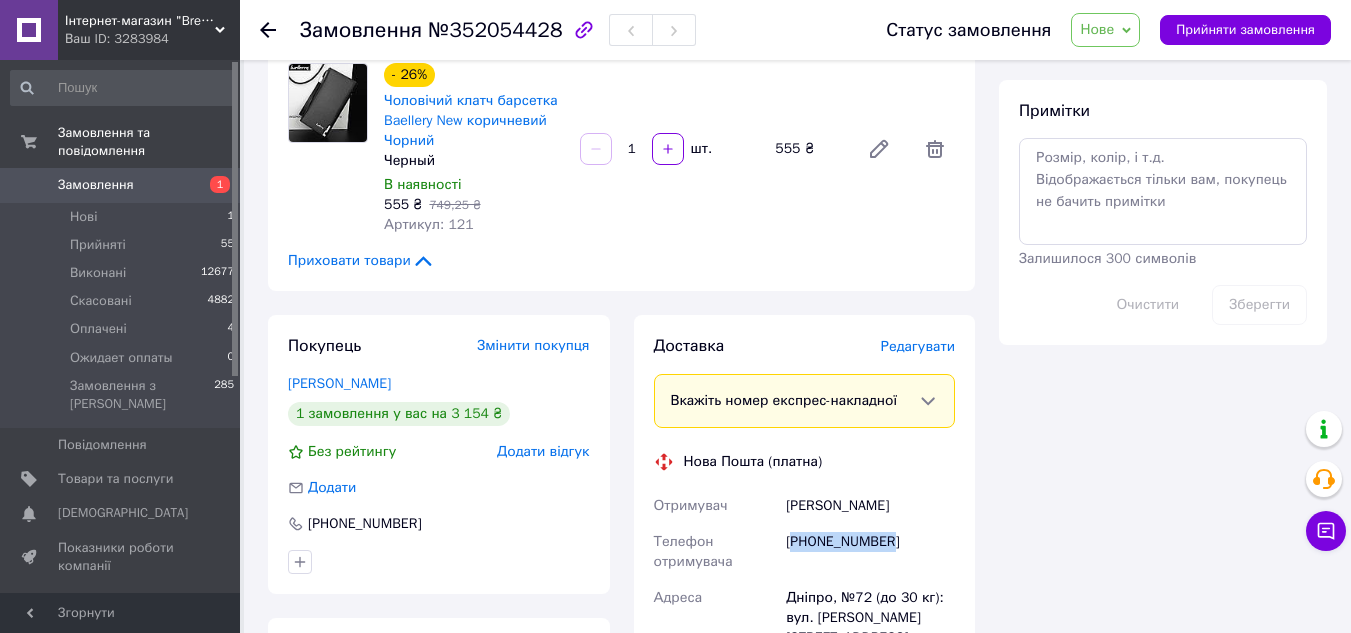 click on "[PHONE_NUMBER]" at bounding box center (870, 552) 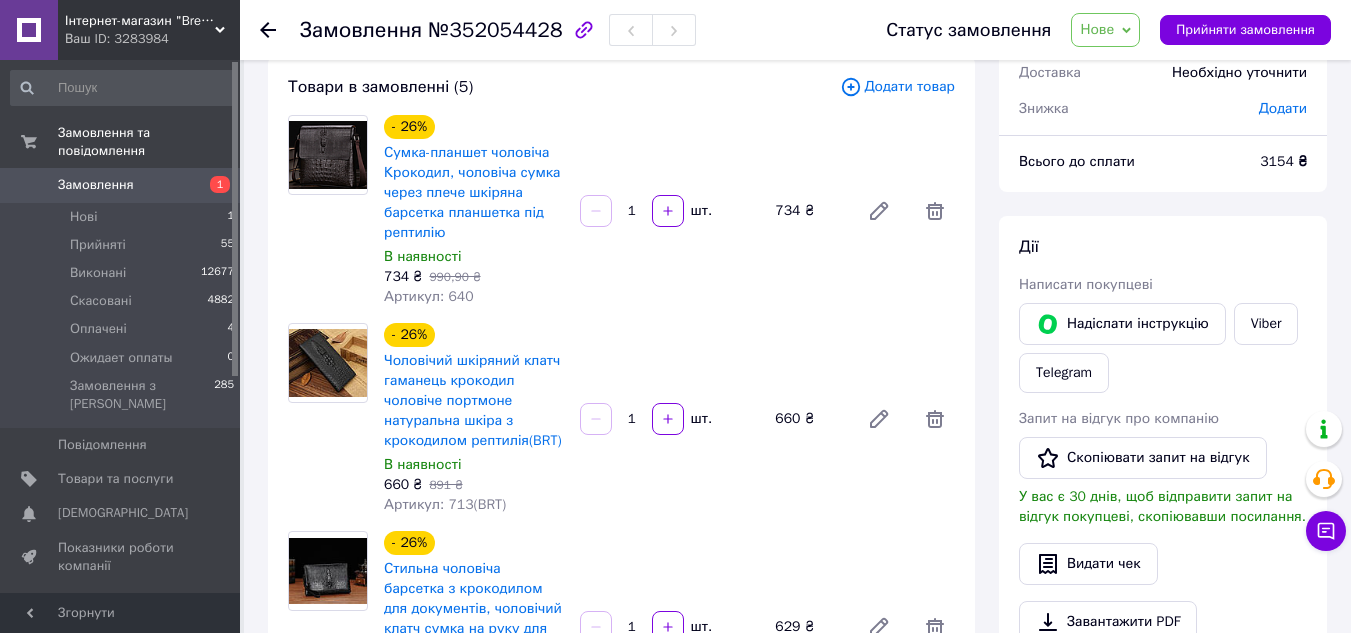 scroll, scrollTop: 0, scrollLeft: 0, axis: both 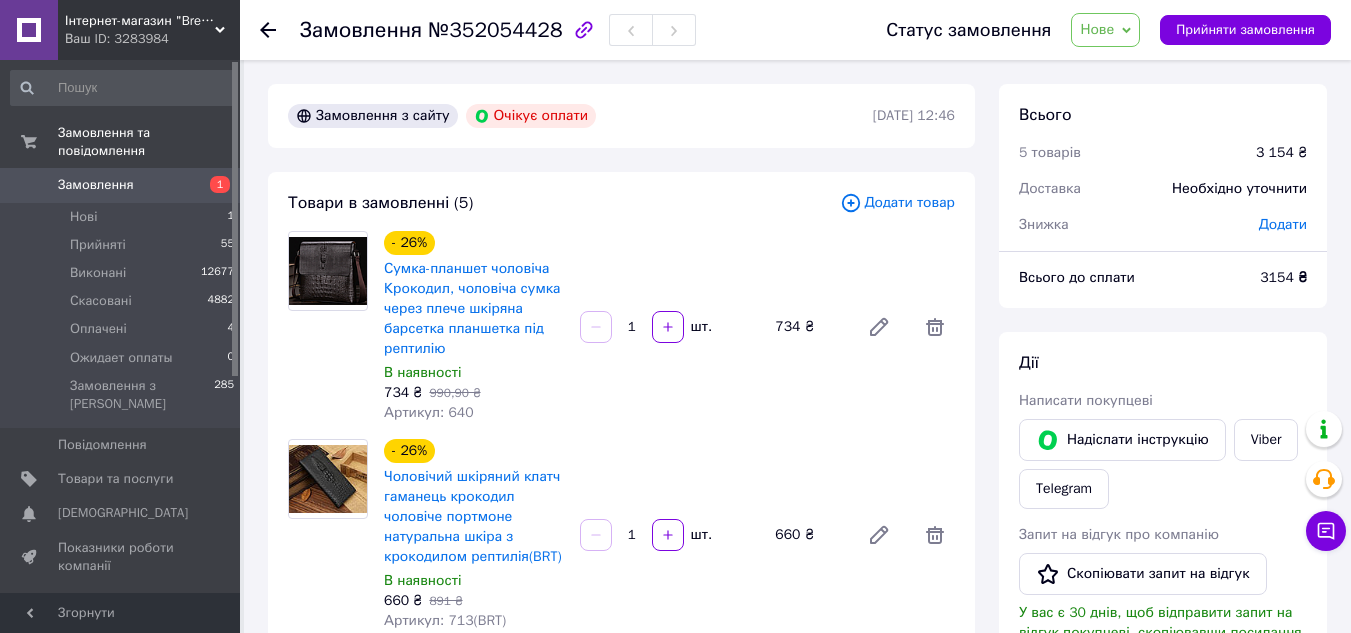 click on "Артикул: 640" at bounding box center [429, 412] 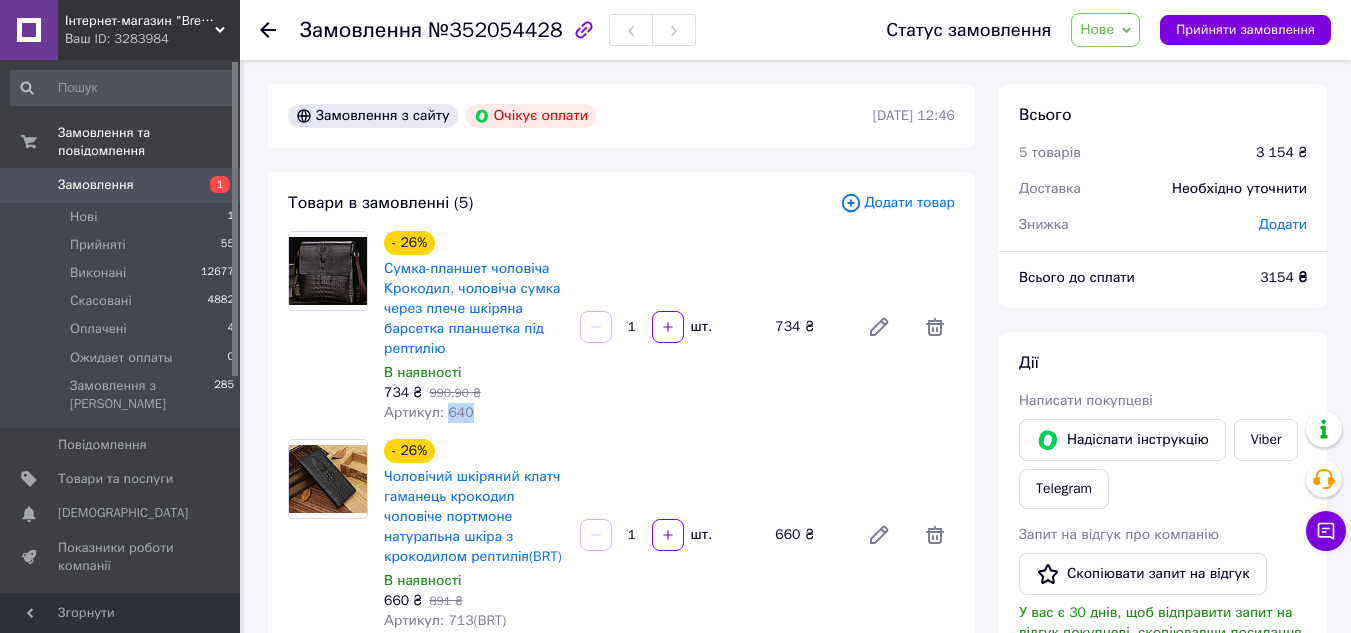 click on "Артикул: 640" at bounding box center (429, 412) 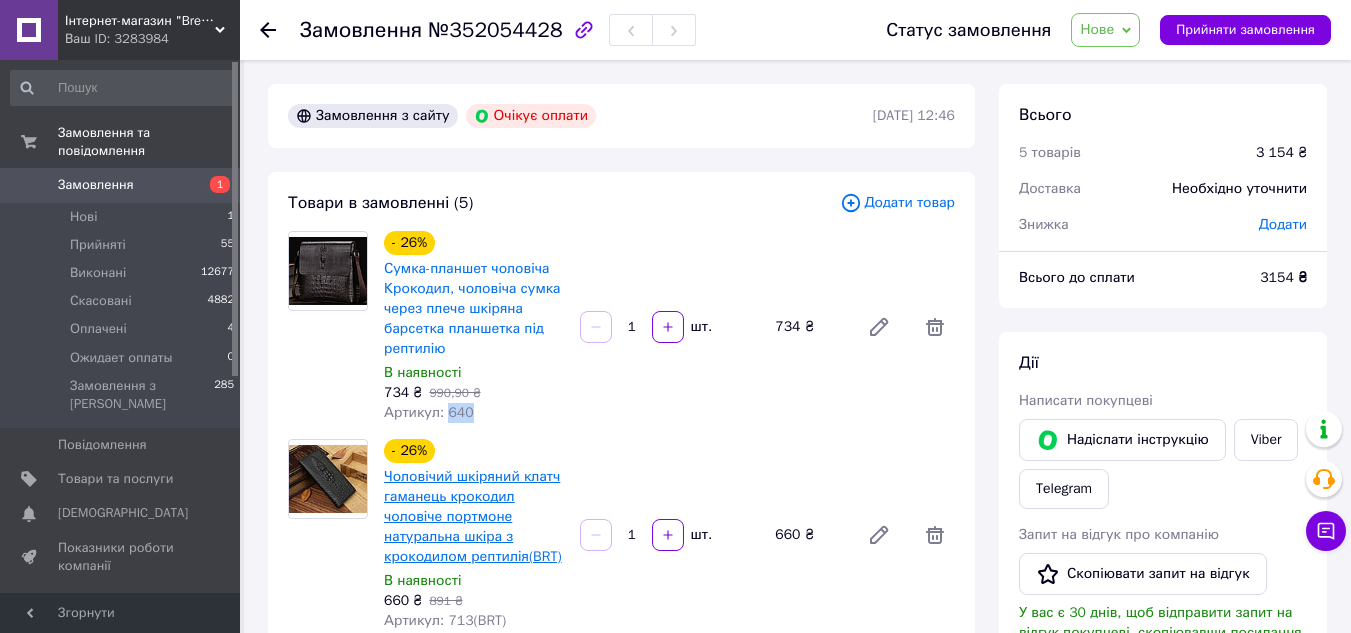 scroll, scrollTop: 100, scrollLeft: 0, axis: vertical 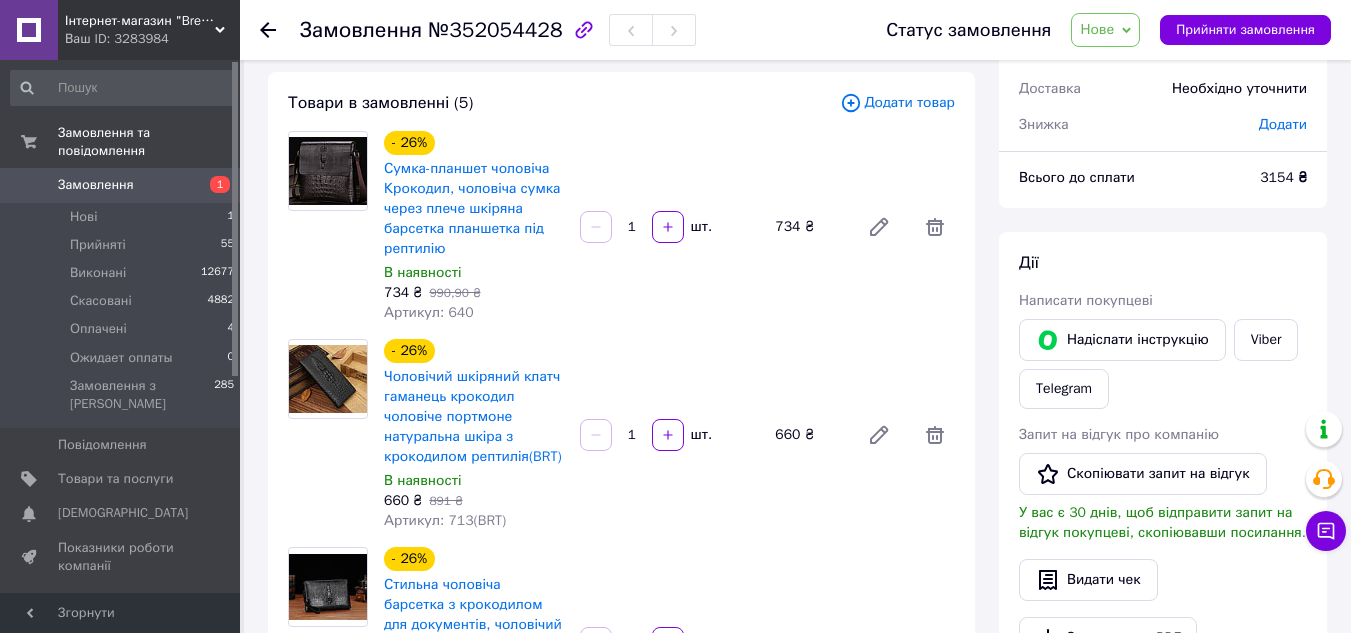 click on "Артикул: 713(BRT)" at bounding box center (445, 520) 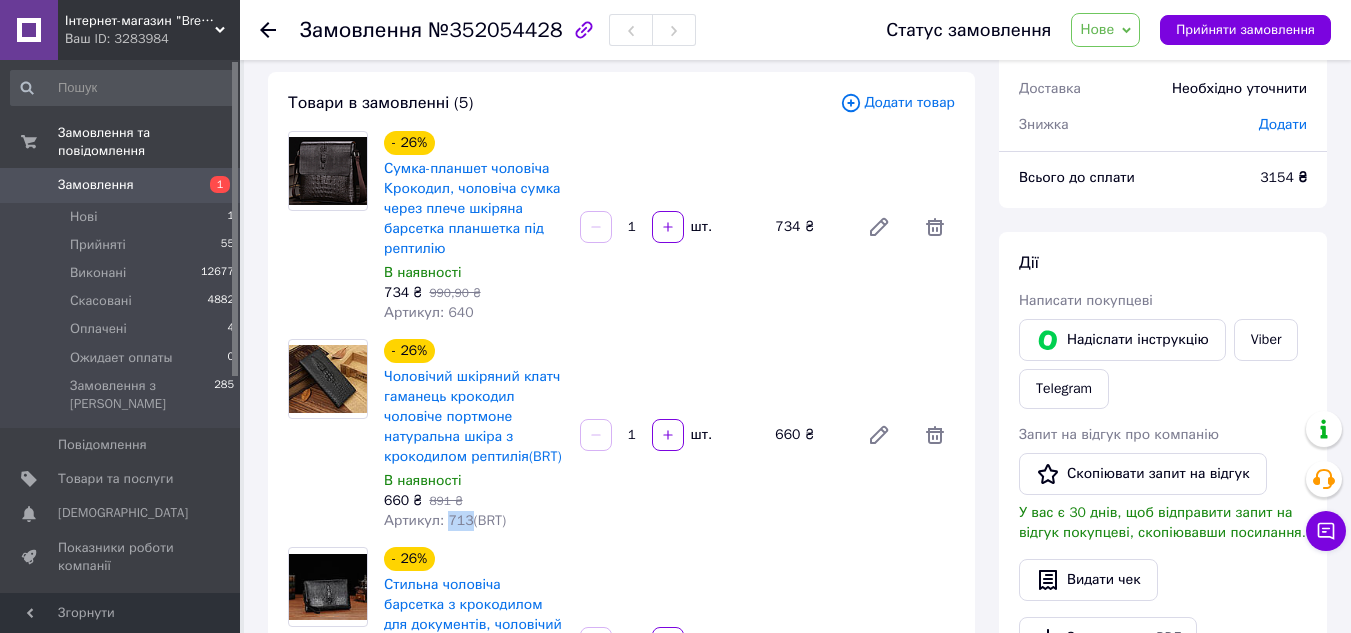 click on "Артикул: 713(BRT)" at bounding box center (445, 520) 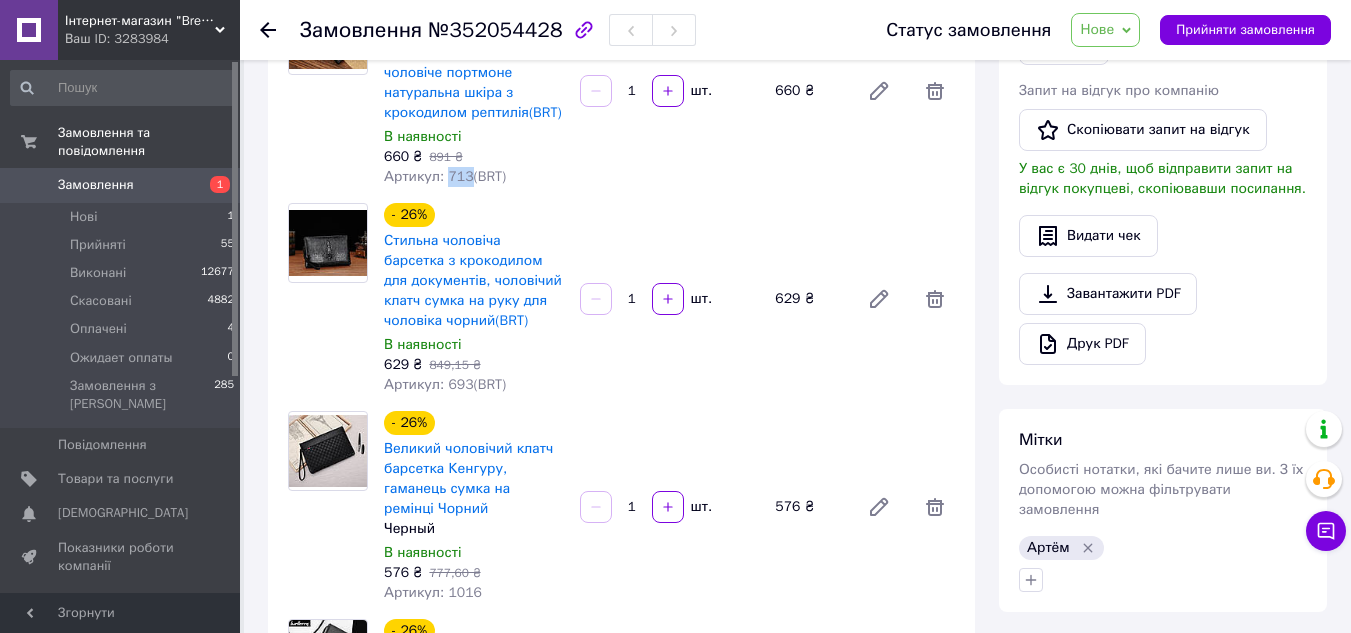 scroll, scrollTop: 500, scrollLeft: 0, axis: vertical 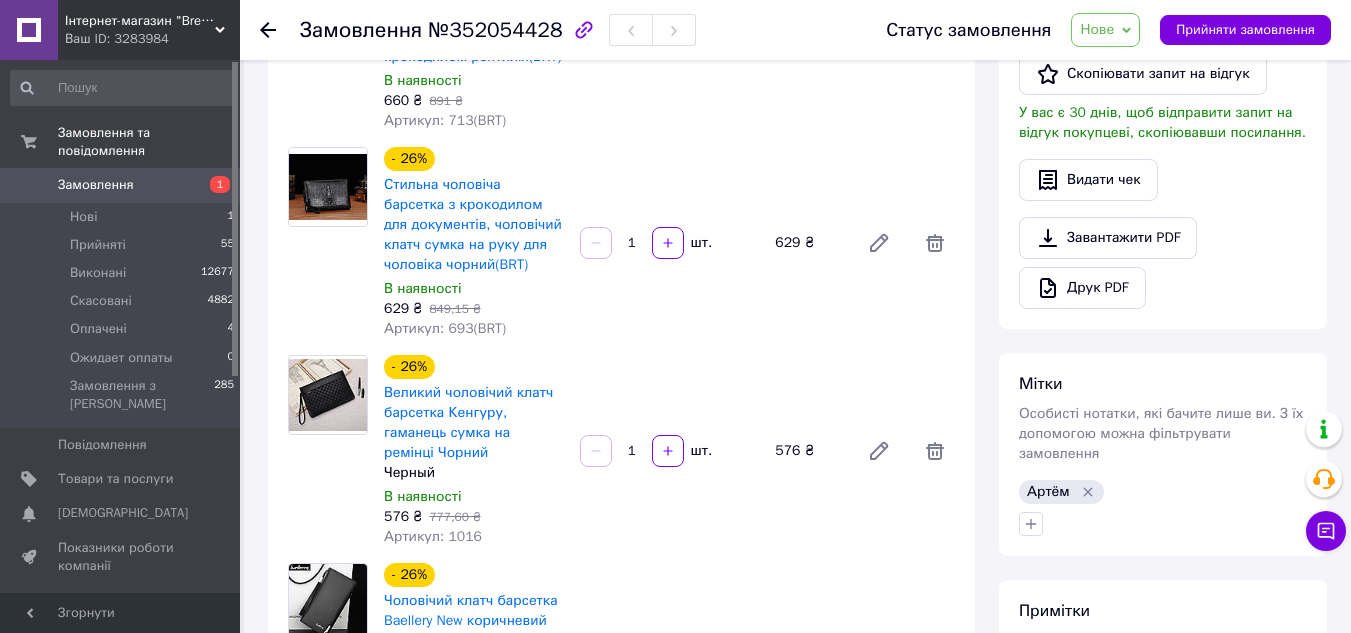 click on "Артикул: 693(BRT)" at bounding box center (445, 328) 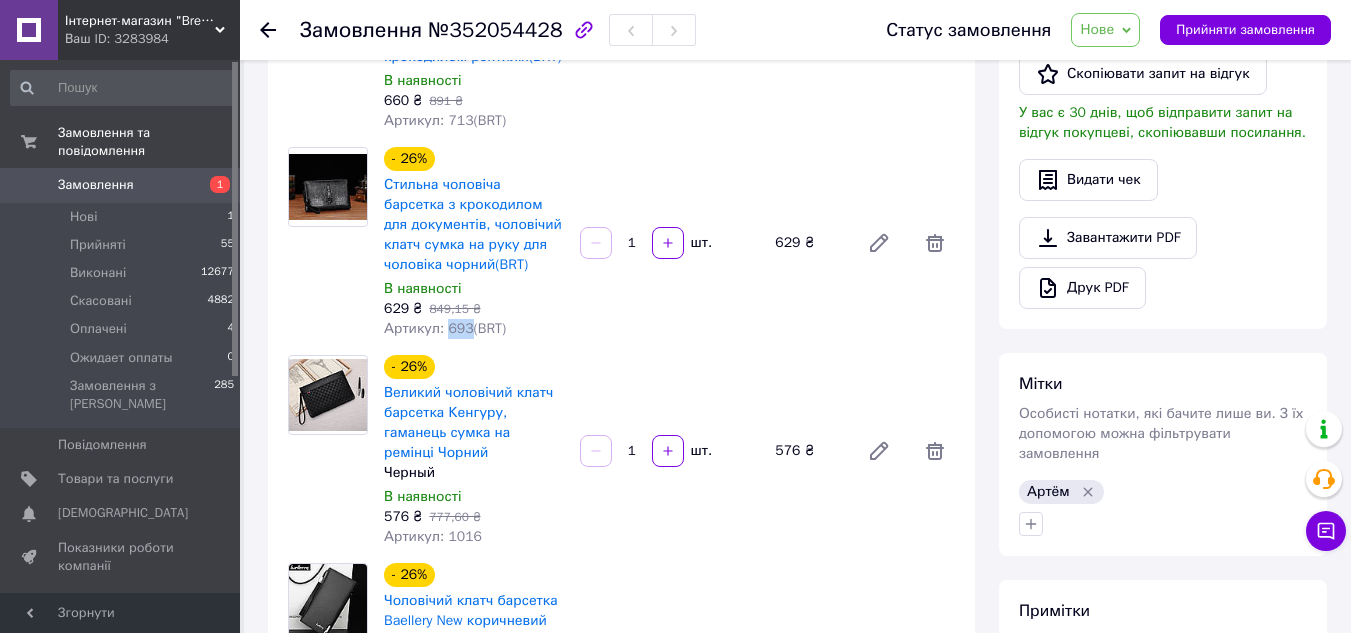 click on "Артикул: 693(BRT)" at bounding box center [445, 328] 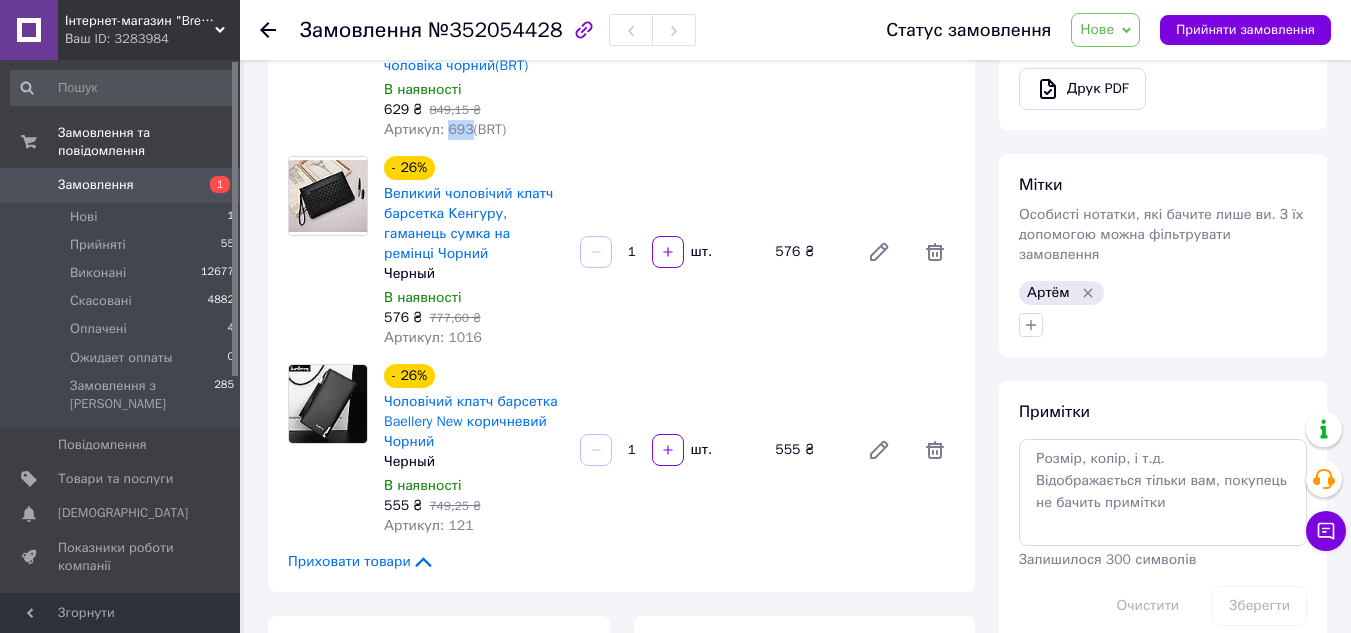scroll, scrollTop: 700, scrollLeft: 0, axis: vertical 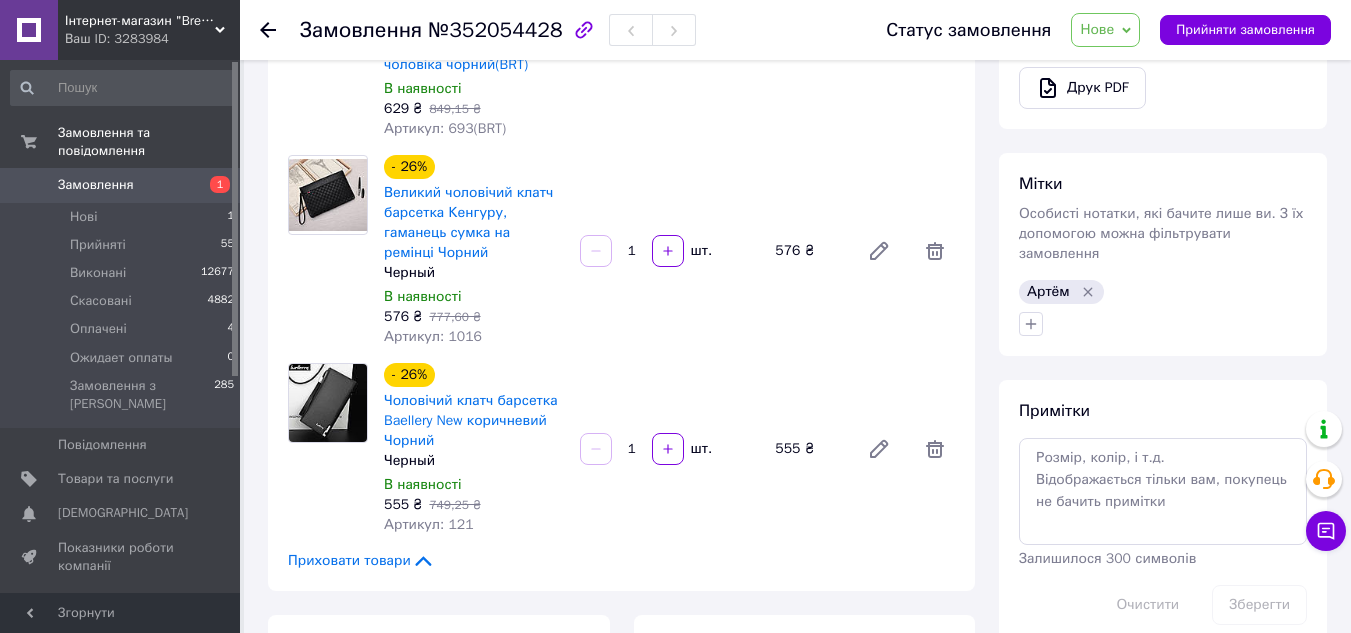 click on "Артикул: 1016" at bounding box center [433, 336] 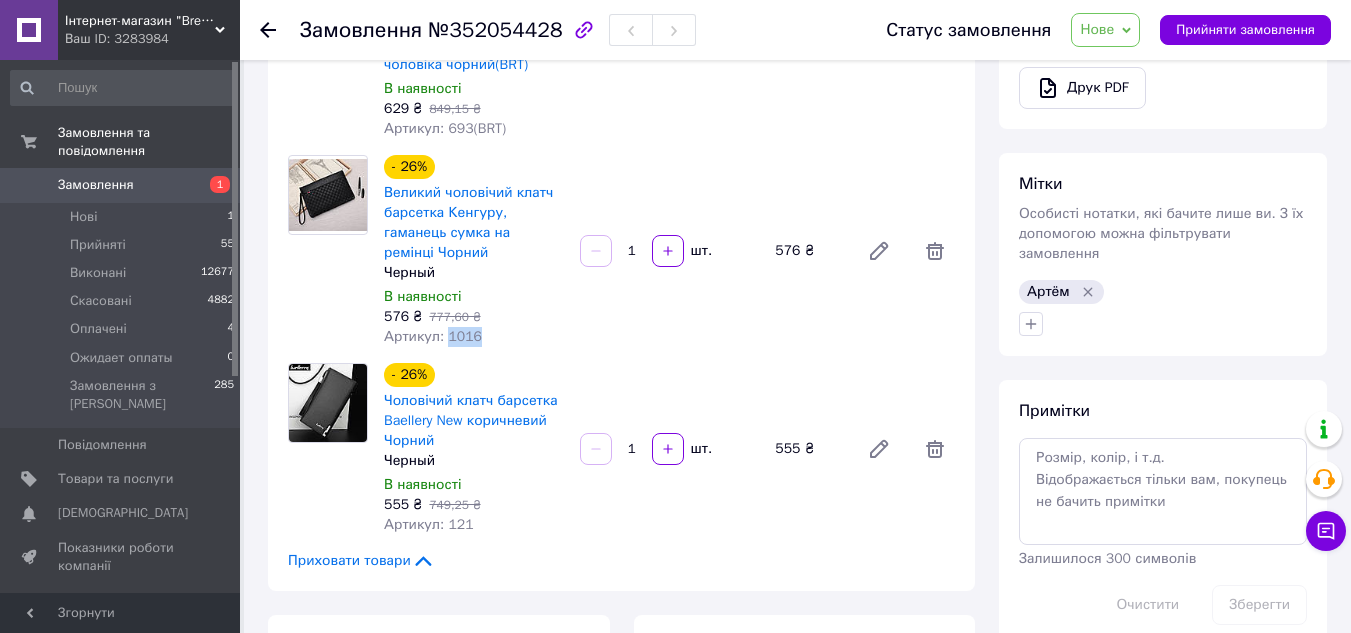 click on "Артикул: 1016" at bounding box center (433, 336) 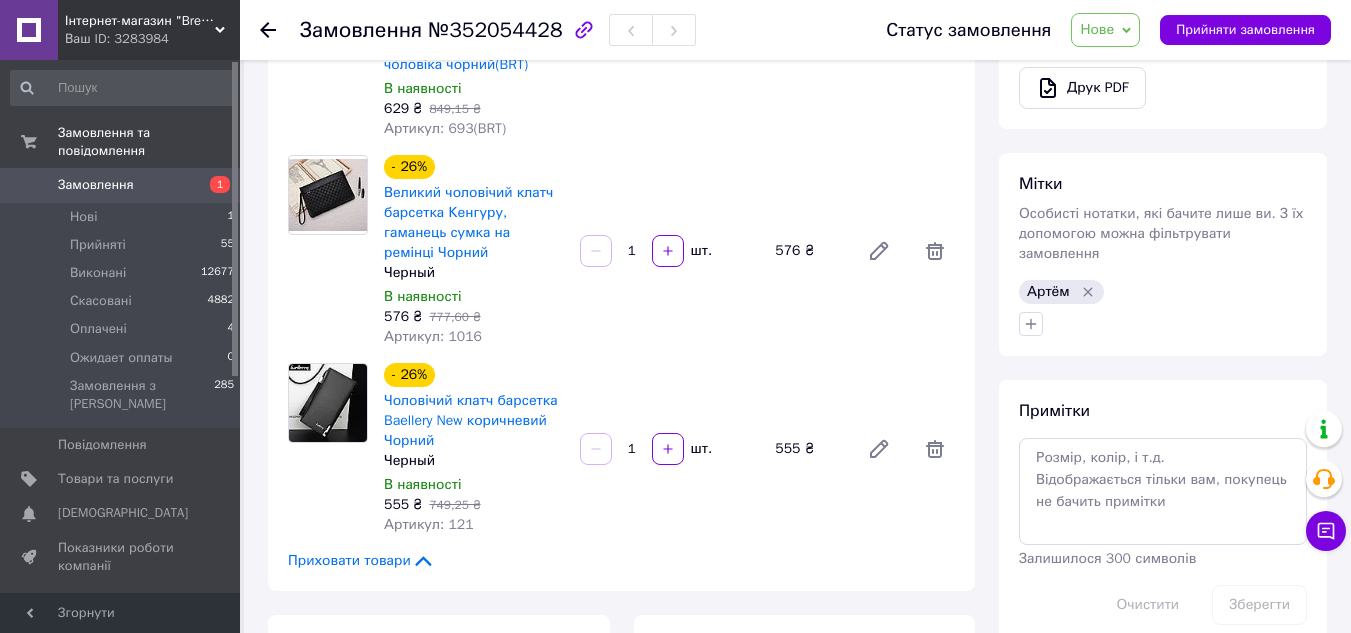 click on "Артикул: 121" at bounding box center [429, 524] 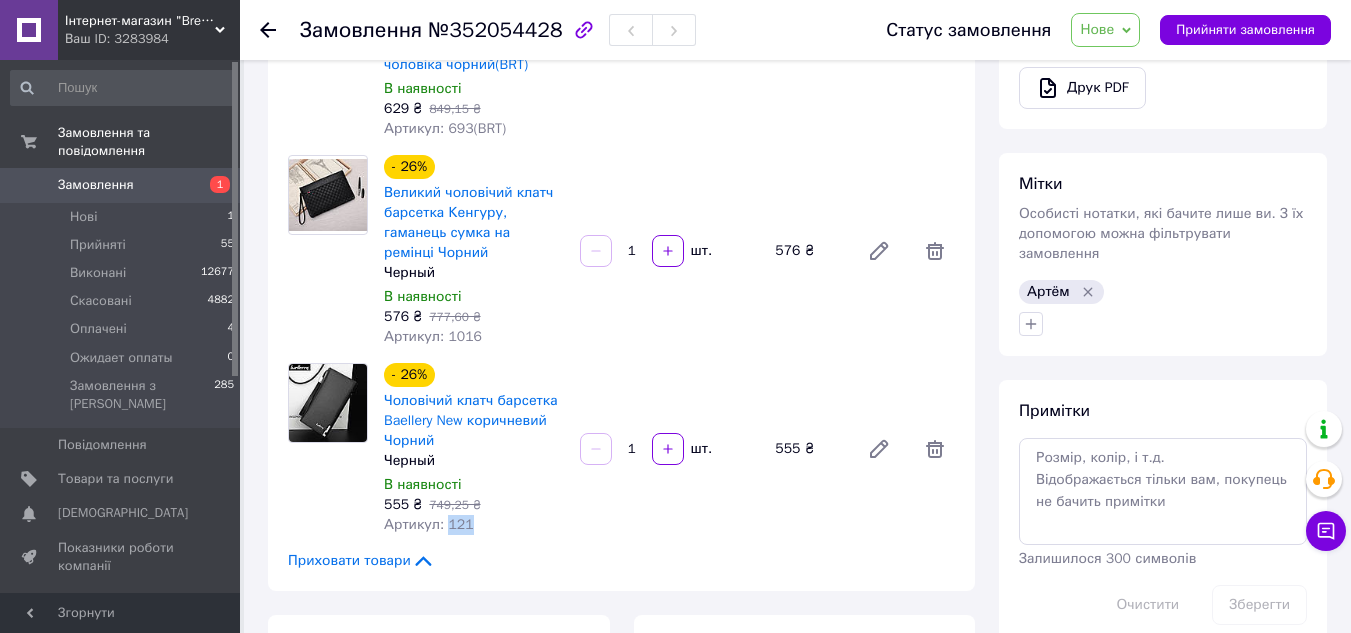click on "Артикул: 121" at bounding box center [429, 524] 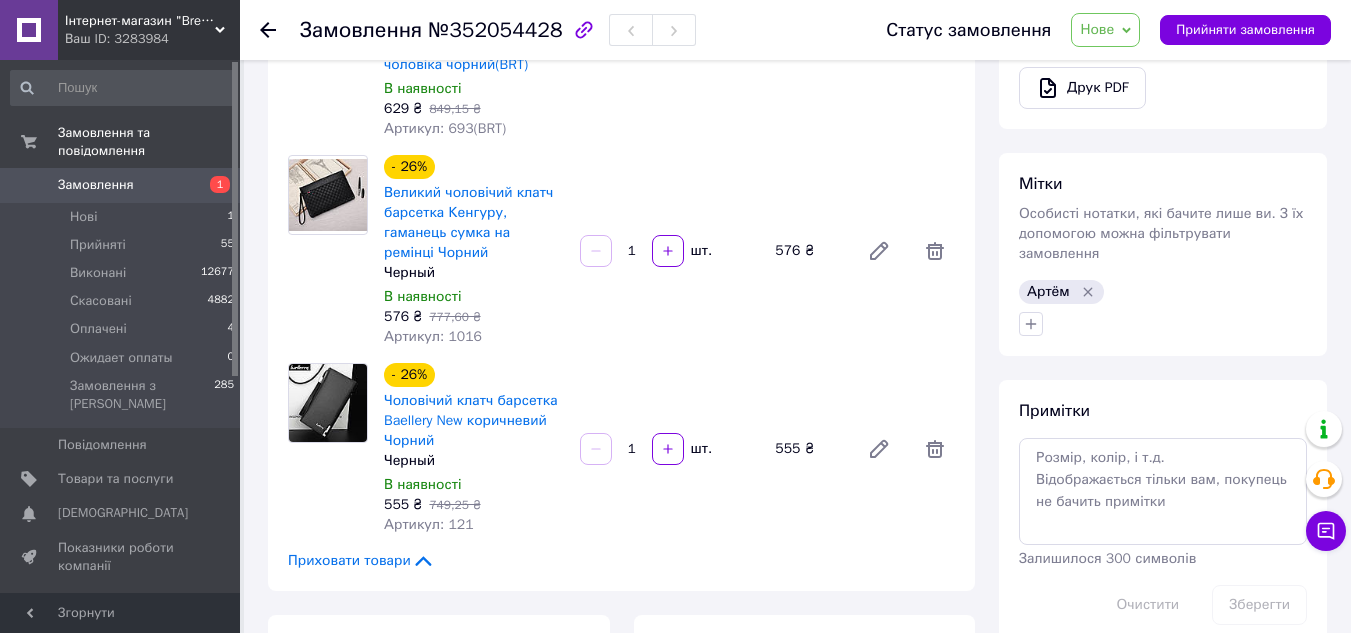 click on "Товари в замовленні (5) Додати товар - 26% Сумка-планшет чоловіча Крокодил, чоловіча сумка через плече шкіряна барсетка планшетка під рептилію В наявності 734 ₴   990,90 ₴ Артикул: 640 1   шт. 734 ₴ - 26% Чоловічий шкіряний клатч гаманець крокодил чоловіче портмоне натуральна шкіра з крокодилом рептилія(BRT) В наявності 660 ₴   891 ₴ Артикул: 713(BRT) 1   шт. 660 ₴ - 26% Стильна чоловіча барсетка з крокодилом для документів, чоловічий клатч сумка на руку для чоловіка чорний(BRT) В наявності 629 ₴   849,15 ₴ Артикул: 693(BRT) 1   шт. 629 ₴ - 26% Черный В наявності 576 ₴   777,60 ₴ Артикул: 1016 1   шт." at bounding box center [621, 31] 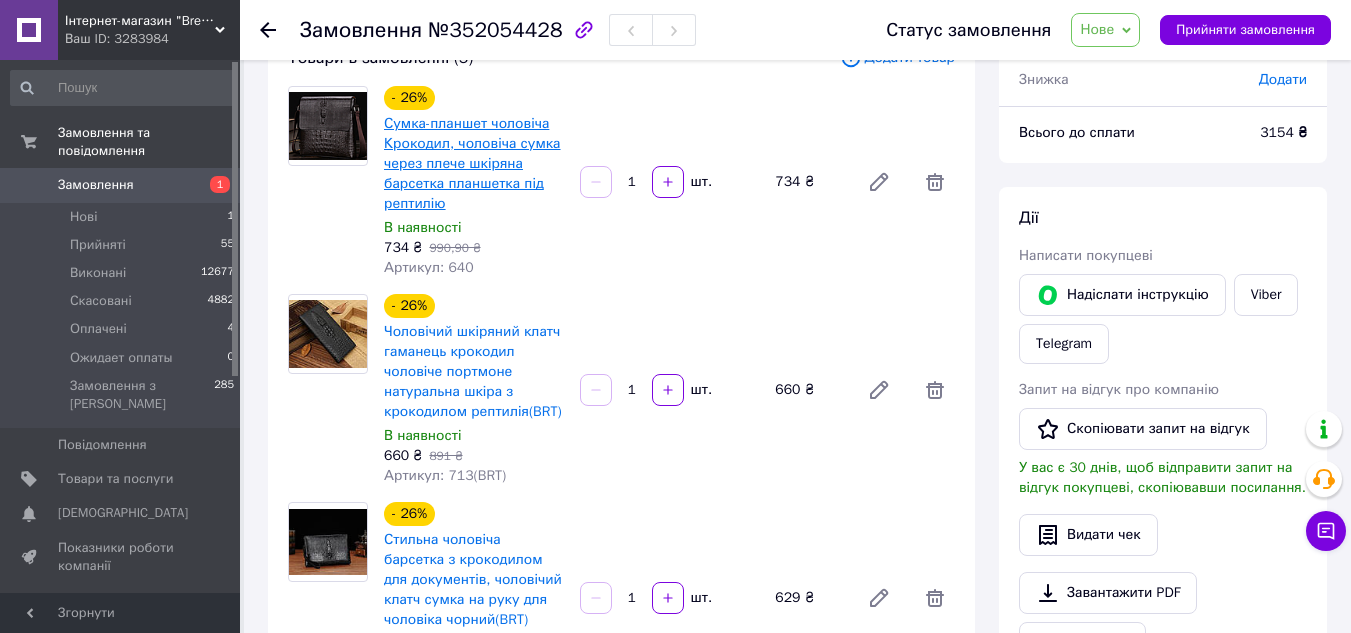 scroll, scrollTop: 0, scrollLeft: 0, axis: both 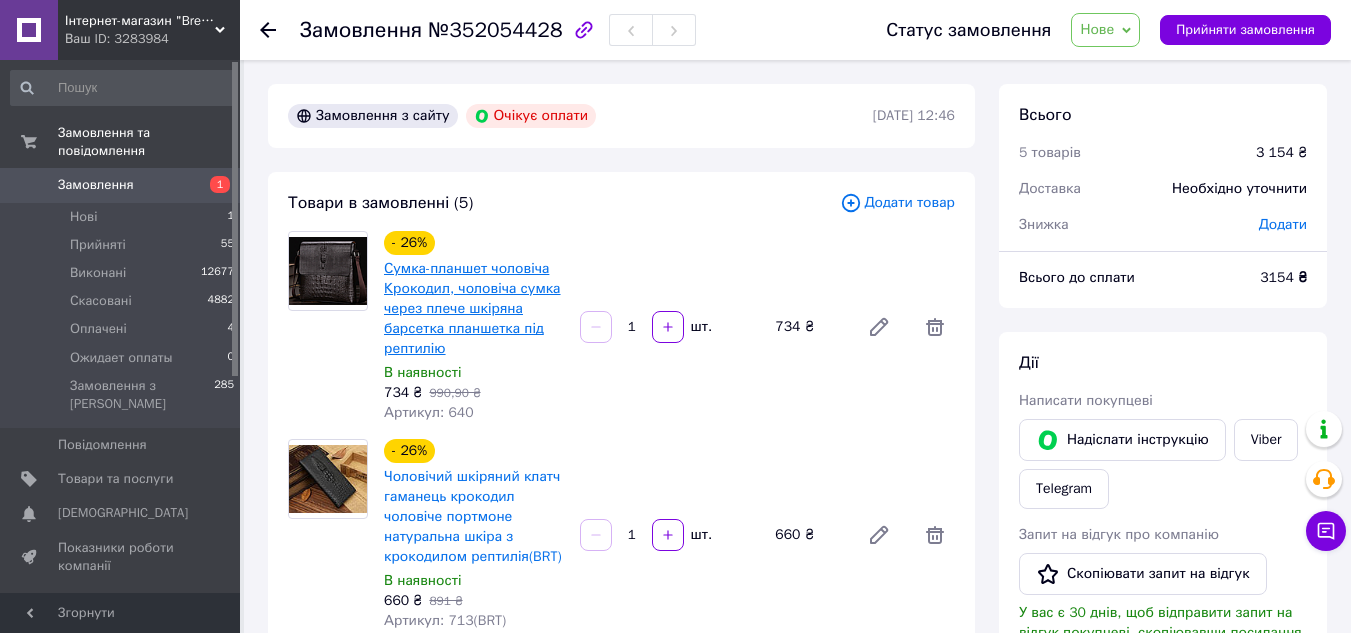 click on "Сумка-планшет чоловіча Крокодил, чоловіча сумка через плече шкіряна барсетка планшетка під рептилію" at bounding box center (472, 308) 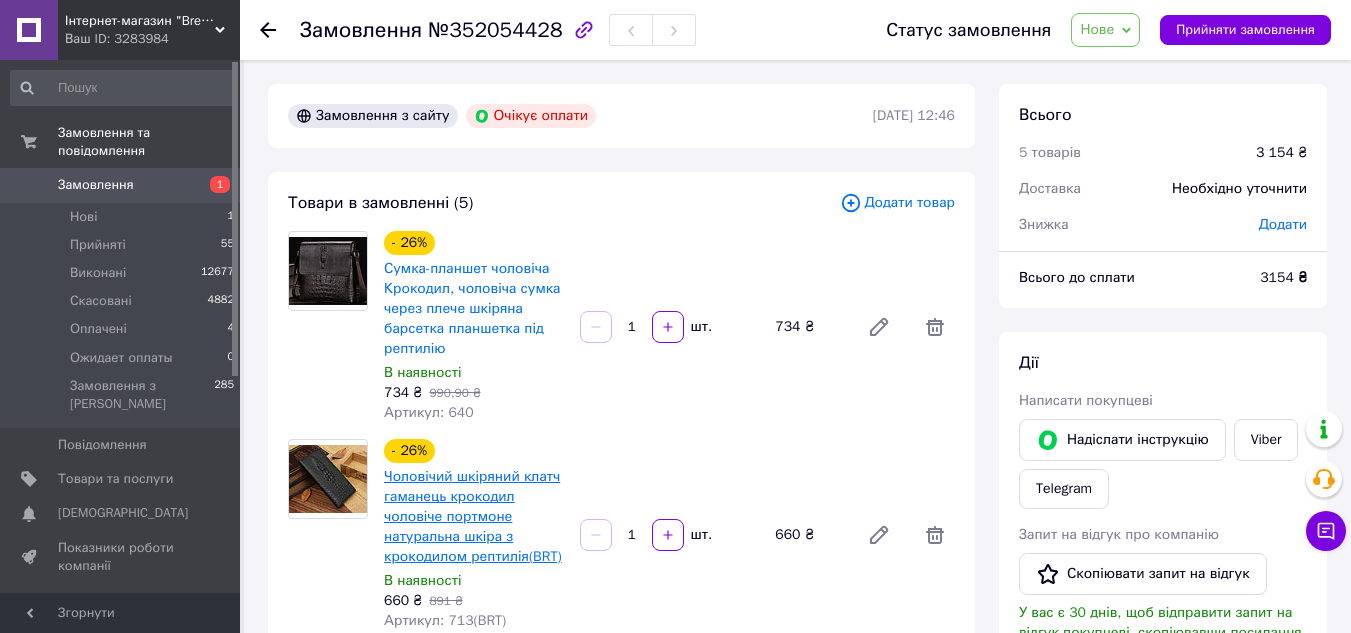 click on "Чоловічий шкіряний клатч гаманець крокодил чоловіче портмоне натуральна шкіра з крокодилом рептилія(BRT)" at bounding box center [473, 516] 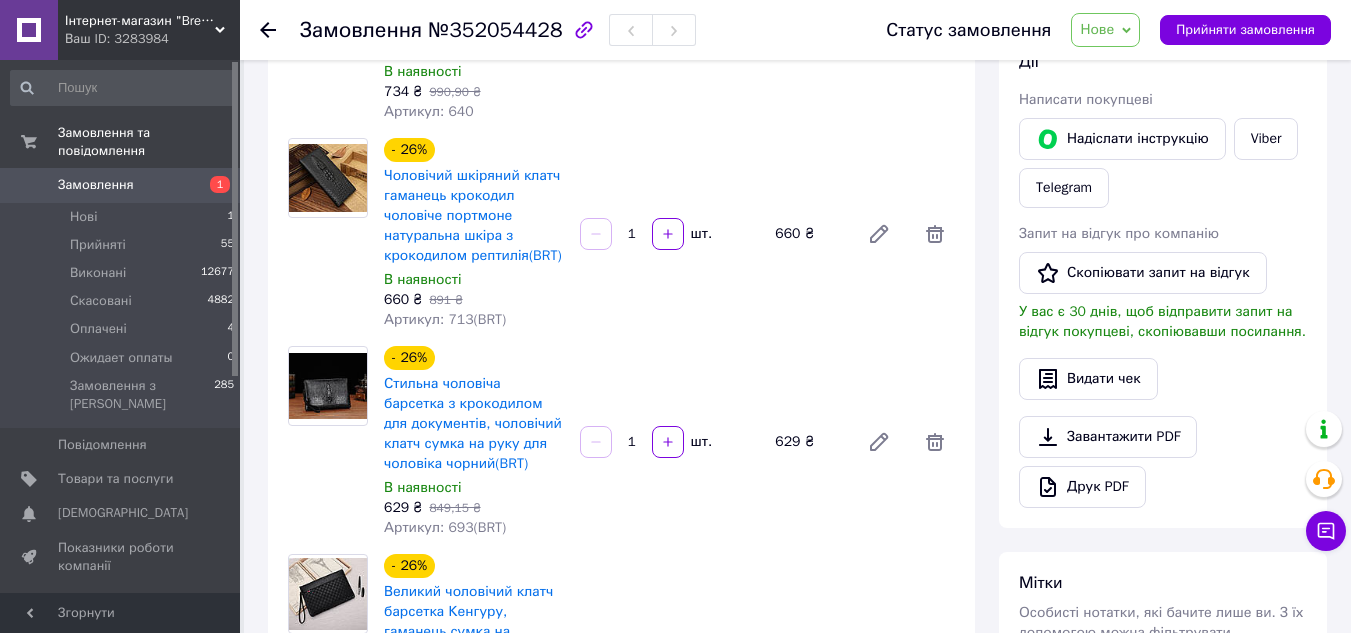 scroll, scrollTop: 400, scrollLeft: 0, axis: vertical 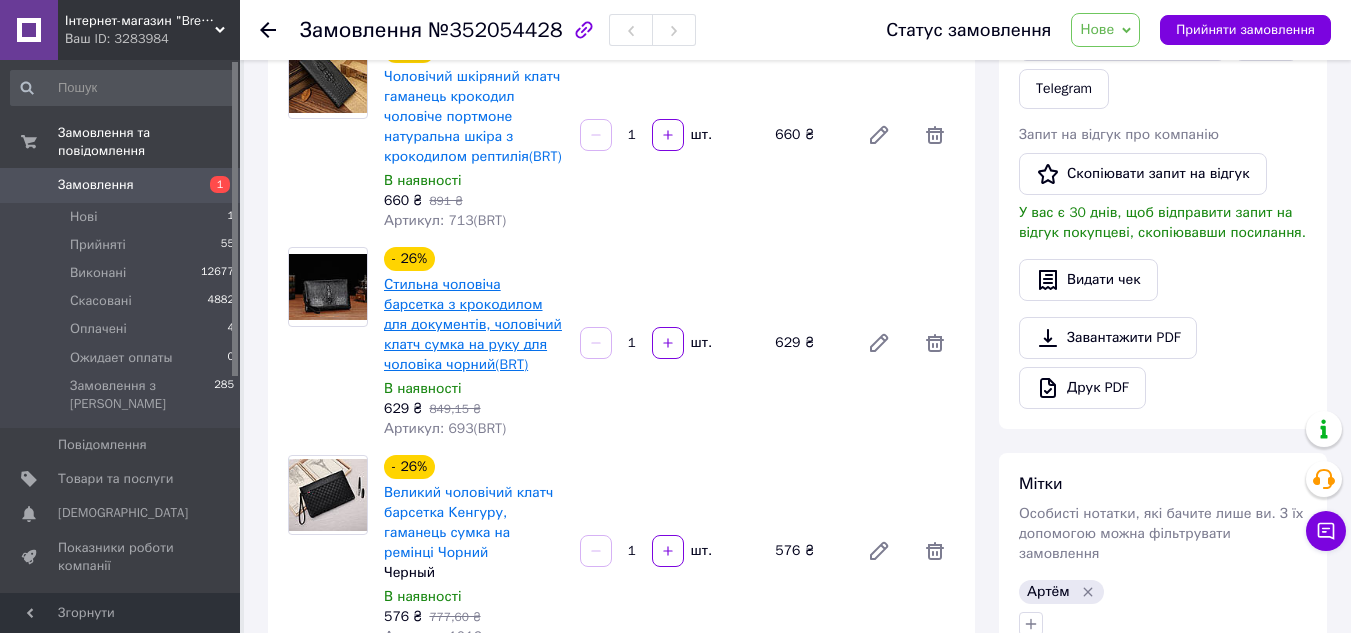 click on "Стильна чоловіча барсетка з крокодилом для документів, чоловічий клатч сумка на руку для чоловіка чорний(BRT)" at bounding box center (473, 324) 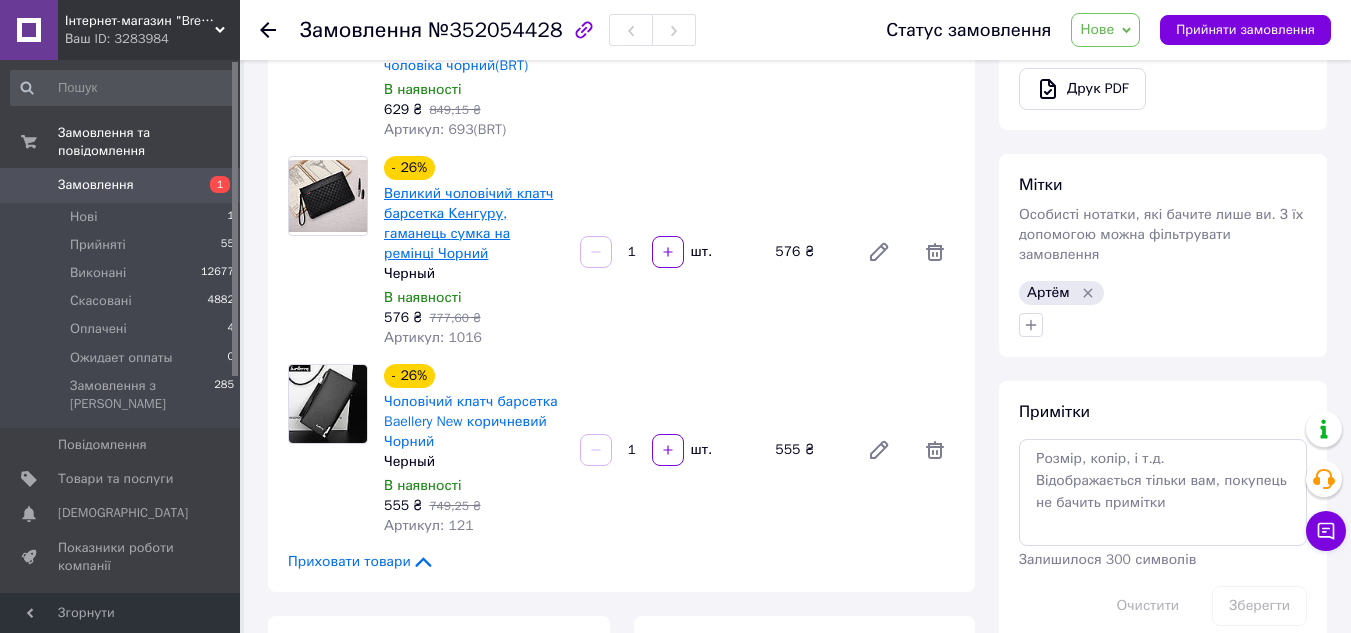 scroll, scrollTop: 700, scrollLeft: 0, axis: vertical 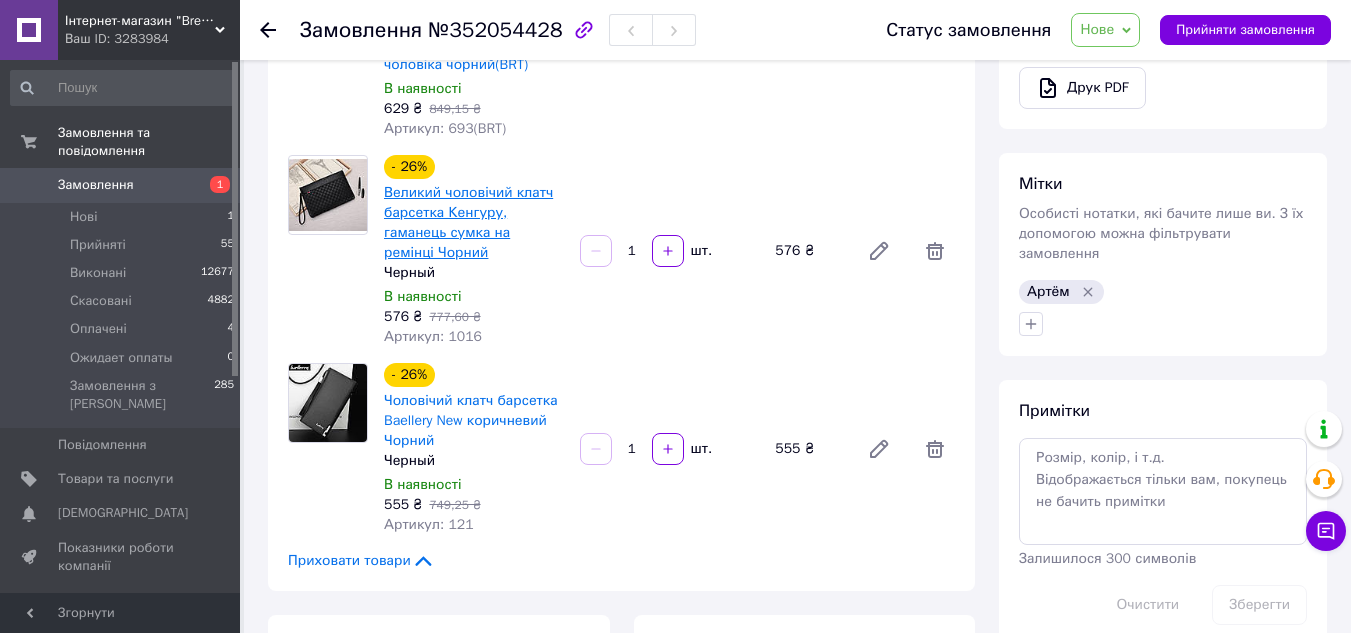 click on "Великий чоловічий клатч барсетка Кенгуру, гаманець сумка на ремінці Чорний" at bounding box center (468, 222) 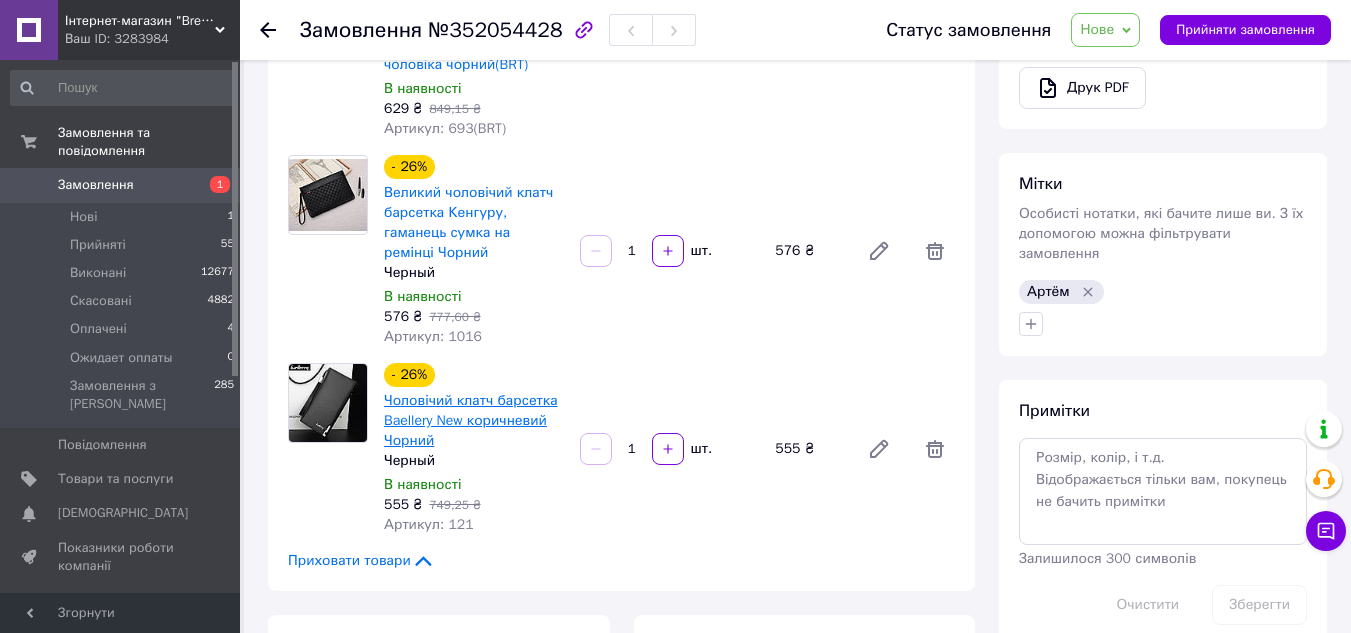 click on "Чоловічий клатч барсетка Baellery New коричневий Чорний" at bounding box center [471, 420] 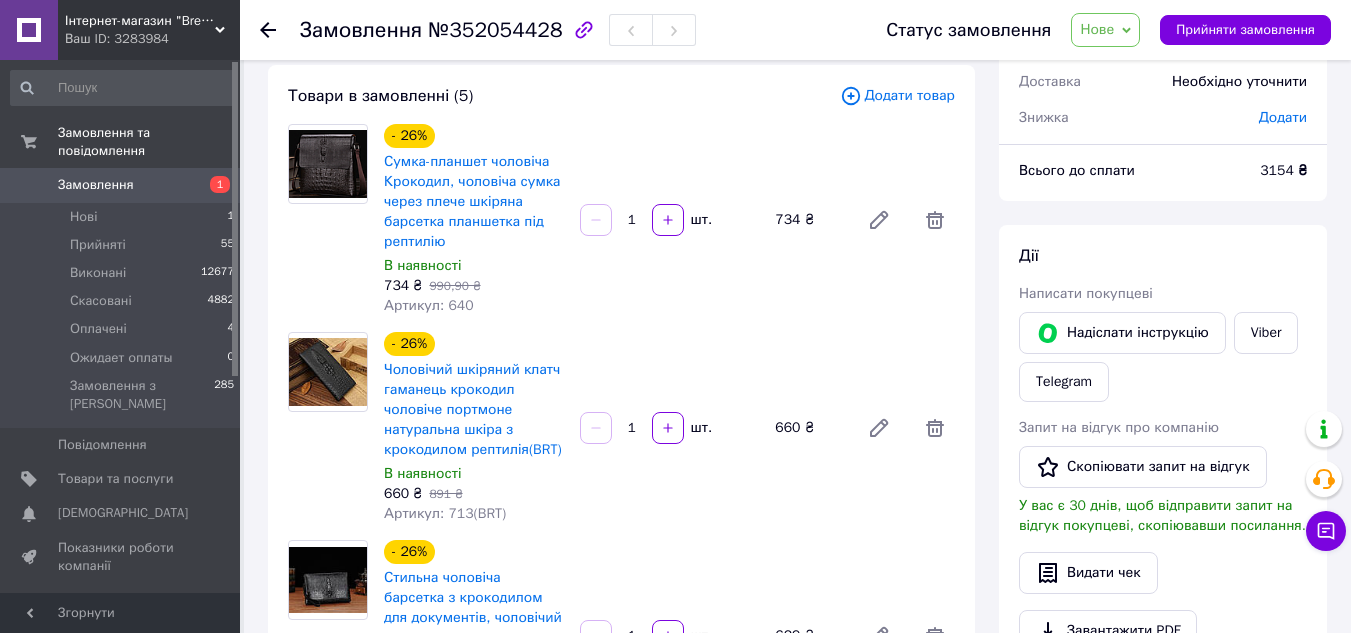 scroll, scrollTop: 0, scrollLeft: 0, axis: both 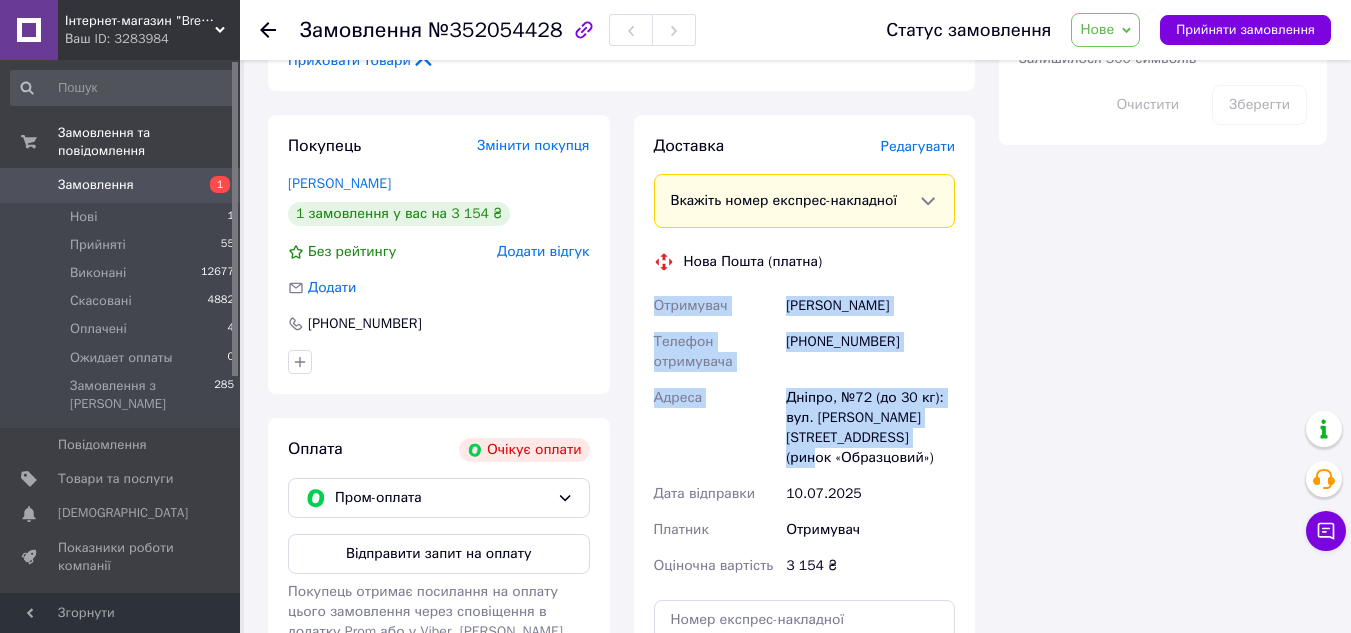 drag, startPoint x: 653, startPoint y: 283, endPoint x: 971, endPoint y: 413, distance: 343.5462 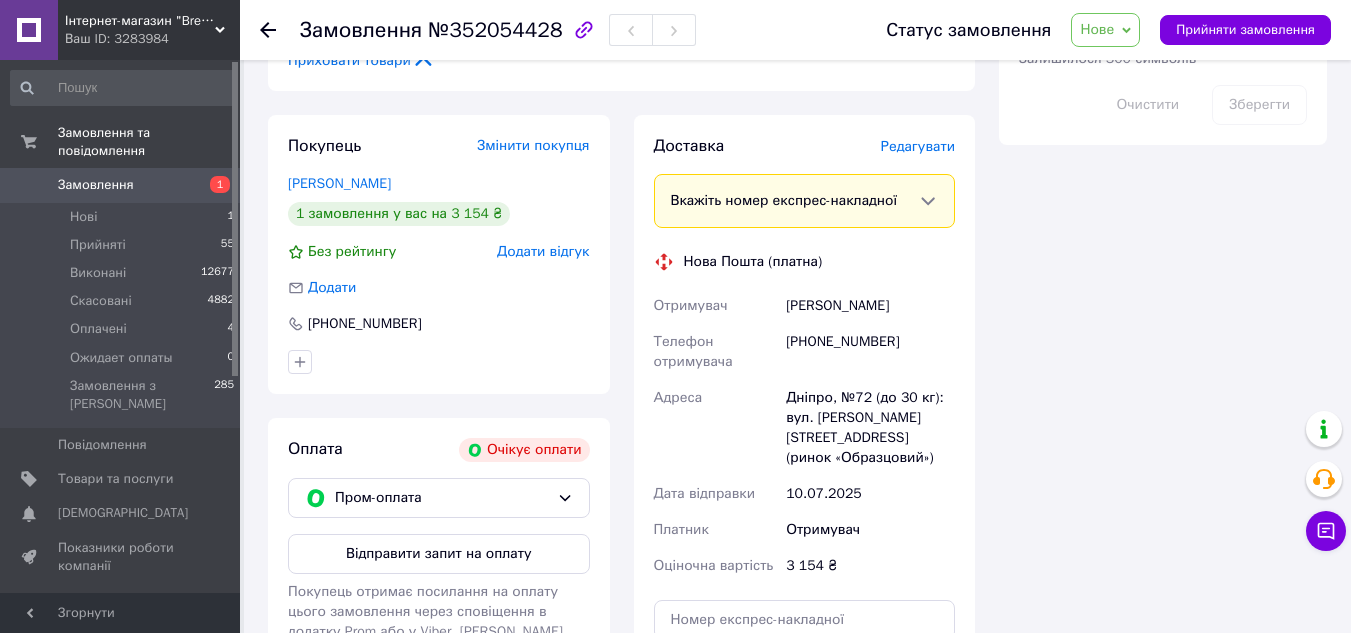 click on "Покупець Змінити покупця Ковтуненко Николай 1 замовлення у вас на 3 154 ₴ Без рейтингу   Додати відгук Додати +380506768172 Оплата Очікує оплати Пром-оплата Відправити запит на оплату Покупець отримає посилання на оплату цього замовлення через сповіщення в додатку Prom або у Viber. Або надішліть інструкцію, що таке Пром-оплата." at bounding box center (439, 456) 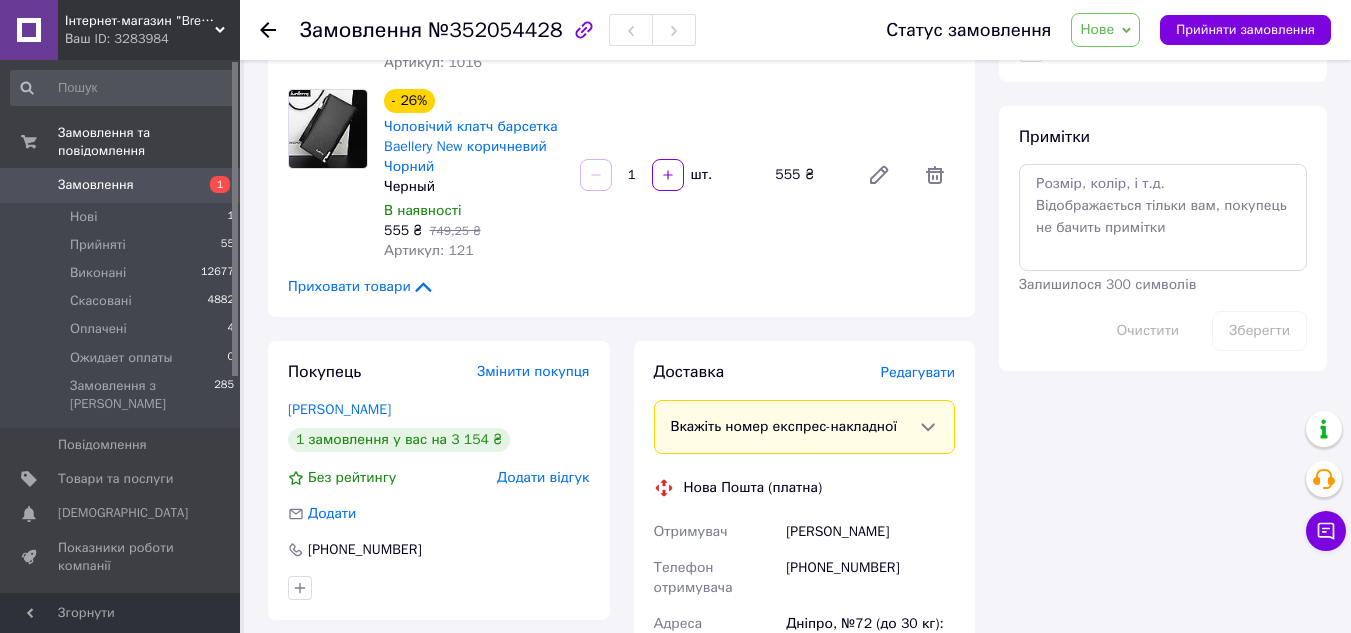 scroll, scrollTop: 800, scrollLeft: 0, axis: vertical 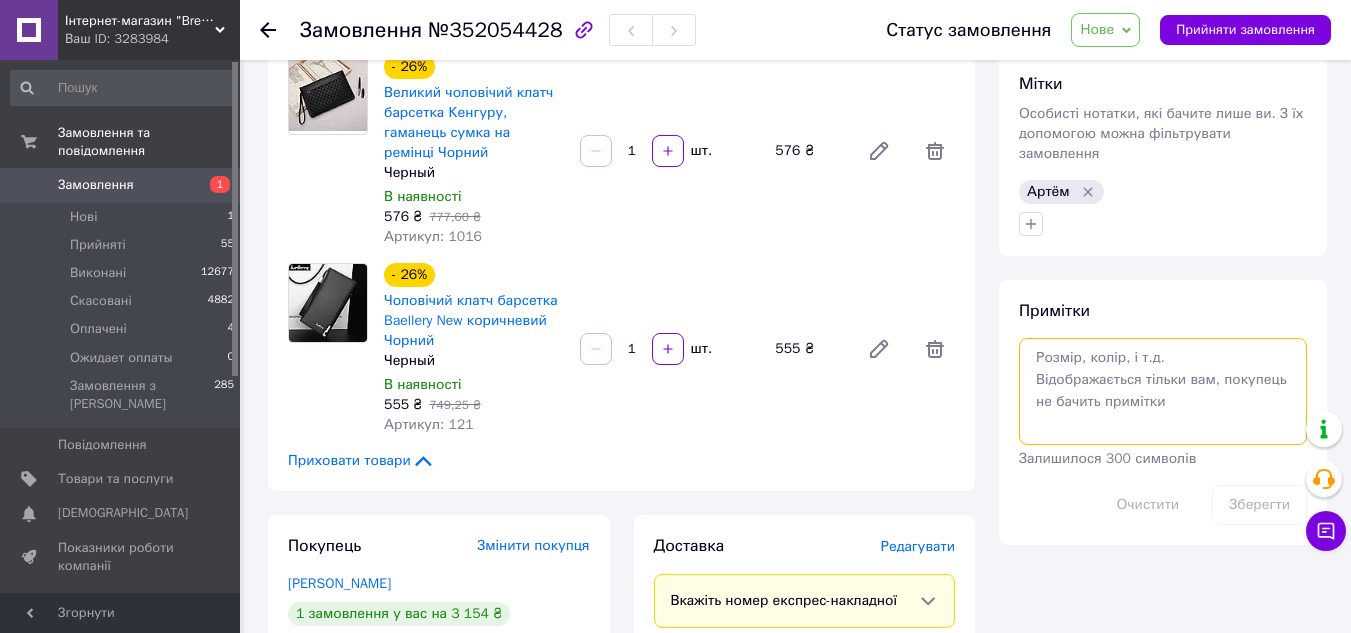 click at bounding box center (1163, 391) 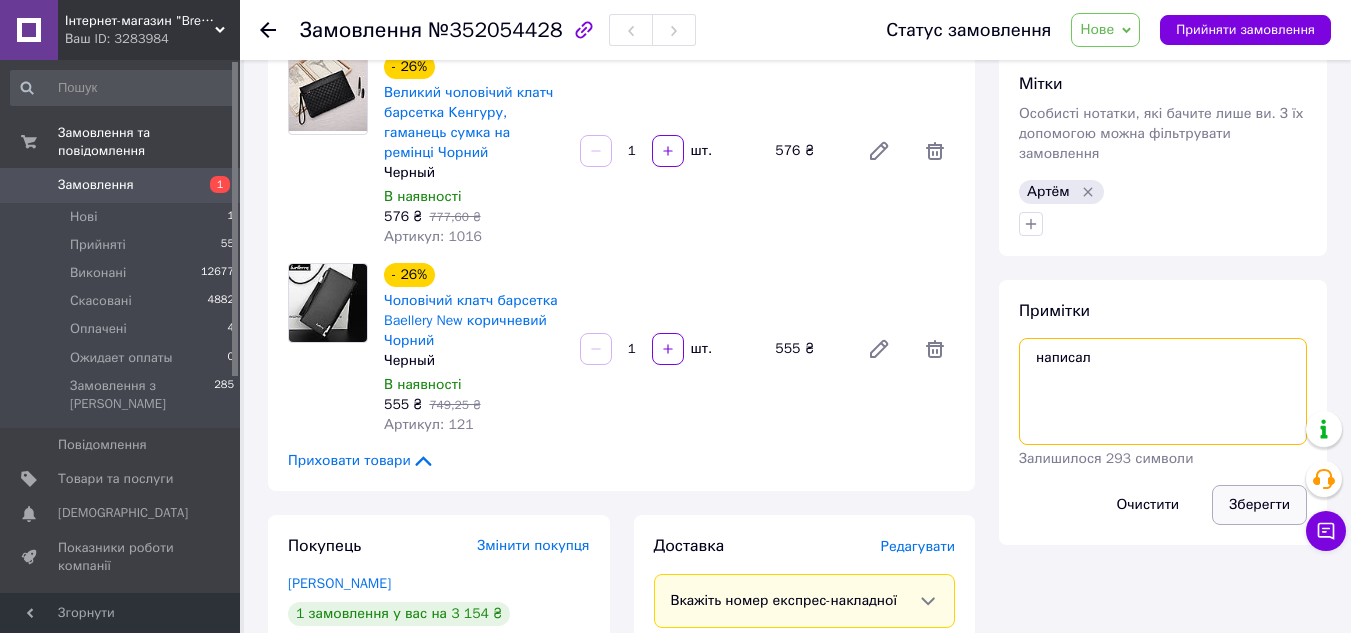 type on "написал" 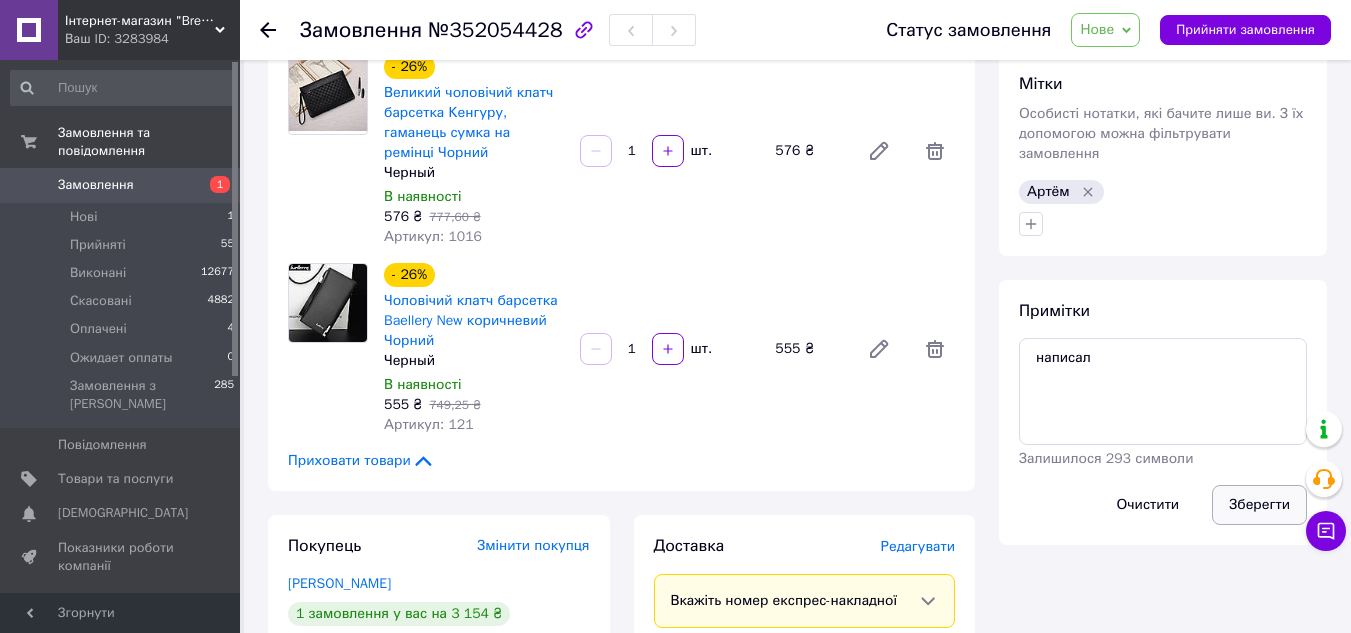 click on "Зберегти" at bounding box center (1259, 505) 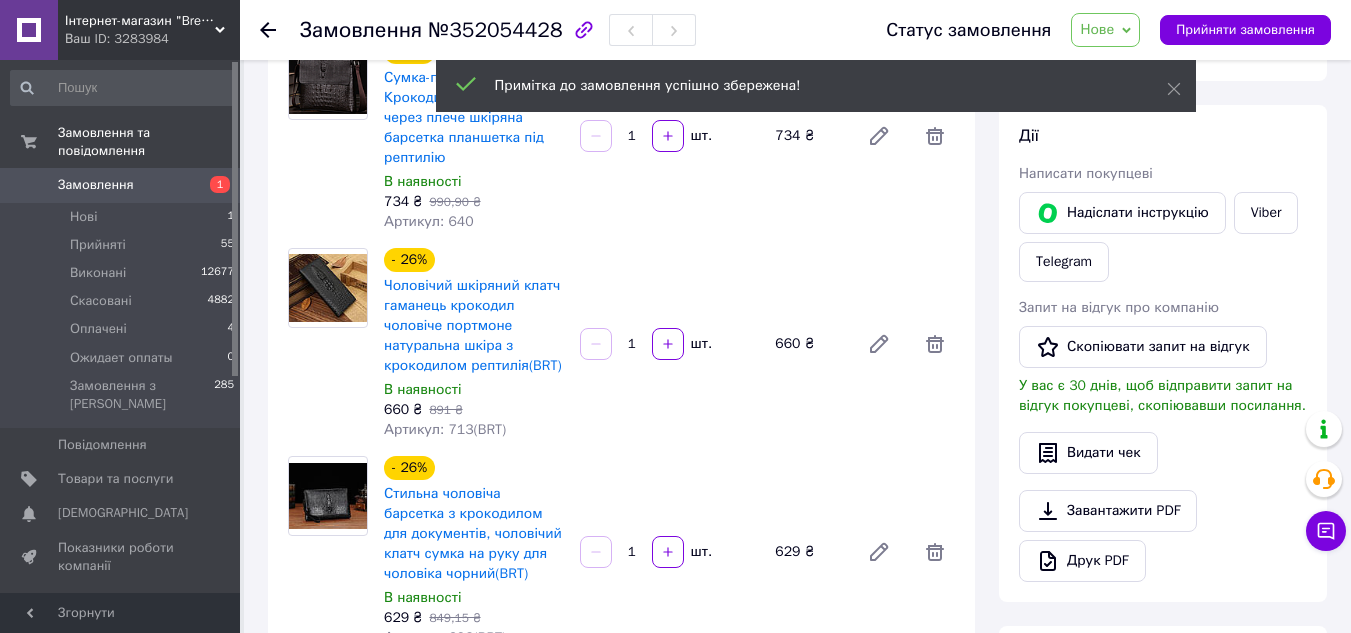 scroll, scrollTop: 0, scrollLeft: 0, axis: both 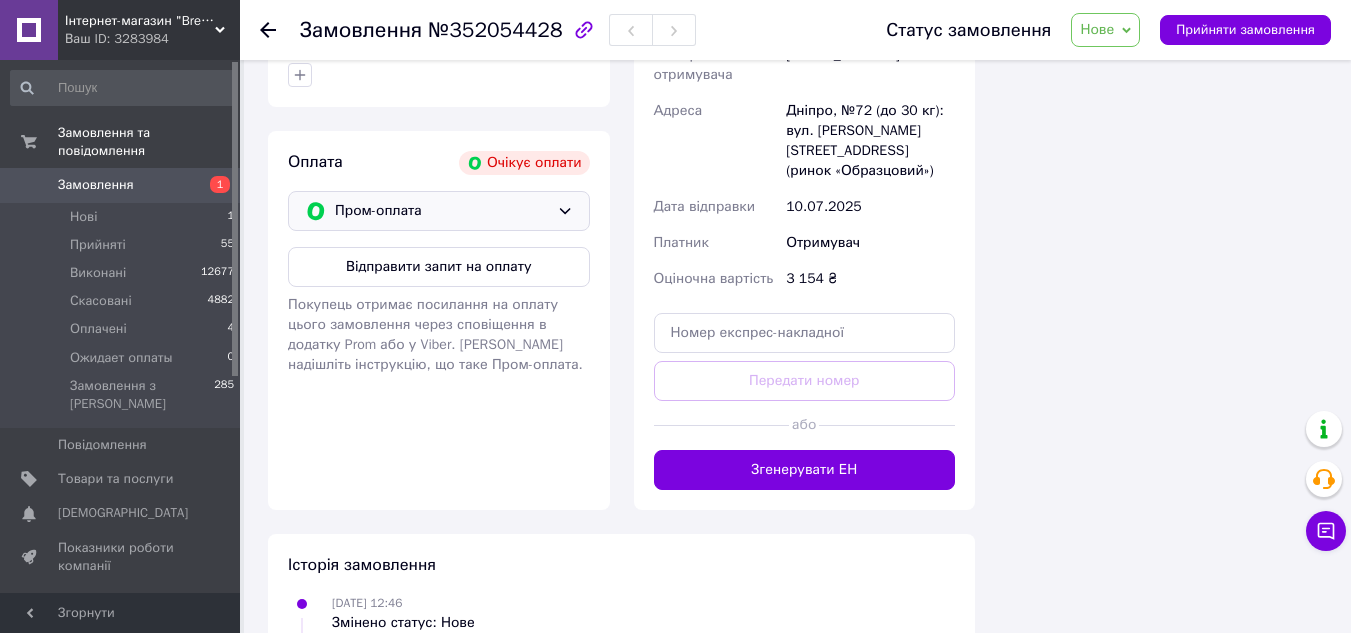 click 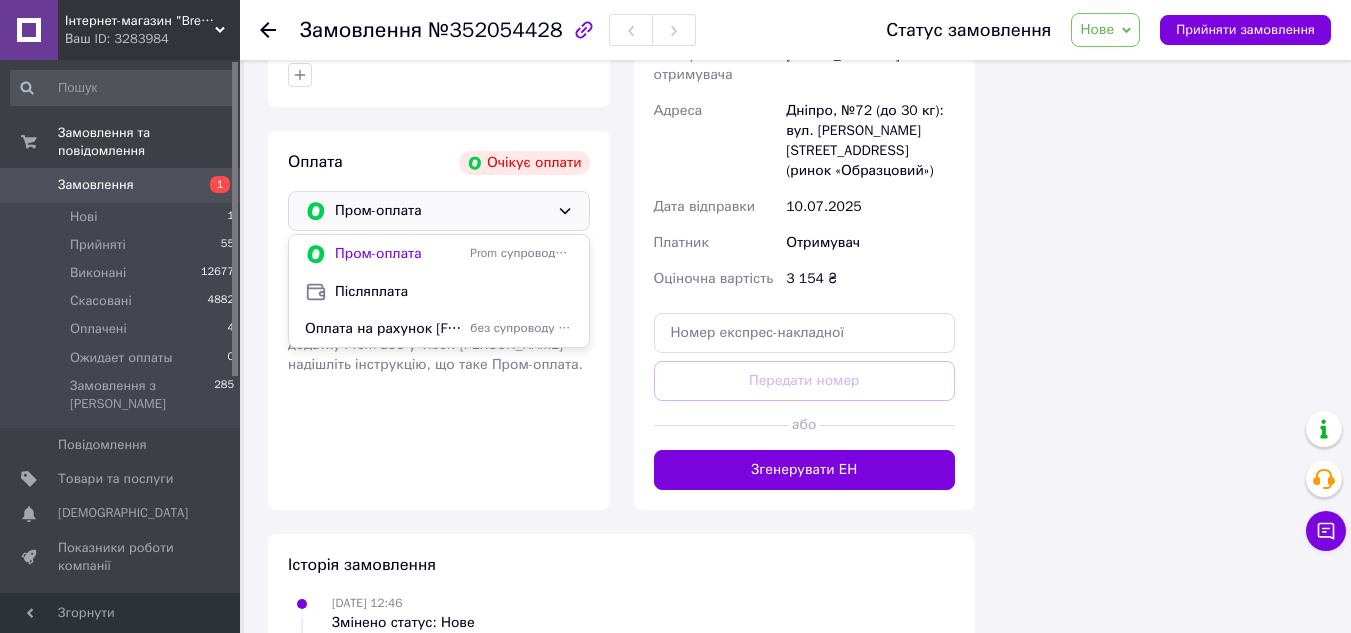 click on "Післяплата" at bounding box center (454, 292) 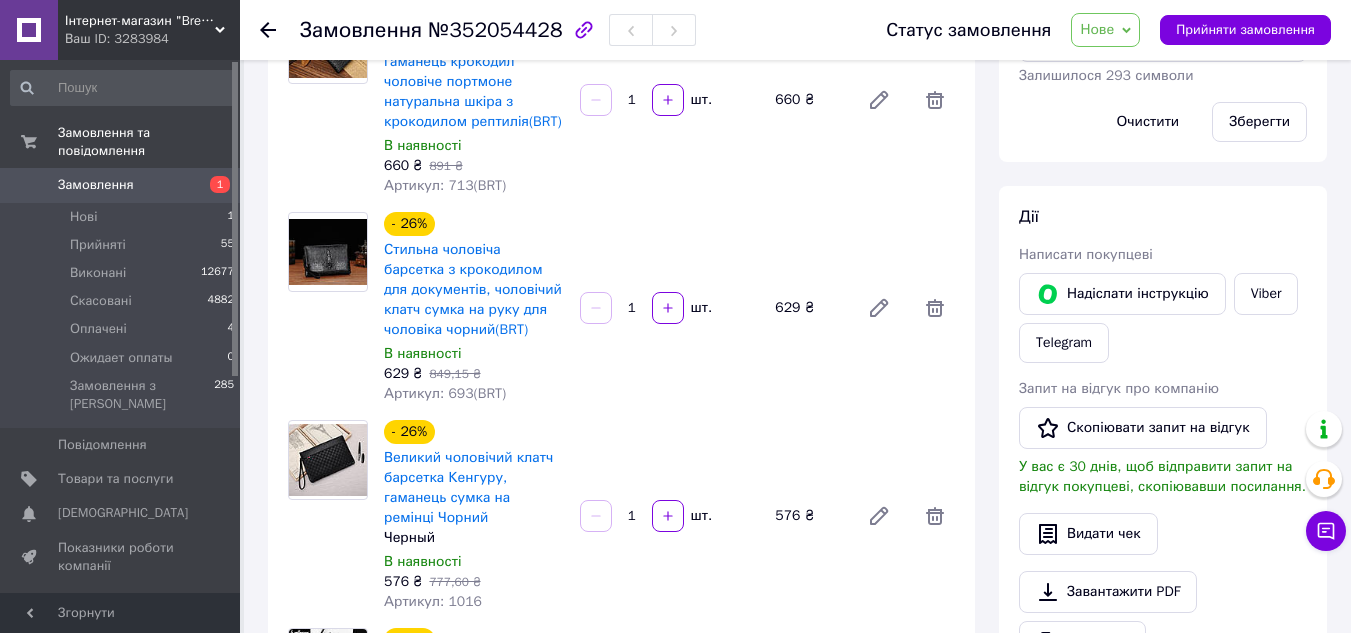 scroll, scrollTop: 87, scrollLeft: 0, axis: vertical 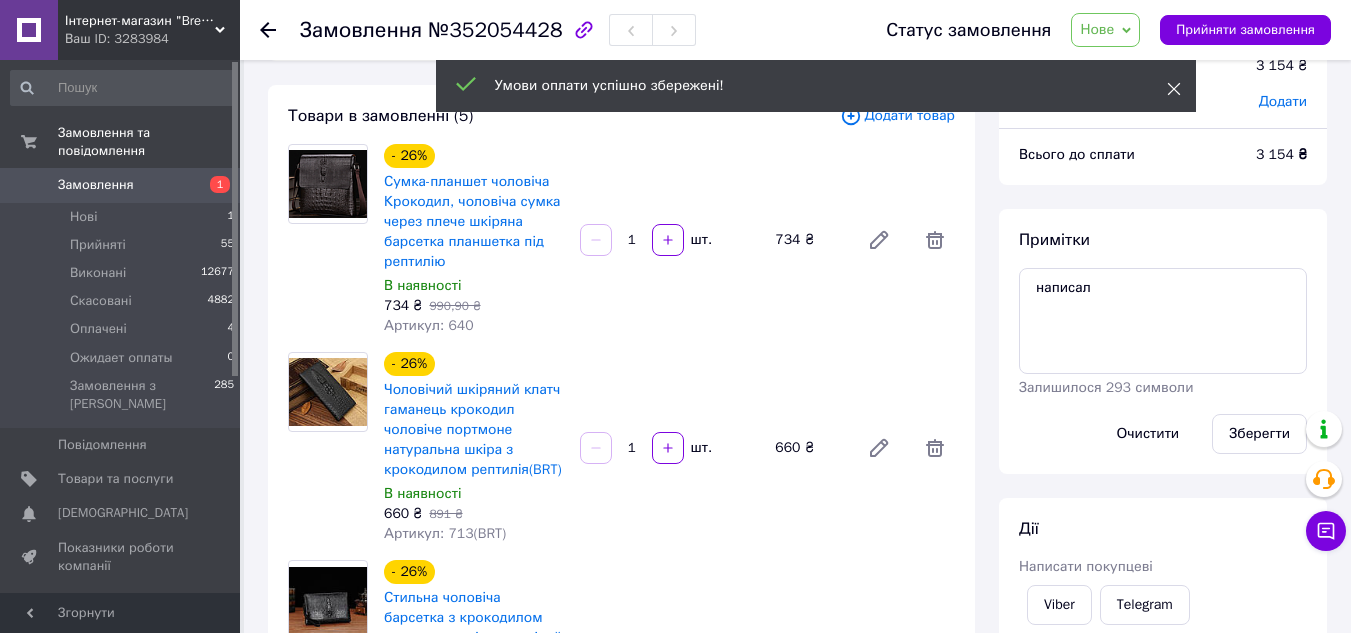 click 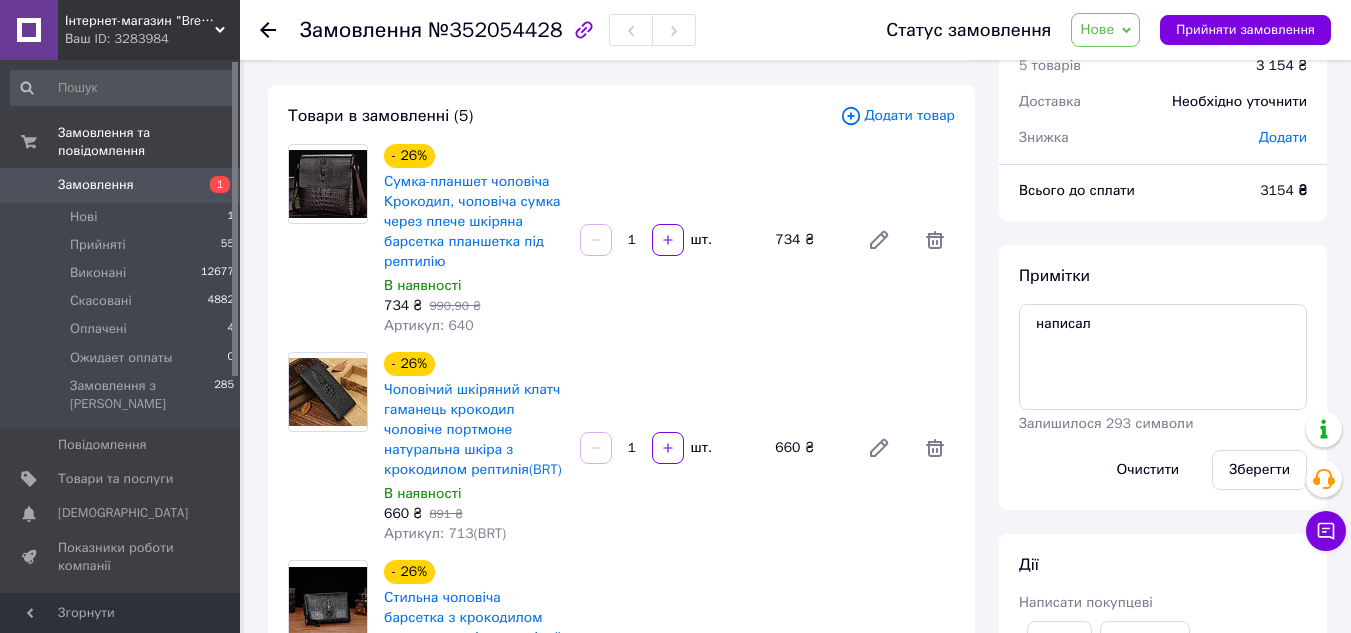 click 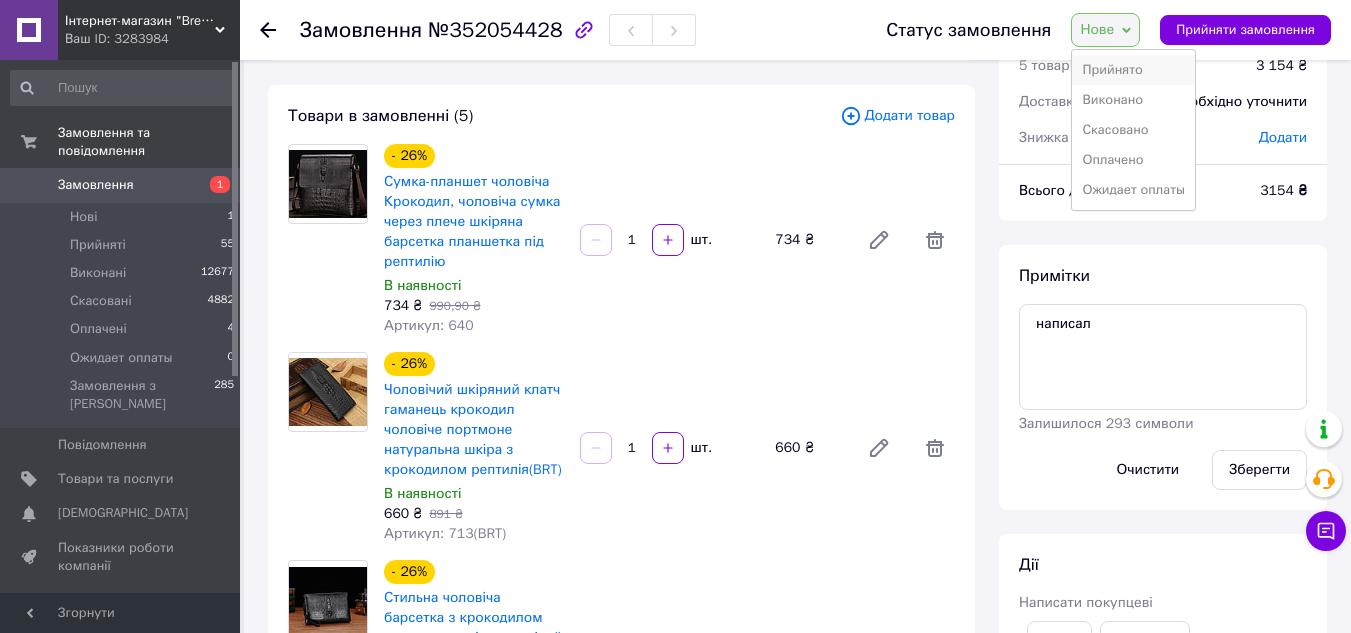 click on "Прийнято" at bounding box center (1133, 70) 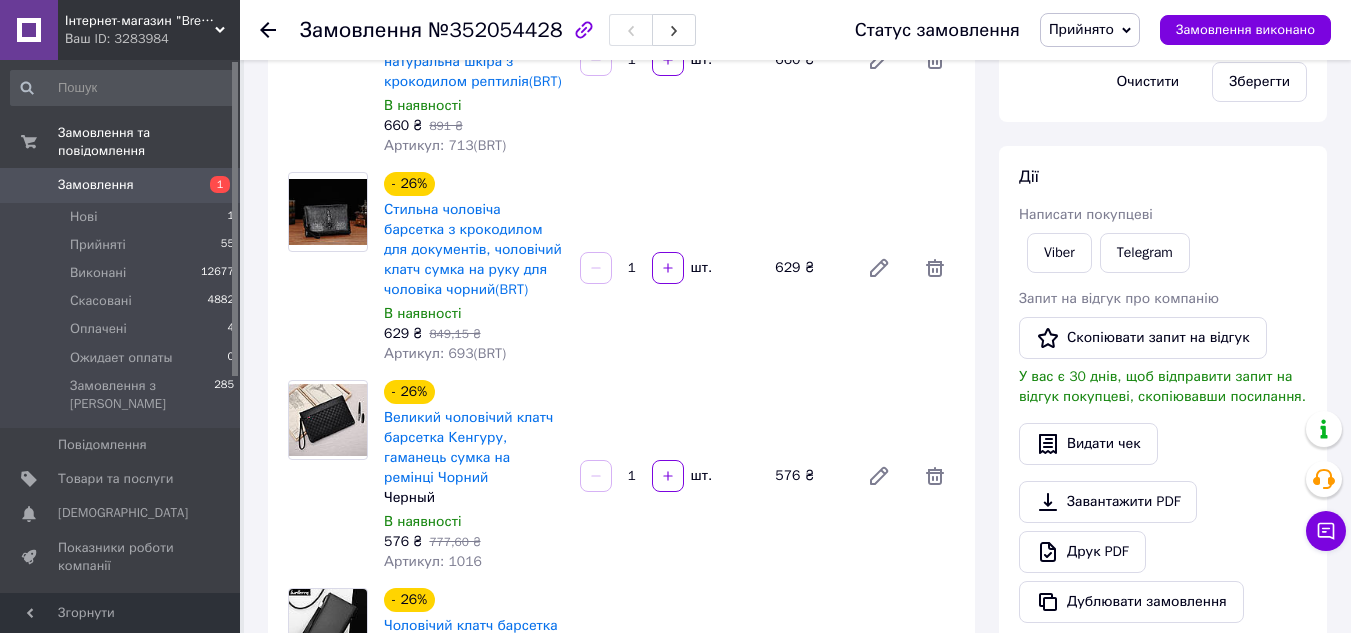 scroll, scrollTop: 187, scrollLeft: 0, axis: vertical 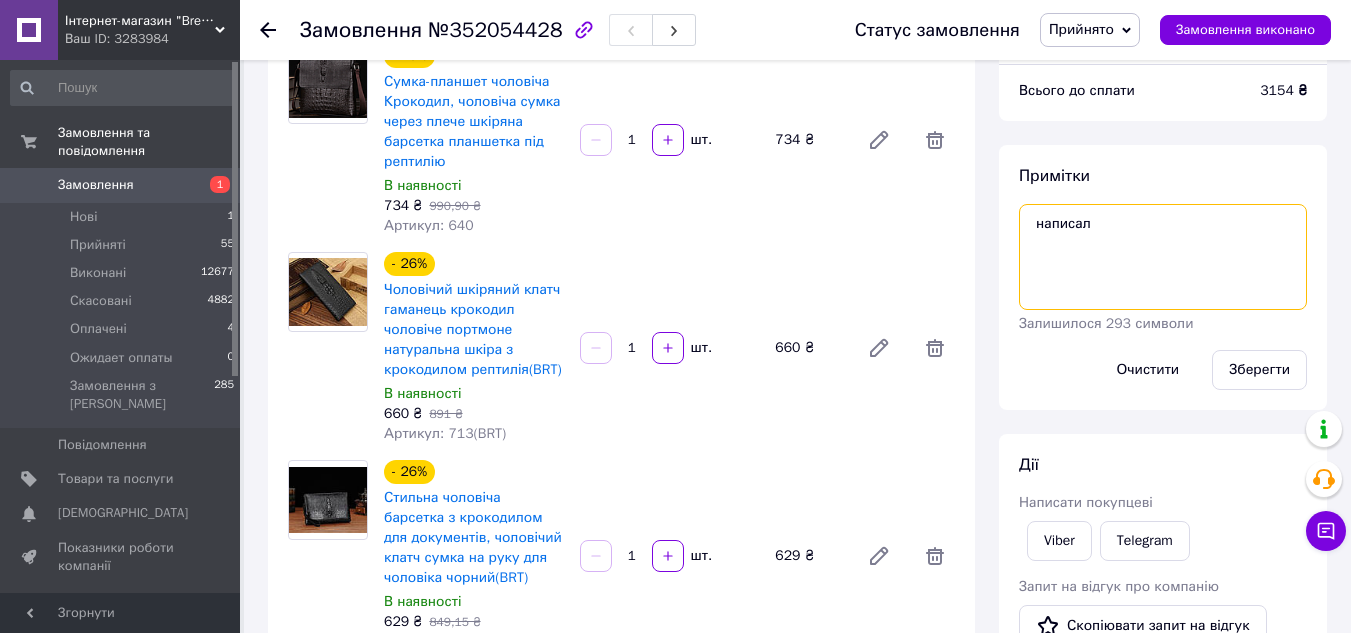 click on "написал" at bounding box center [1163, 257] 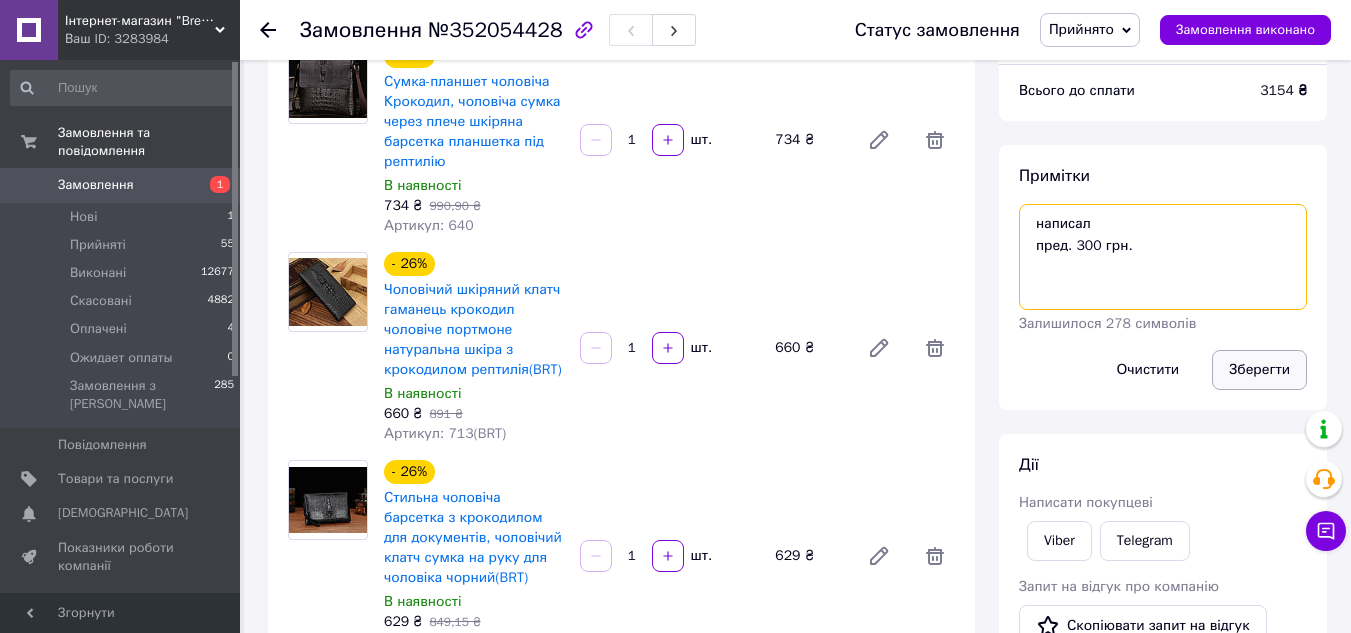 type on "написал
пред. 300 грн." 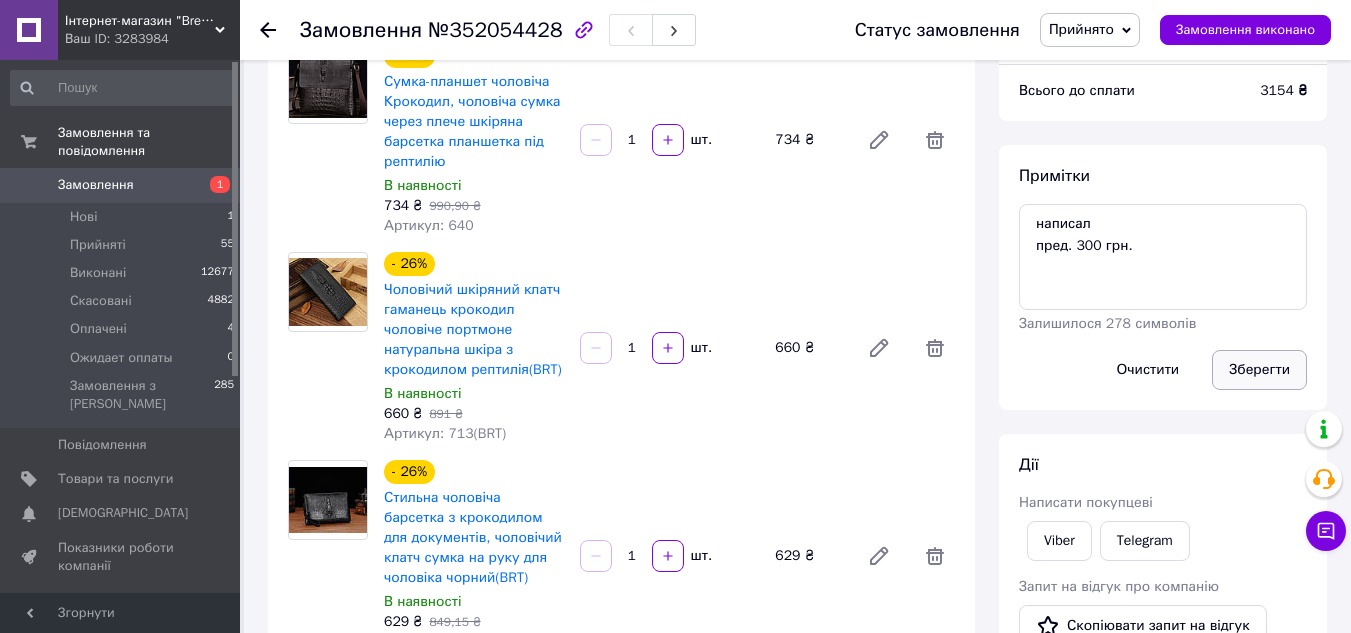 click on "Зберегти" at bounding box center [1259, 370] 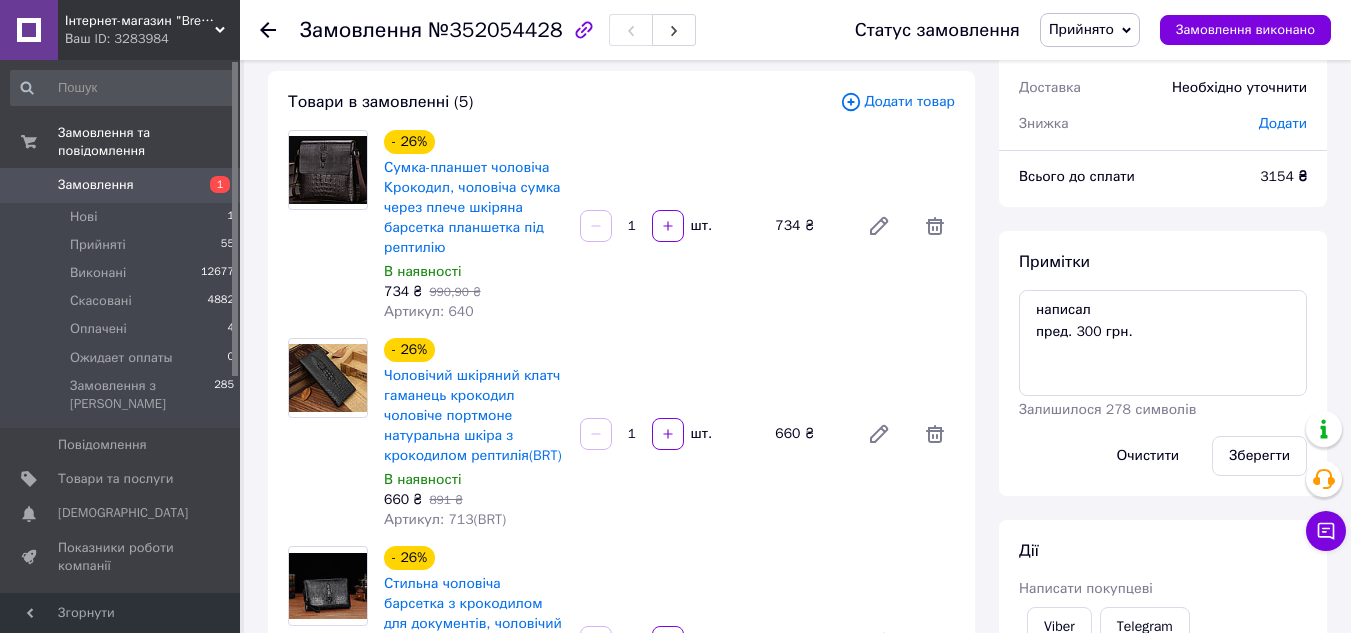 scroll, scrollTop: 0, scrollLeft: 0, axis: both 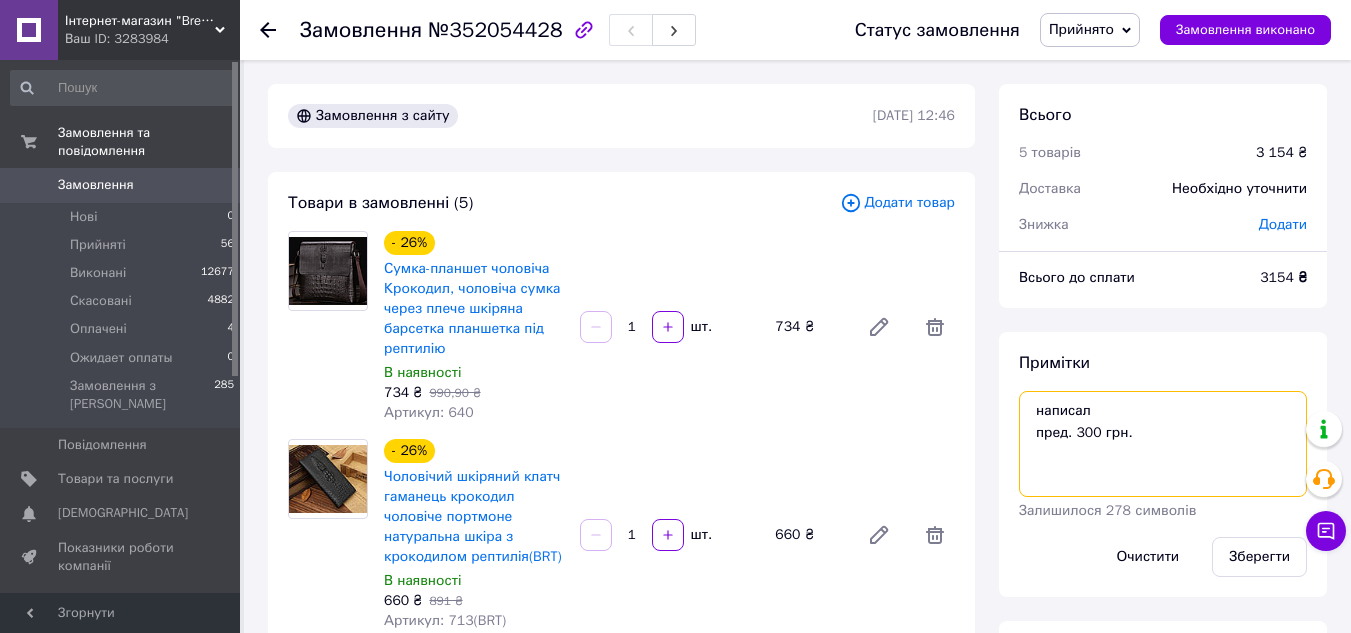 click on "написал
пред. 300 грн." at bounding box center [1163, 444] 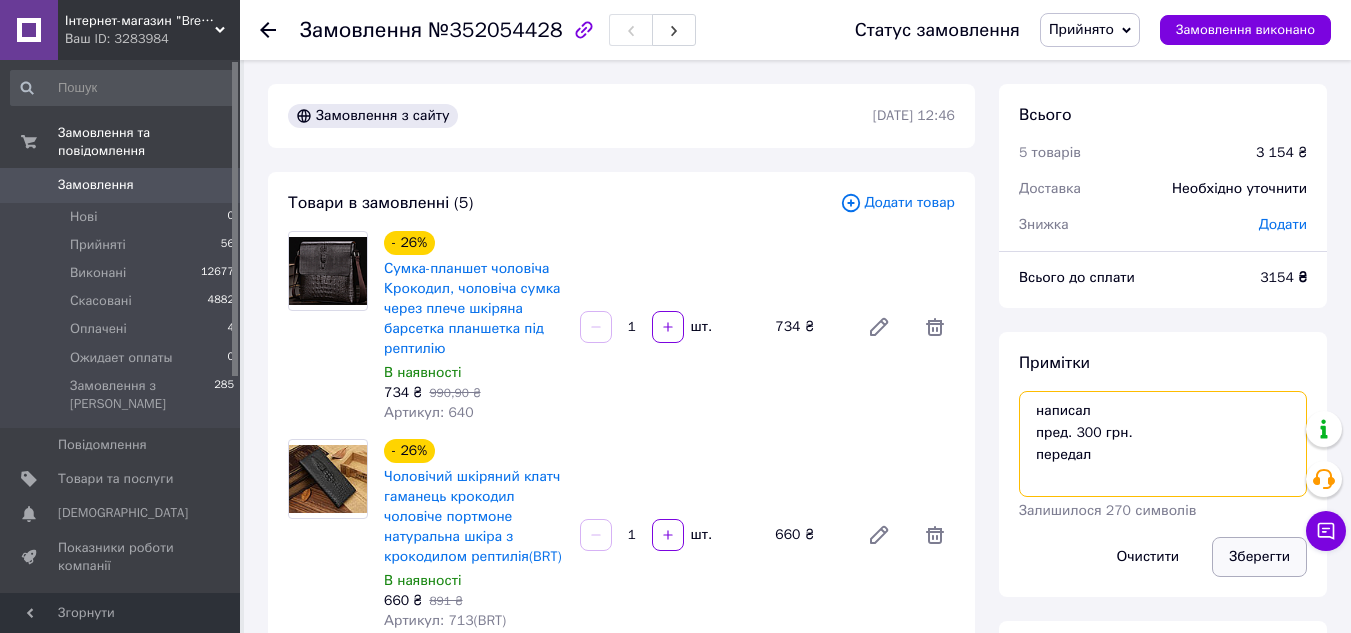 type on "написал
пред. 300 грн.
передал" 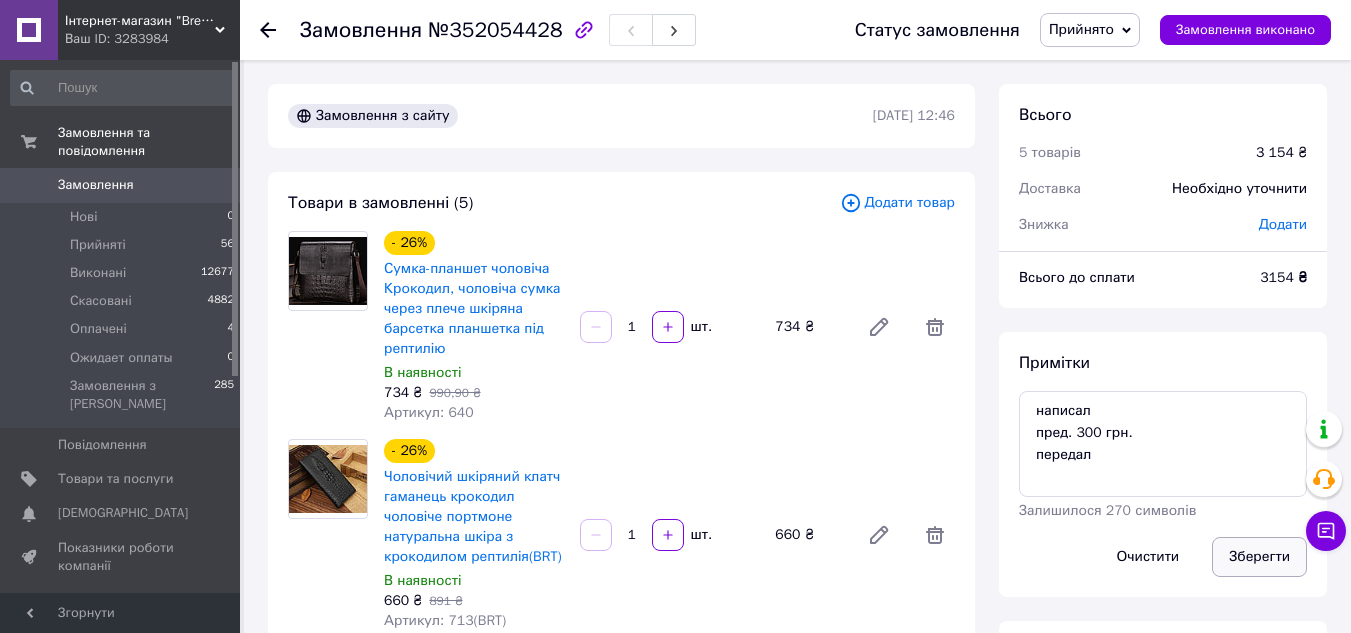 click on "Зберегти" at bounding box center (1259, 557) 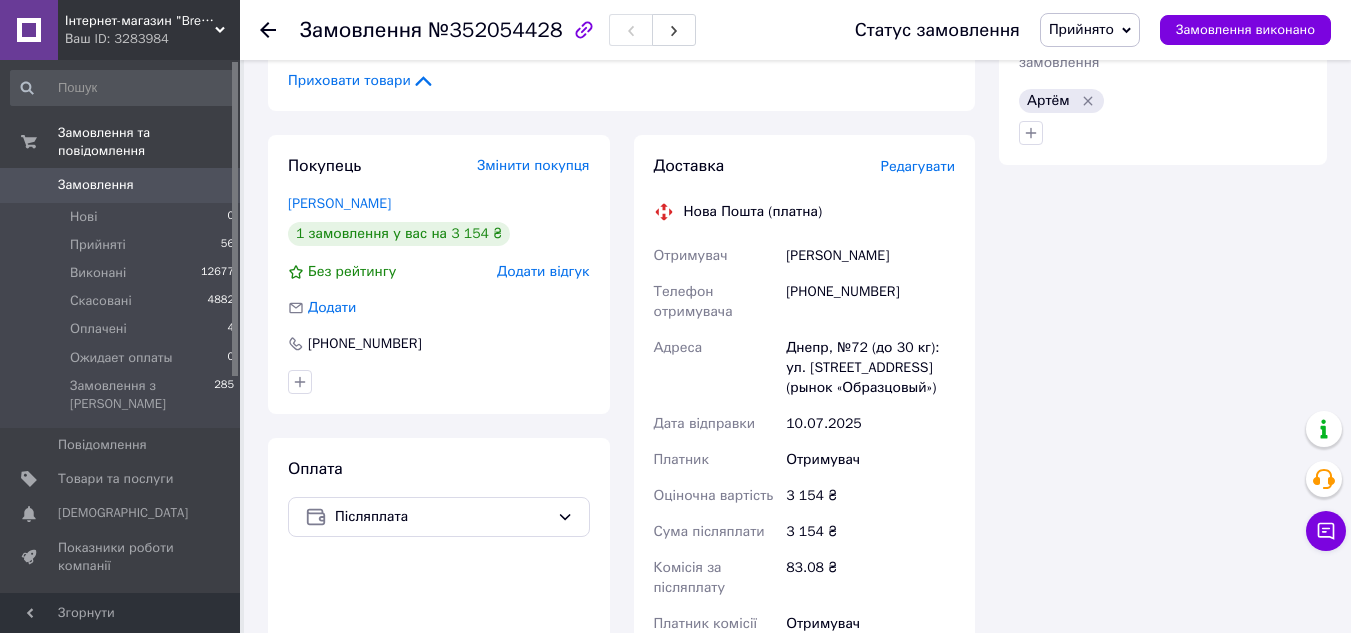 scroll, scrollTop: 1200, scrollLeft: 0, axis: vertical 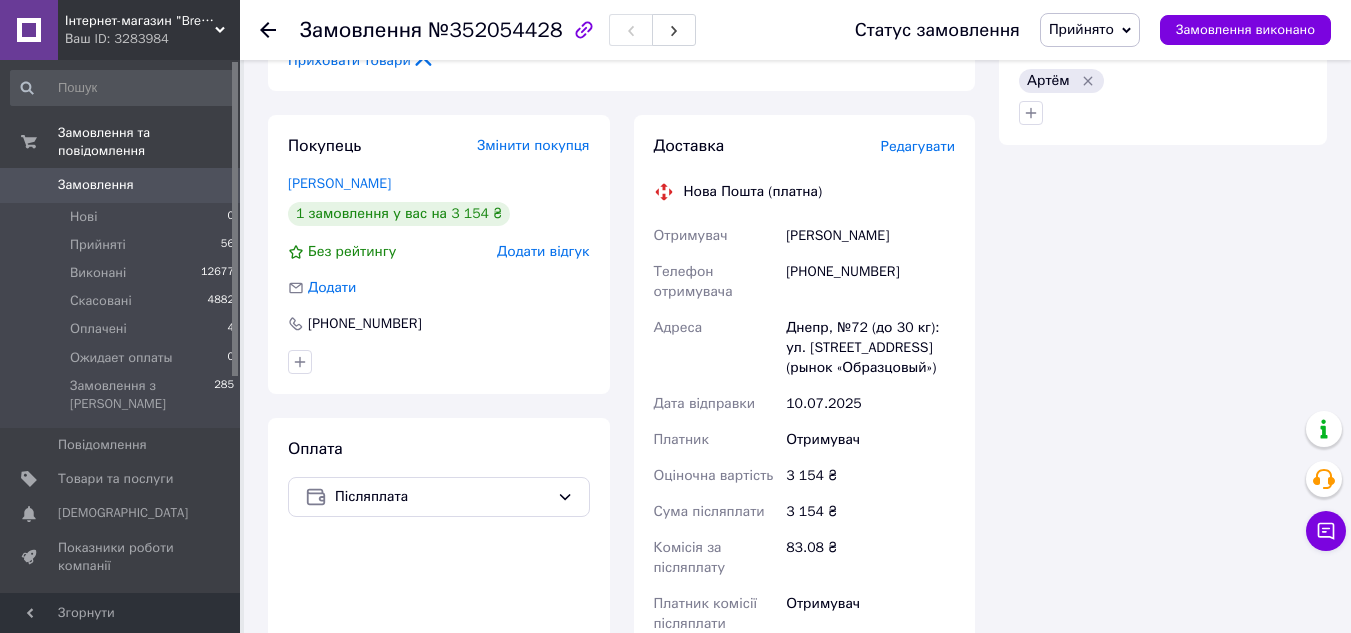 click on "[PHONE_NUMBER]" at bounding box center (870, 282) 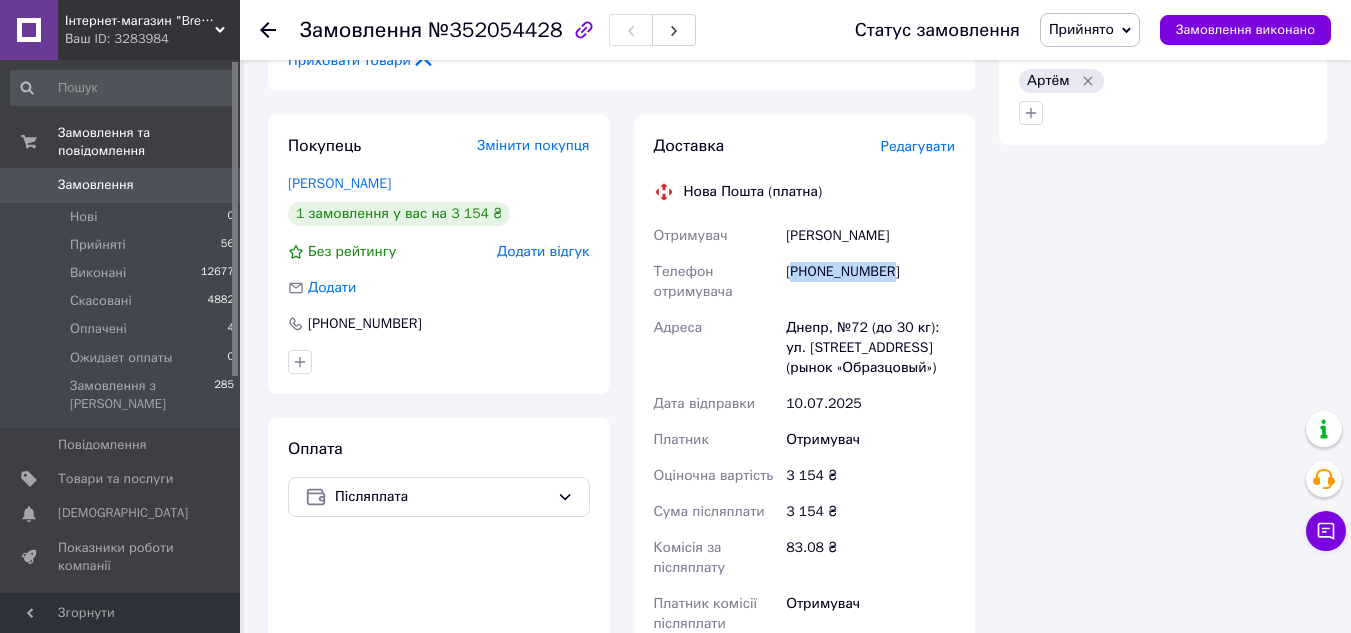 click on "[PHONE_NUMBER]" at bounding box center [870, 282] 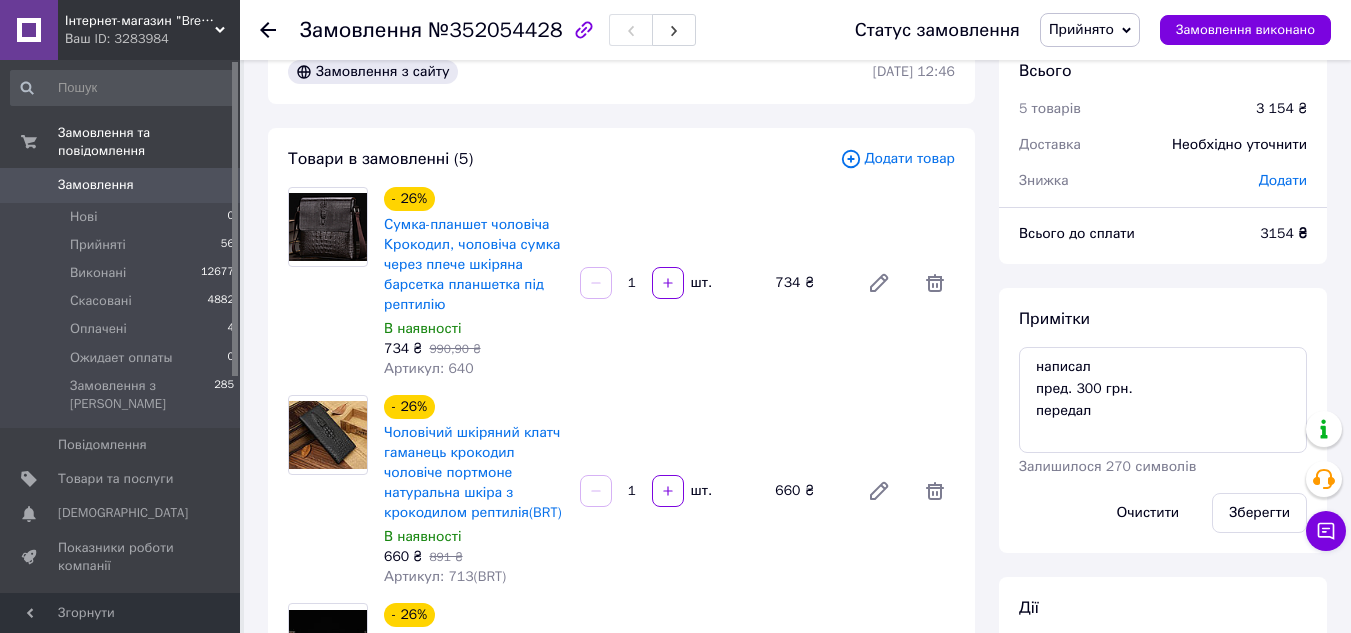 scroll, scrollTop: 0, scrollLeft: 0, axis: both 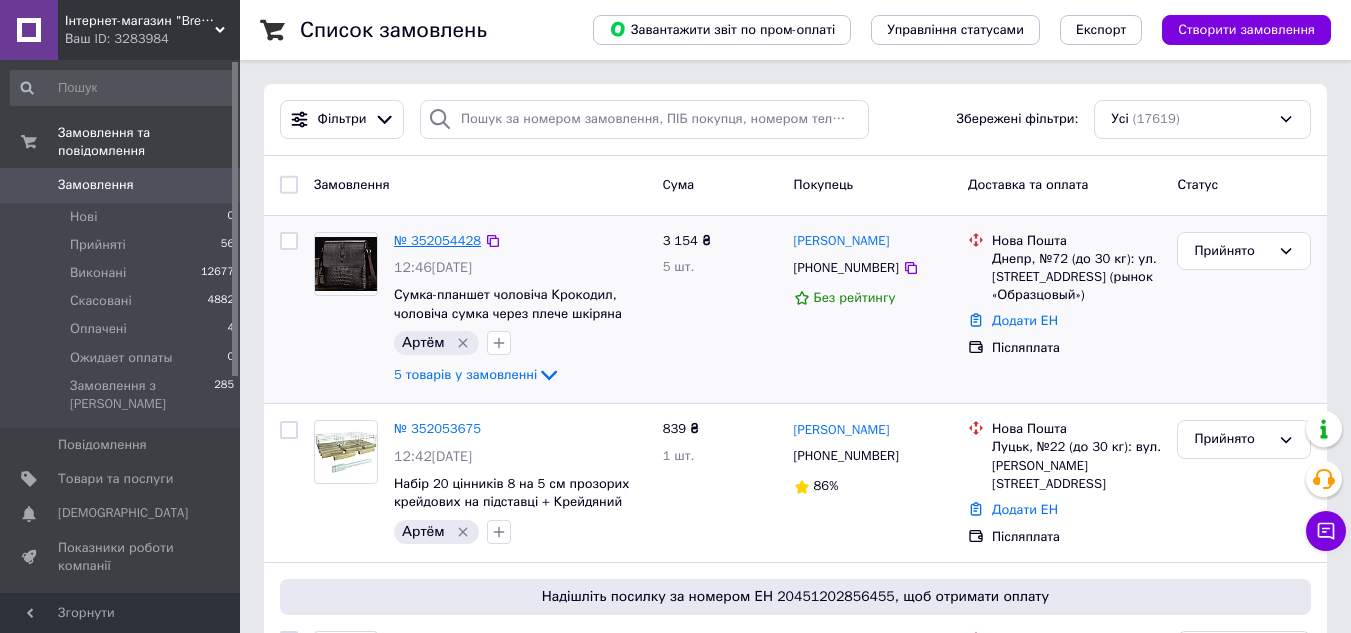 click on "№ 352054428" at bounding box center [437, 240] 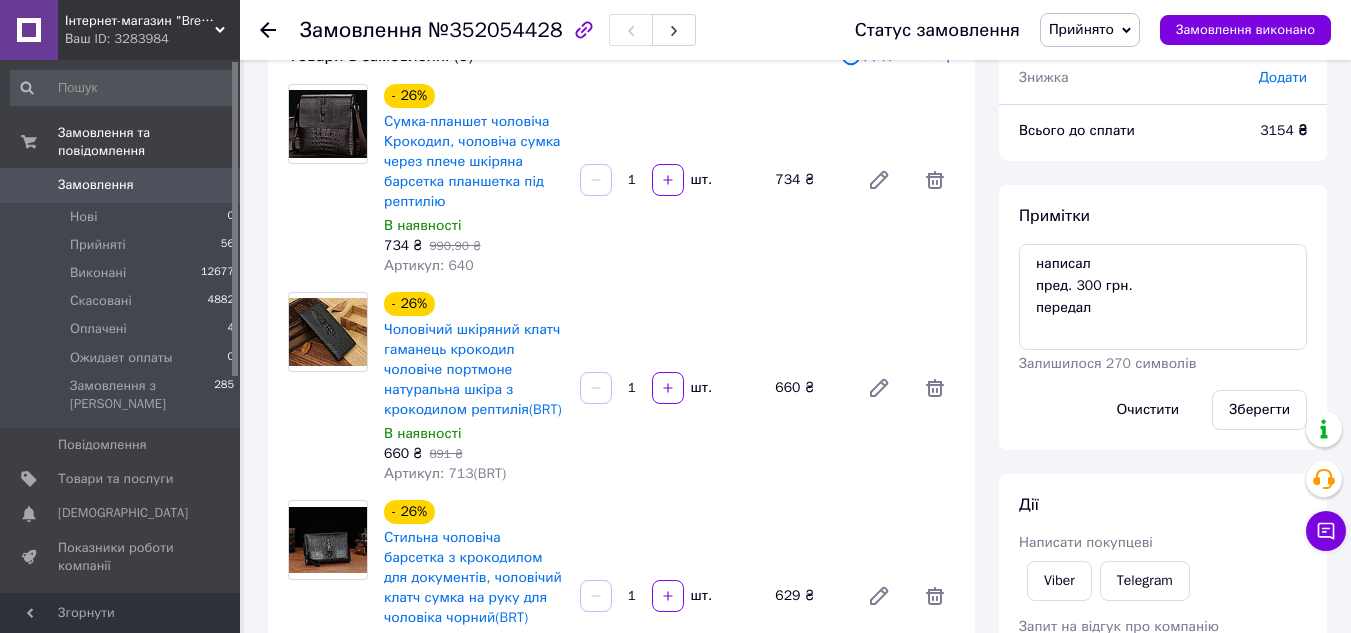 scroll, scrollTop: 0, scrollLeft: 0, axis: both 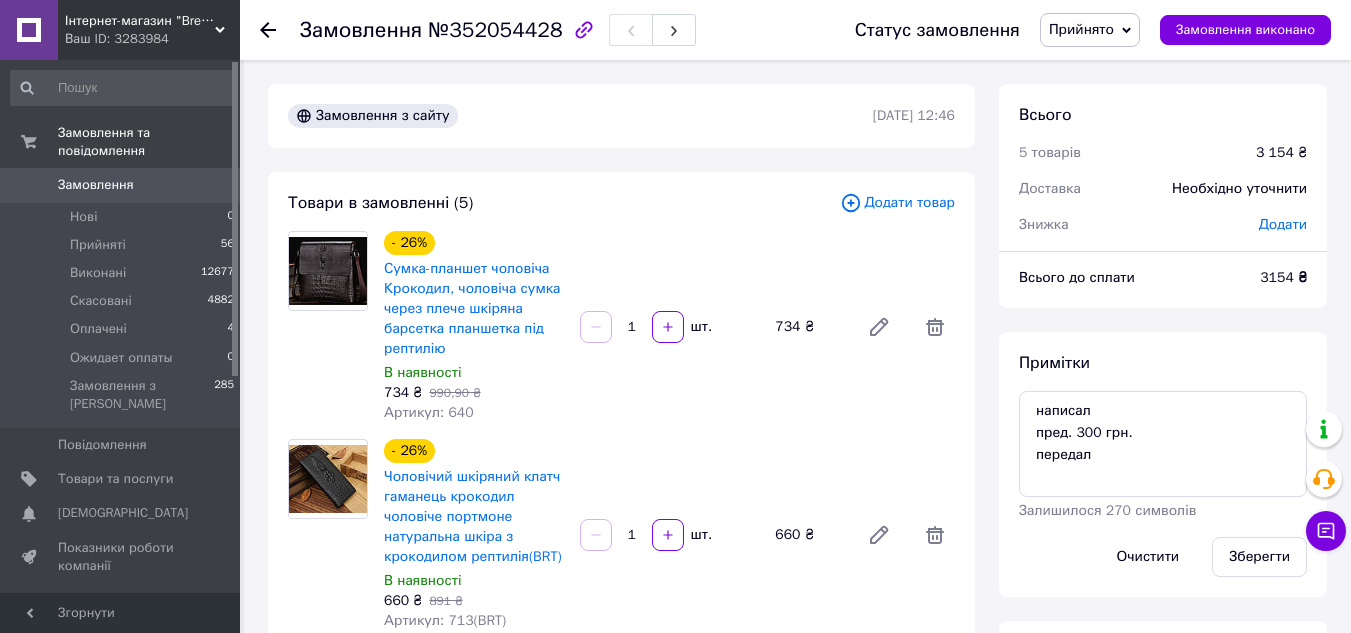 click on "Додати товар" at bounding box center [897, 203] 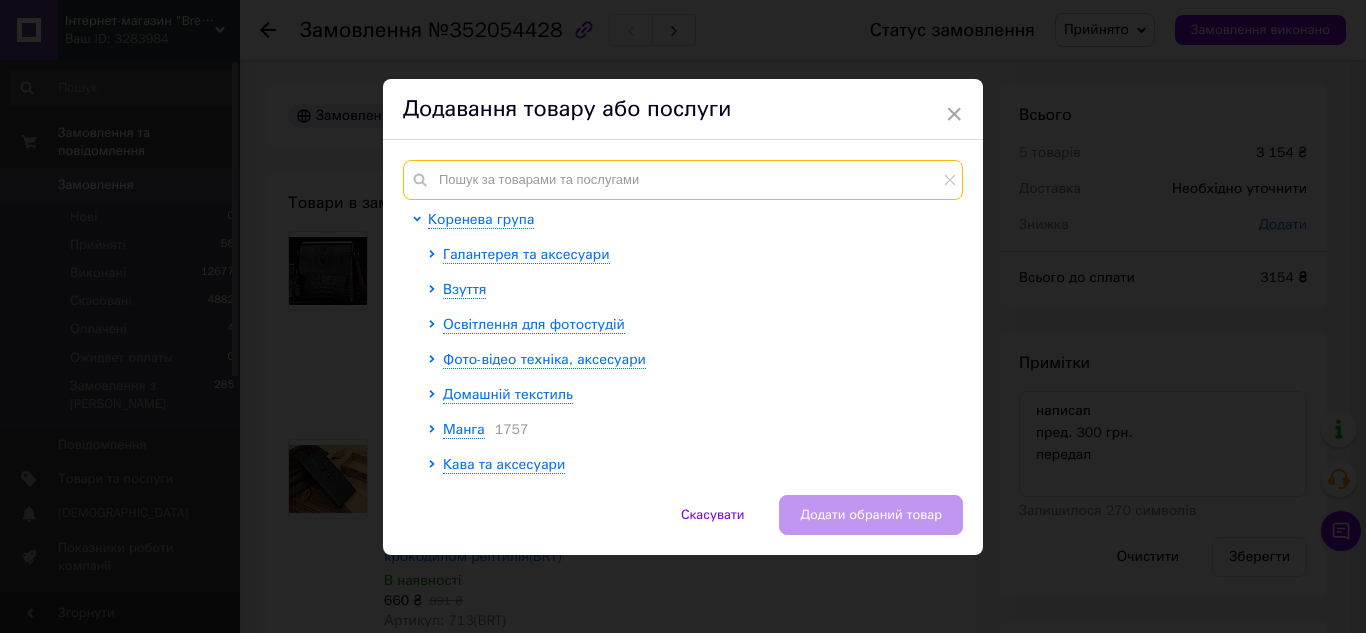 click at bounding box center (683, 180) 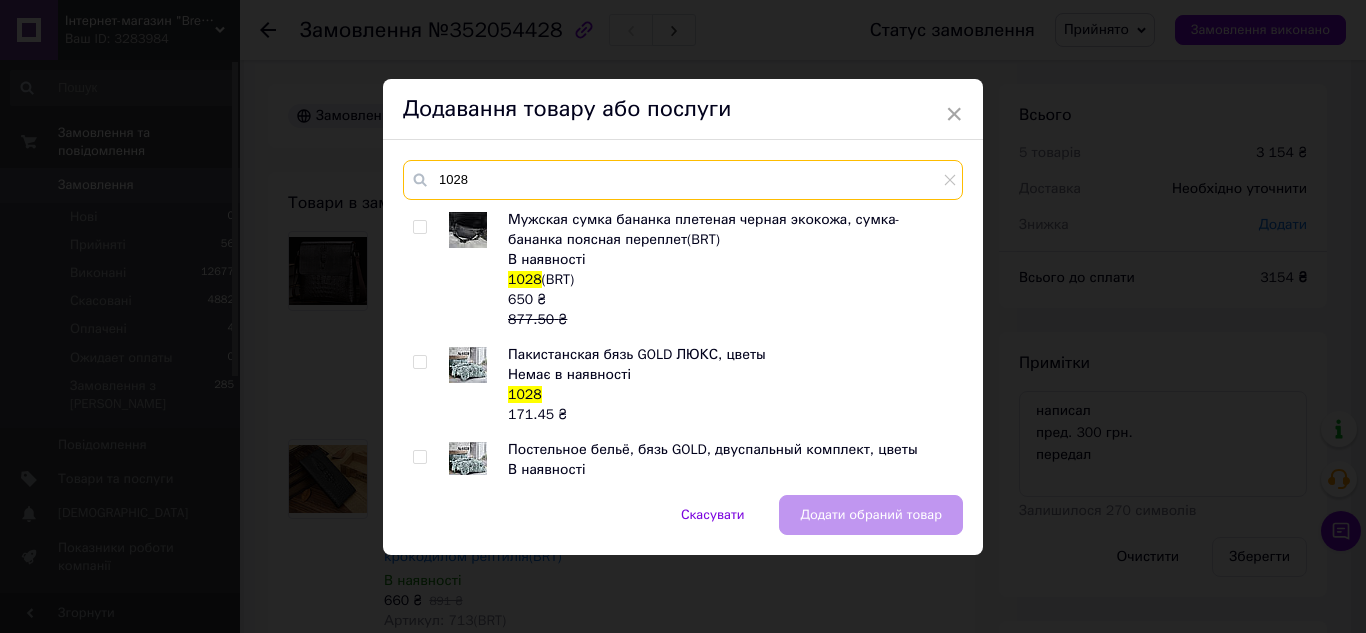 type on "1028" 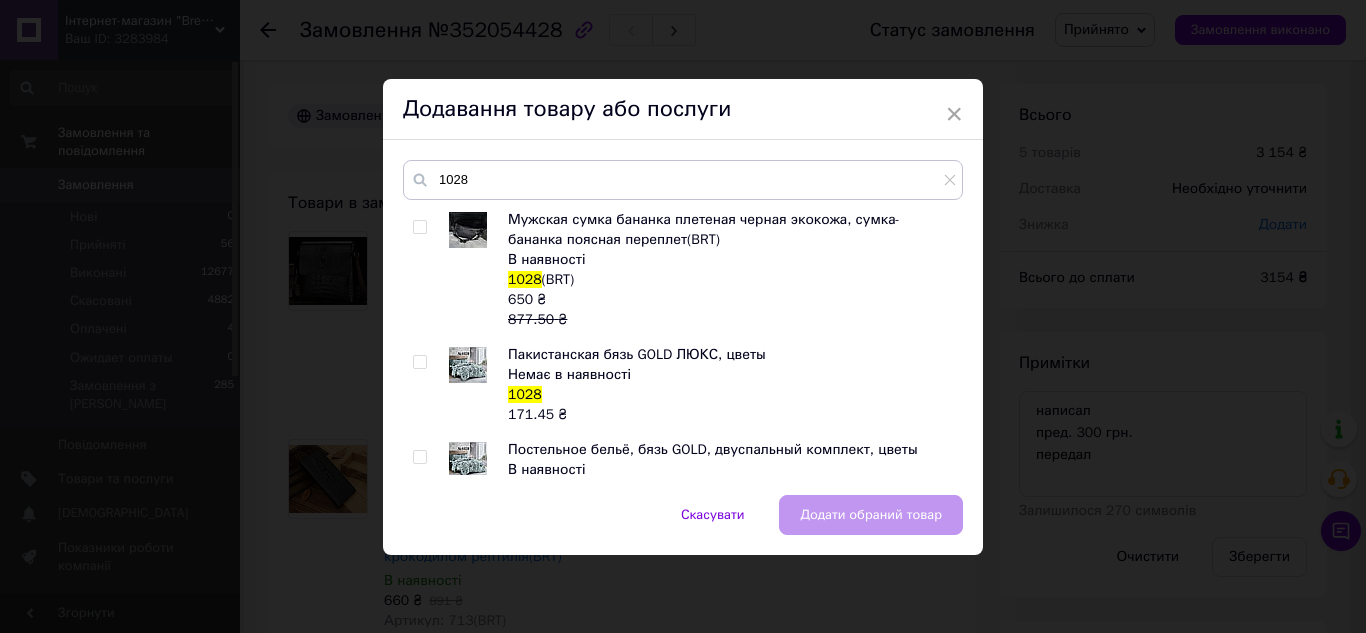 click at bounding box center [419, 227] 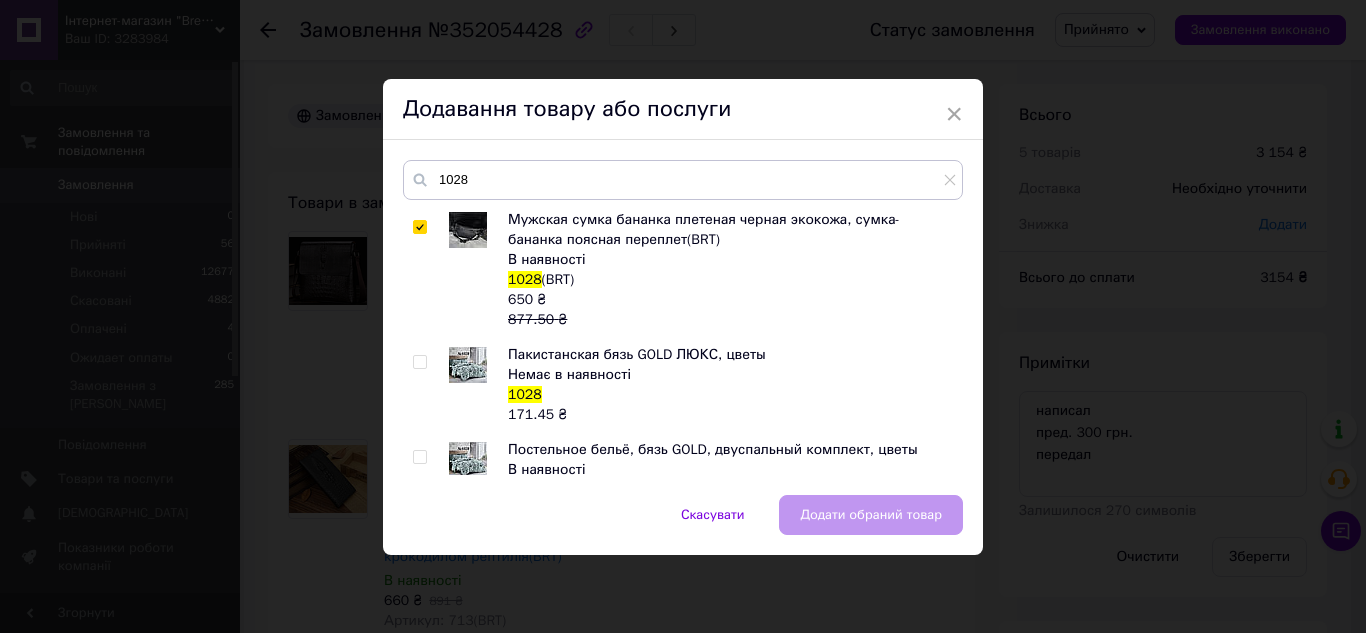 checkbox on "true" 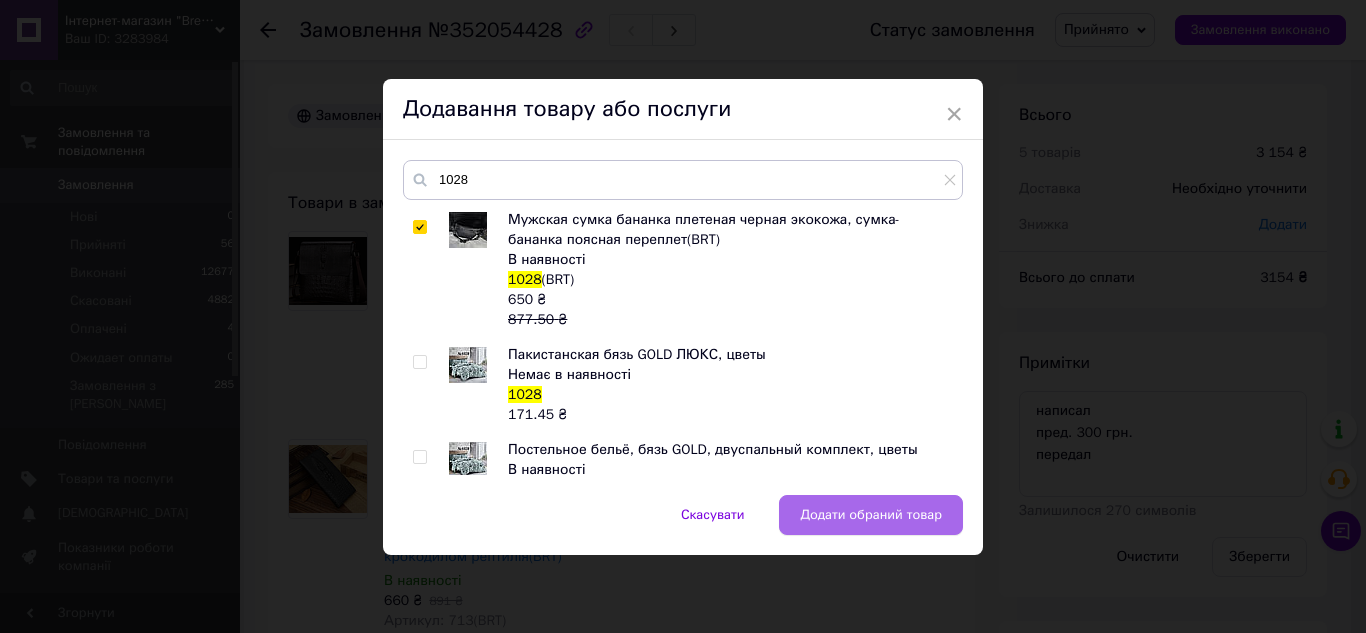click on "Додати обраний товар" at bounding box center [871, 515] 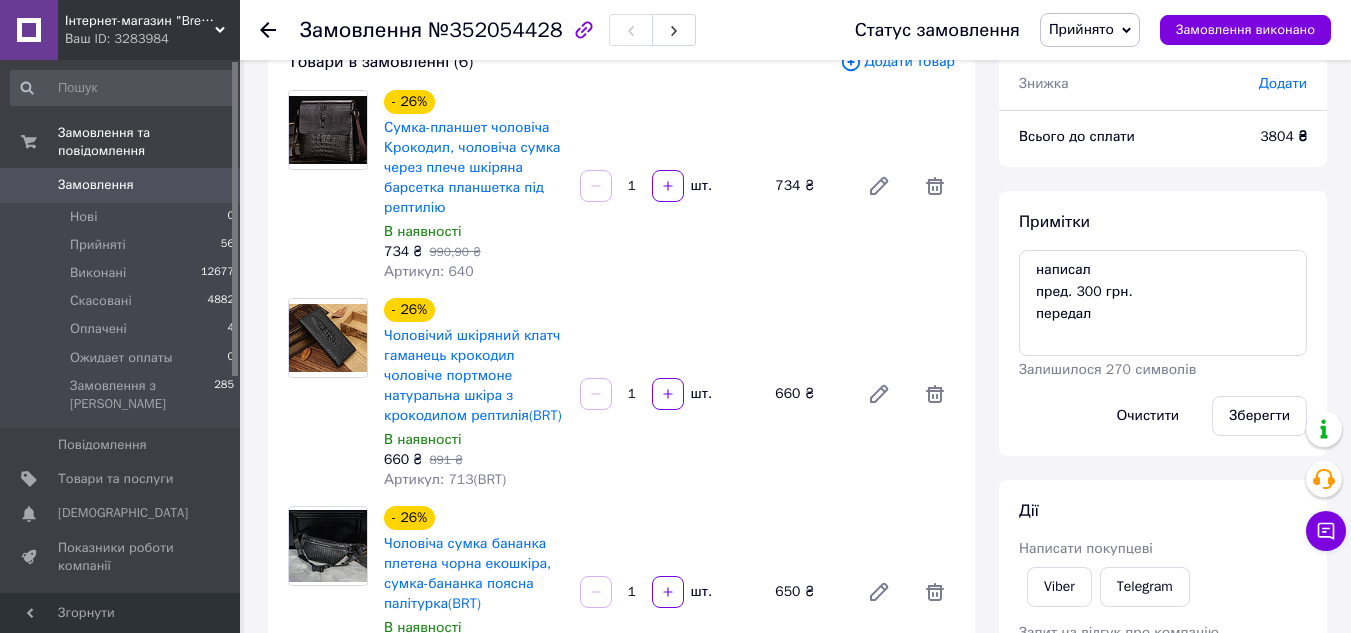 scroll, scrollTop: 0, scrollLeft: 0, axis: both 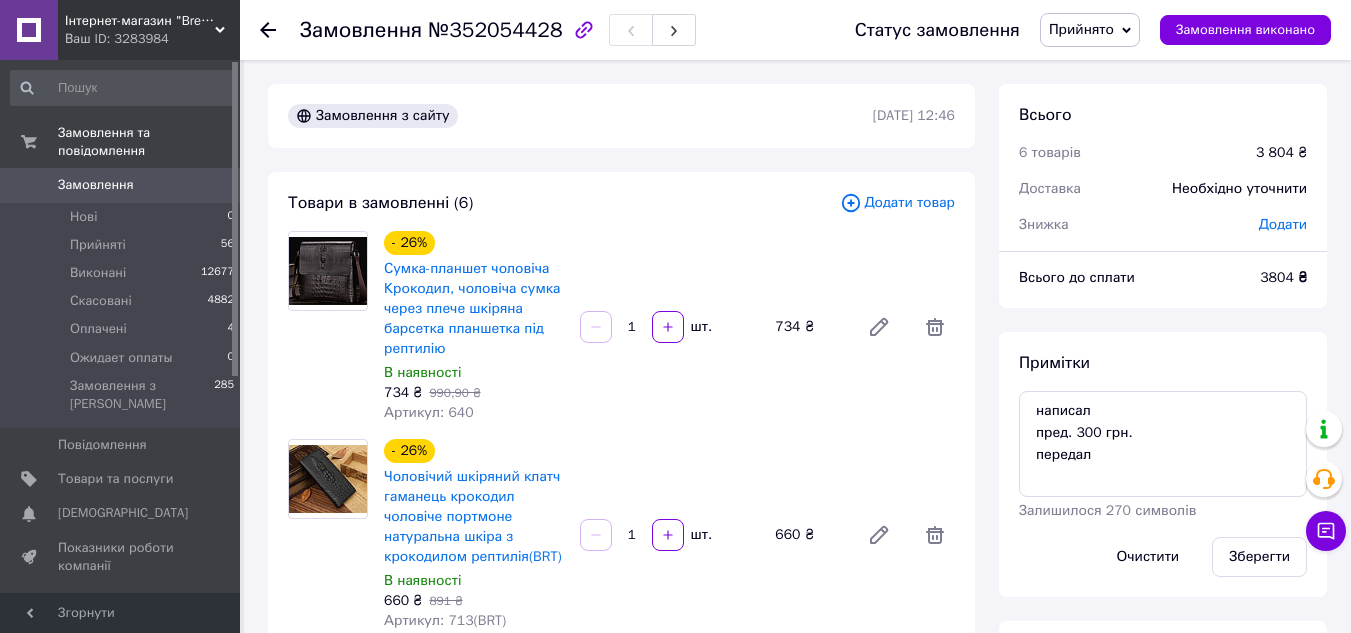 click on "Замовлення" at bounding box center [96, 185] 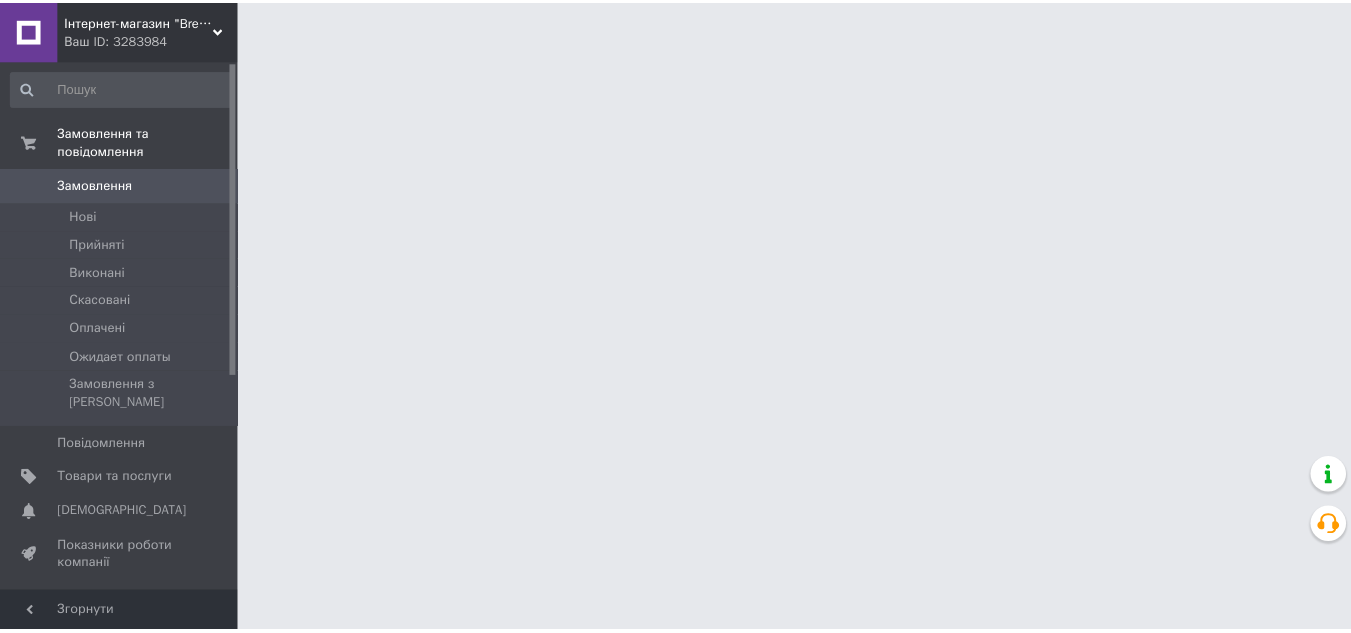 scroll, scrollTop: 0, scrollLeft: 0, axis: both 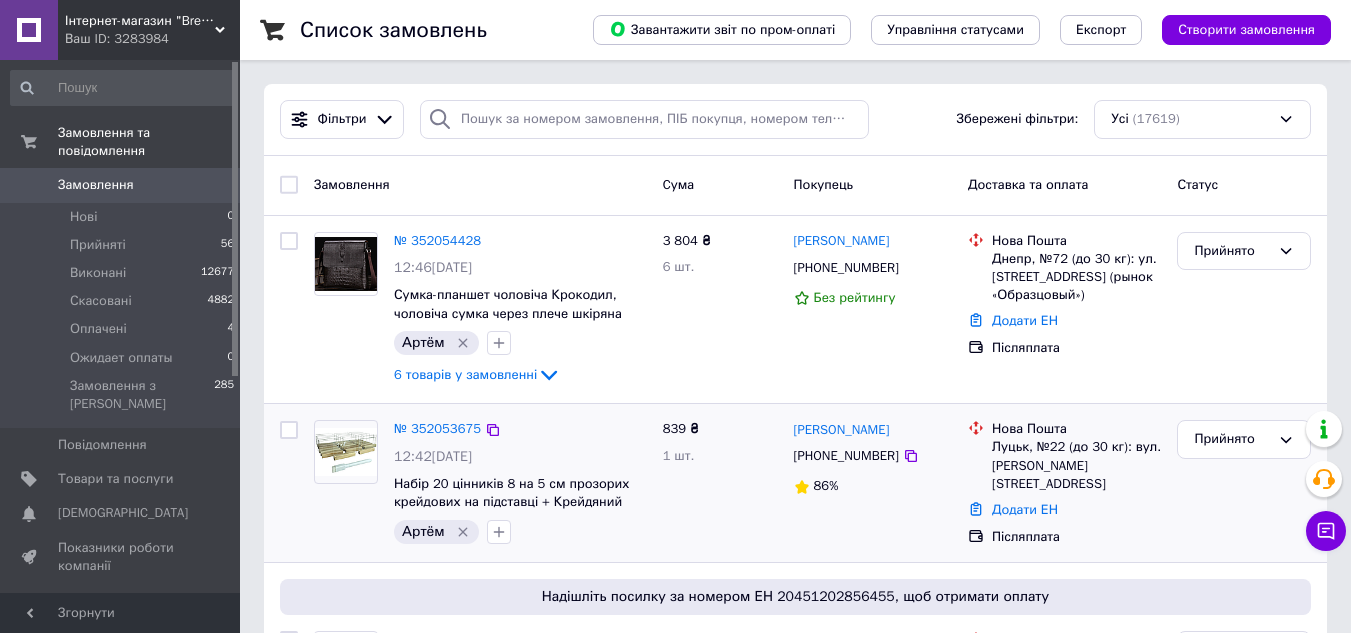 click on "839 ₴ 1 шт." at bounding box center (720, 483) 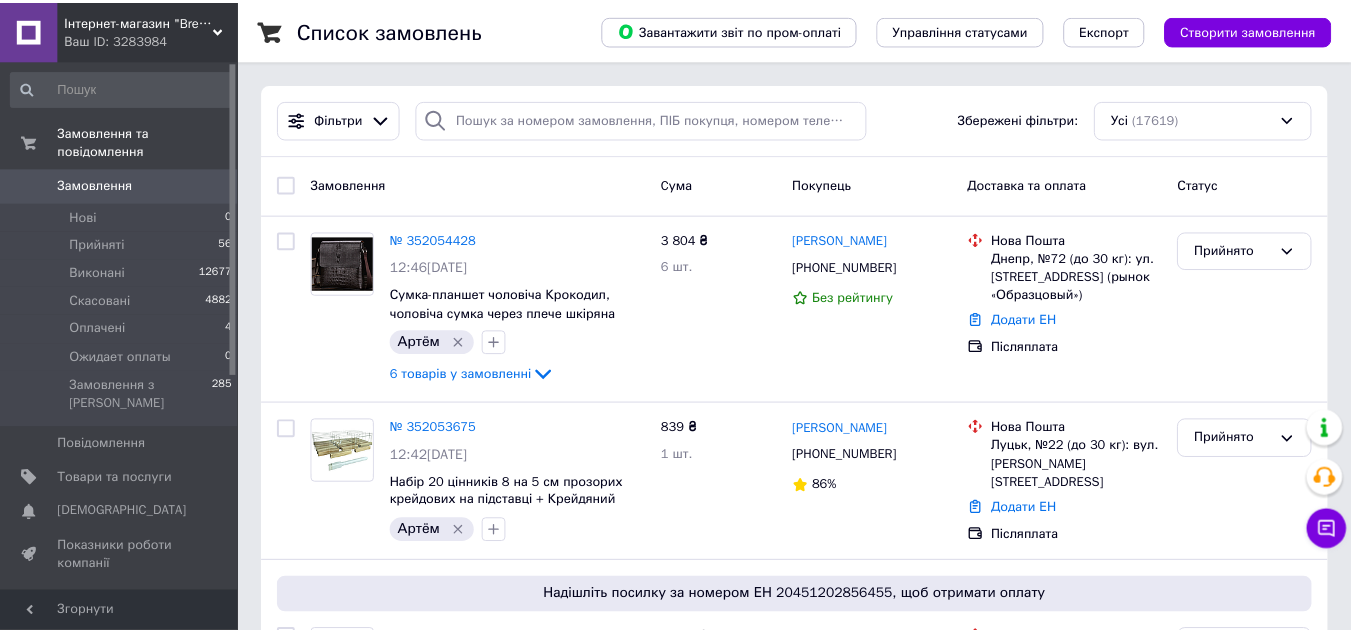 scroll, scrollTop: 0, scrollLeft: 0, axis: both 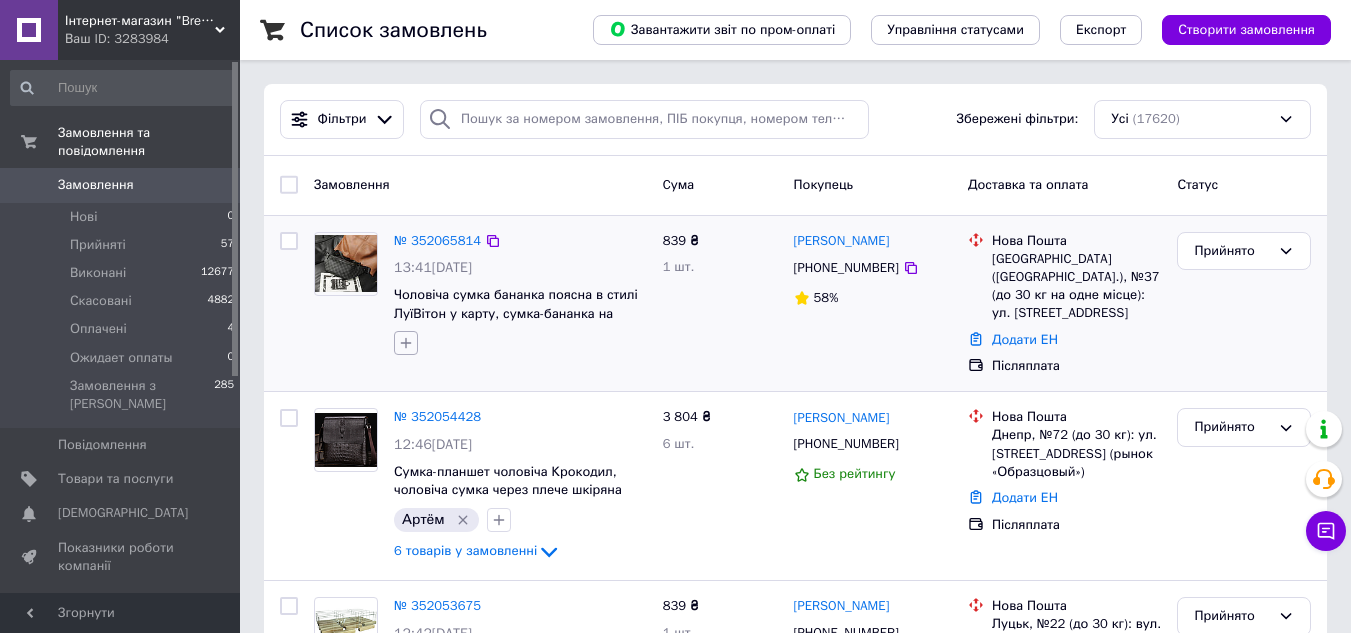 click 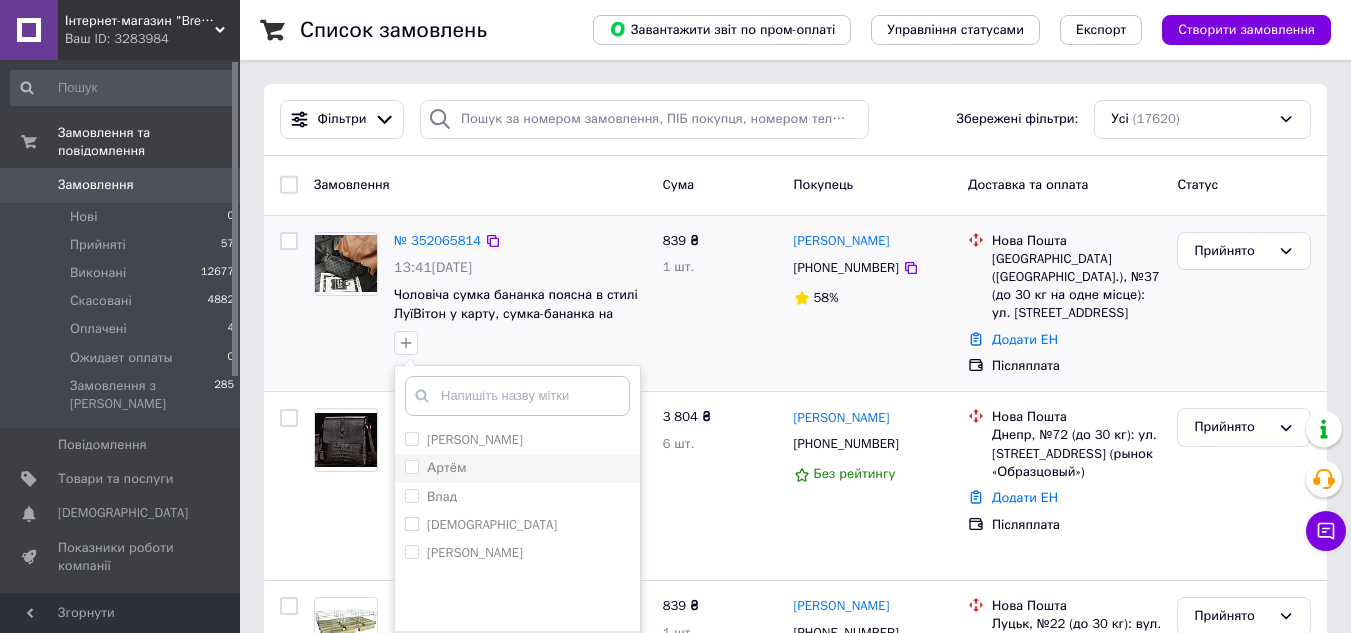click on "Артём" at bounding box center (411, 466) 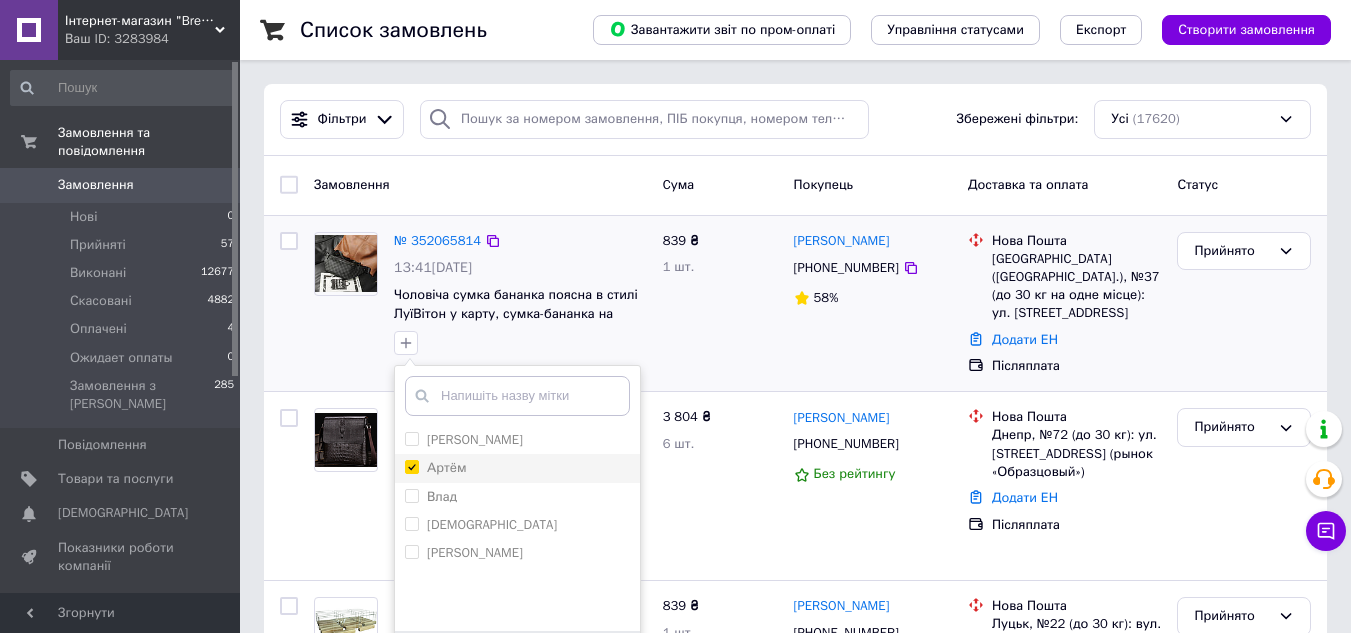 checkbox on "true" 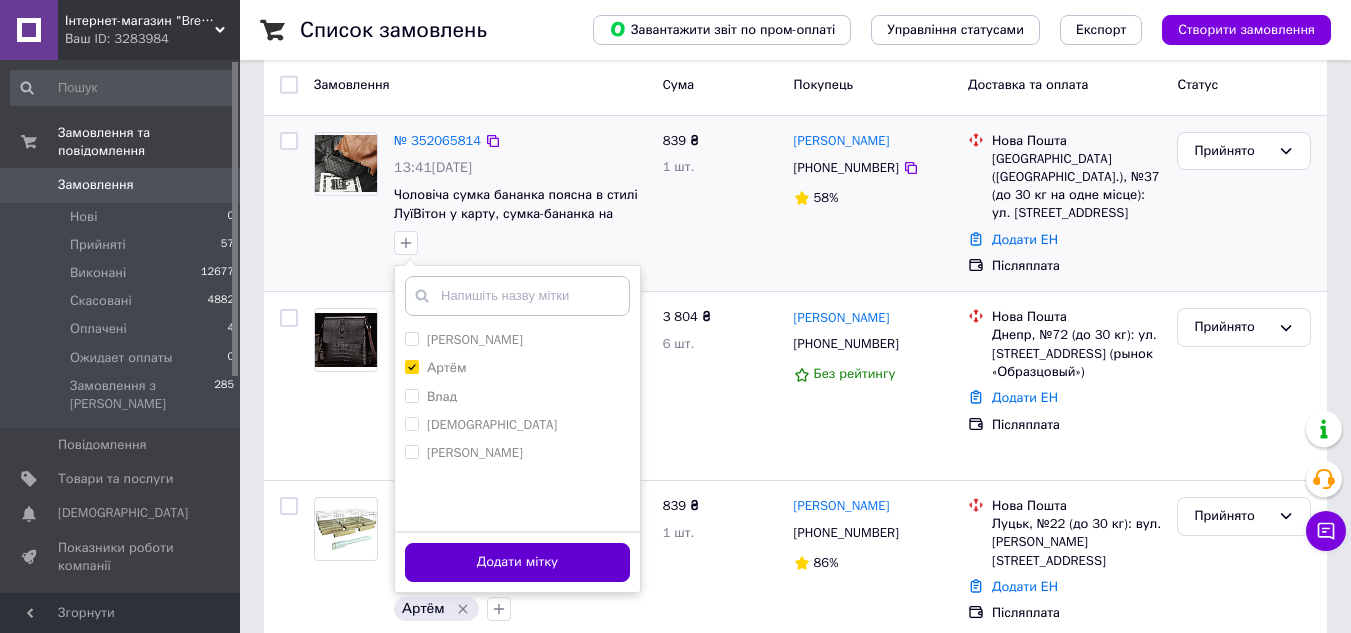 click on "Додати мітку" at bounding box center (517, 562) 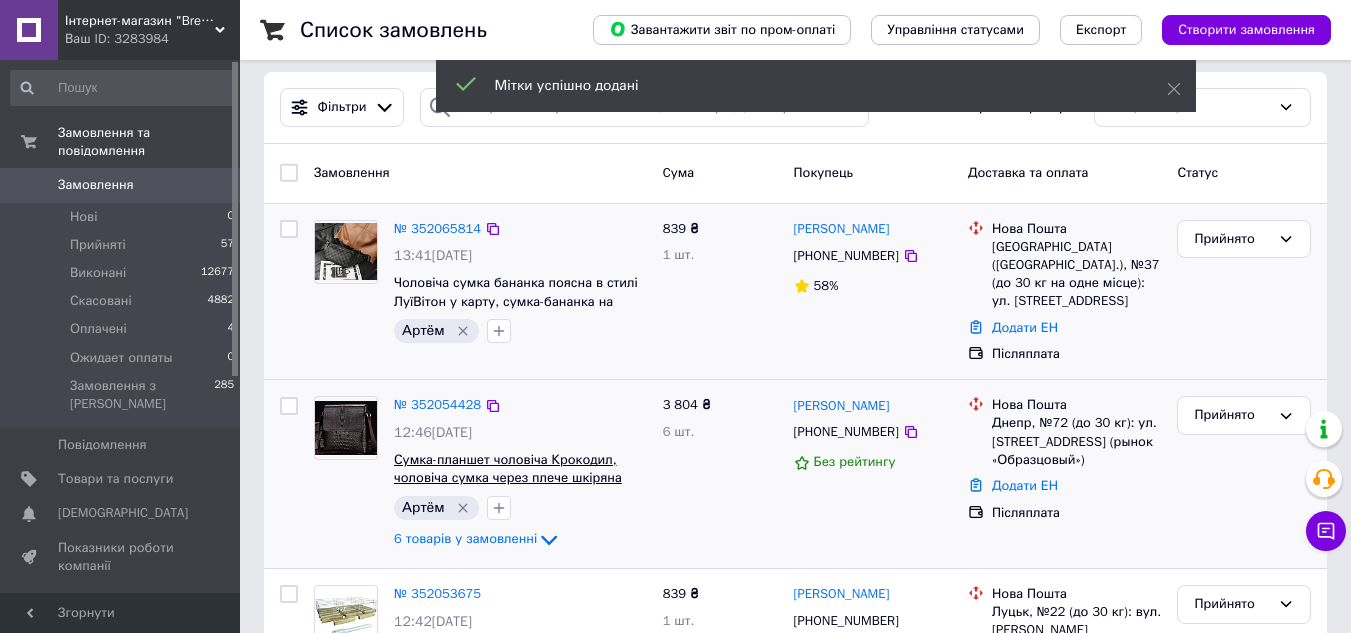 scroll, scrollTop: 0, scrollLeft: 0, axis: both 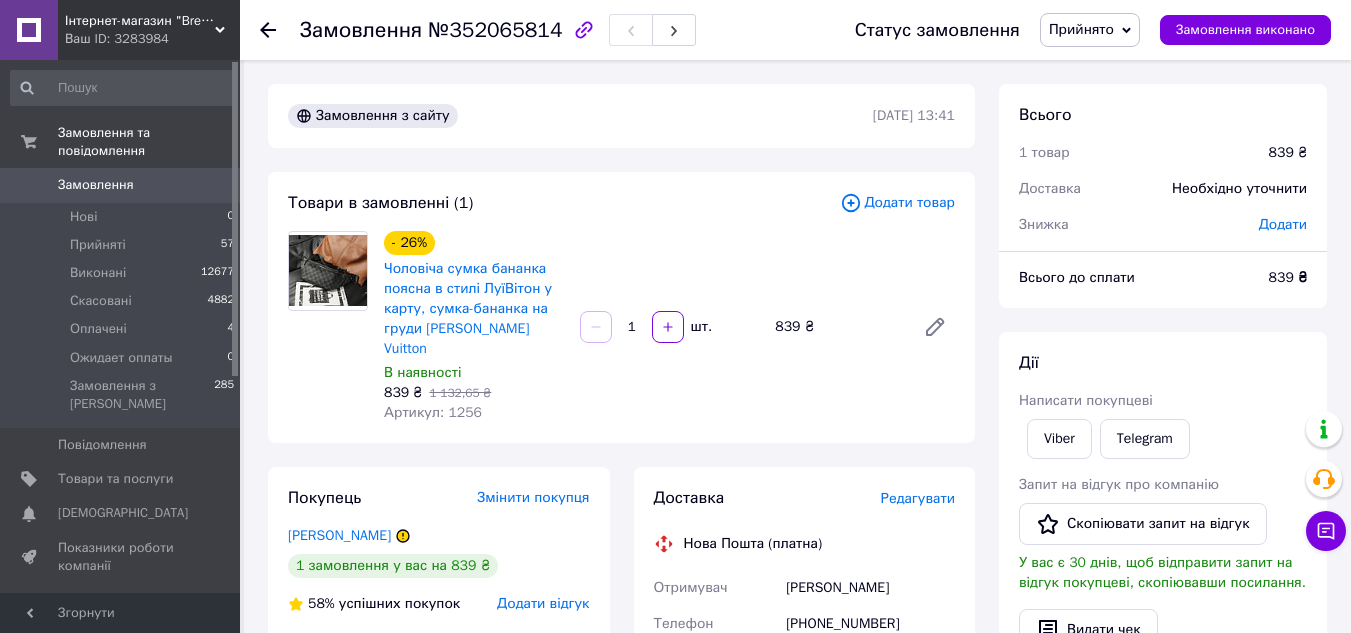 click on "Артикул: 1256" at bounding box center [433, 412] 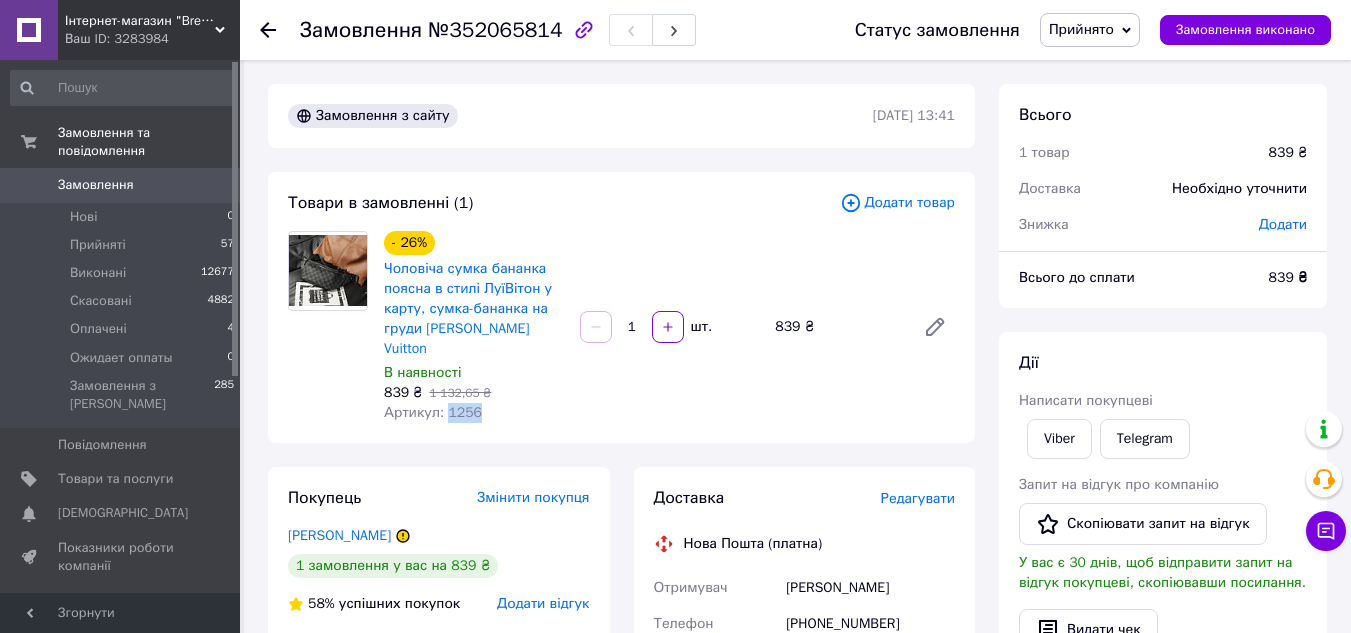 click on "Артикул: 1256" at bounding box center [433, 412] 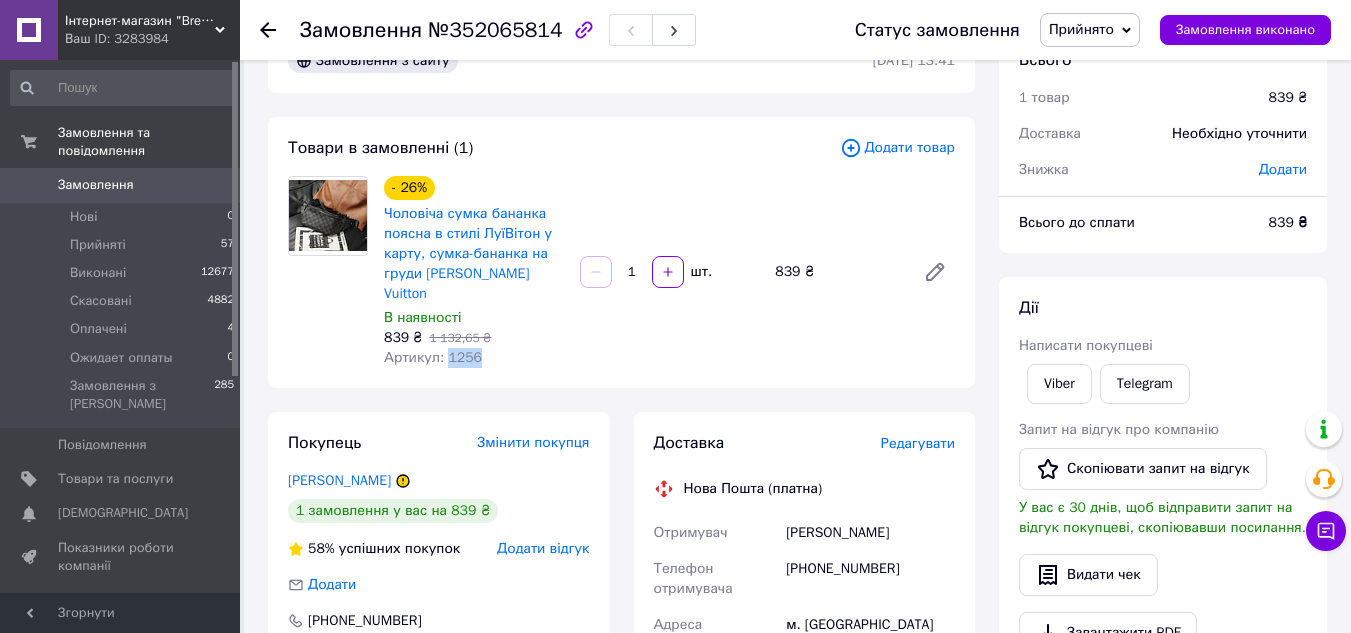 scroll, scrollTop: 200, scrollLeft: 0, axis: vertical 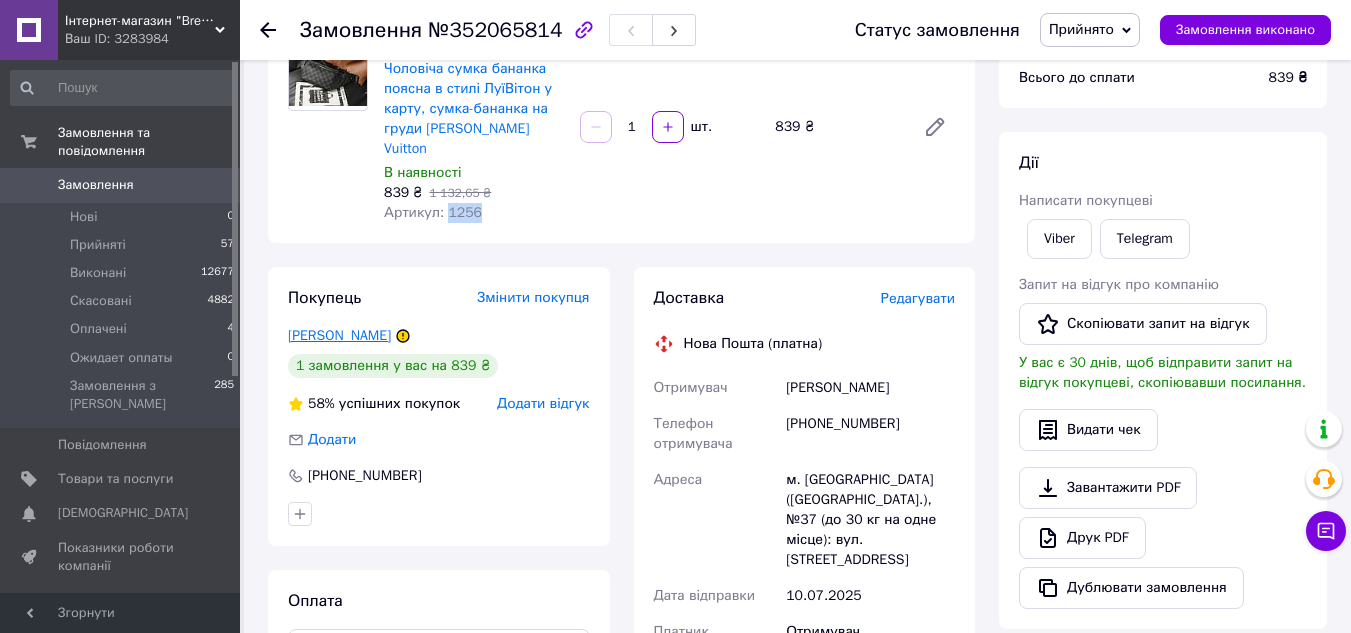 click on "Заславская Алана" at bounding box center (339, 335) 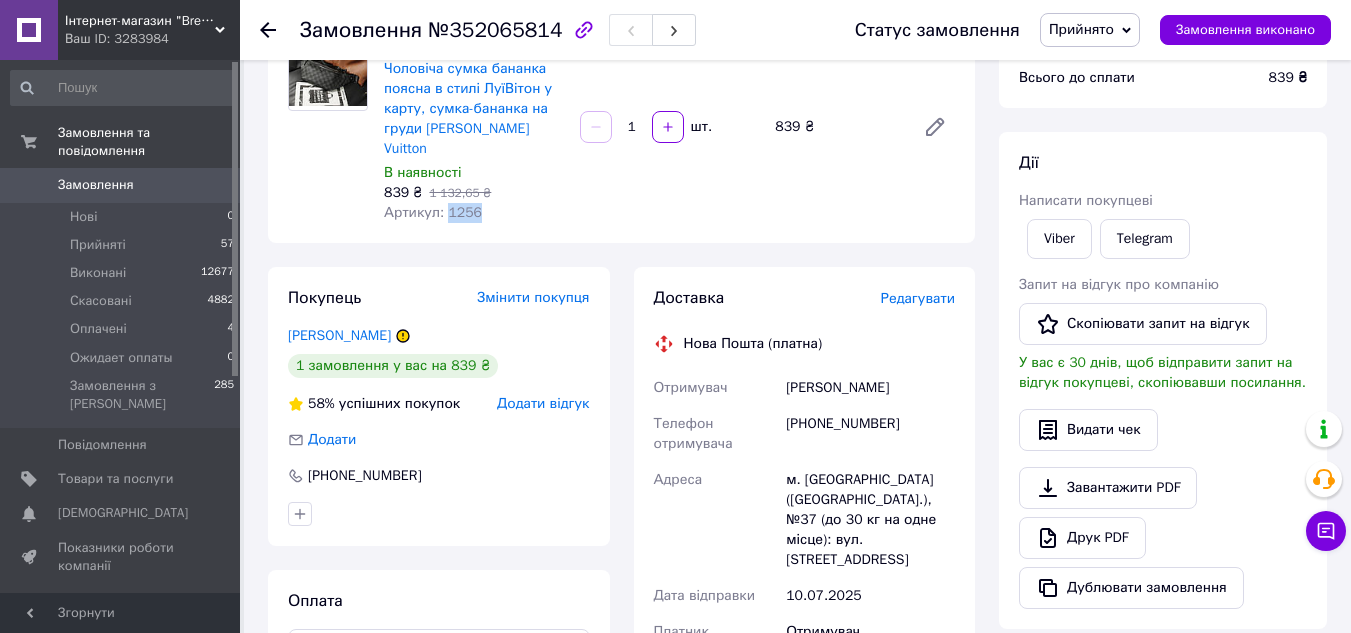 scroll, scrollTop: 0, scrollLeft: 0, axis: both 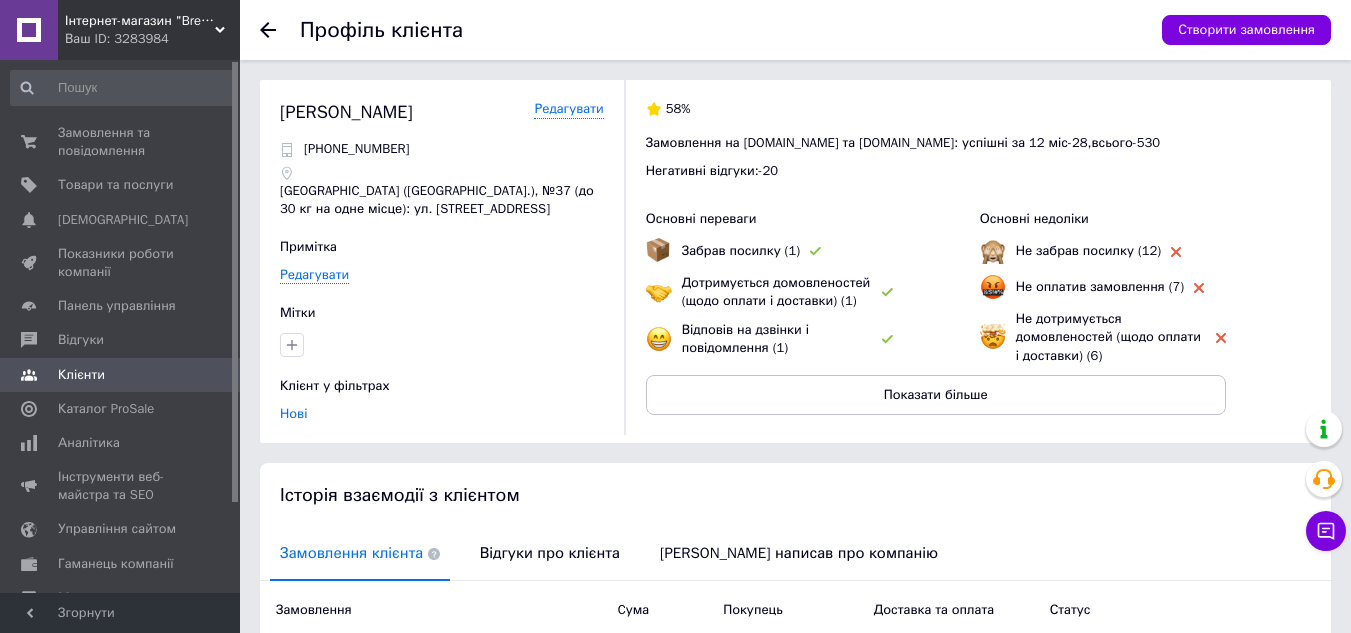 click 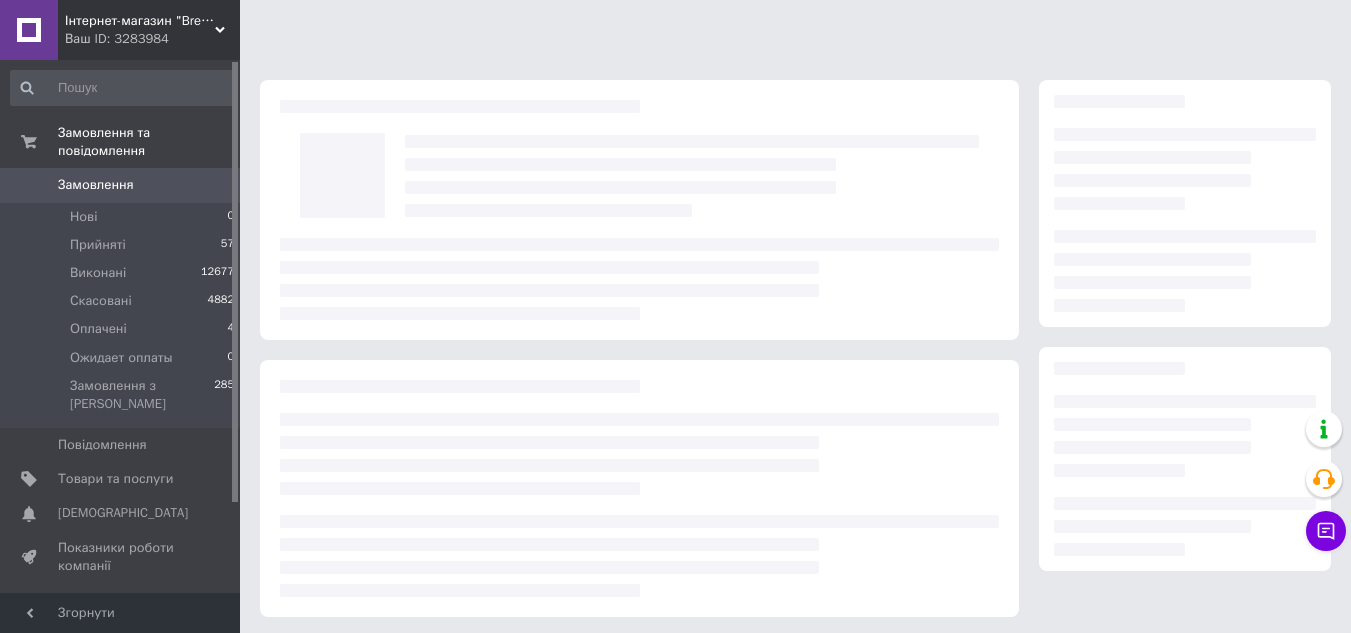 scroll, scrollTop: 200, scrollLeft: 0, axis: vertical 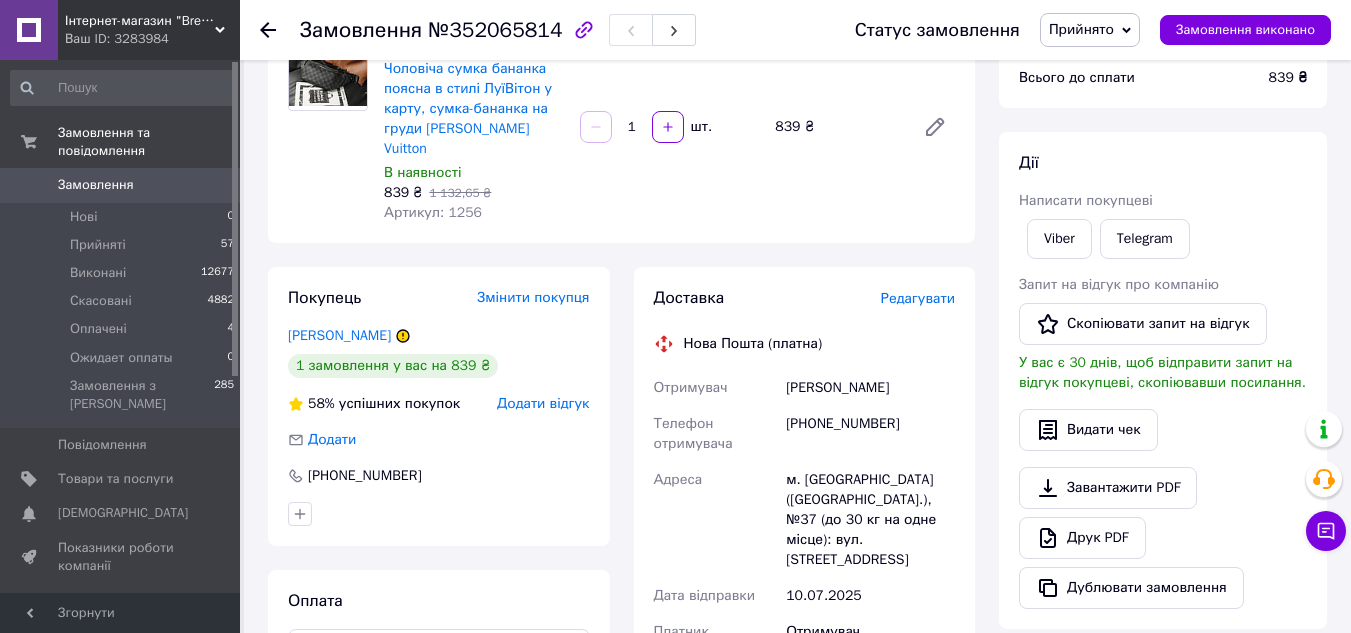 click on "[PHONE_NUMBER]" at bounding box center [870, 434] 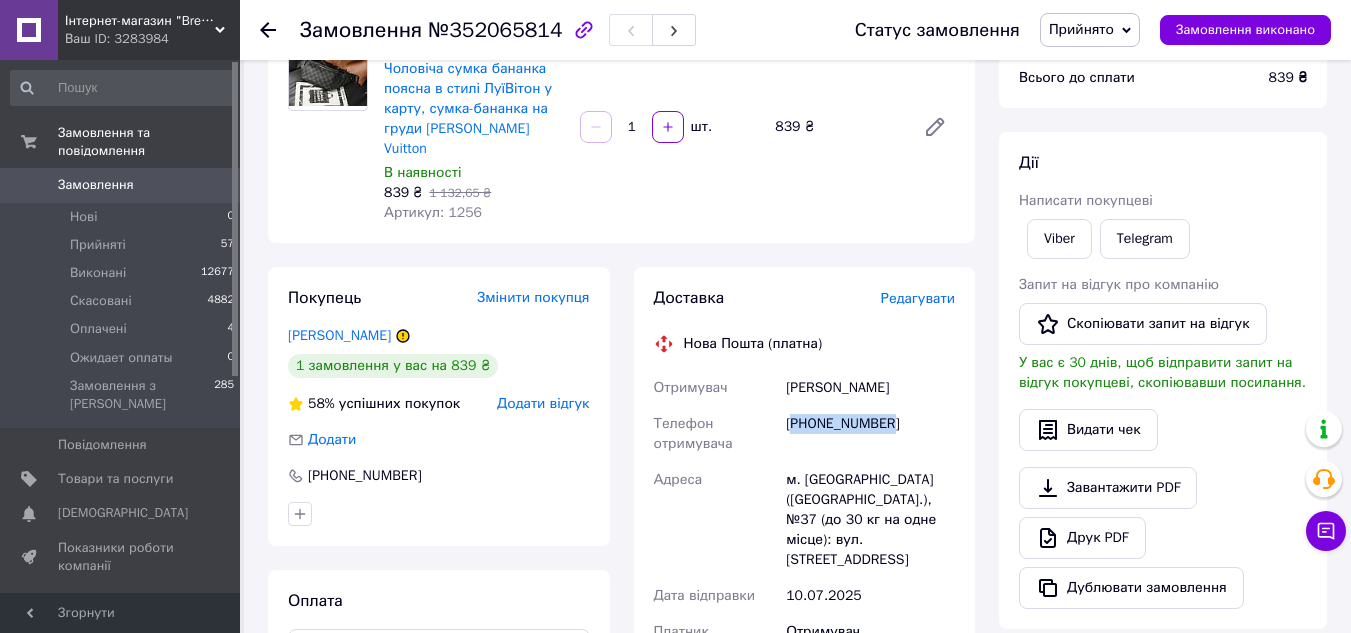 click on "[PHONE_NUMBER]" at bounding box center (870, 434) 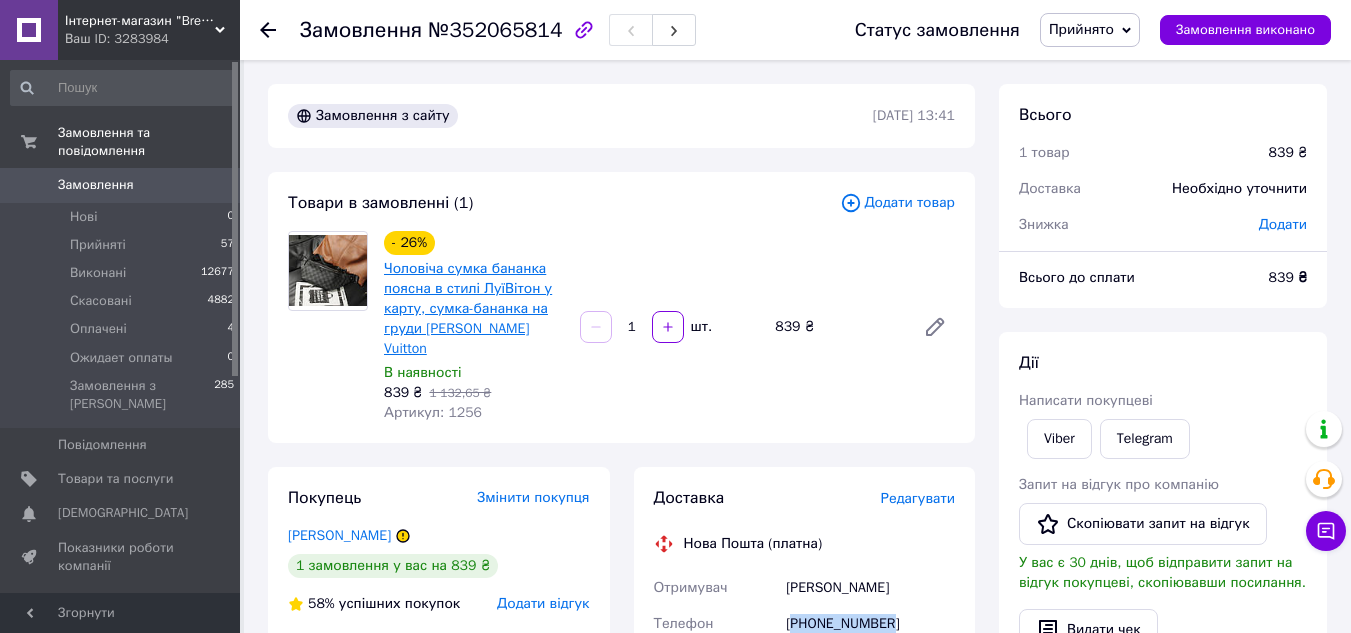 click on "Чоловіча сумка бананка поясна в стилі ЛуїВітон у карту, сумка-бананка на груди [PERSON_NAME] Vuitton" at bounding box center [468, 308] 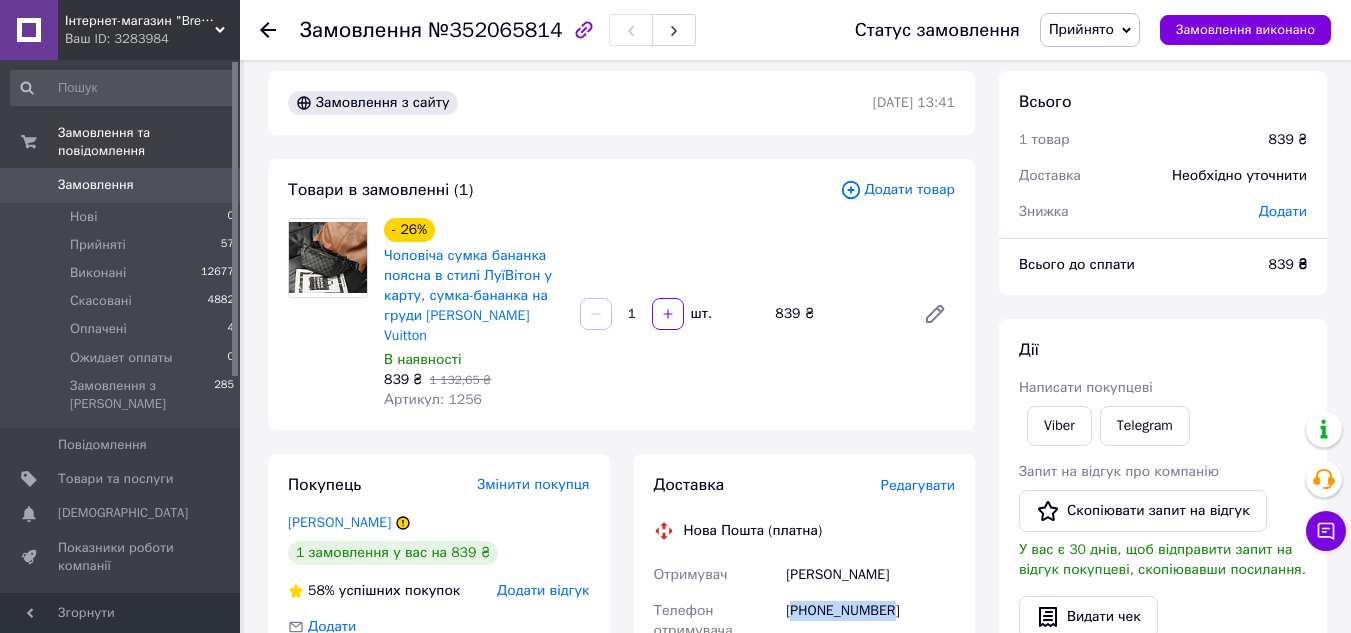 scroll, scrollTop: 200, scrollLeft: 0, axis: vertical 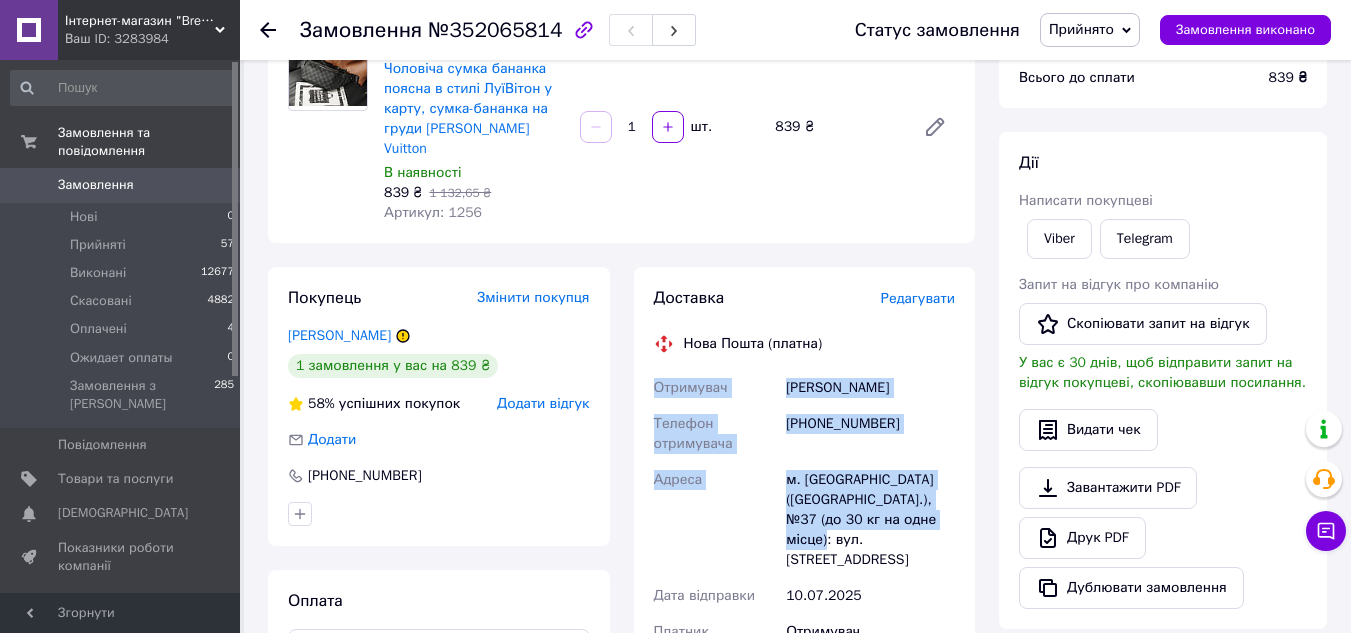 drag, startPoint x: 653, startPoint y: 370, endPoint x: 944, endPoint y: 511, distance: 323.36047 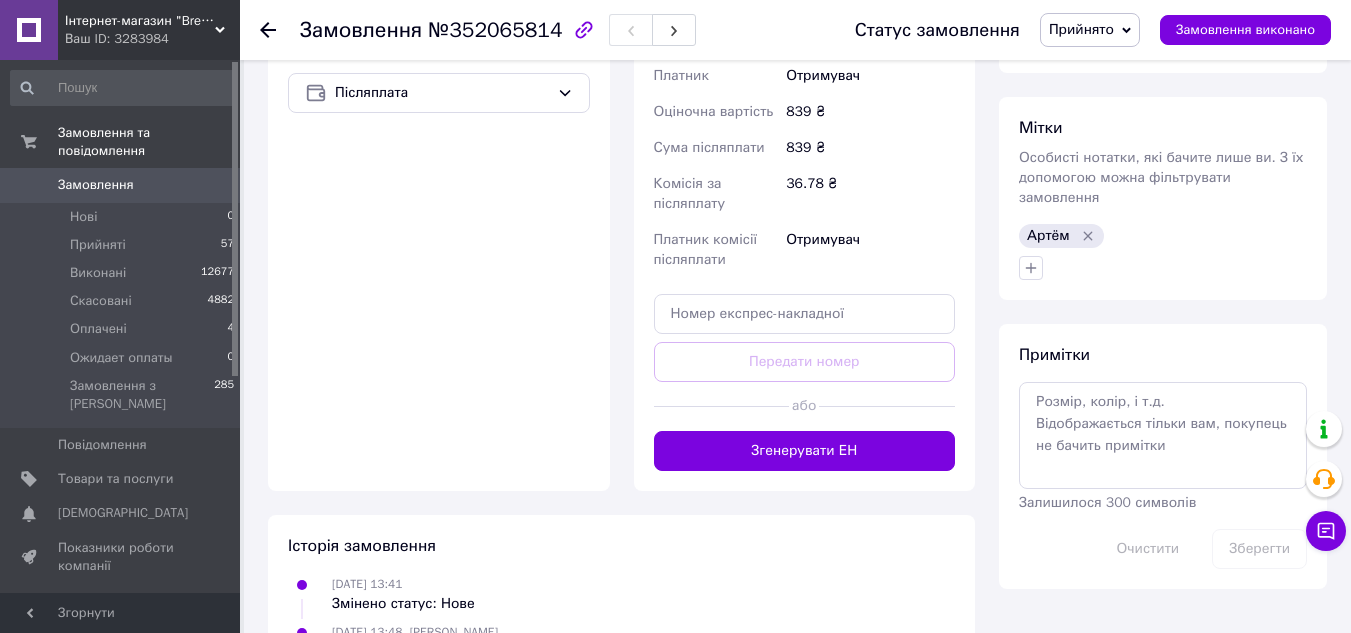 scroll, scrollTop: 769, scrollLeft: 0, axis: vertical 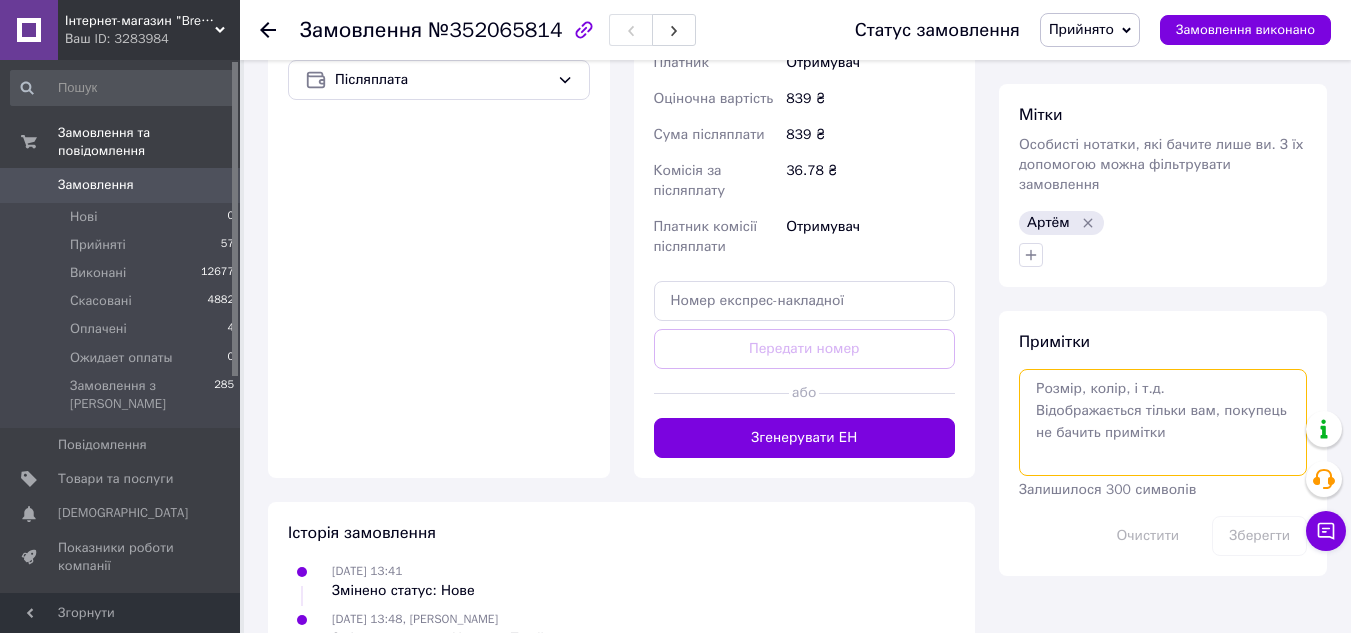 click at bounding box center [1163, 422] 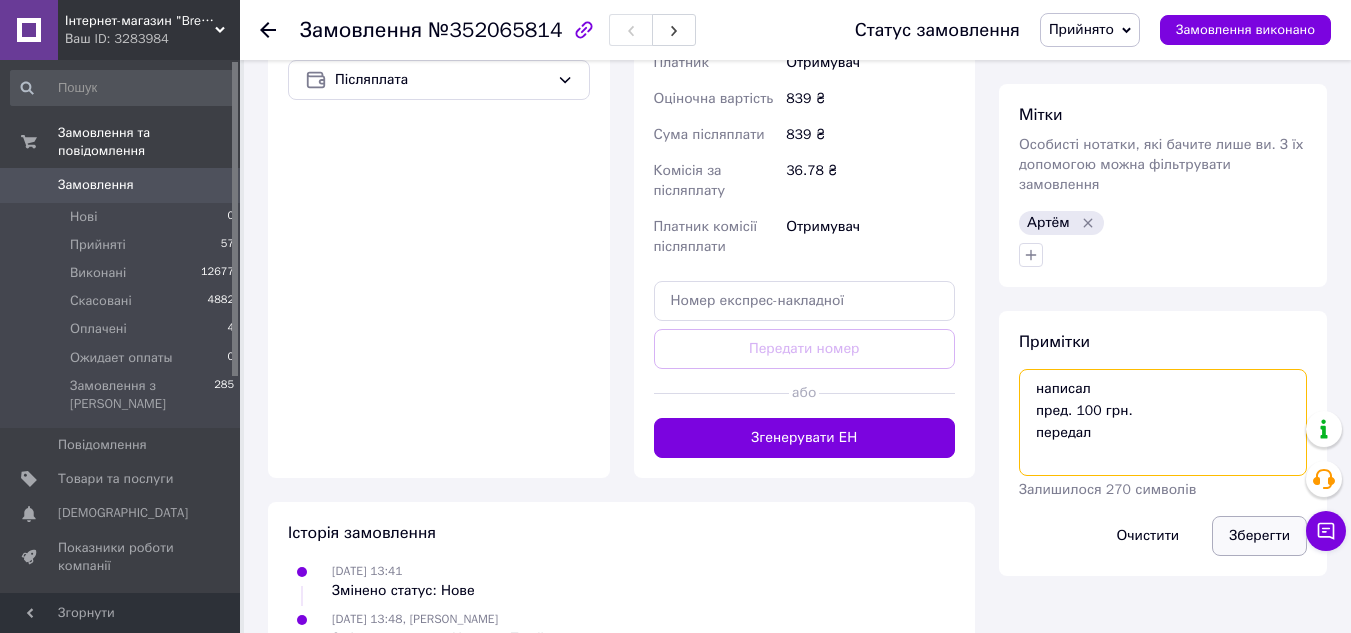 type on "написал
пред. 100 грн.
передал" 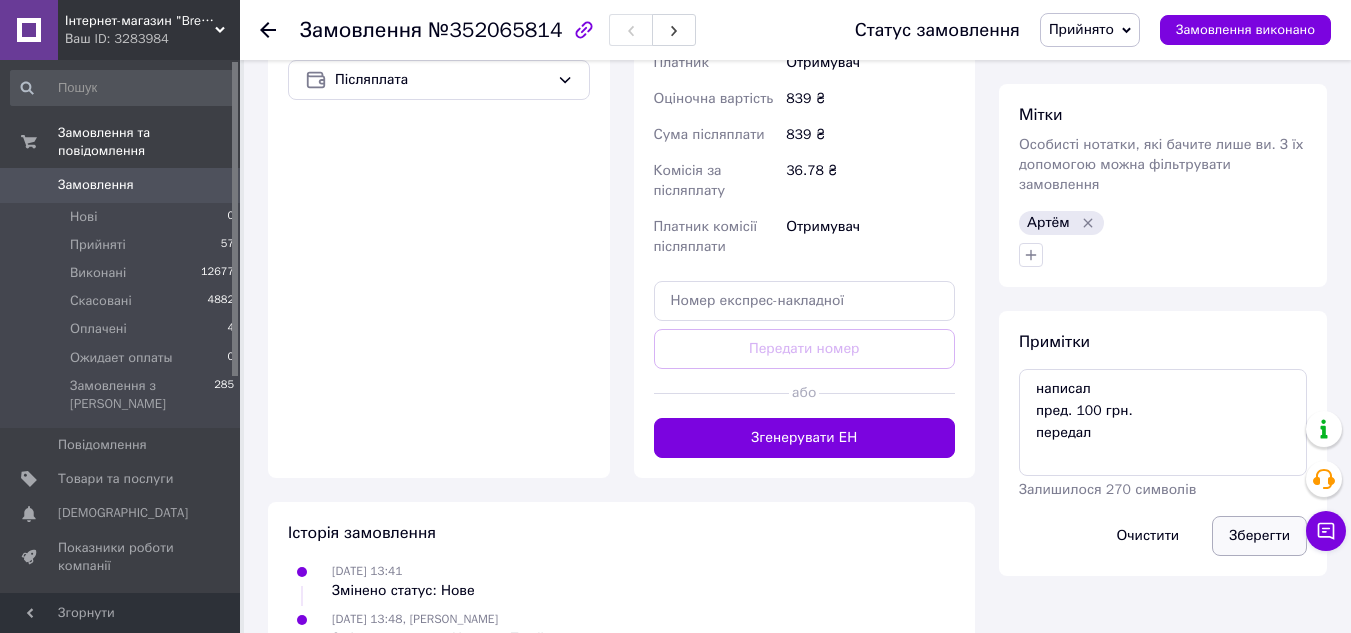 click on "Зберегти" at bounding box center [1259, 536] 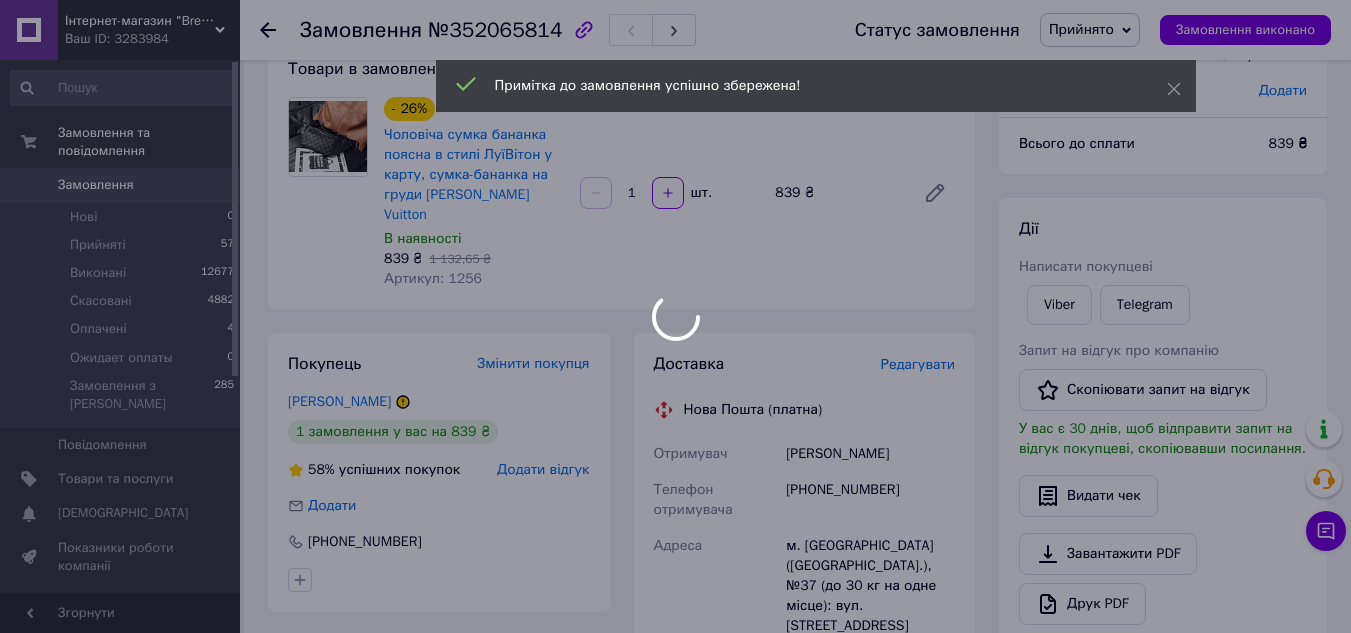 scroll, scrollTop: 169, scrollLeft: 0, axis: vertical 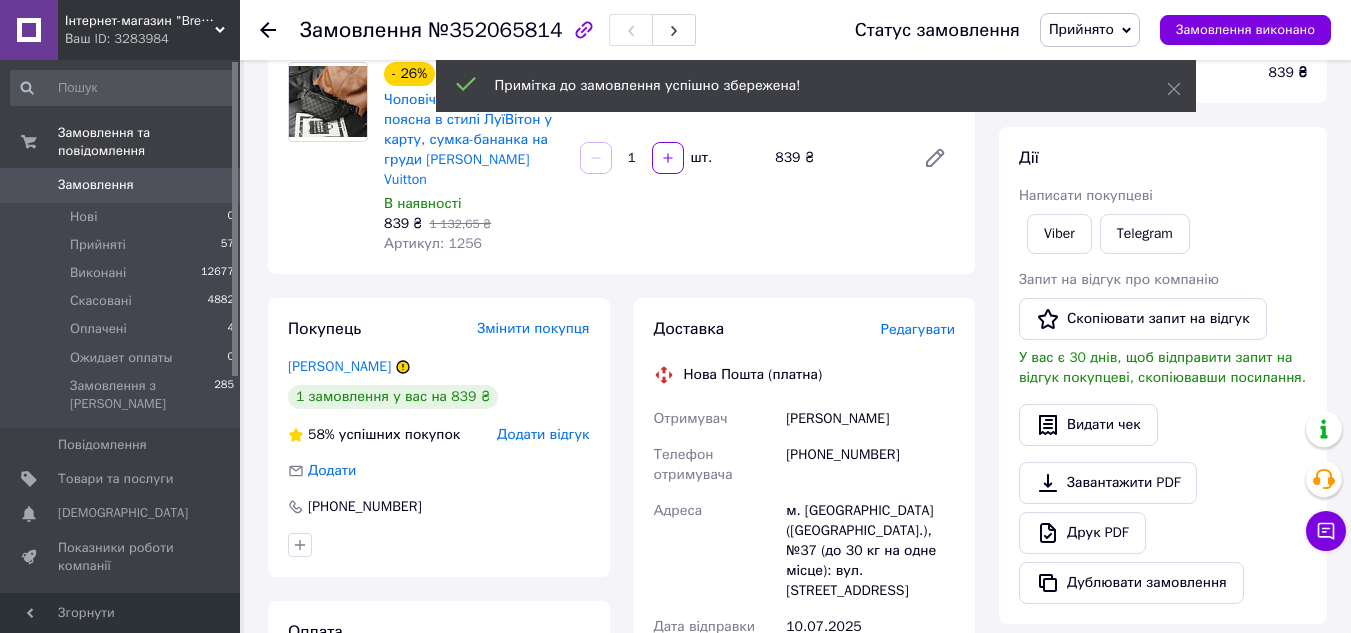 click on "[PHONE_NUMBER]" at bounding box center (870, 465) 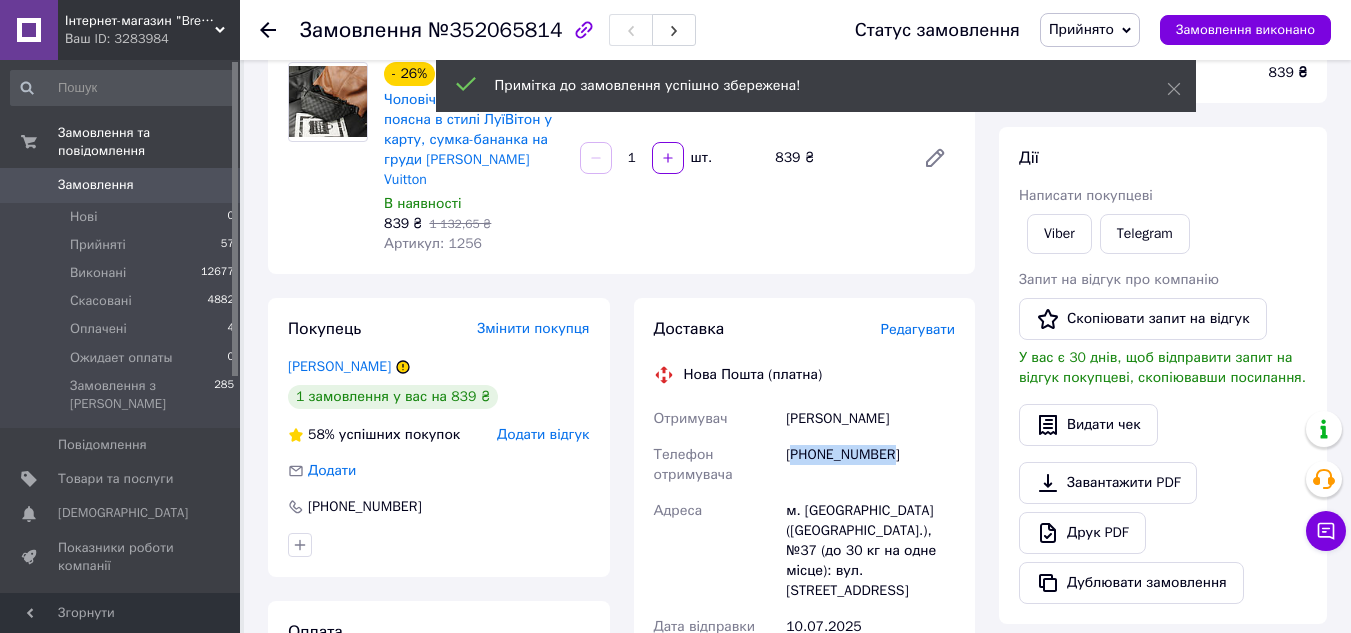 click on "[PHONE_NUMBER]" at bounding box center (870, 465) 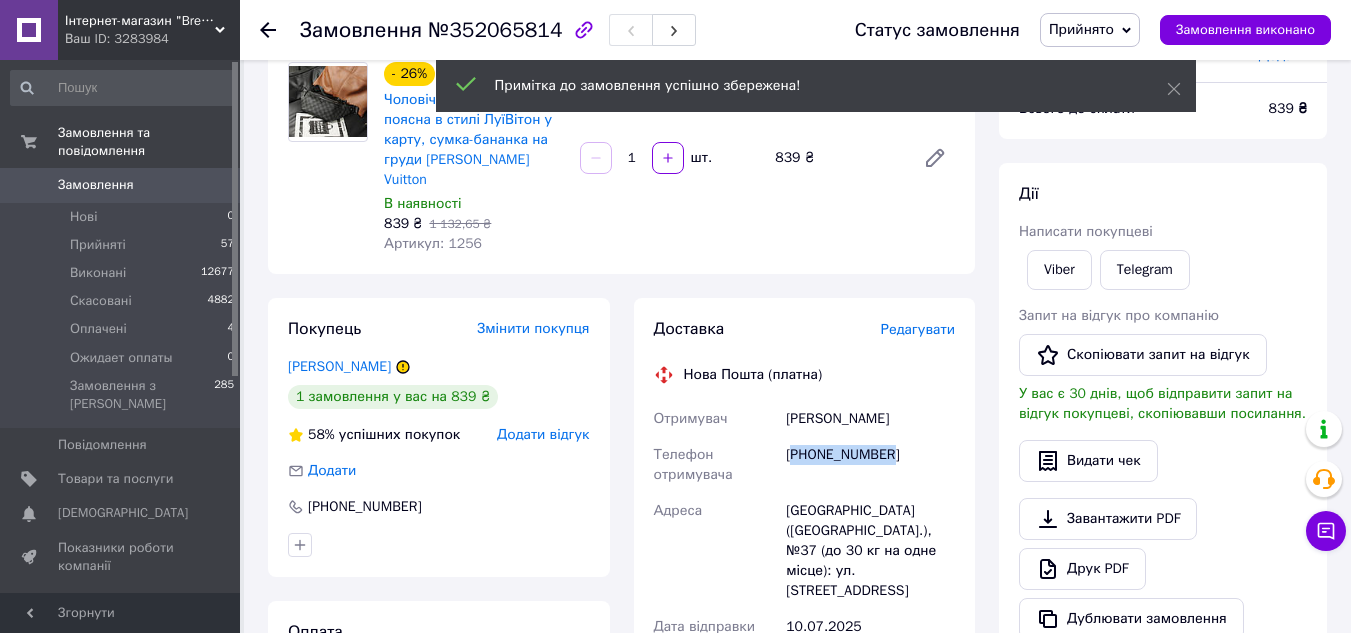 copy on "380983889445" 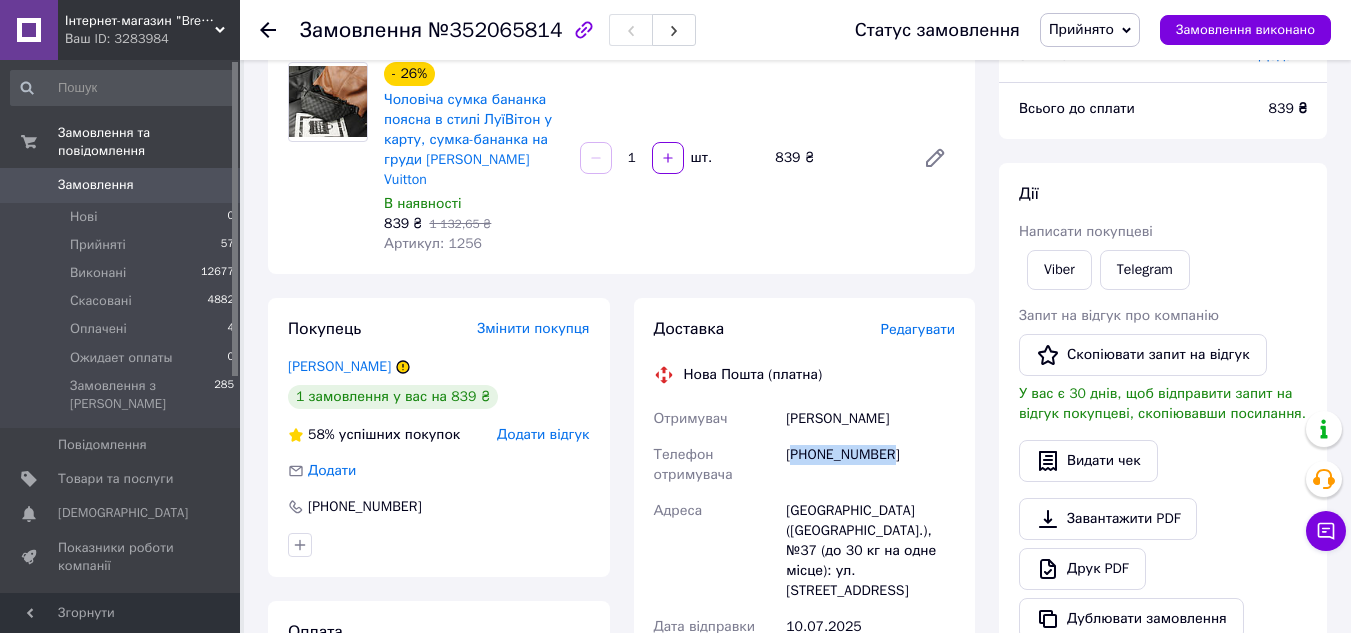 drag, startPoint x: 912, startPoint y: 391, endPoint x: 786, endPoint y: 403, distance: 126.57014 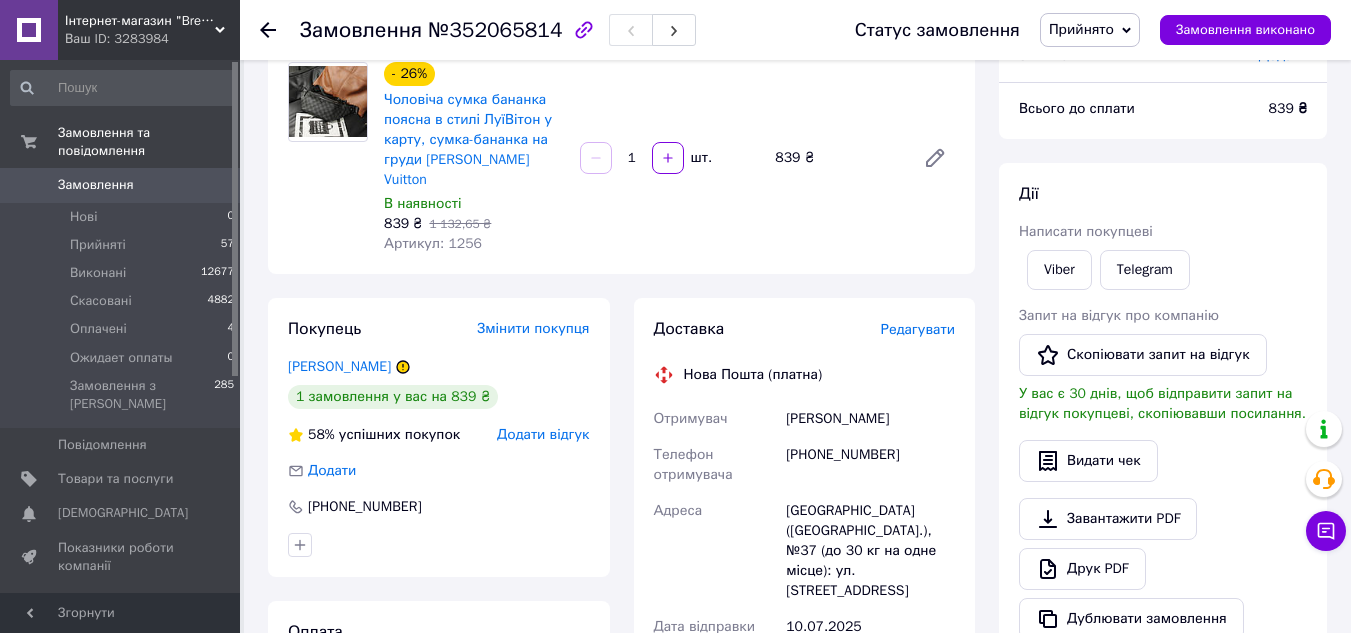 click on "- 26% Чоловіча сумка бананка поясна в стилі ЛуїВітон у карту, сумка-бананка на груди Louis Vuitton В наявності 839 ₴   1 132,65 ₴ Артикул: 1256 1   шт. 839 ₴" at bounding box center [669, 158] 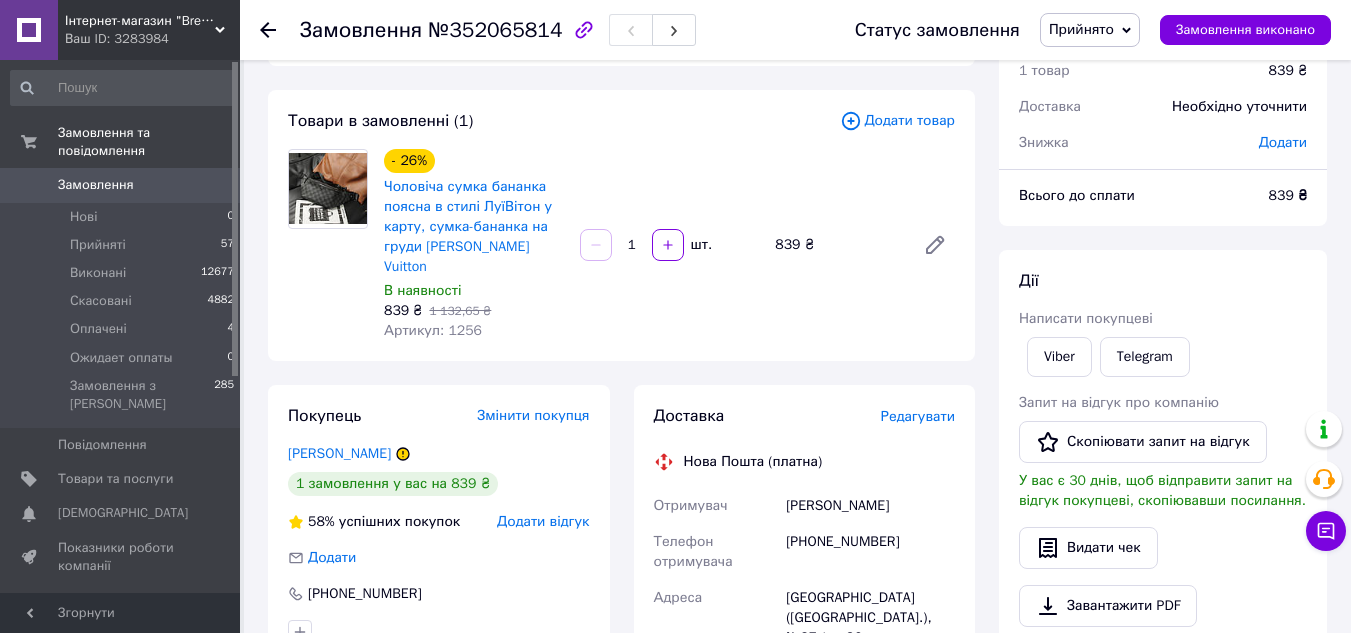 scroll, scrollTop: 0, scrollLeft: 0, axis: both 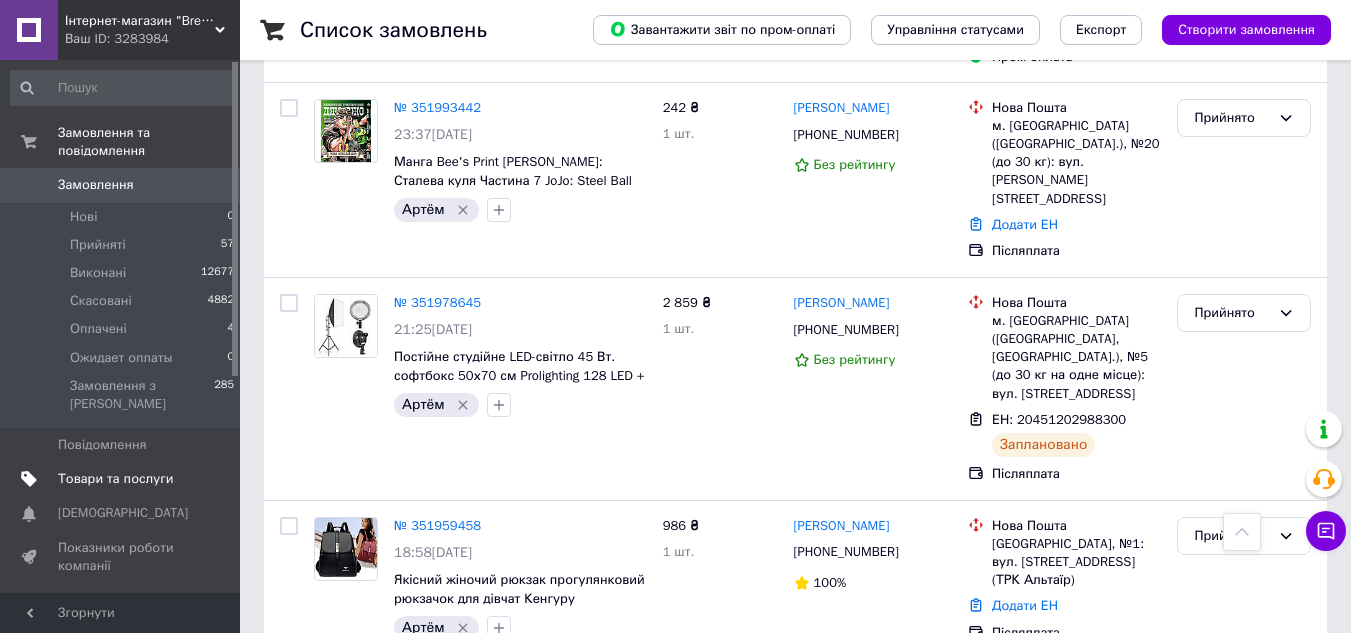 click on "Товари та послуги" at bounding box center [115, 479] 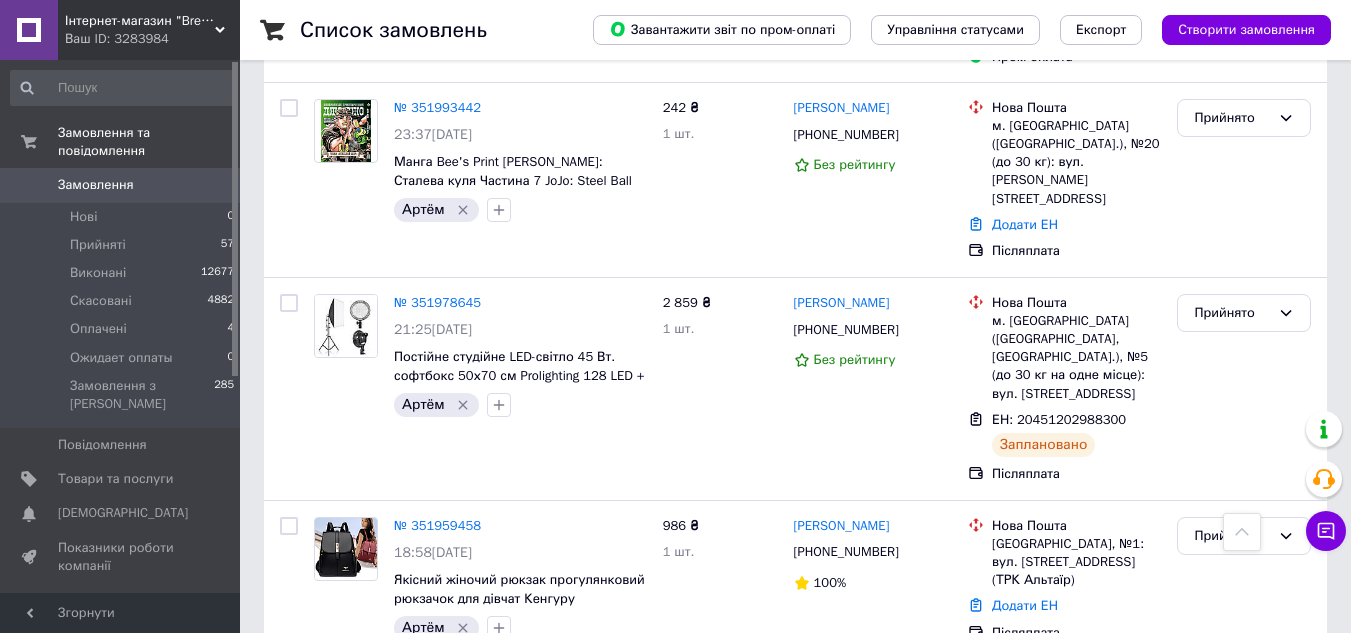 scroll, scrollTop: 0, scrollLeft: 0, axis: both 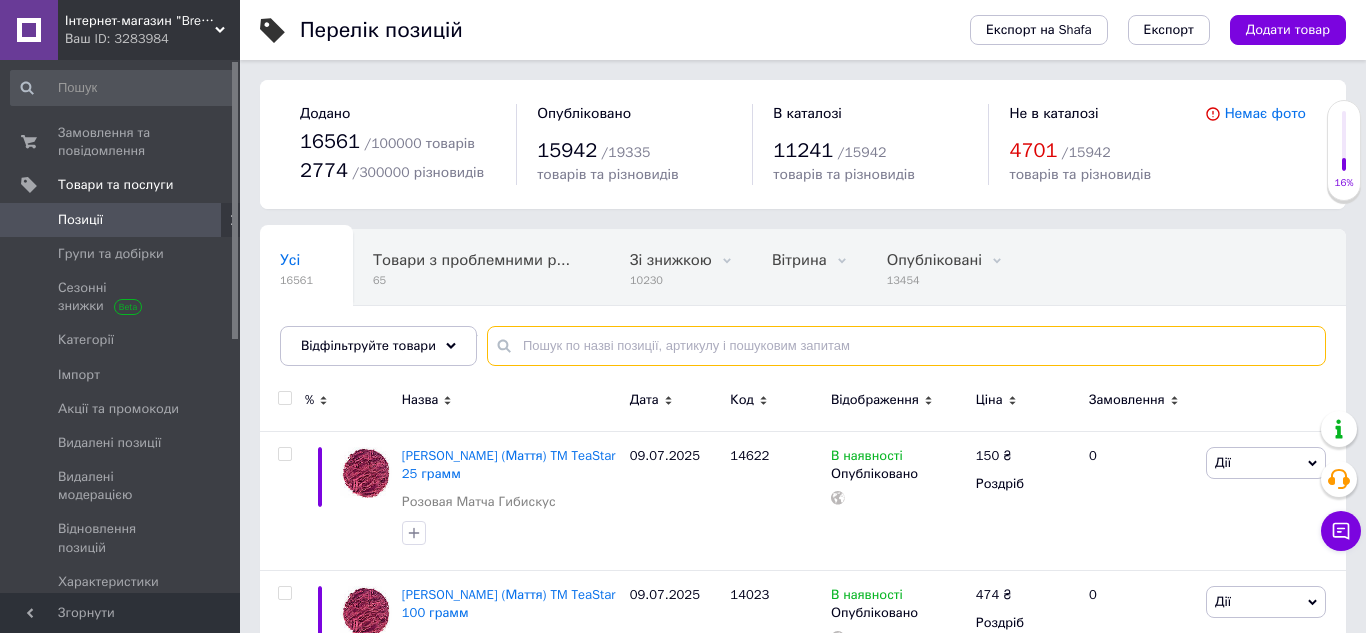 click at bounding box center (906, 346) 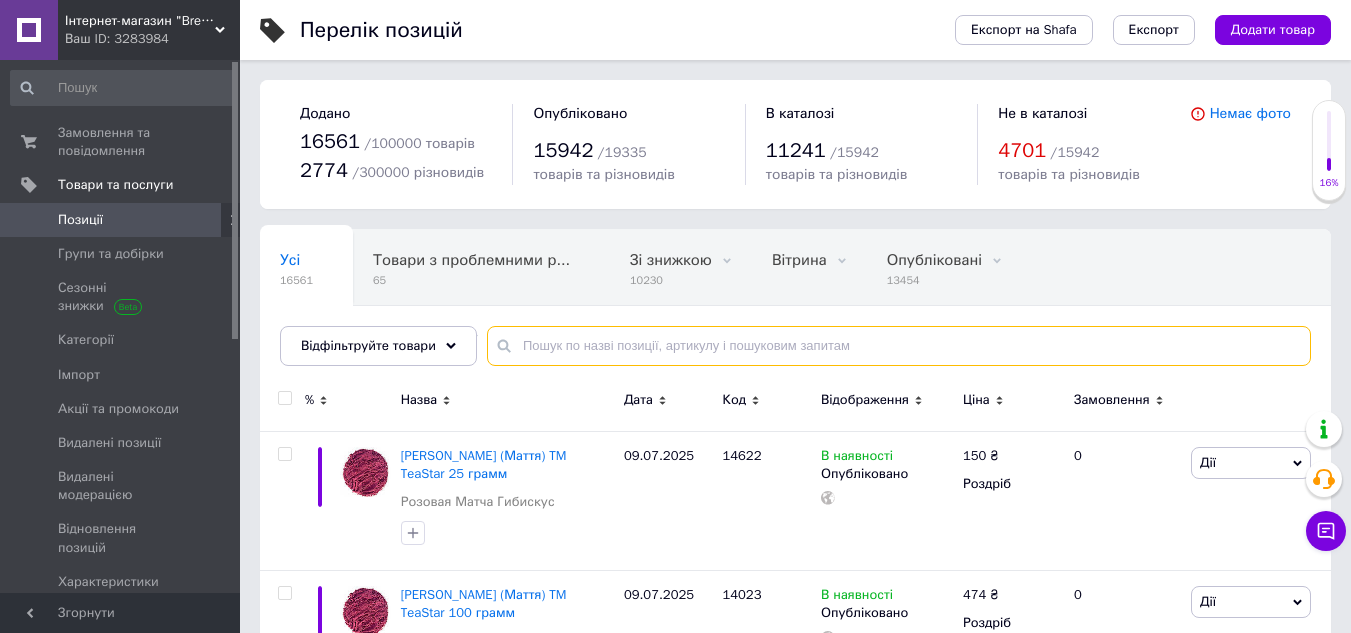 paste on "4485" 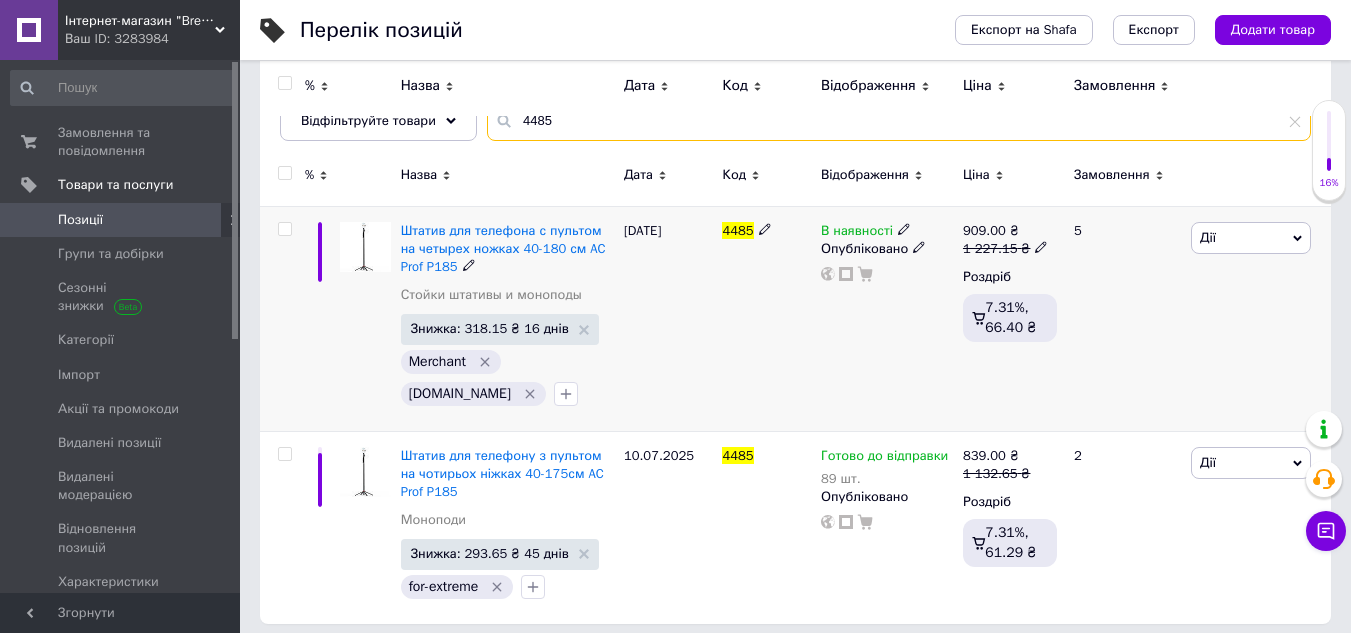 scroll, scrollTop: 236, scrollLeft: 0, axis: vertical 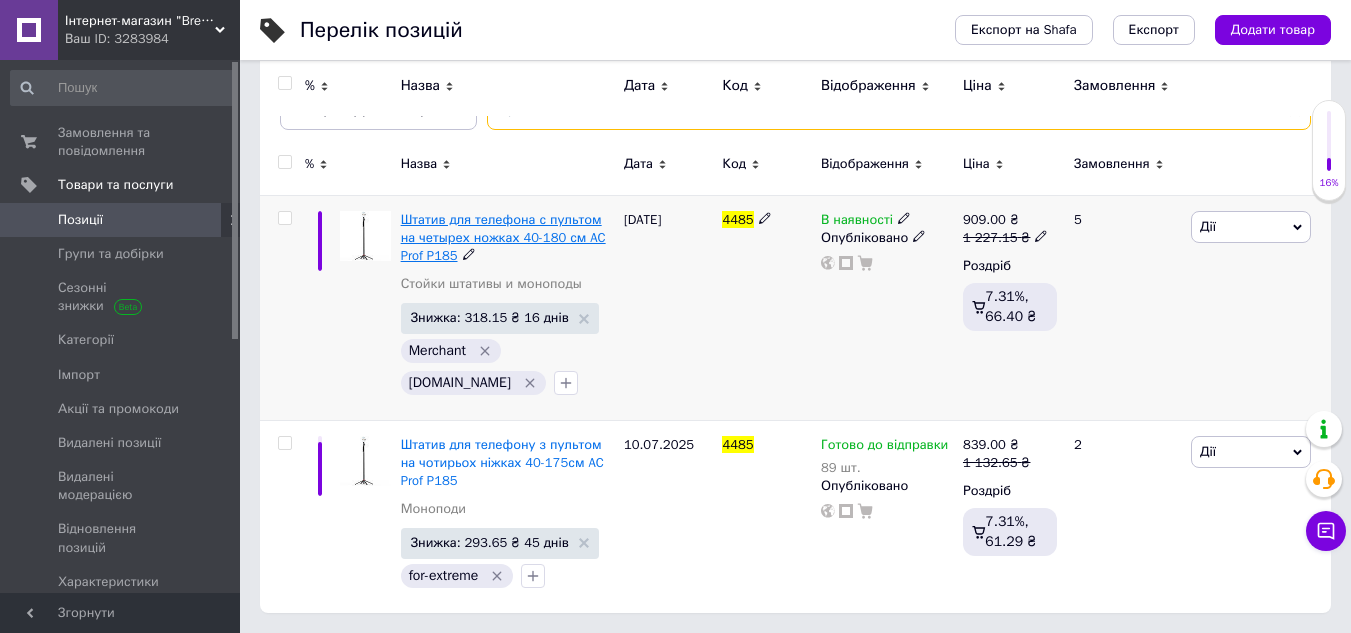 type on "4485" 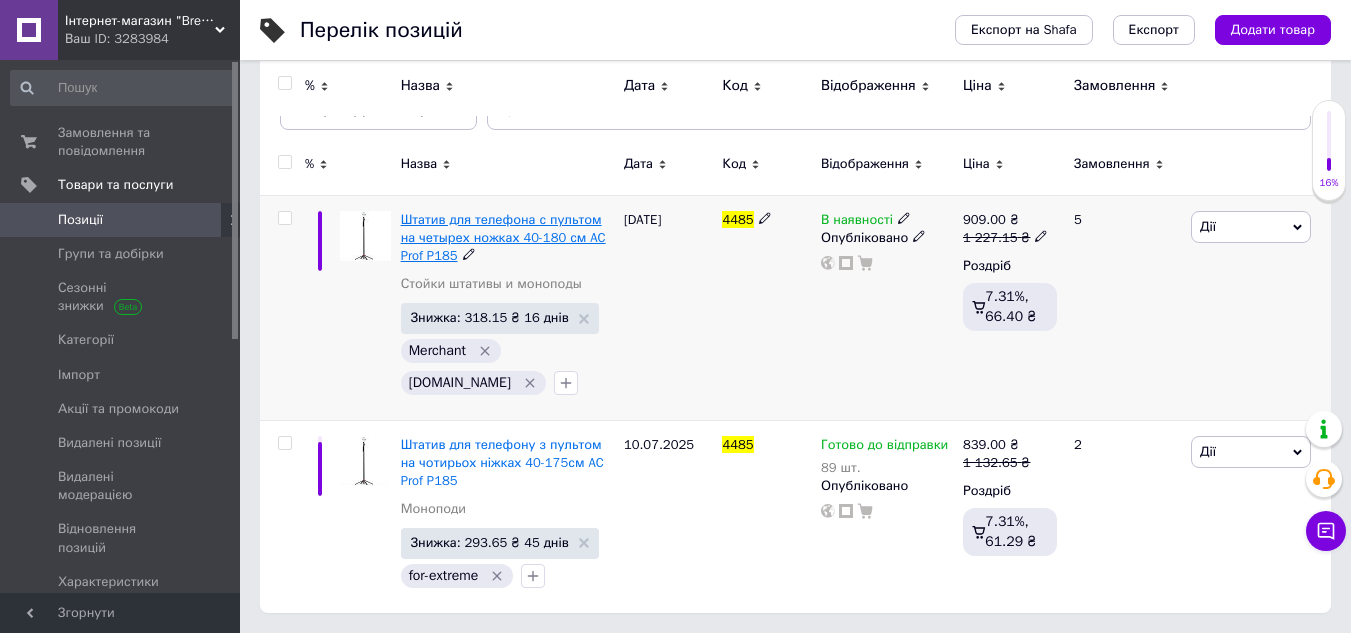 click on "Штатив для телефона с пультом на четырех ножках 40-180 см AC Prof P185" at bounding box center [503, 237] 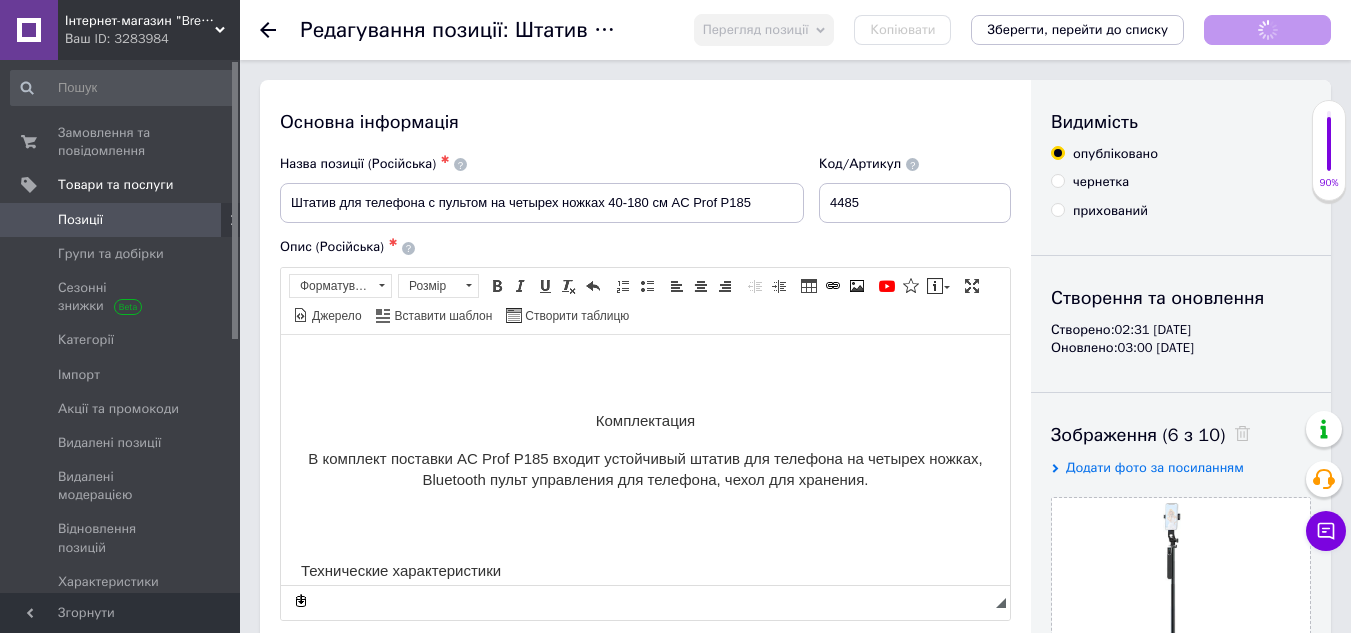 scroll, scrollTop: 0, scrollLeft: 0, axis: both 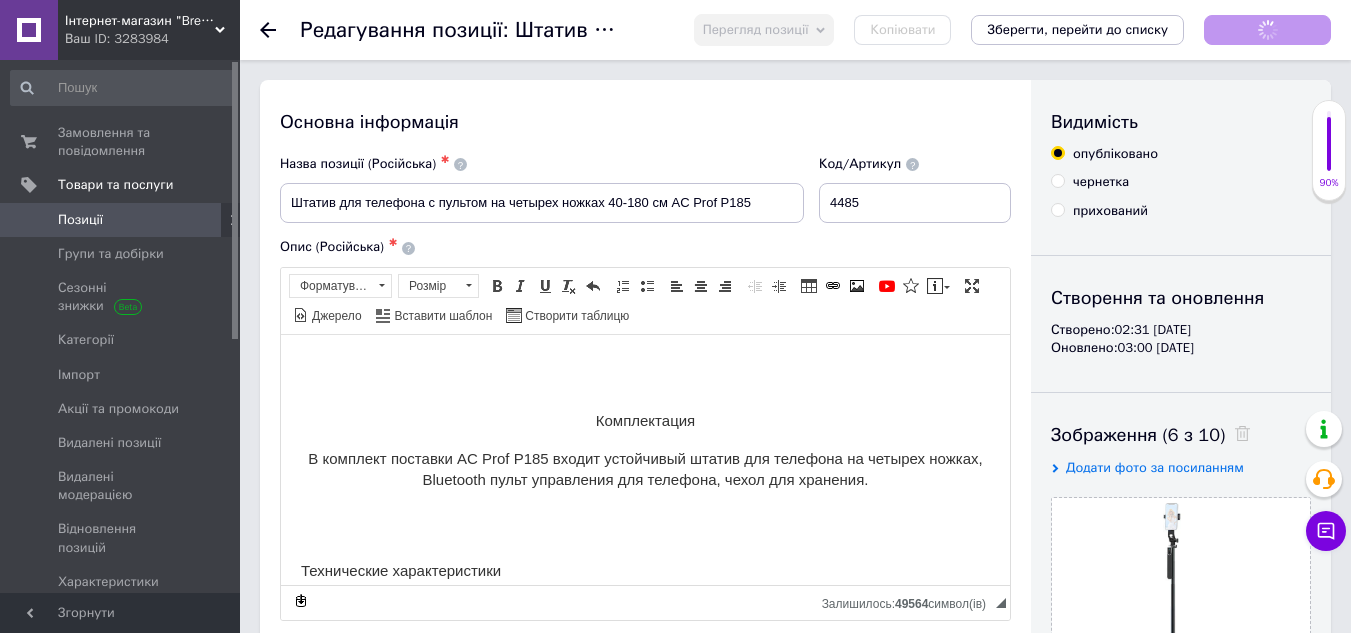 click on "Перегляд позиції" at bounding box center [756, 29] 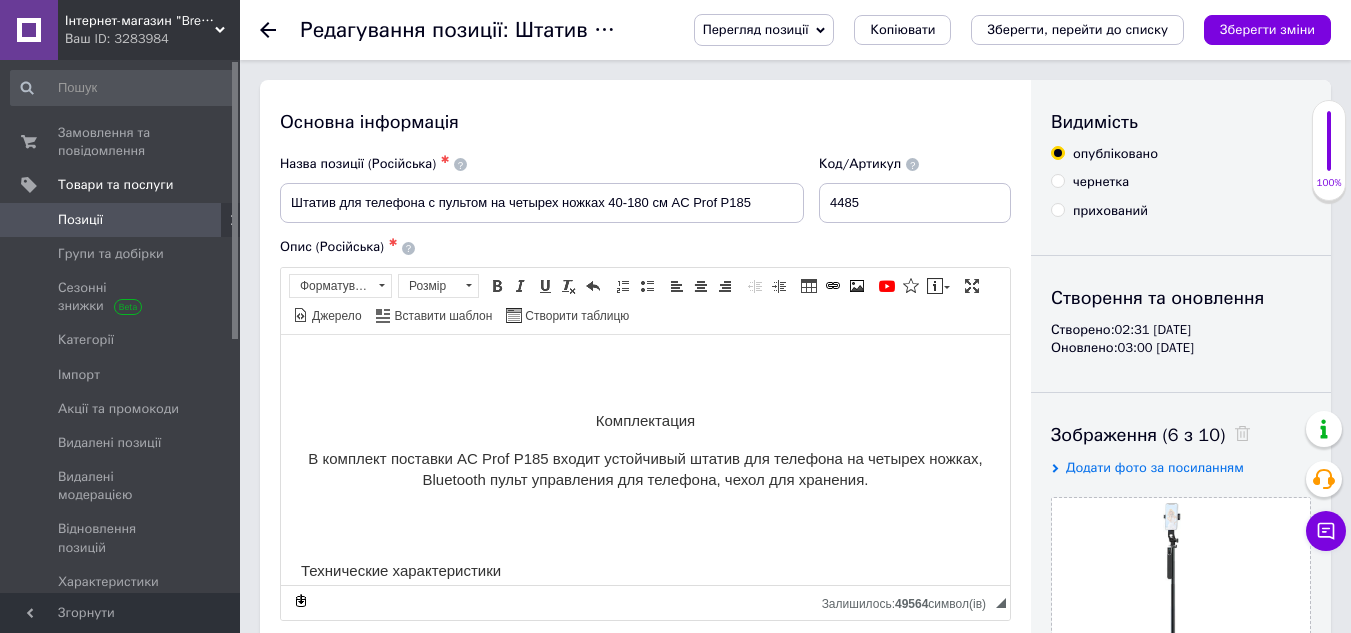 click on "Перегляд позиції" at bounding box center (764, 30) 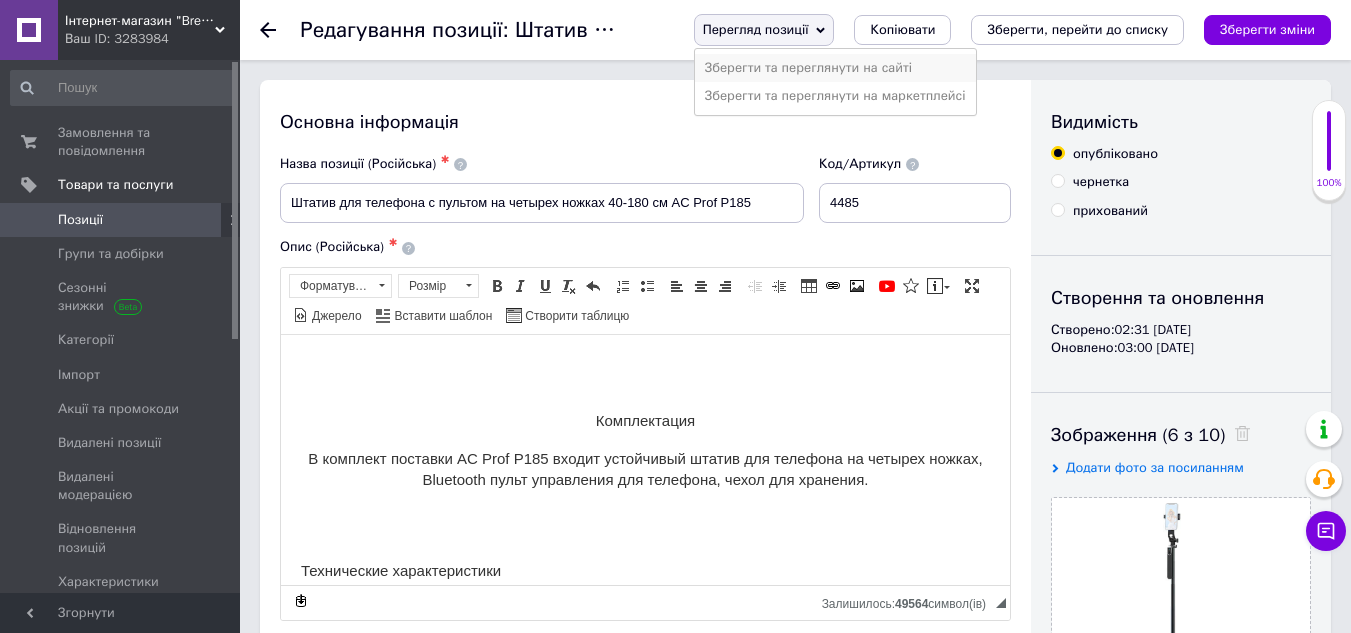click on "Зберегти та переглянути на сайті" at bounding box center [835, 68] 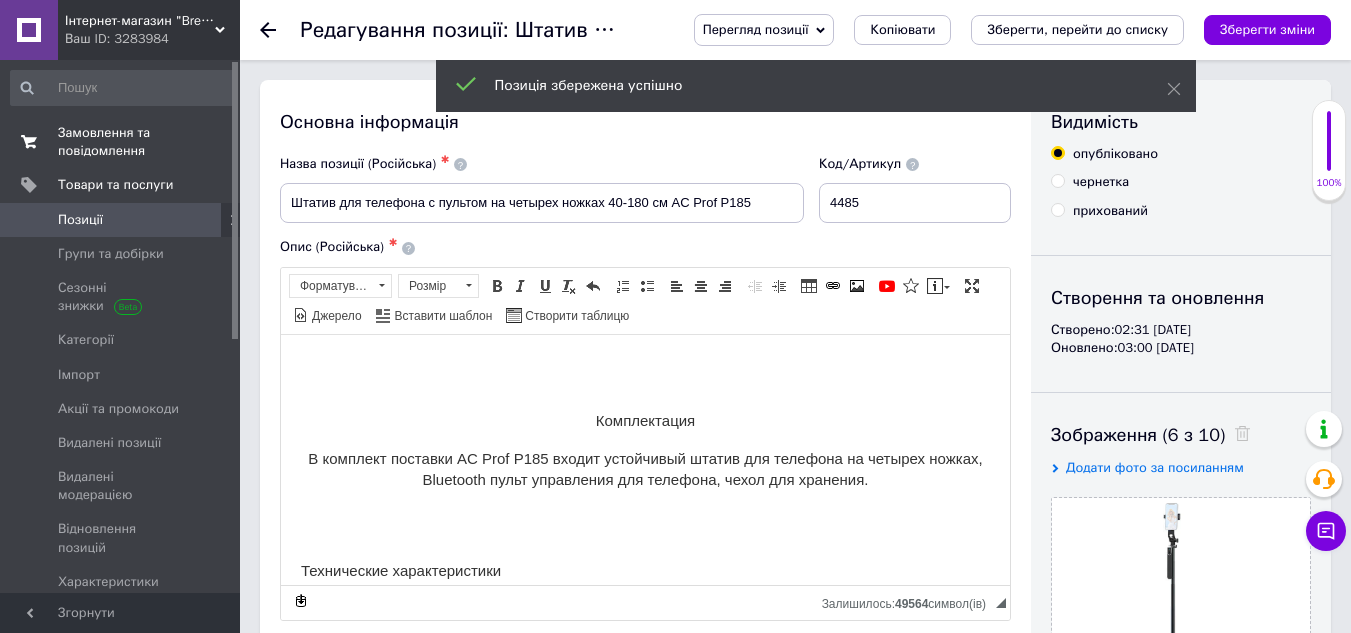 click on "Замовлення та повідомлення 0 0" at bounding box center [123, 142] 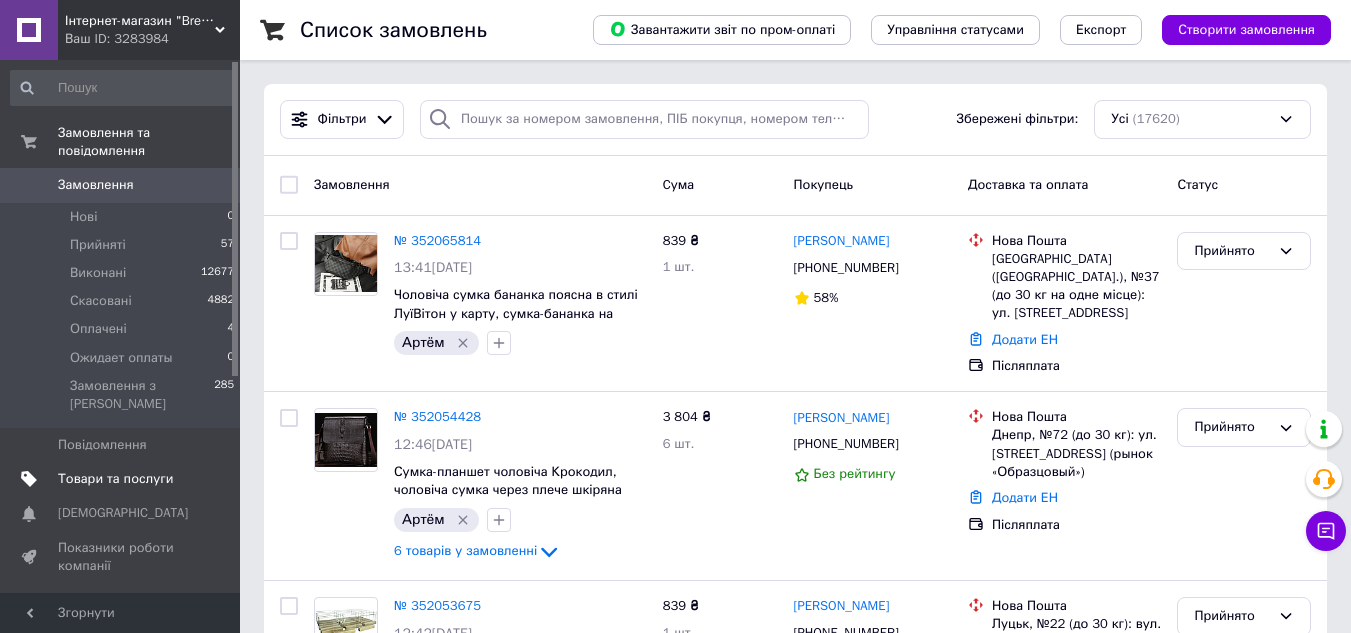 click on "Товари та послуги" at bounding box center (115, 479) 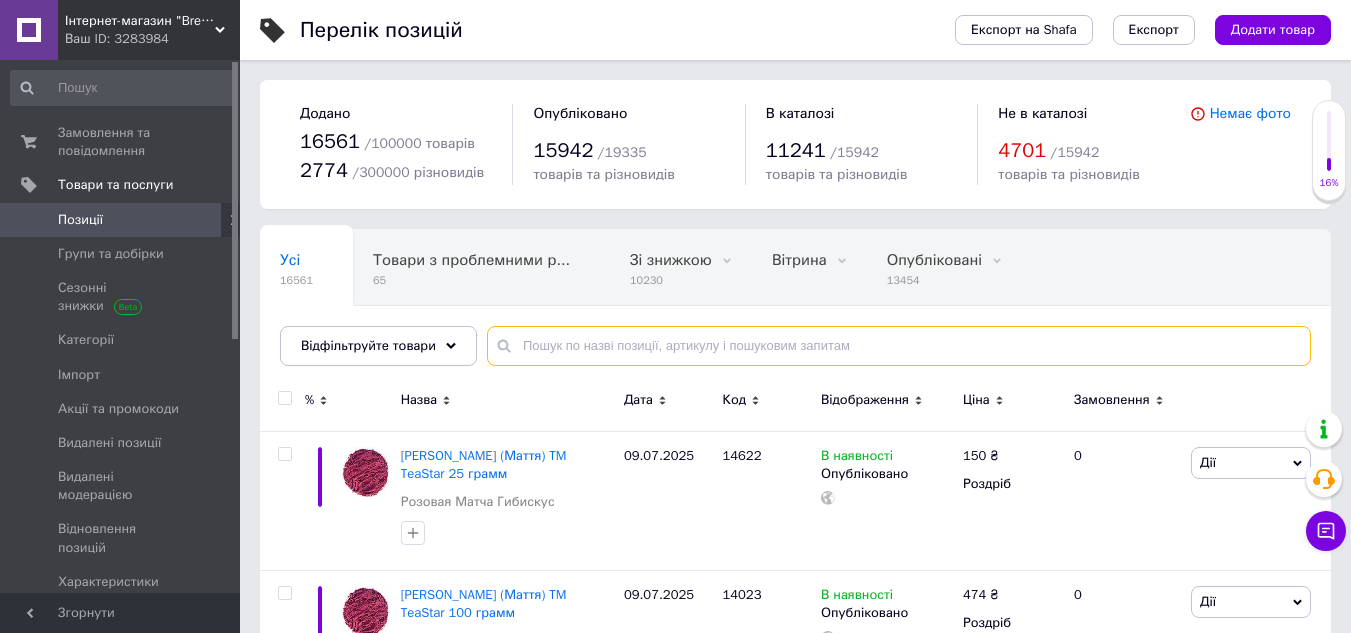 click at bounding box center [899, 346] 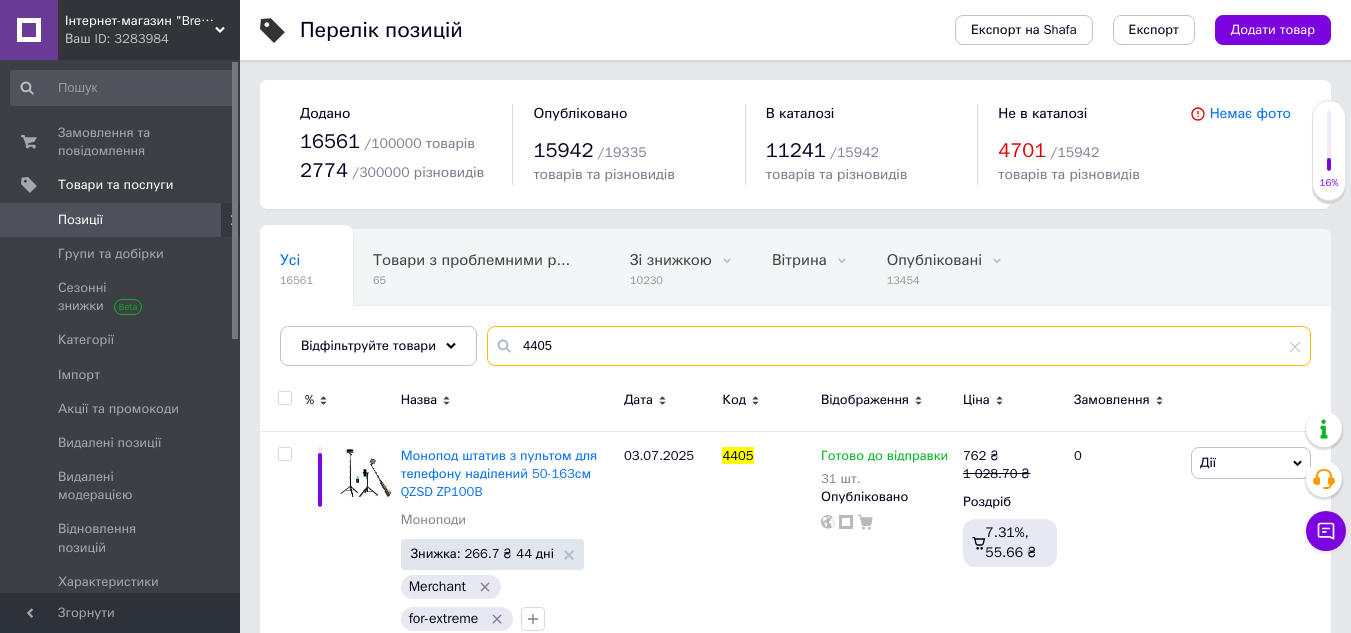 scroll, scrollTop: 43, scrollLeft: 0, axis: vertical 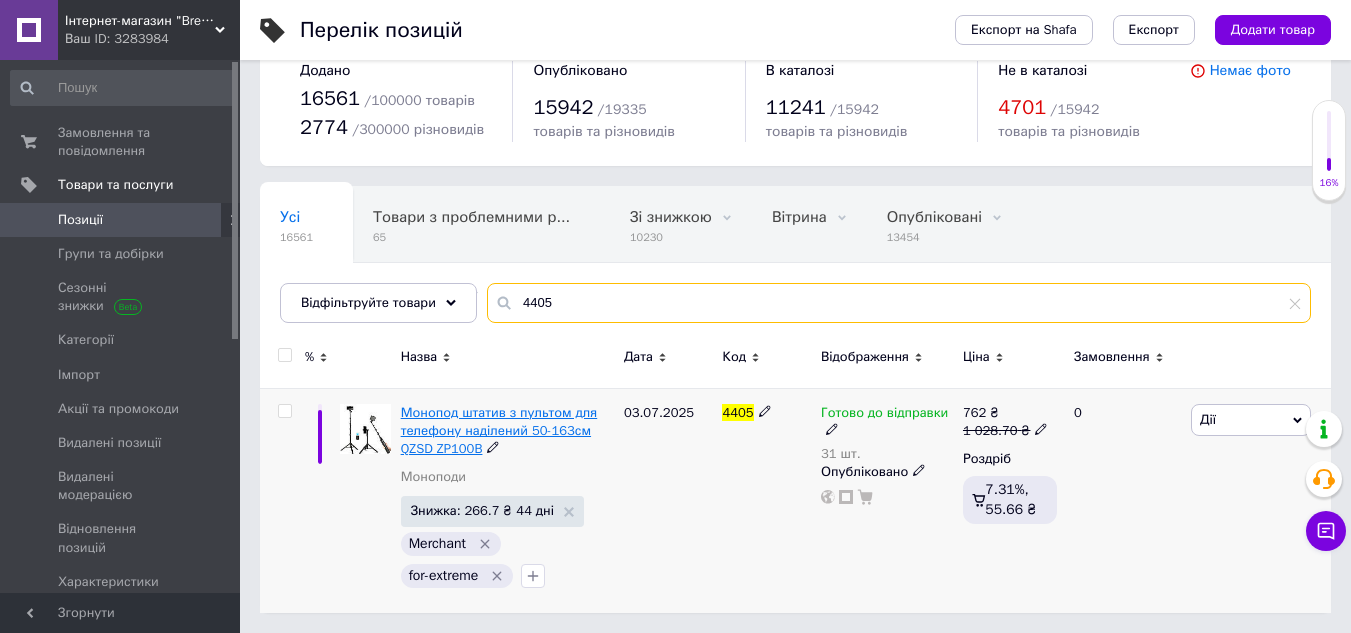 type on "4405" 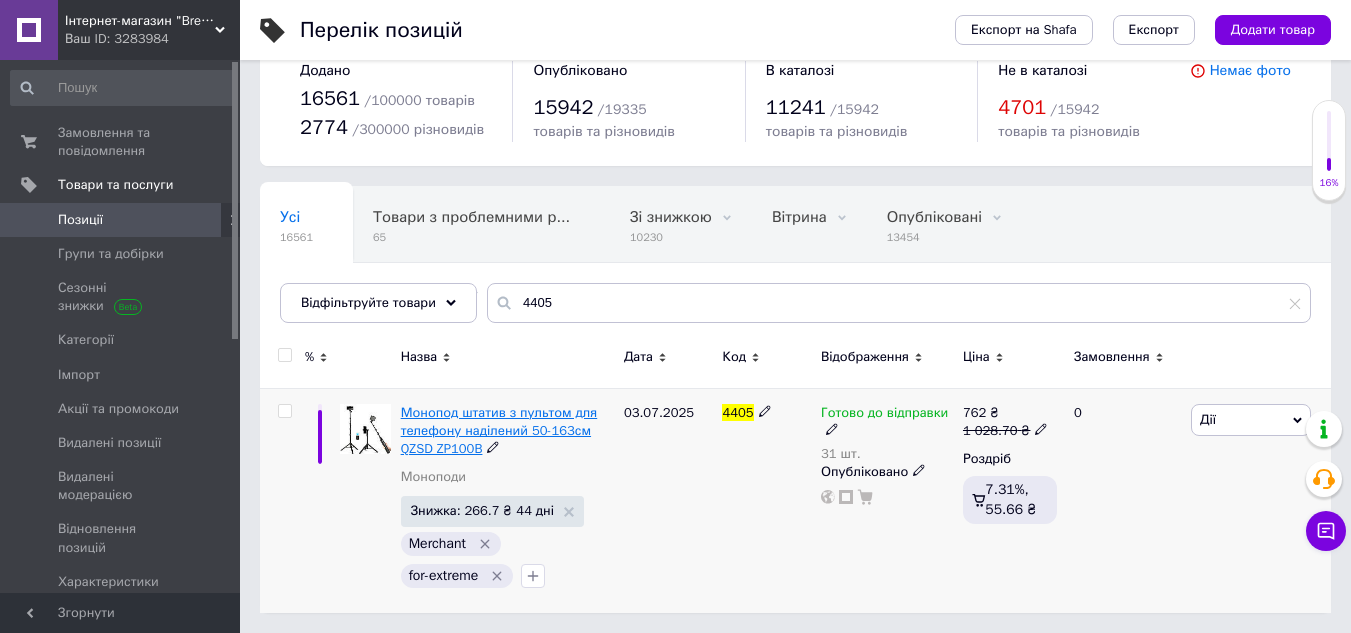 click on "Монопод штатив з пультом для телефону наділений 50-163см QZSD ZP100B" at bounding box center [499, 430] 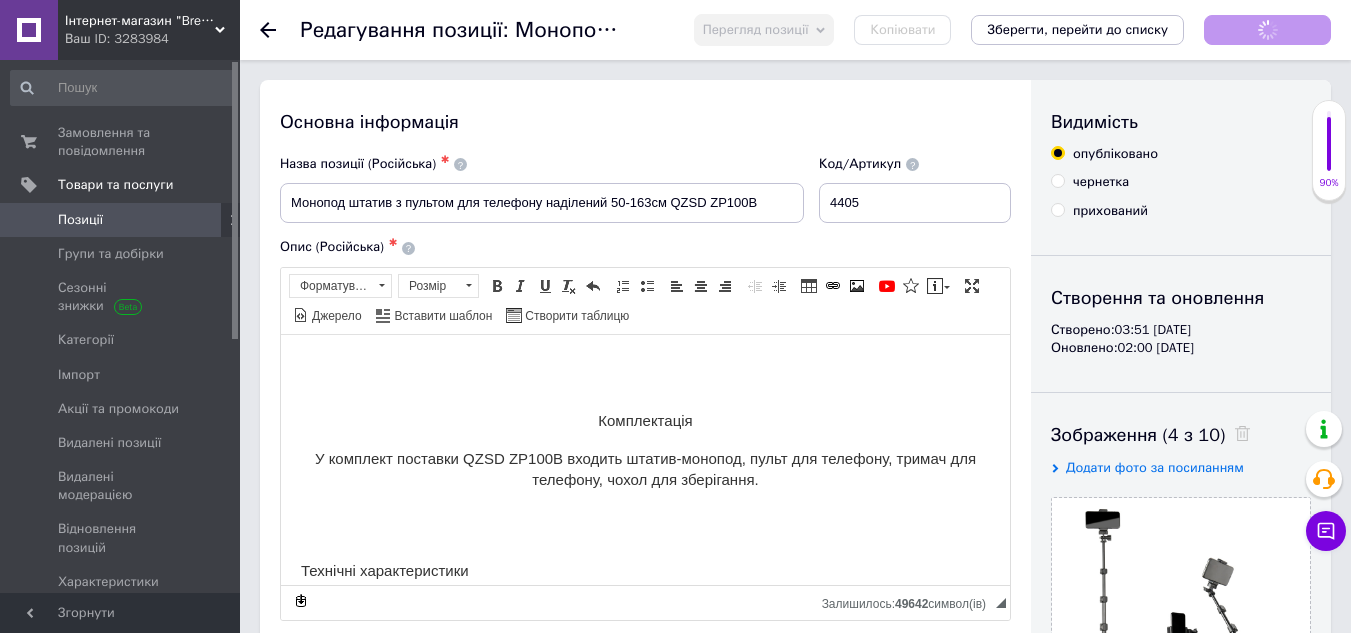 scroll, scrollTop: 0, scrollLeft: 0, axis: both 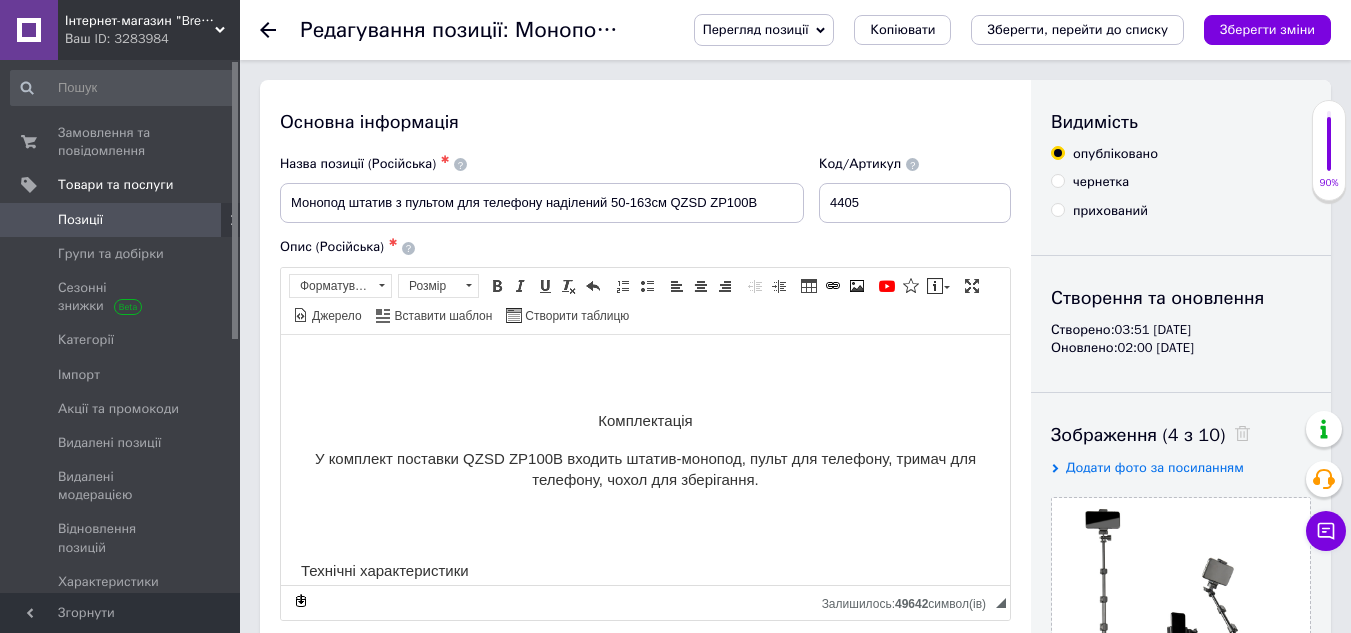 click on "Перегляд позиції" at bounding box center [764, 30] 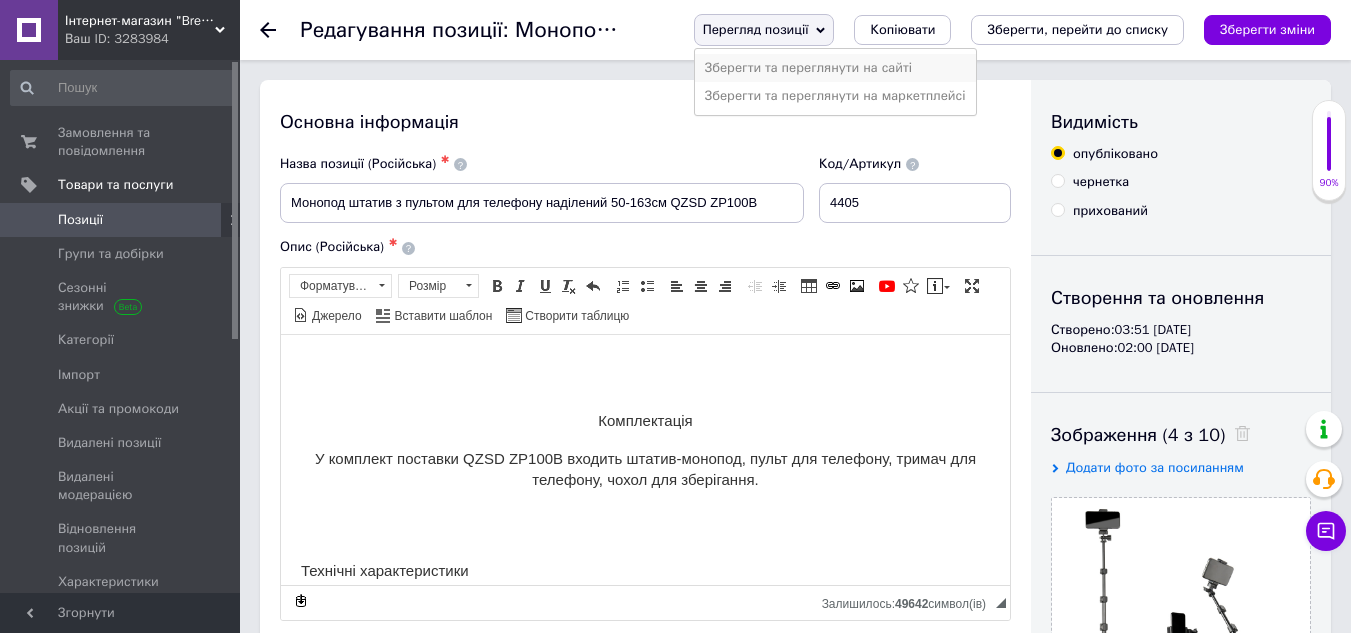 click on "Зберегти та переглянути на сайті" at bounding box center [835, 68] 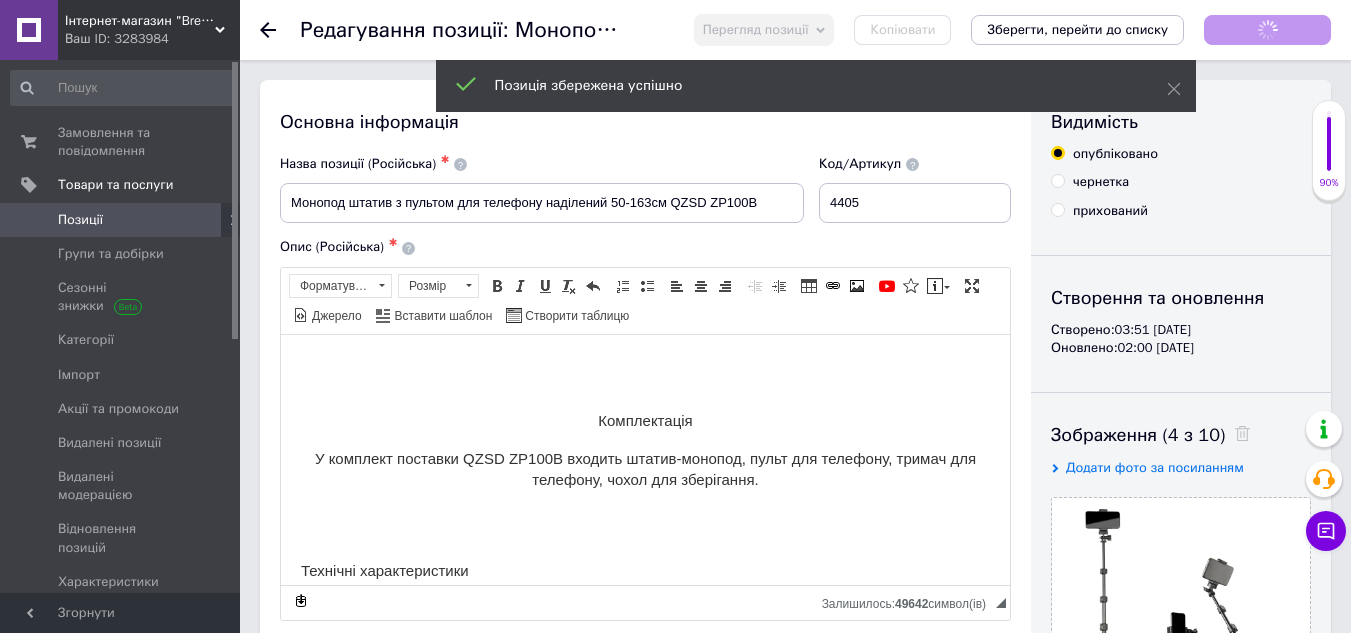 click 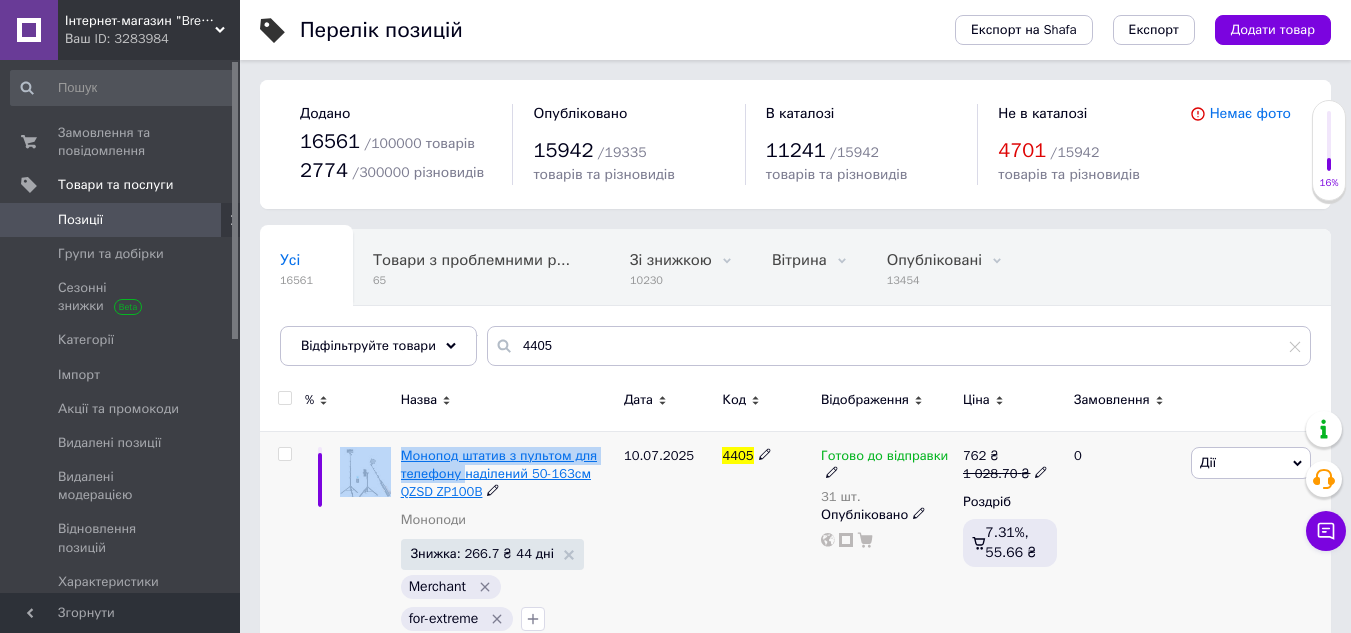 drag, startPoint x: 392, startPoint y: 454, endPoint x: 459, endPoint y: 471, distance: 69.12308 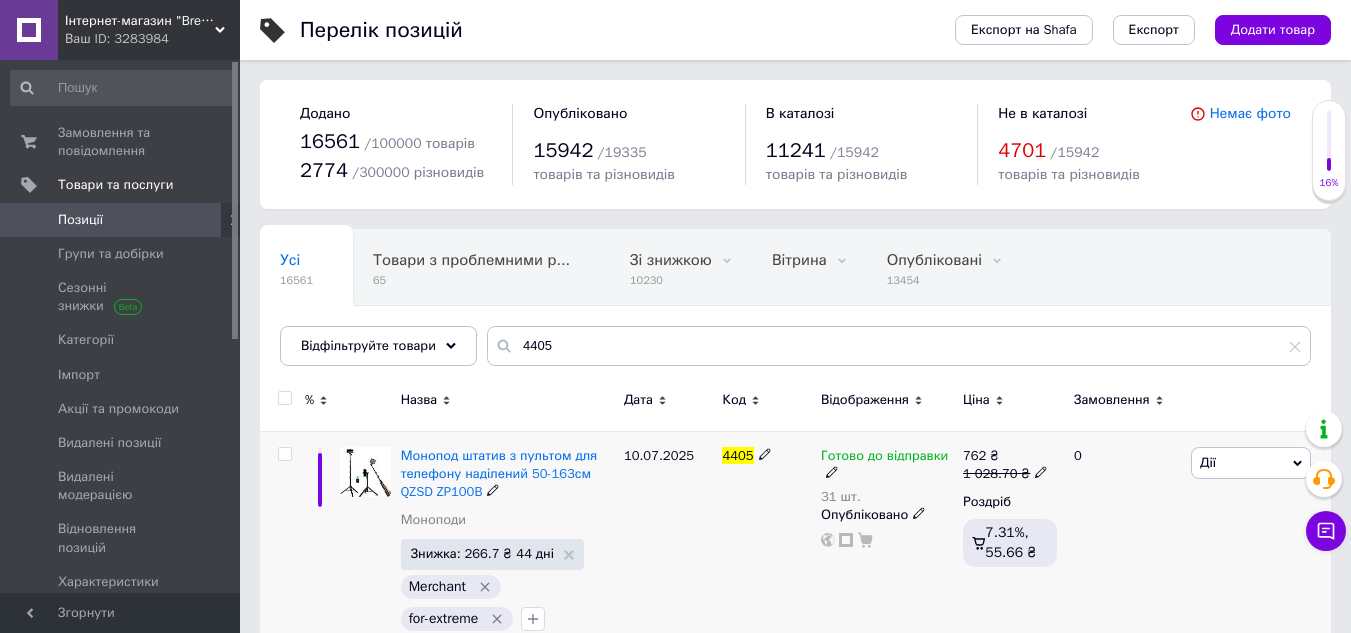 click on "10.07.2025" at bounding box center (668, 543) 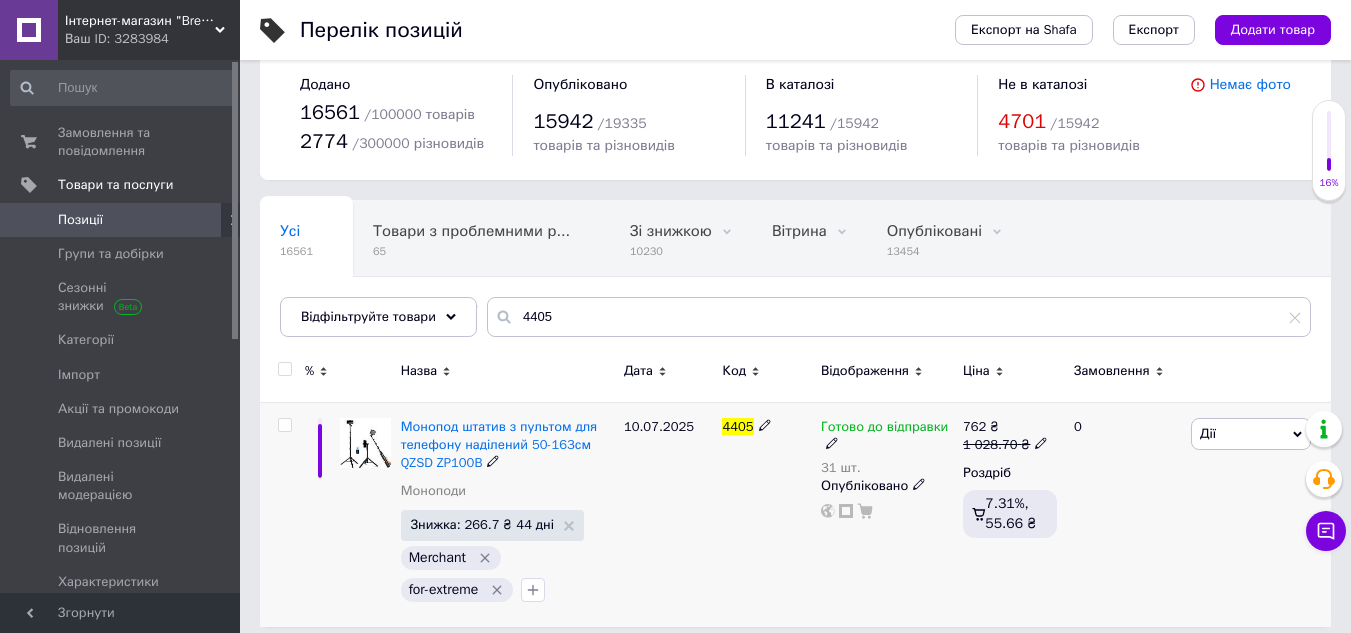 scroll, scrollTop: 43, scrollLeft: 0, axis: vertical 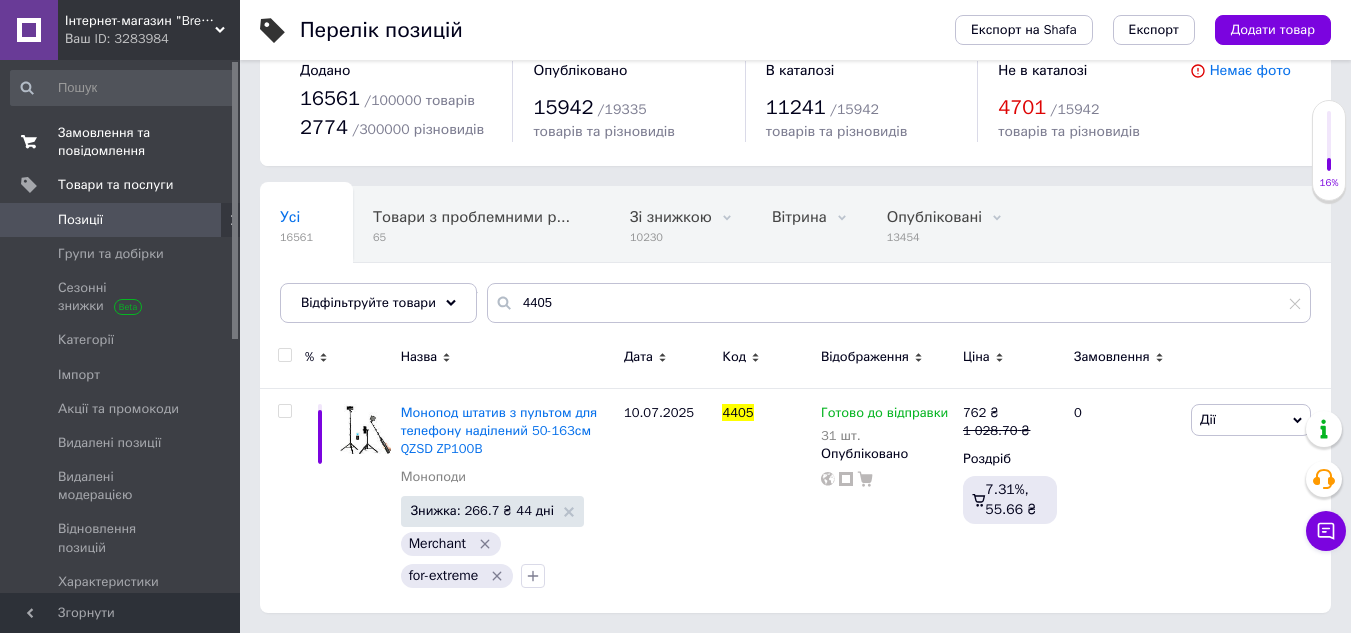 click on "Замовлення та повідомлення" at bounding box center (121, 142) 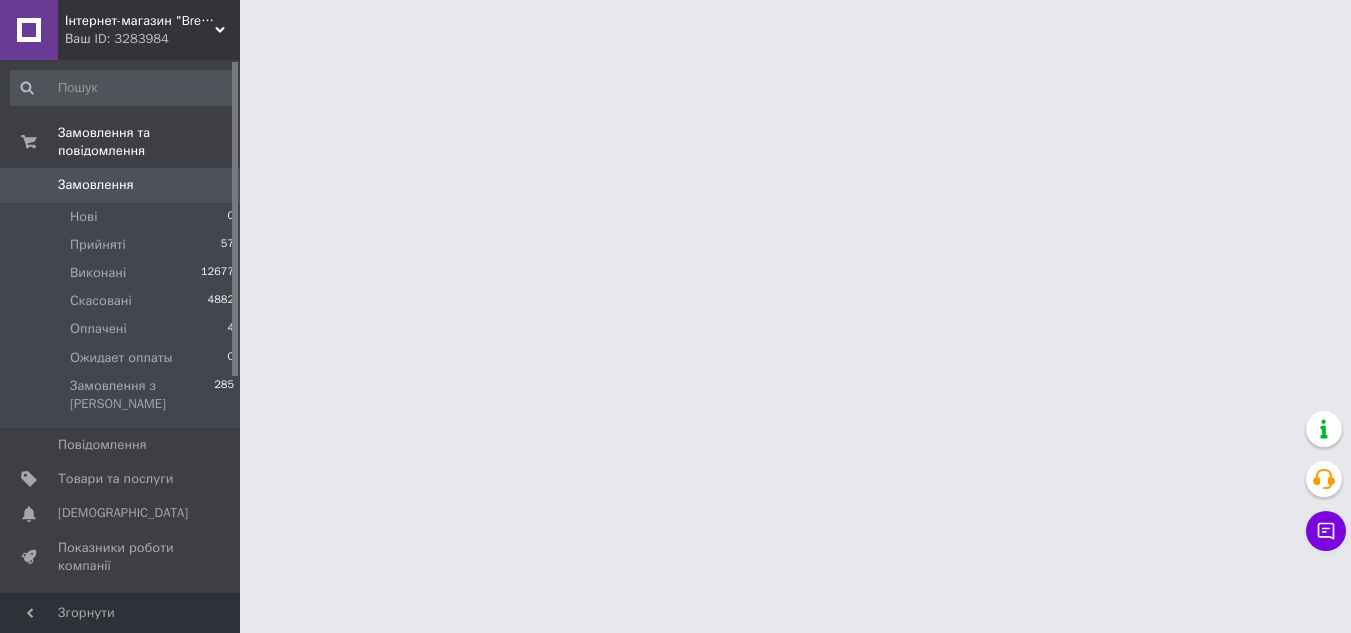 scroll, scrollTop: 0, scrollLeft: 0, axis: both 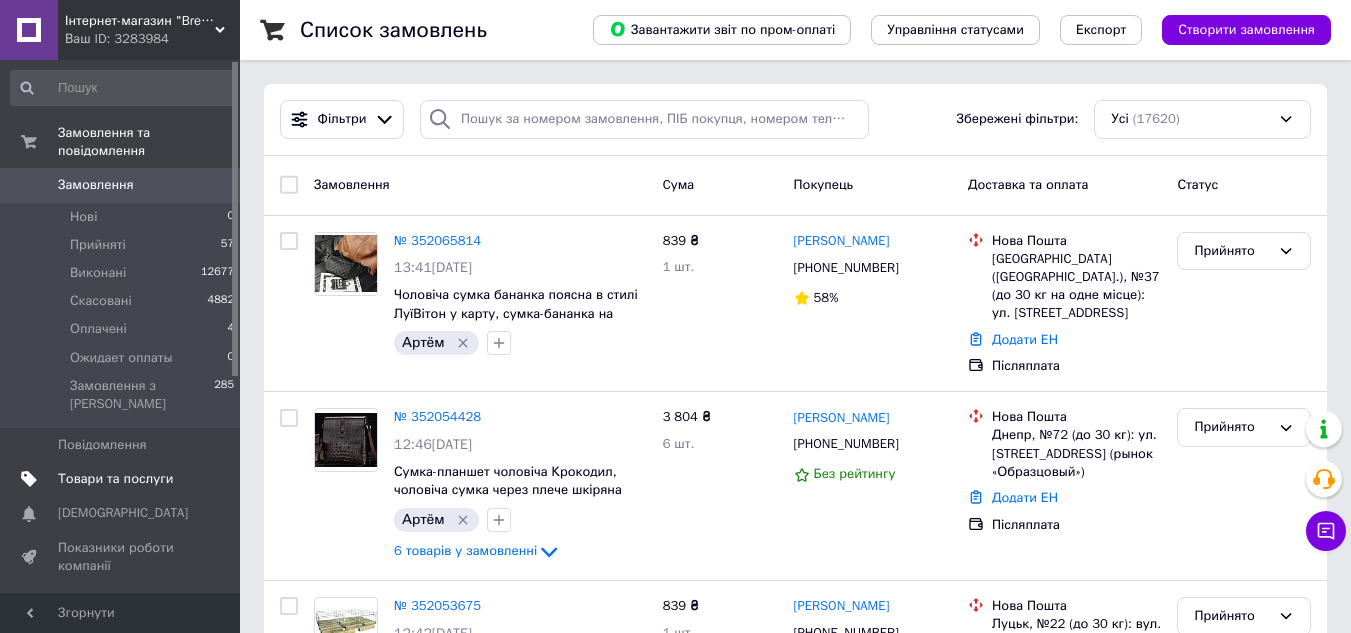 click on "Товари та послуги" at bounding box center (115, 479) 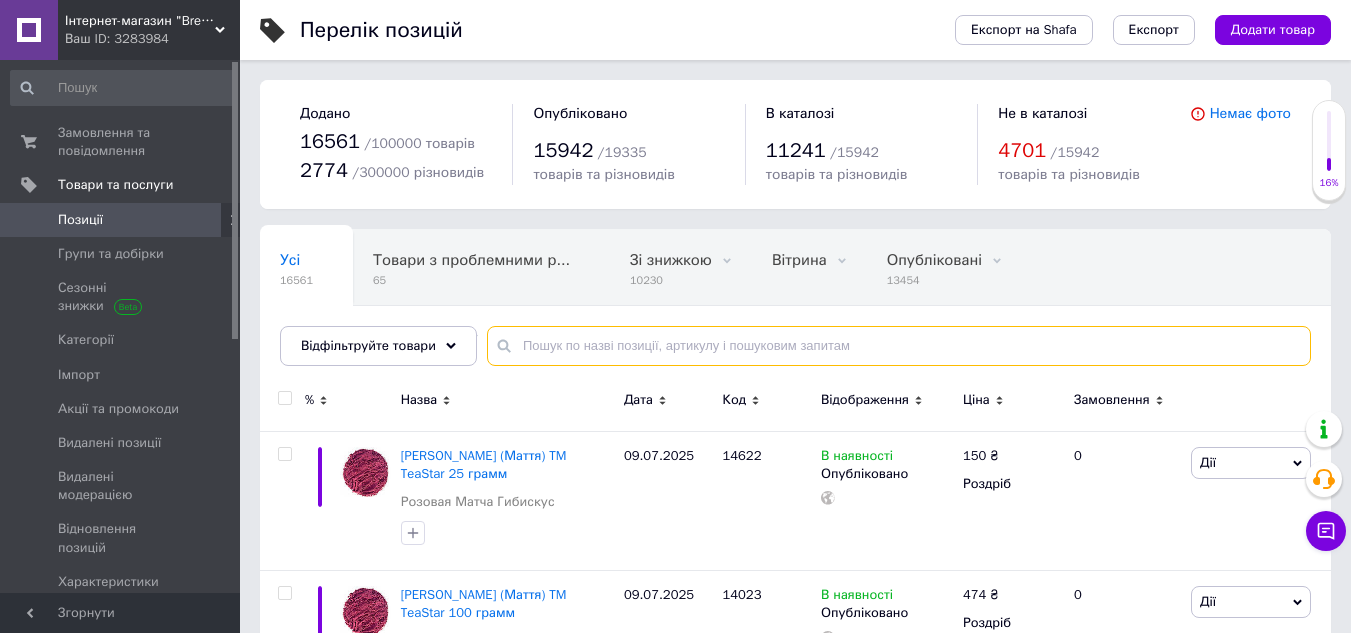 click at bounding box center (899, 346) 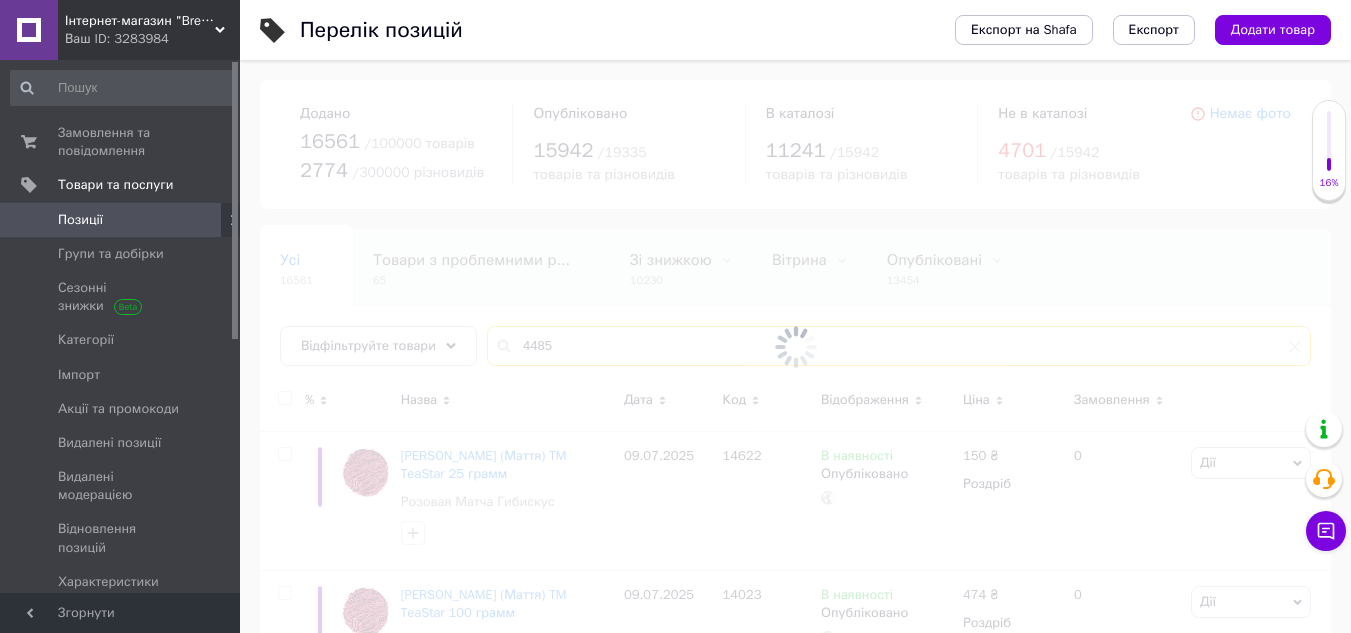 type on "4485" 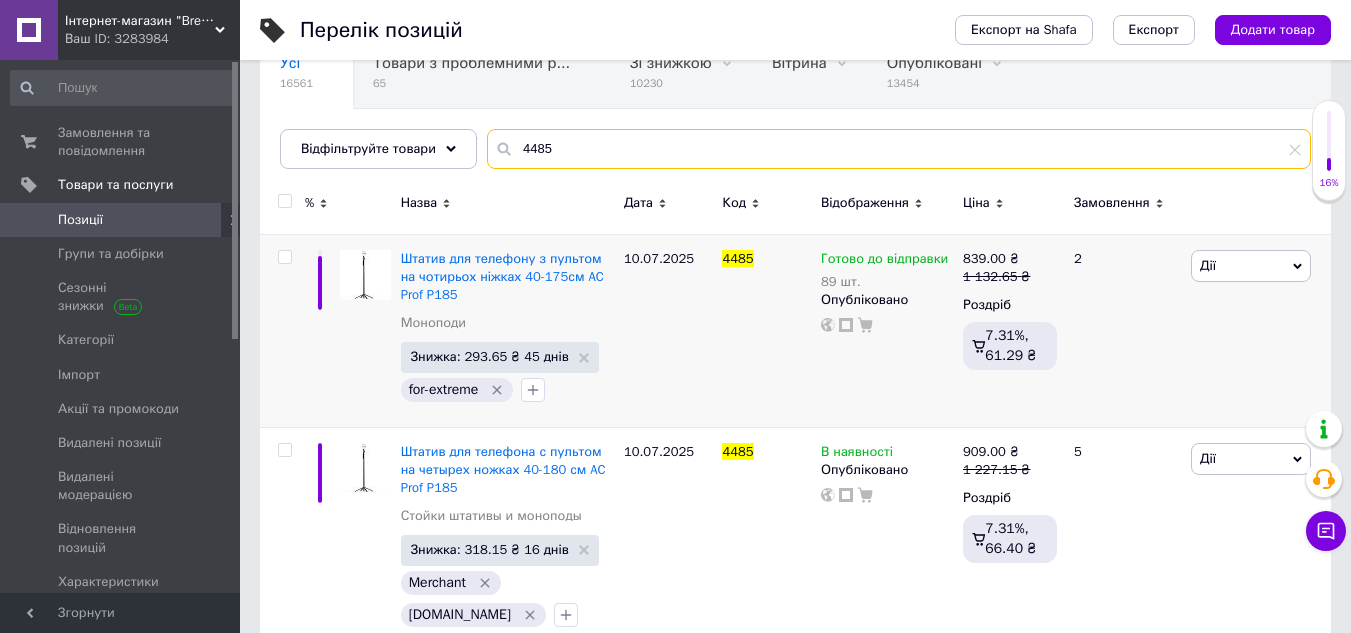 scroll, scrollTop: 236, scrollLeft: 0, axis: vertical 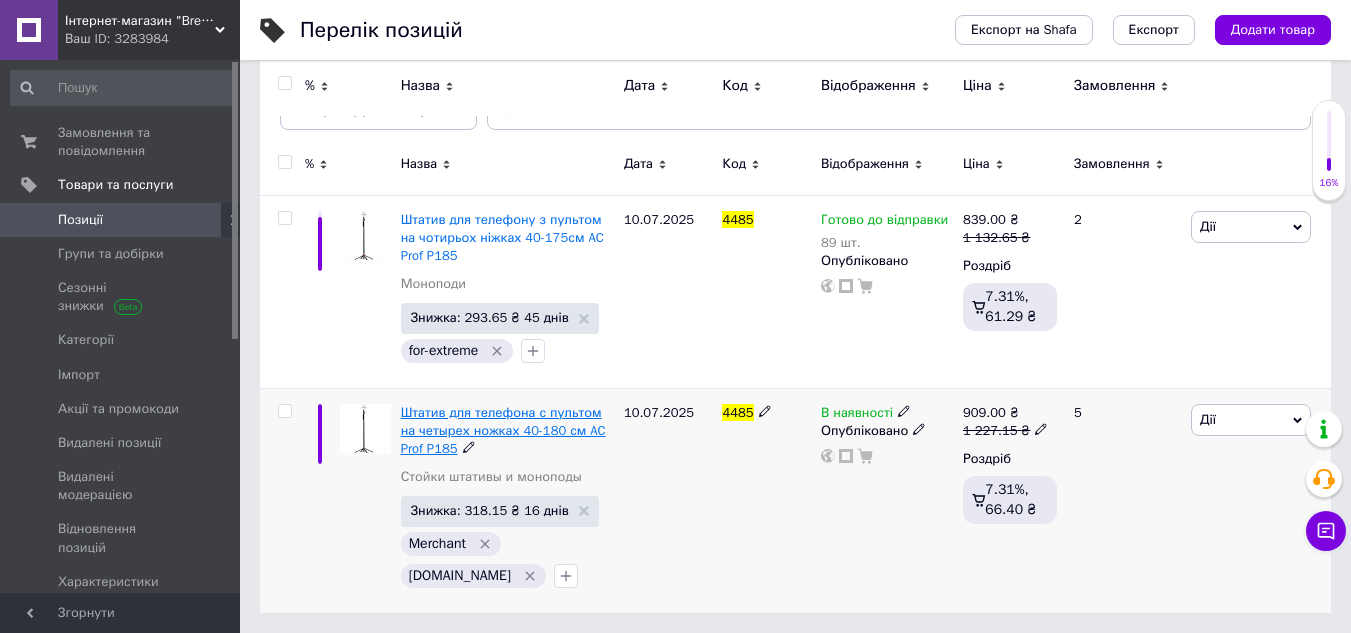 click on "Штатив для телефона с пультом на четырех ножках 40-180 см AC Prof P185" at bounding box center (503, 430) 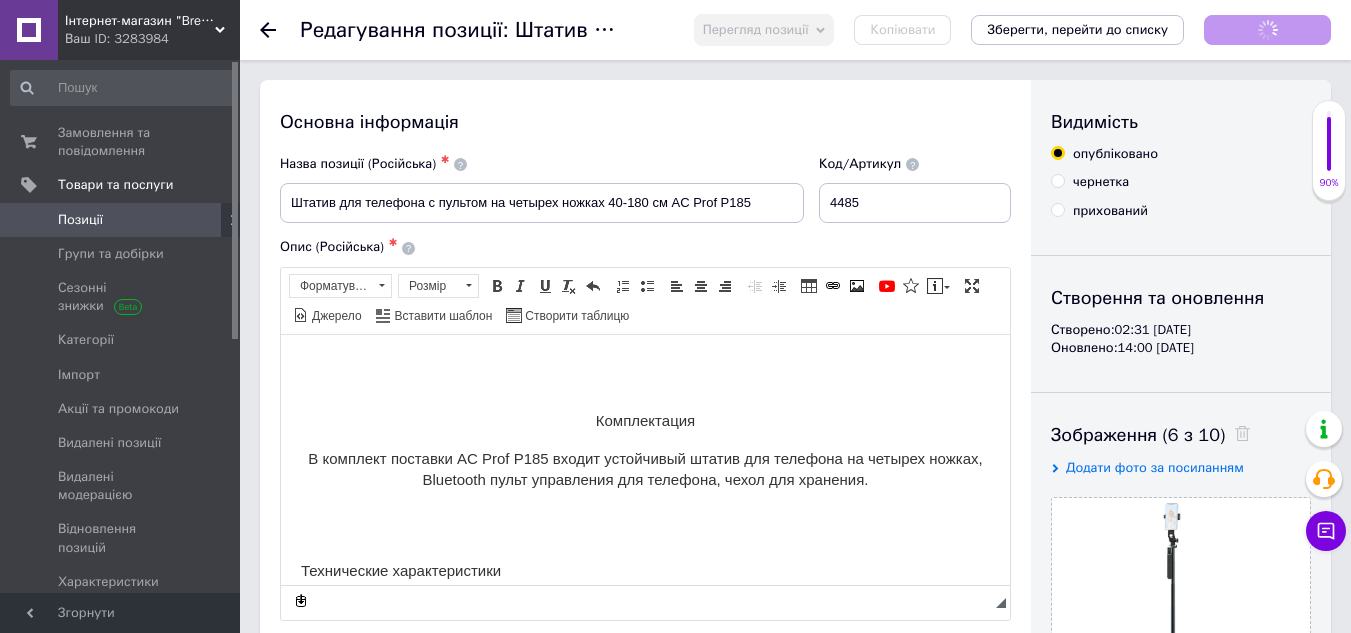 scroll, scrollTop: 0, scrollLeft: 0, axis: both 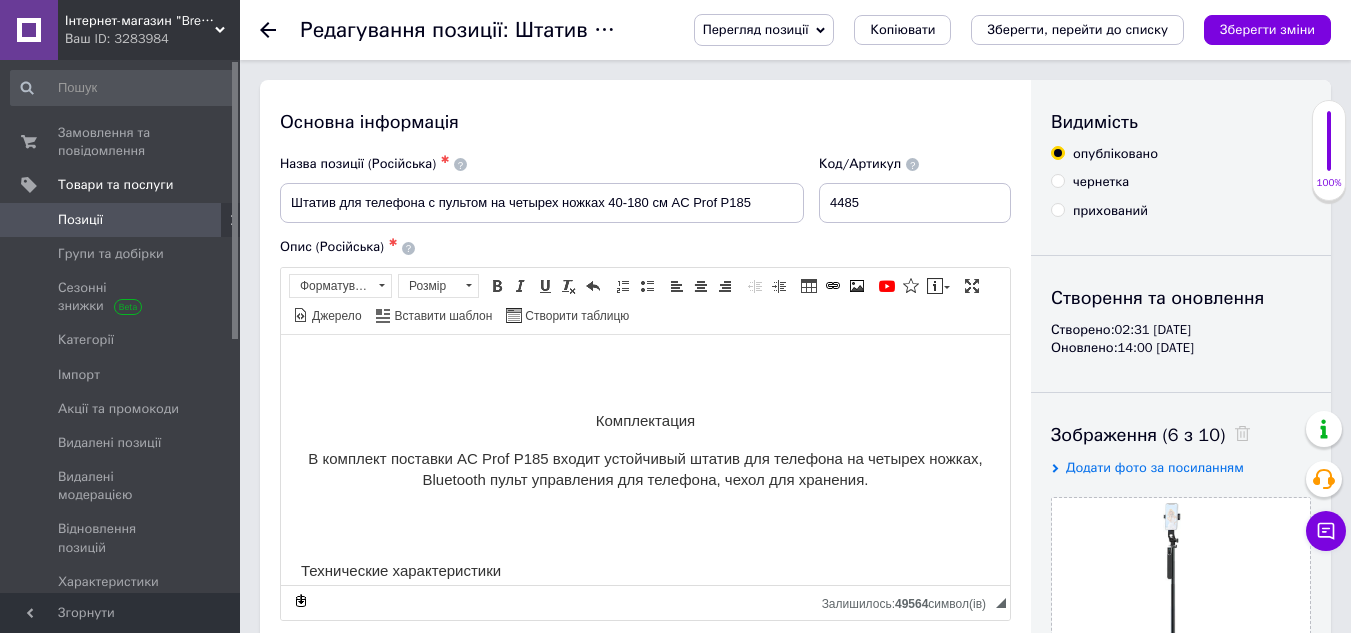 click on "Перегляд позиції" at bounding box center [764, 30] 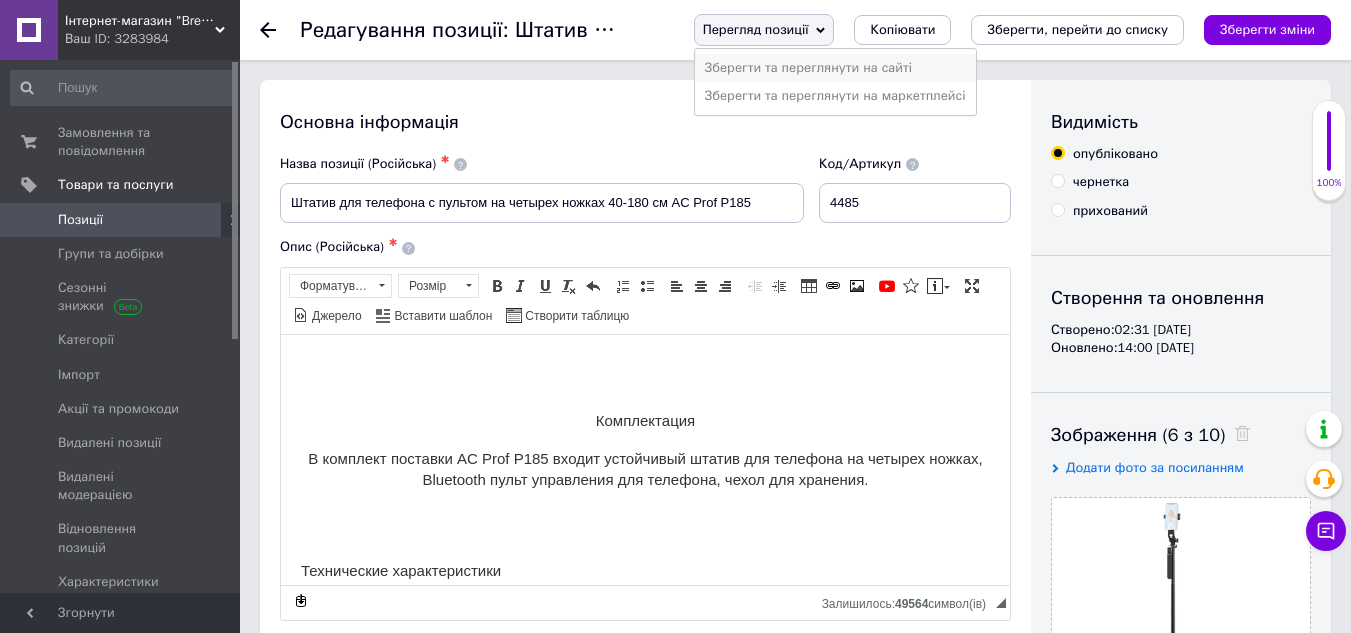 click on "Зберегти та переглянути на сайті" at bounding box center (835, 68) 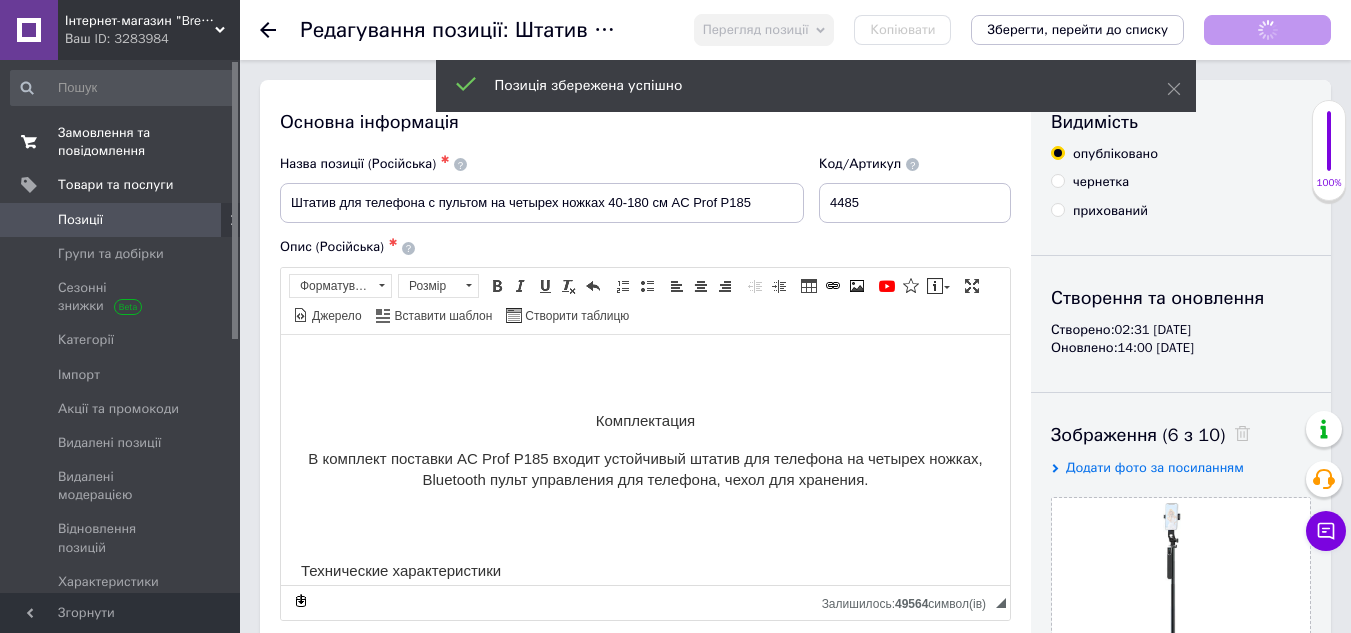 click on "Замовлення та повідомлення" at bounding box center (121, 142) 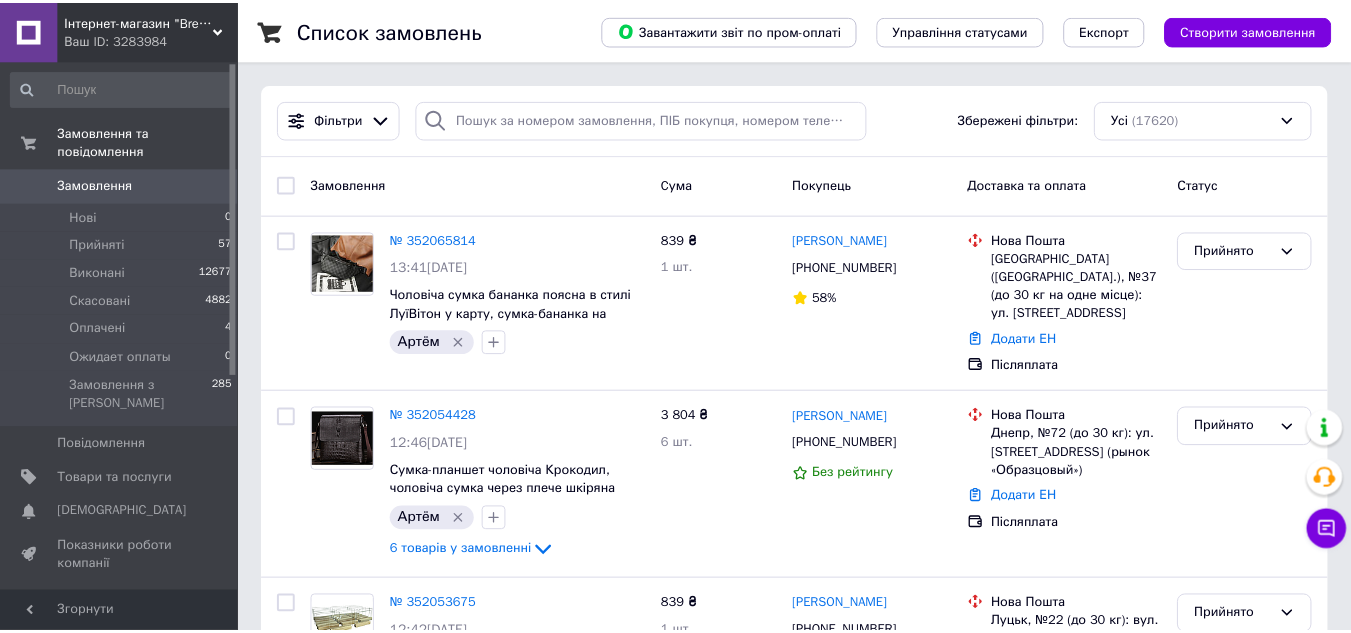 scroll, scrollTop: 0, scrollLeft: 0, axis: both 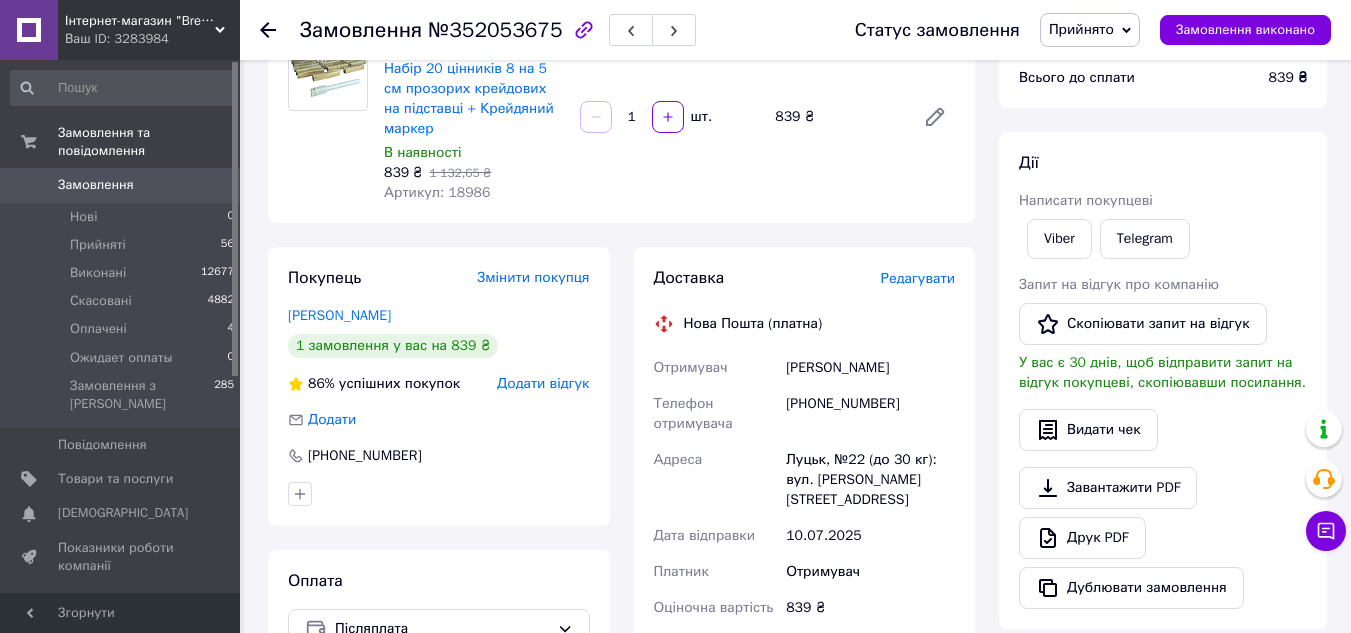 click on "[PHONE_NUMBER]" at bounding box center [870, 414] 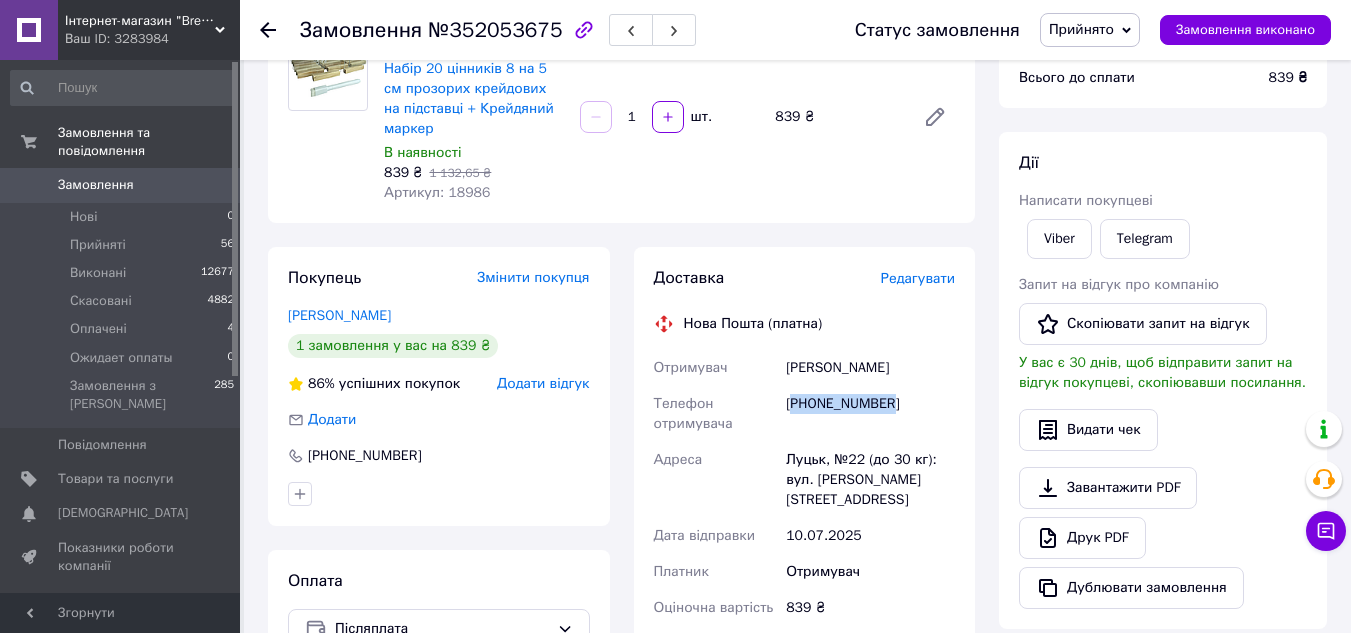click on "[PHONE_NUMBER]" at bounding box center [870, 414] 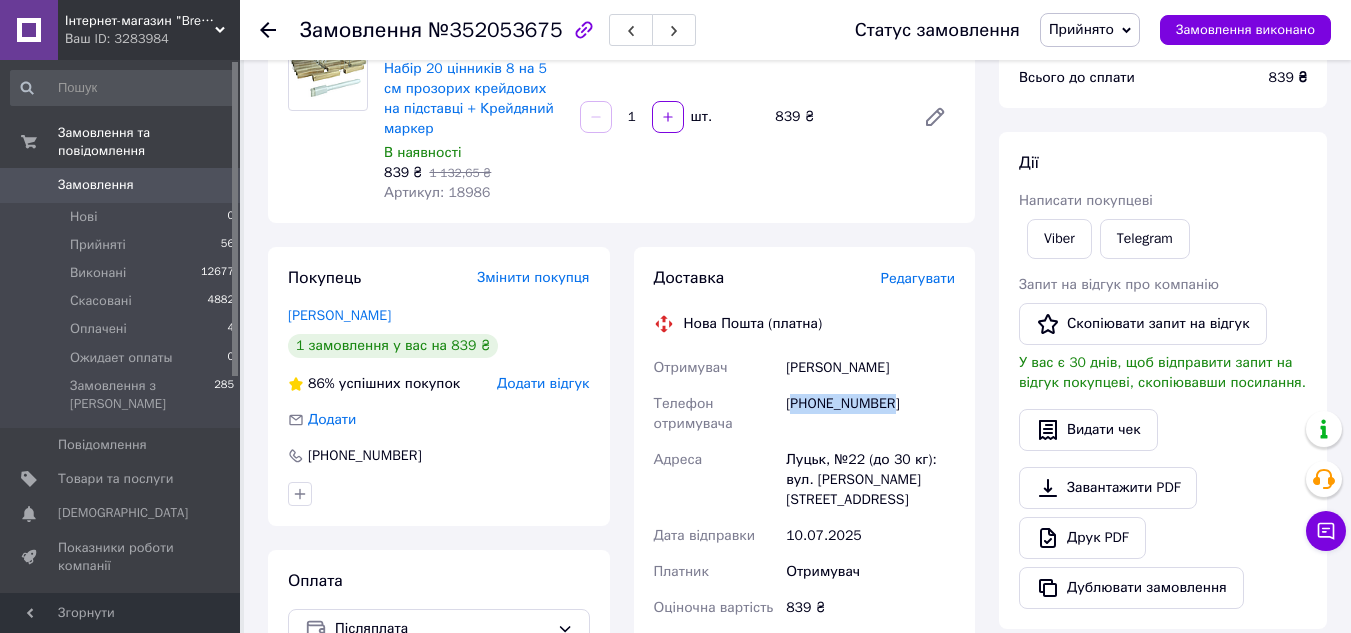 copy on "380997654078" 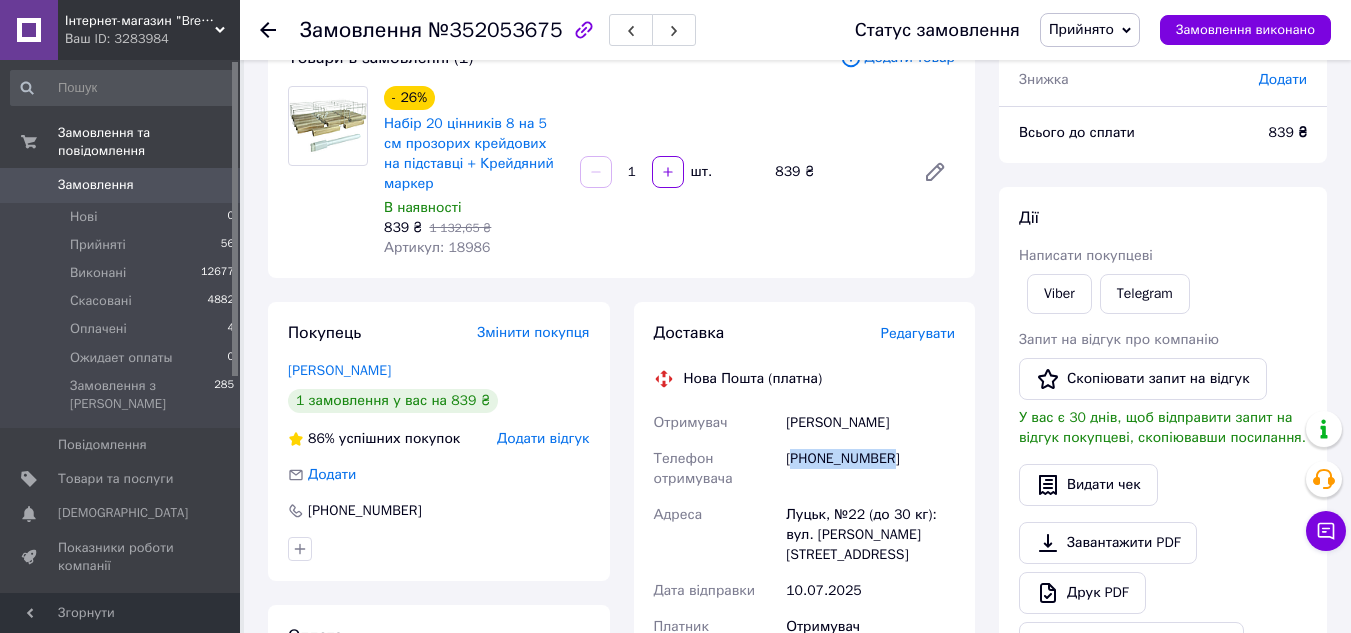 scroll, scrollTop: 0, scrollLeft: 0, axis: both 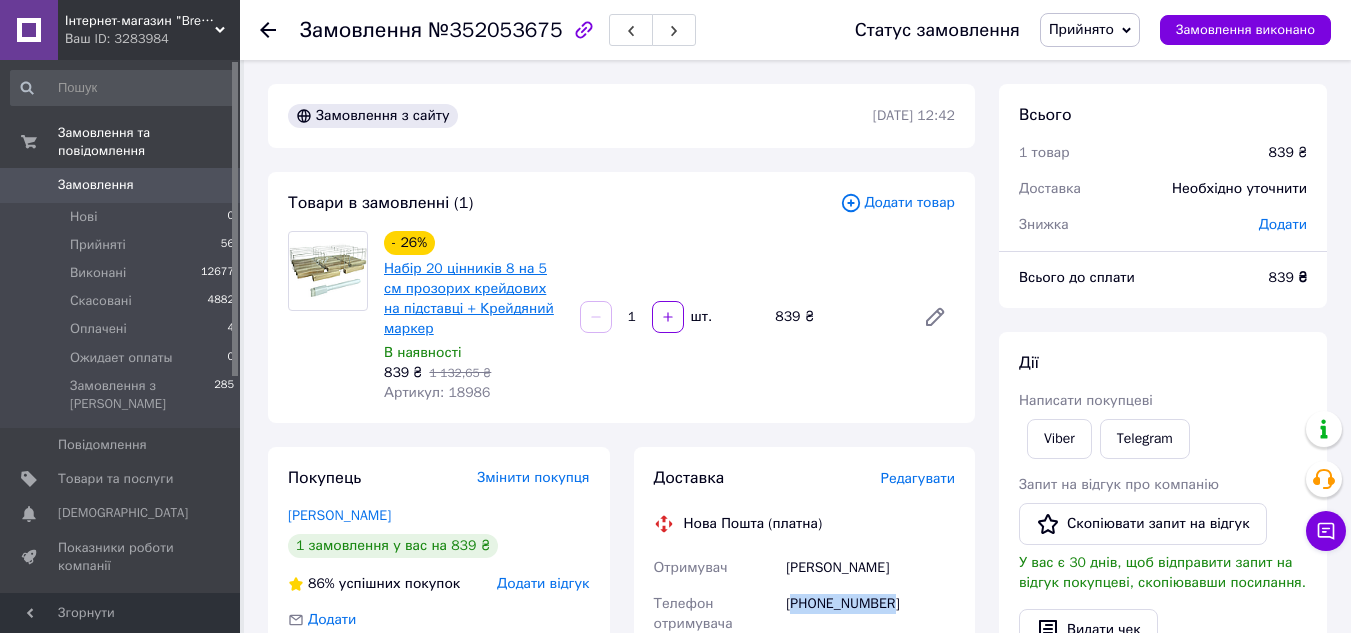 click on "Набір 20 цінників 8 на 5 см прозорих крейдових на підставці + Крейдяний маркер" at bounding box center [469, 298] 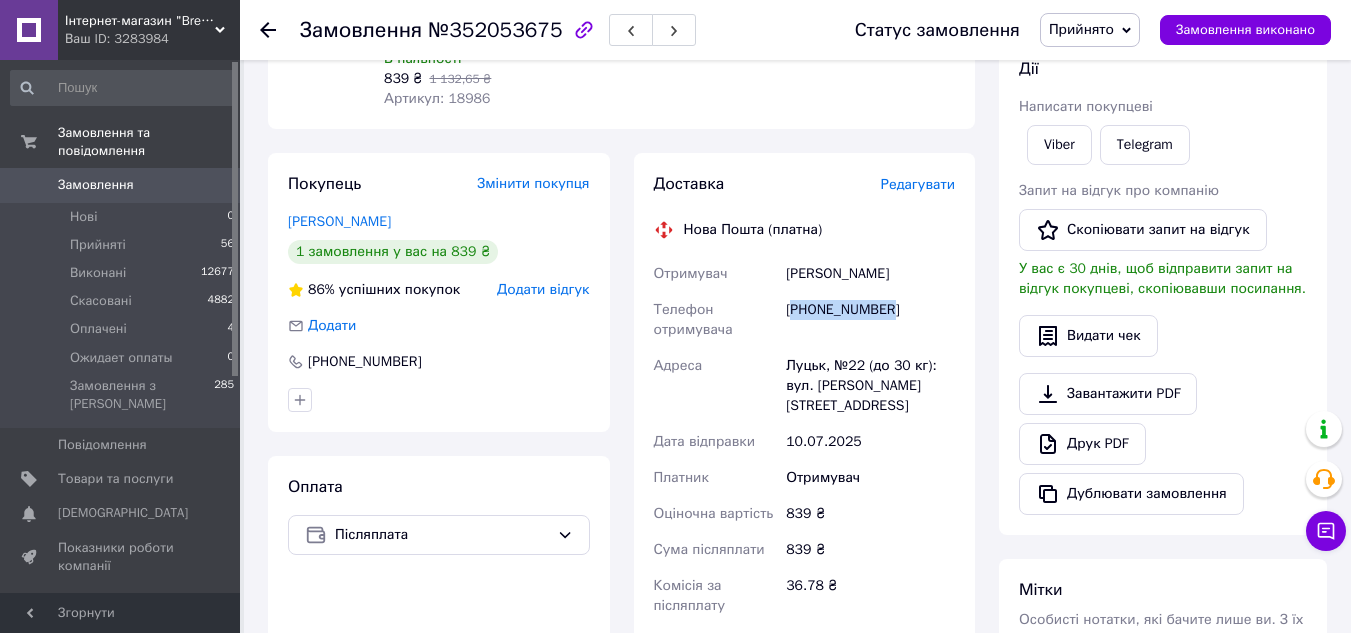 scroll, scrollTop: 300, scrollLeft: 0, axis: vertical 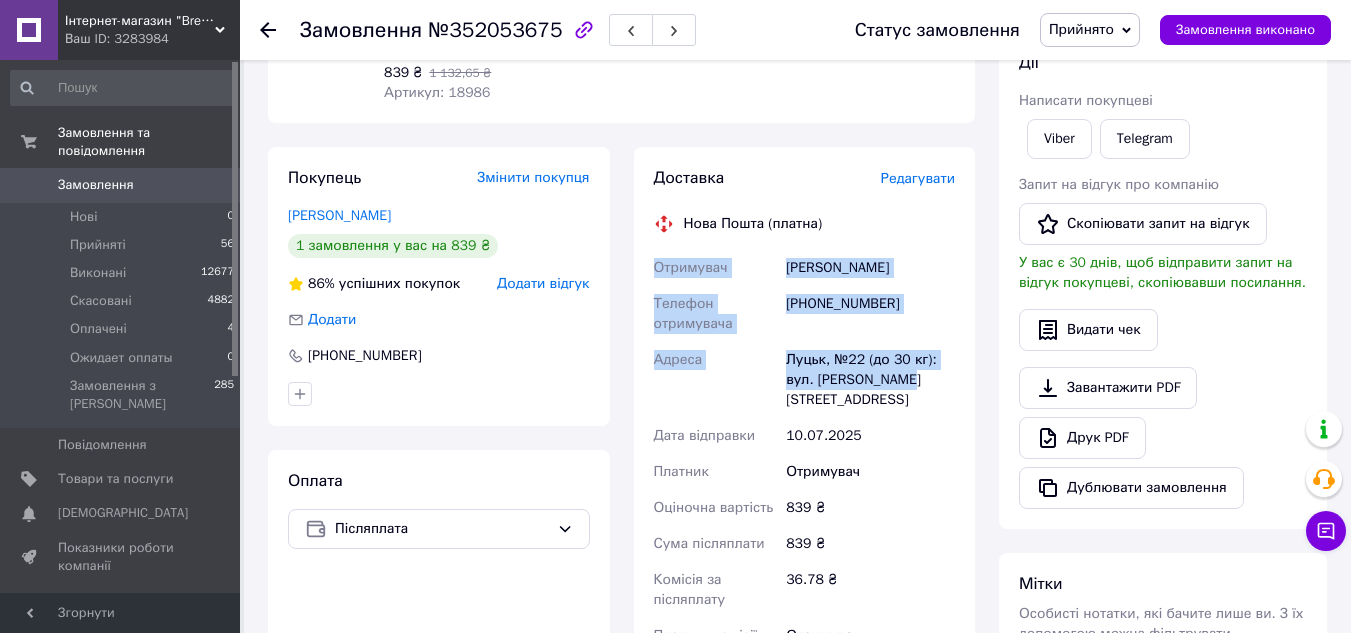 drag, startPoint x: 656, startPoint y: 266, endPoint x: 908, endPoint y: 382, distance: 277.41666 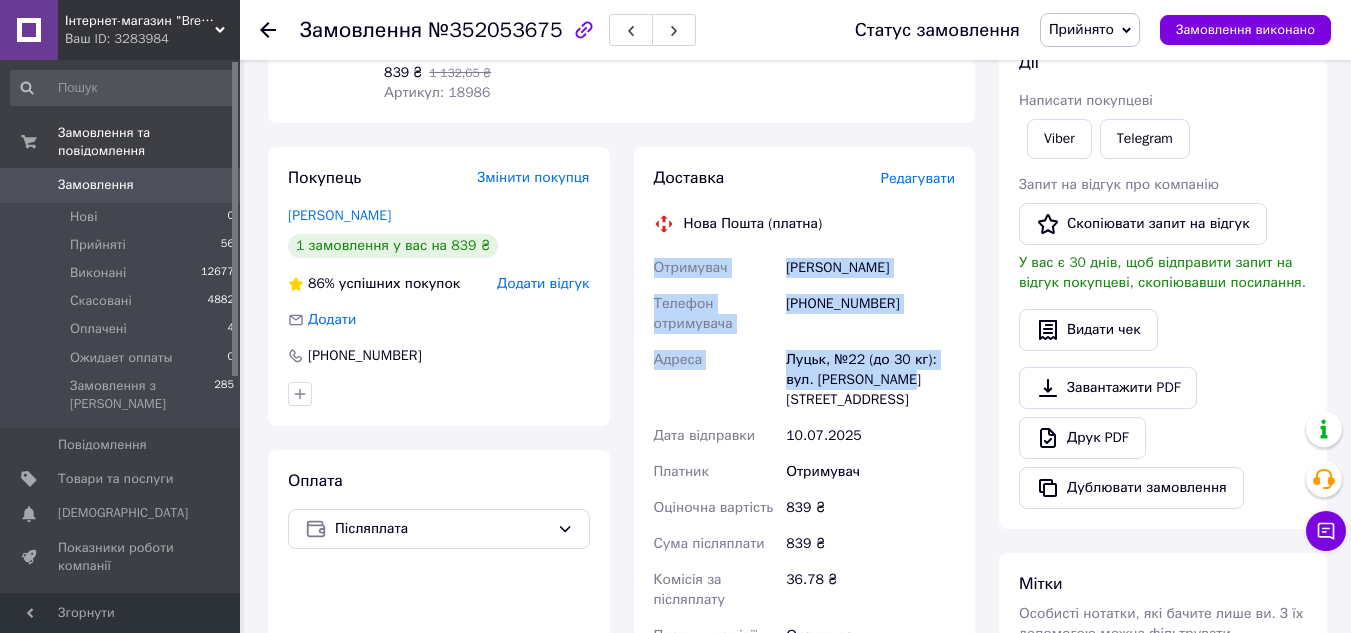 scroll, scrollTop: 200, scrollLeft: 0, axis: vertical 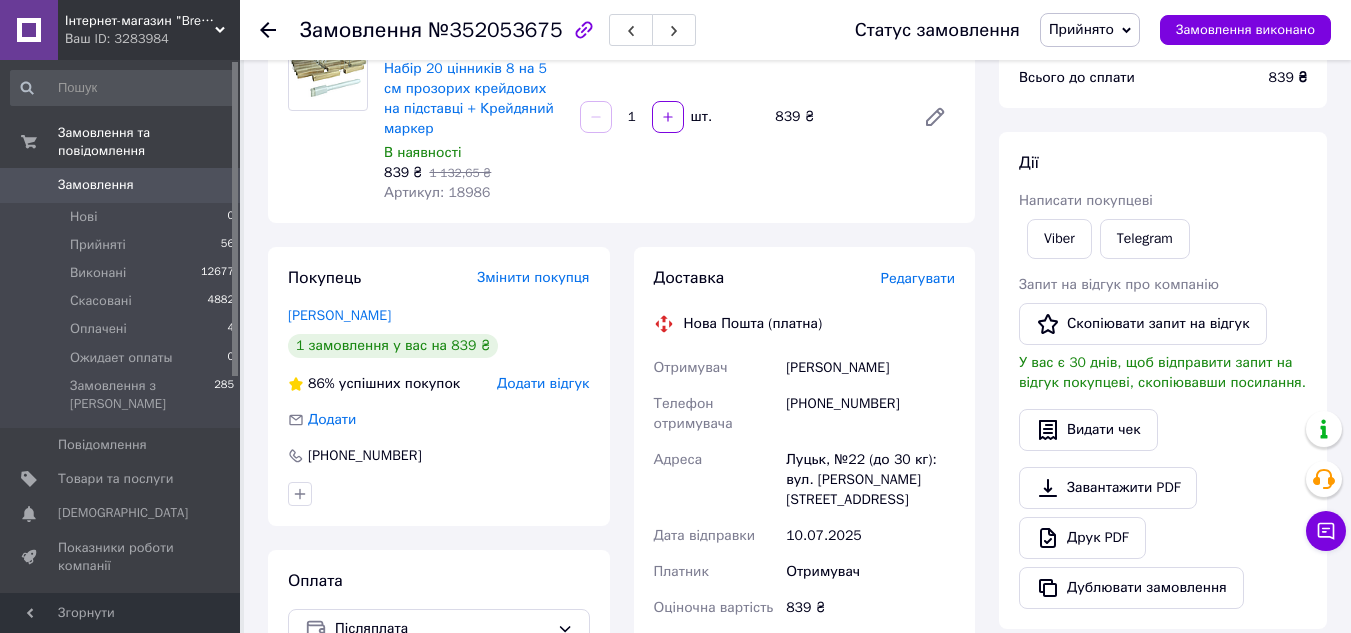 click on "Артикул: 18986" at bounding box center (437, 192) 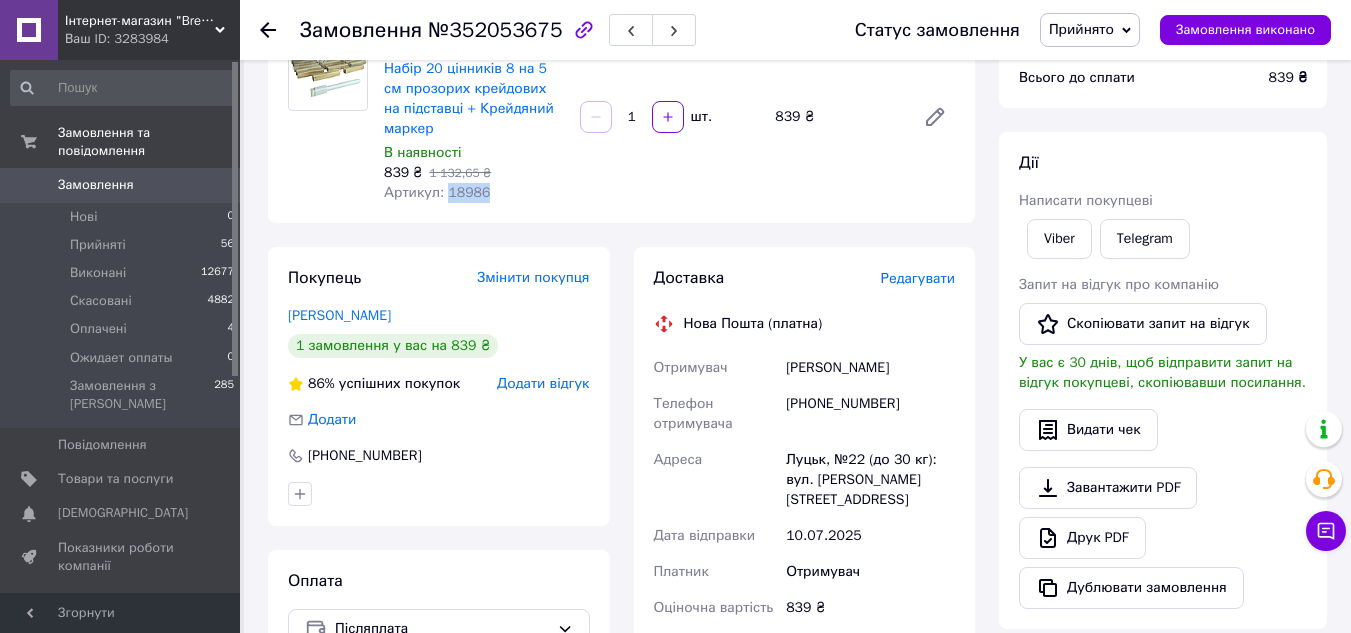click on "Артикул: 18986" at bounding box center [437, 192] 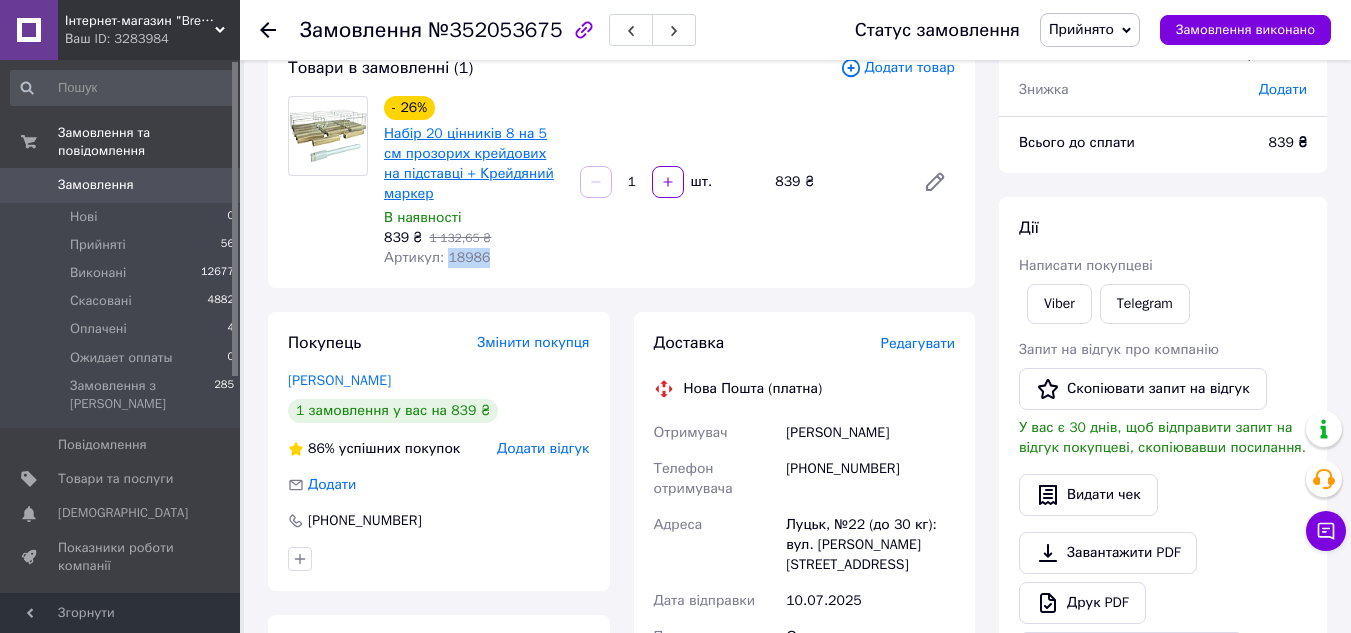 scroll, scrollTop: 100, scrollLeft: 0, axis: vertical 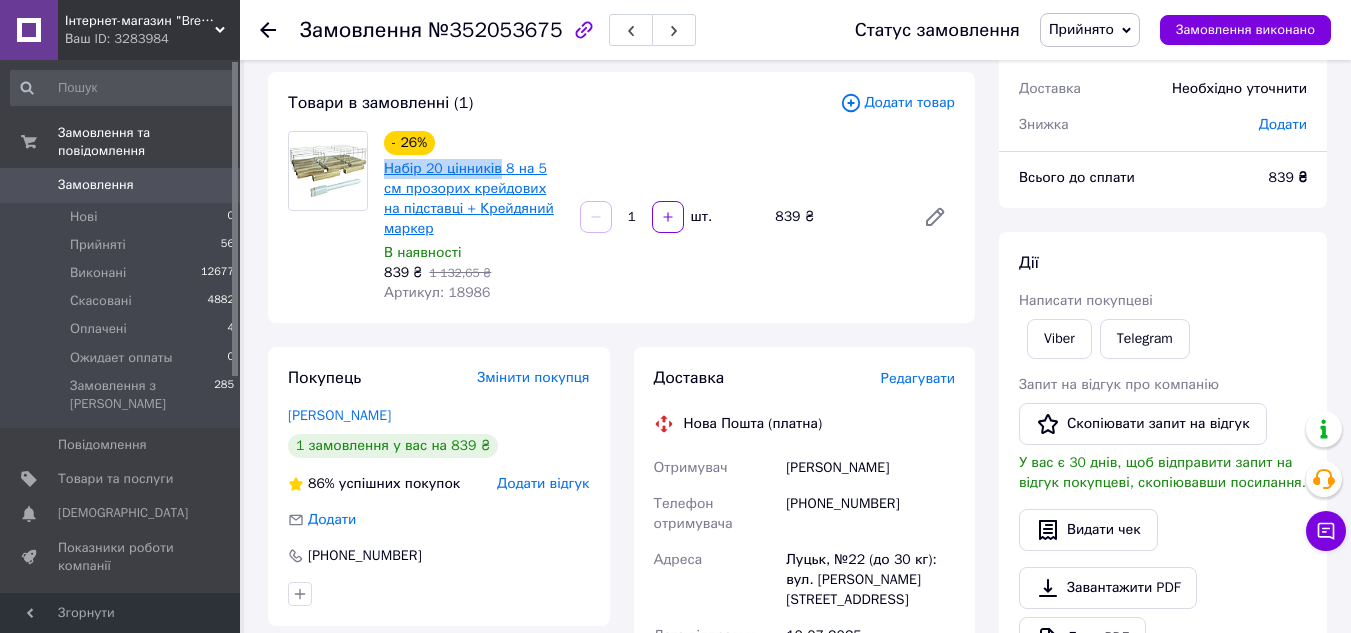 drag, startPoint x: 382, startPoint y: 171, endPoint x: 494, endPoint y: 177, distance: 112.1606 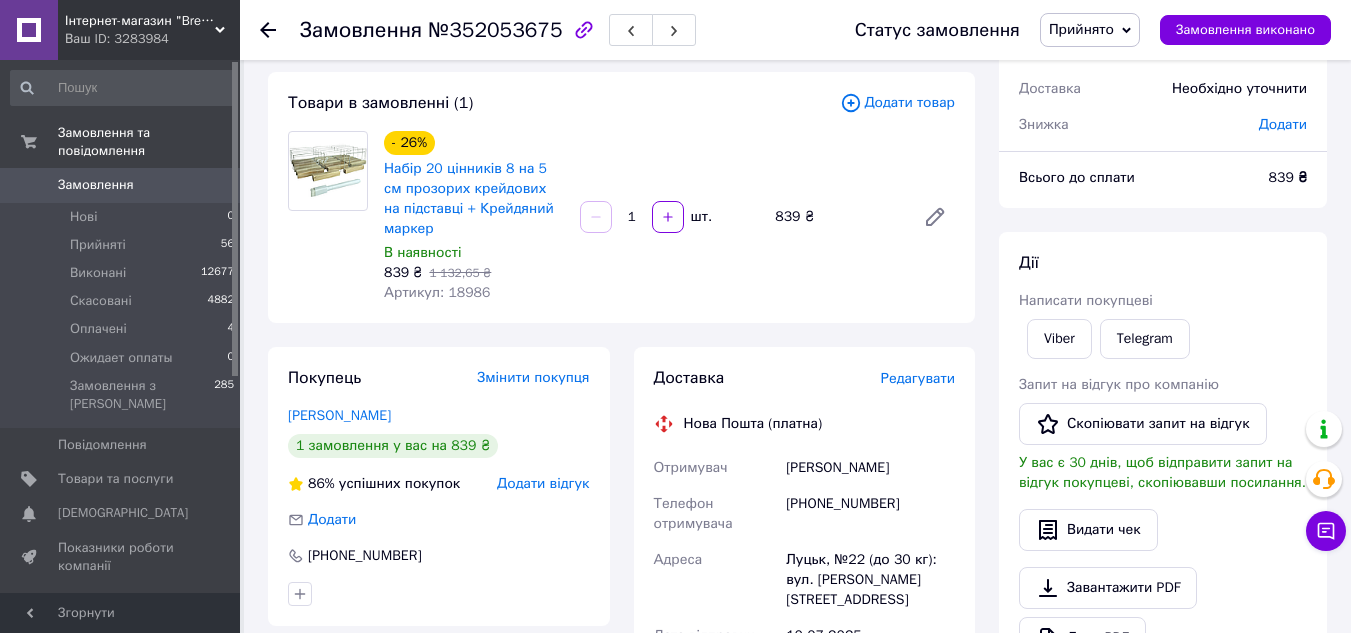 click on "[PHONE_NUMBER]" at bounding box center (870, 514) 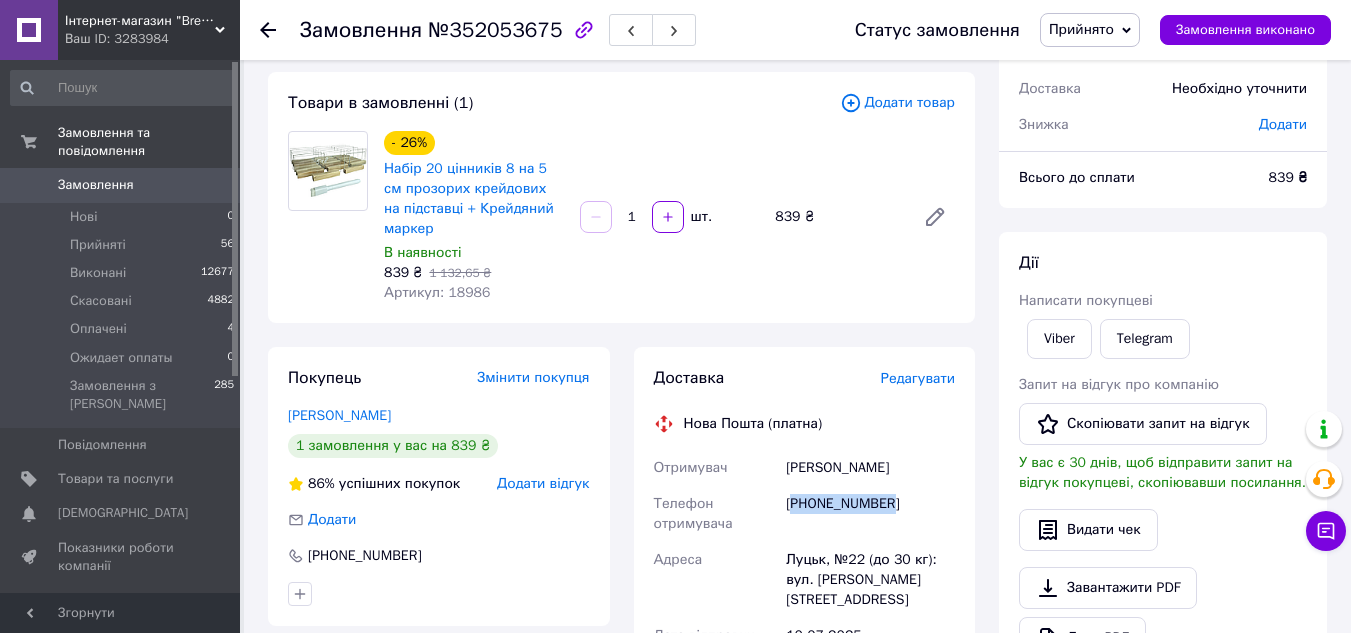 click on "[PHONE_NUMBER]" at bounding box center [870, 514] 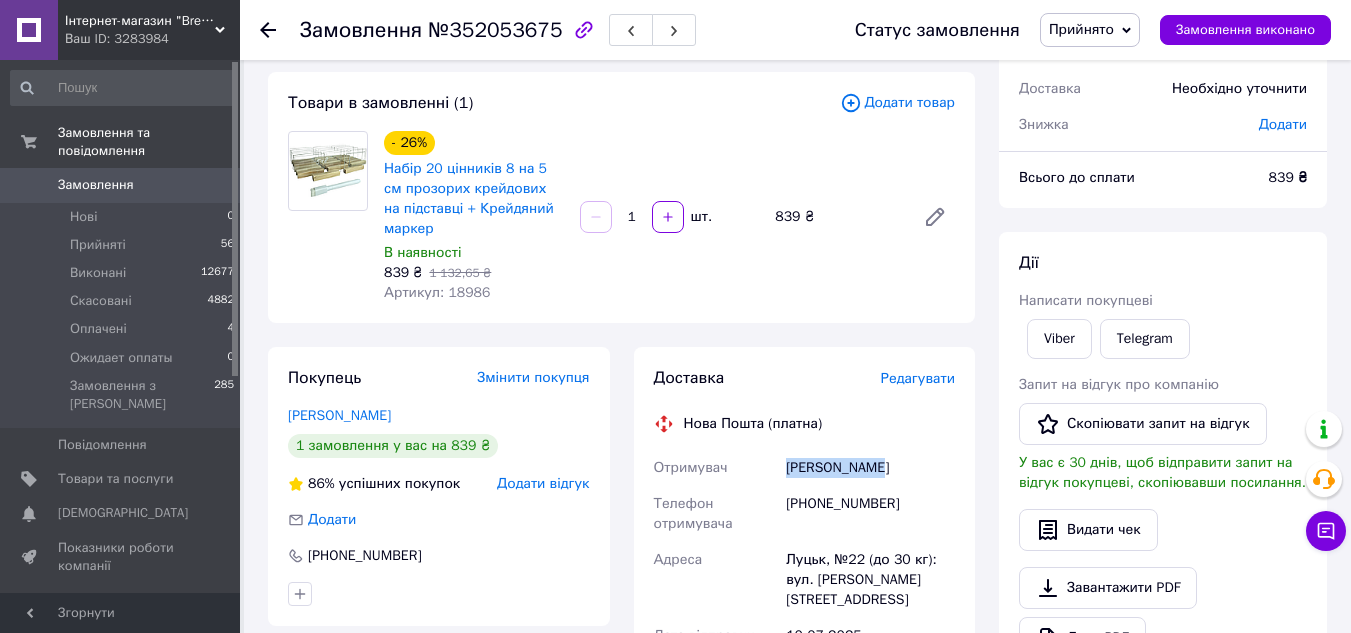 drag, startPoint x: 895, startPoint y: 465, endPoint x: 791, endPoint y: 465, distance: 104 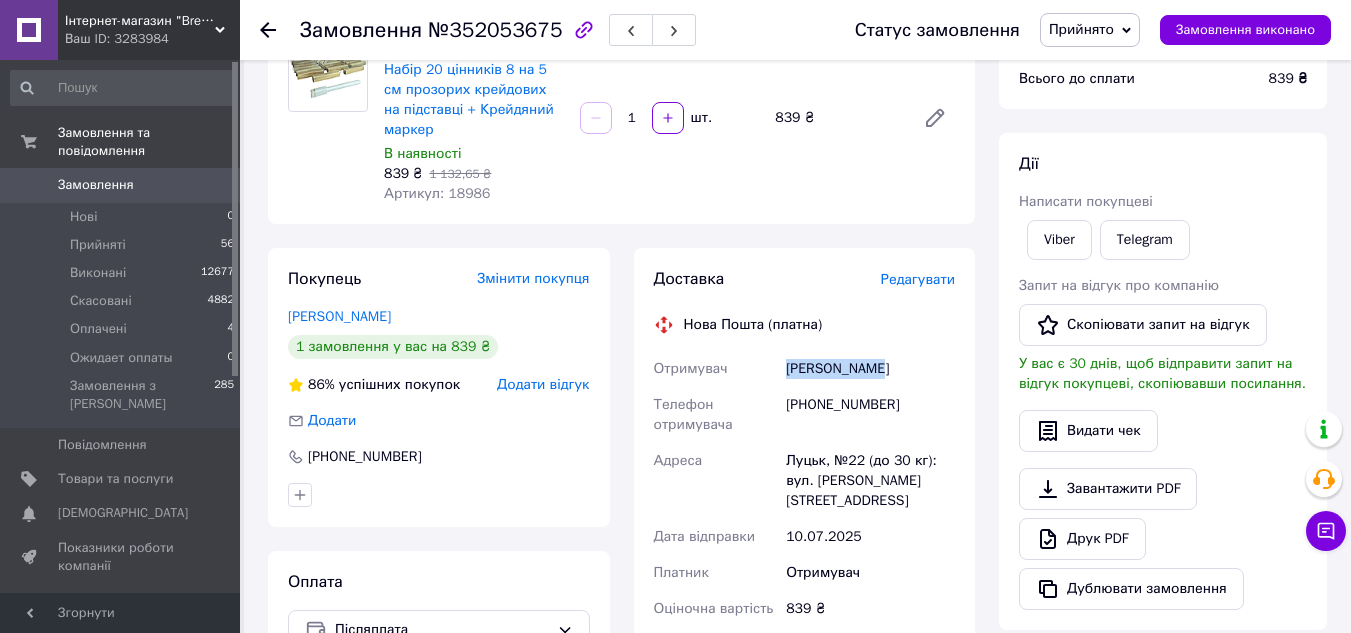 scroll, scrollTop: 200, scrollLeft: 0, axis: vertical 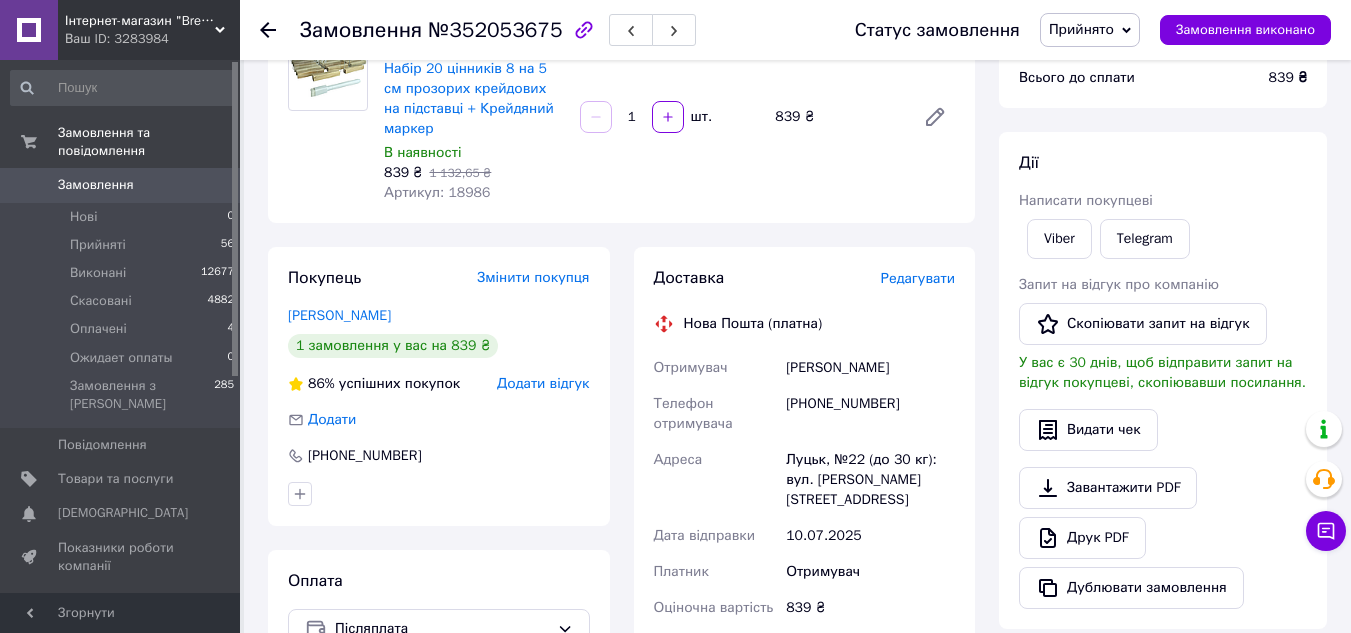 click on "Луцьк, №22 (до 30 кг): вул. [PERSON_NAME][STREET_ADDRESS]" at bounding box center [870, 480] 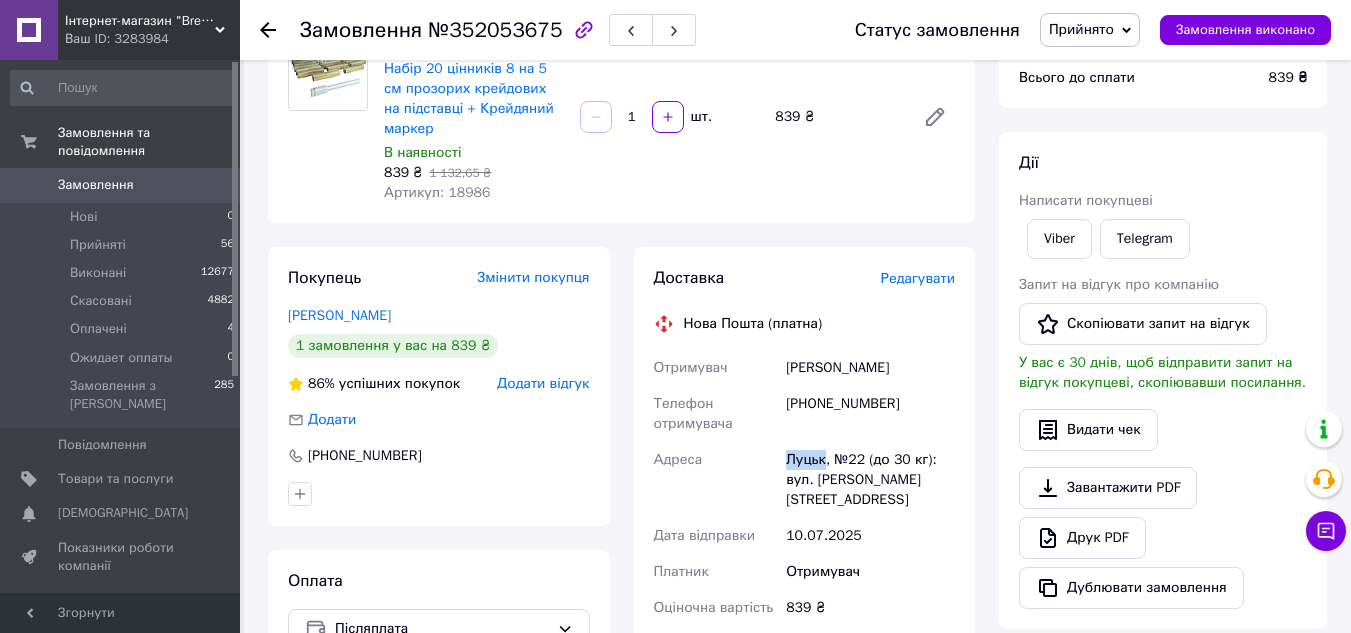 click on "Луцьк, №22 (до 30 кг): вул. [PERSON_NAME][STREET_ADDRESS]" at bounding box center [870, 480] 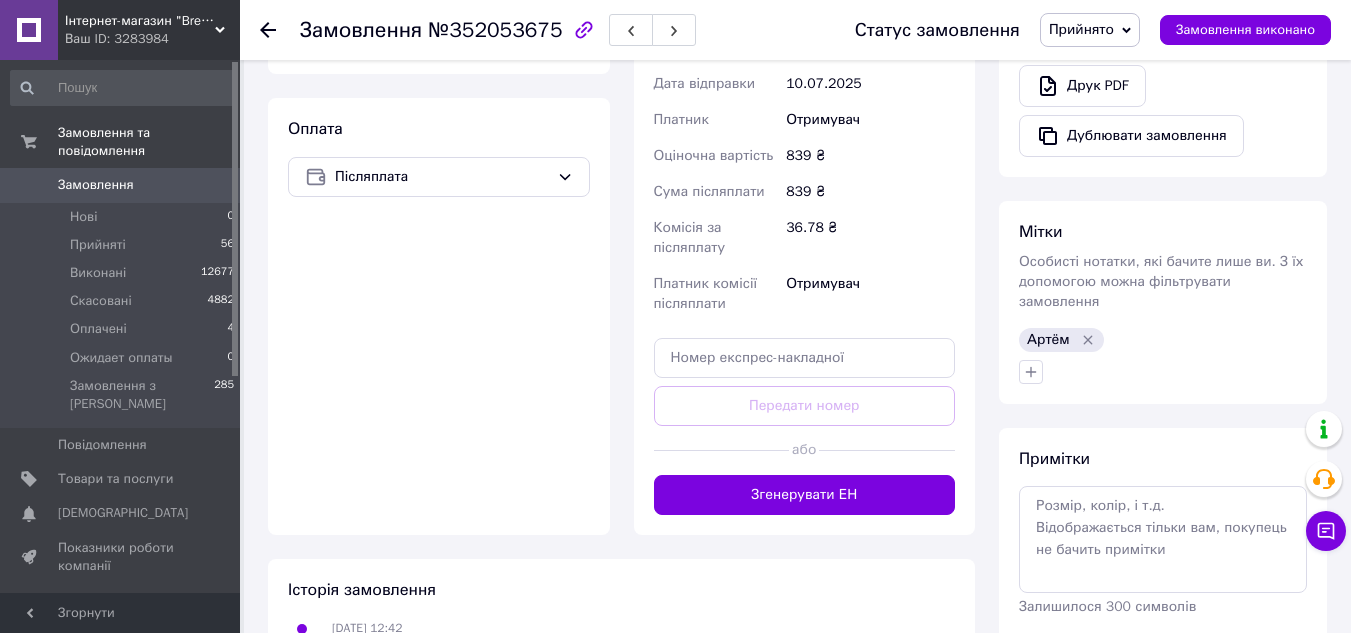 scroll, scrollTop: 700, scrollLeft: 0, axis: vertical 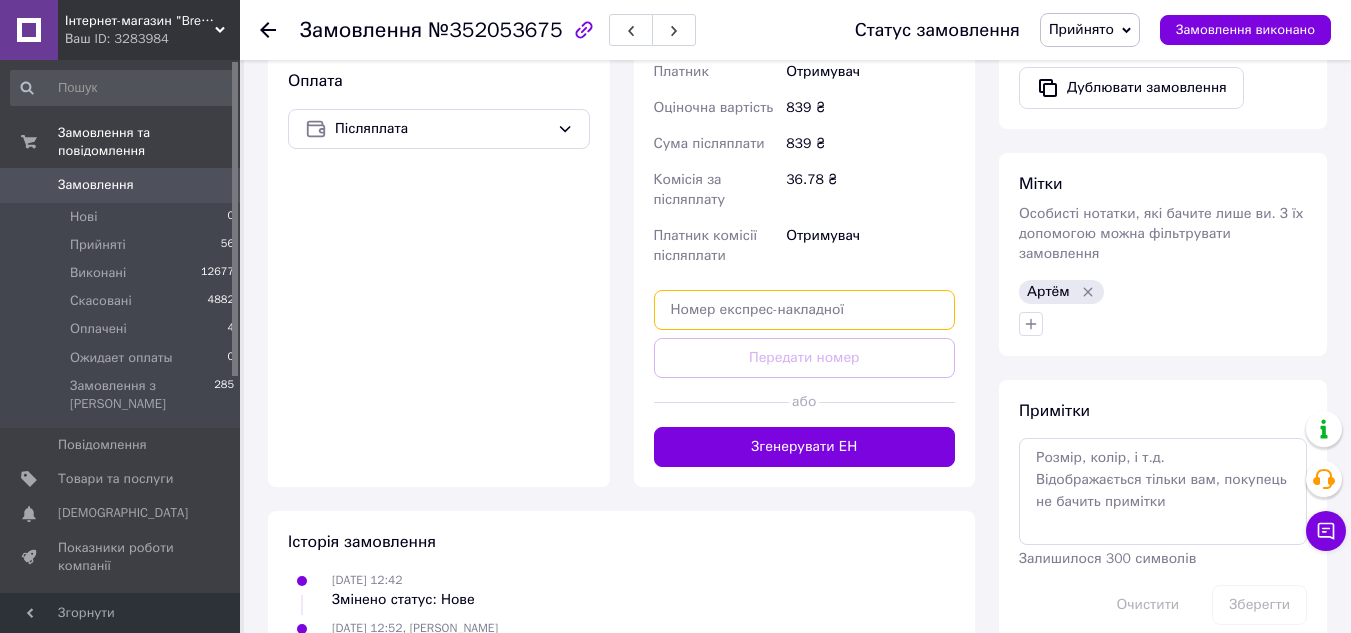 click at bounding box center (805, 310) 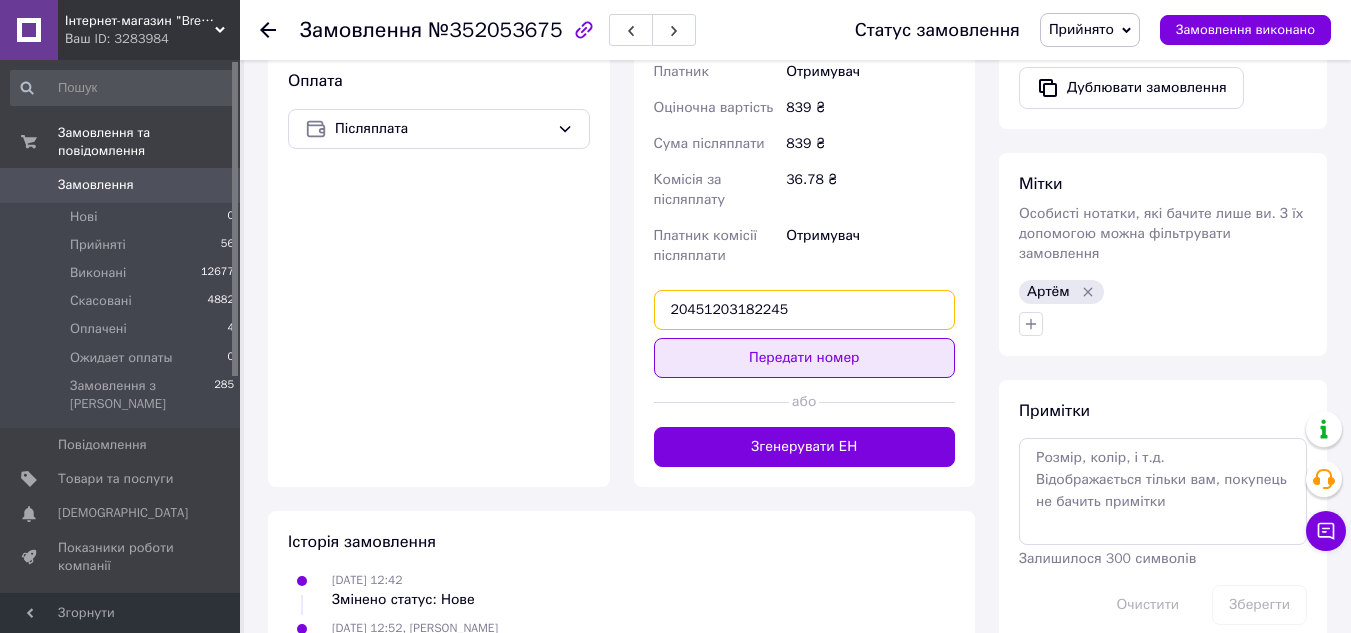 type on "20451203182245" 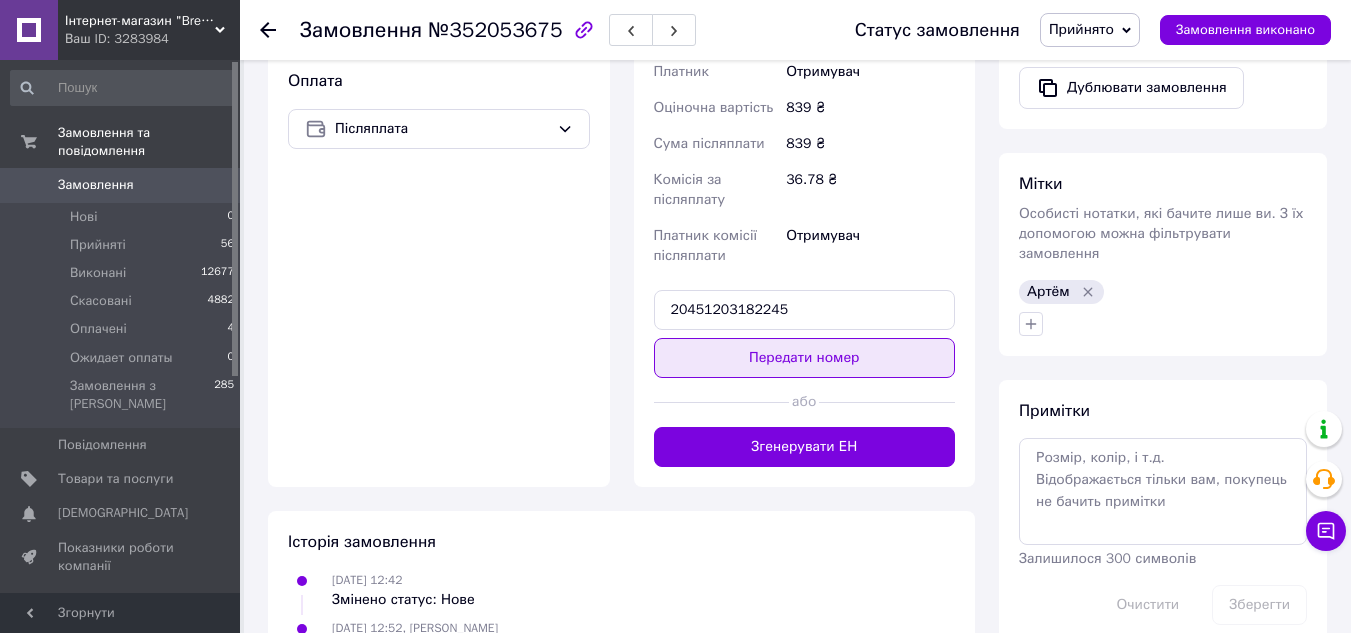 click on "Передати номер" at bounding box center [805, 358] 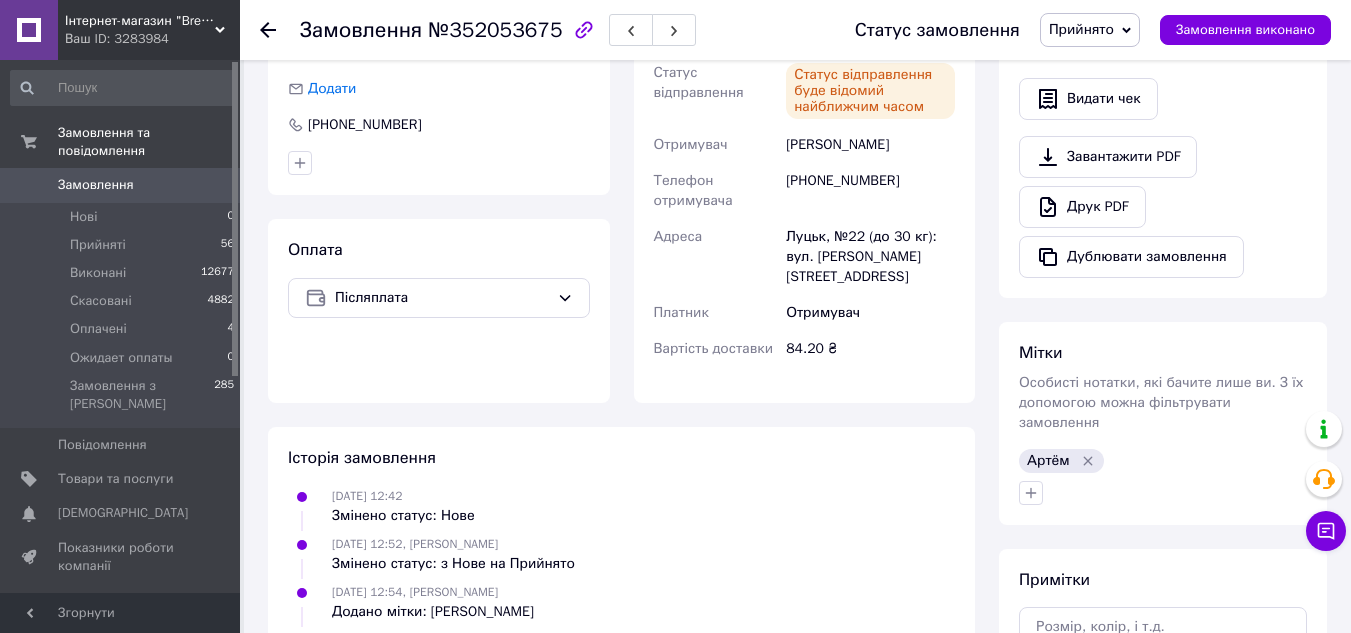 scroll, scrollTop: 716, scrollLeft: 0, axis: vertical 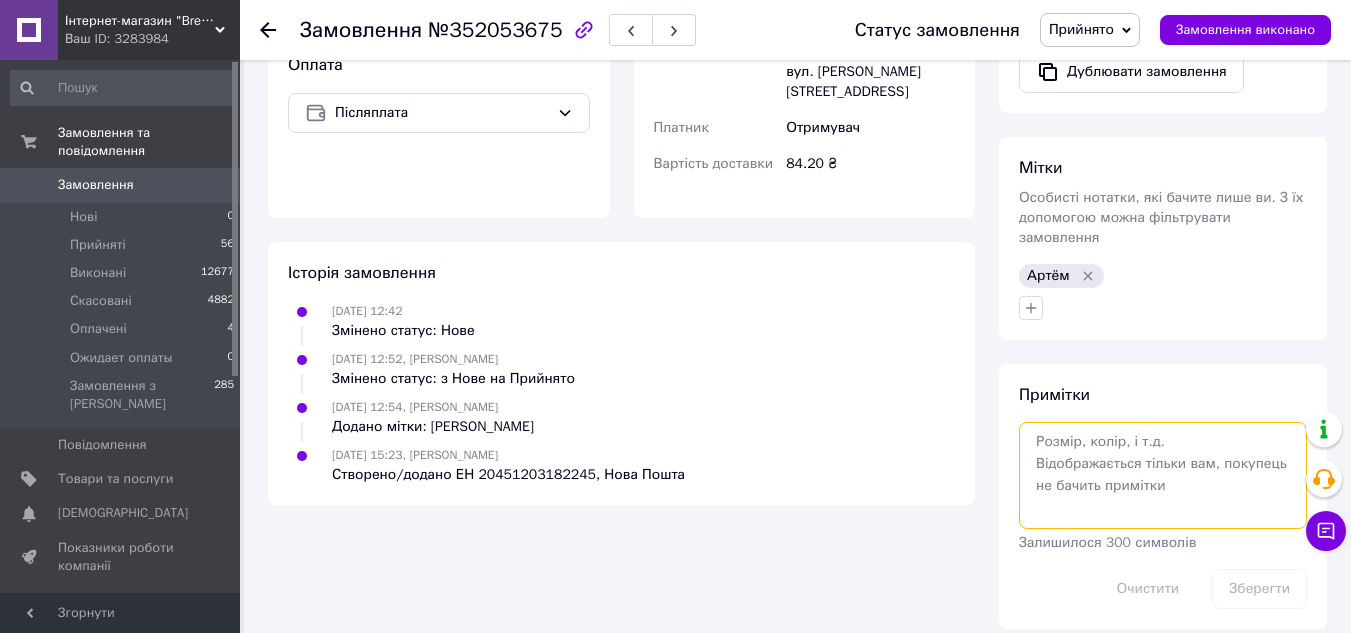 click at bounding box center [1163, 475] 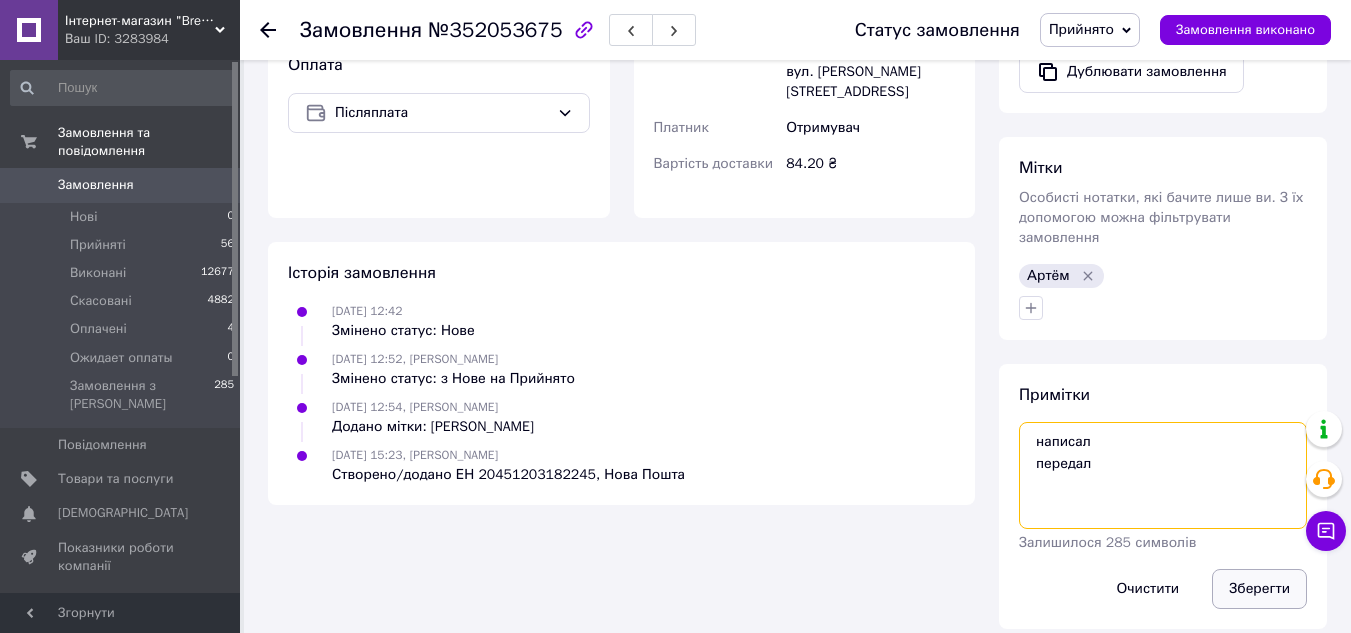 type on "написал
передал" 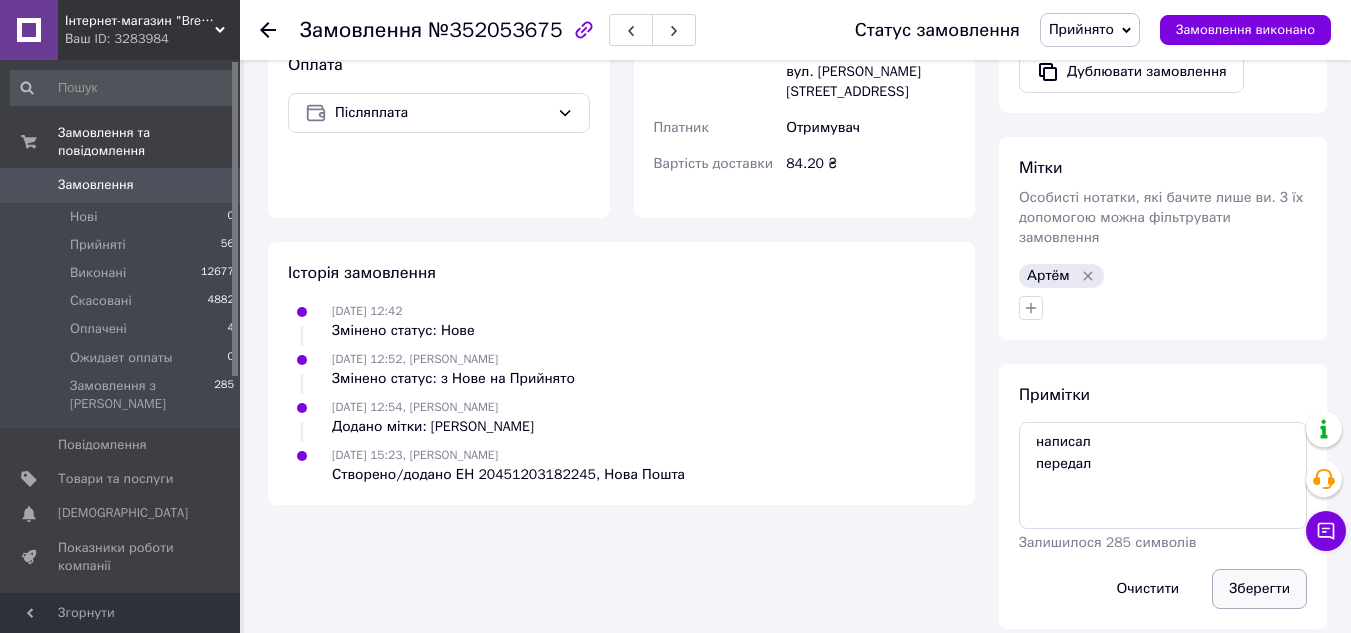 click on "Зберегти" at bounding box center [1259, 589] 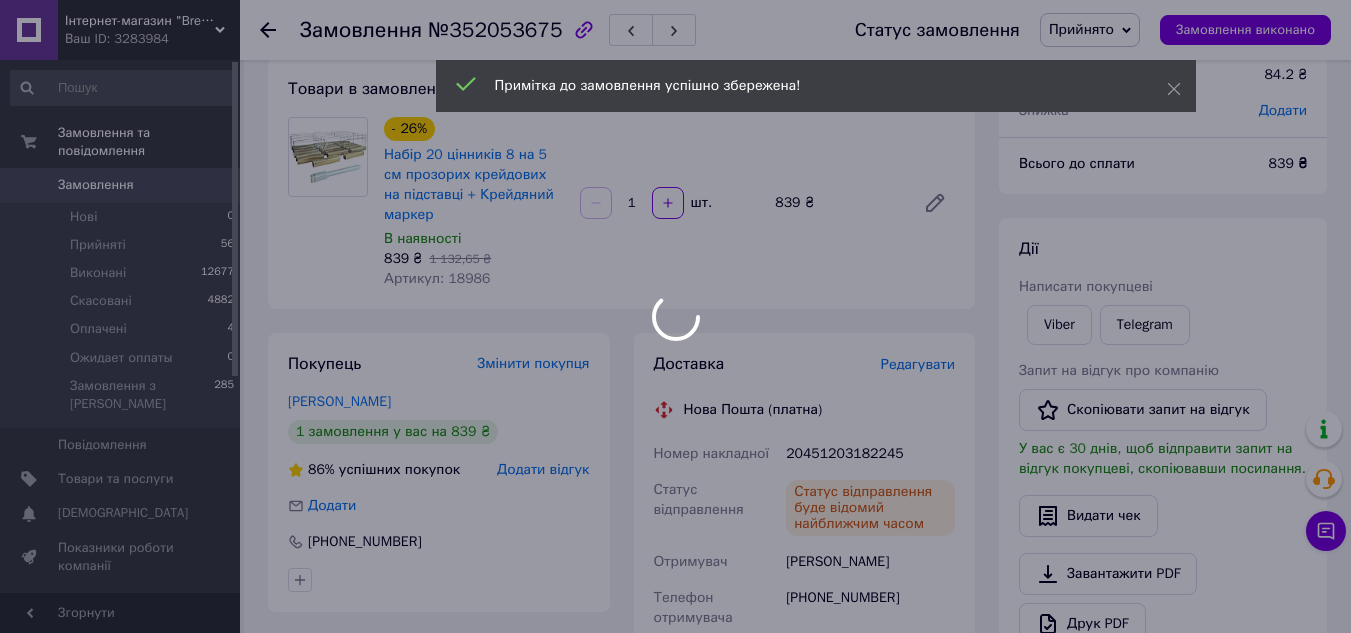 scroll, scrollTop: 16, scrollLeft: 0, axis: vertical 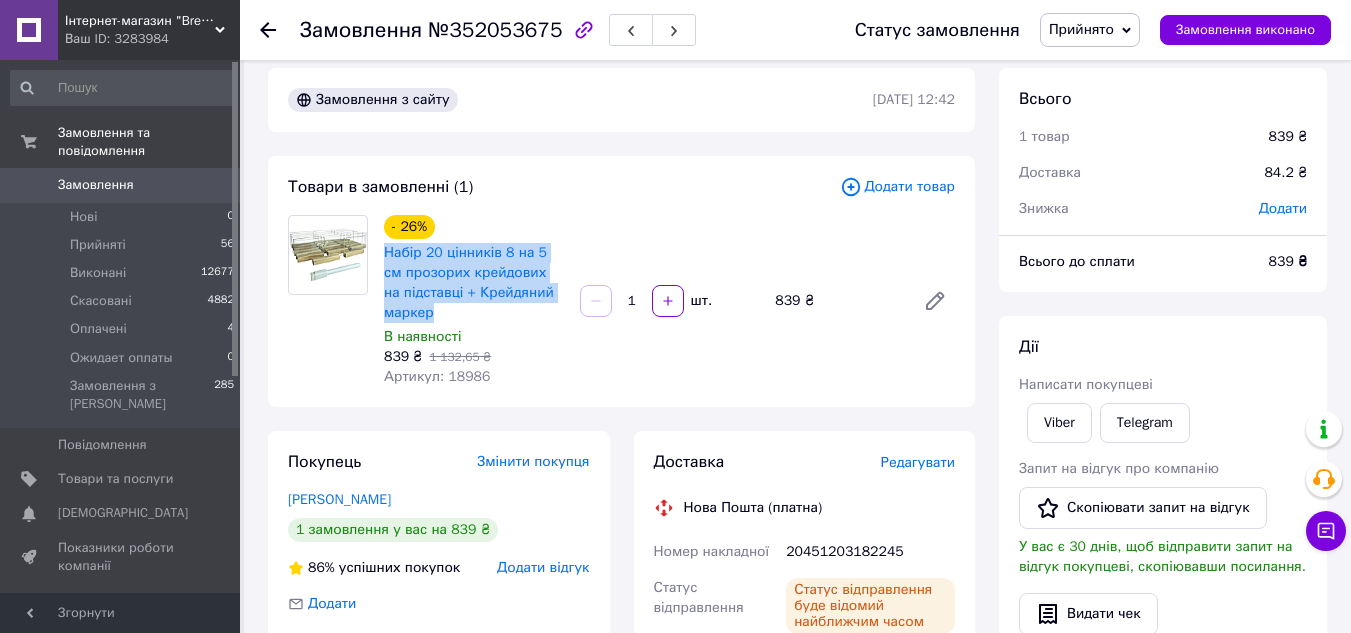 drag, startPoint x: 454, startPoint y: 306, endPoint x: 383, endPoint y: 256, distance: 86.83893 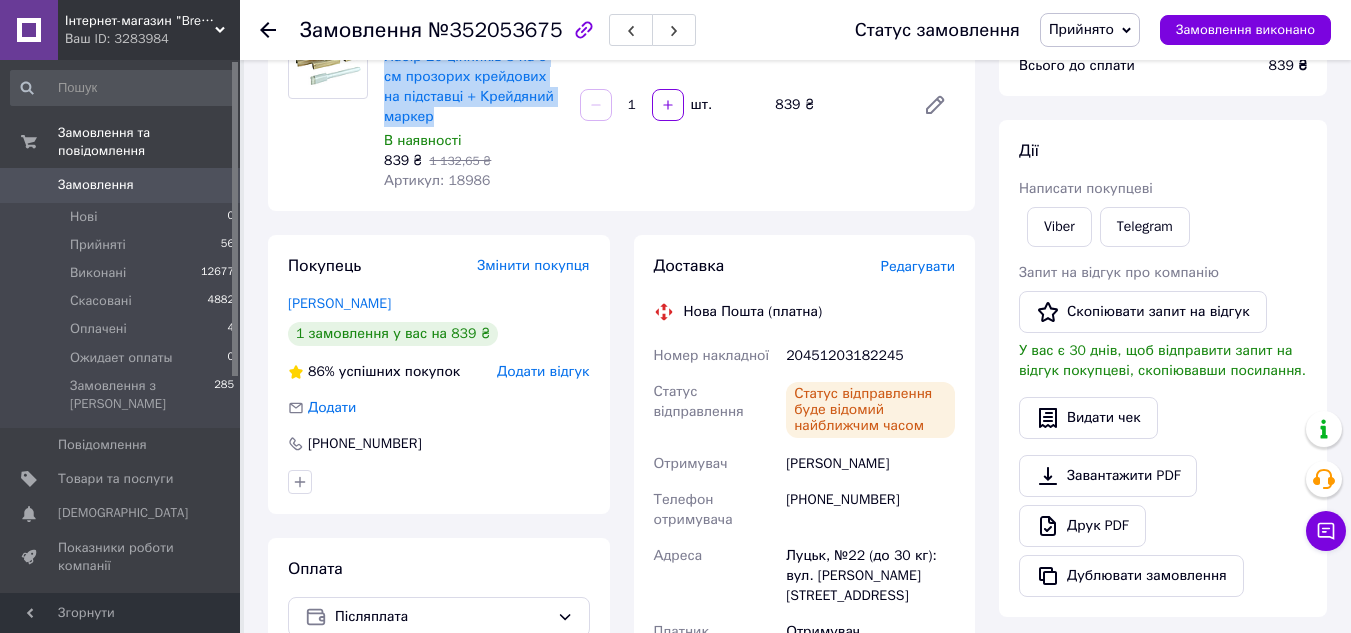scroll, scrollTop: 216, scrollLeft: 0, axis: vertical 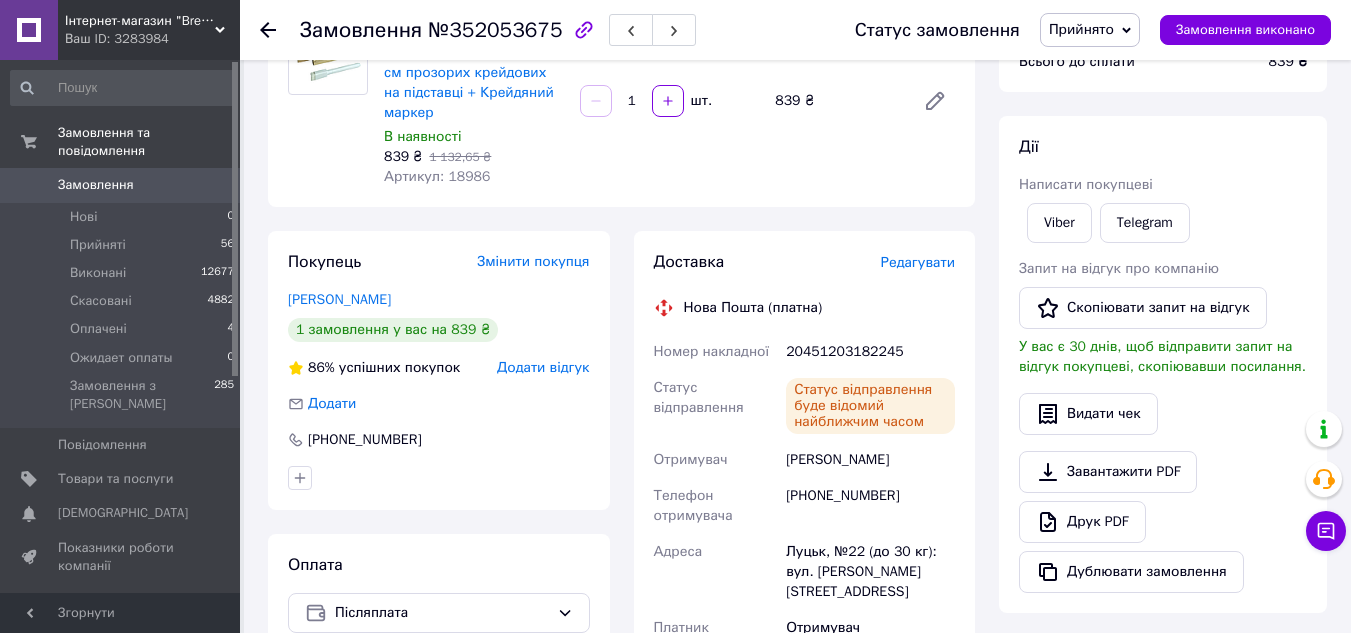 click on "[PHONE_NUMBER]" at bounding box center (870, 506) 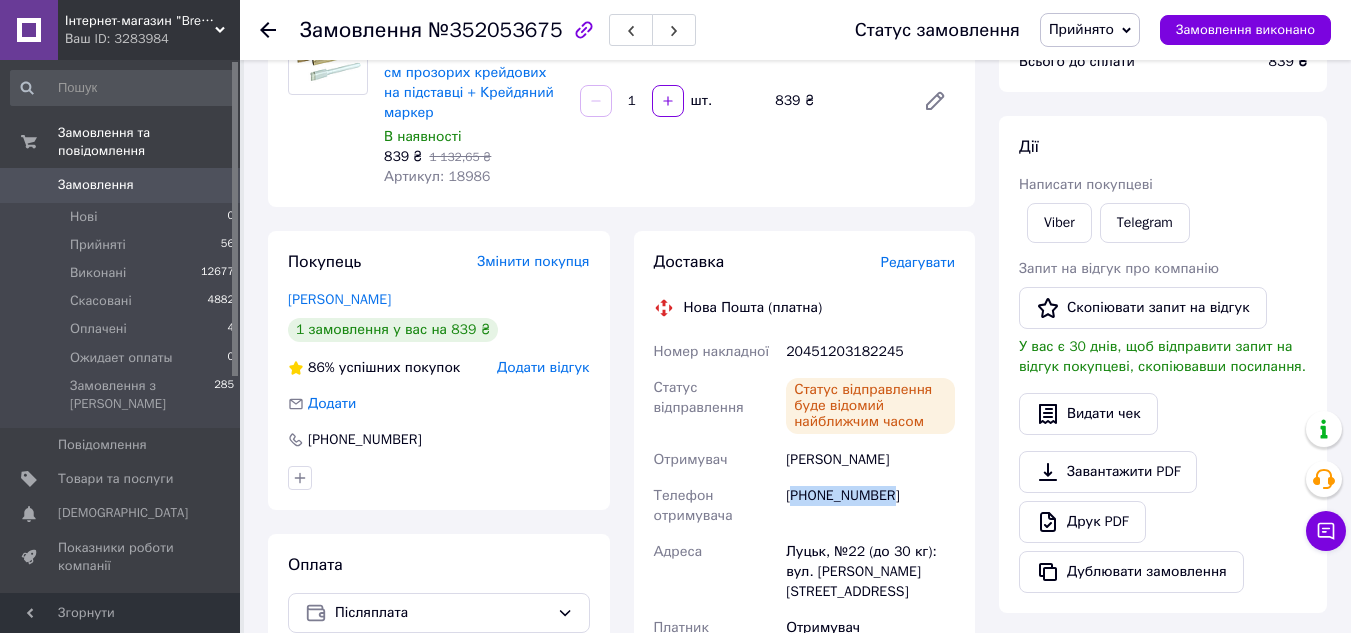 click on "[PHONE_NUMBER]" at bounding box center (870, 506) 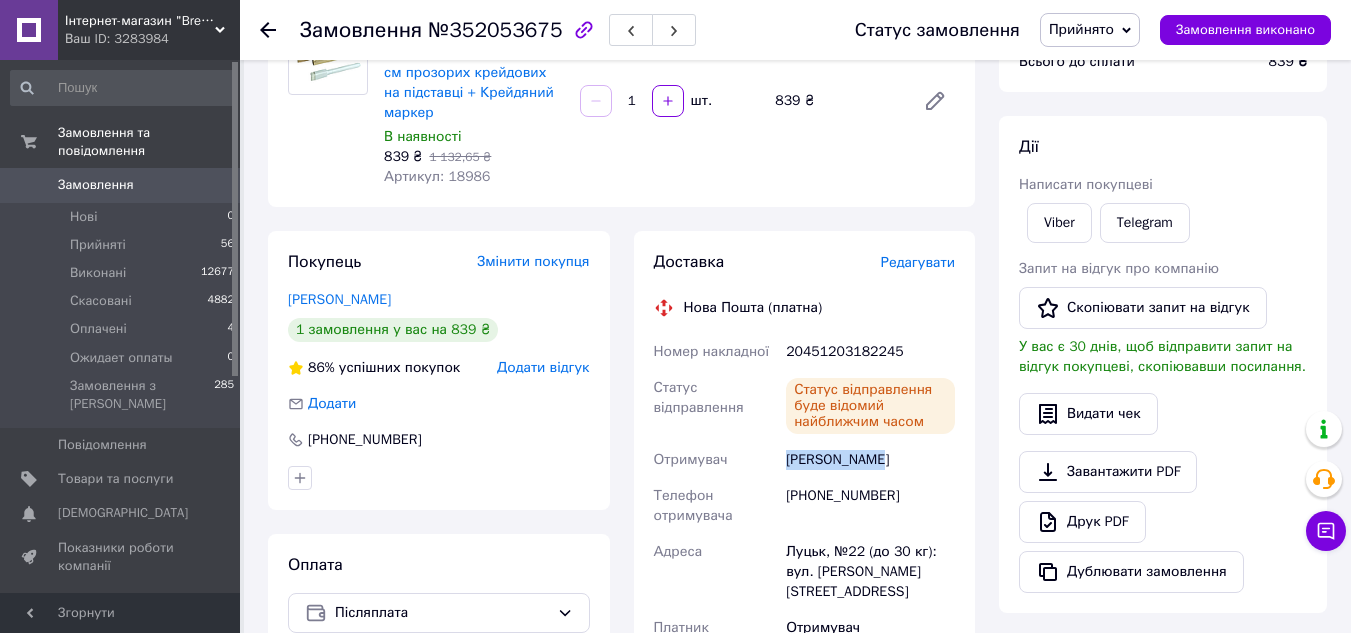 drag, startPoint x: 895, startPoint y: 459, endPoint x: 781, endPoint y: 461, distance: 114.01754 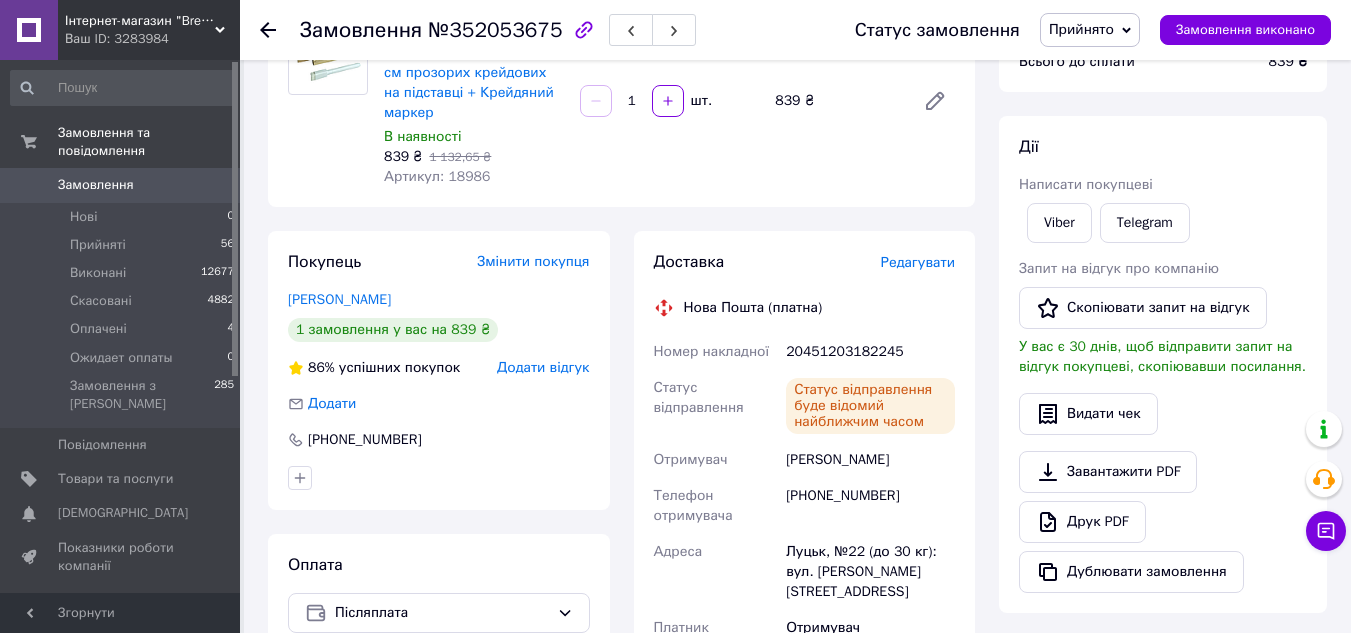 click on "20451203182245" at bounding box center (870, 352) 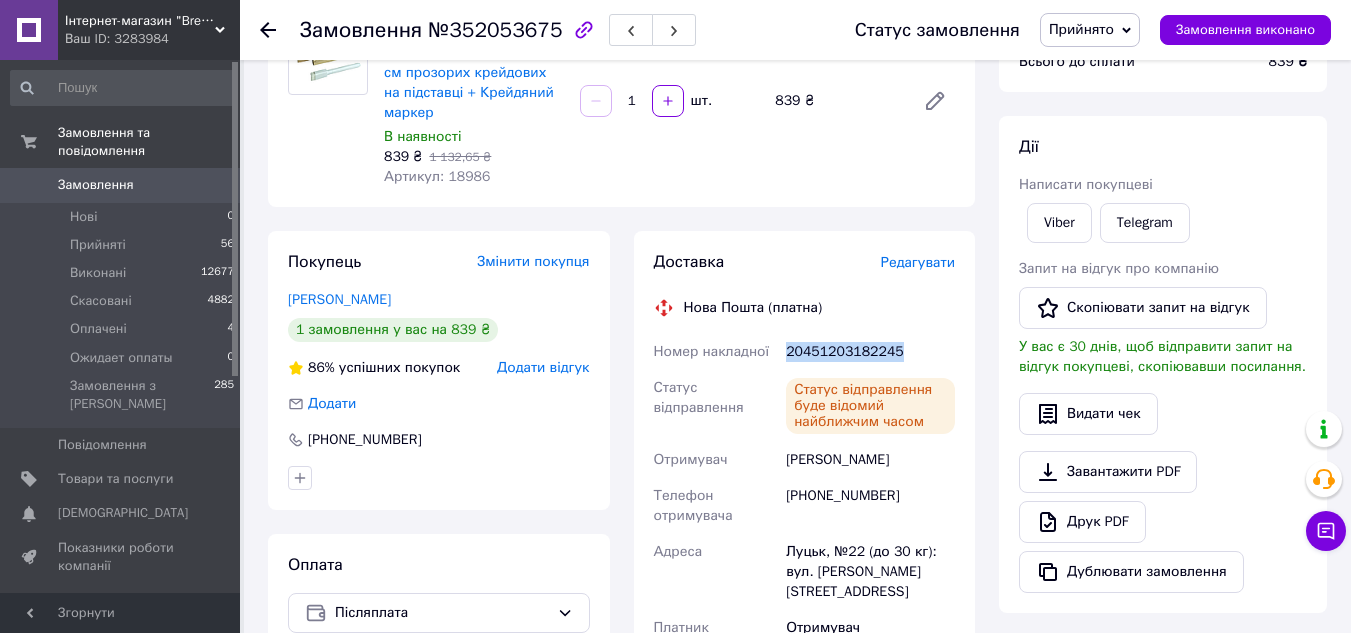 click on "20451203182245" at bounding box center (870, 352) 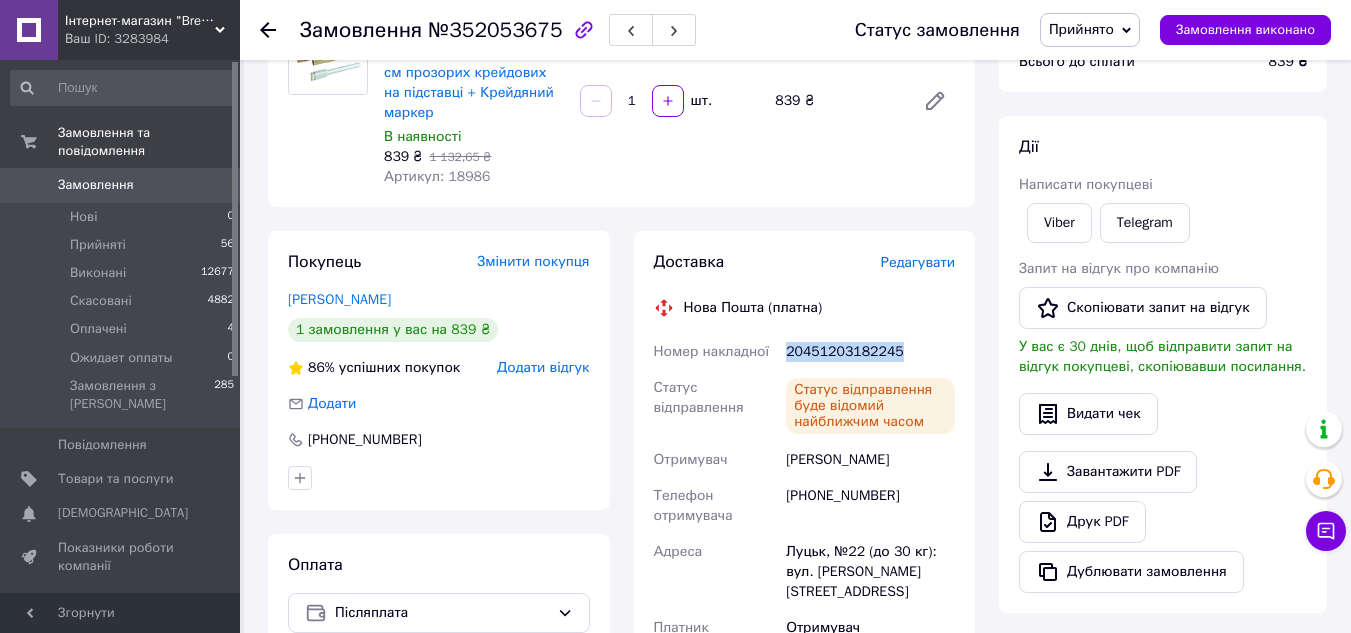 scroll, scrollTop: 0, scrollLeft: 0, axis: both 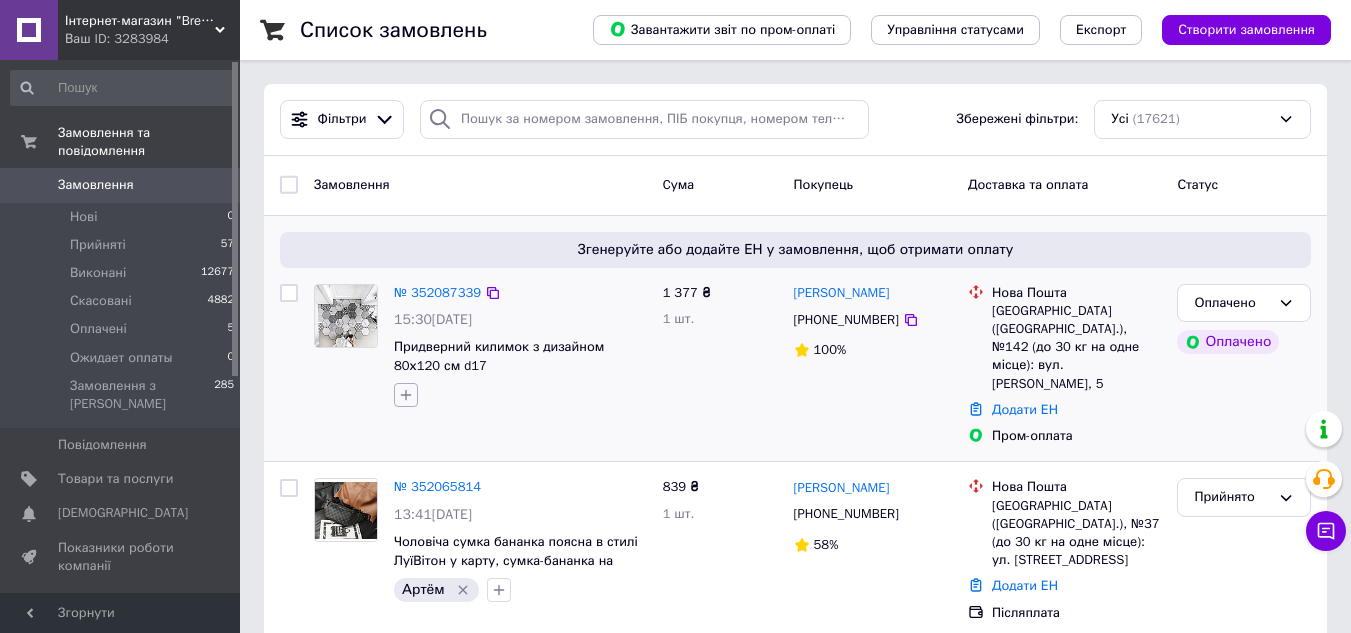 click 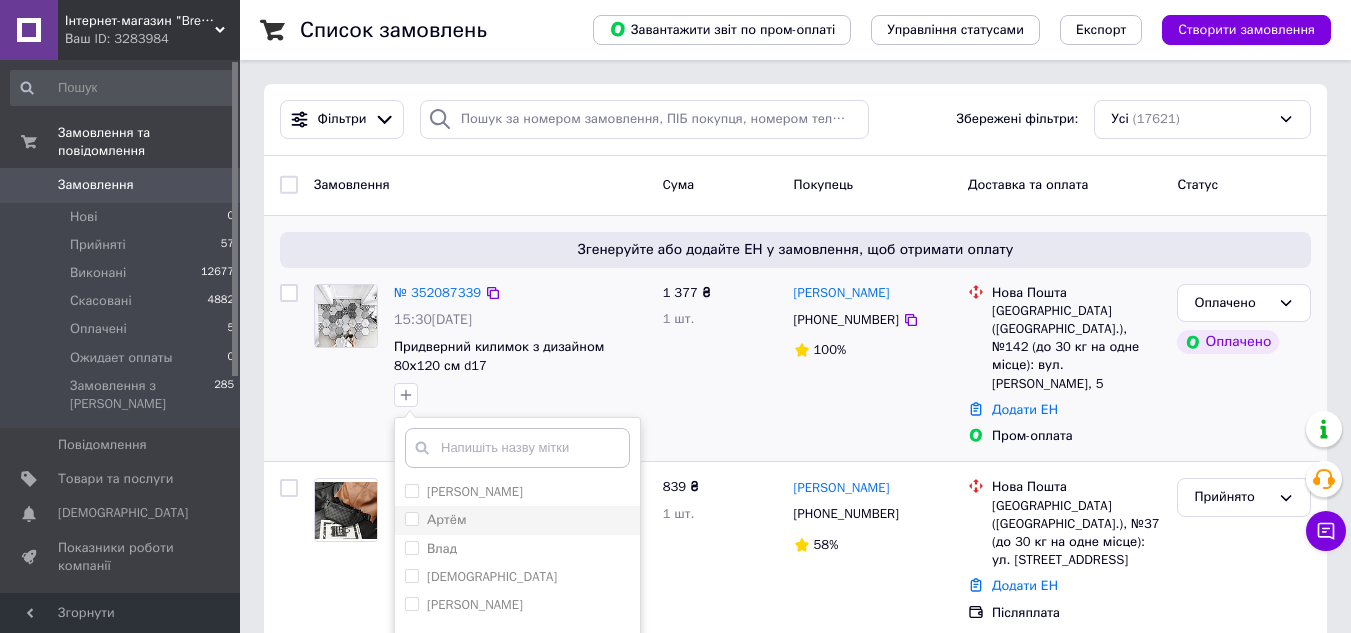 click on "Артём" at bounding box center (411, 518) 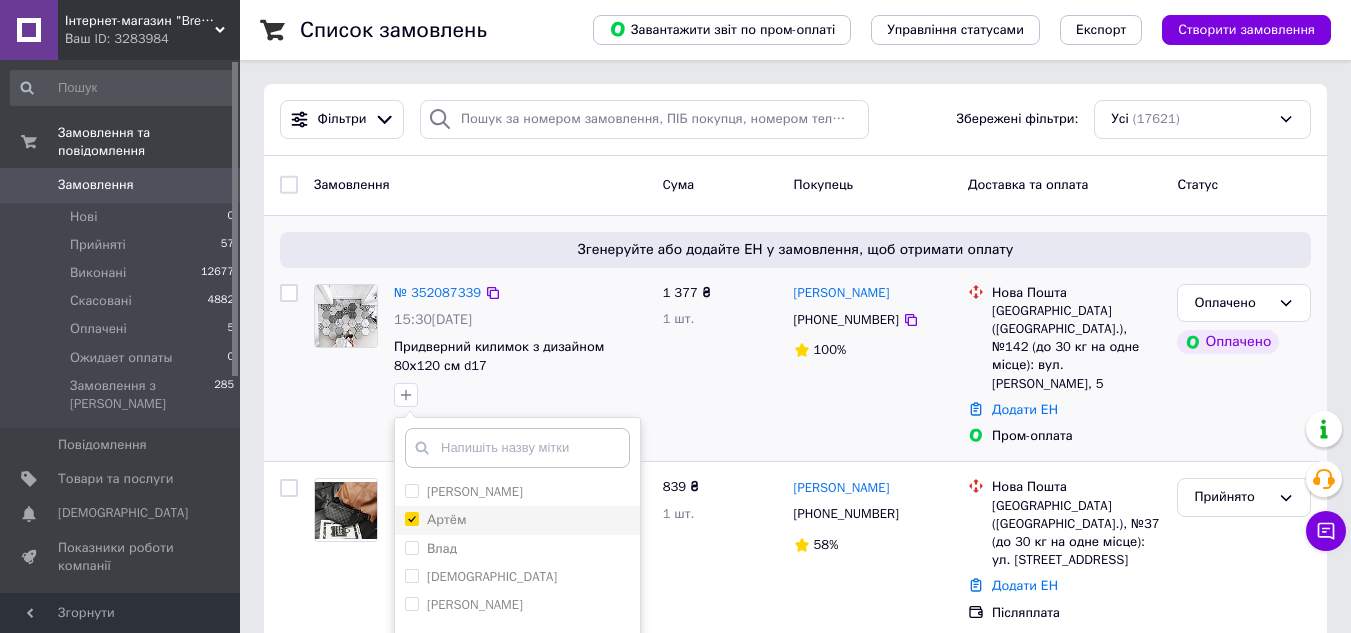 checkbox on "true" 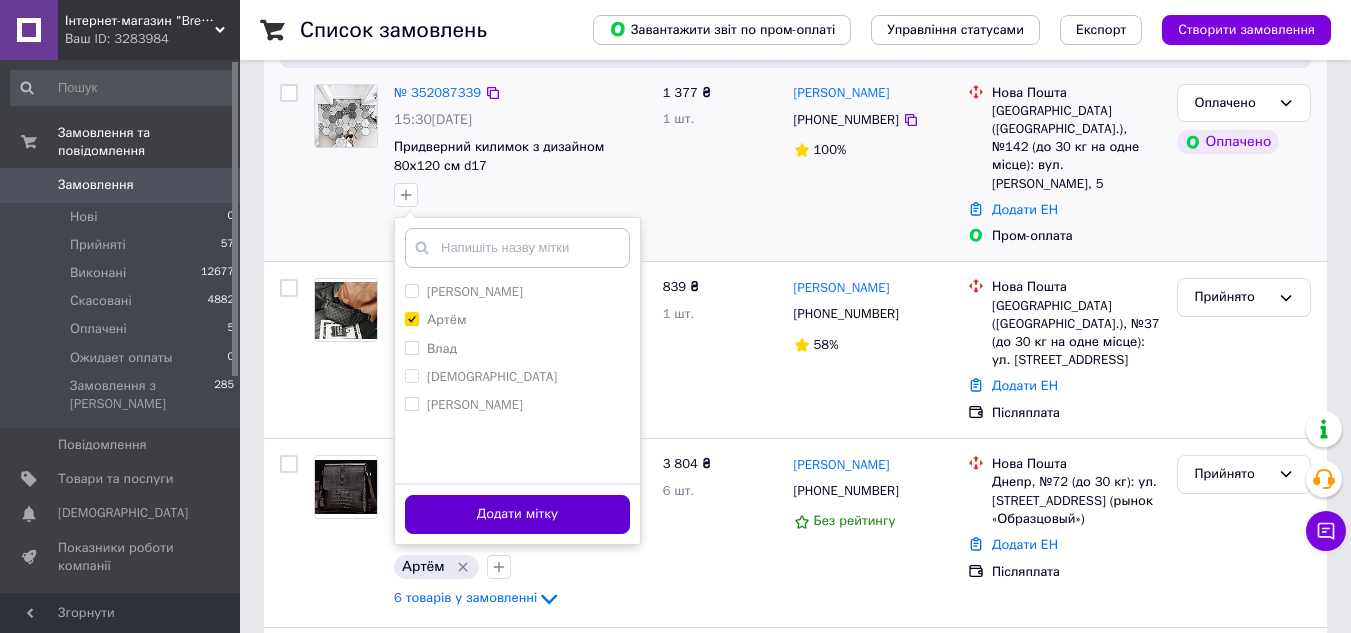 click on "Додати мітку" at bounding box center (517, 514) 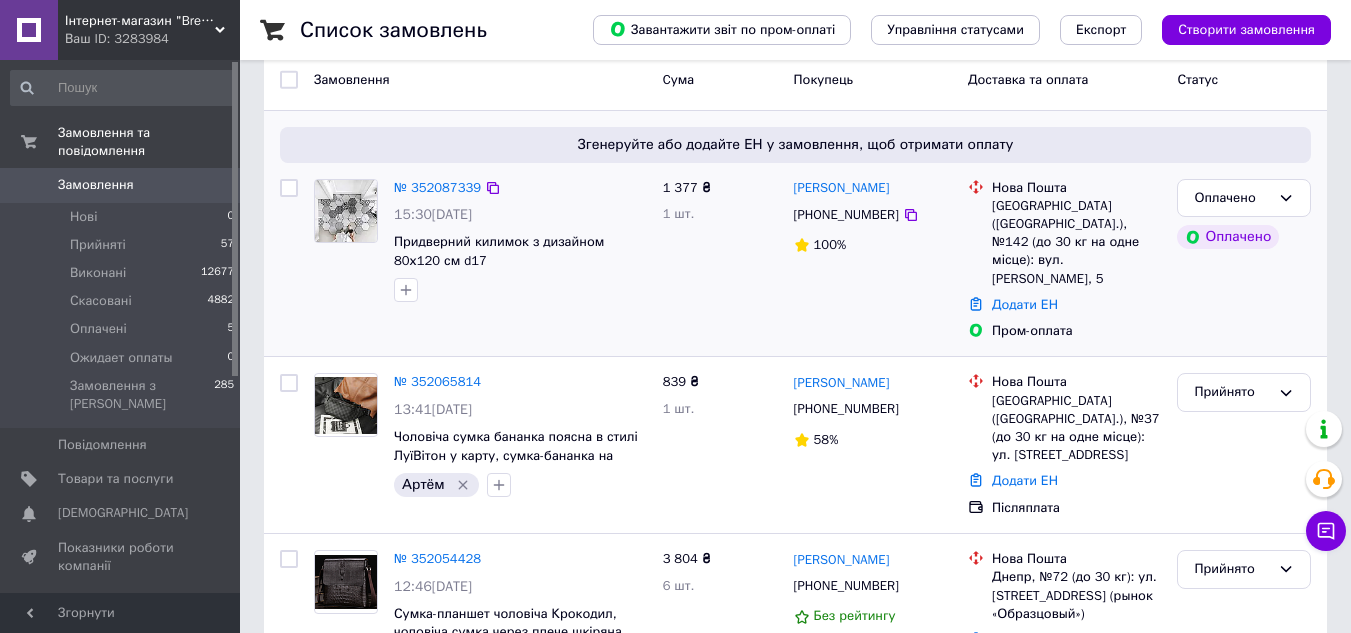 scroll, scrollTop: 0, scrollLeft: 0, axis: both 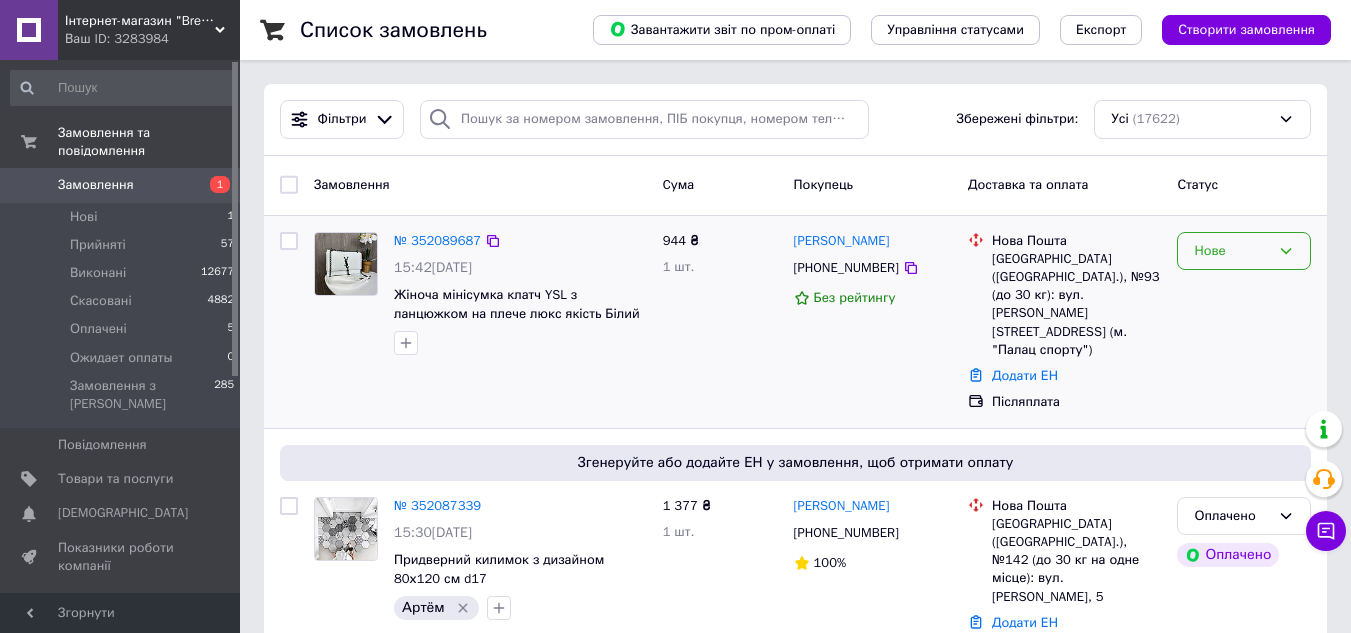 click on "Нове" at bounding box center (1232, 251) 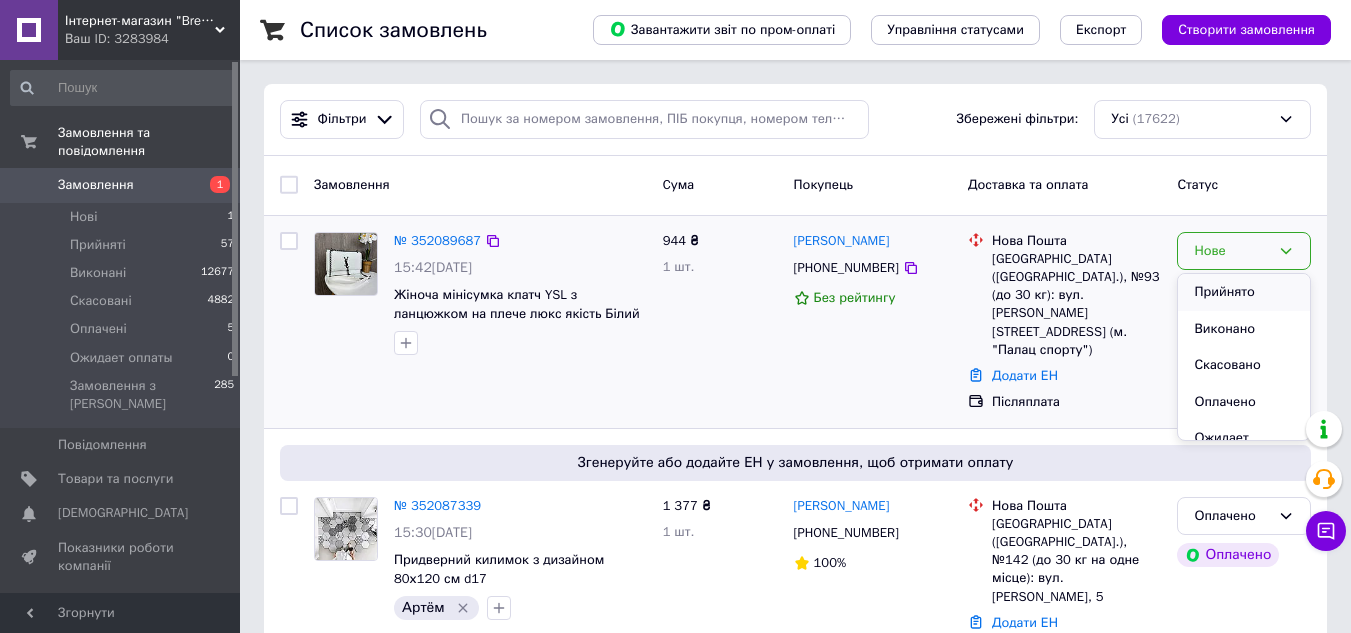 click on "Прийнято" at bounding box center [1244, 292] 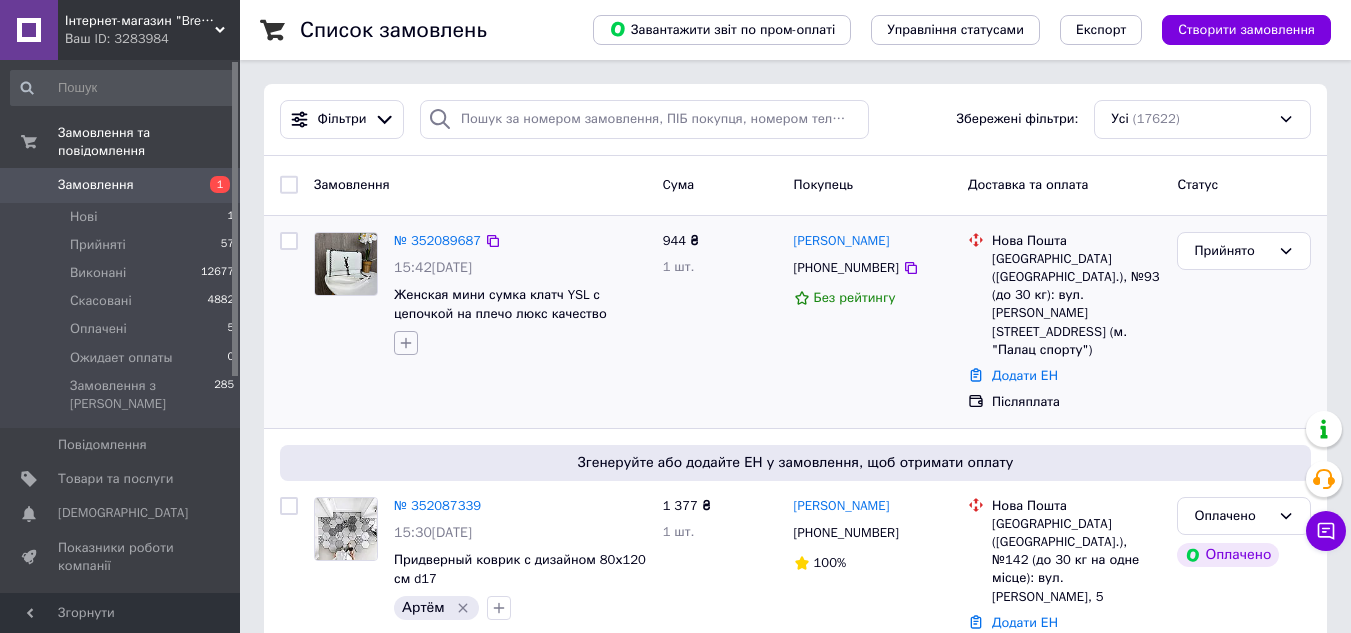 click 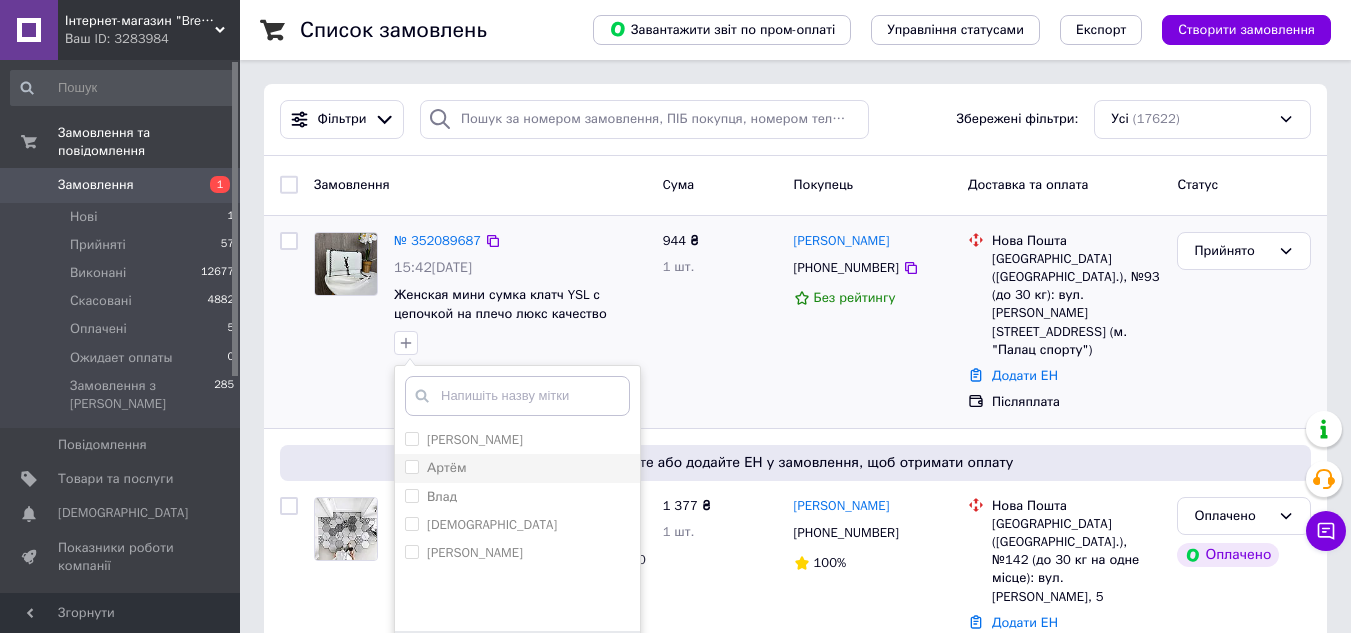 click on "Артём" at bounding box center [411, 466] 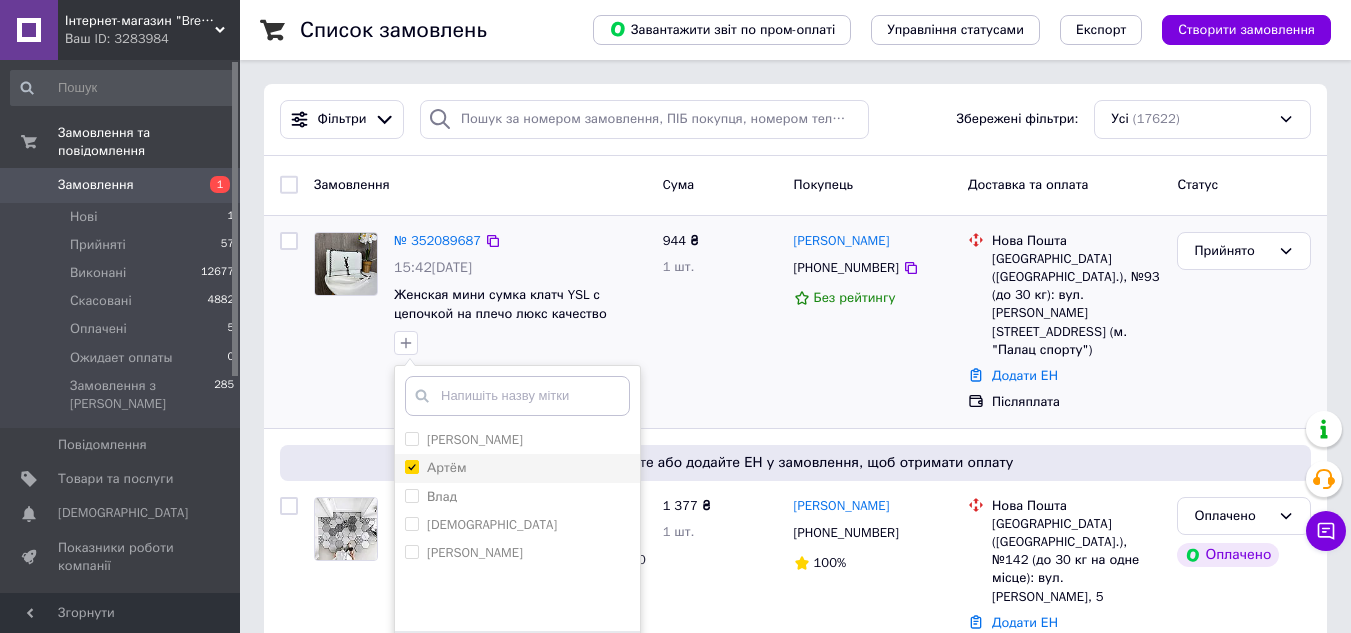 checkbox on "true" 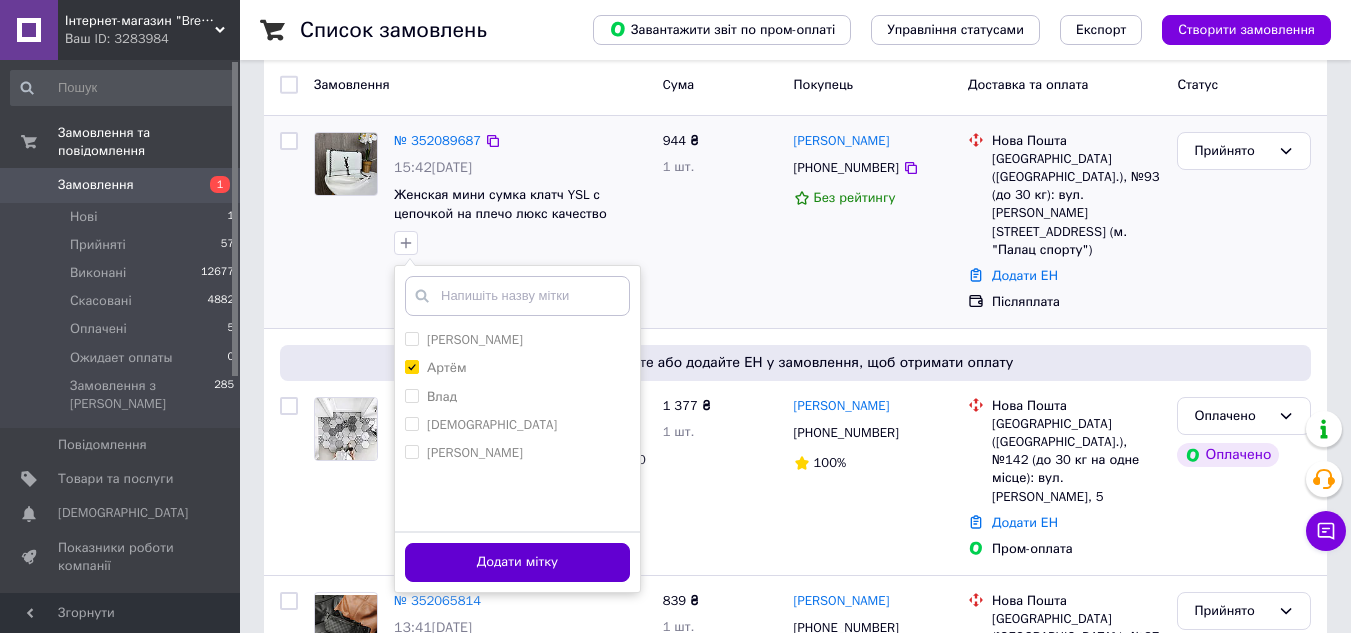 click on "Додати мітку" at bounding box center [517, 562] 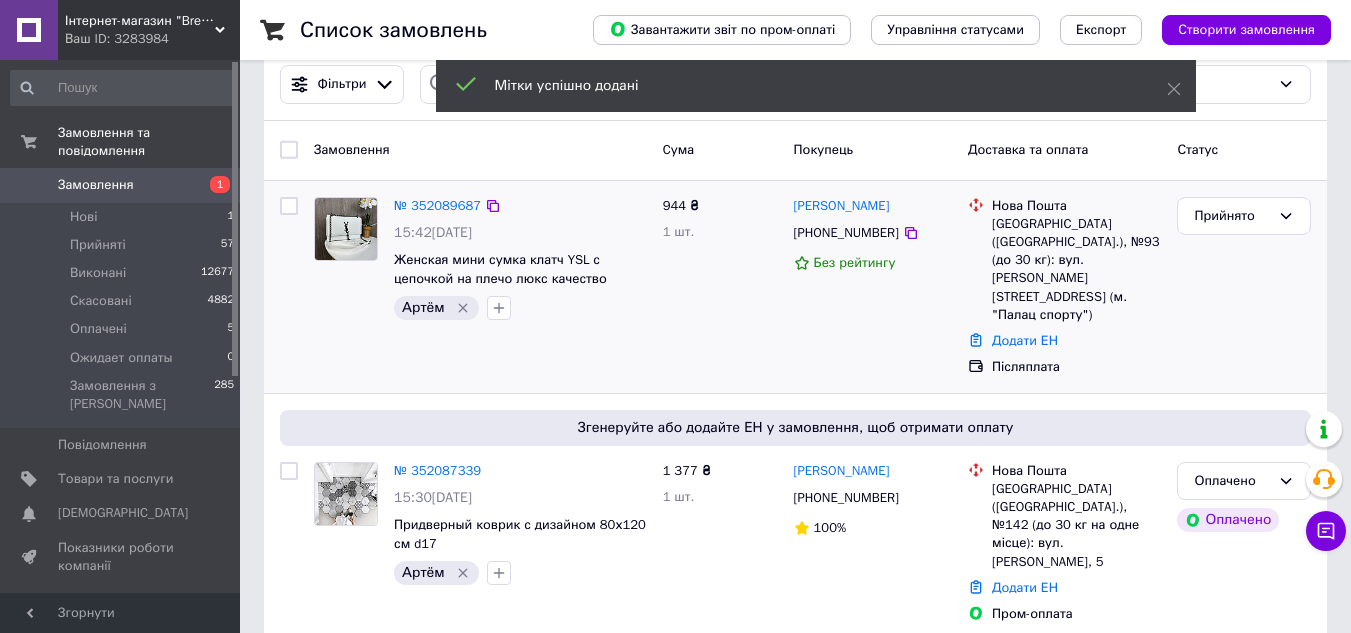 scroll, scrollTop: 0, scrollLeft: 0, axis: both 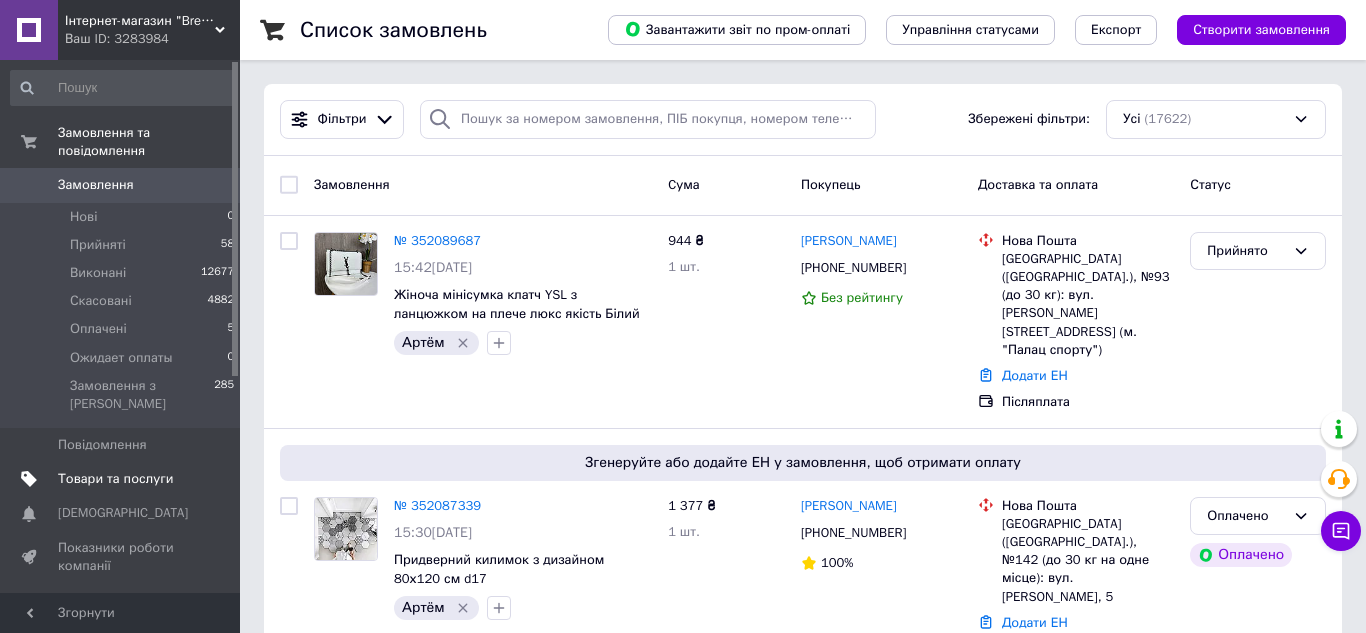 click on "Товари та послуги" at bounding box center [115, 479] 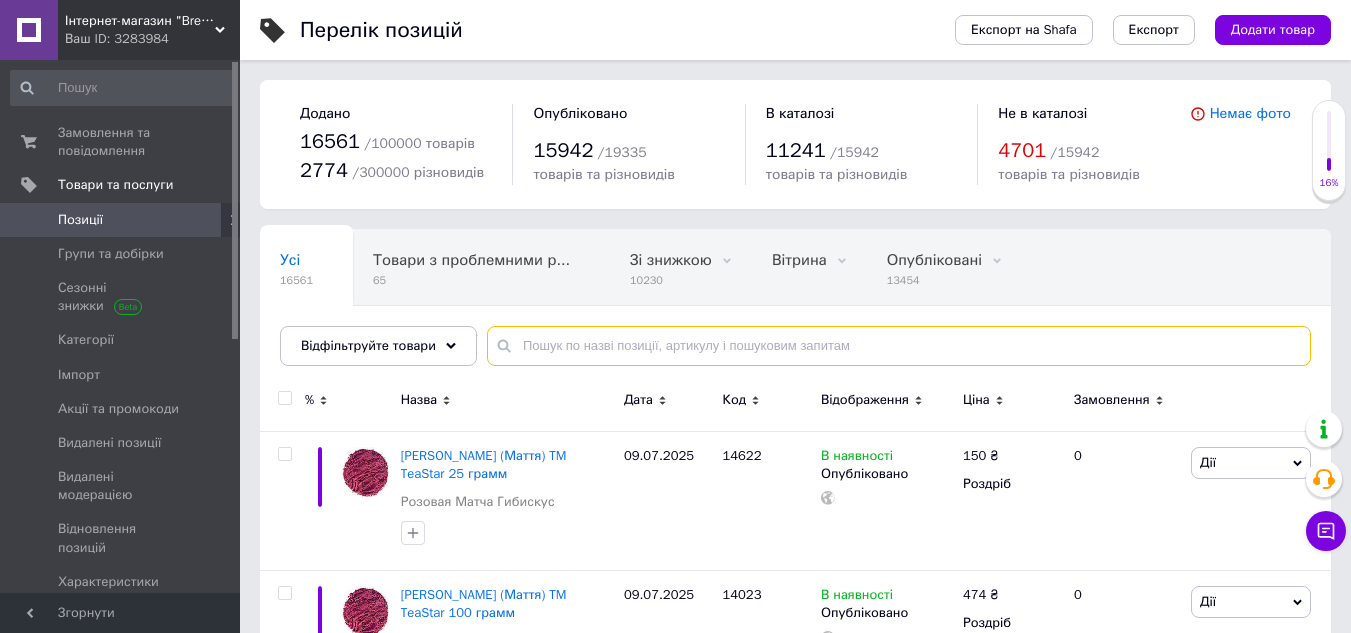 click at bounding box center [899, 346] 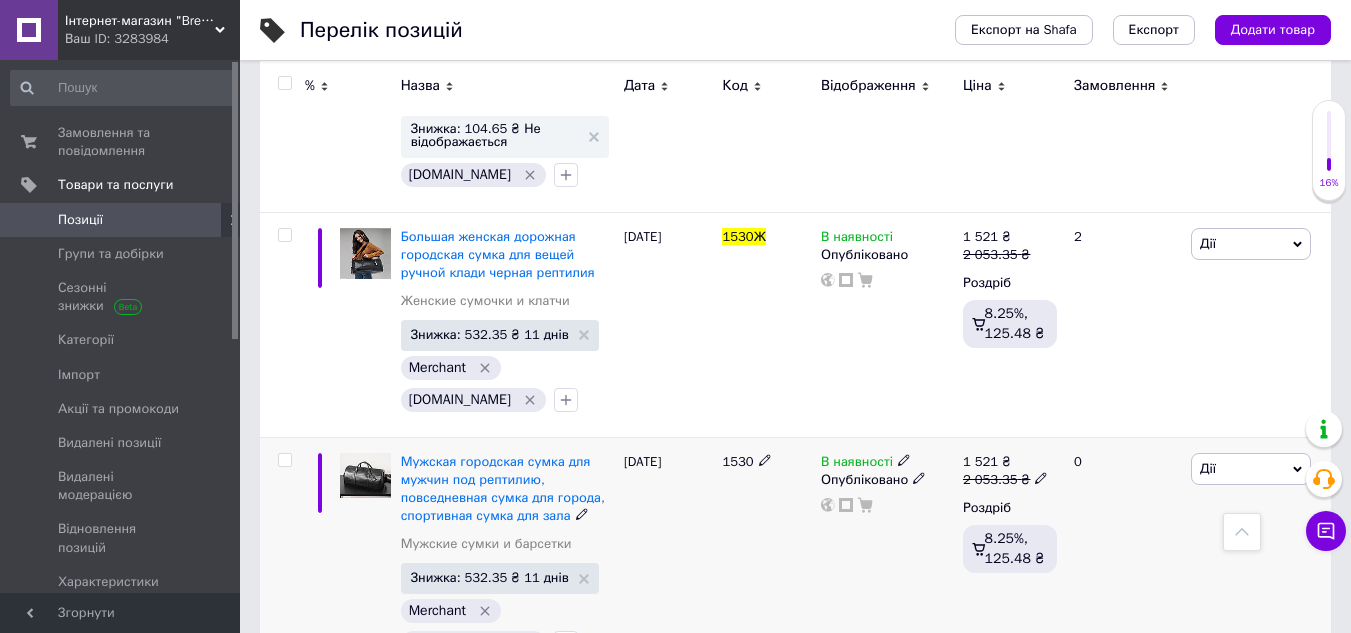 scroll, scrollTop: 1700, scrollLeft: 0, axis: vertical 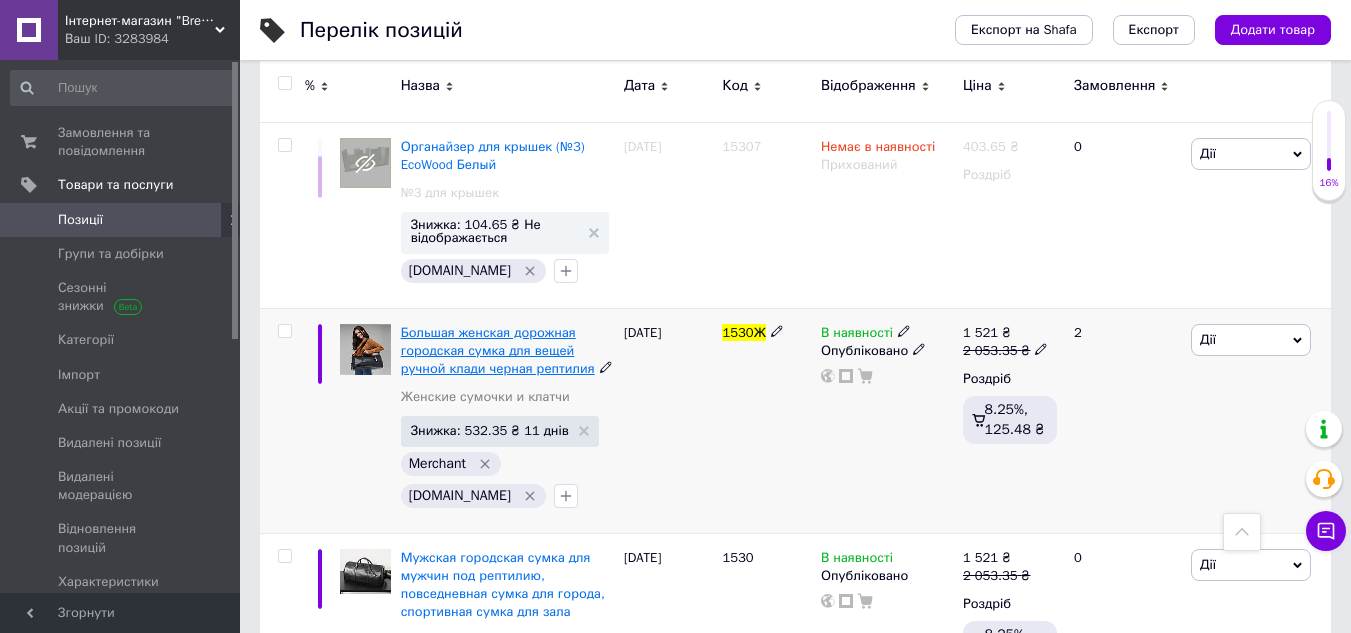 type on "1530ж" 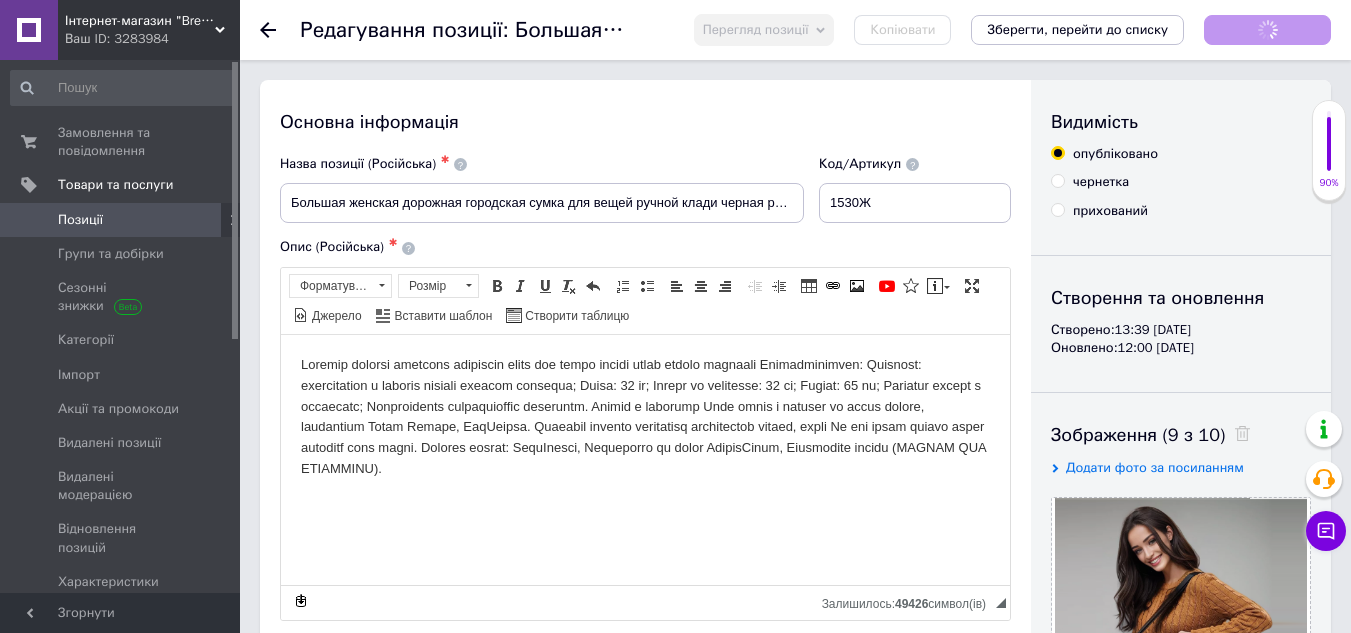 scroll, scrollTop: 0, scrollLeft: 0, axis: both 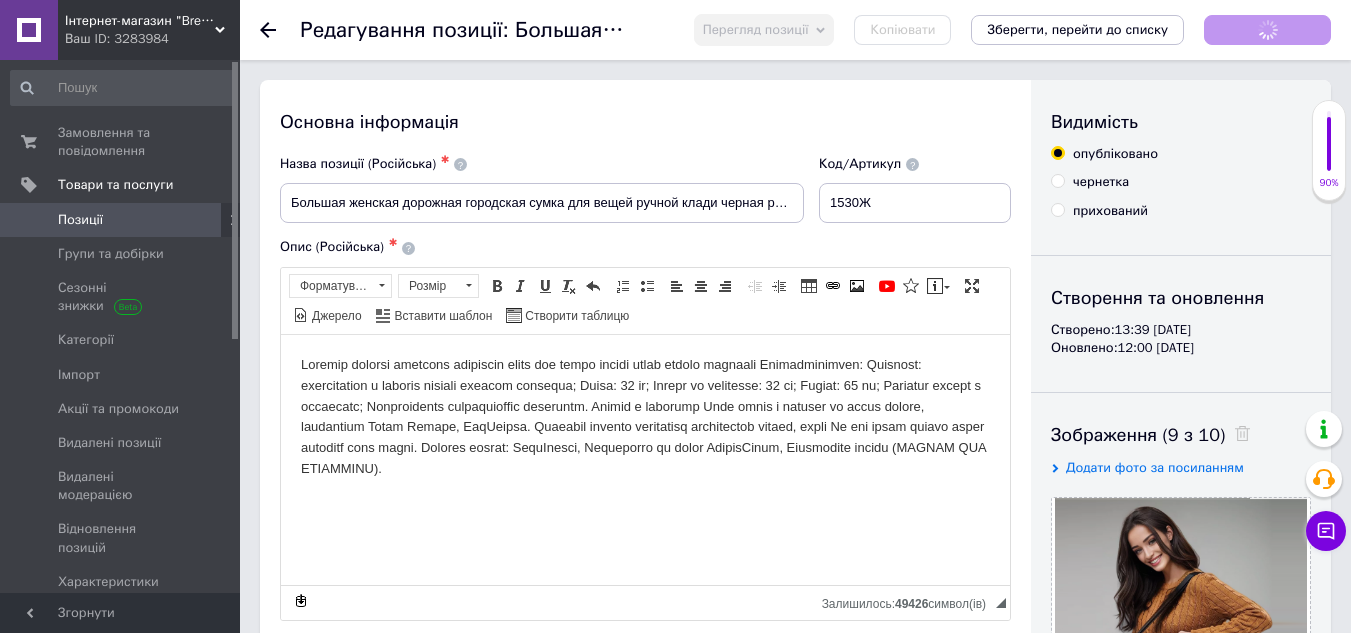 click on "Перегляд позиції" at bounding box center [764, 30] 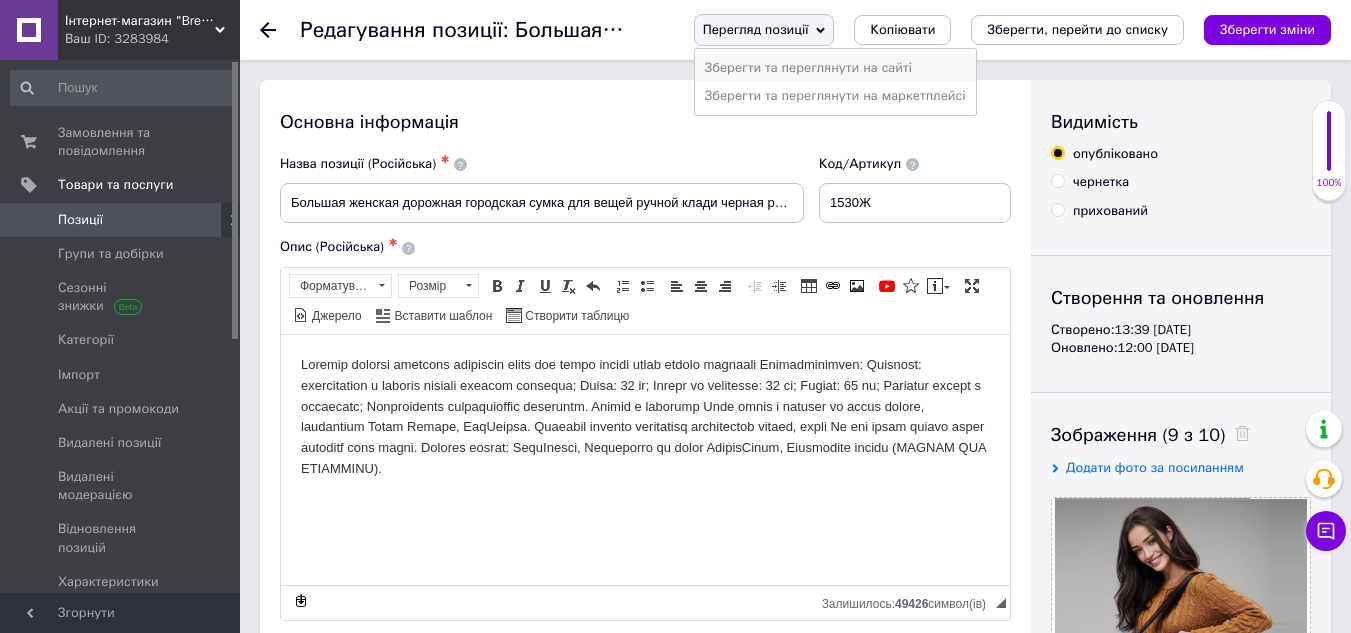 click on "Зберегти та переглянути на сайті" at bounding box center [835, 68] 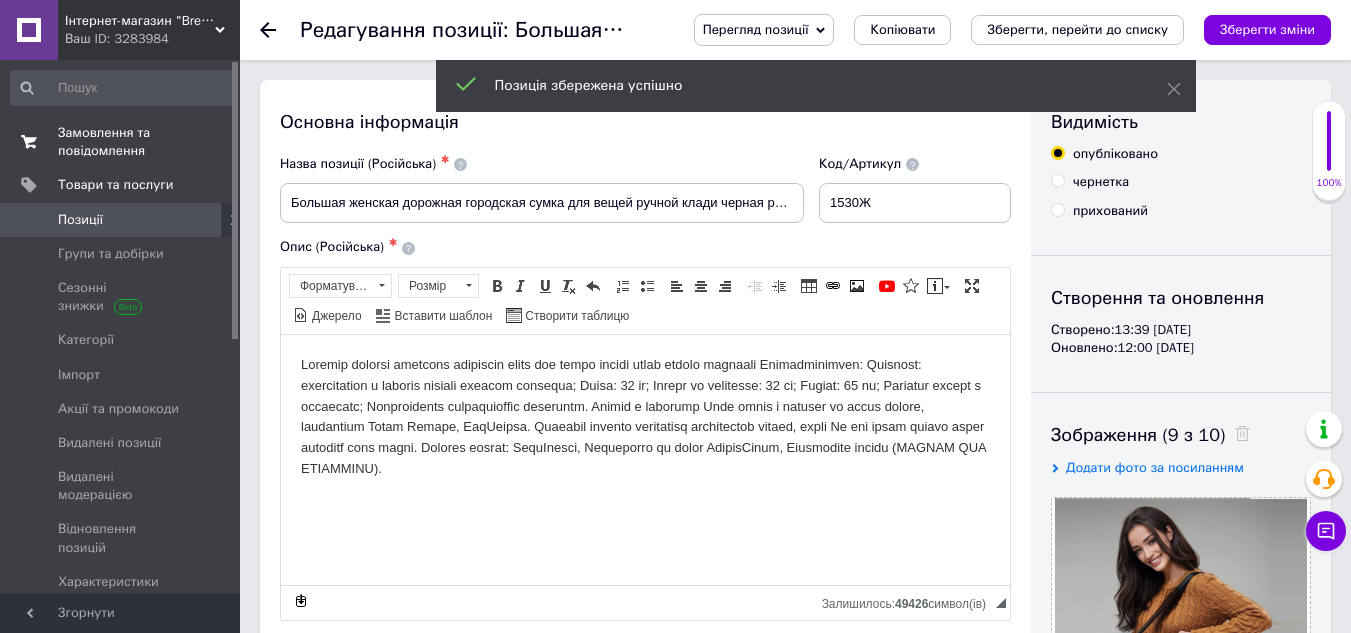click on "Замовлення та повідомлення" at bounding box center [121, 142] 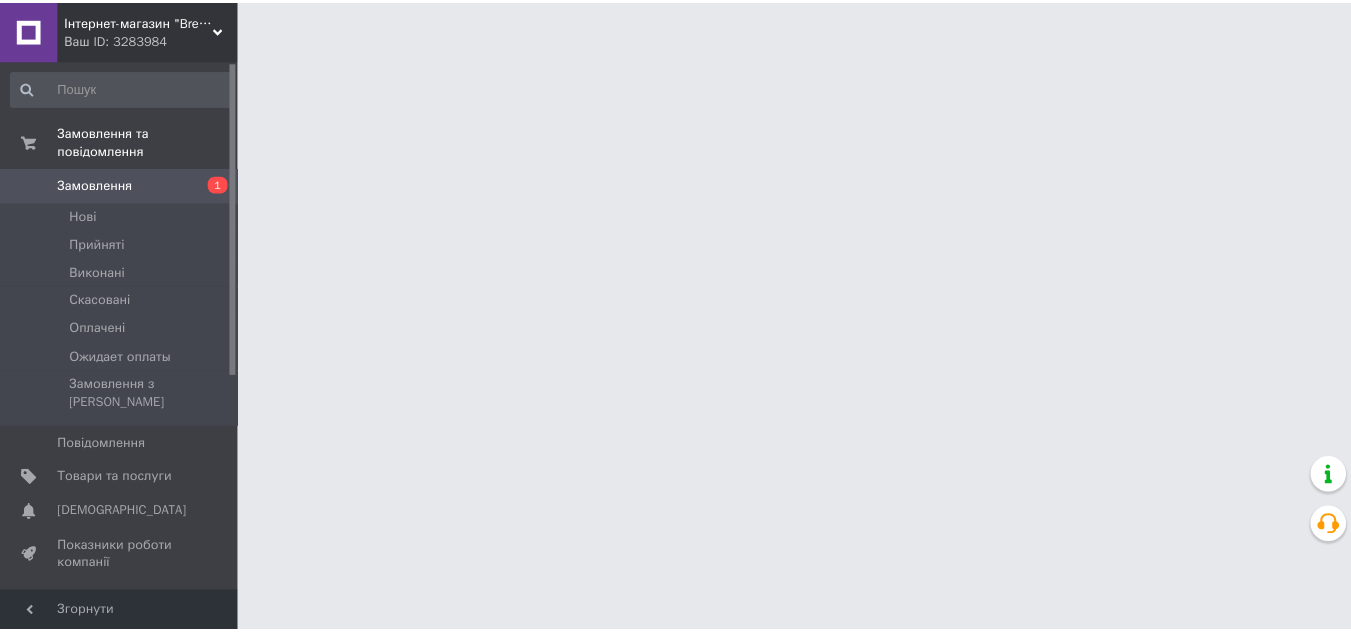 scroll, scrollTop: 0, scrollLeft: 0, axis: both 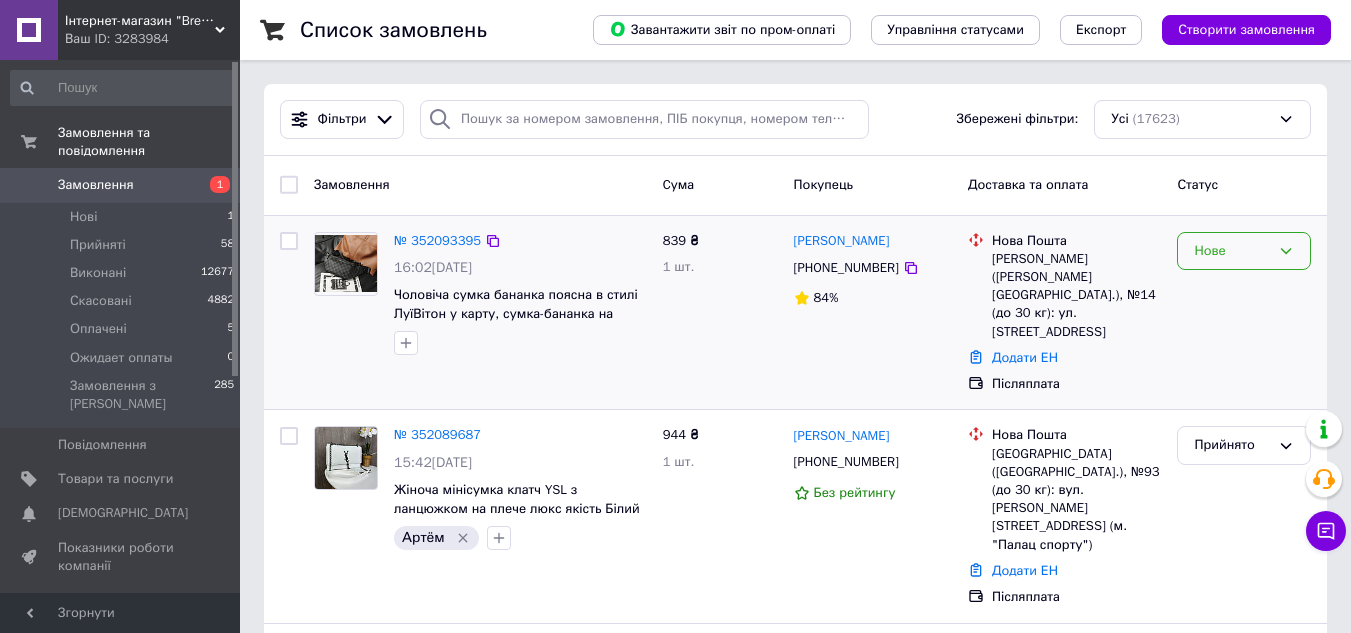 click on "Нове" at bounding box center (1244, 251) 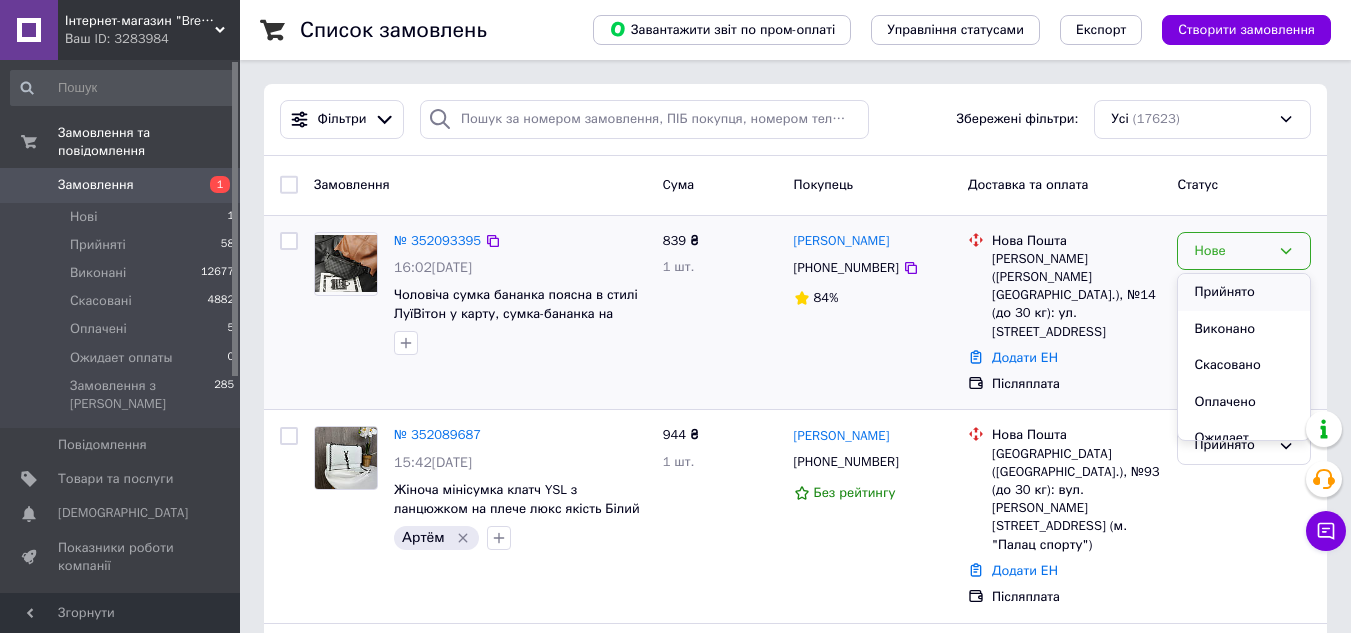click on "Прийнято" at bounding box center (1244, 292) 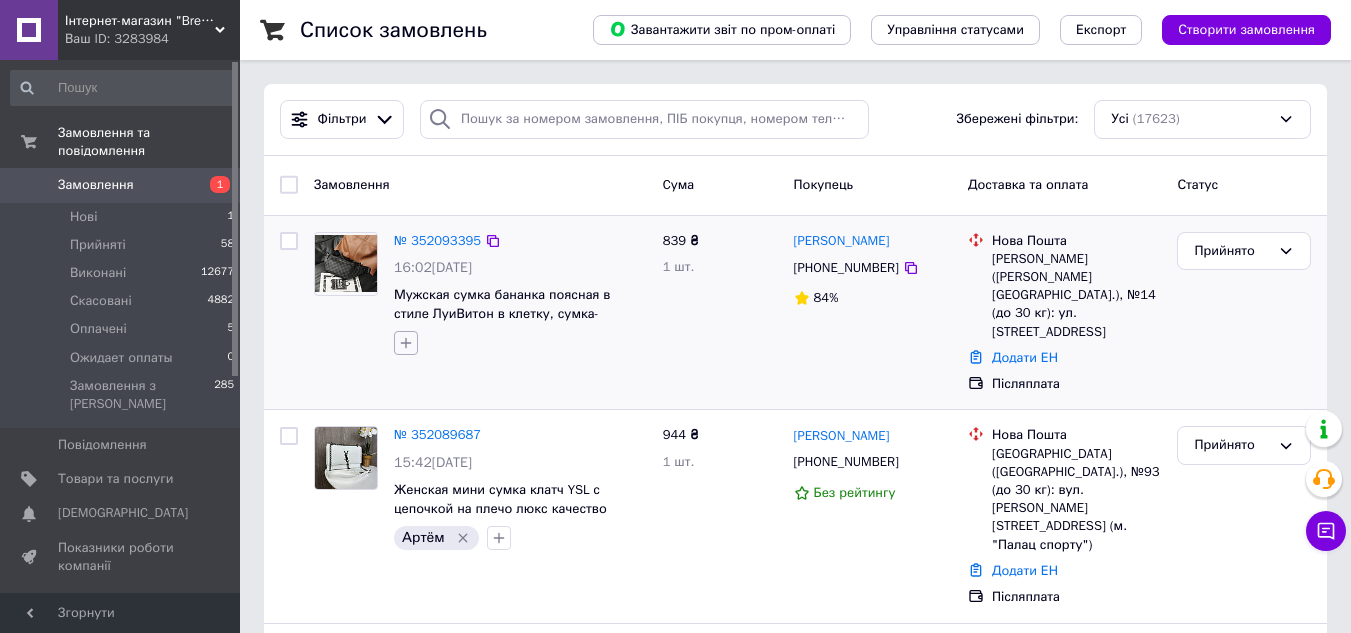 click 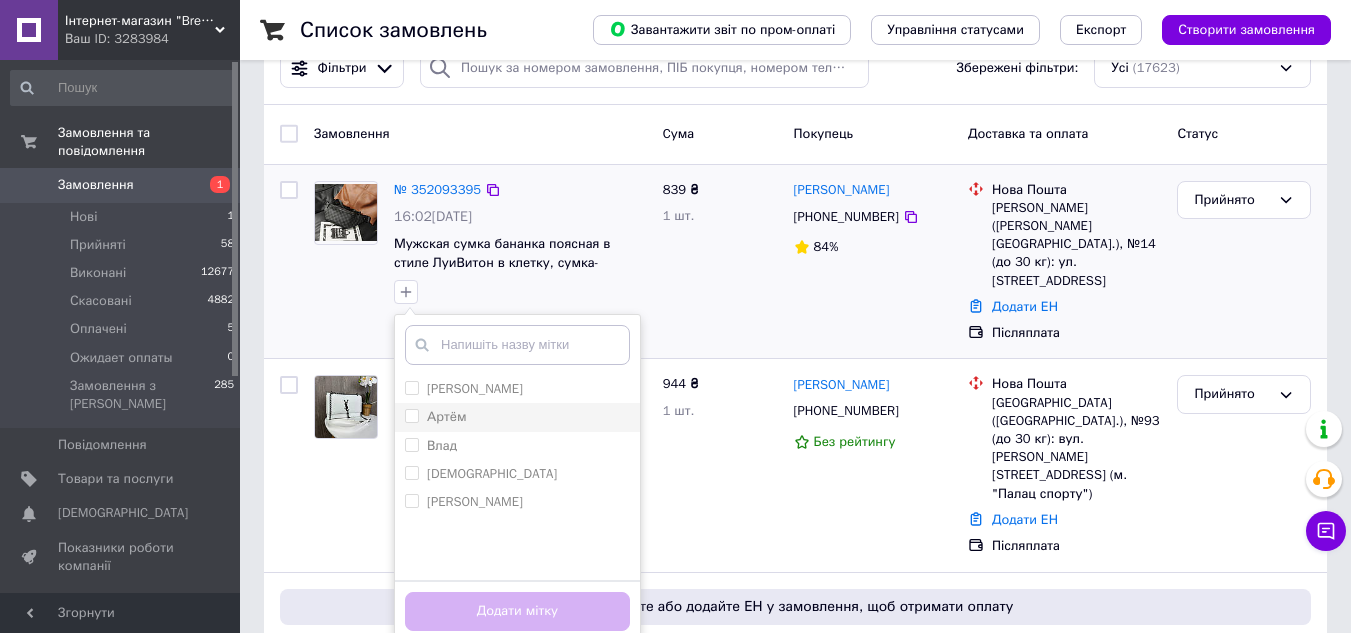 scroll, scrollTop: 100, scrollLeft: 0, axis: vertical 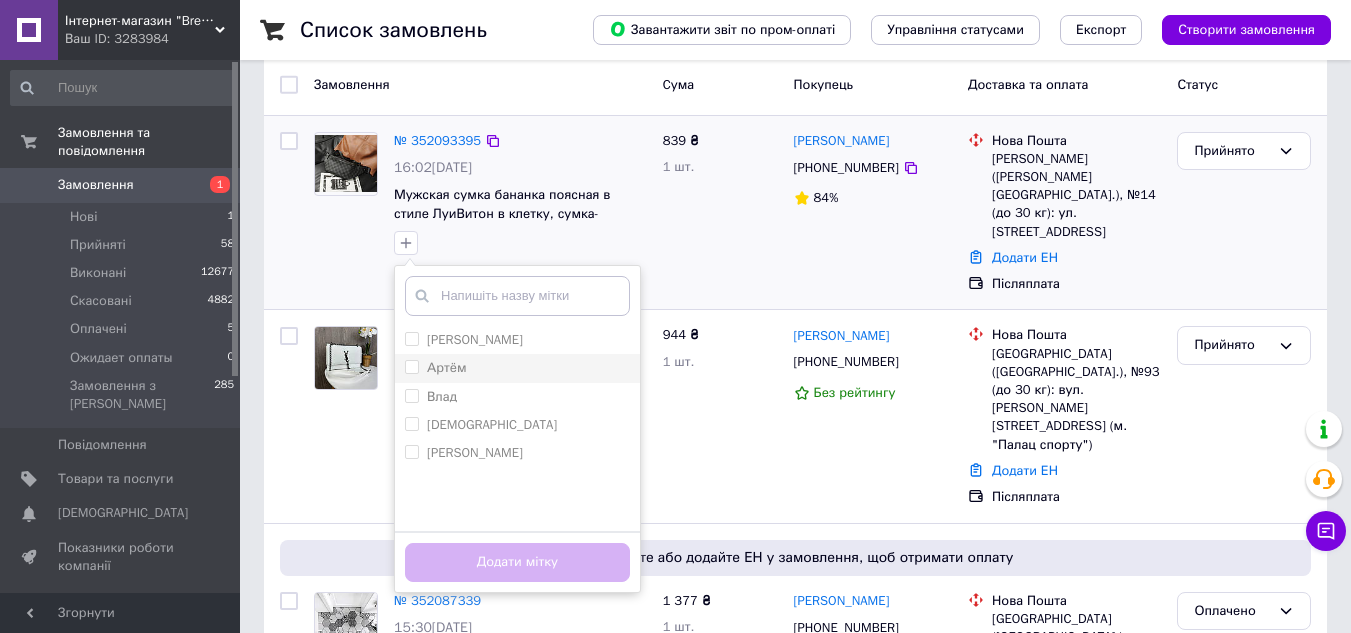 click on "Артём" at bounding box center [411, 366] 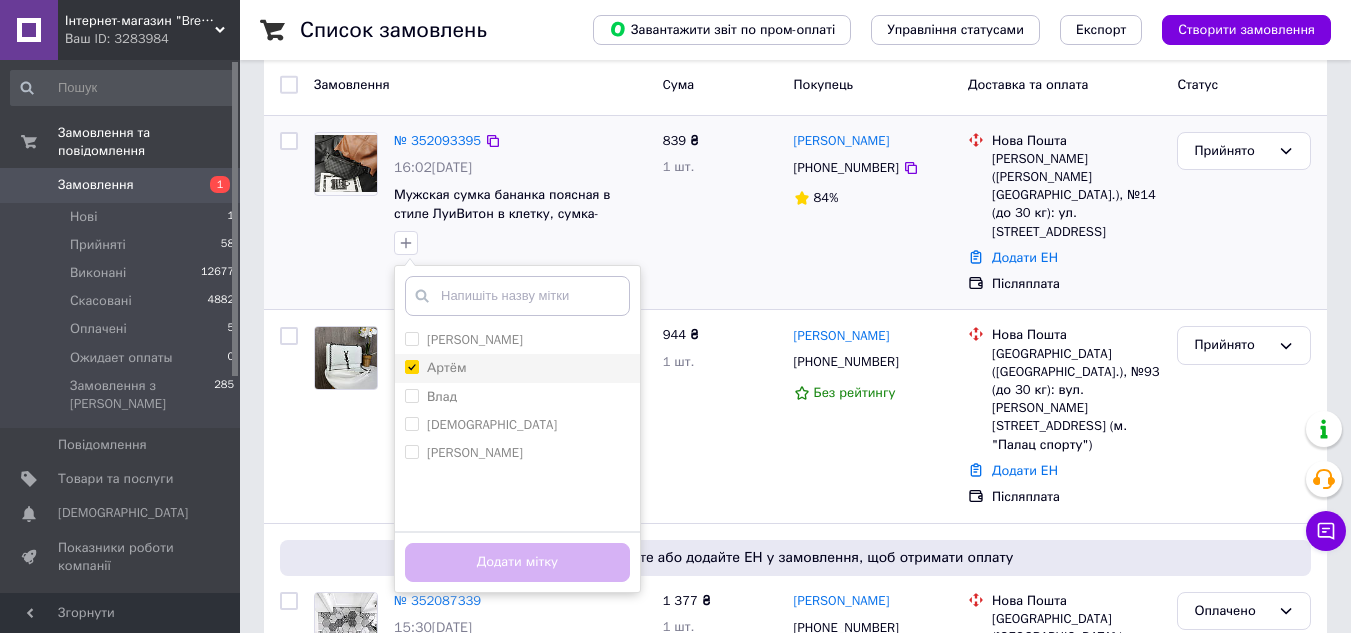 checkbox on "true" 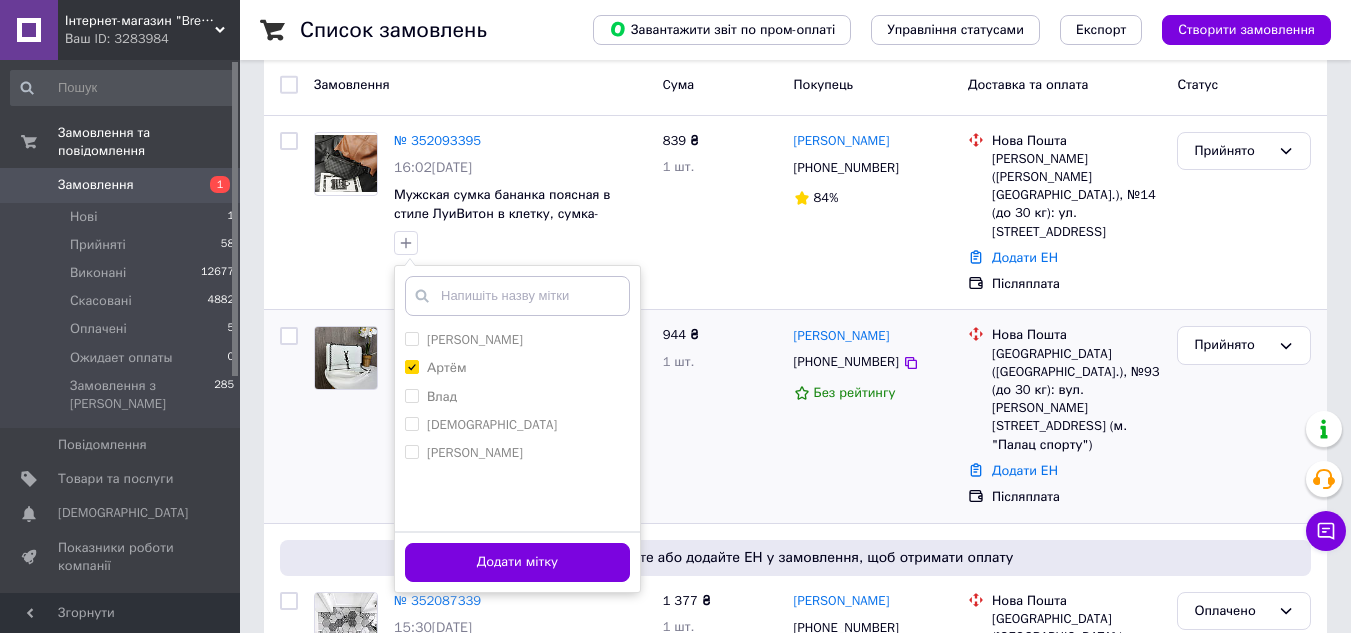 click on "Додати мітку" at bounding box center [517, 562] 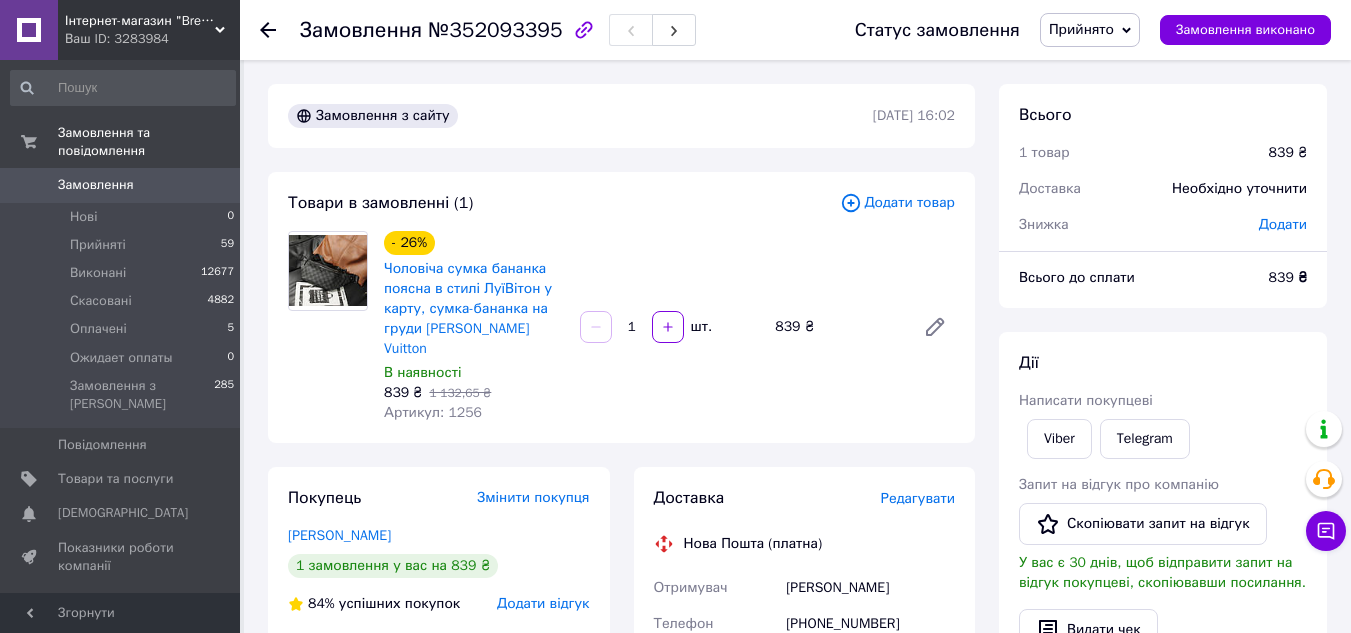 scroll, scrollTop: 0, scrollLeft: 0, axis: both 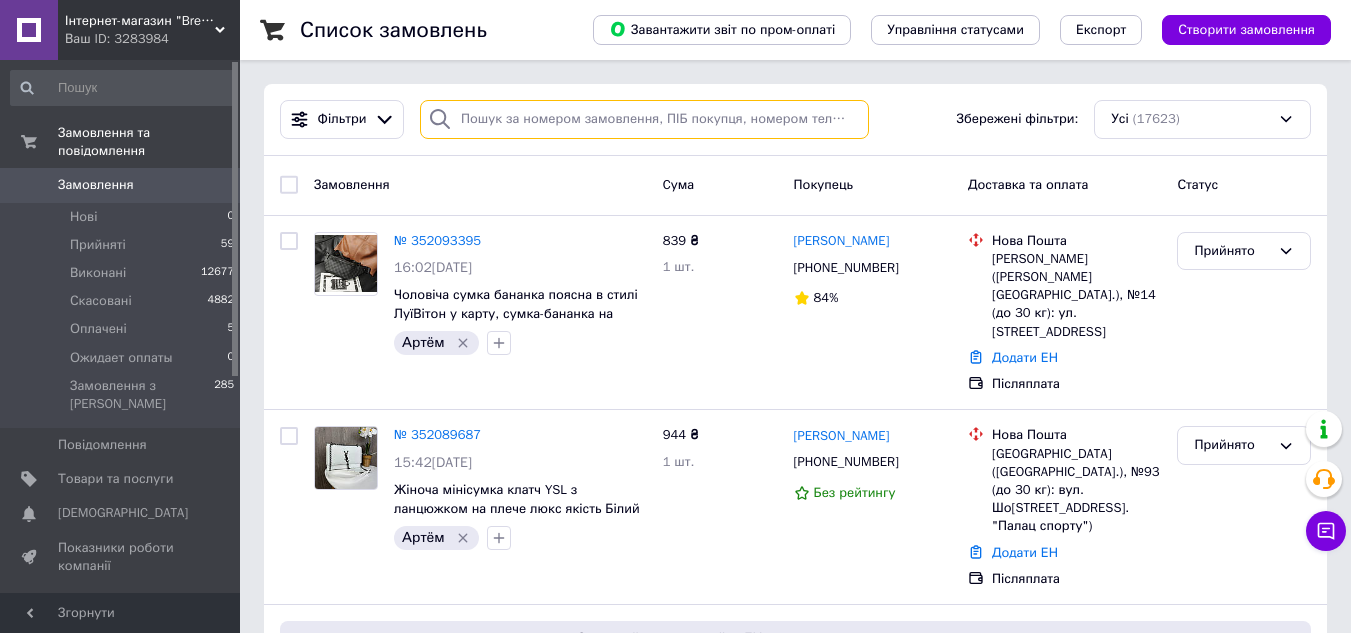 click at bounding box center (644, 119) 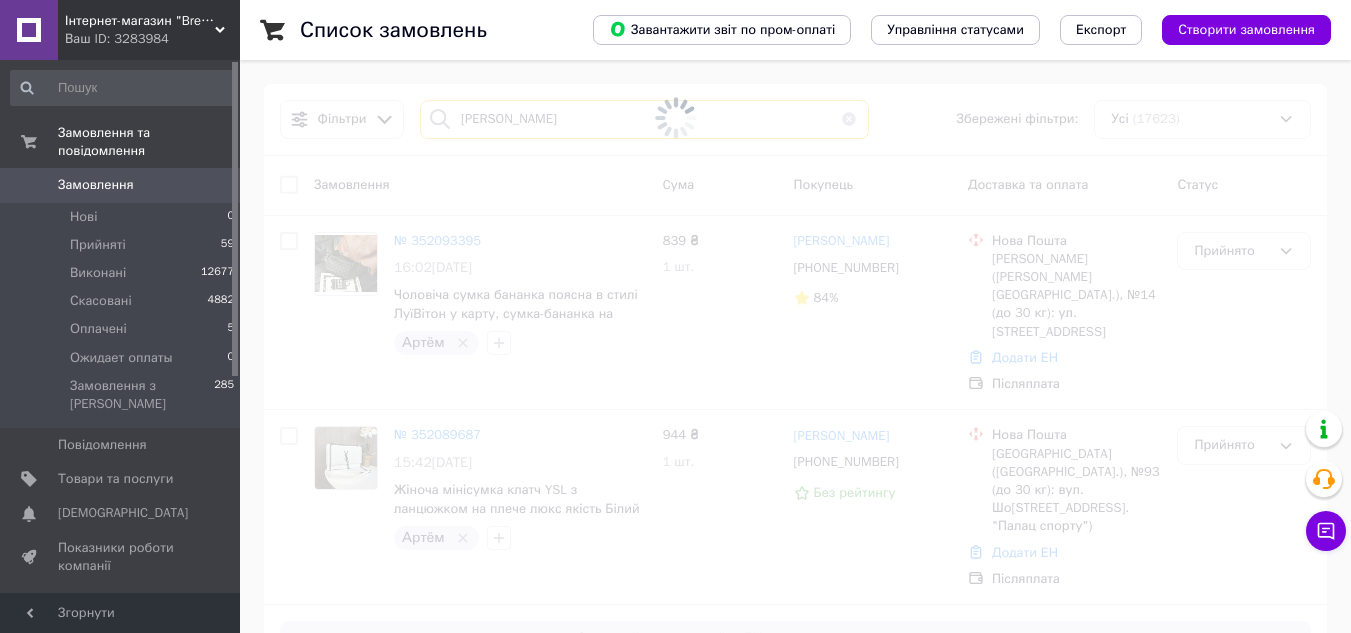 type on "[PERSON_NAME]" 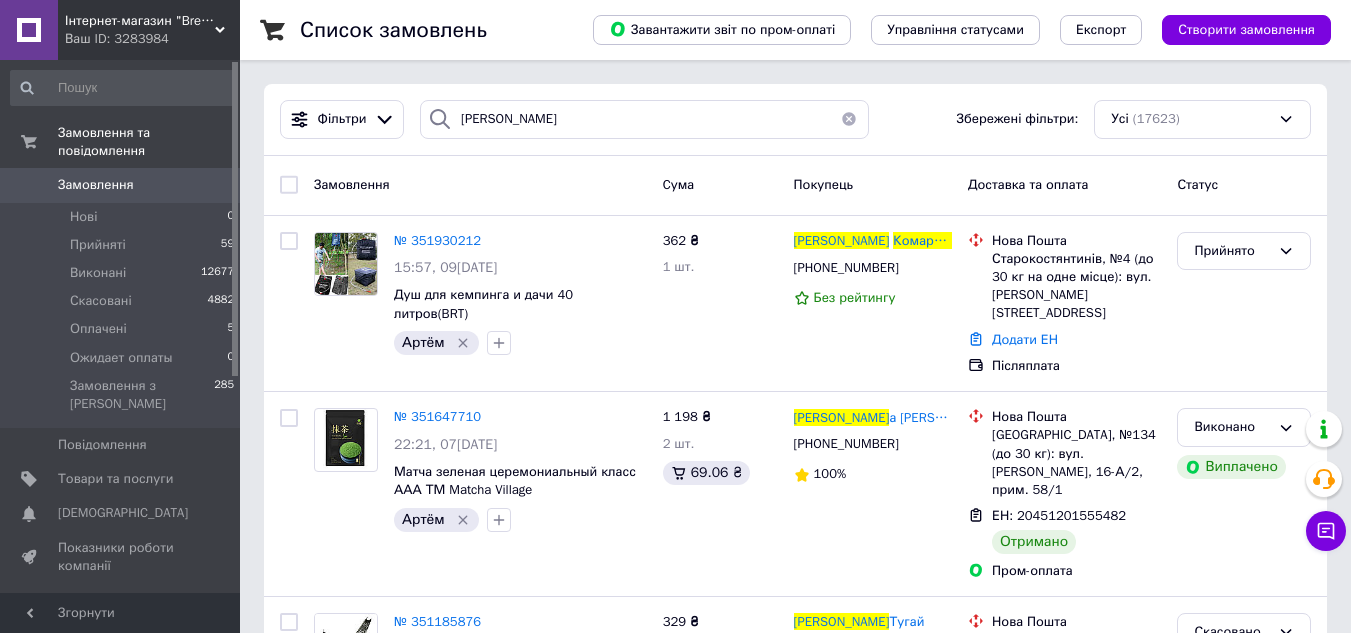click on "№ 351930212" at bounding box center [437, 240] 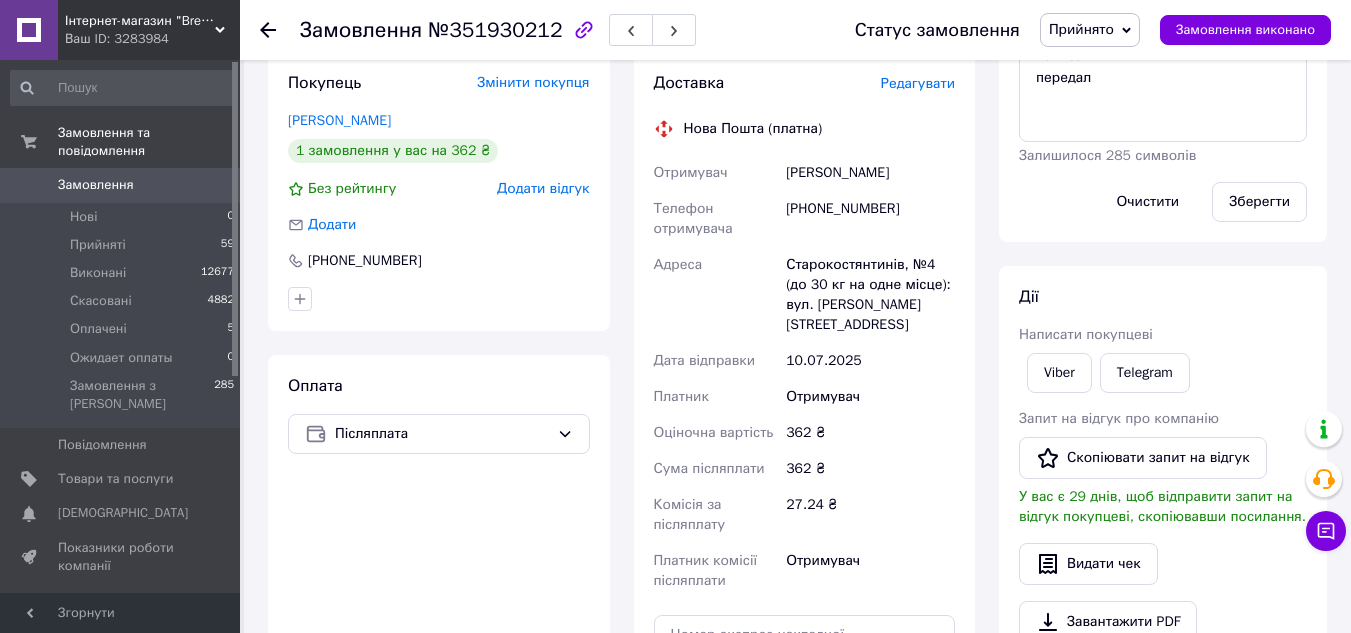 scroll, scrollTop: 500, scrollLeft: 0, axis: vertical 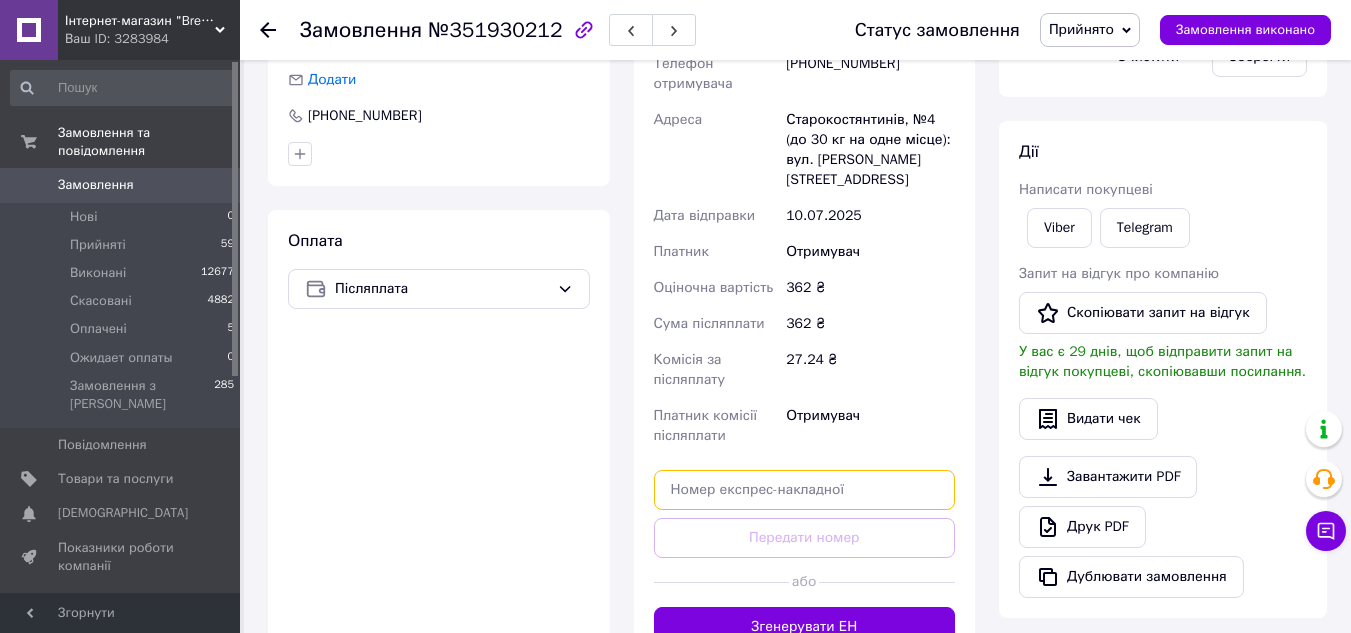 click at bounding box center (805, 490) 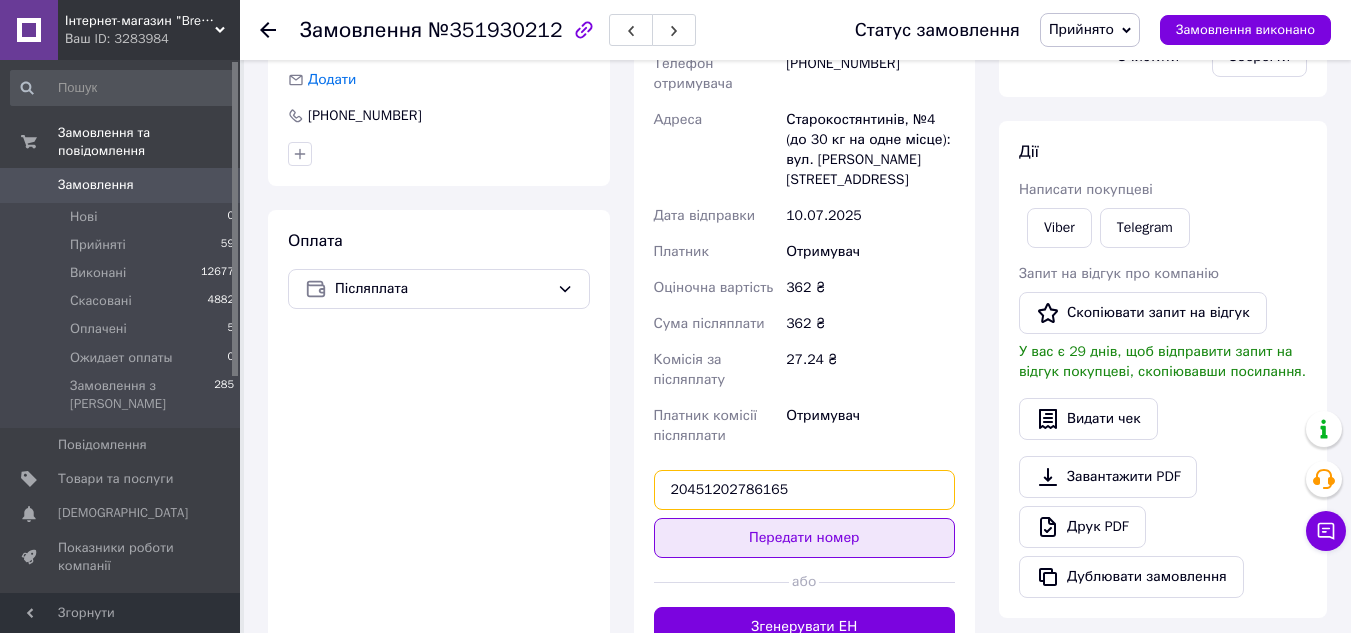 type on "20451202786165" 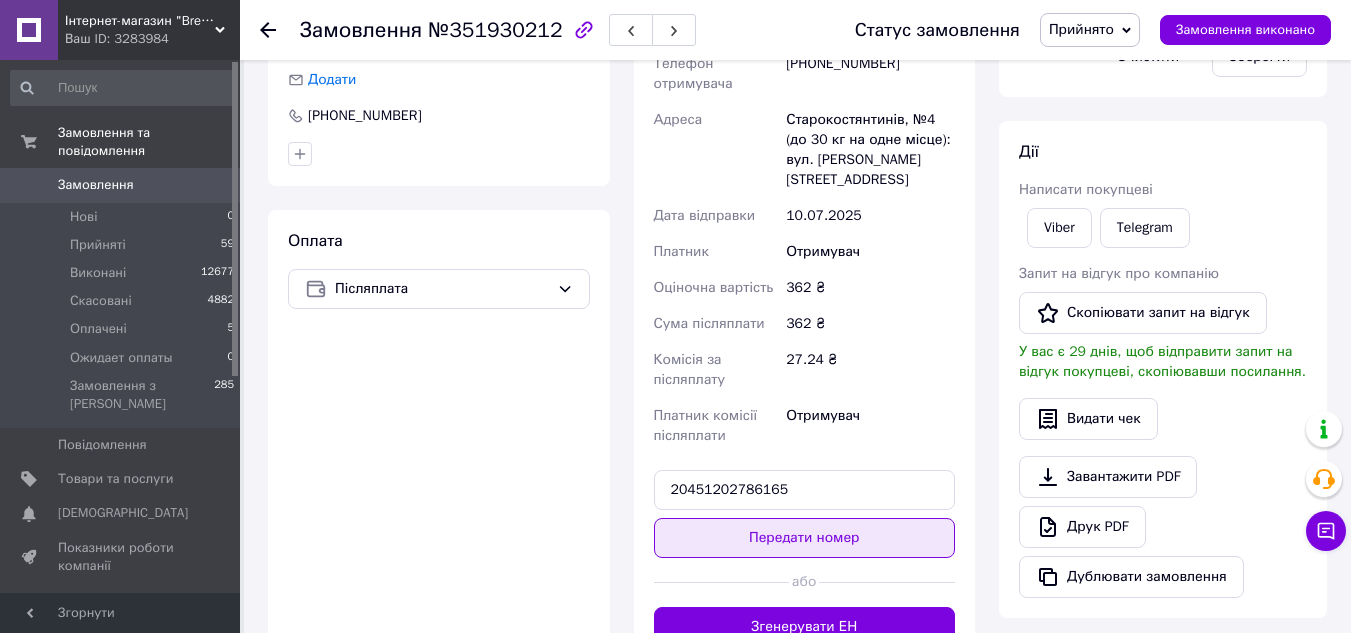 click on "Передати номер" at bounding box center [805, 538] 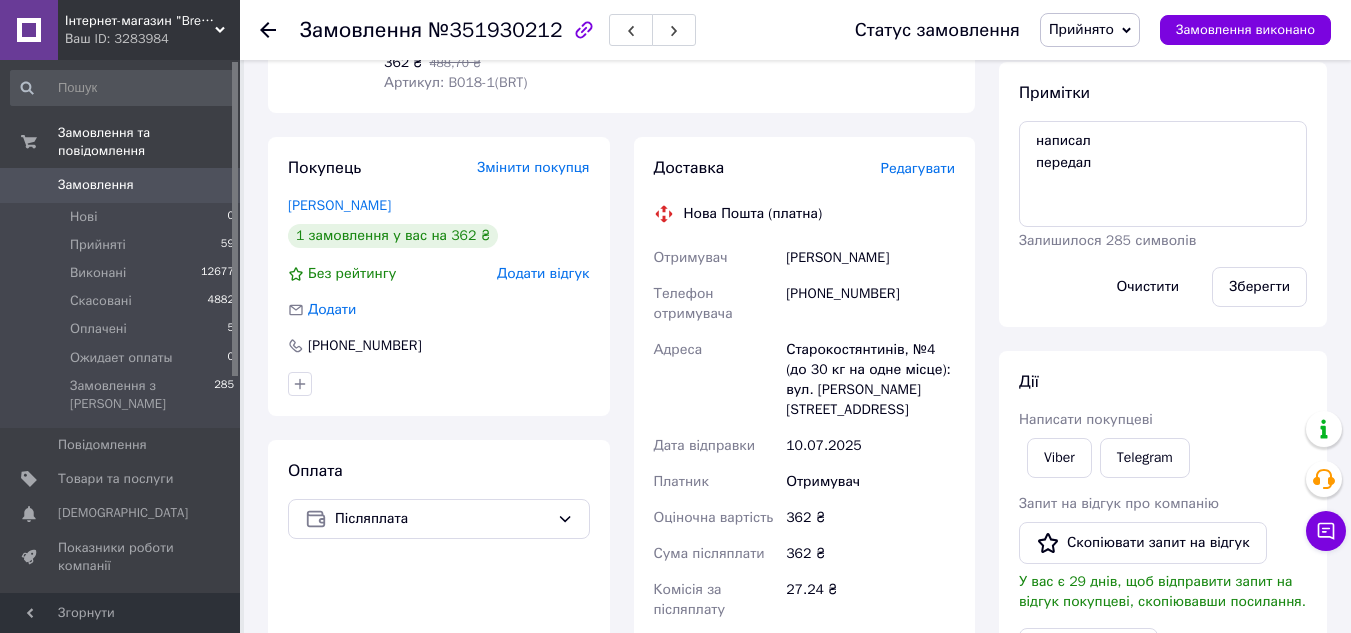 scroll, scrollTop: 200, scrollLeft: 0, axis: vertical 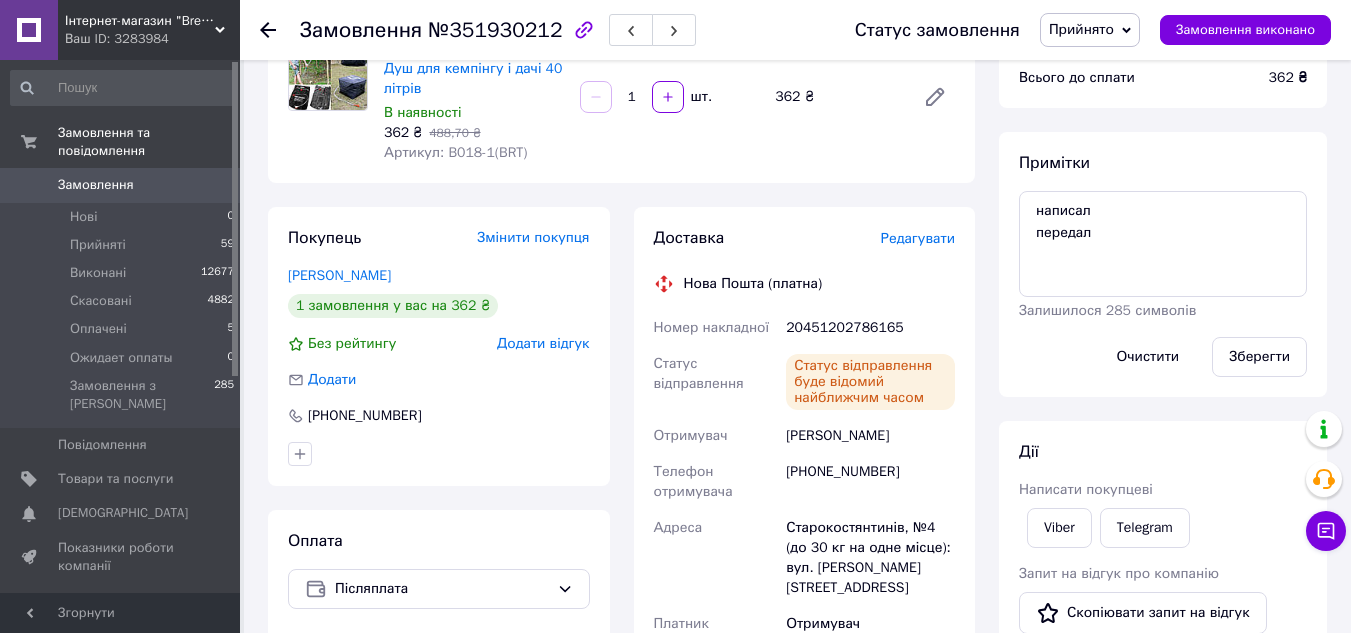click on "[PHONE_NUMBER]" at bounding box center (870, 482) 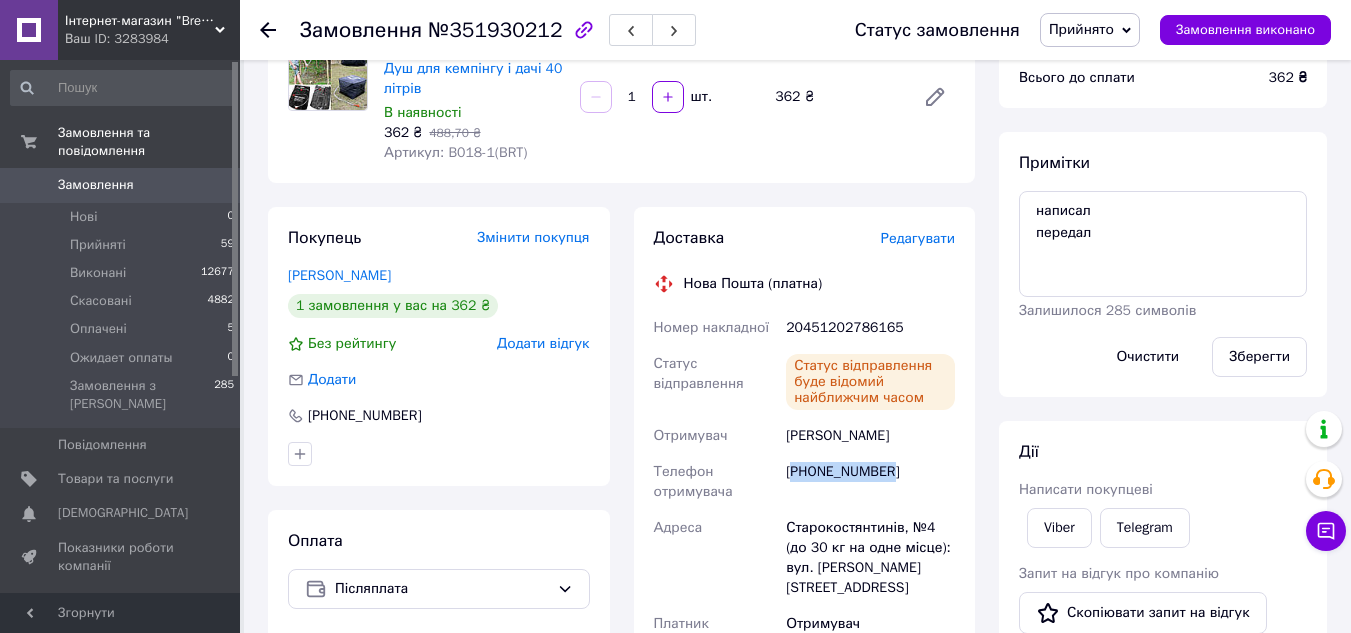 click on "+380674623067" at bounding box center [870, 482] 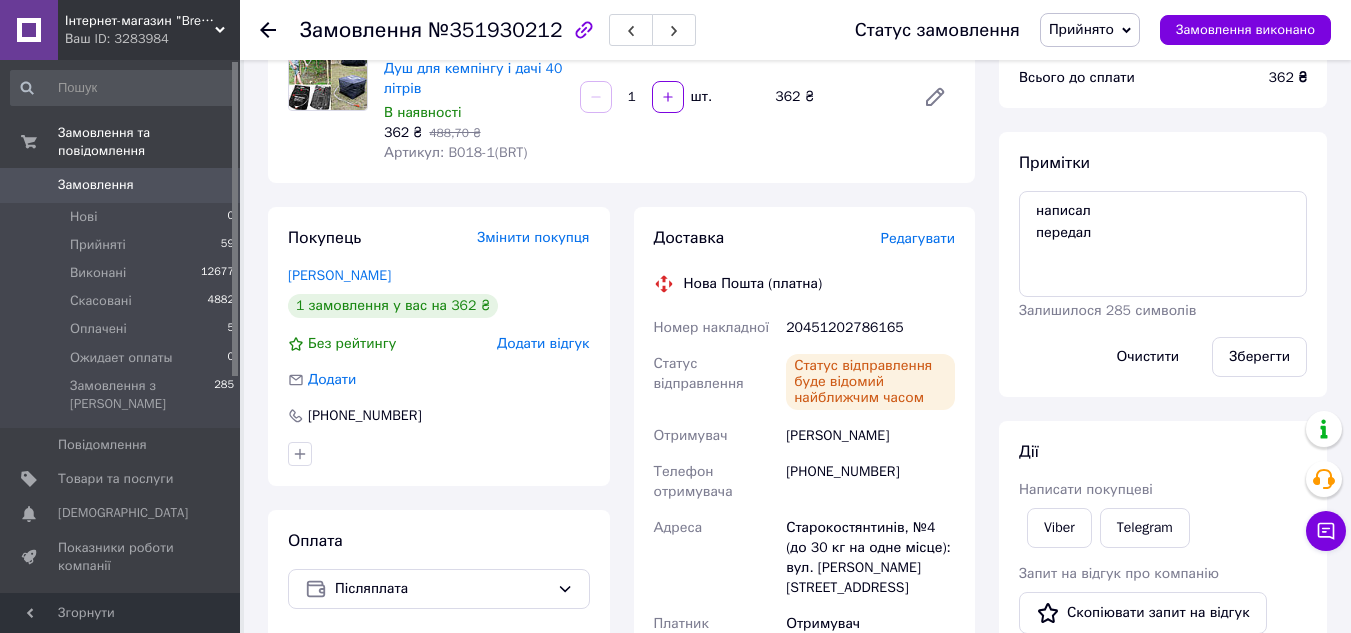 click on "20451202786165" at bounding box center [870, 328] 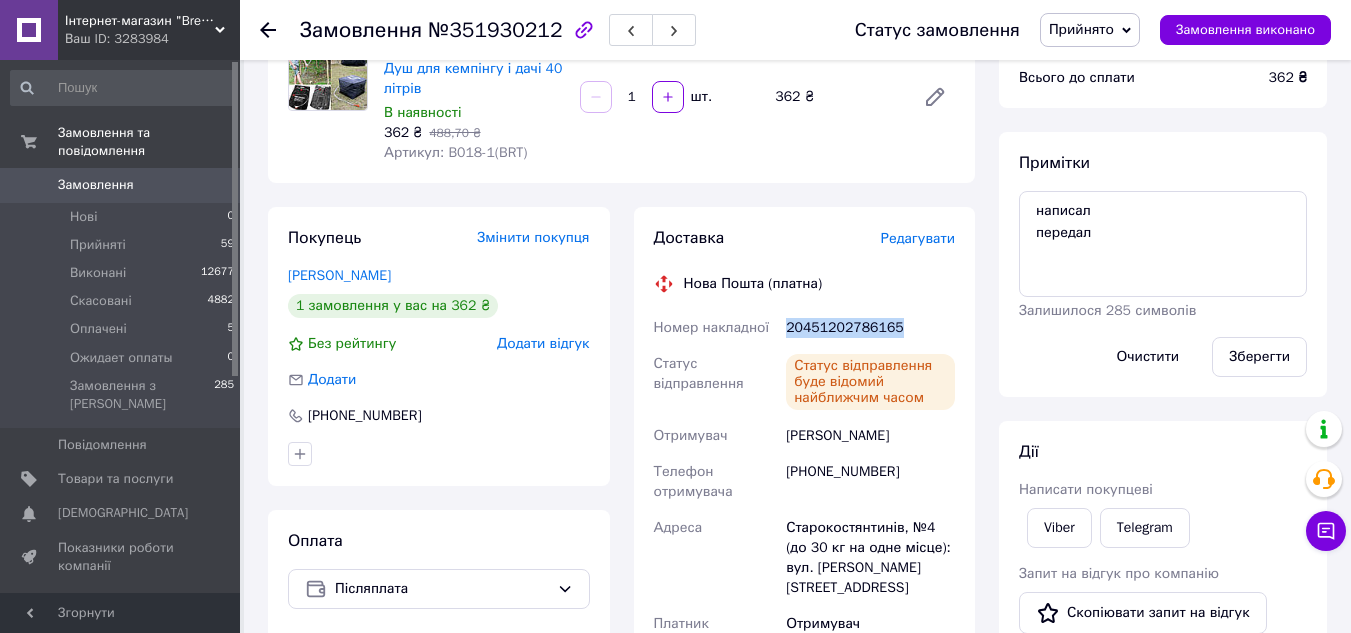 click on "20451202786165" at bounding box center [870, 328] 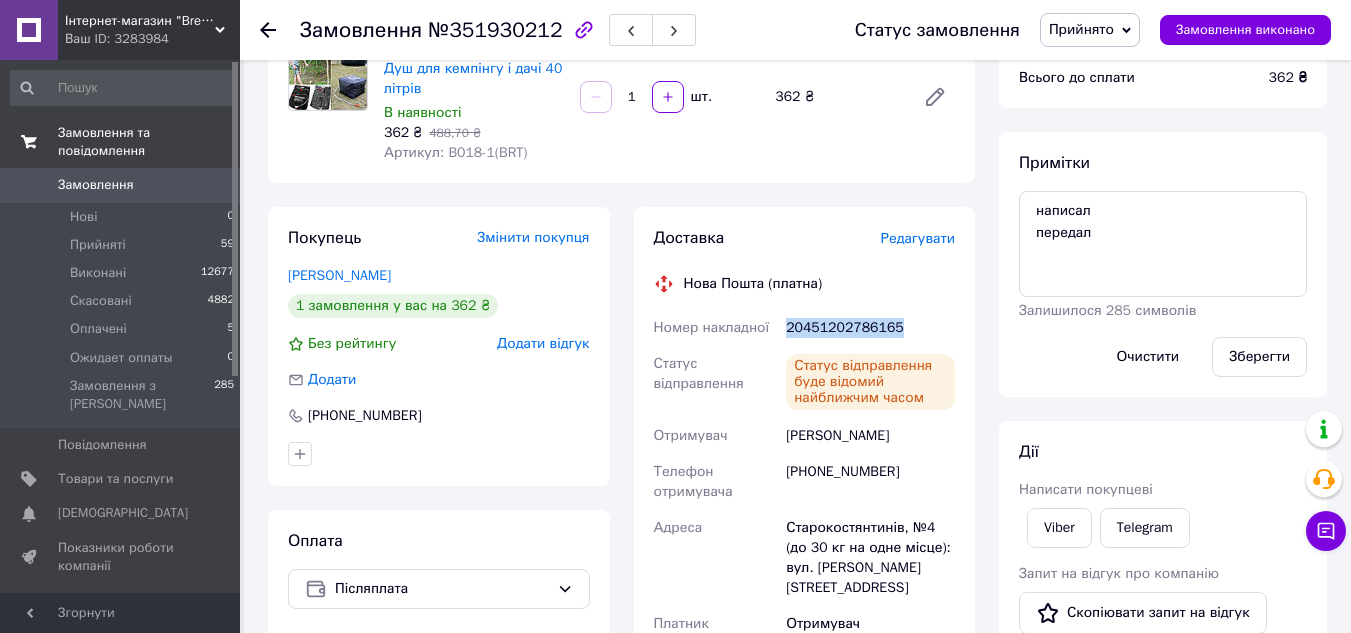 click on "Замовлення та повідомлення" at bounding box center [149, 142] 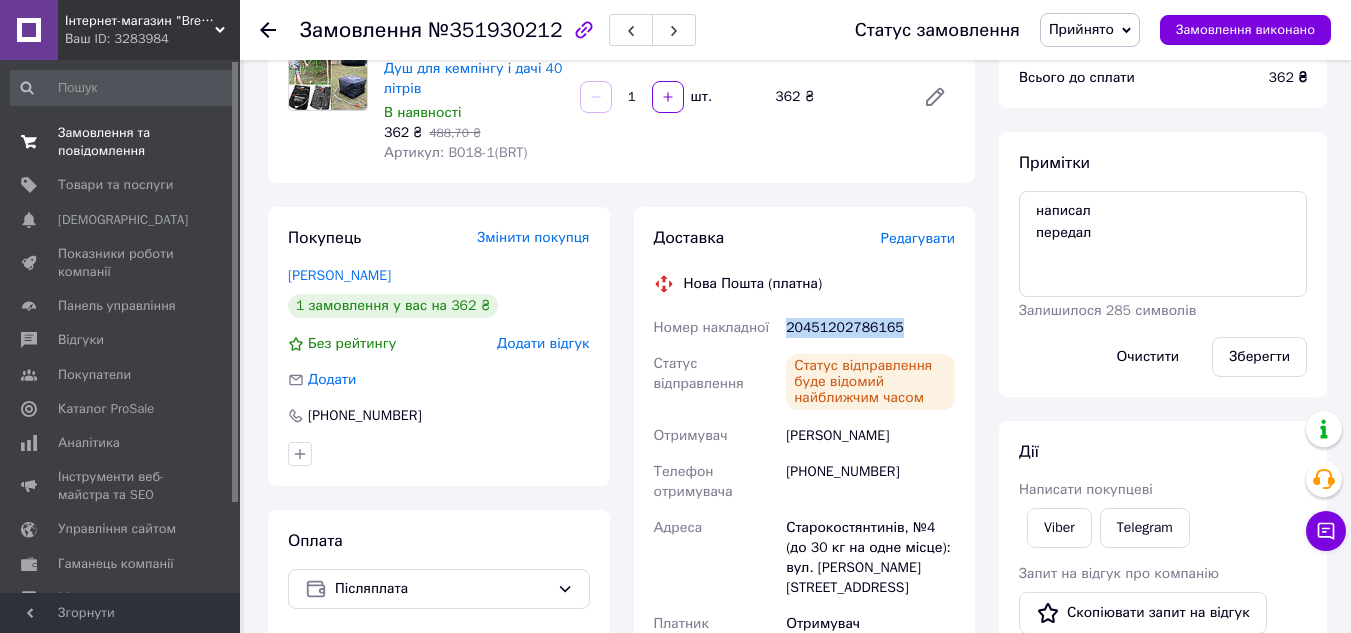 click on "Замовлення та повідомлення" at bounding box center [121, 142] 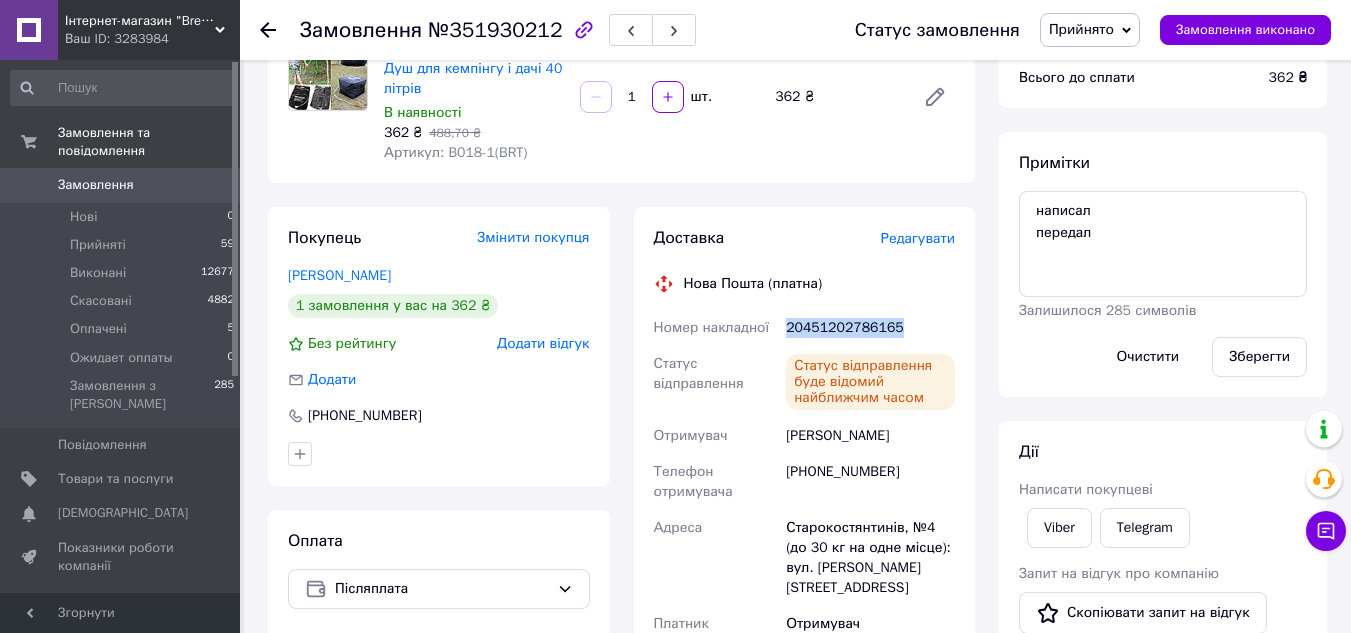 click on "Замовлення" at bounding box center [96, 185] 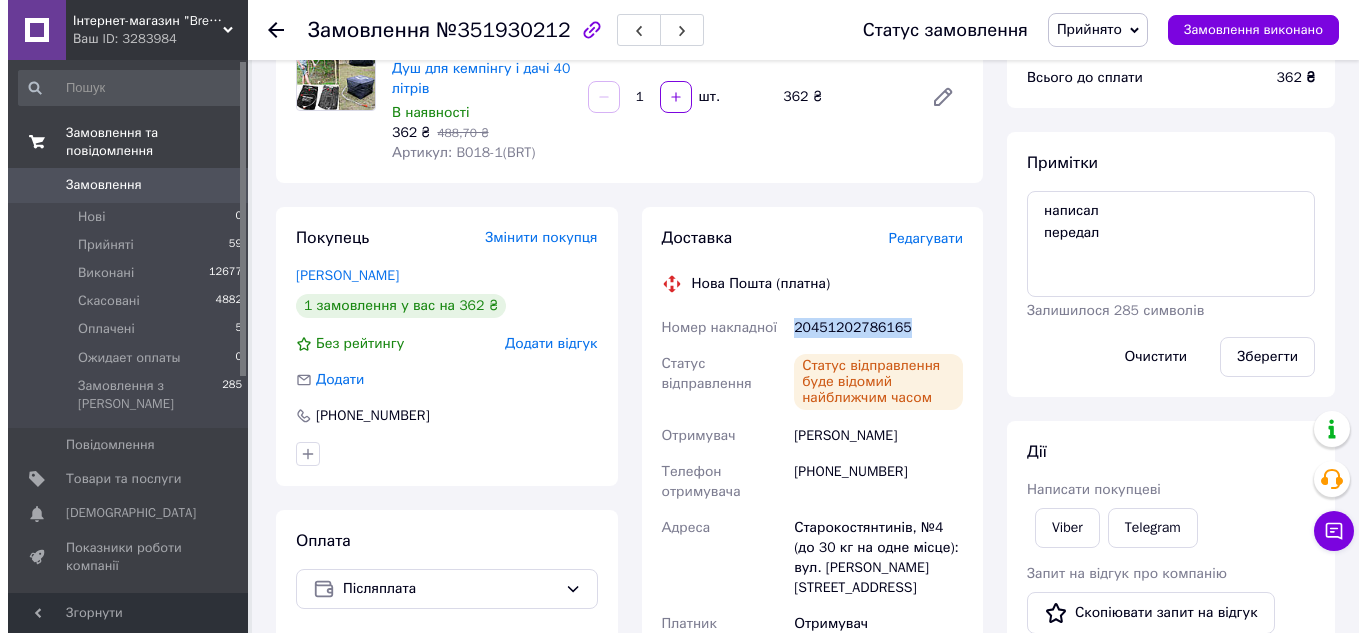 scroll, scrollTop: 0, scrollLeft: 0, axis: both 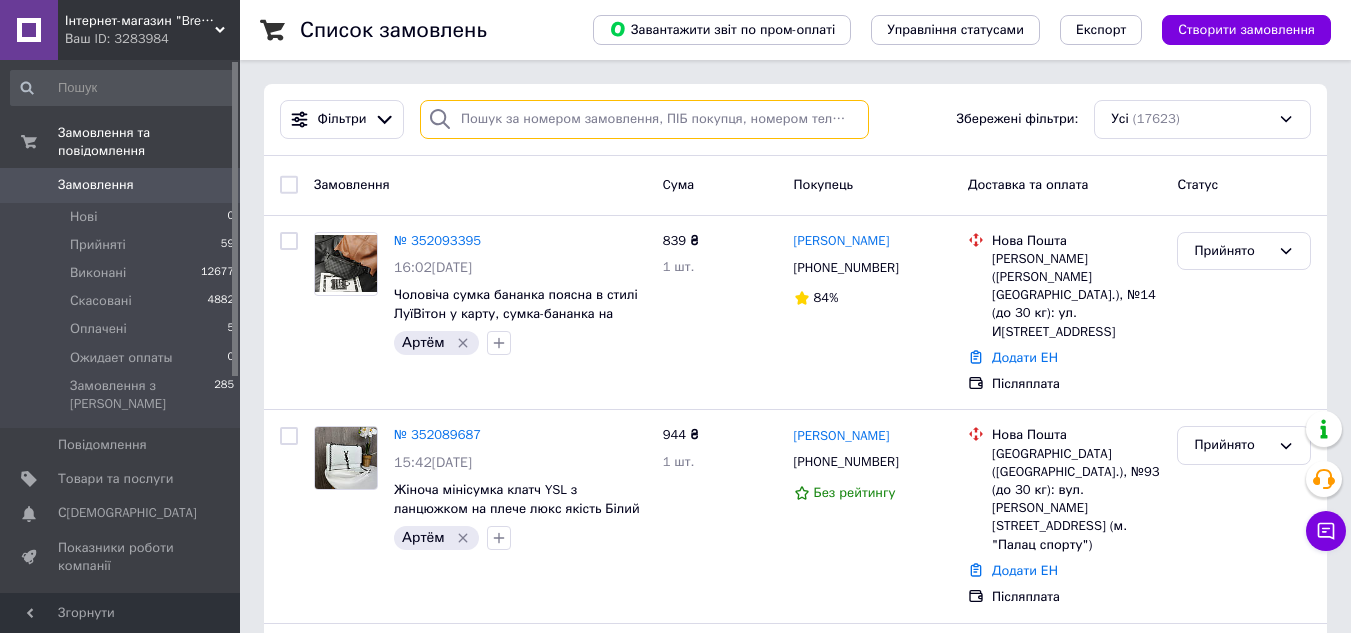 click at bounding box center [644, 119] 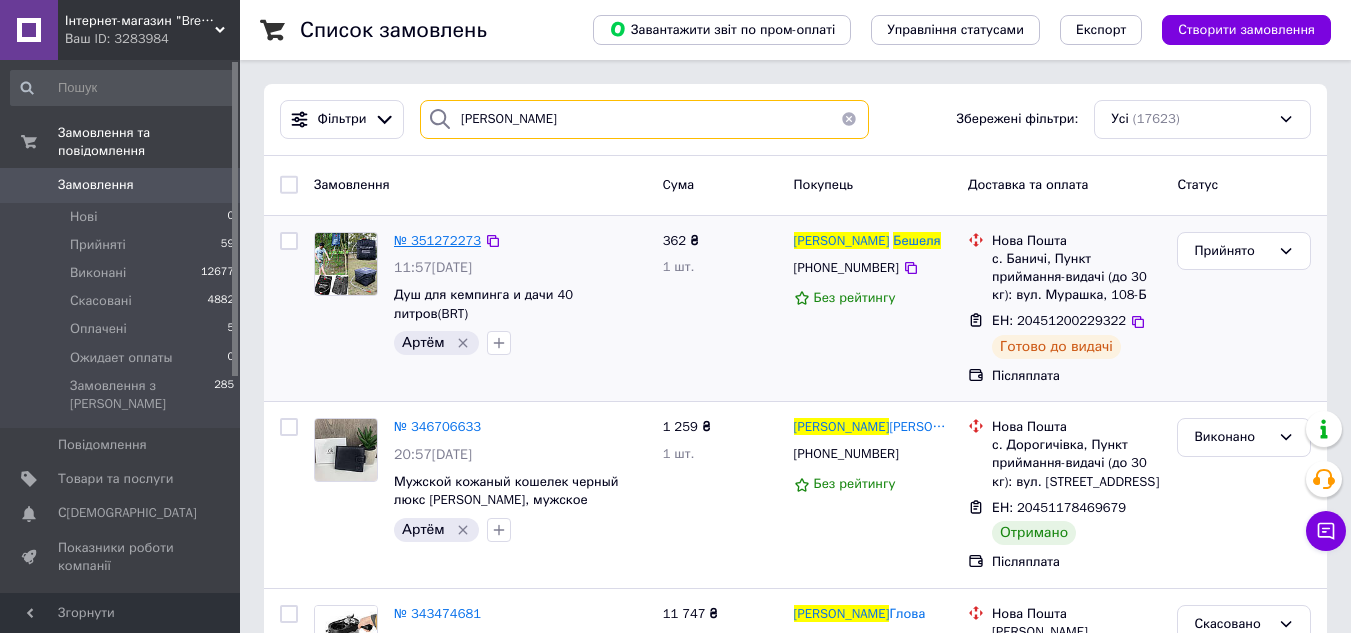 type on "[PERSON_NAME]" 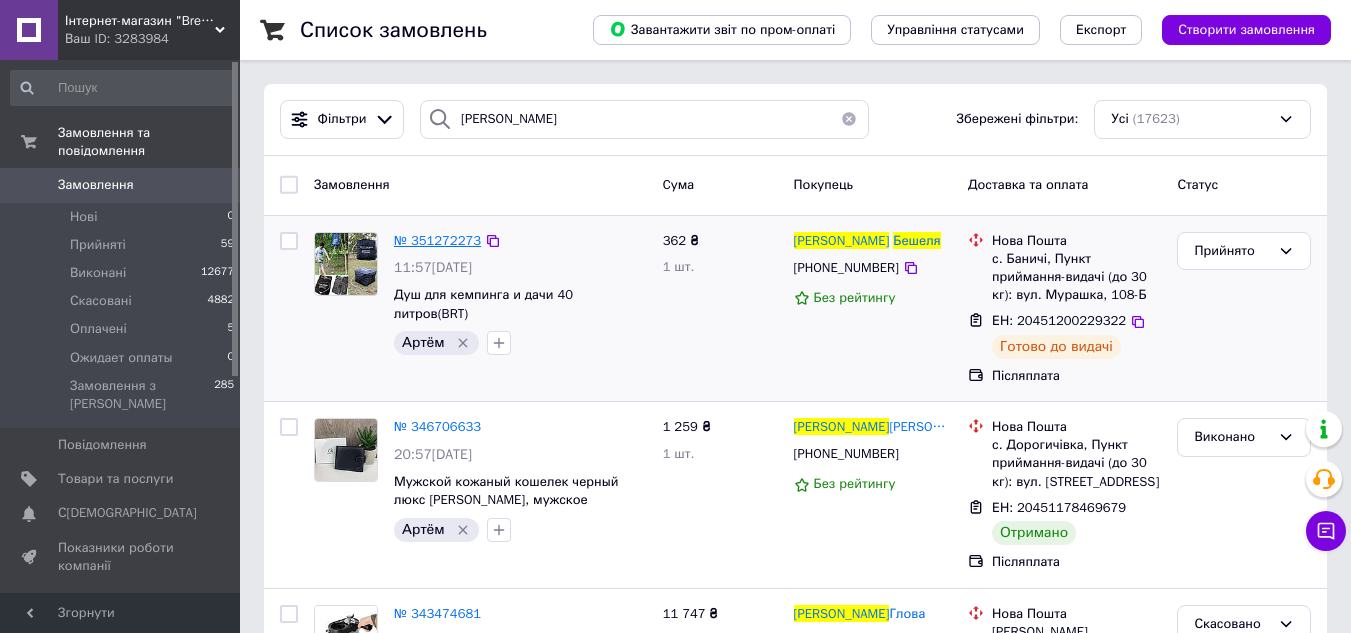 click on "№ 351272273" at bounding box center (437, 240) 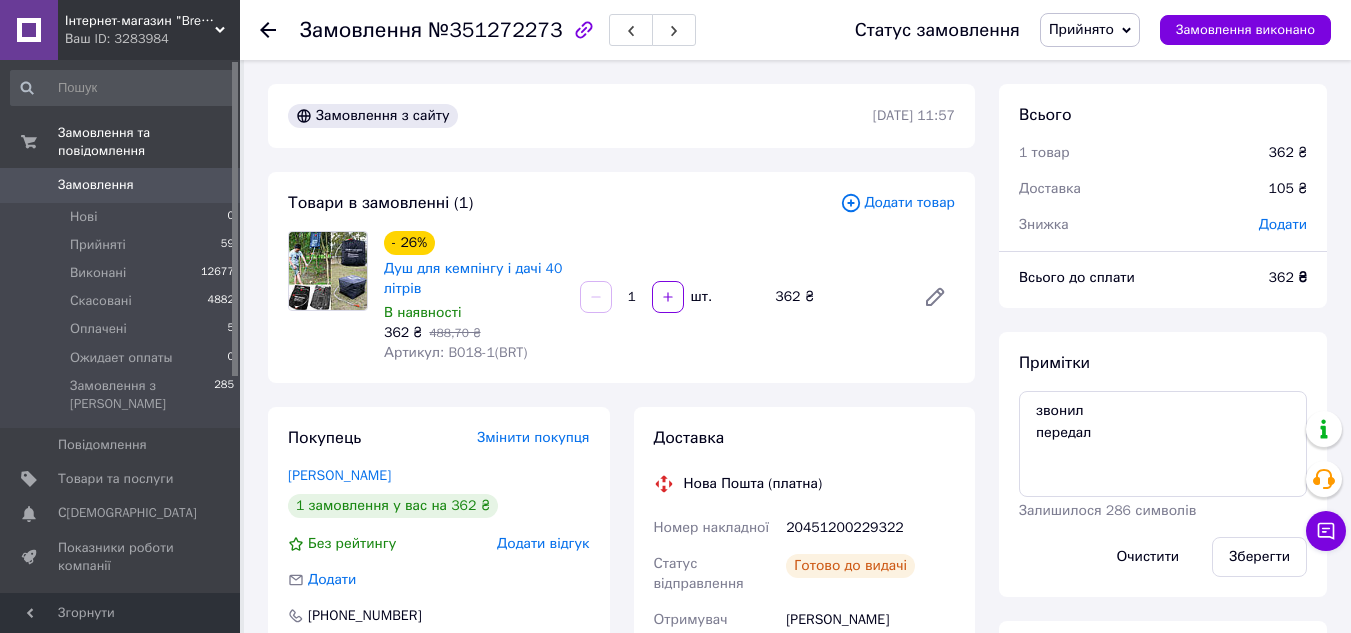 click on "Замовлення" at bounding box center (121, 185) 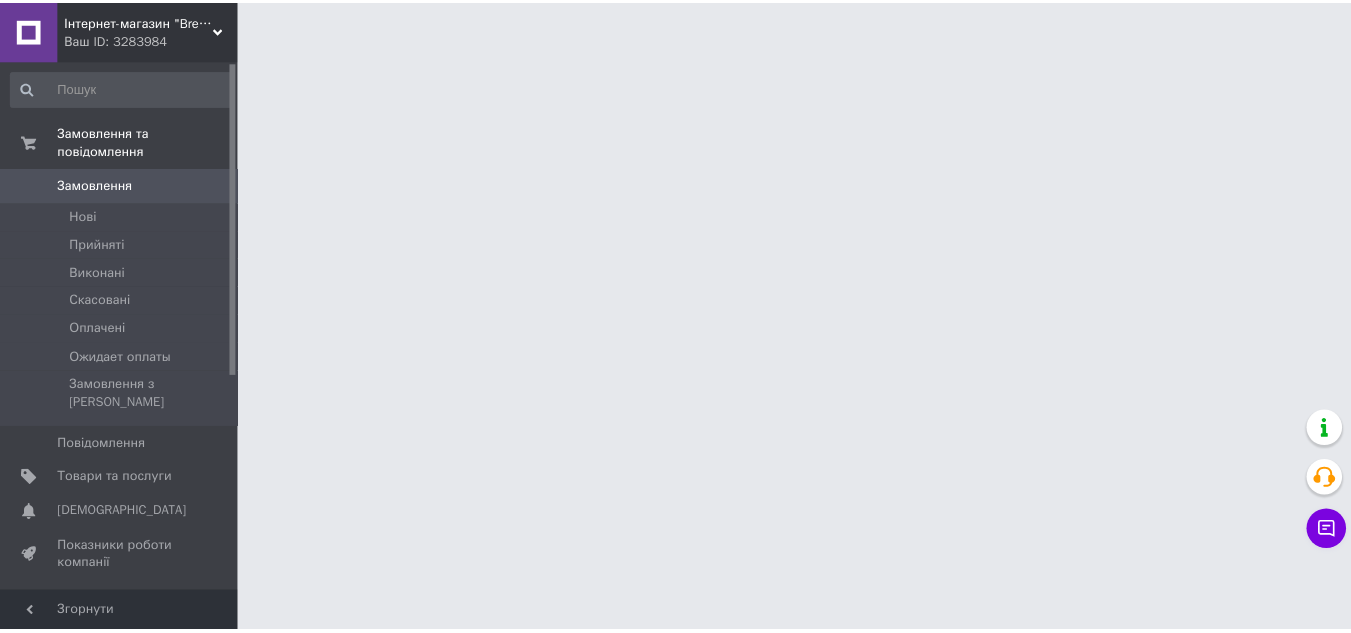 scroll, scrollTop: 0, scrollLeft: 0, axis: both 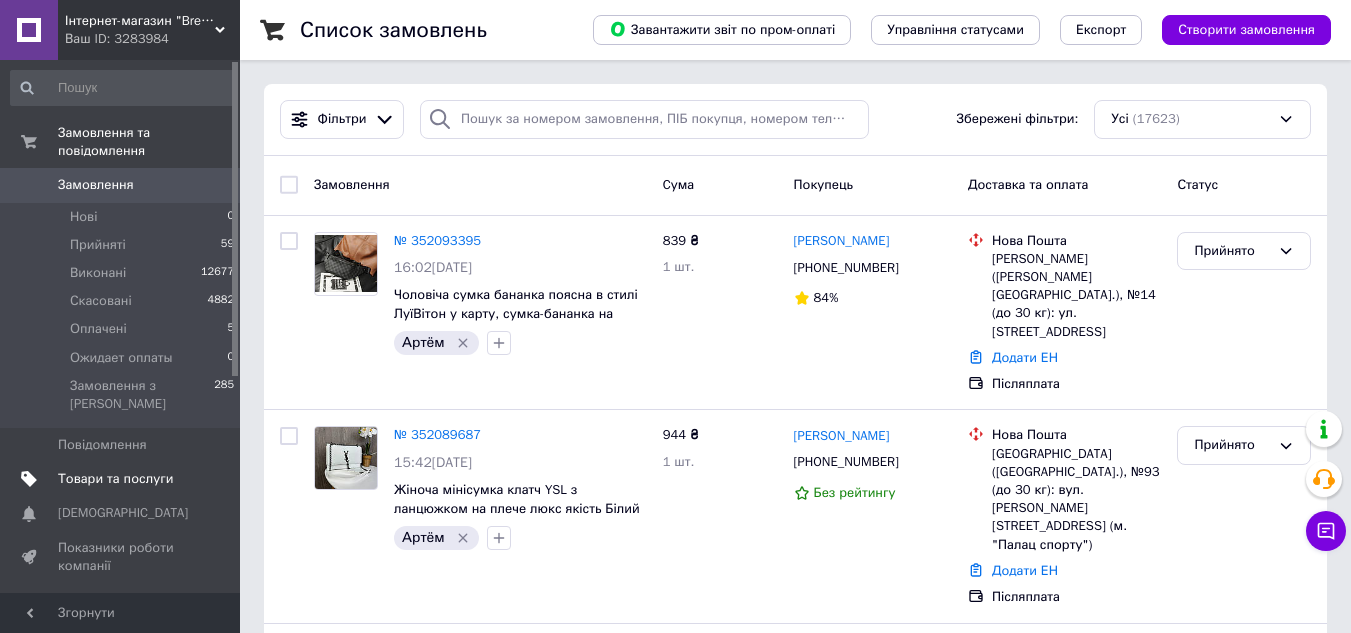click on "Товари та послуги" at bounding box center [115, 479] 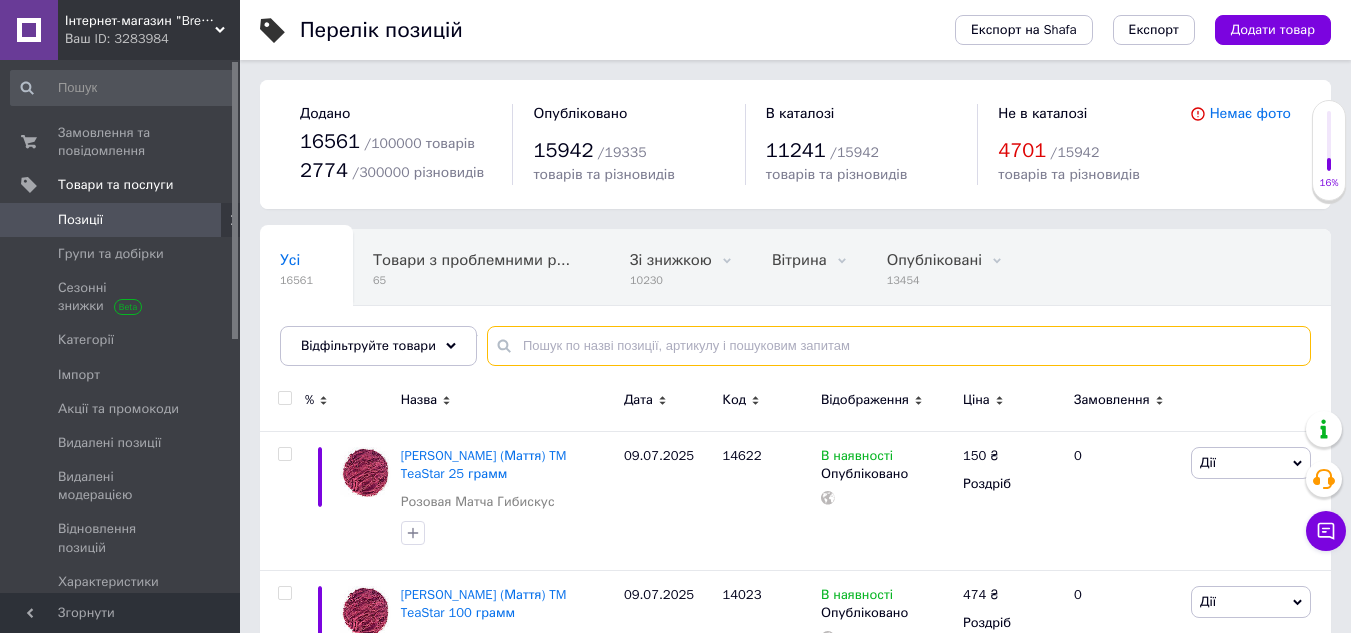 click at bounding box center [899, 346] 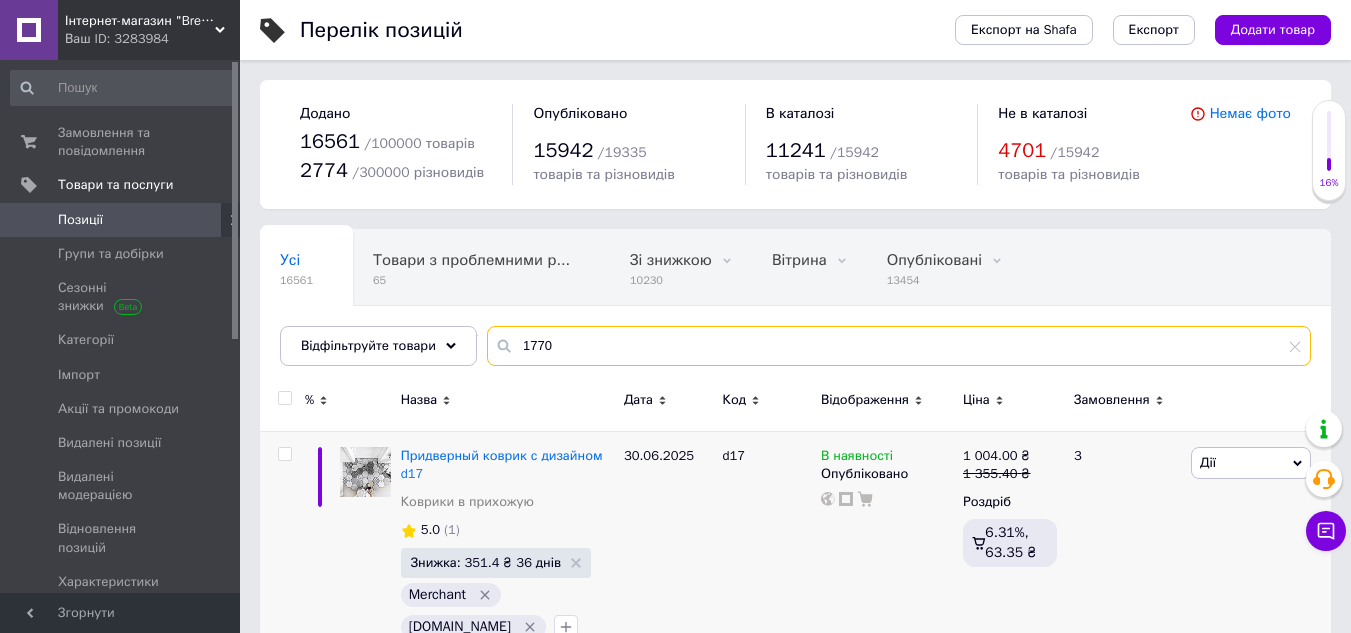 scroll, scrollTop: 0, scrollLeft: 74, axis: horizontal 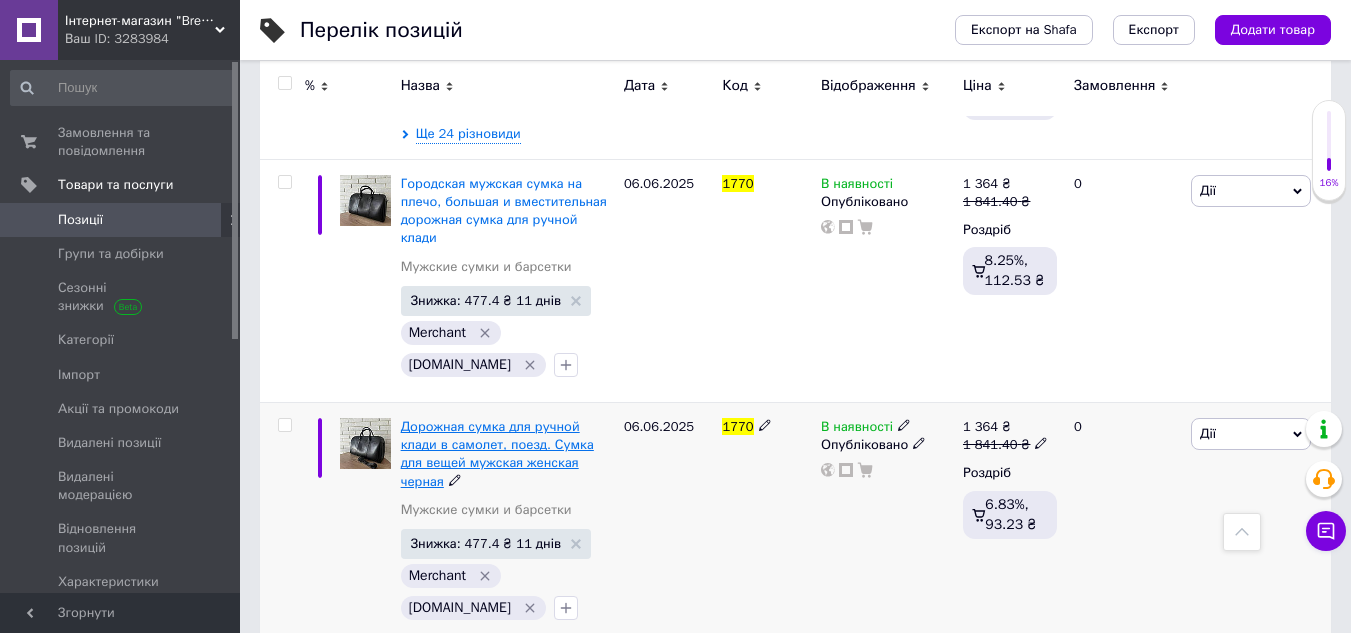 type on "1770" 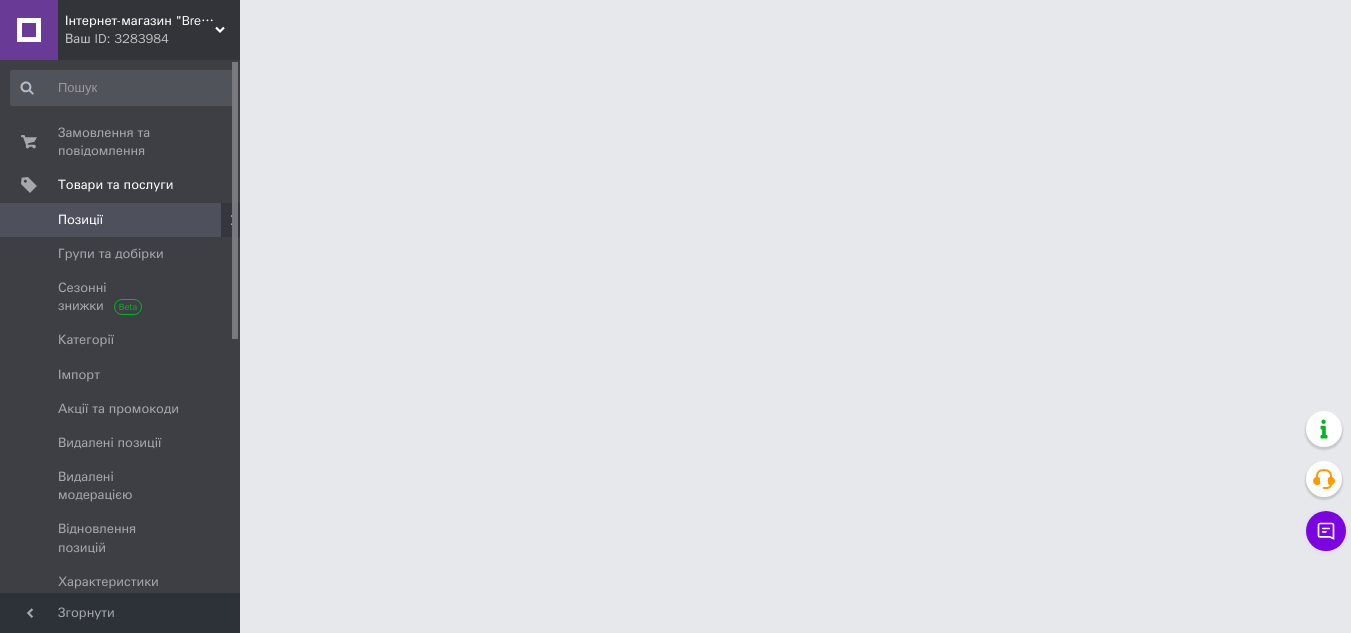 scroll, scrollTop: 0, scrollLeft: 0, axis: both 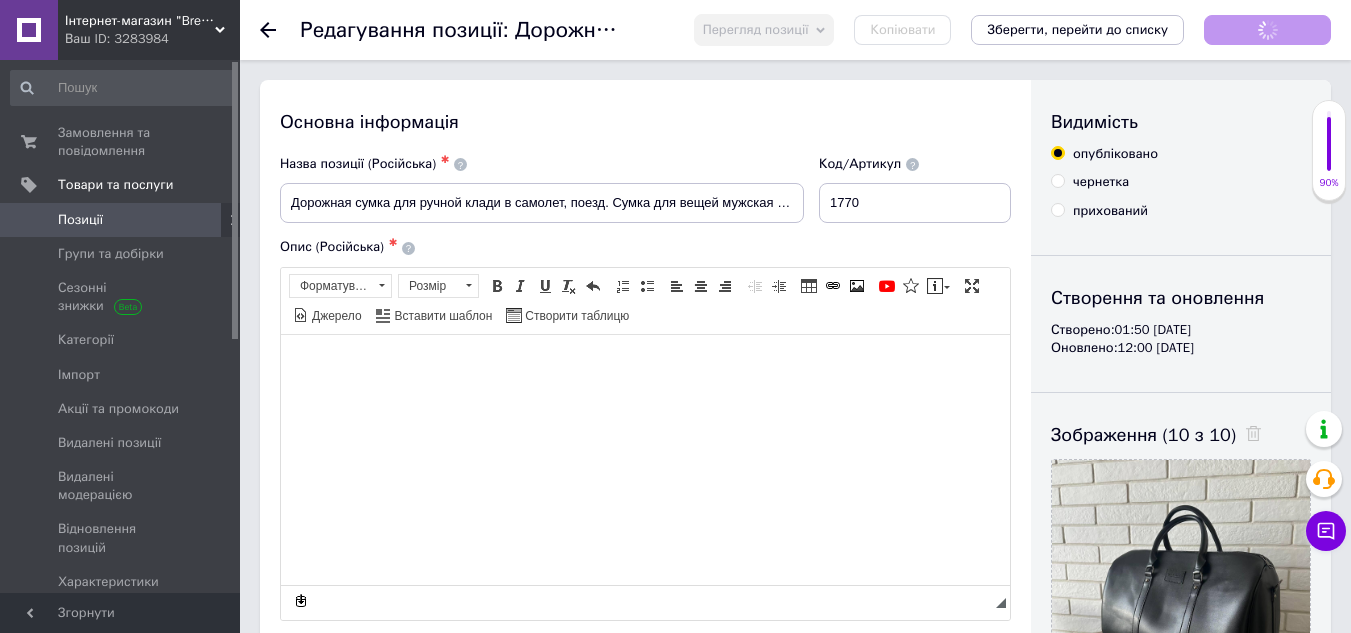 click on "Перегляд позиції" at bounding box center [764, 30] 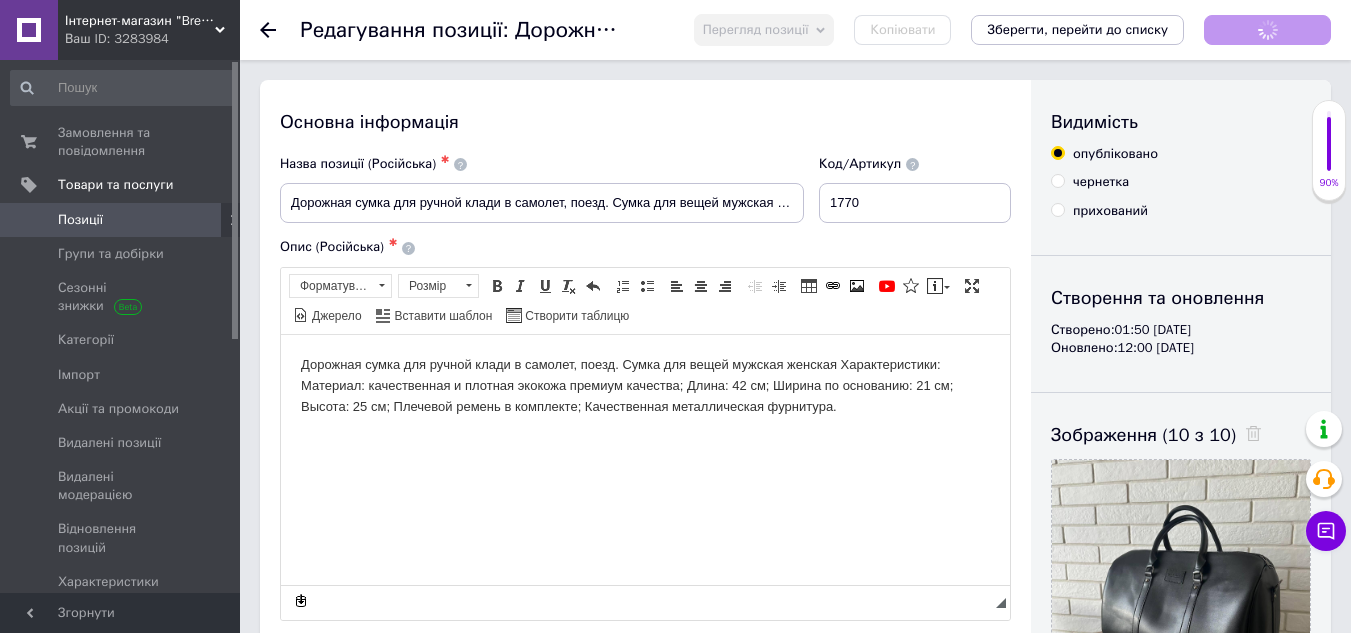 scroll, scrollTop: 0, scrollLeft: 0, axis: both 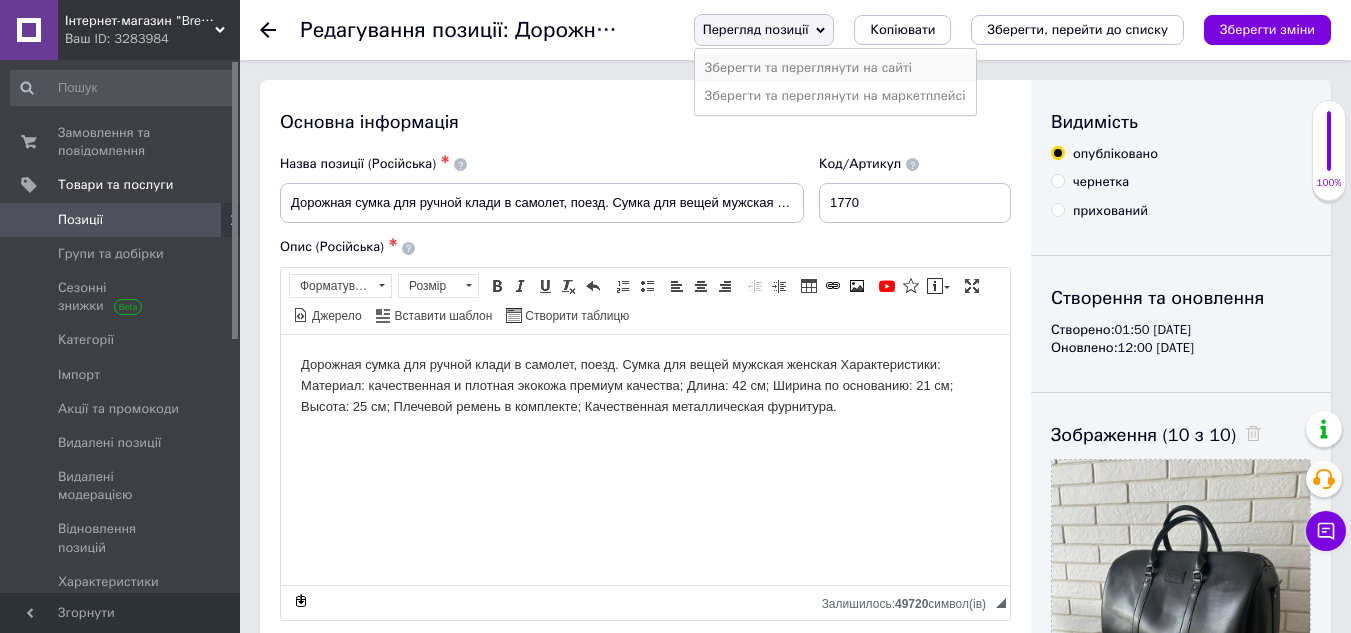 click on "Зберегти та переглянути на сайті" at bounding box center [835, 68] 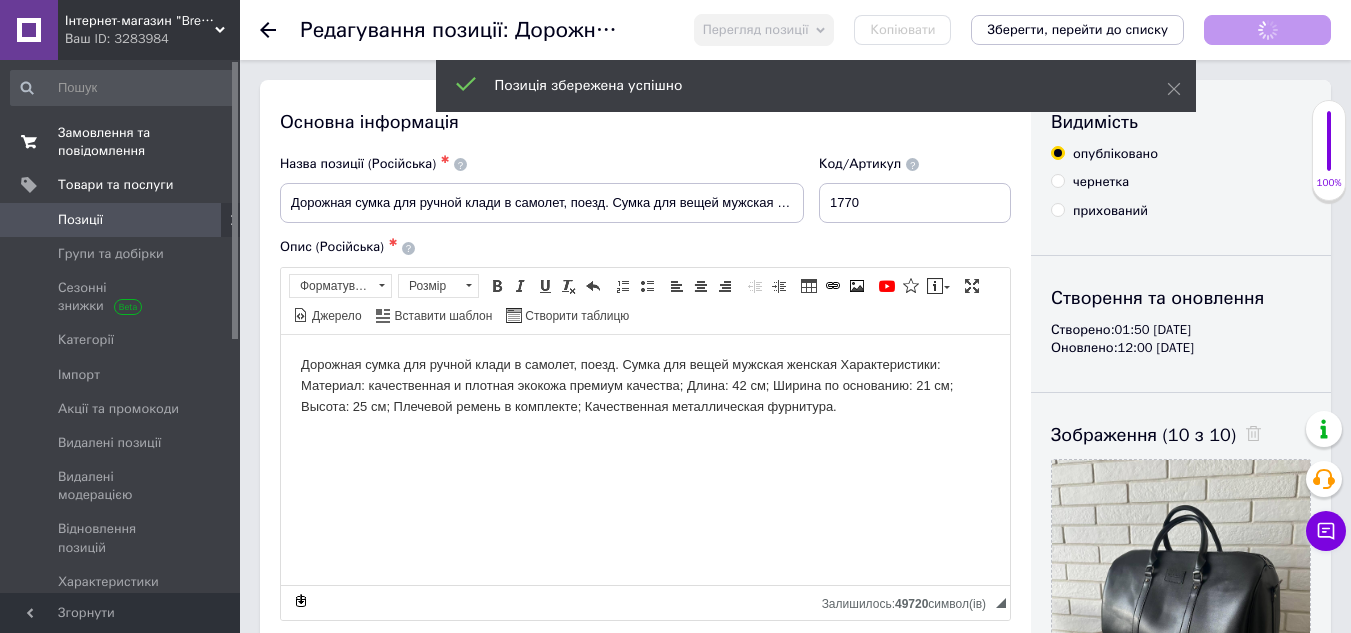 click on "Замовлення та повідомлення" at bounding box center [121, 142] 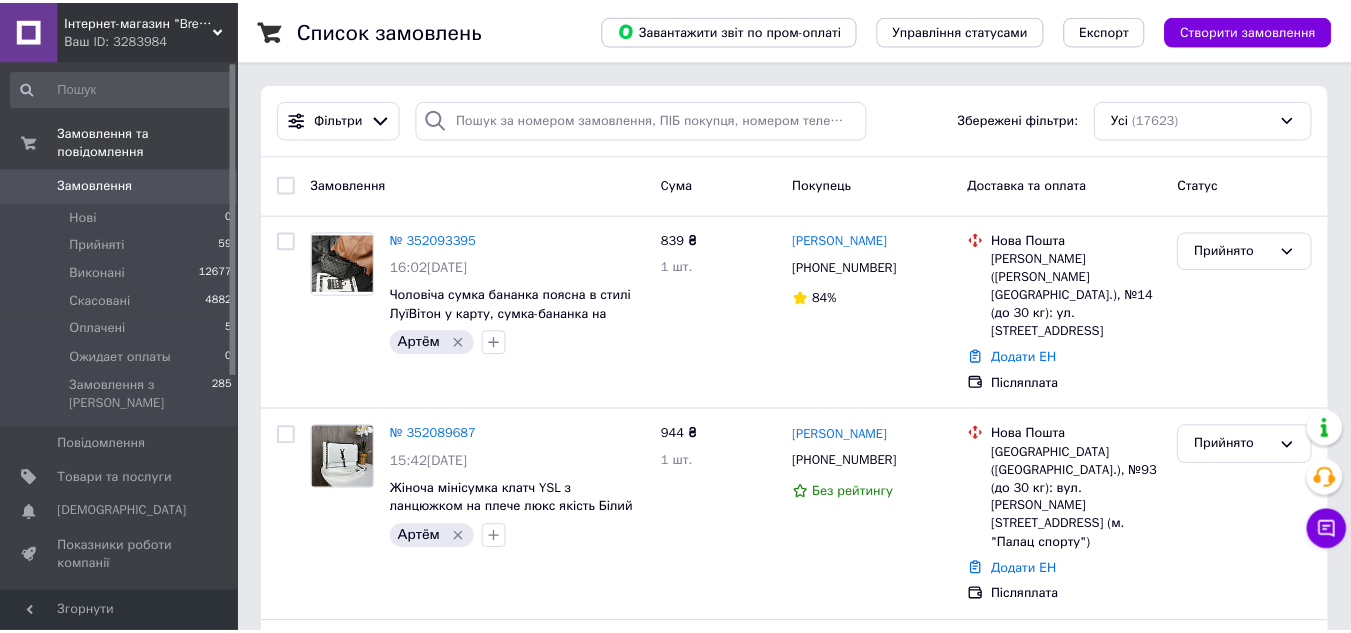 scroll, scrollTop: 0, scrollLeft: 0, axis: both 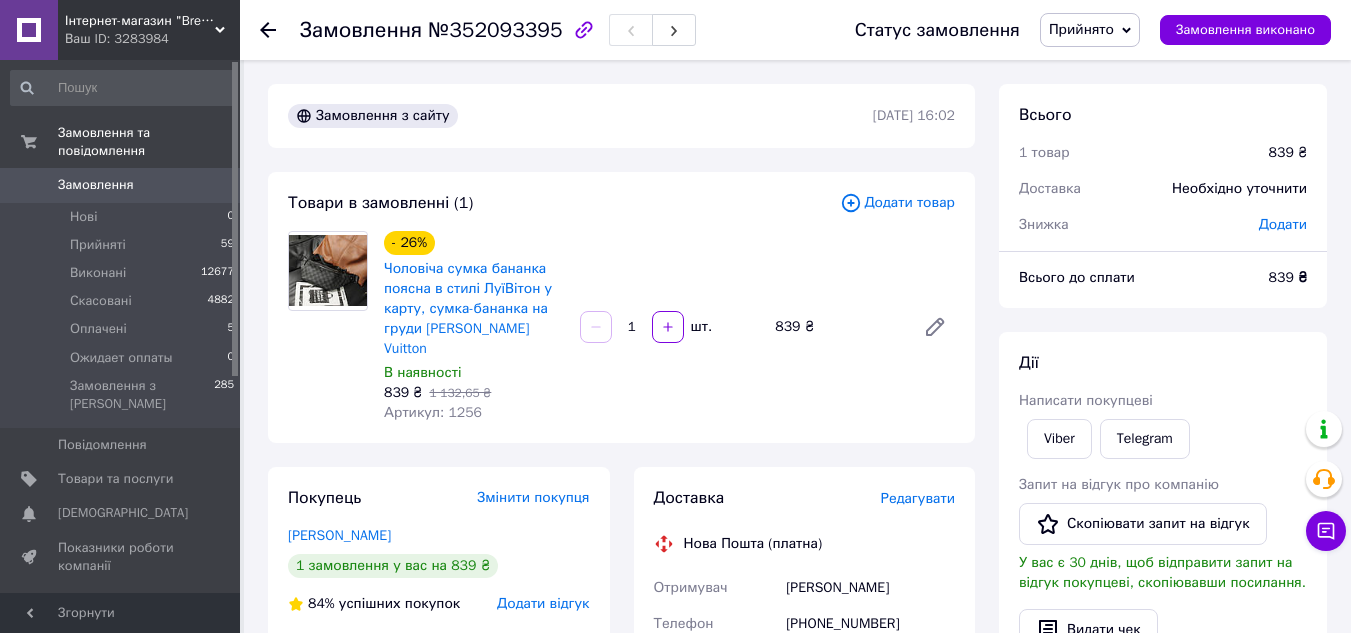 click on "Артикул: 1256" at bounding box center [433, 412] 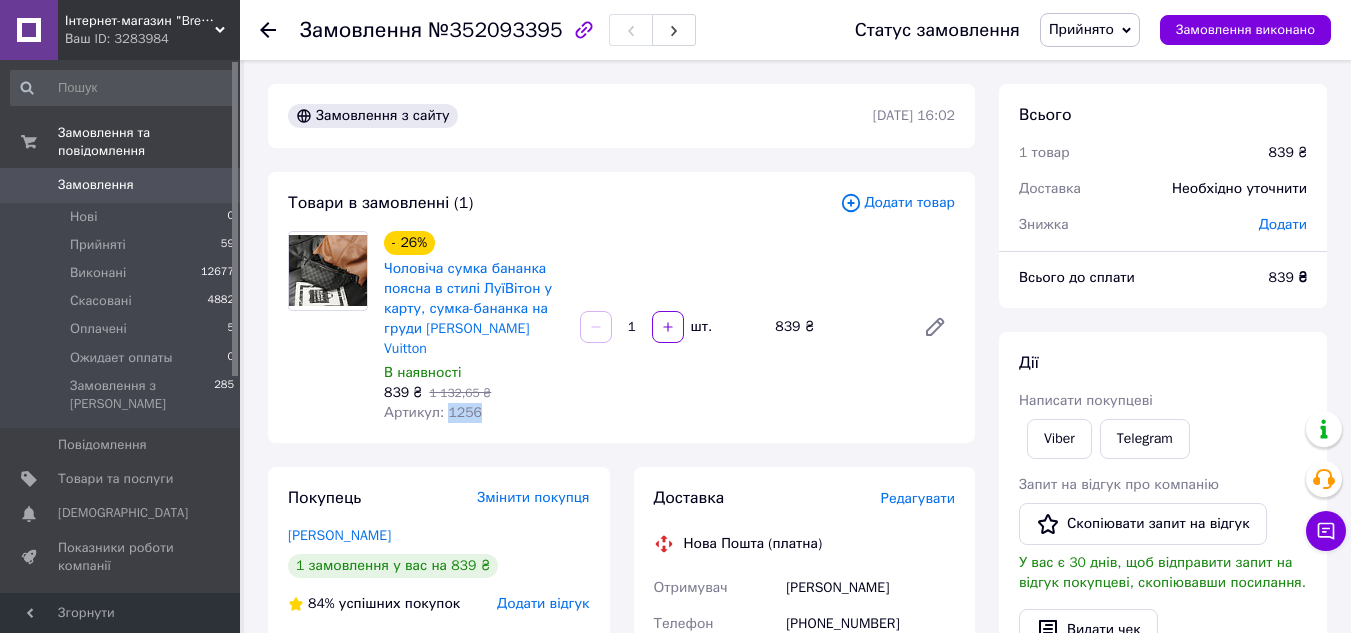 click on "Артикул: 1256" at bounding box center (433, 412) 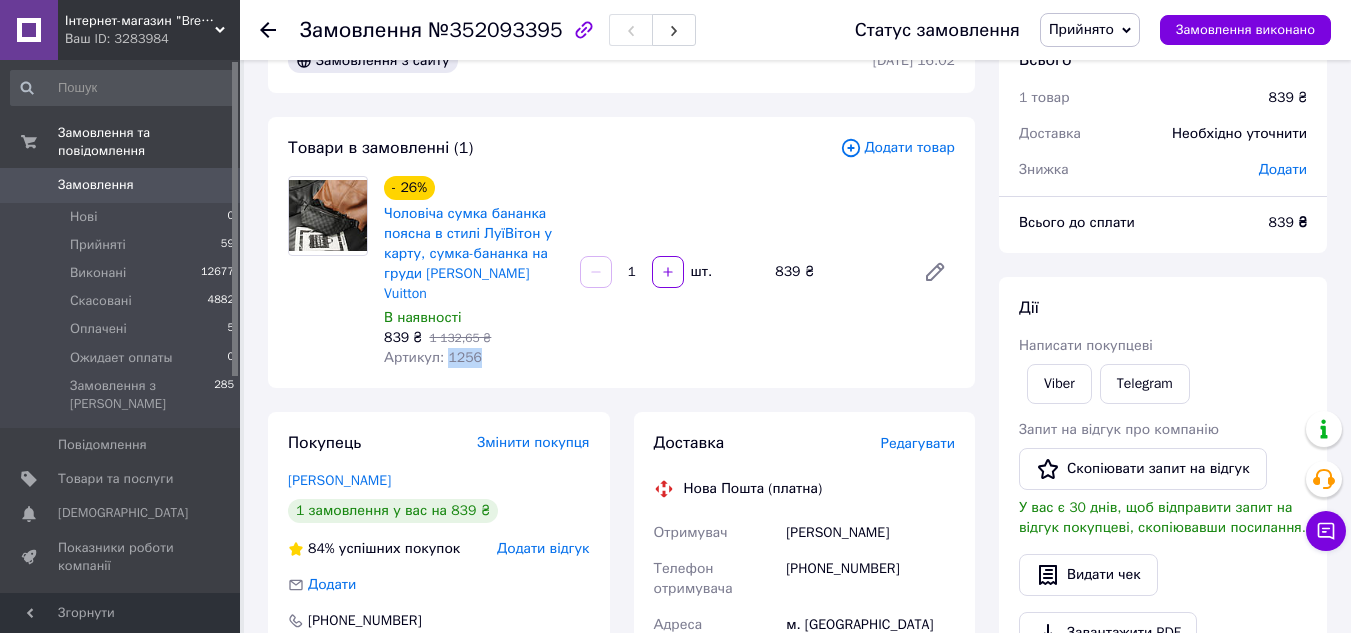 scroll, scrollTop: 100, scrollLeft: 0, axis: vertical 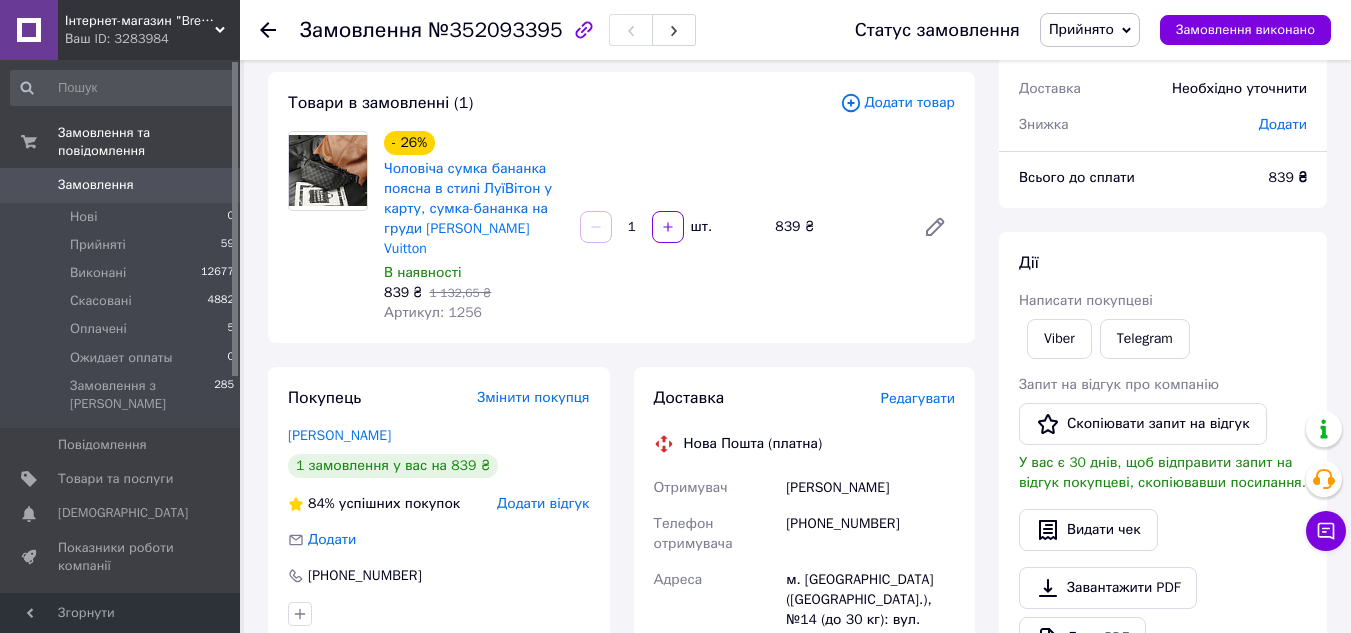 click on "[PHONE_NUMBER]" at bounding box center (870, 534) 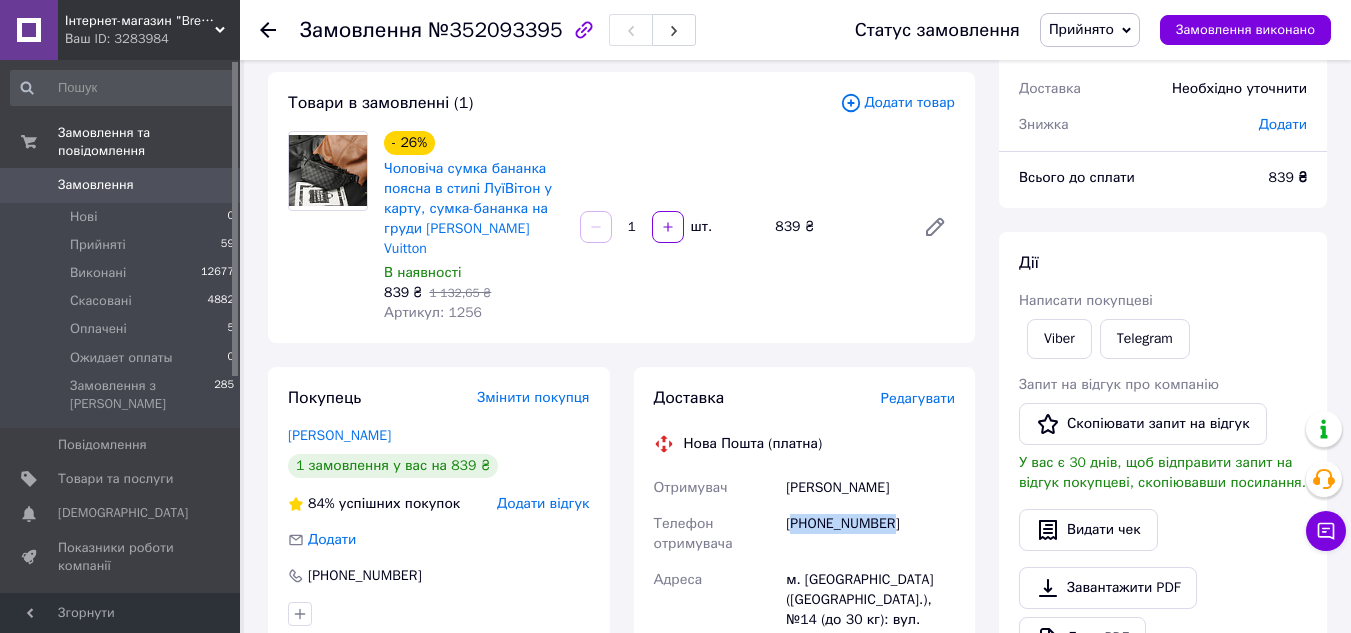 click on "[PHONE_NUMBER]" at bounding box center [870, 534] 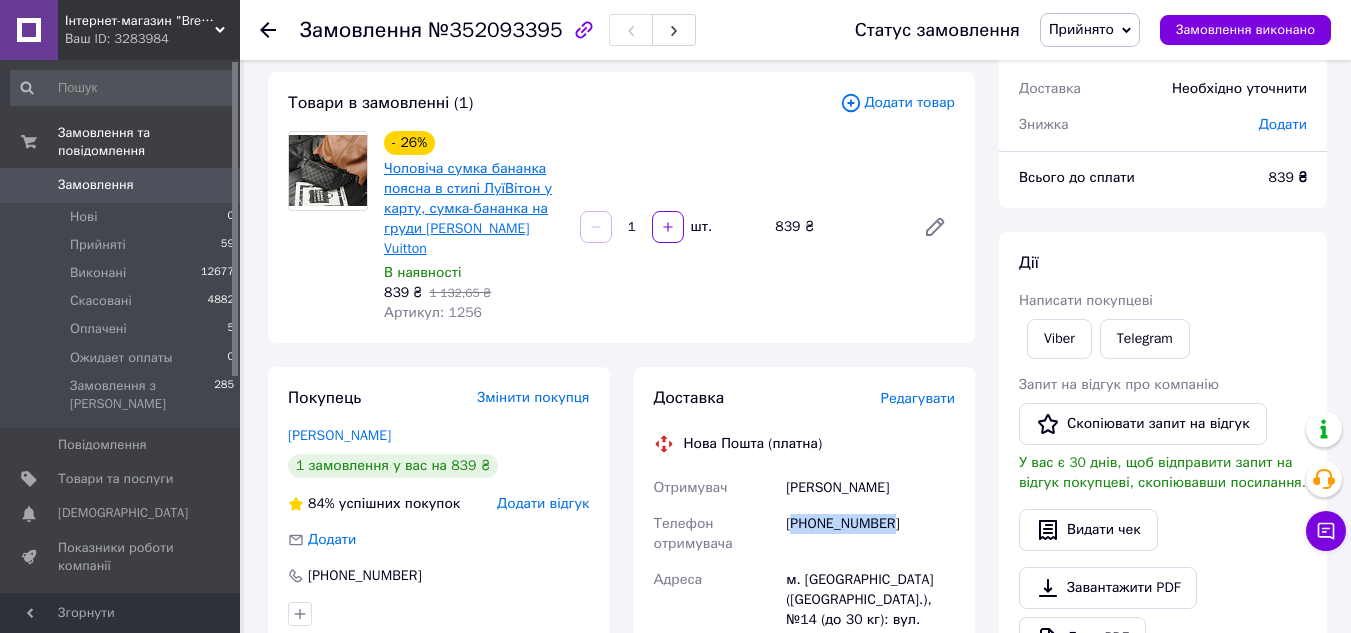click on "Чоловіча сумка бананка поясна в стилі ЛуїВітон у карту, сумка-бананка на груди Louis Vuitton" at bounding box center [468, 208] 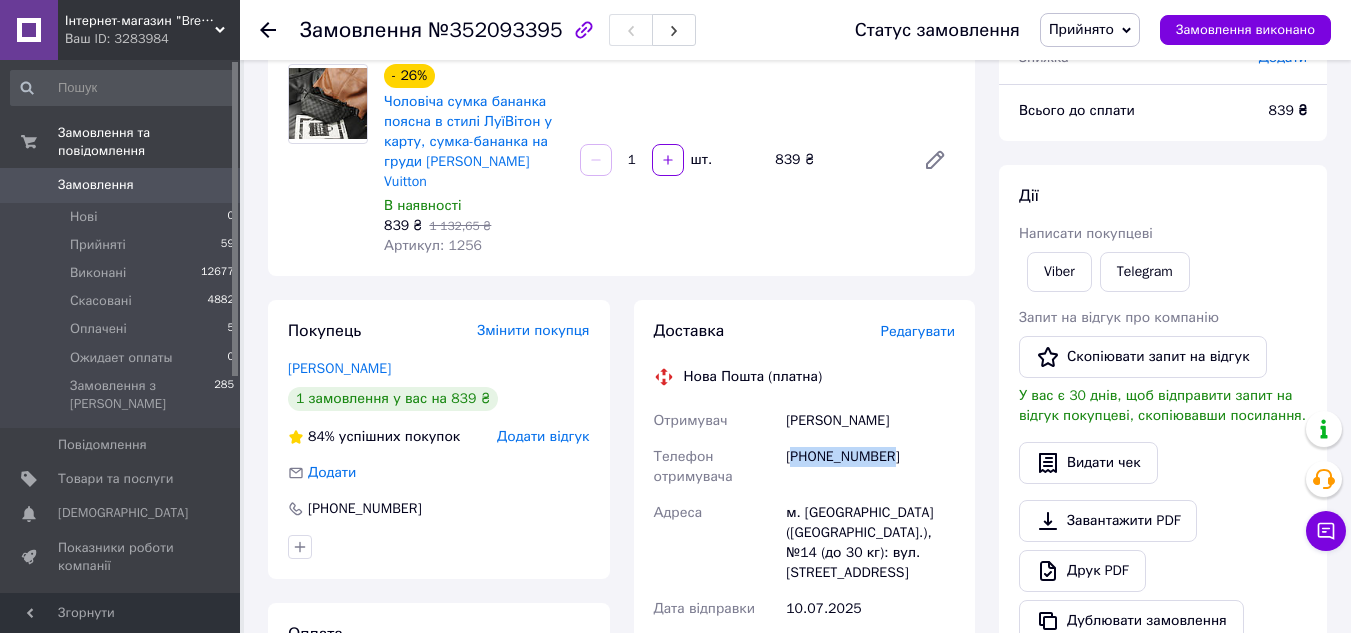scroll, scrollTop: 300, scrollLeft: 0, axis: vertical 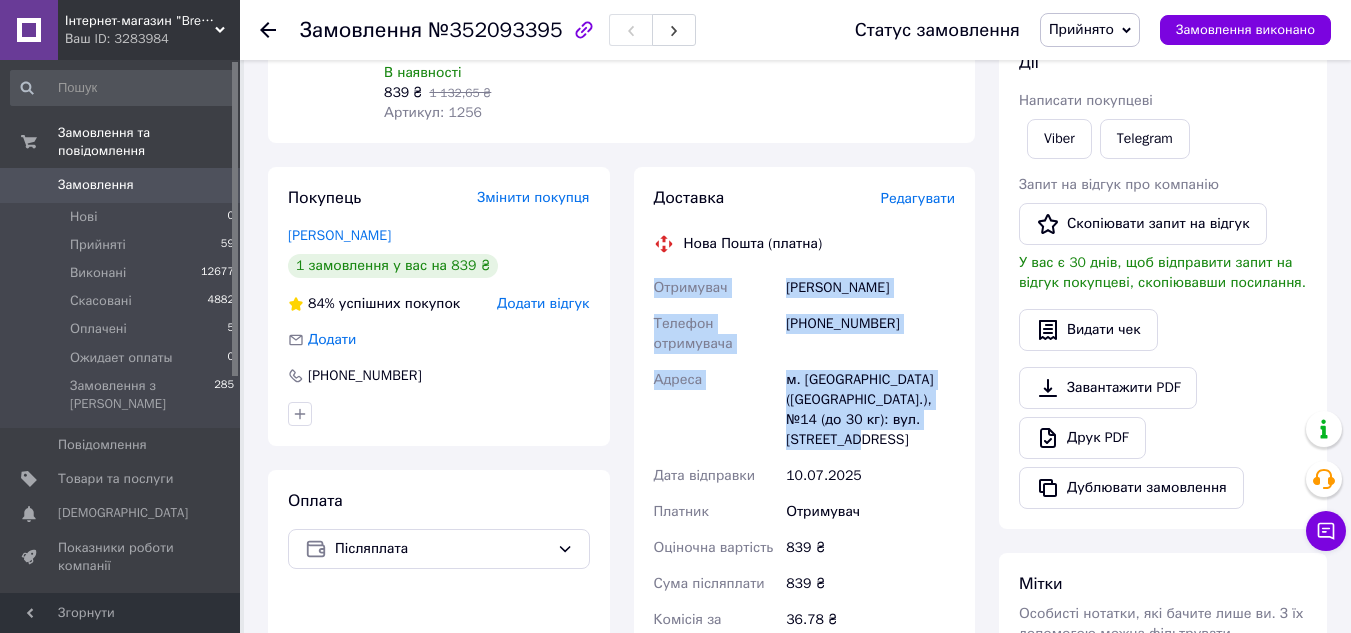 drag, startPoint x: 657, startPoint y: 268, endPoint x: 904, endPoint y: 414, distance: 286.92334 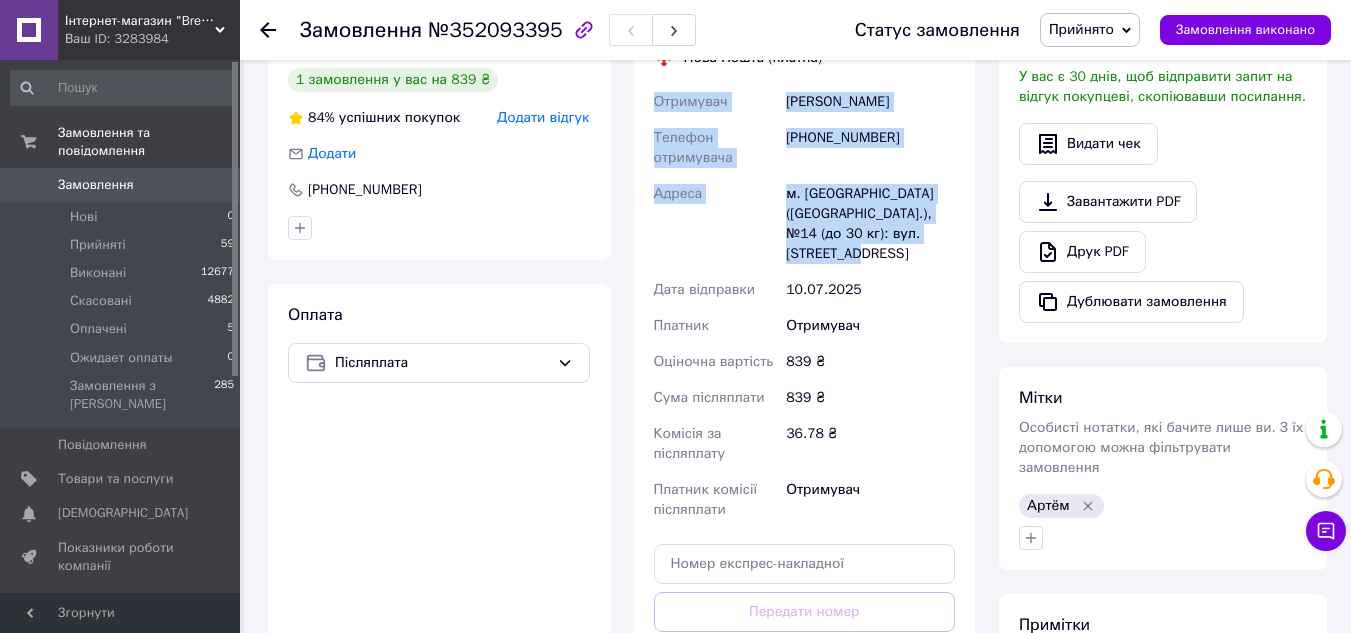 scroll, scrollTop: 700, scrollLeft: 0, axis: vertical 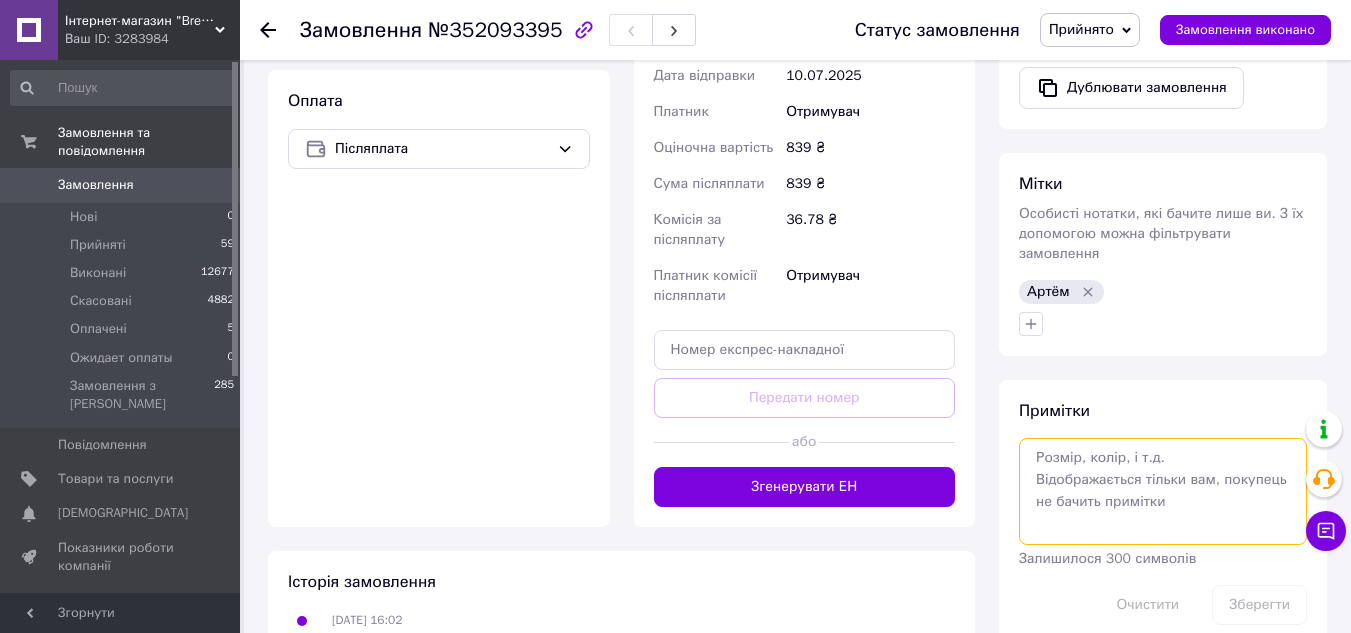 click at bounding box center (1163, 491) 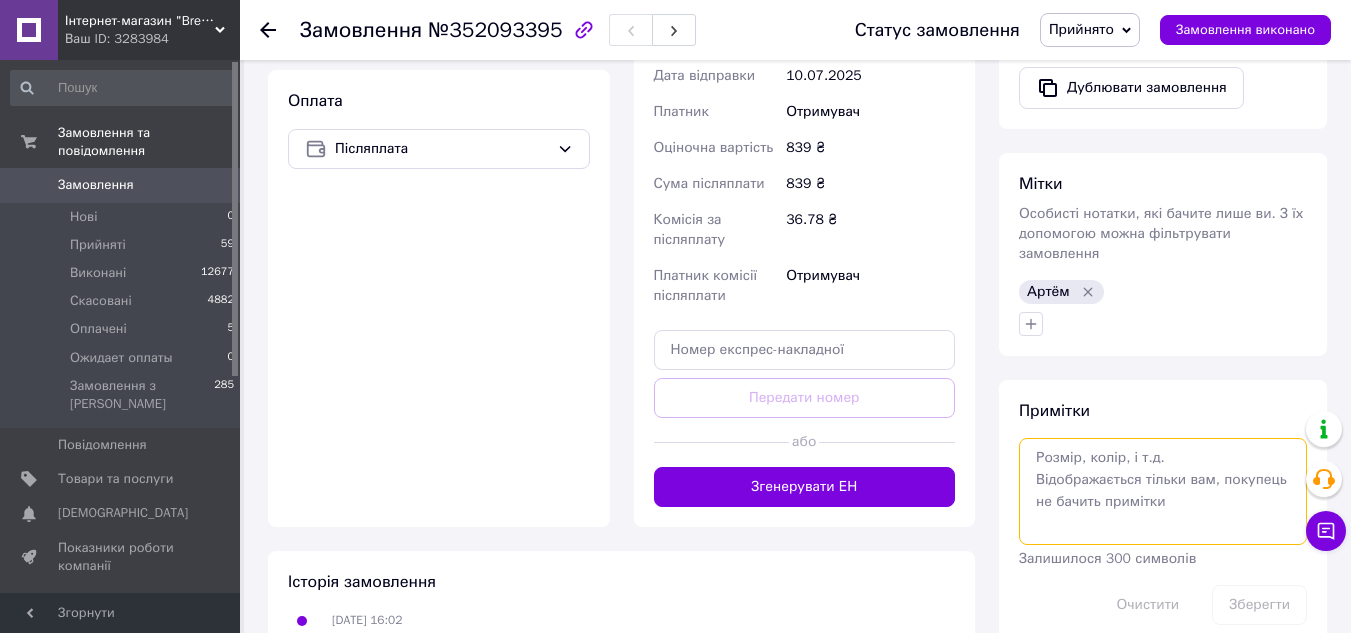 paste on "написал
передал" 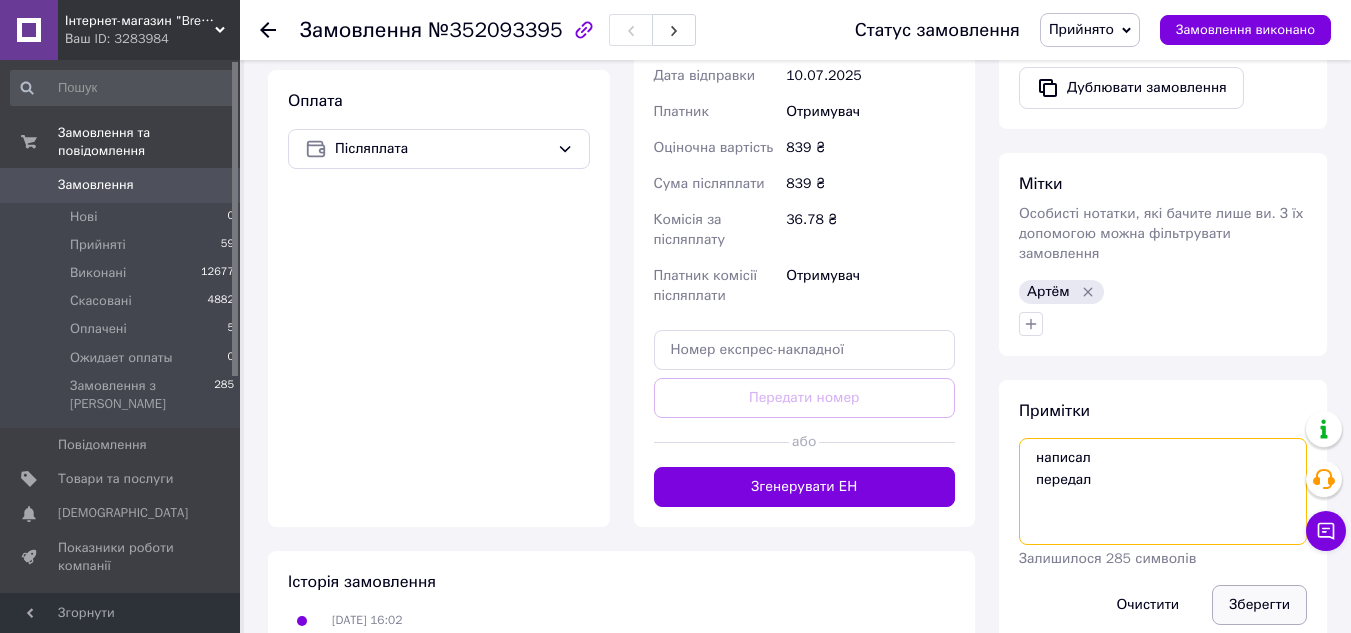 type on "написал
передал" 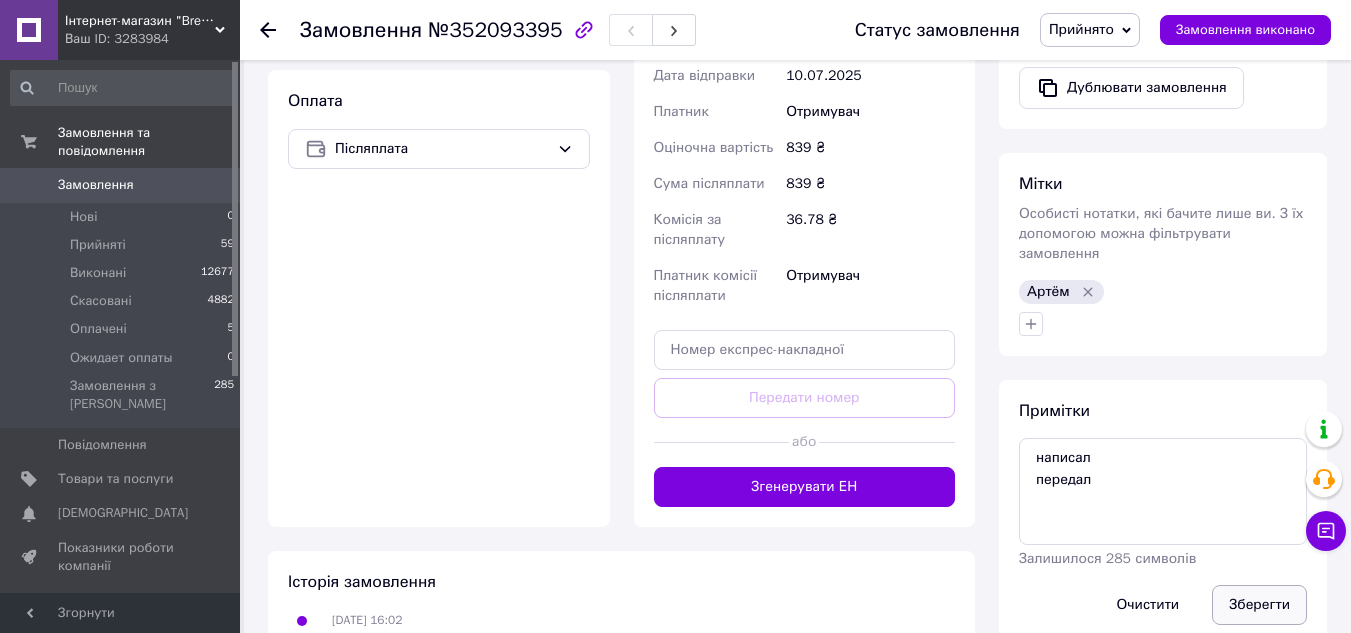 click on "Зберегти" at bounding box center (1259, 605) 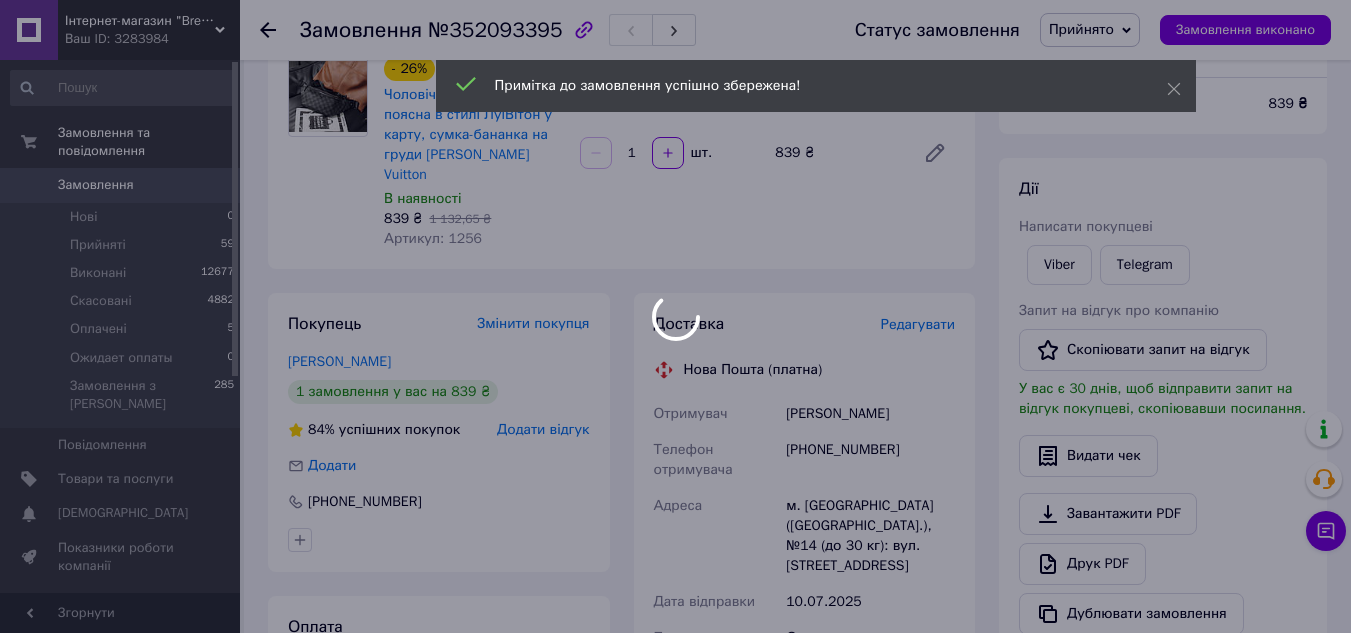 scroll, scrollTop: 0, scrollLeft: 0, axis: both 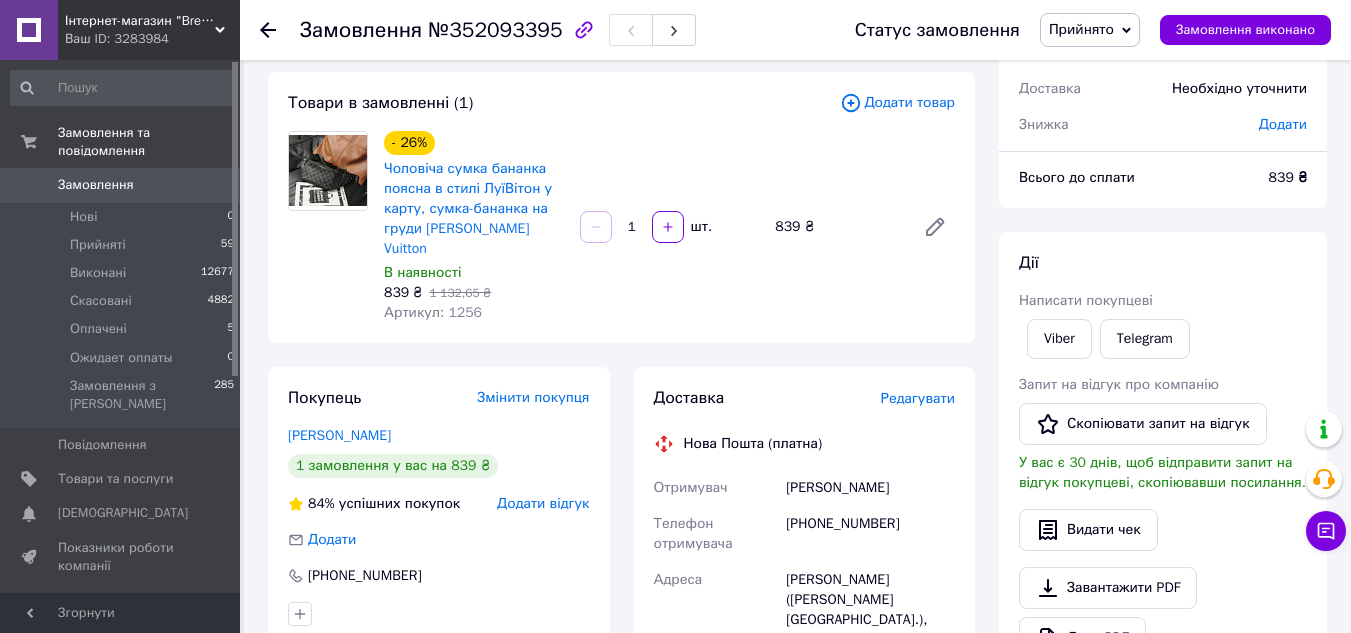 click on "[PHONE_NUMBER]" at bounding box center (870, 534) 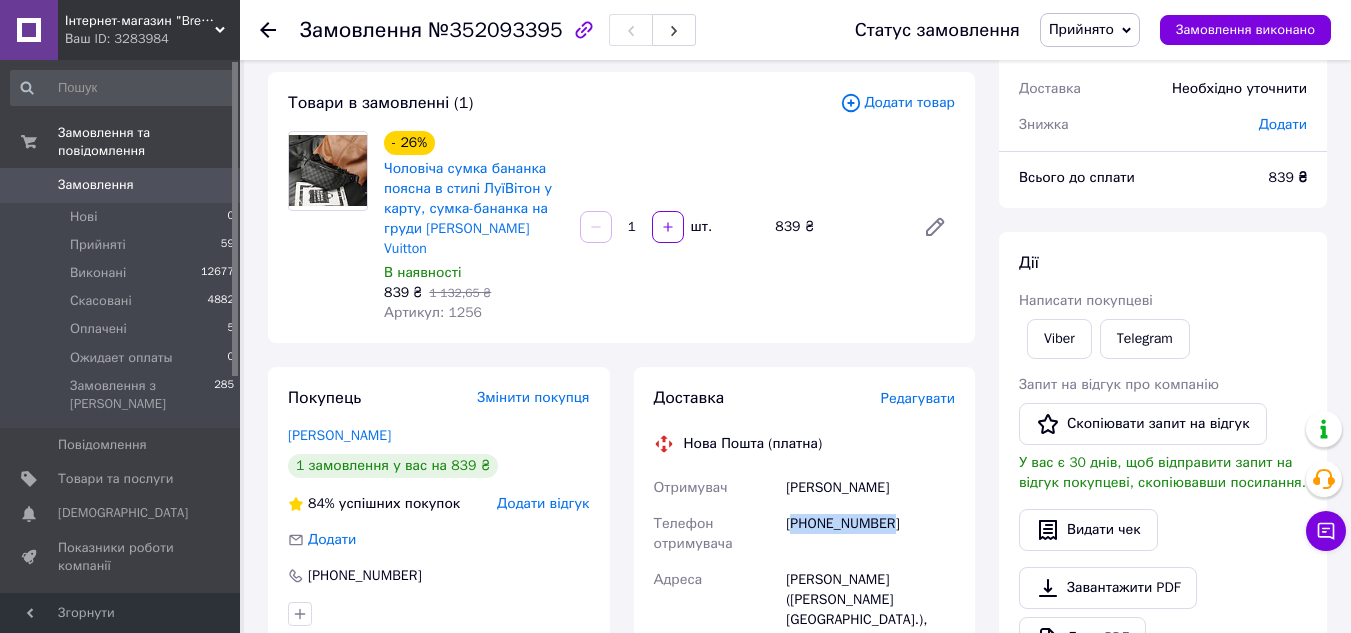 click on "[PHONE_NUMBER]" at bounding box center (870, 534) 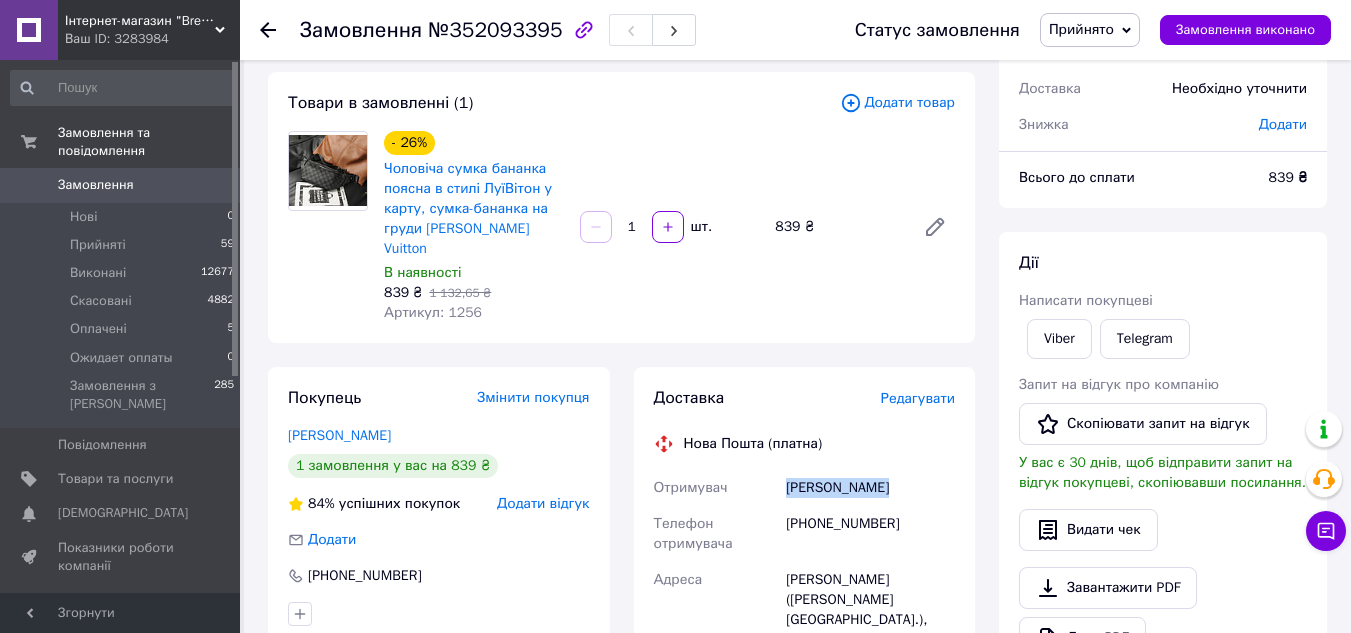 drag, startPoint x: 914, startPoint y: 457, endPoint x: 784, endPoint y: 465, distance: 130.24593 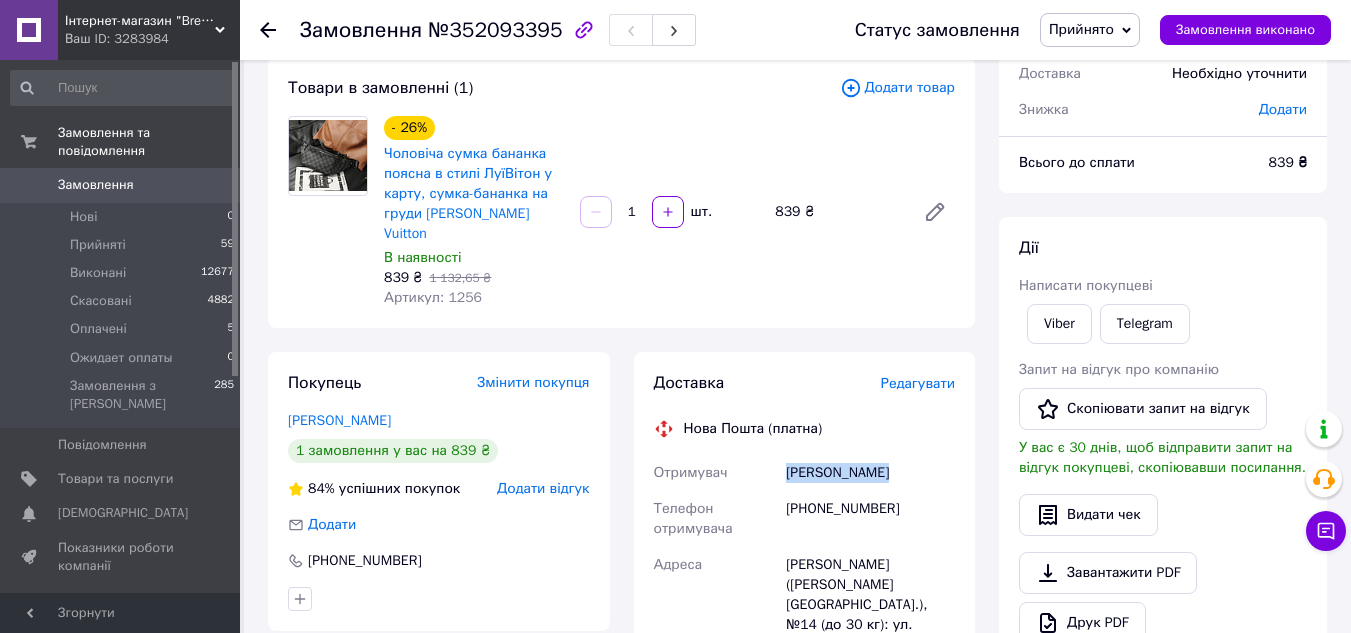 scroll, scrollTop: 100, scrollLeft: 0, axis: vertical 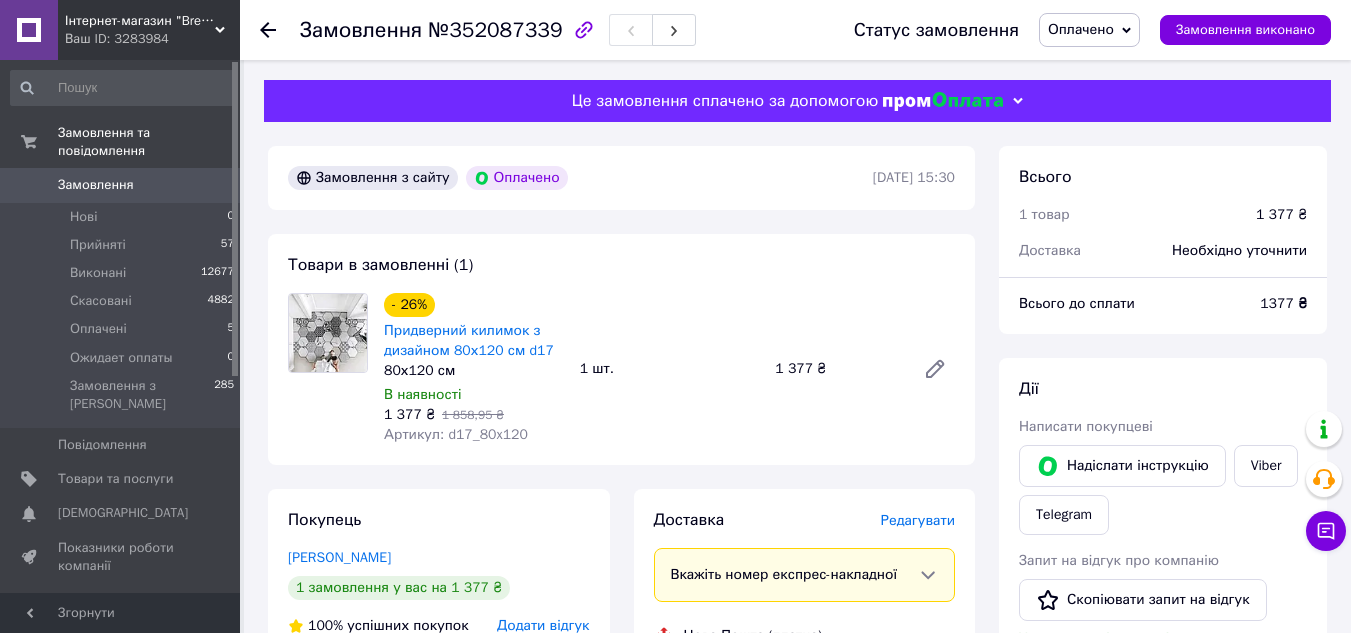 click on "Артикул: d17_80x120" at bounding box center (456, 434) 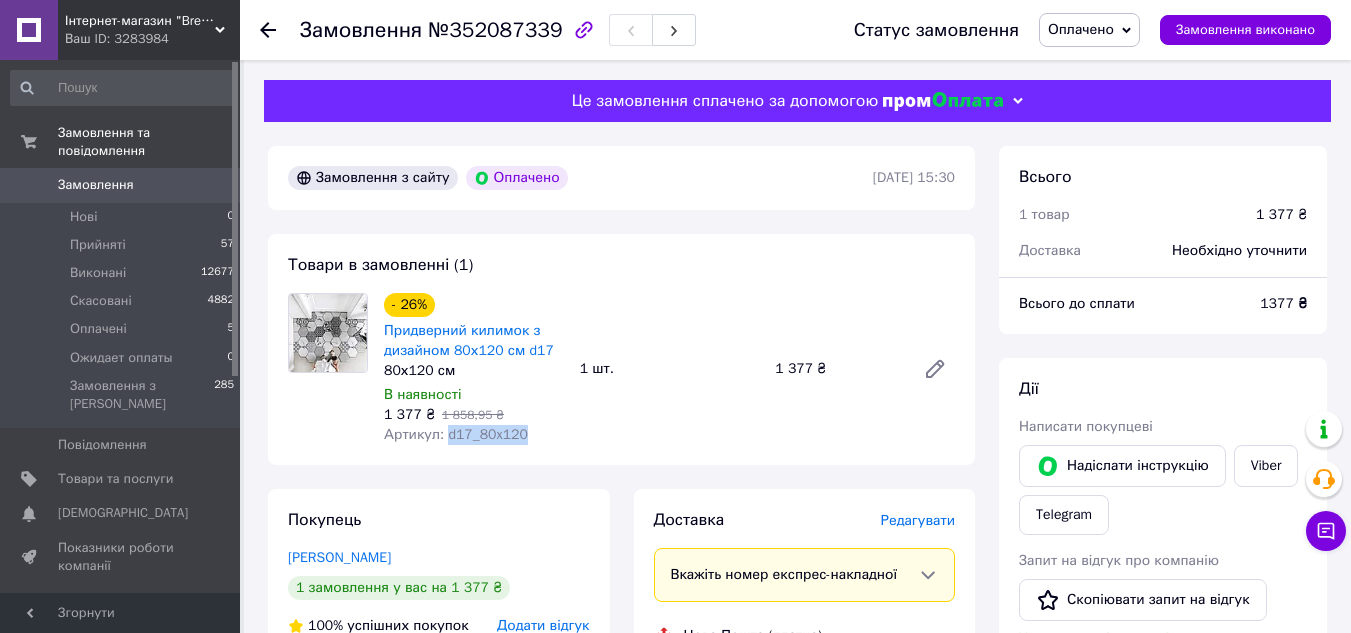 click on "Артикул: d17_80x120" at bounding box center (456, 434) 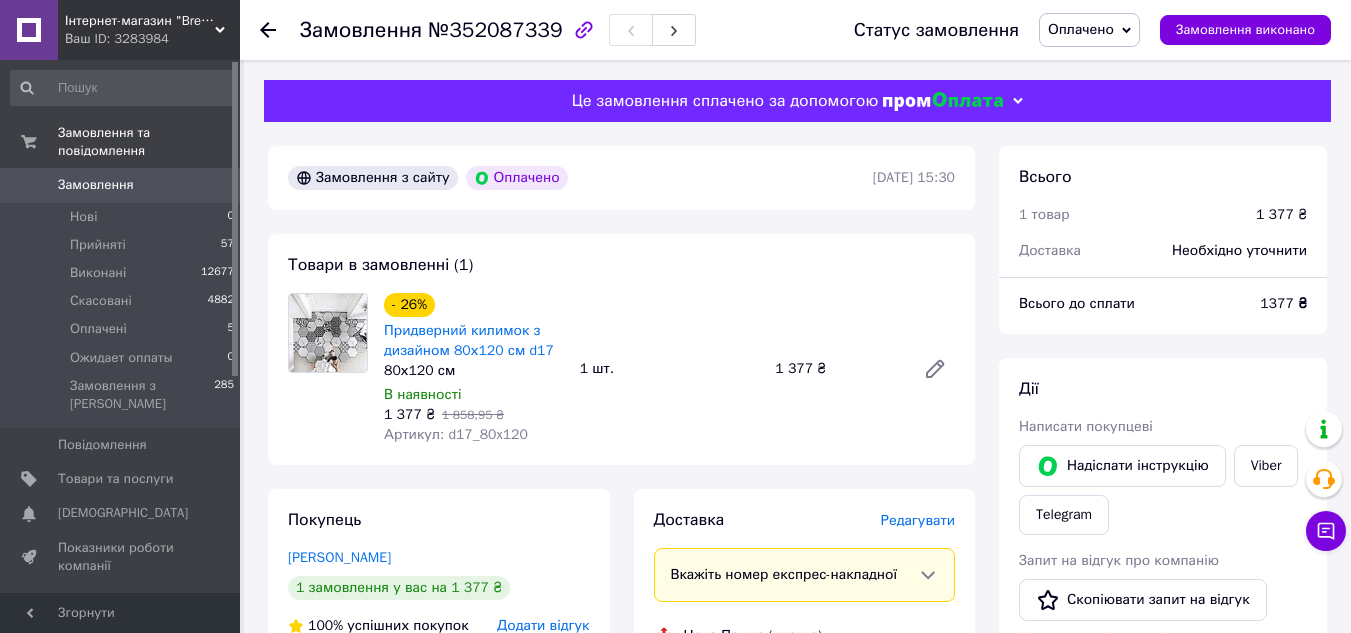 click on "Товари в замовленні (1) - 26% Придверний килимок з дизайном 80х120 см d17 80х120 см В наявності 1 377 ₴   1 858,95 ₴ Артикул: d17_80x120 1 шт. 1 377 ₴" at bounding box center [621, 349] 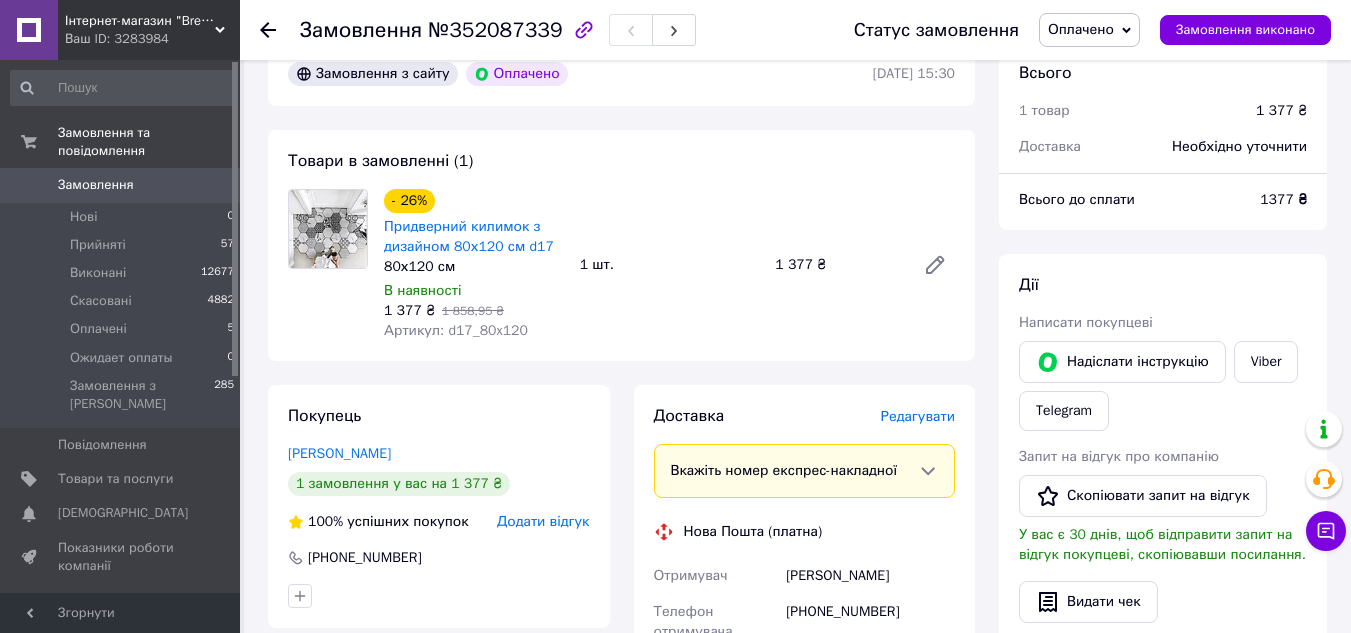 scroll, scrollTop: 200, scrollLeft: 0, axis: vertical 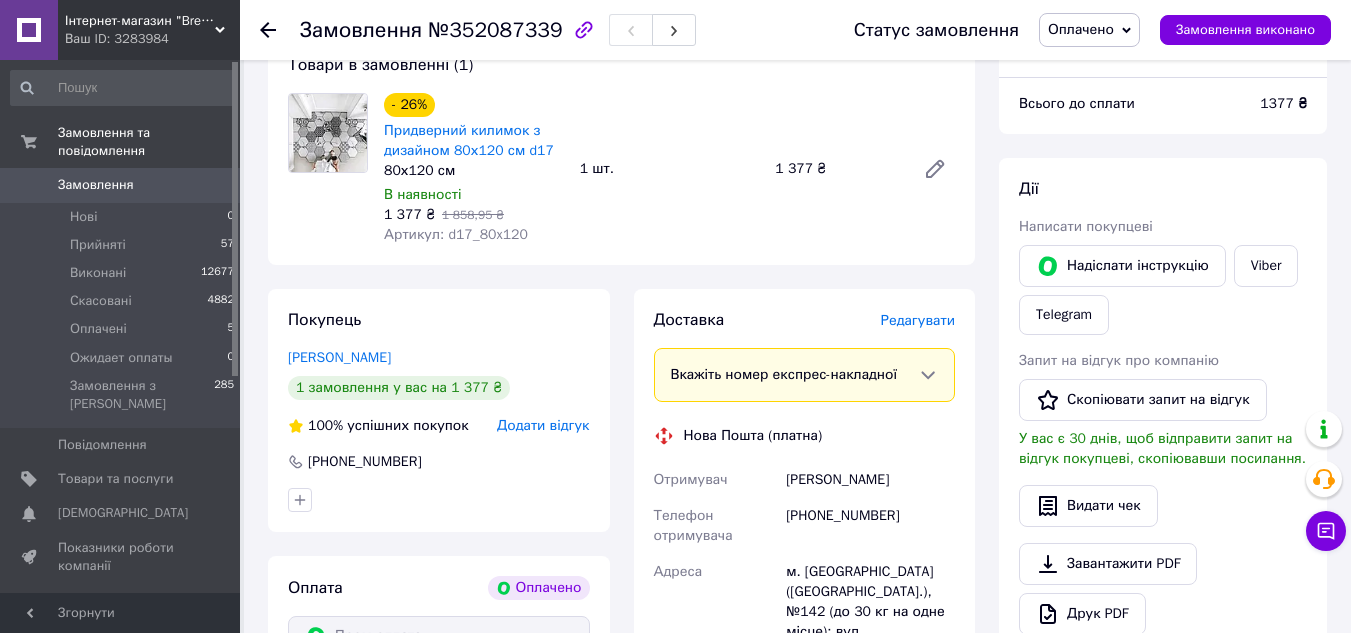 click on "[PHONE_NUMBER]" at bounding box center [870, 526] 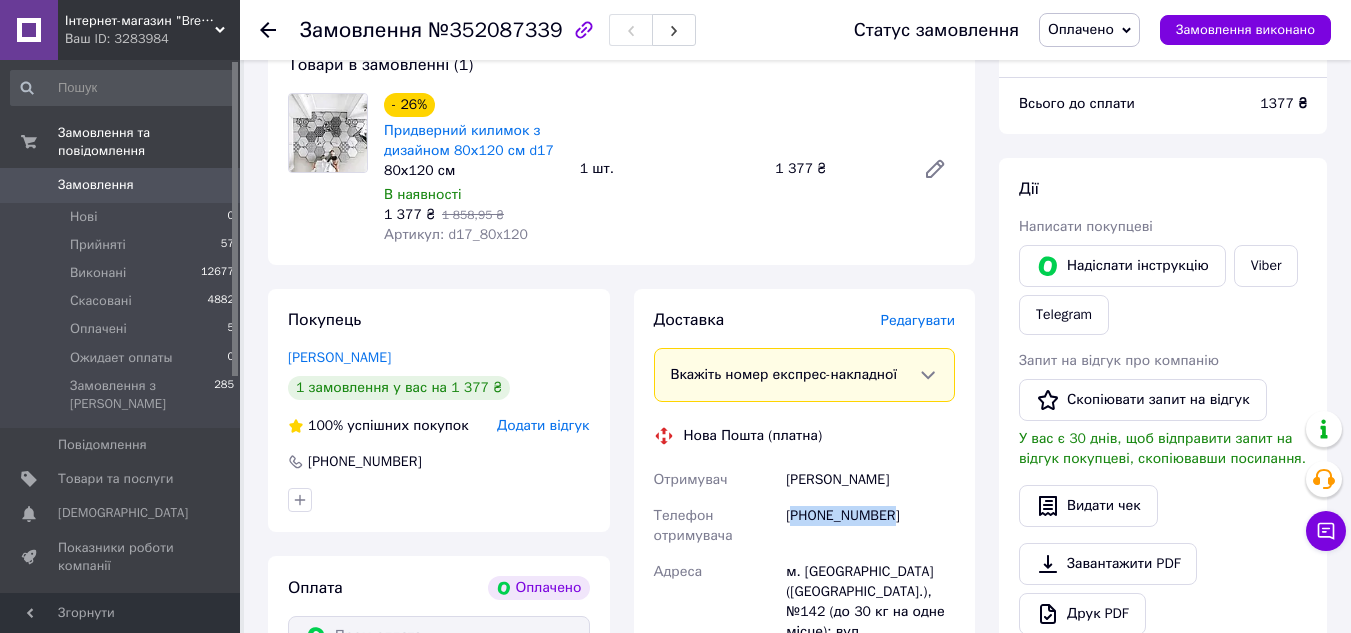 click on "[PHONE_NUMBER]" at bounding box center (870, 526) 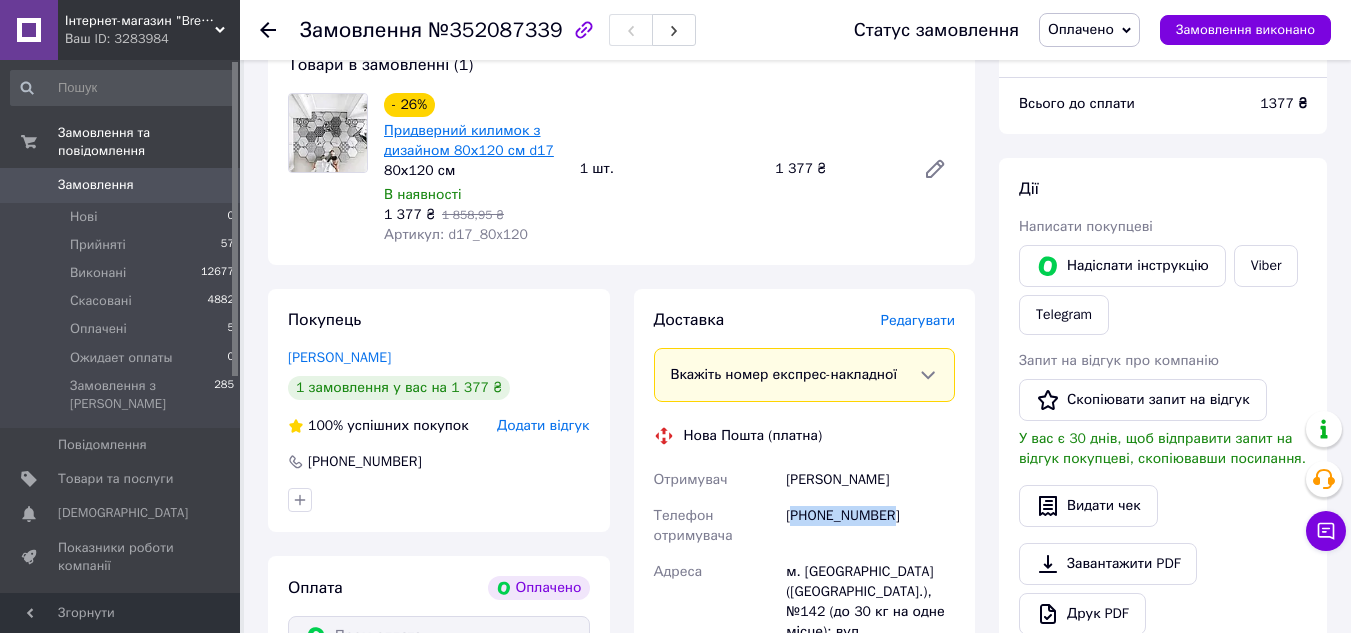 click on "Придверний килимок з дизайном 80х120 см d17" at bounding box center (469, 140) 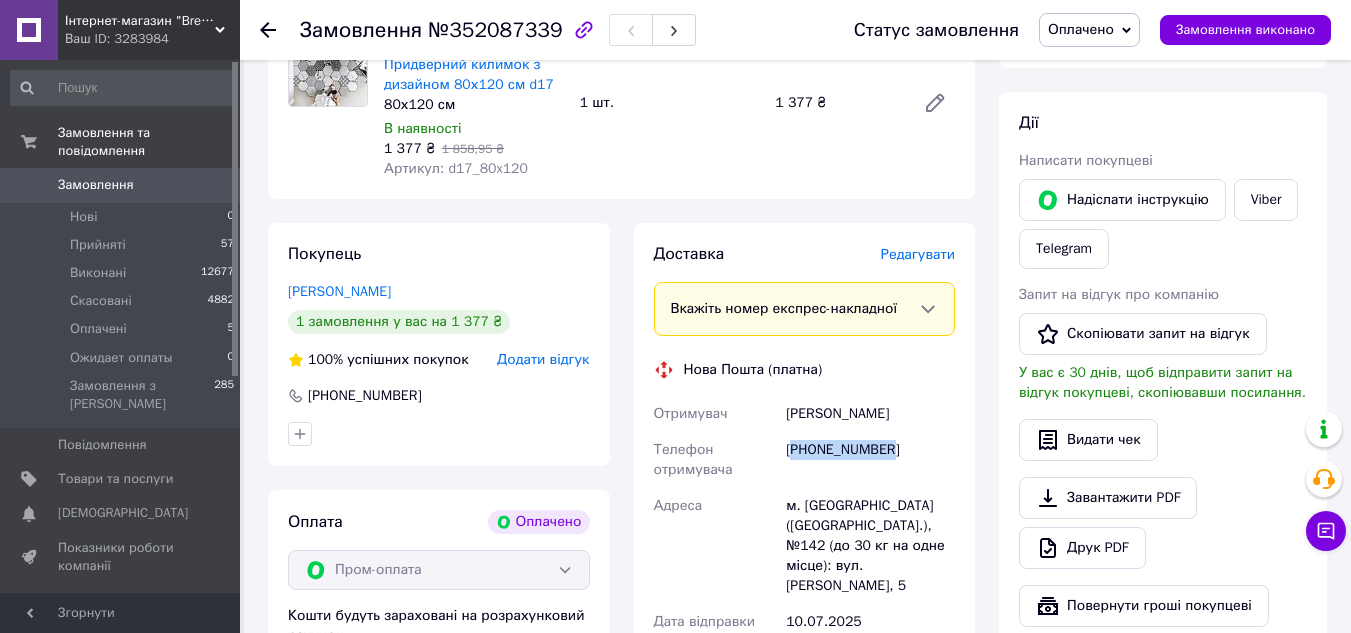 scroll, scrollTop: 400, scrollLeft: 0, axis: vertical 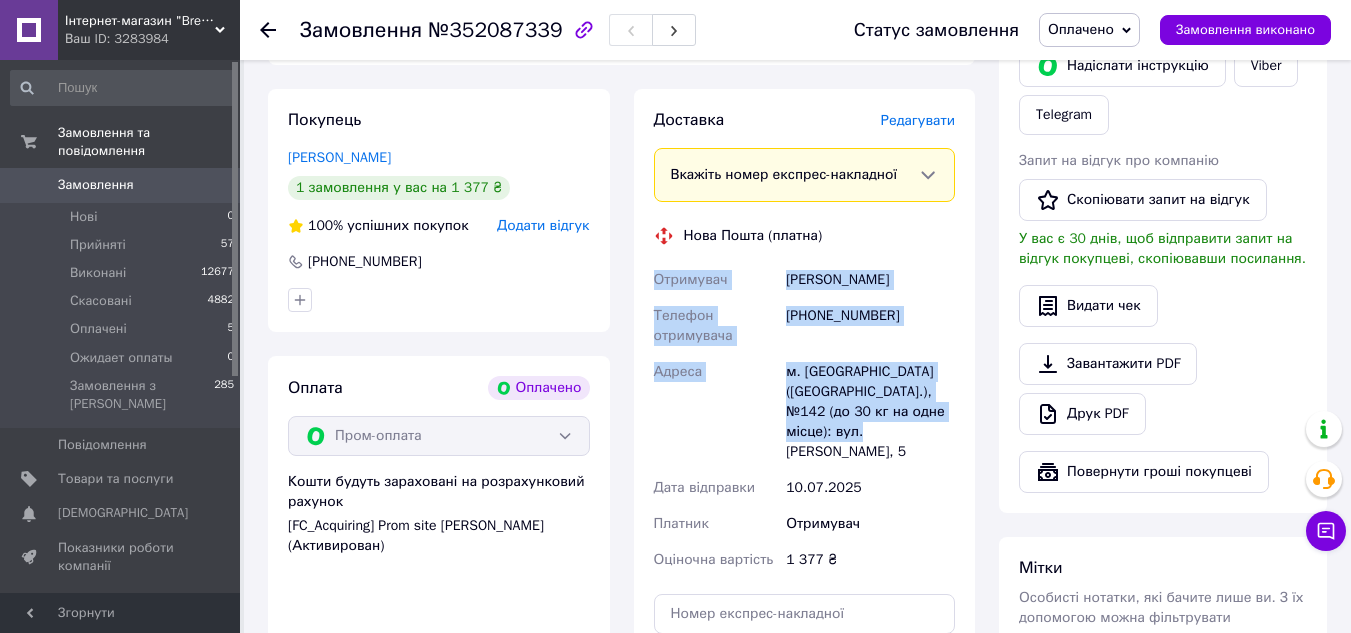 drag, startPoint x: 655, startPoint y: 280, endPoint x: 876, endPoint y: 427, distance: 265.4242 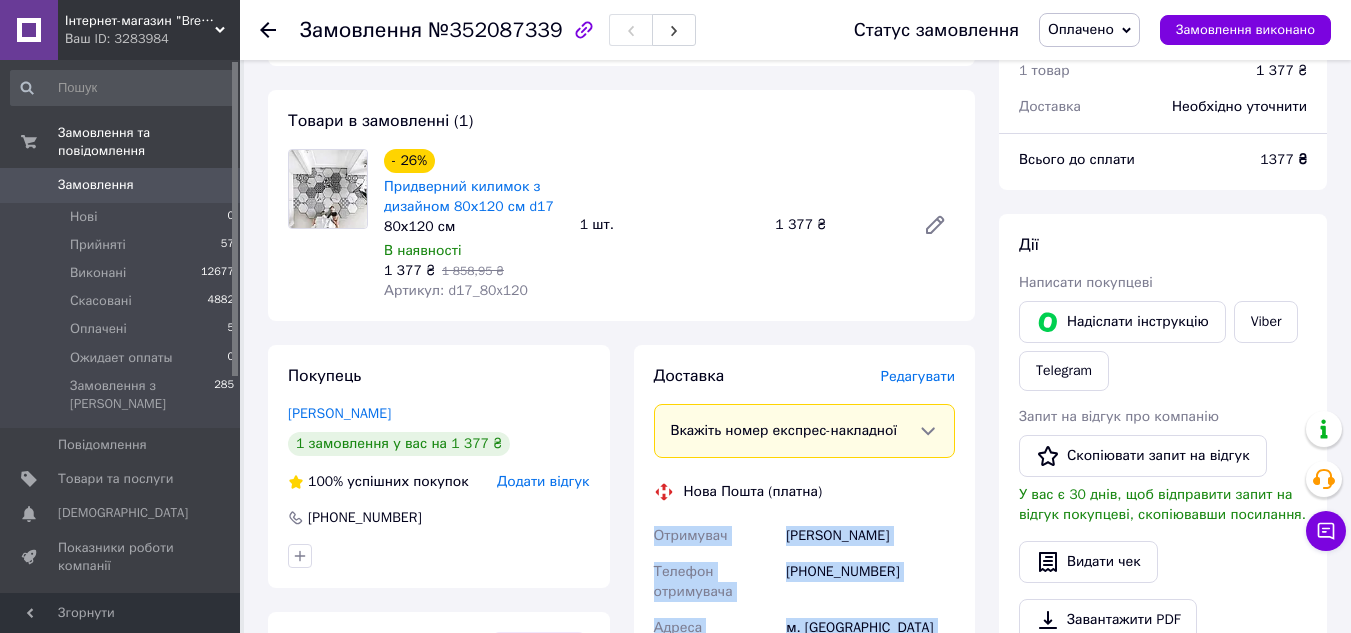 scroll, scrollTop: 0, scrollLeft: 0, axis: both 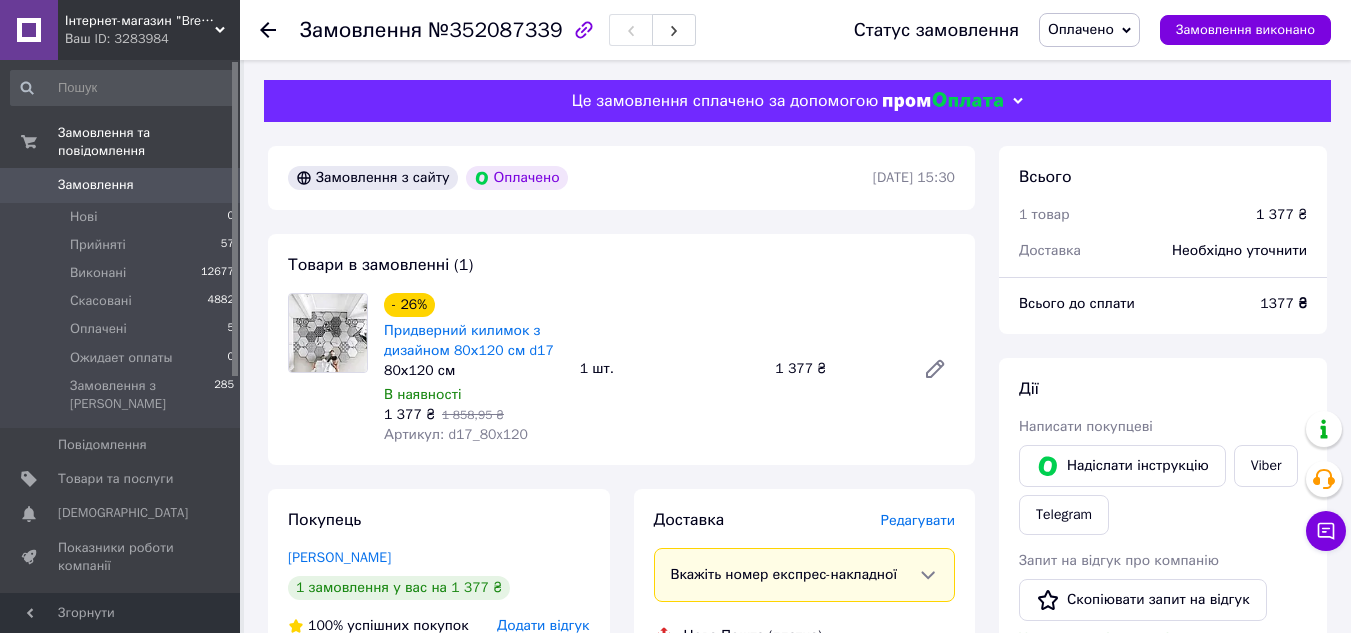 click on "- 26% Придверний килимок з дизайном 80х120 см d17 80х120 см В наявності 1 377 ₴   1 858,95 ₴ Артикул: d17_80x120 1 шт. 1 377 ₴" at bounding box center [669, 369] 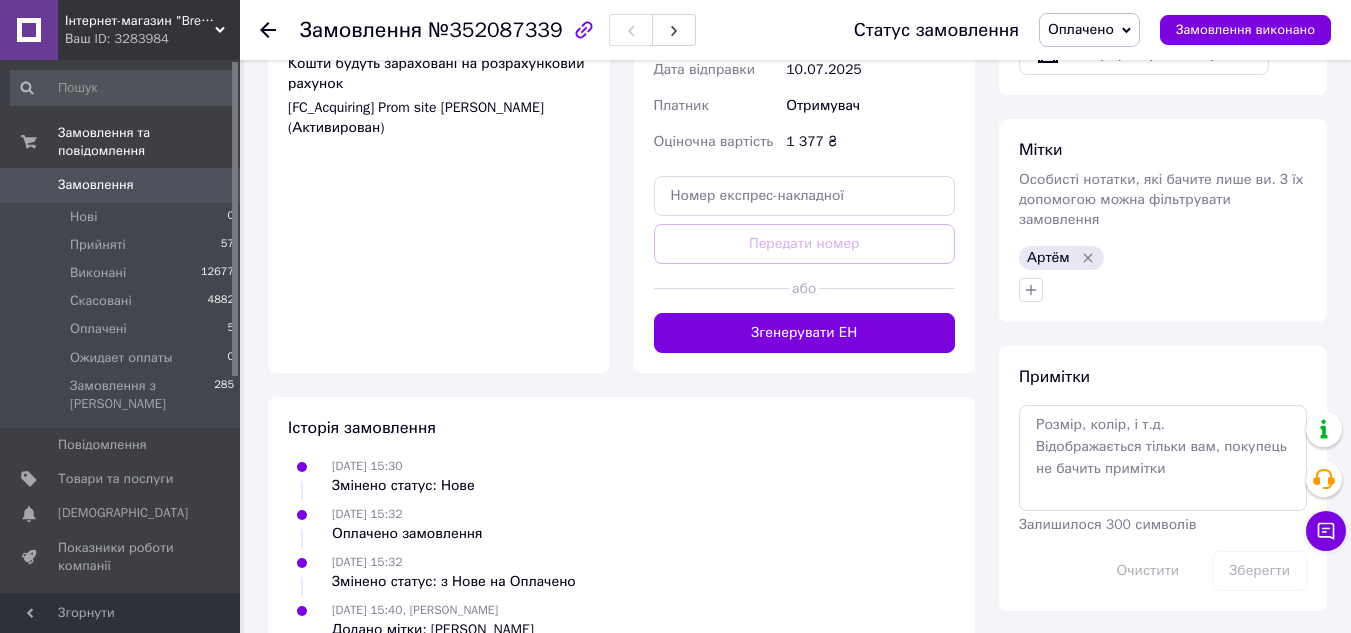 scroll, scrollTop: 849, scrollLeft: 0, axis: vertical 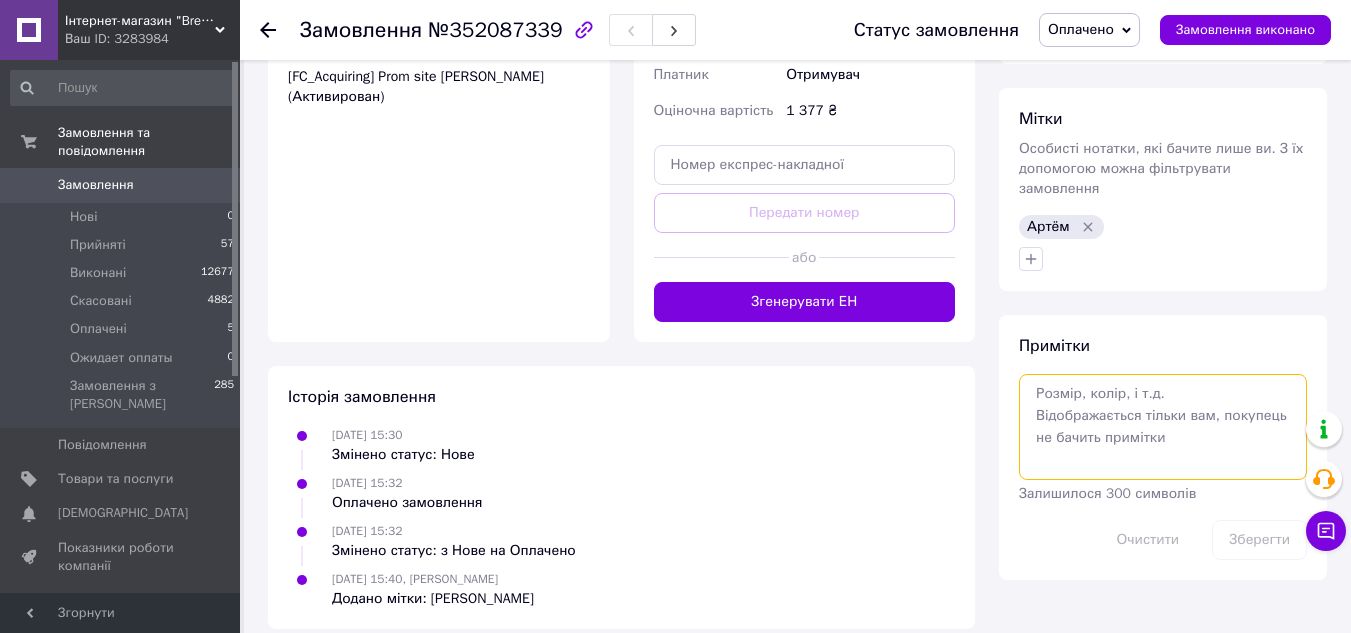 click at bounding box center [1163, 427] 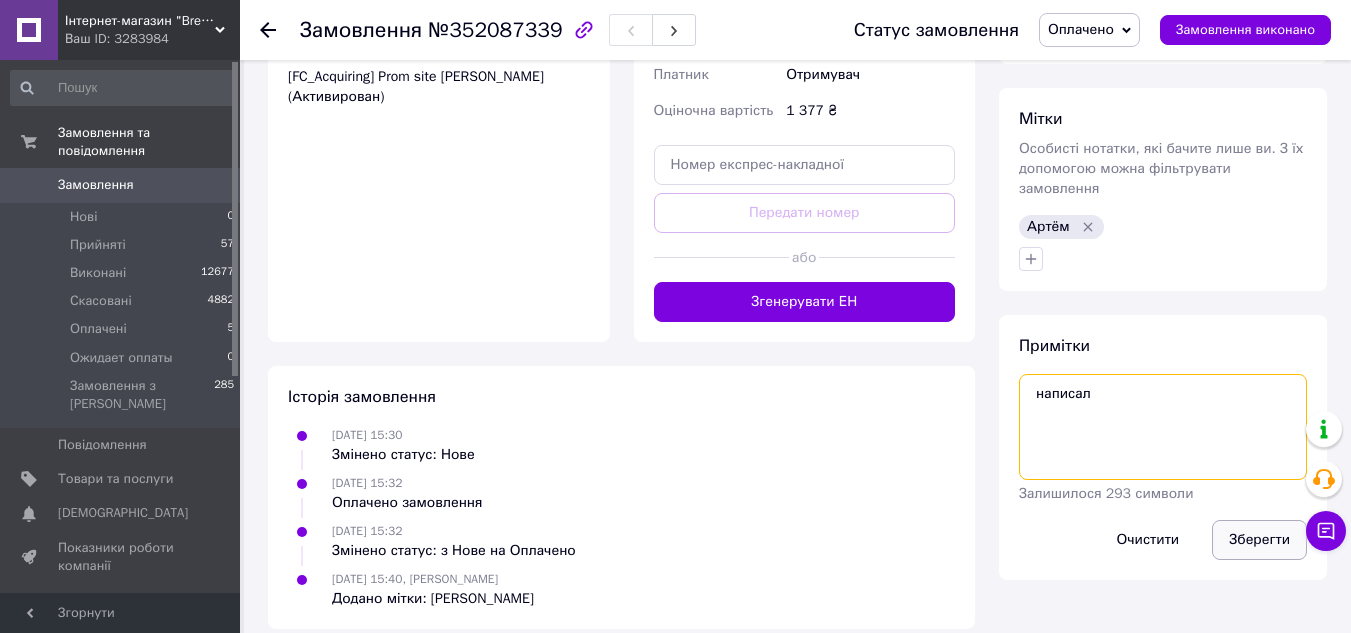 type on "написал" 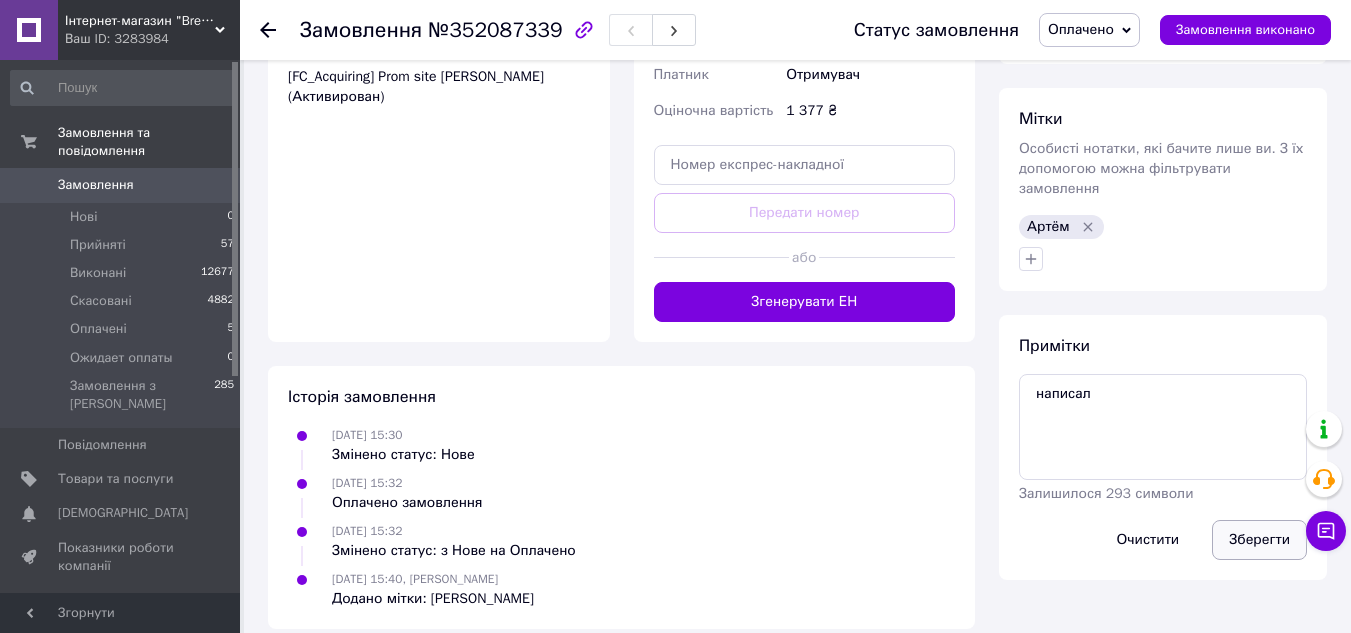 click on "Зберегти" at bounding box center [1259, 540] 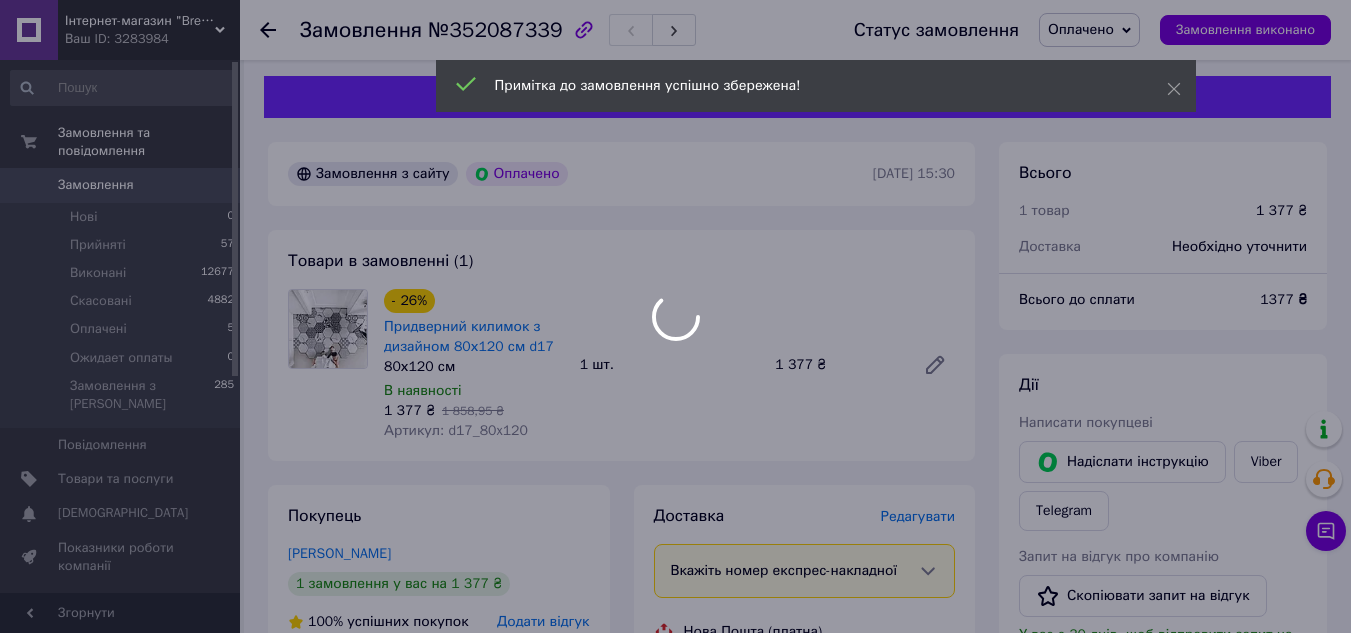 scroll, scrollTop: 0, scrollLeft: 0, axis: both 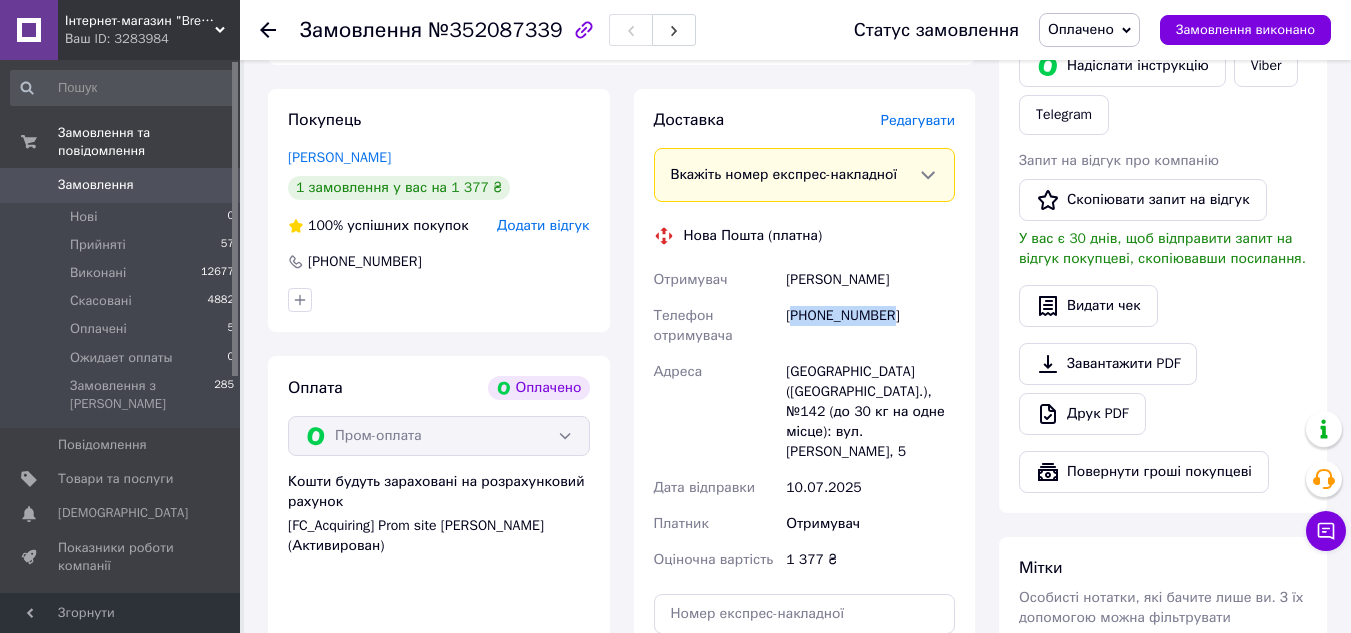 drag, startPoint x: 904, startPoint y: 317, endPoint x: 798, endPoint y: 317, distance: 106 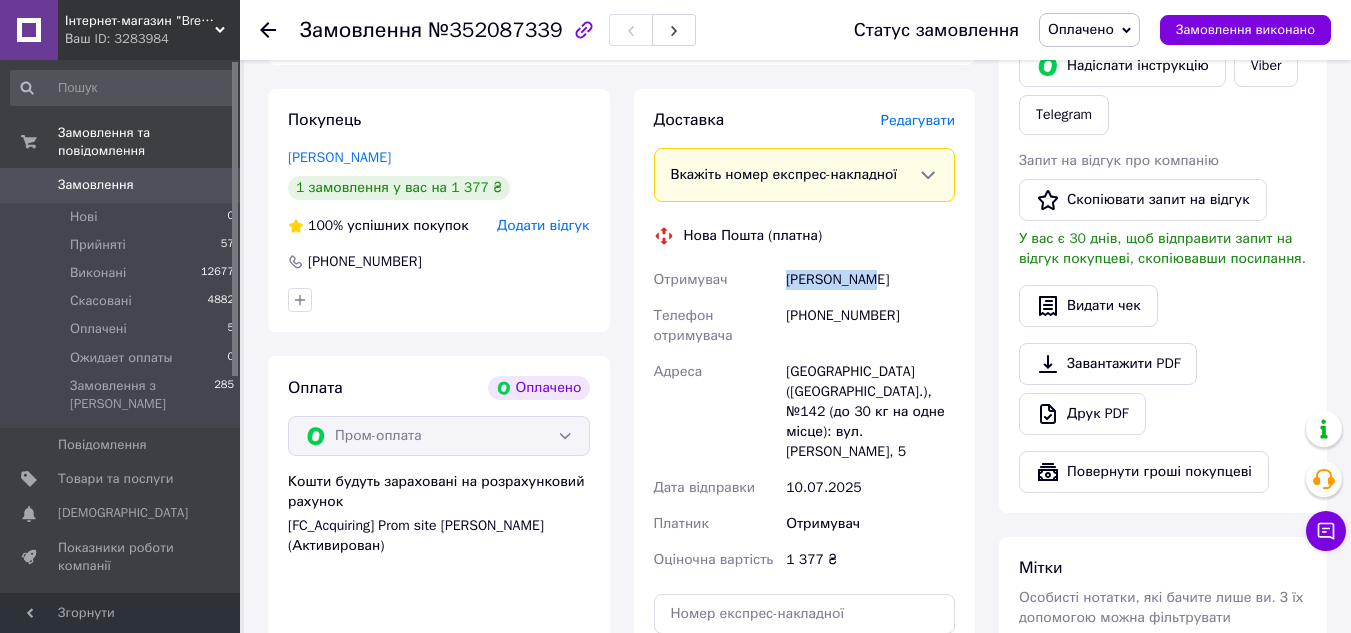 drag, startPoint x: 879, startPoint y: 276, endPoint x: 784, endPoint y: 277, distance: 95.005264 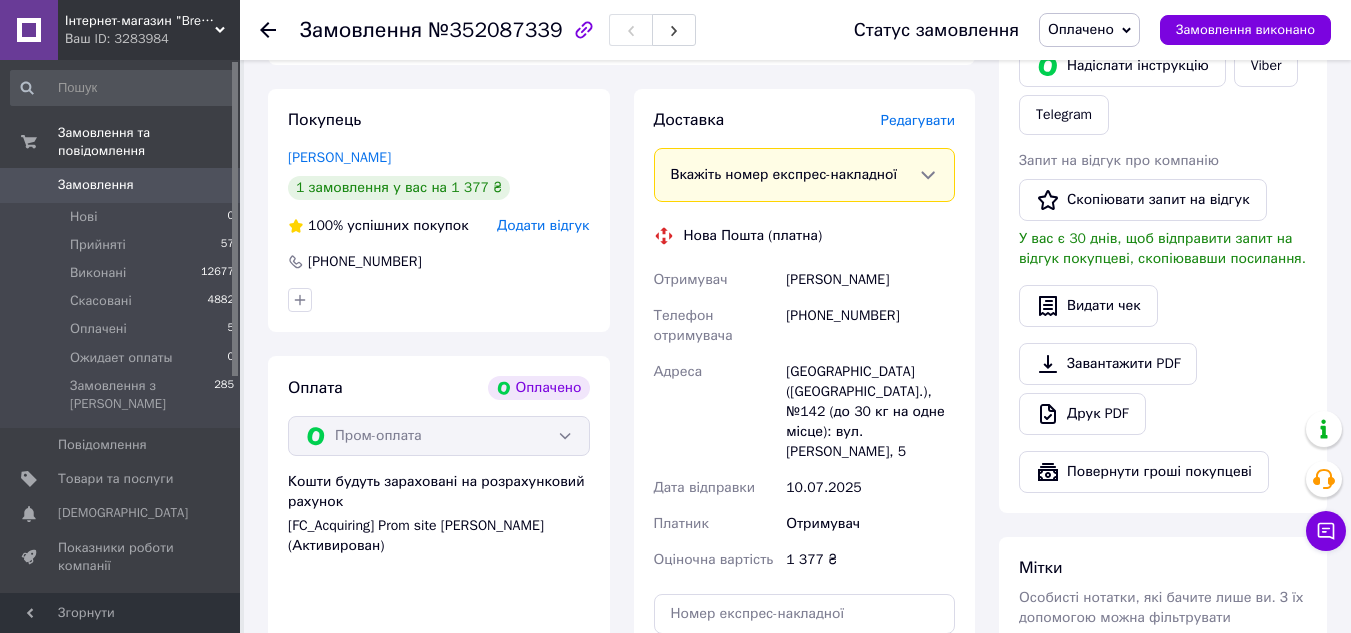 click on "Київ (Київська обл.), №142 (до 30 кг на одне місце): вул. Амвросія Бучми, 5" at bounding box center (870, 412) 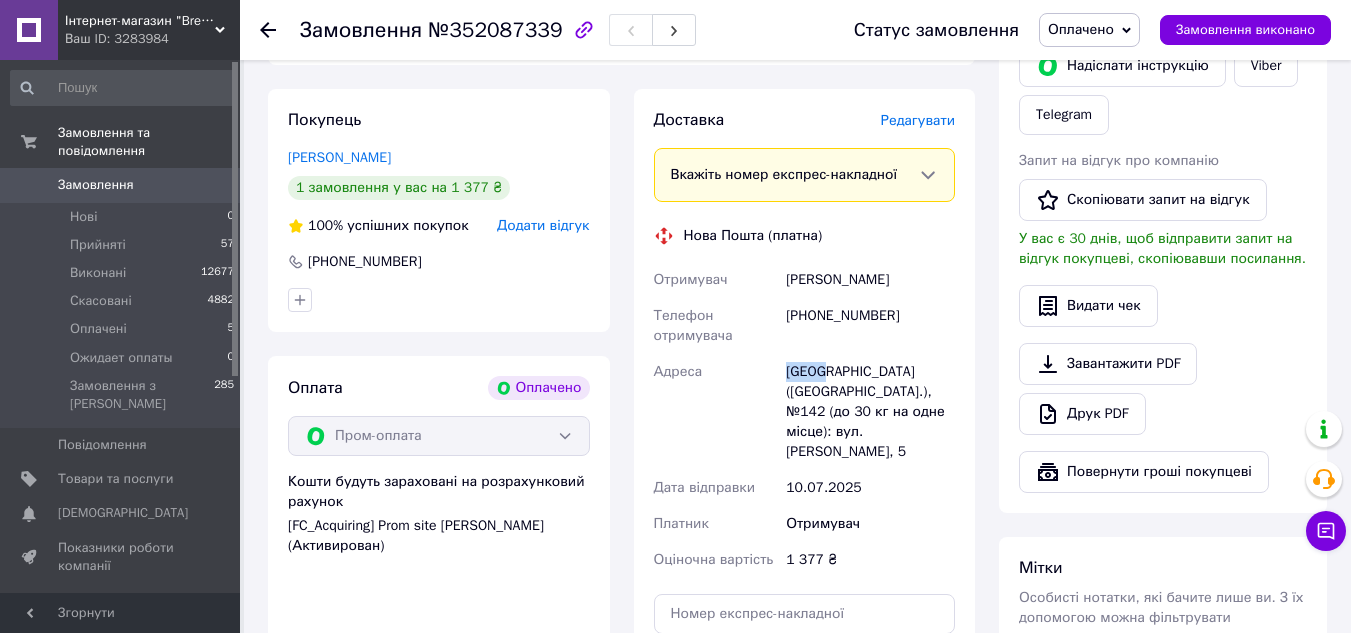 click on "Київ (Київська обл.), №142 (до 30 кг на одне місце): вул. Амвросія Бучми, 5" at bounding box center (870, 412) 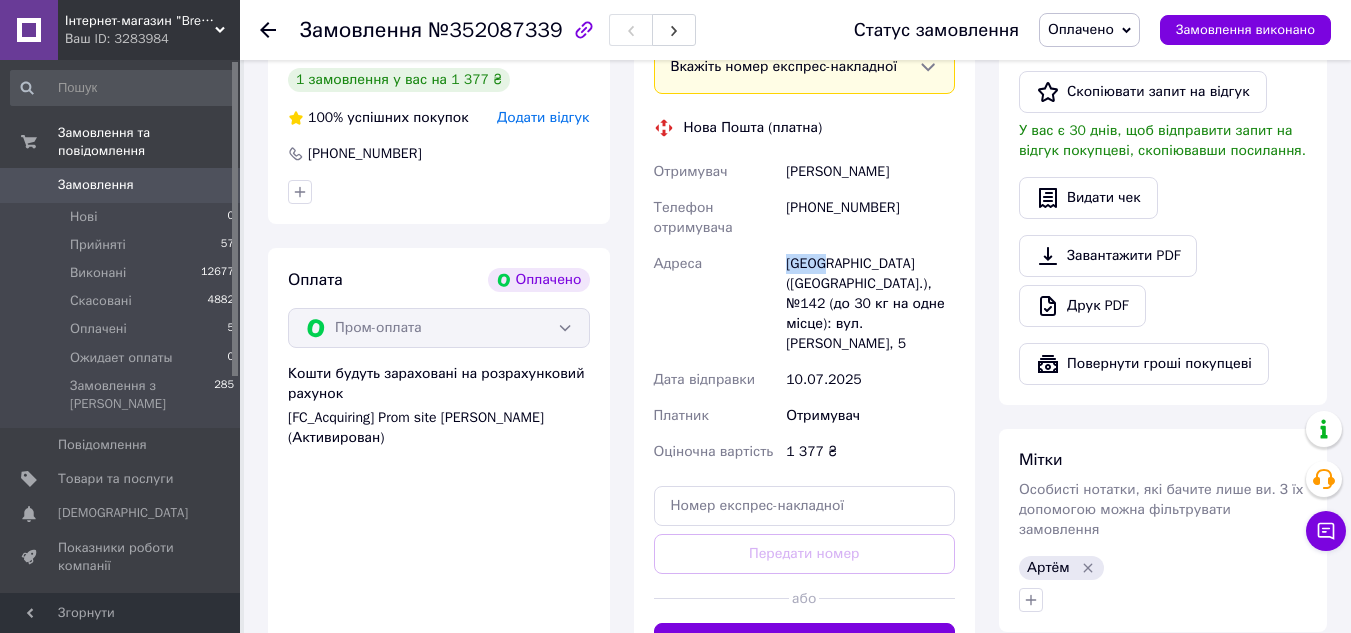 scroll, scrollTop: 800, scrollLeft: 0, axis: vertical 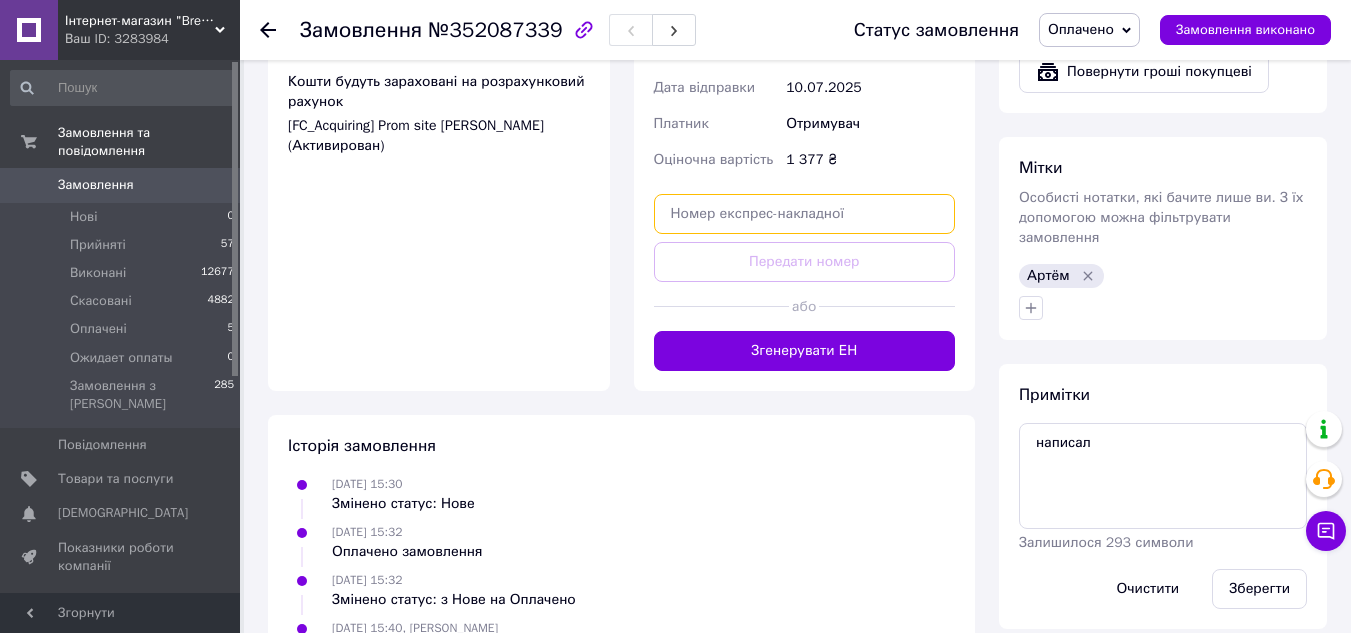 click at bounding box center (805, 214) 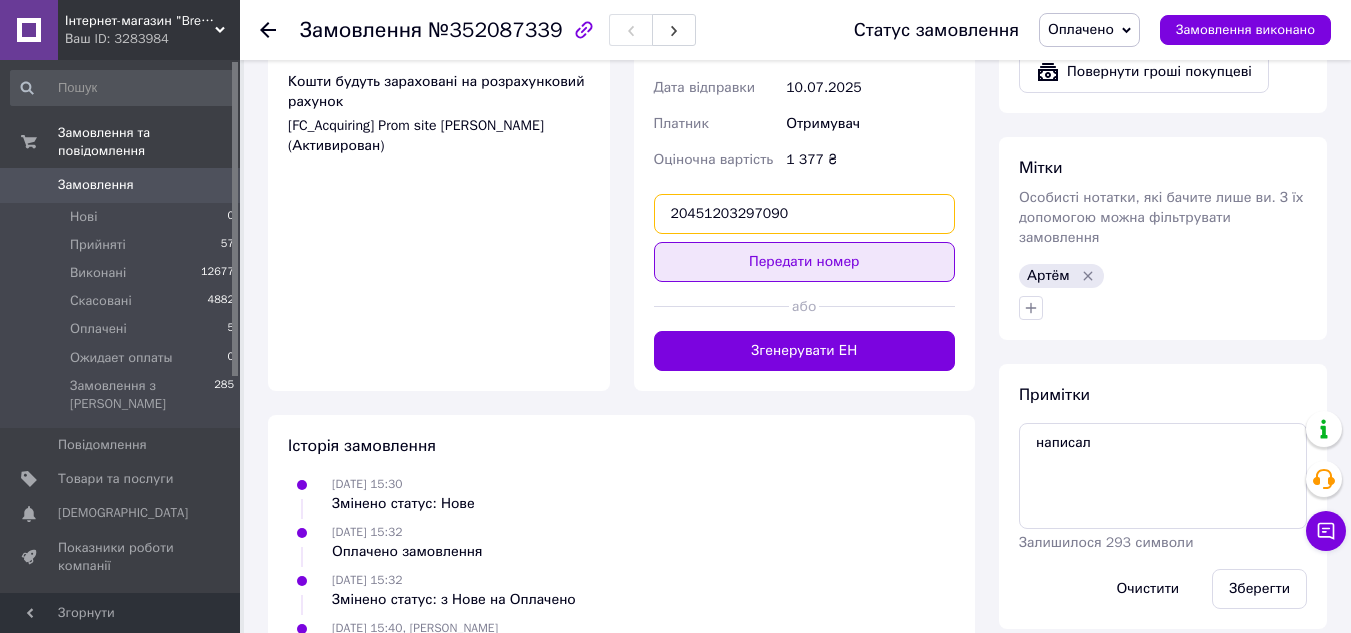 type on "20451203297090" 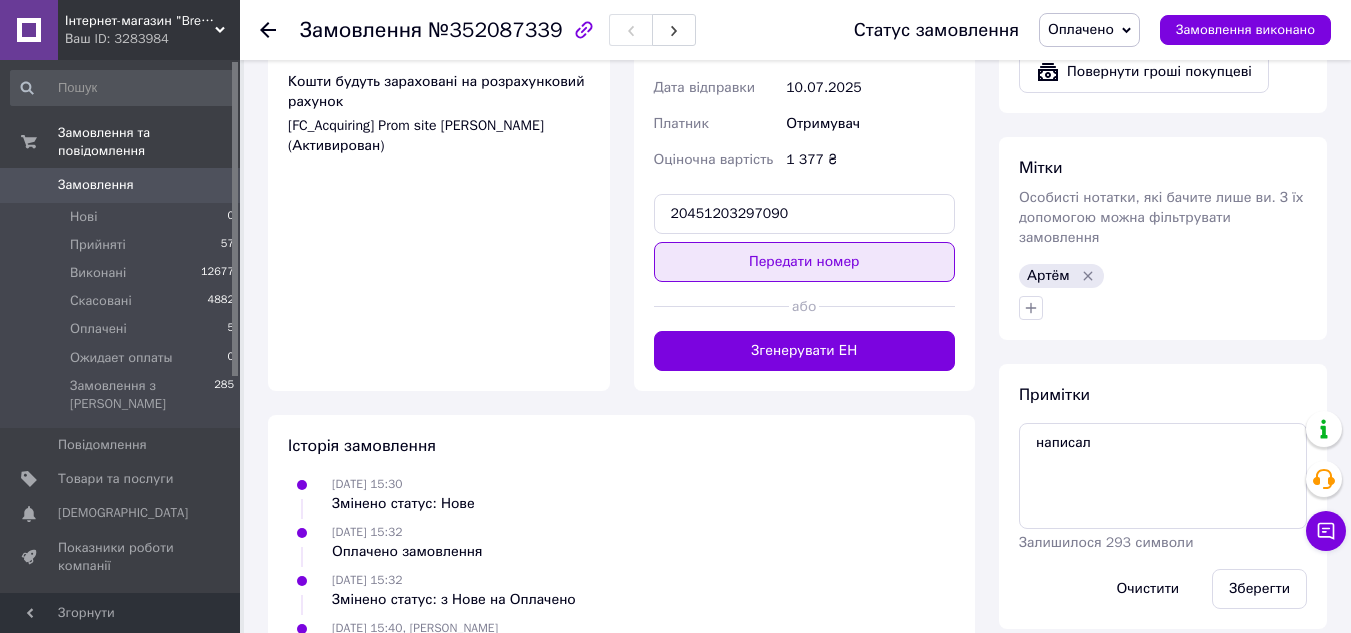 click on "Передати номер" at bounding box center (805, 262) 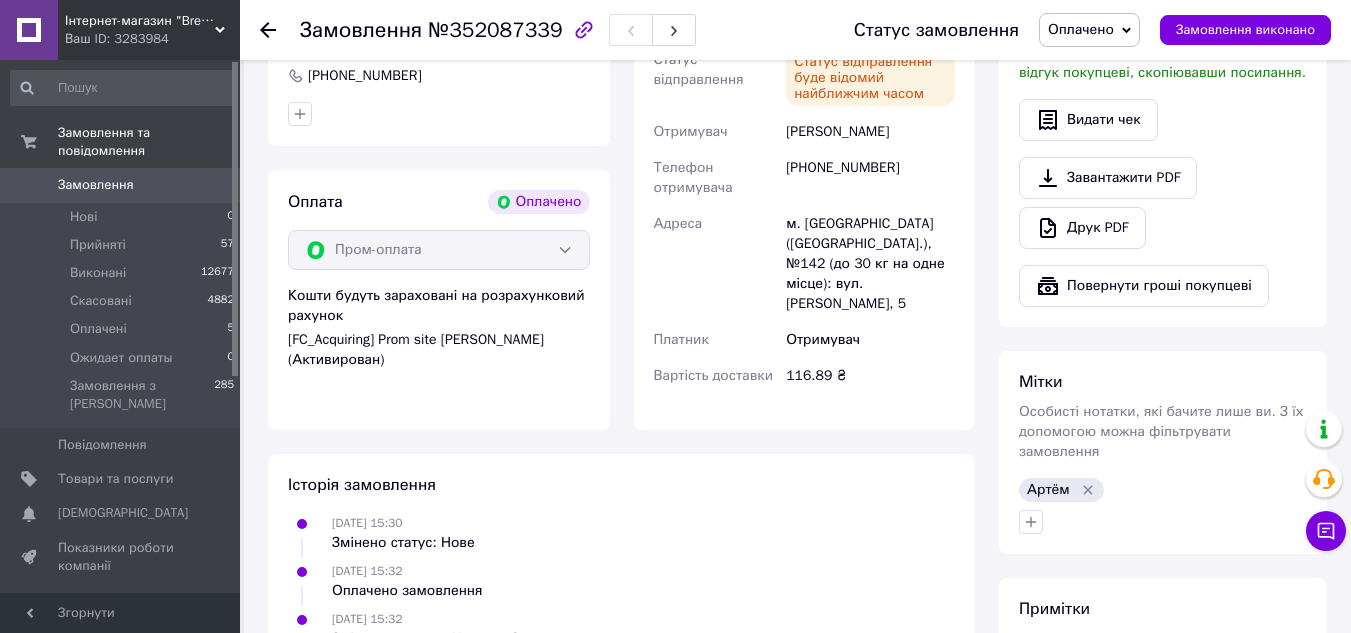 scroll, scrollTop: 800, scrollLeft: 0, axis: vertical 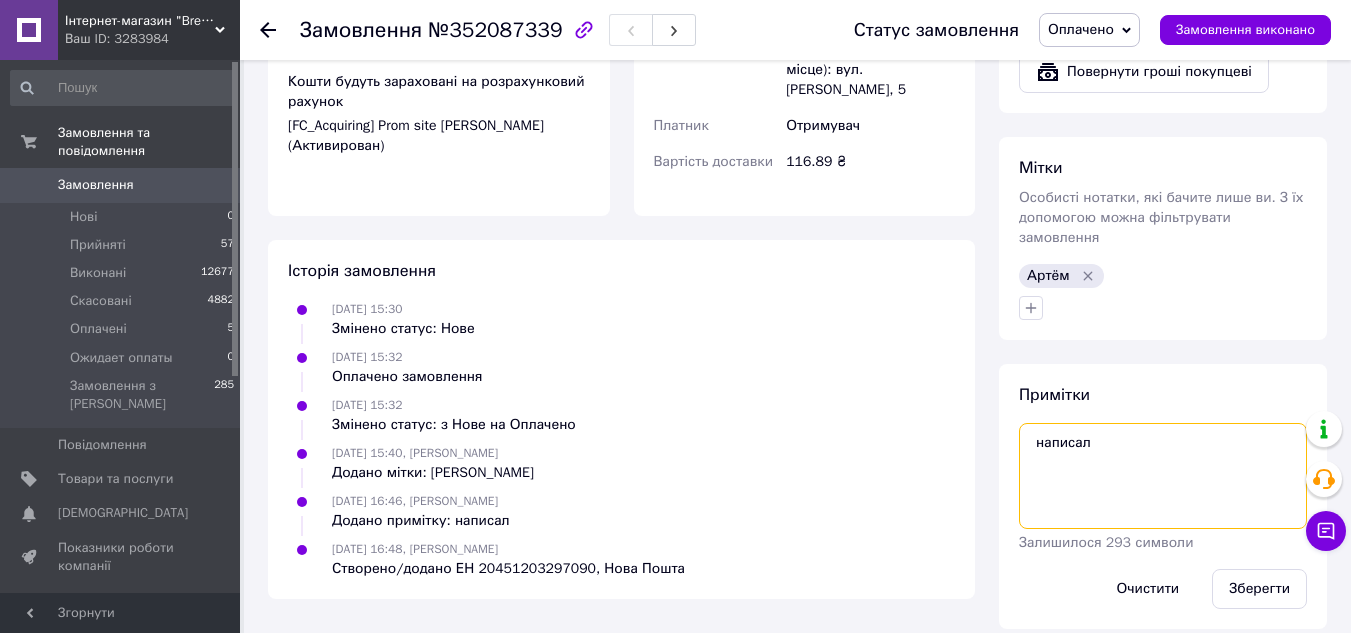 click on "написал" at bounding box center (1163, 476) 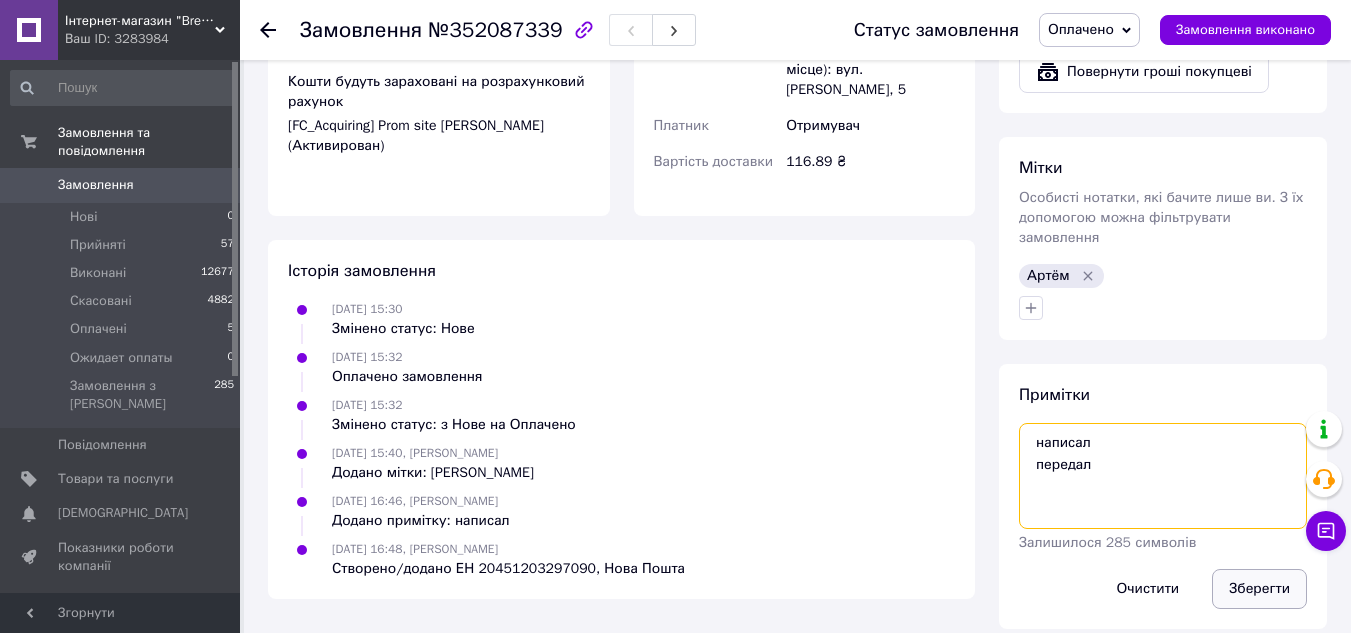 type on "написал
передал" 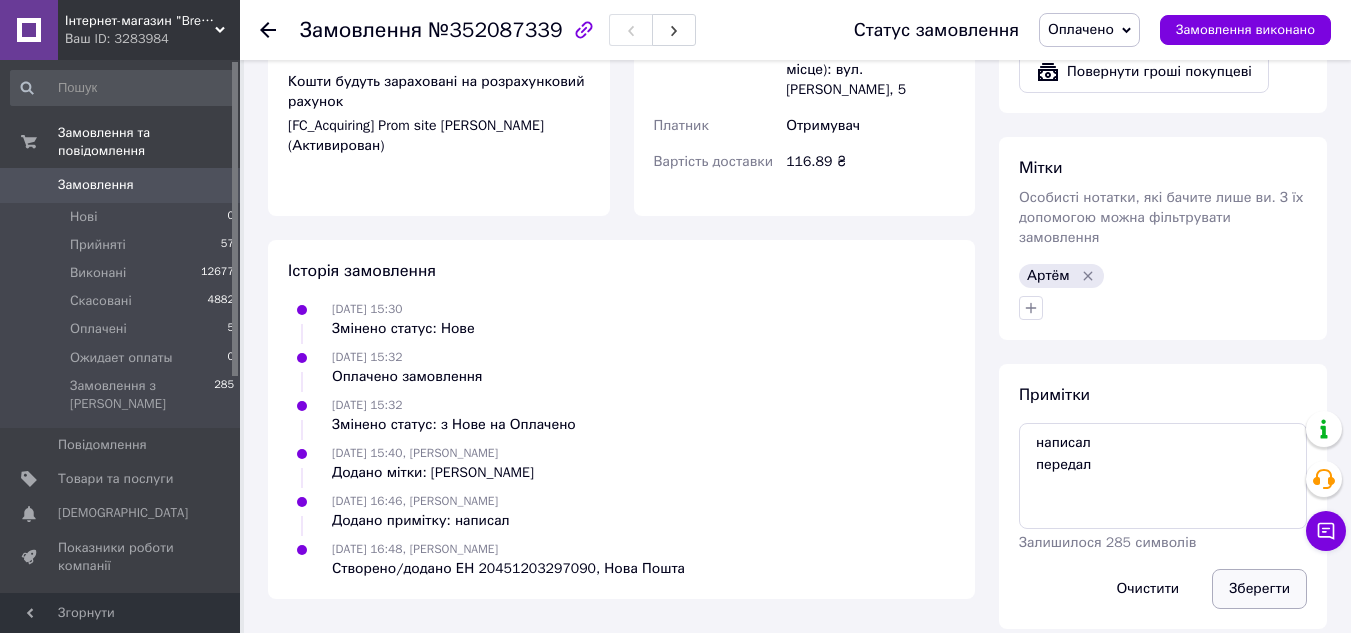 click on "Зберегти" at bounding box center (1259, 589) 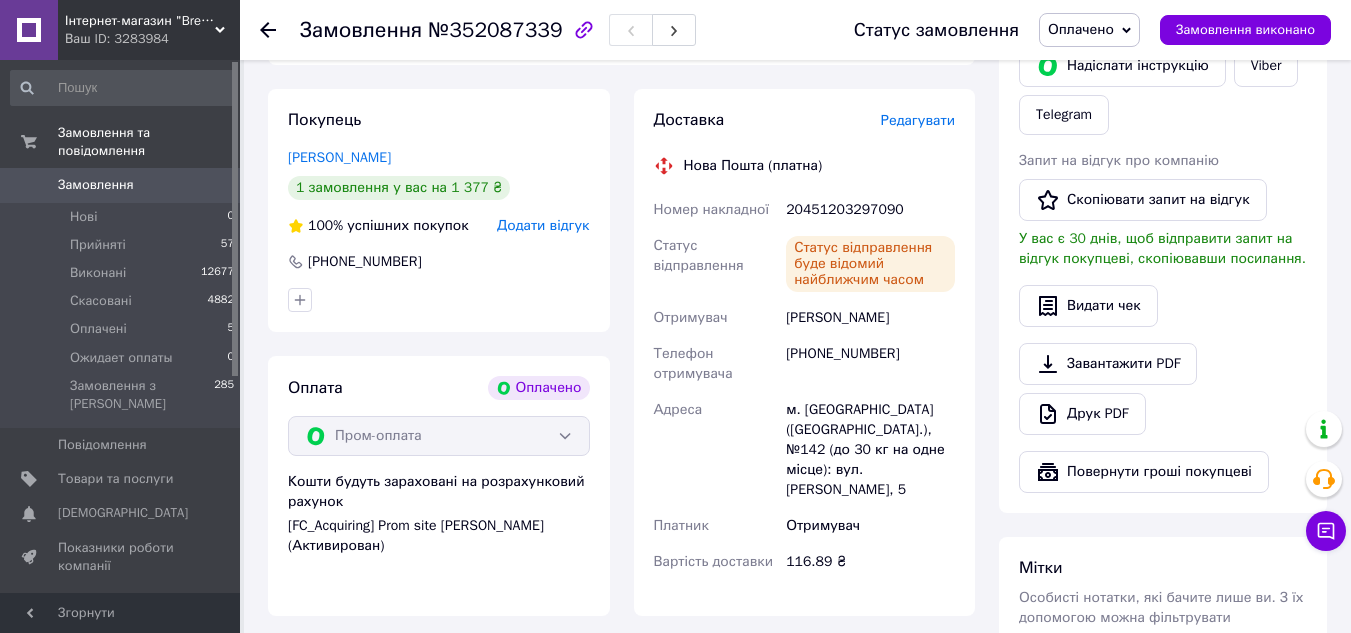 scroll, scrollTop: 100, scrollLeft: 0, axis: vertical 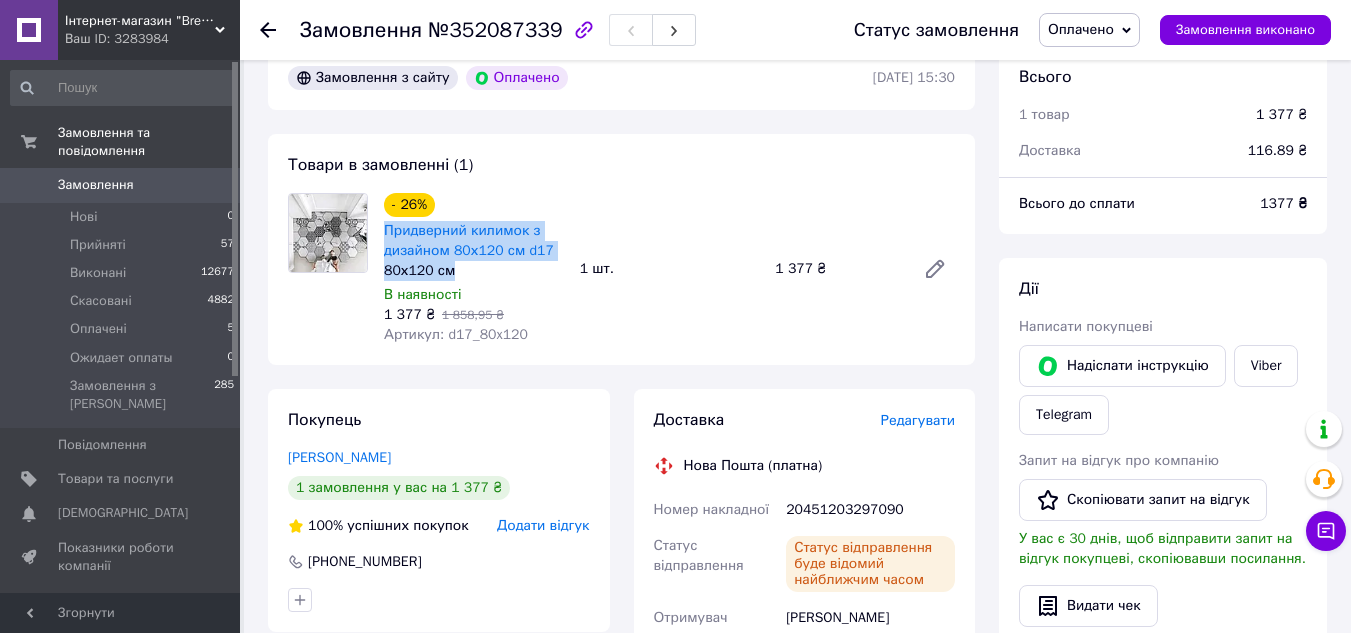 drag, startPoint x: 482, startPoint y: 272, endPoint x: 381, endPoint y: 227, distance: 110.57124 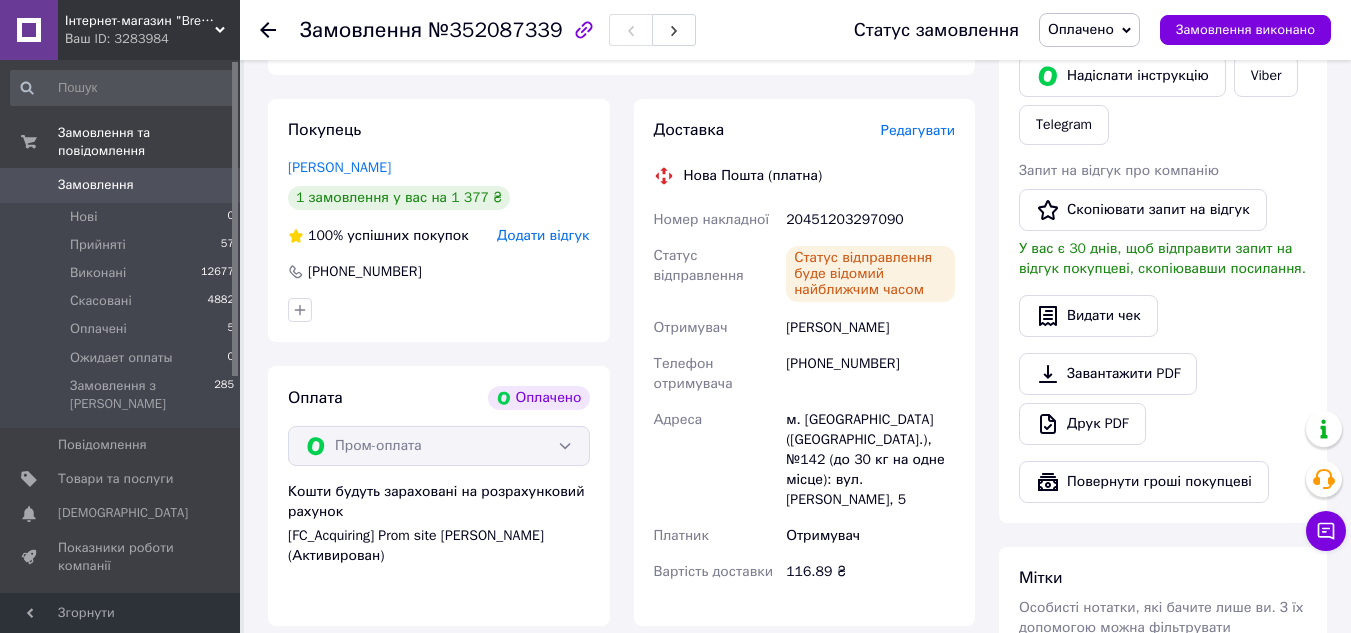 scroll, scrollTop: 400, scrollLeft: 0, axis: vertical 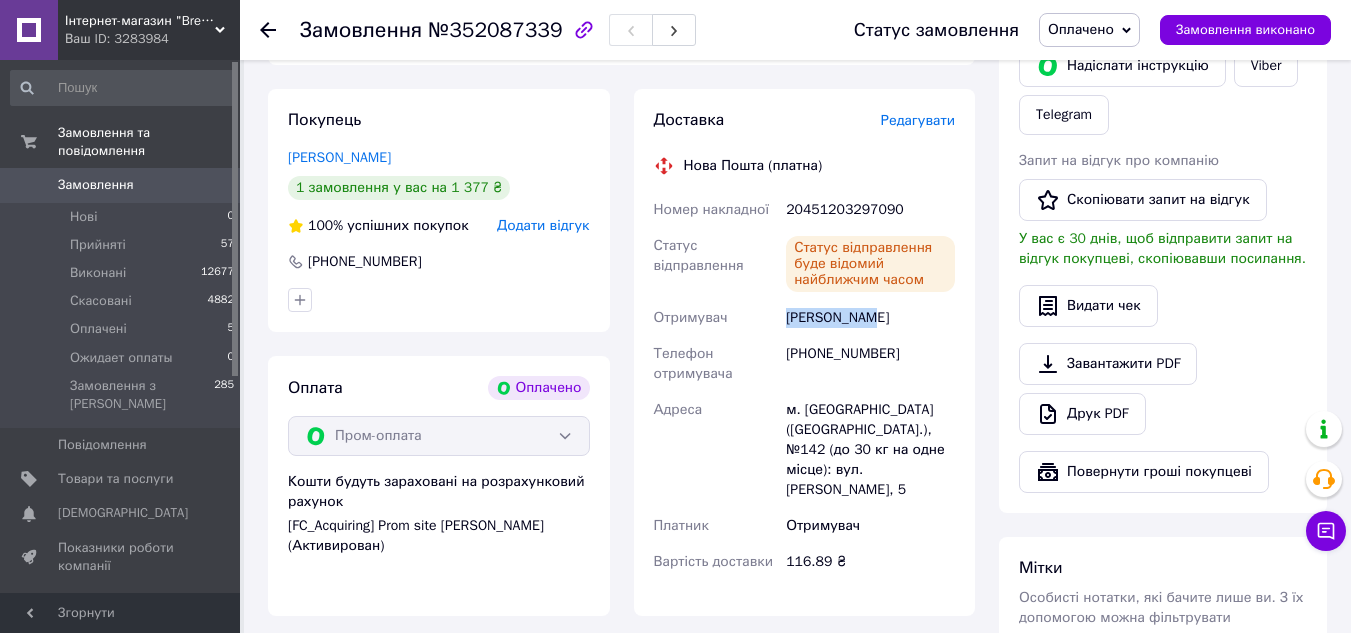 drag, startPoint x: 888, startPoint y: 312, endPoint x: 781, endPoint y: 320, distance: 107.298645 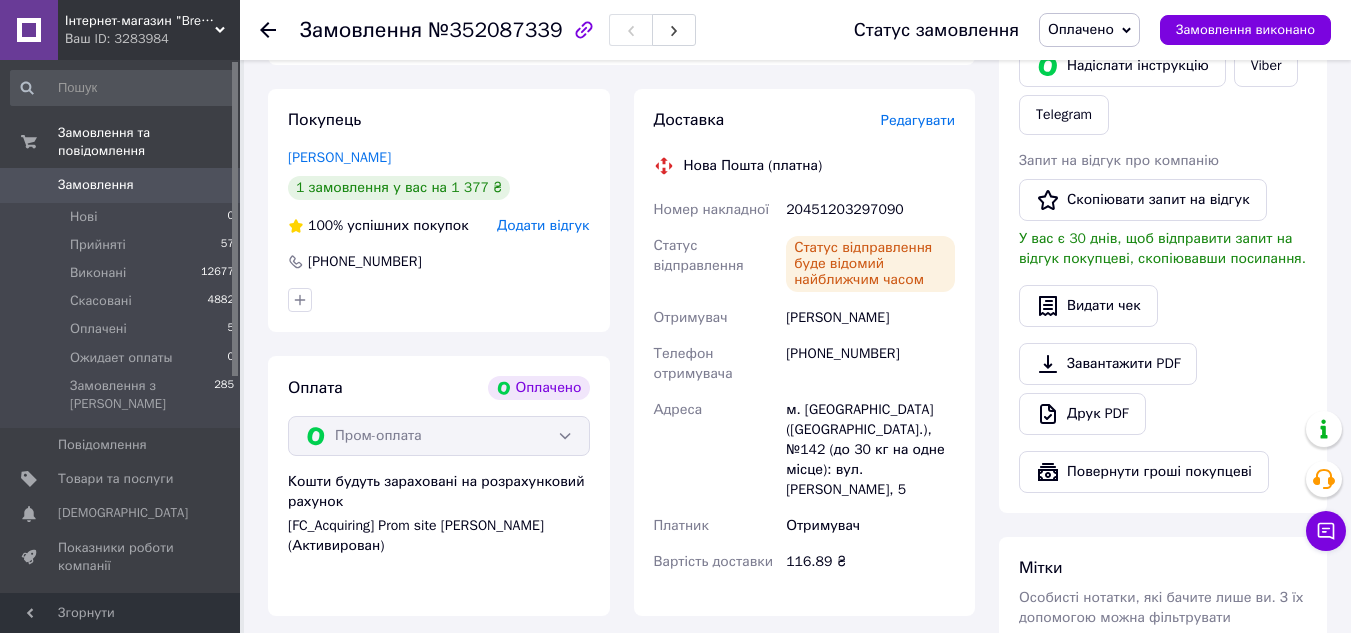 click on "20451203297090" at bounding box center [870, 210] 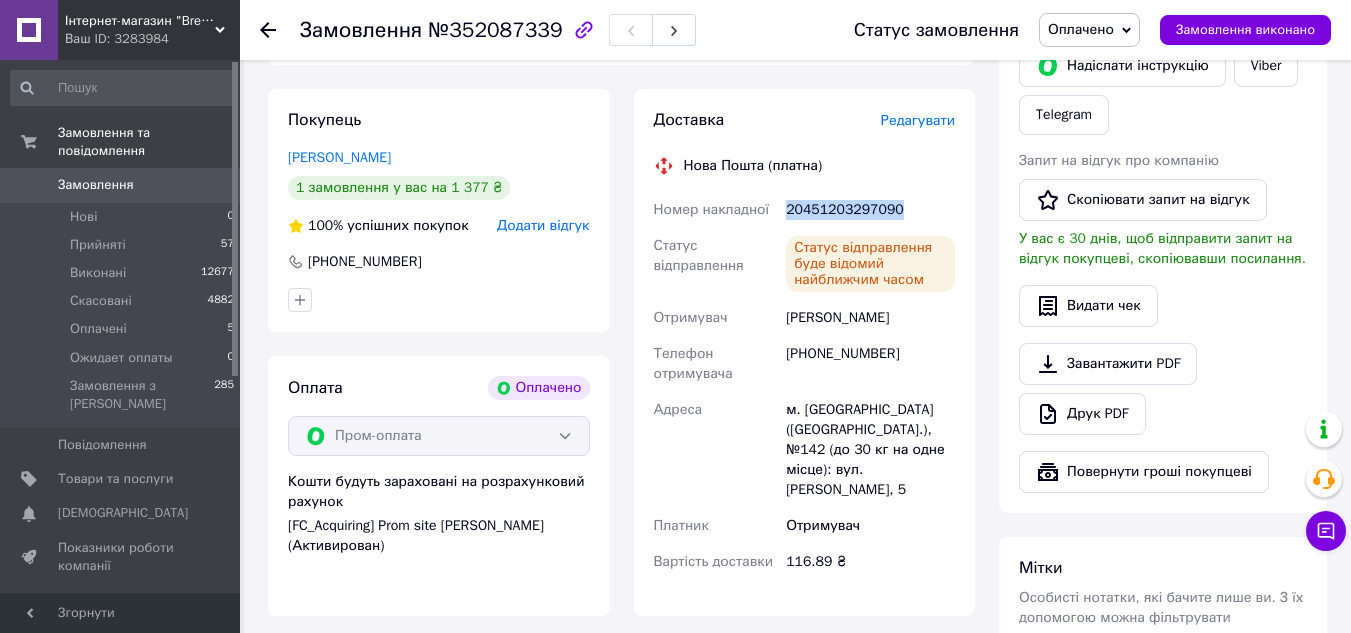 click on "20451203297090" at bounding box center (870, 210) 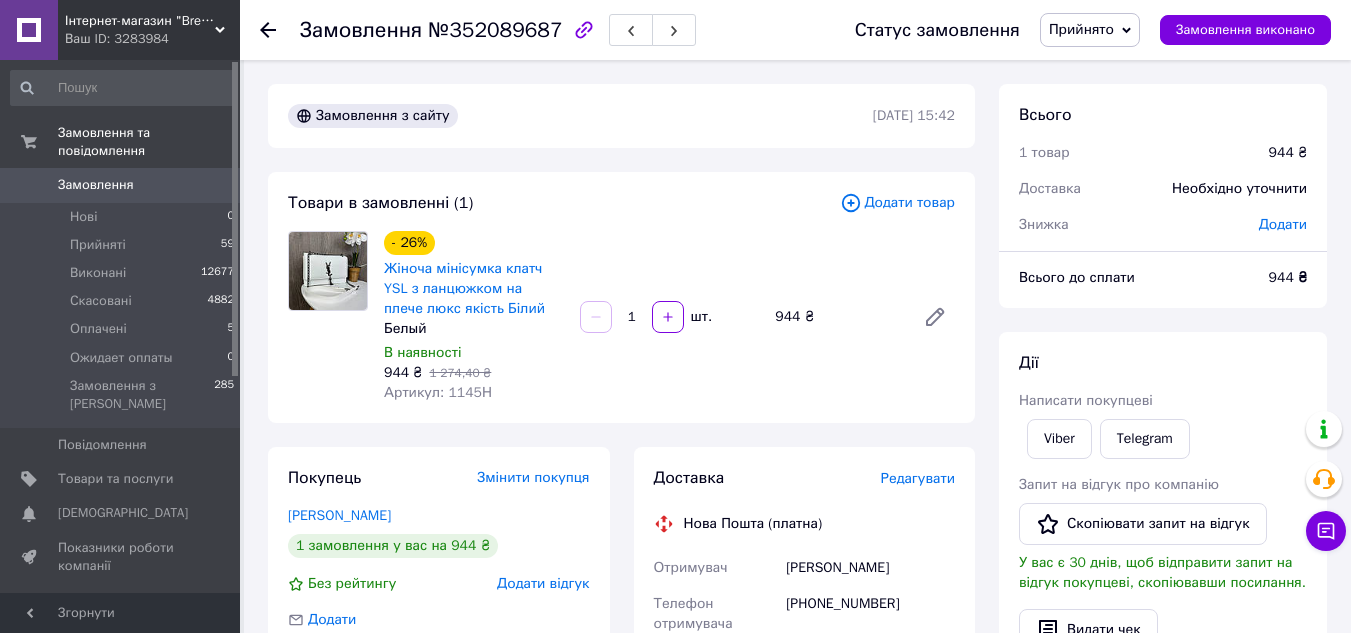 scroll, scrollTop: 0, scrollLeft: 0, axis: both 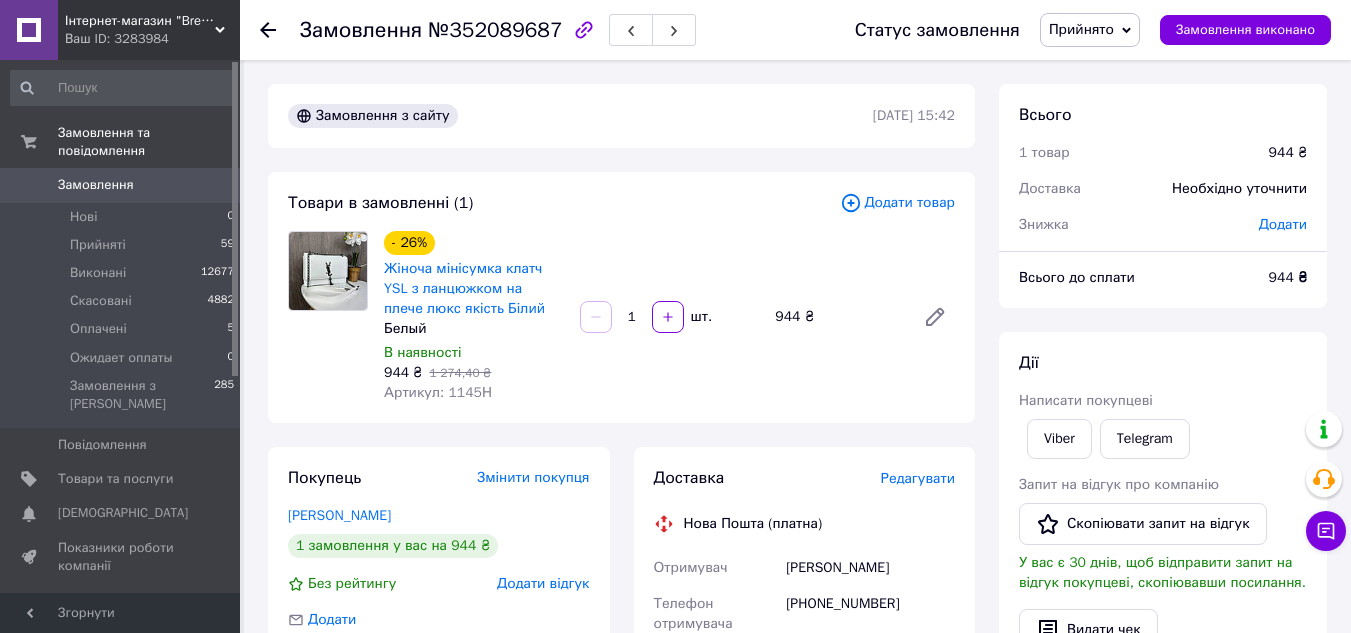 click on "Артикул: 1145Н" at bounding box center (438, 392) 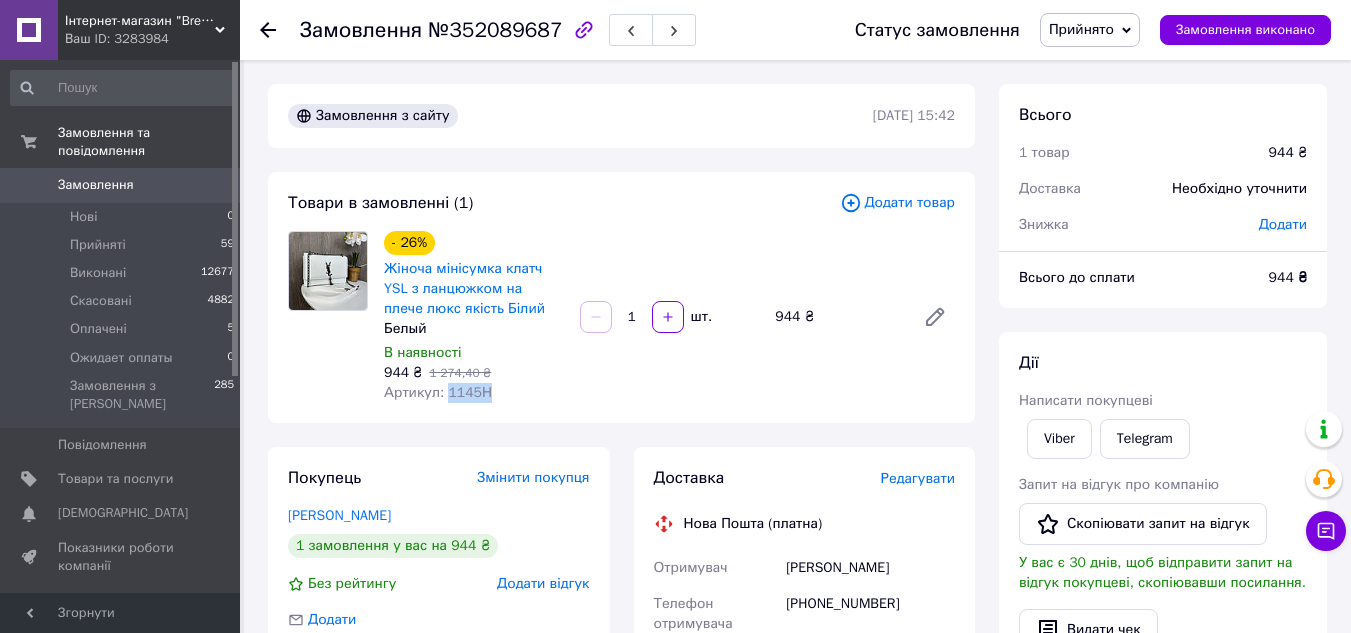 click on "Артикул: 1145Н" at bounding box center [438, 392] 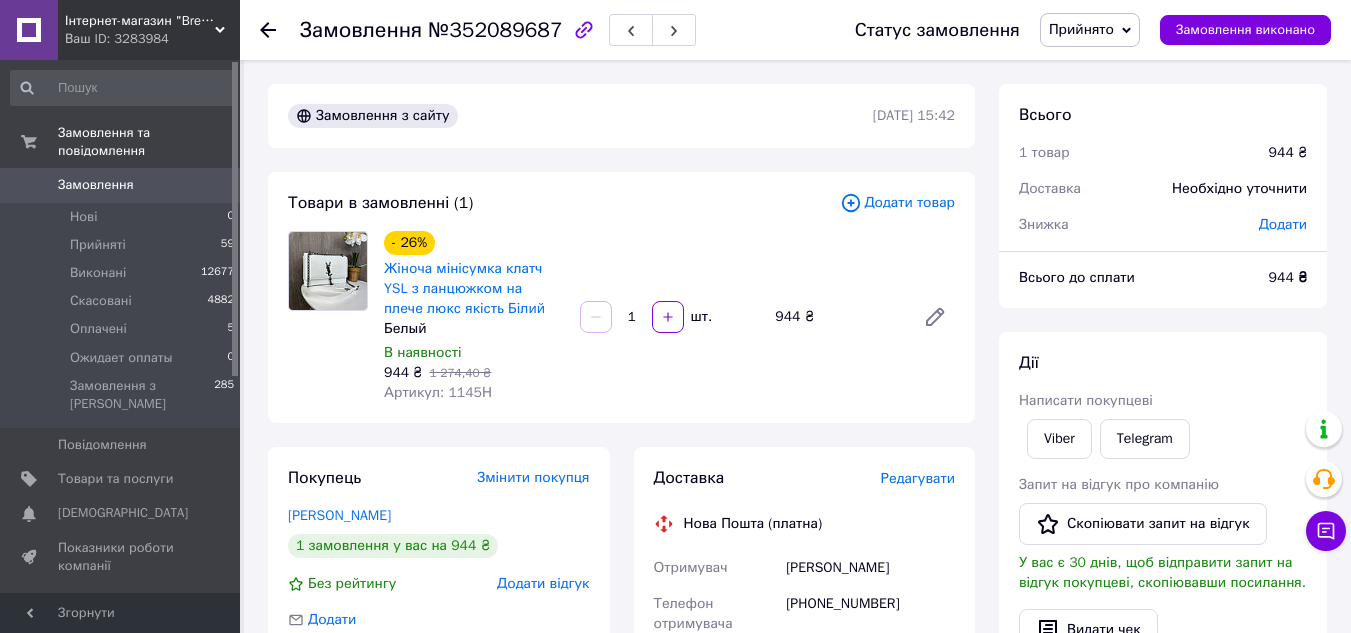 click on "Товари в замовленні (1) Додати товар - 26% Жіноча мінісумка клатч YSL з ланцюжком на плече люкс якість Білий Белый В наявності 944 ₴   1 274,40 ₴ Артикул: 1145Н 1   шт. 944 ₴" at bounding box center [621, 297] 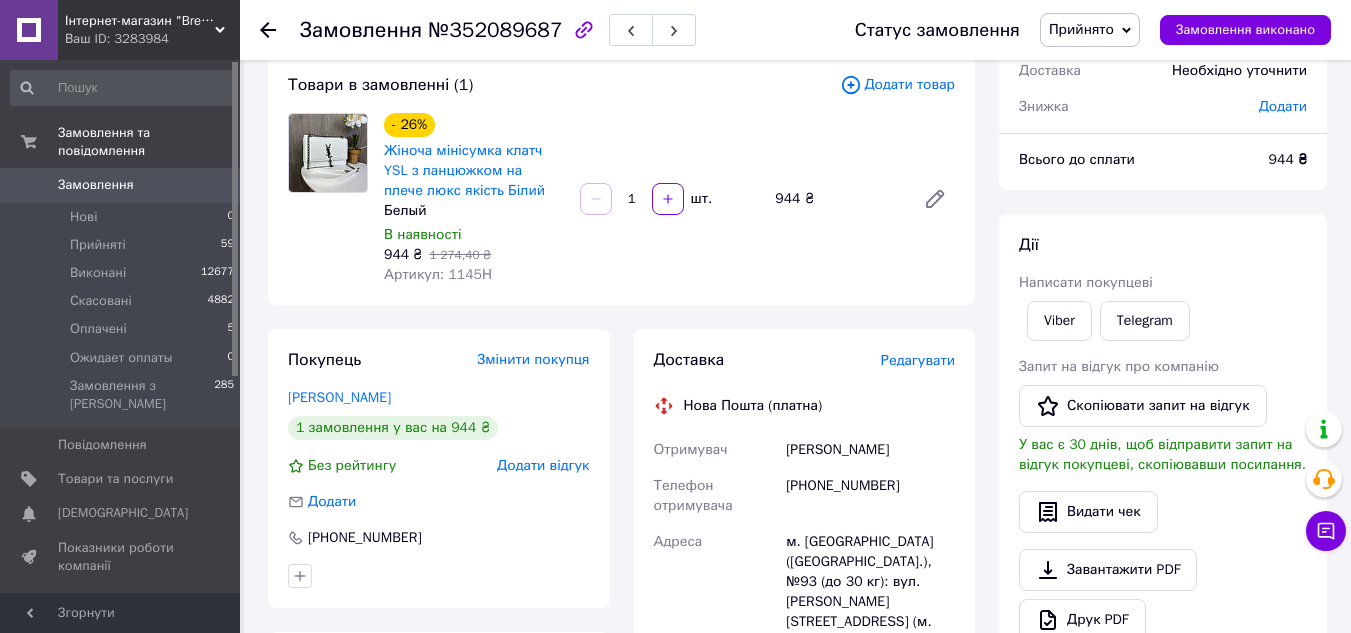 scroll, scrollTop: 300, scrollLeft: 0, axis: vertical 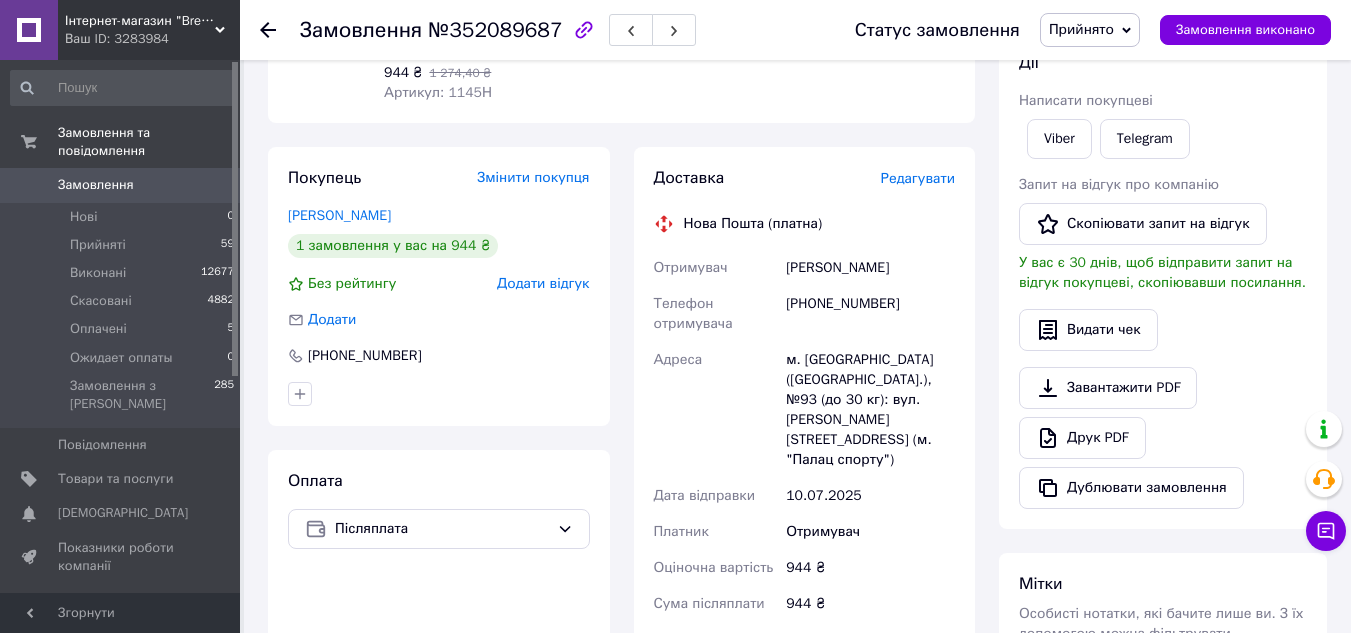 click on "[PHONE_NUMBER]" at bounding box center [870, 314] 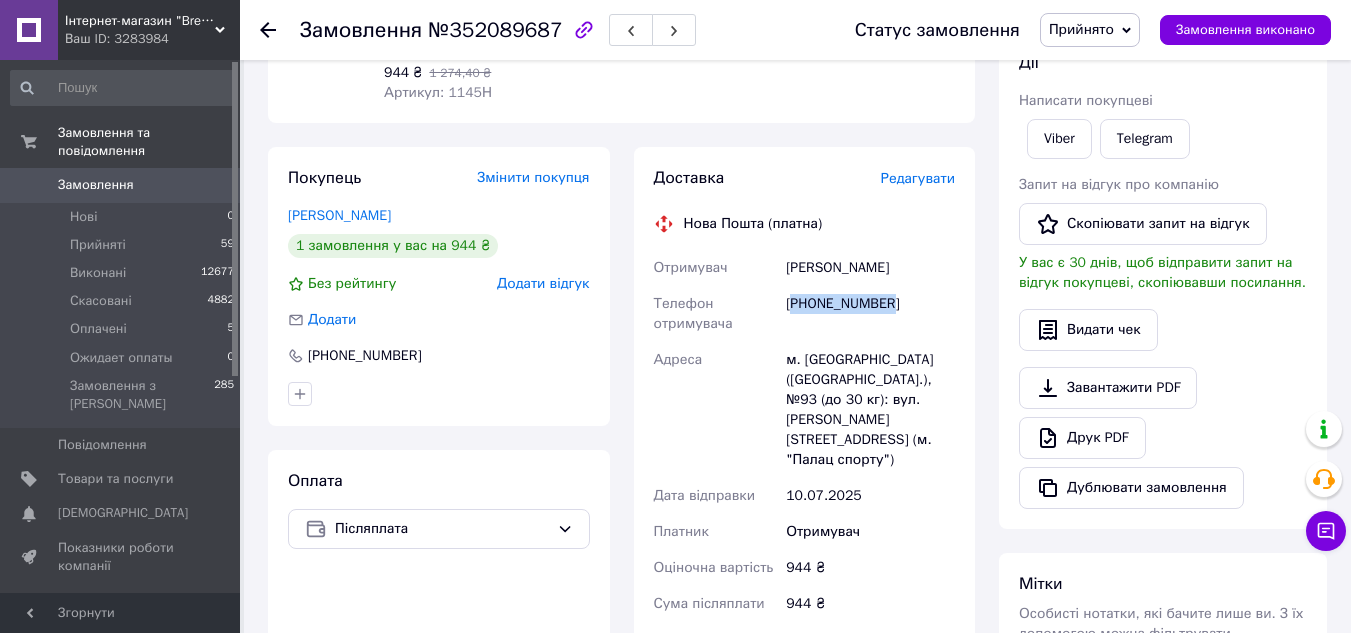 click on "[PHONE_NUMBER]" at bounding box center (870, 314) 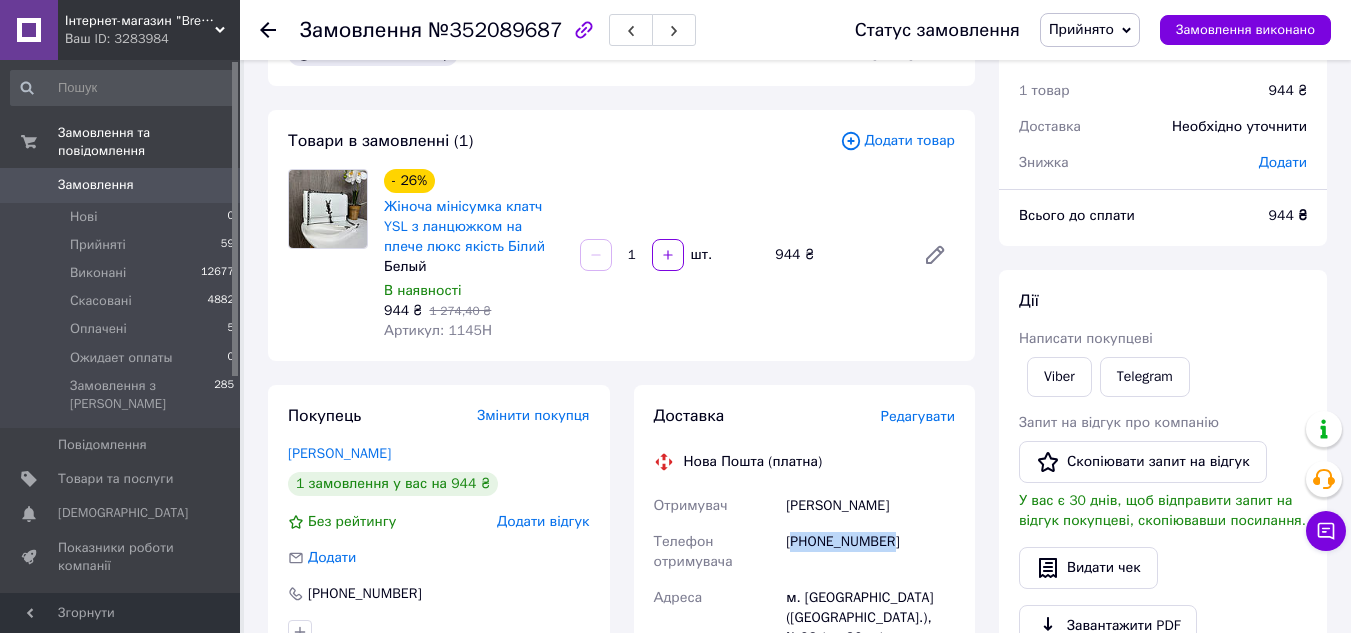 scroll, scrollTop: 0, scrollLeft: 0, axis: both 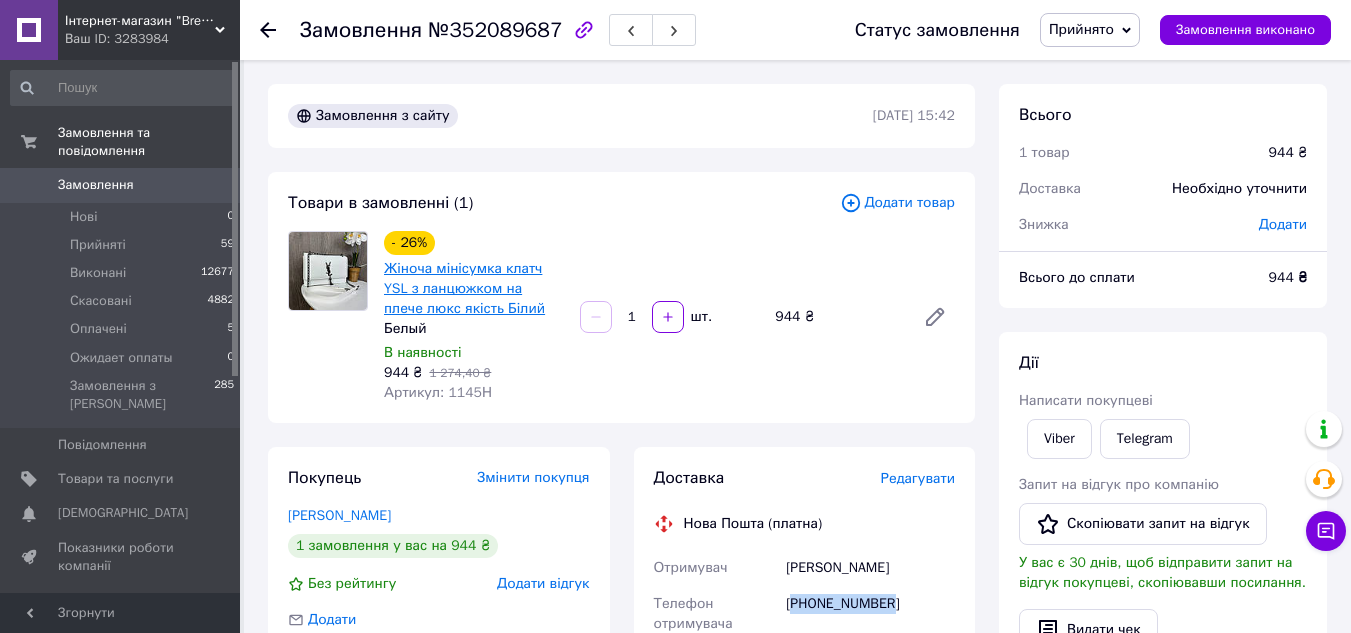 click on "Жіноча мінісумка клатч YSL з ланцюжком на плече люкс якість Білий" at bounding box center (464, 288) 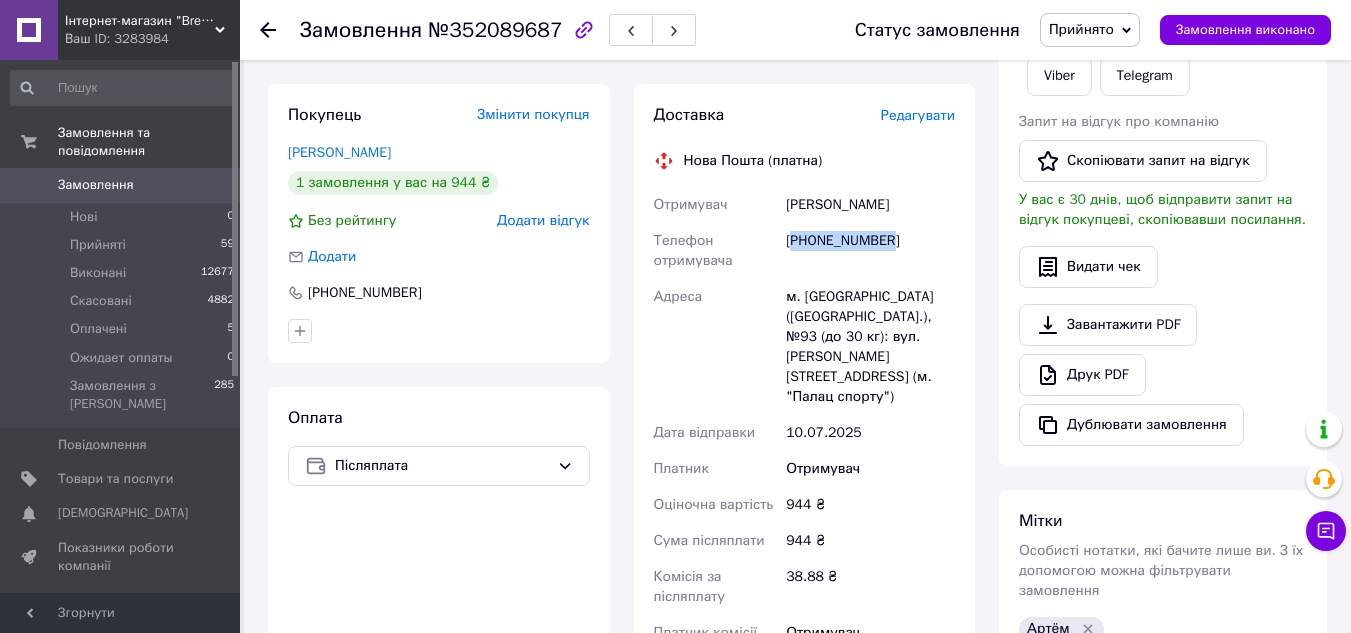 scroll, scrollTop: 400, scrollLeft: 0, axis: vertical 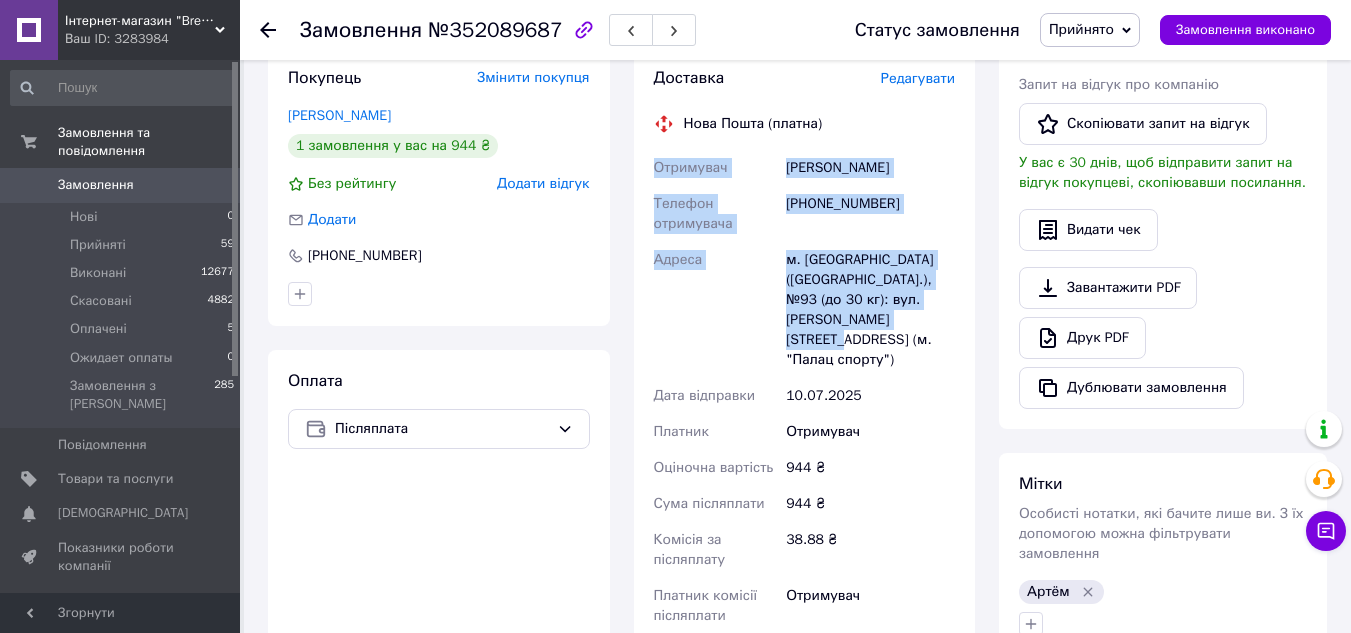 drag, startPoint x: 657, startPoint y: 169, endPoint x: 869, endPoint y: 315, distance: 257.4102 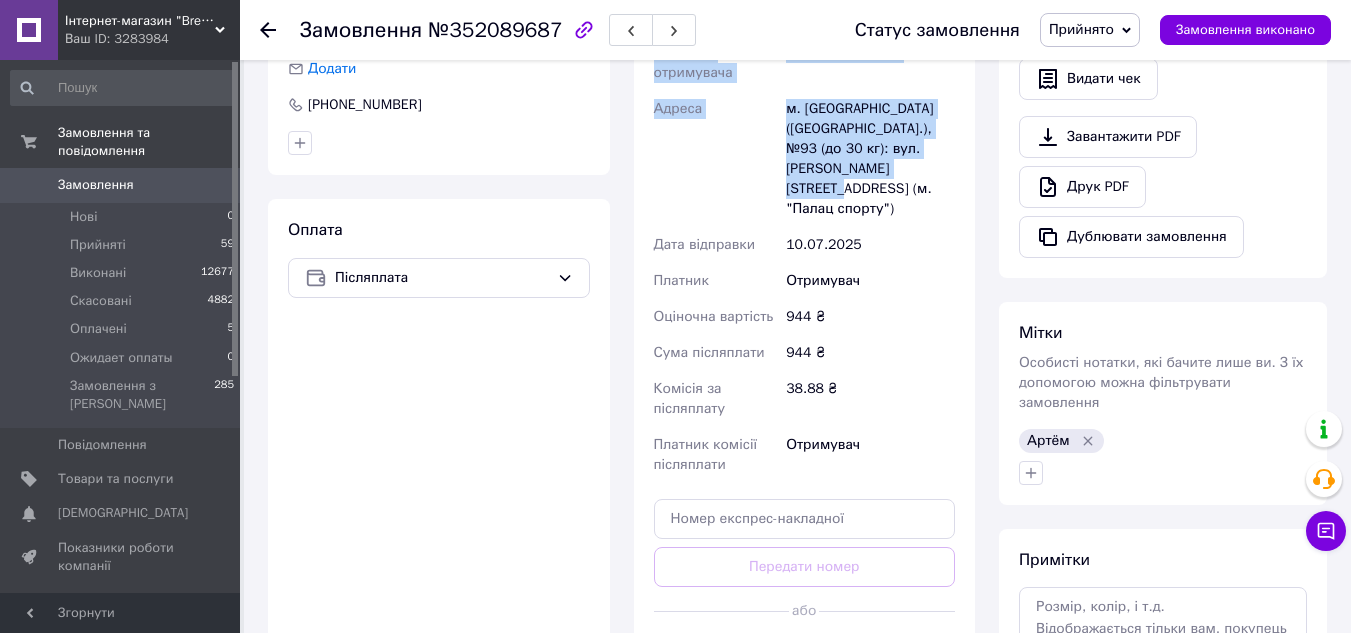 scroll, scrollTop: 800, scrollLeft: 0, axis: vertical 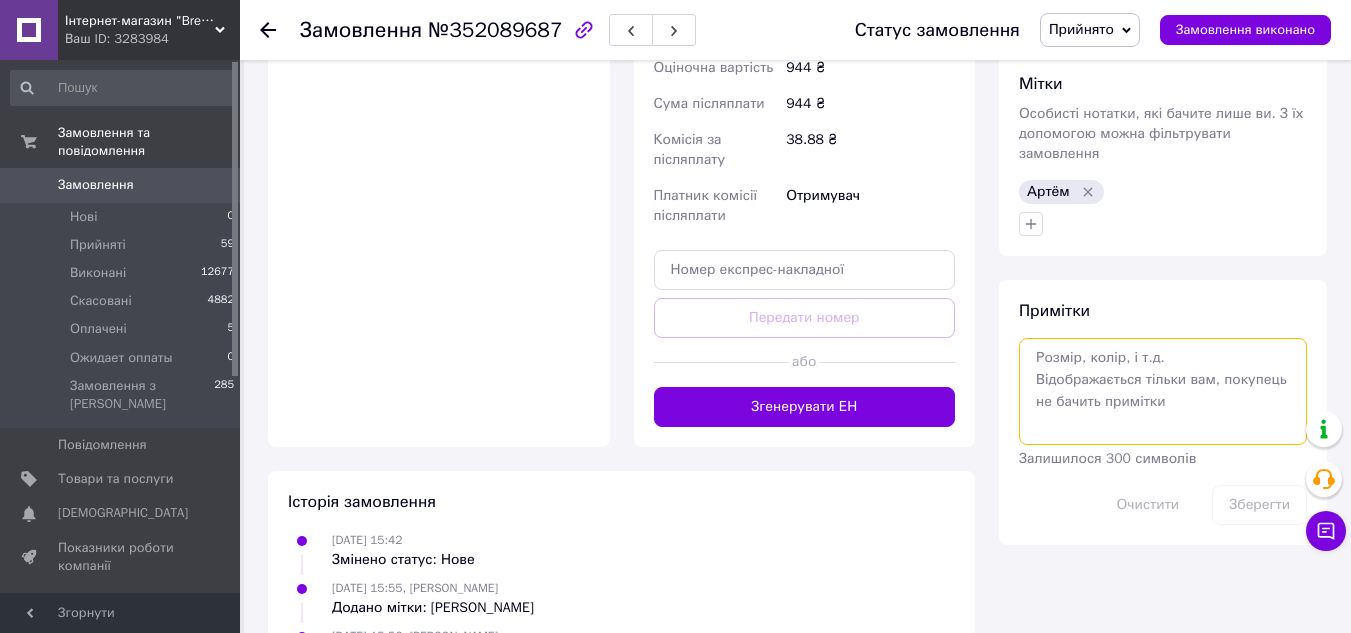 click at bounding box center [1163, 391] 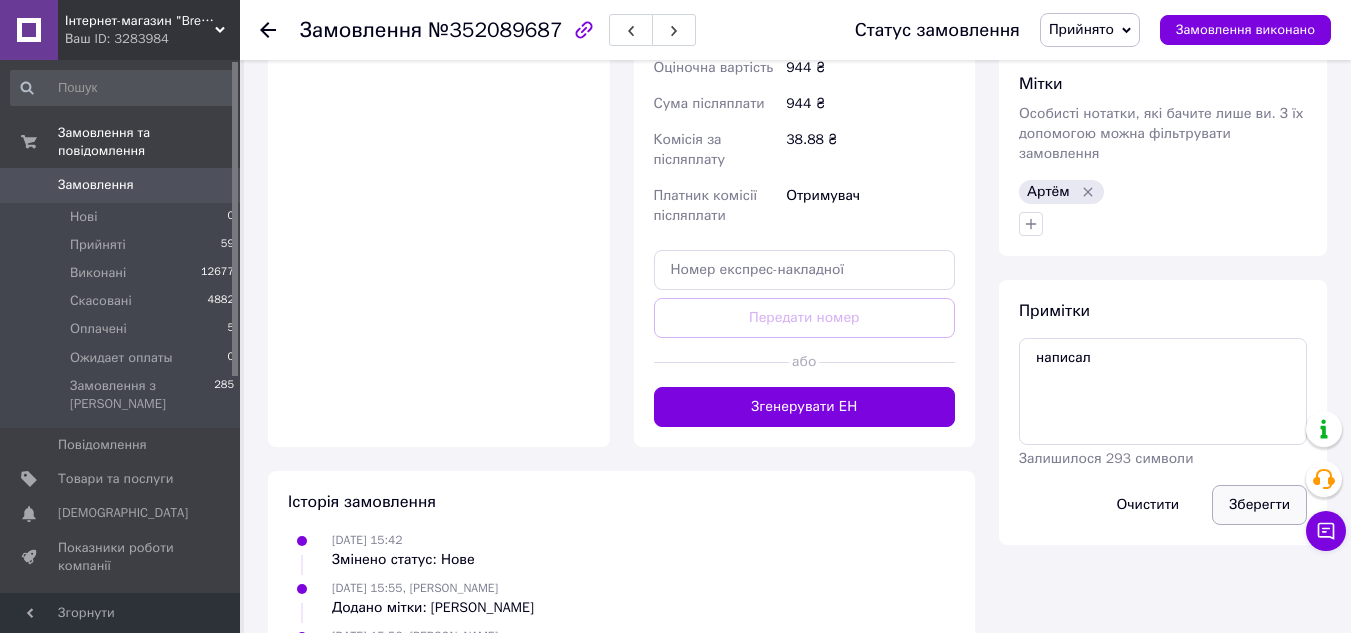 click on "Зберегти" at bounding box center [1259, 505] 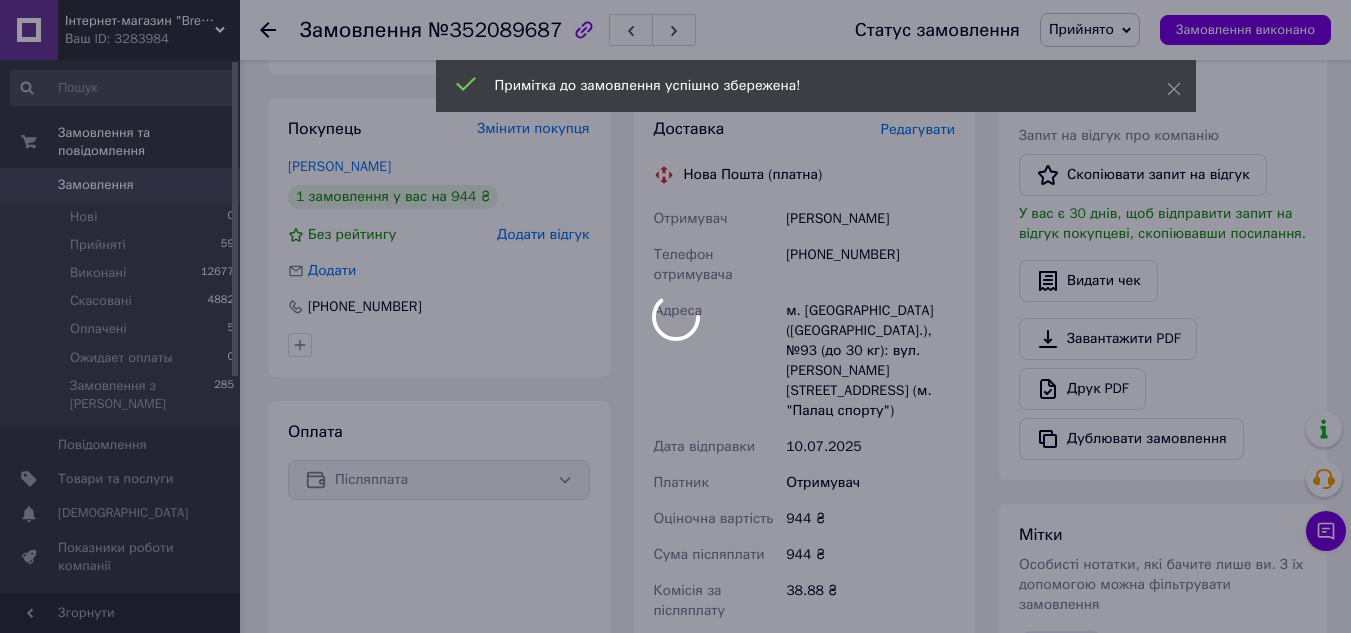 scroll, scrollTop: 100, scrollLeft: 0, axis: vertical 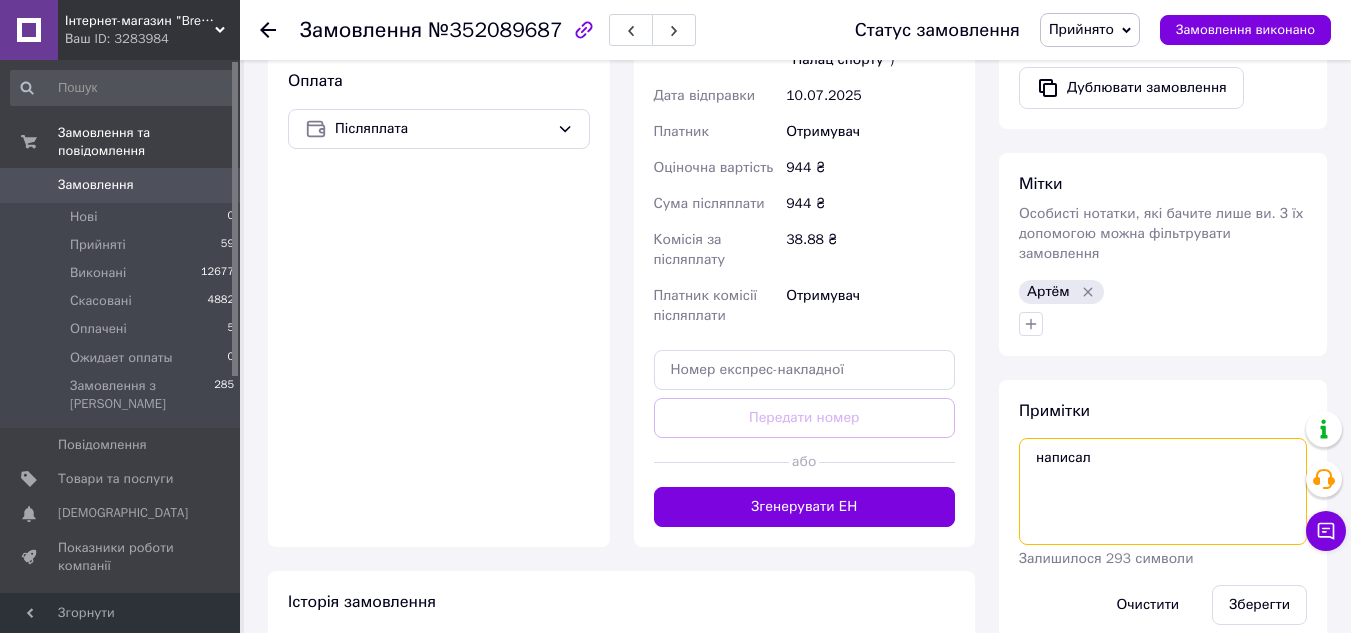 click on "написал" at bounding box center [1163, 491] 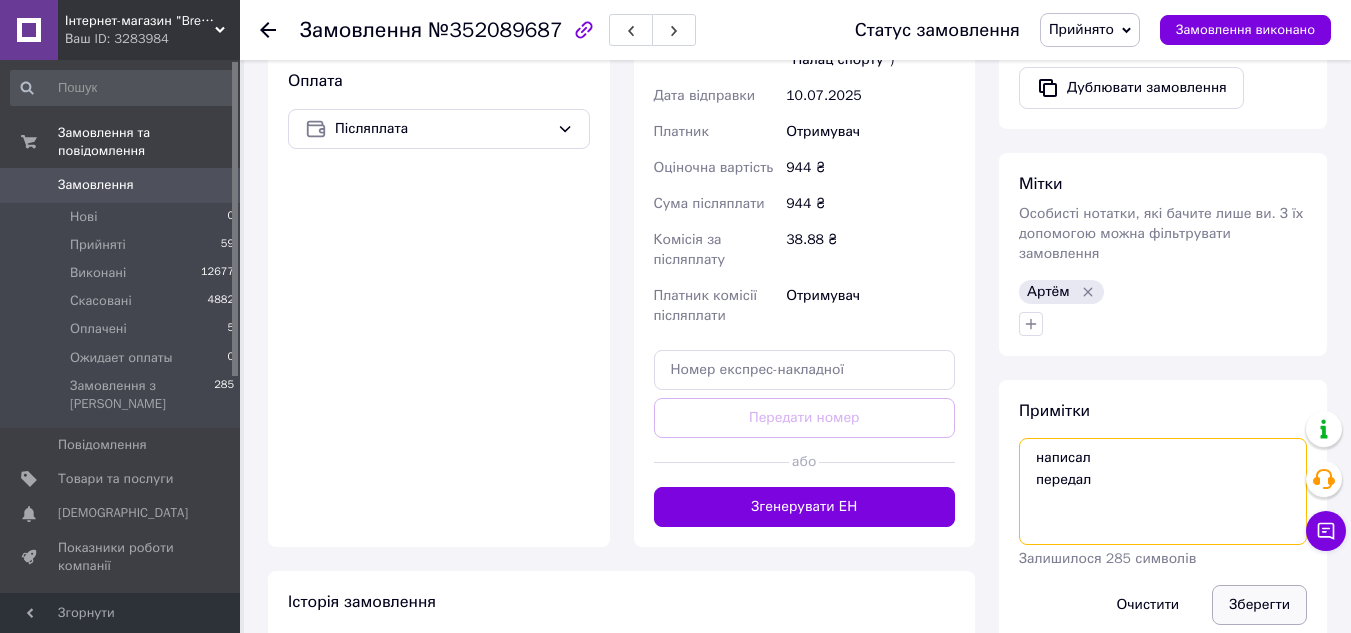 type on "написал
передал" 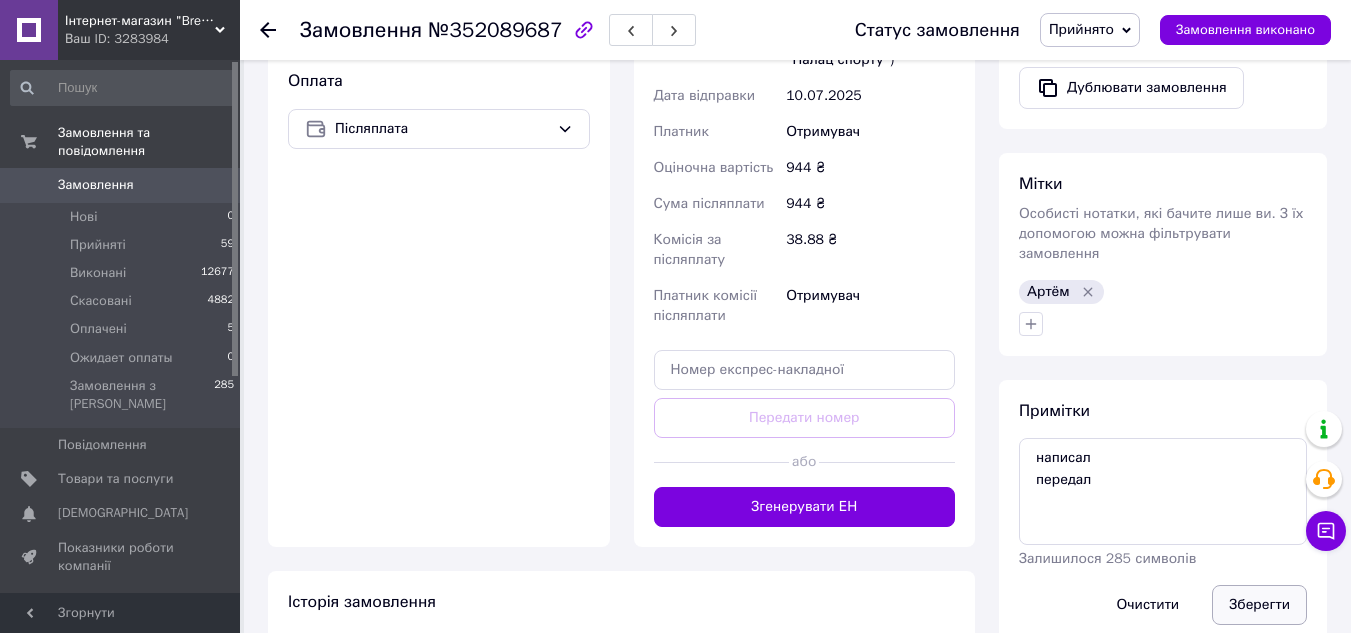 click on "Зберегти" at bounding box center [1259, 605] 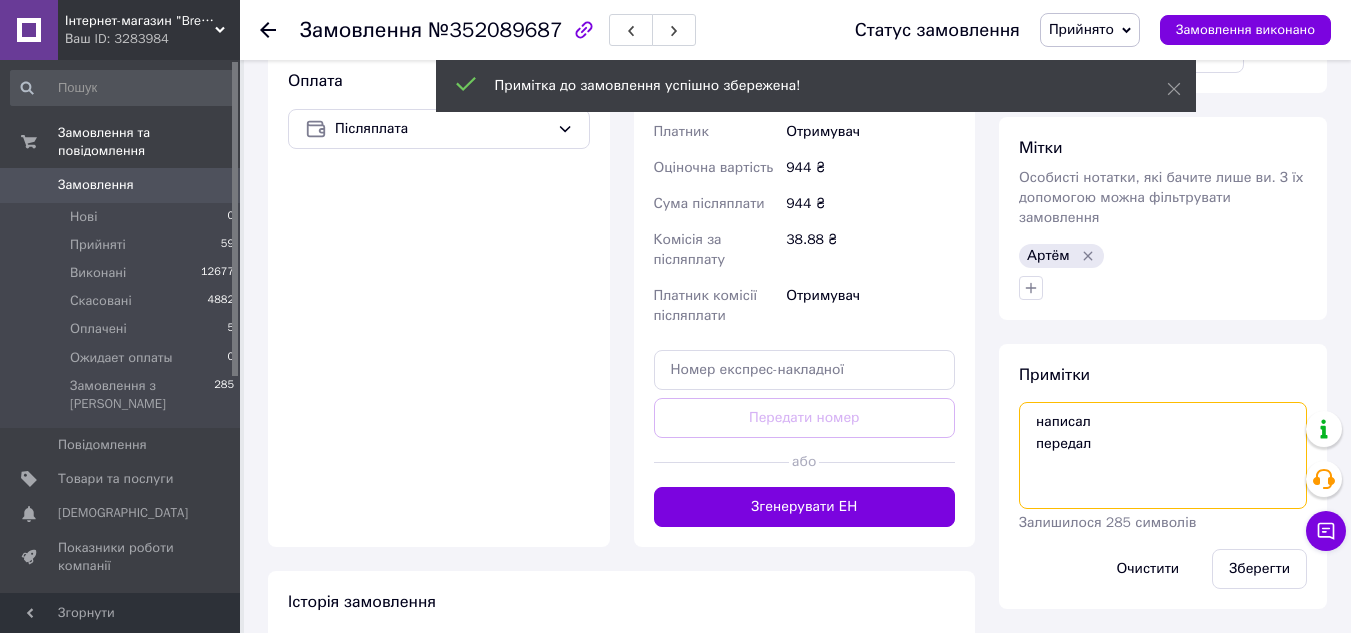 drag, startPoint x: 1108, startPoint y: 453, endPoint x: 1036, endPoint y: 403, distance: 87.658424 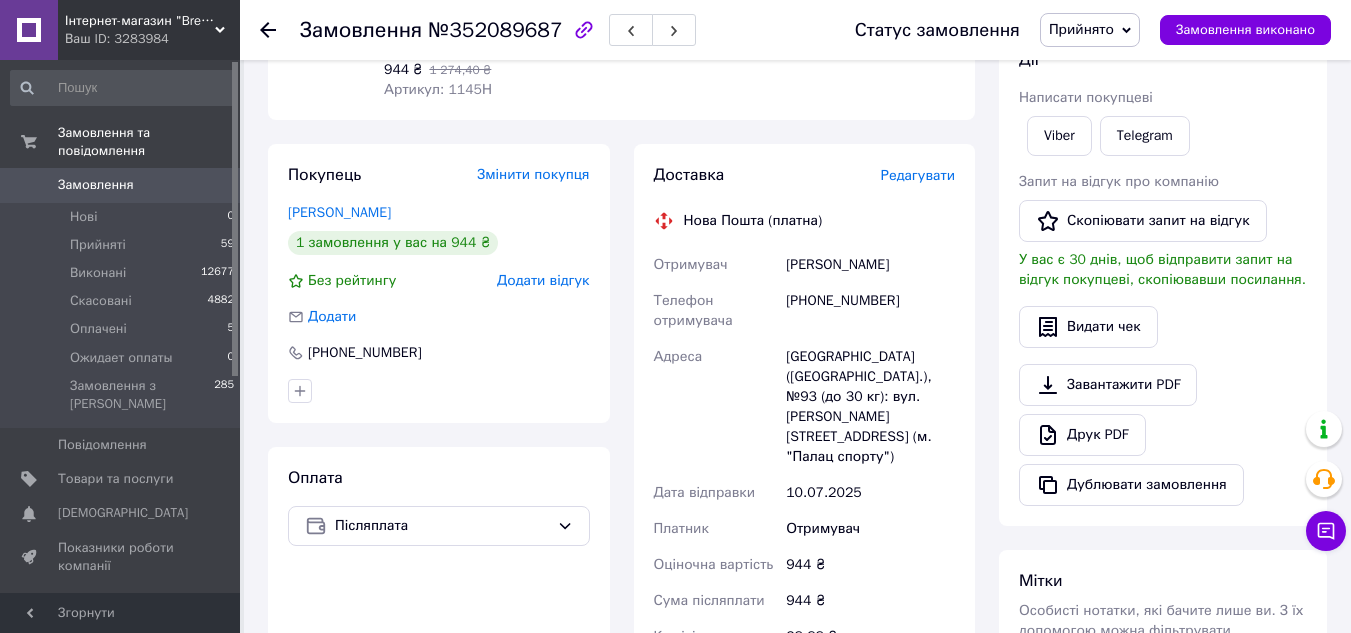 scroll, scrollTop: 300, scrollLeft: 0, axis: vertical 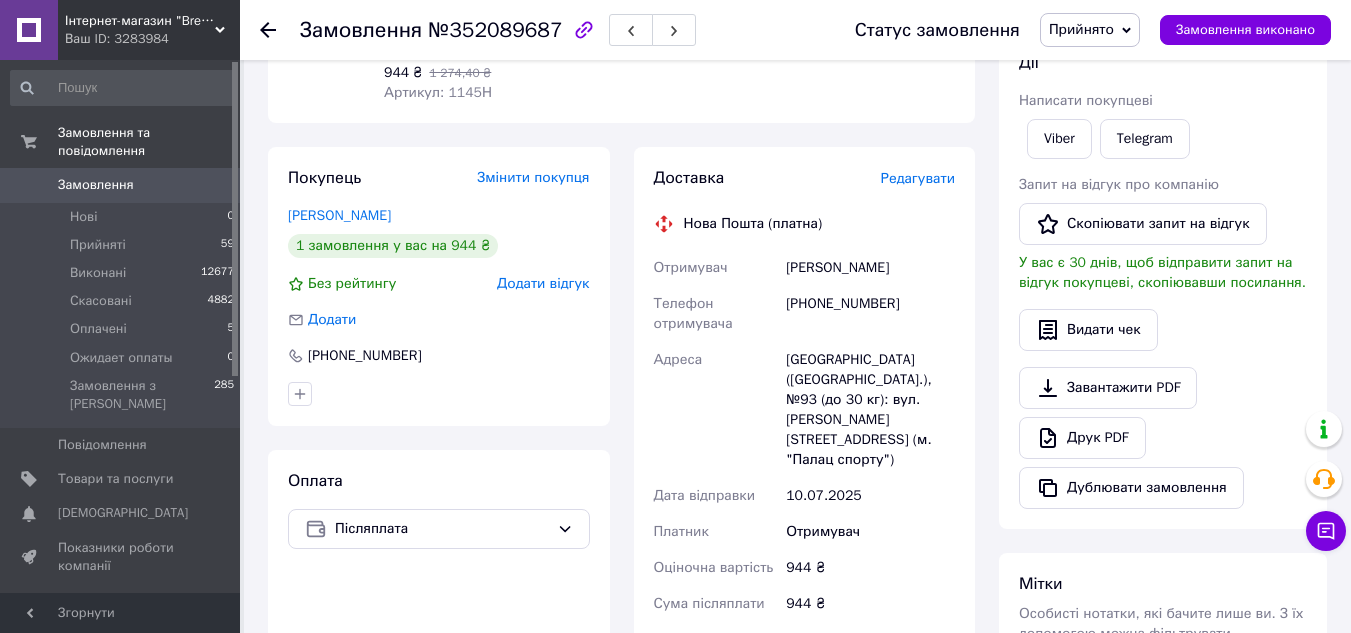 click on "+380660755913" at bounding box center (870, 314) 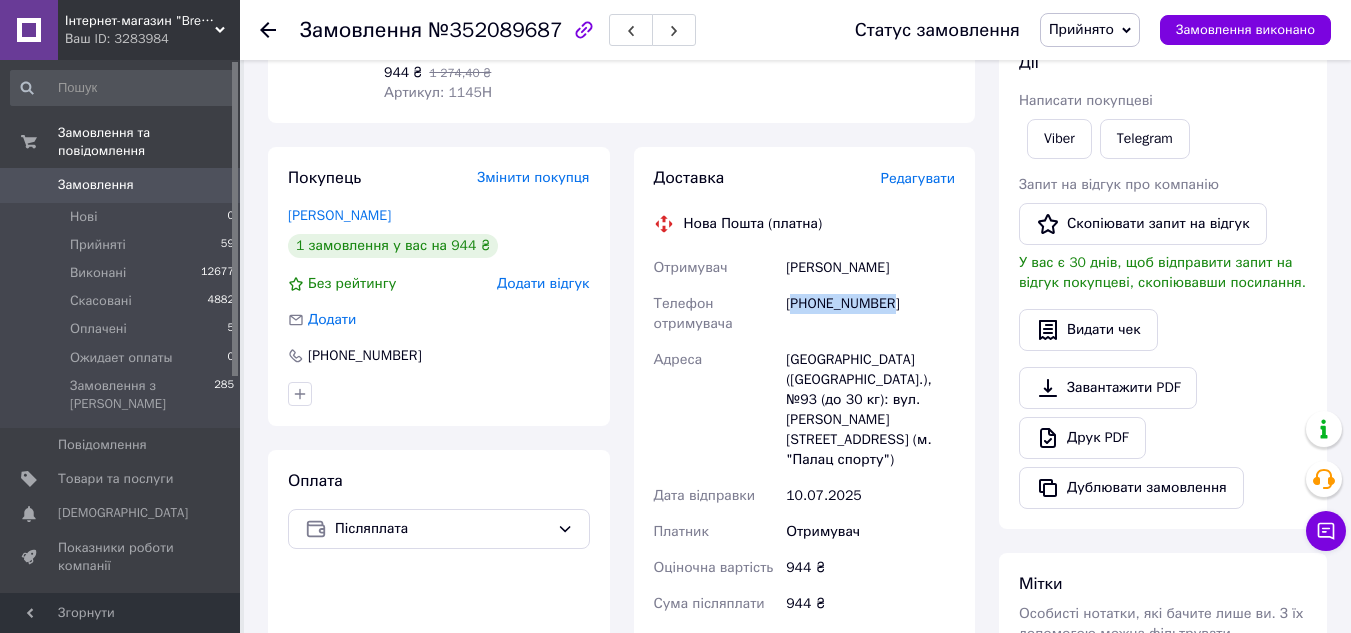 click on "+380660755913" at bounding box center (870, 314) 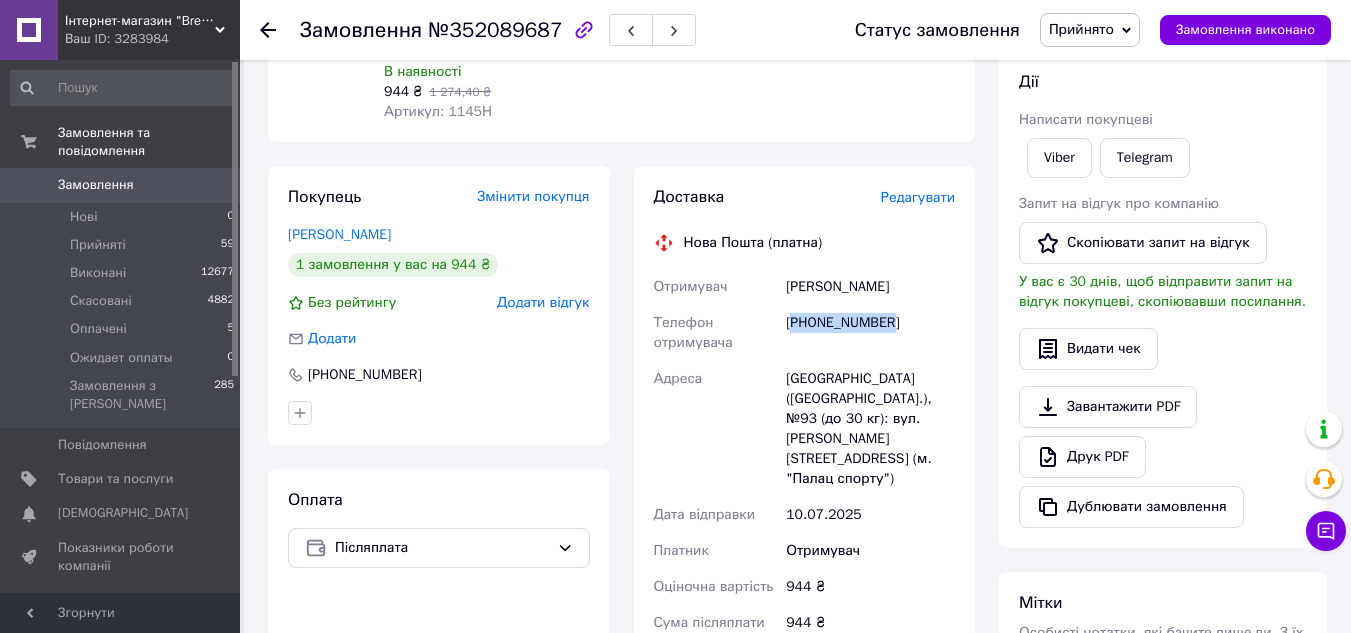 scroll, scrollTop: 100, scrollLeft: 0, axis: vertical 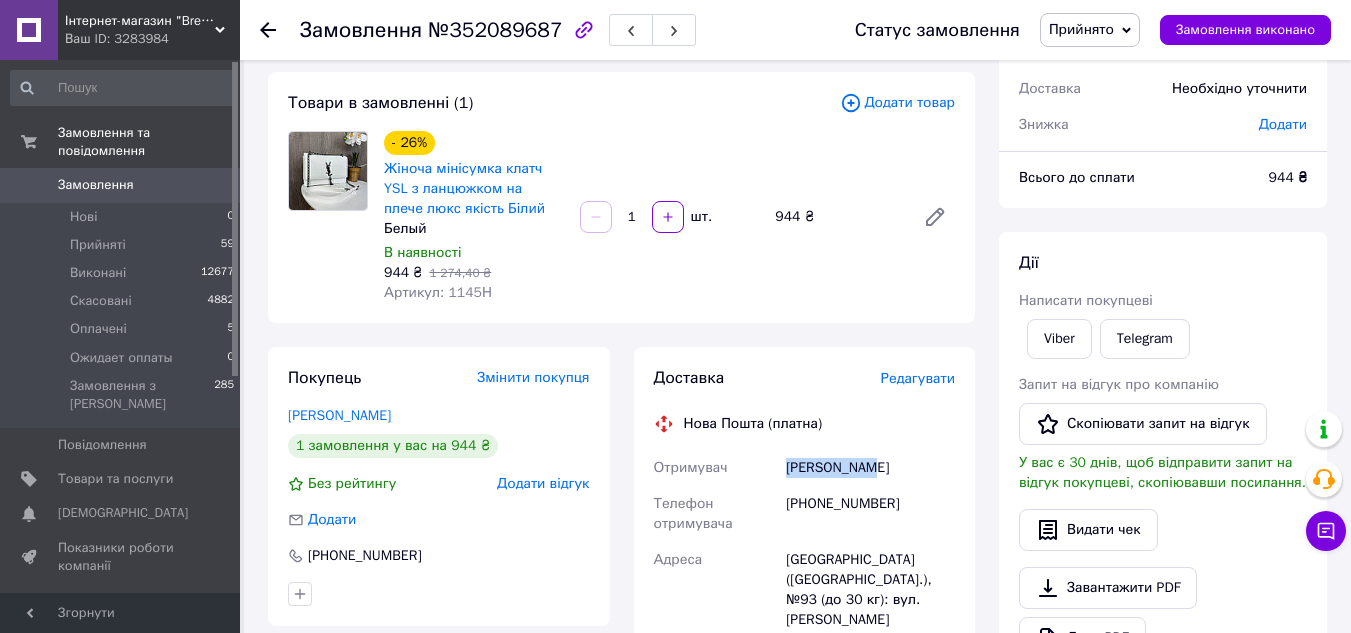 drag, startPoint x: 862, startPoint y: 469, endPoint x: 790, endPoint y: 472, distance: 72.06247 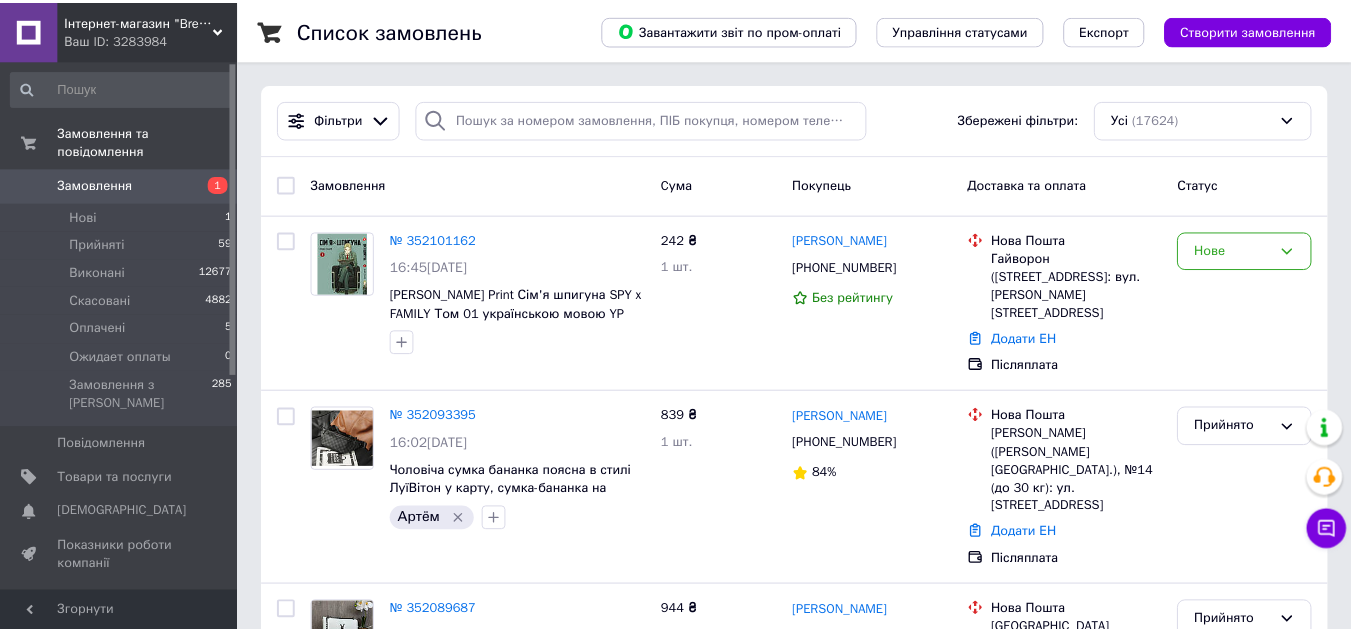 scroll, scrollTop: 0, scrollLeft: 0, axis: both 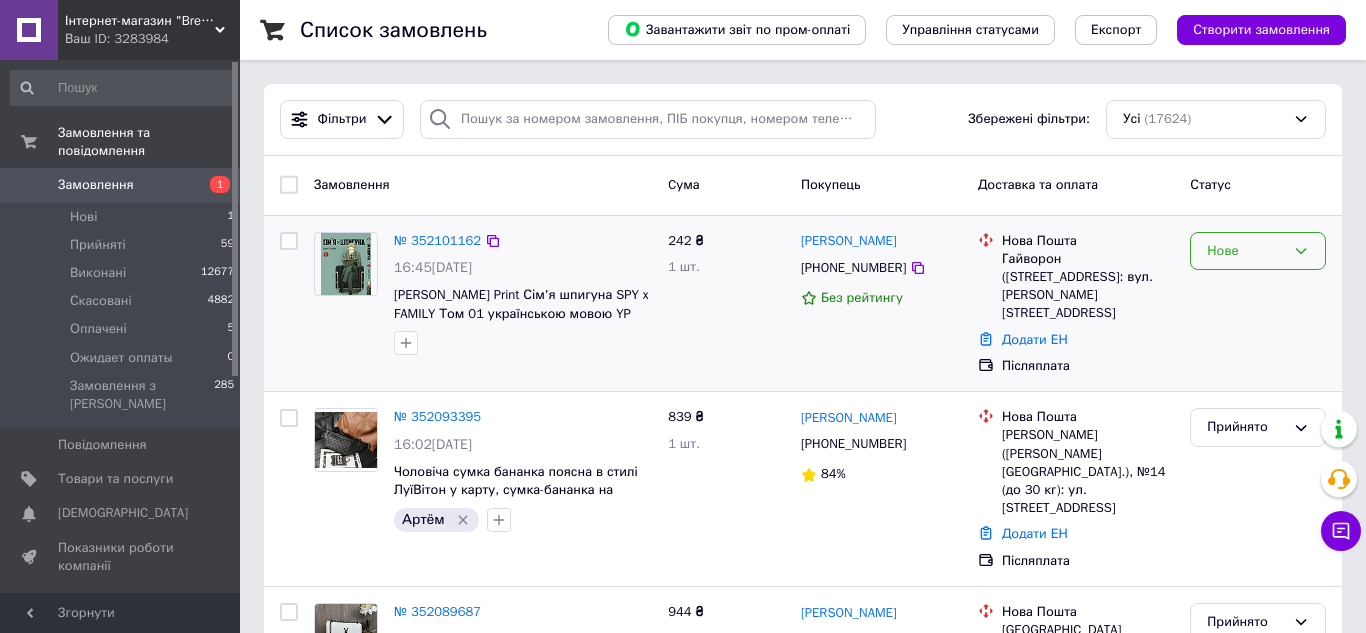 click on "Нове" at bounding box center (1246, 251) 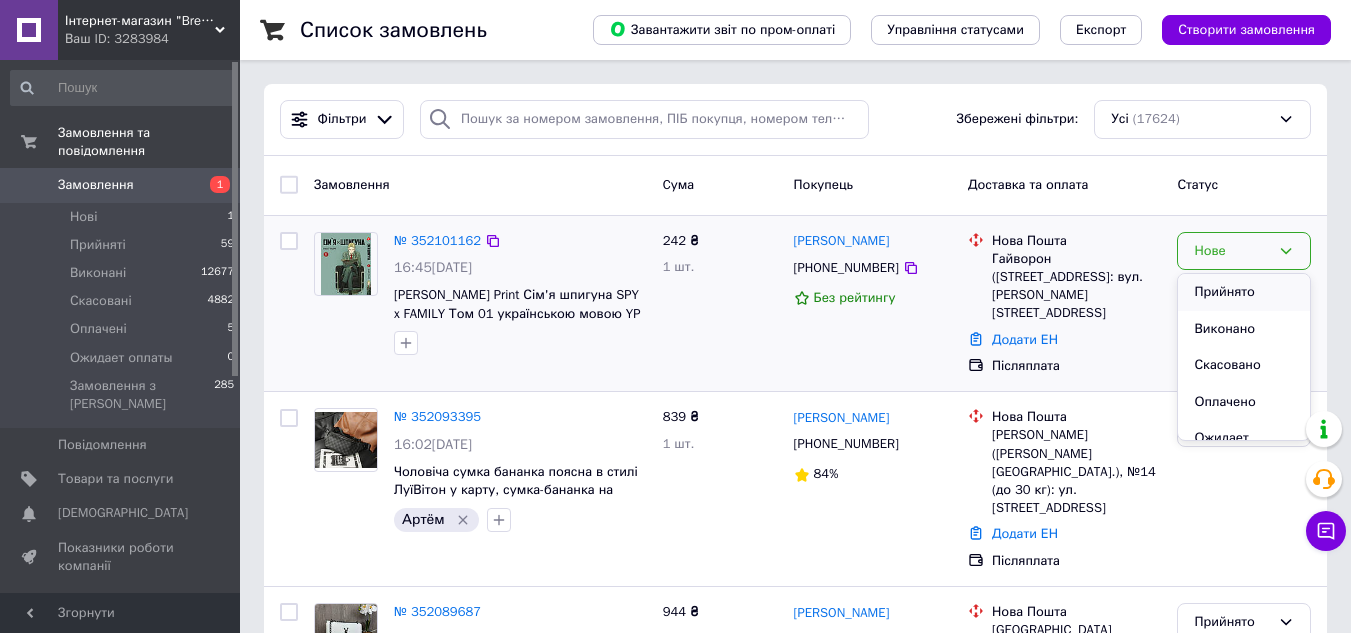 click on "Прийнято" at bounding box center (1244, 292) 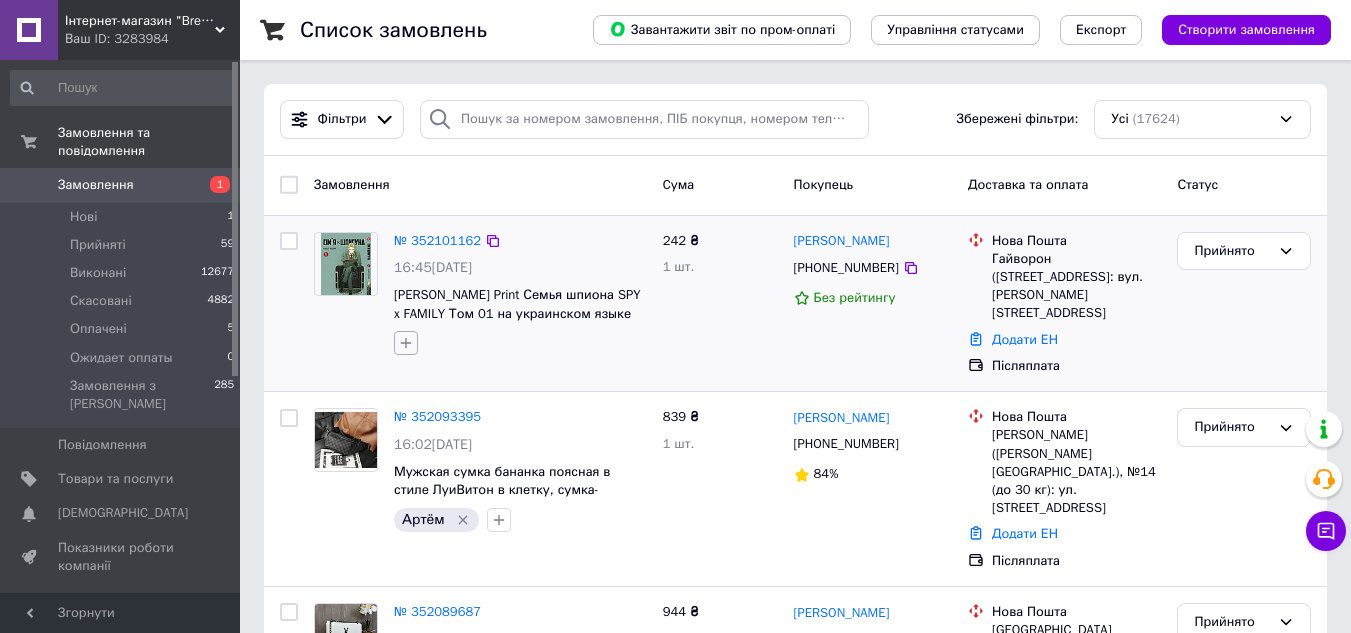 click 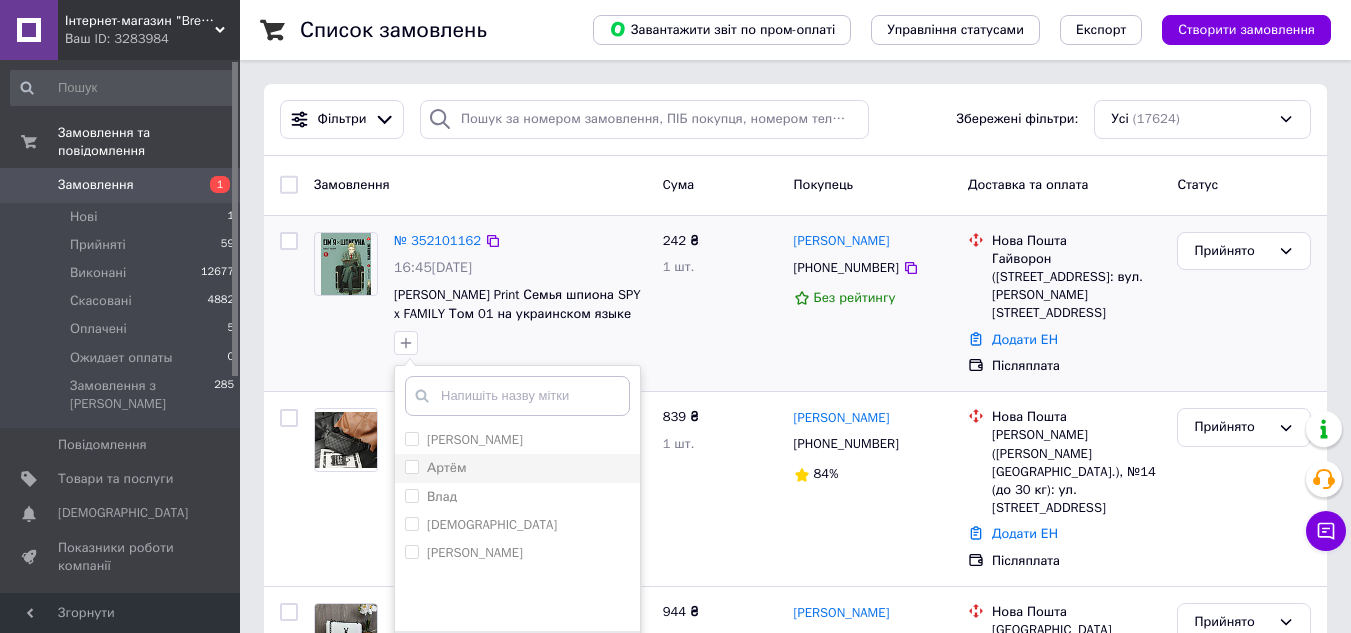 click on "Артём" at bounding box center (411, 466) 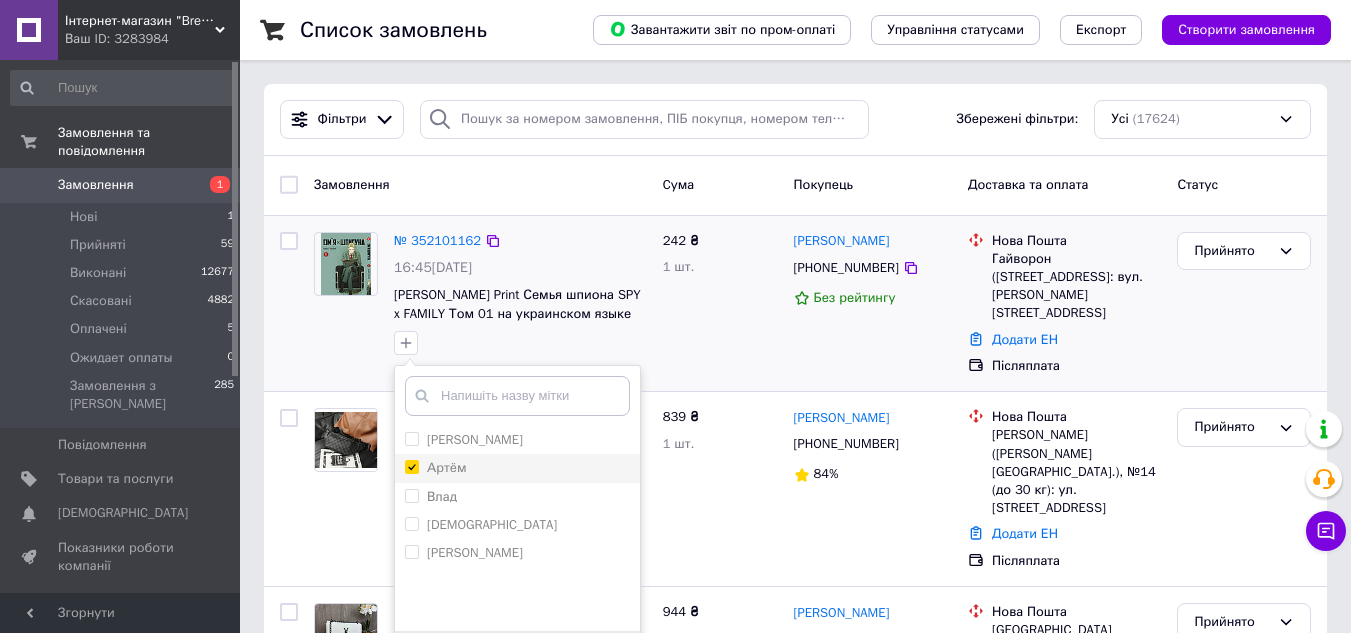 checkbox on "true" 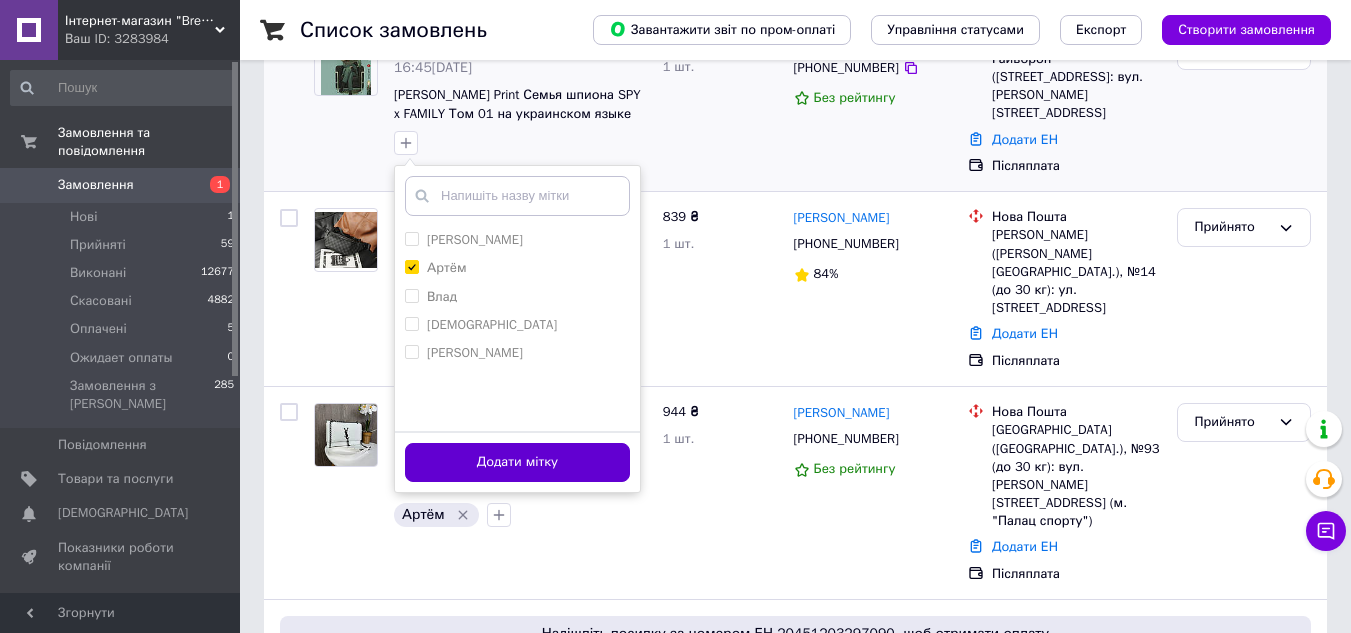 click on "Додати мітку" at bounding box center [517, 462] 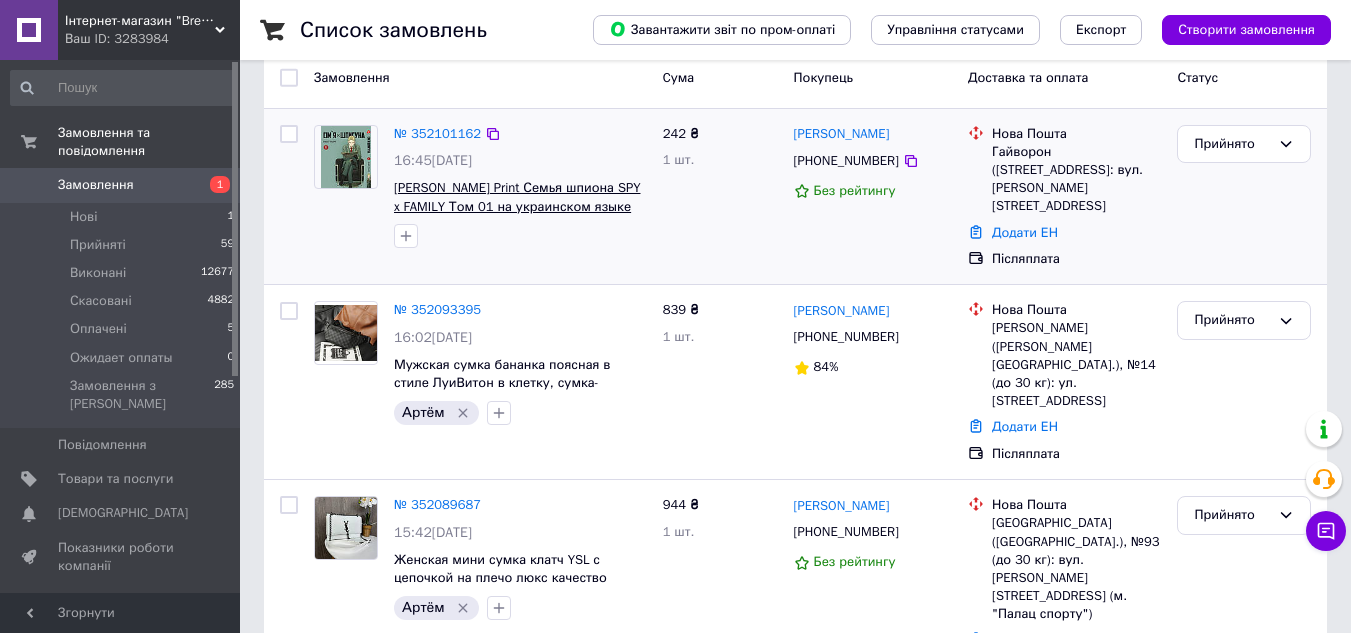 scroll, scrollTop: 0, scrollLeft: 0, axis: both 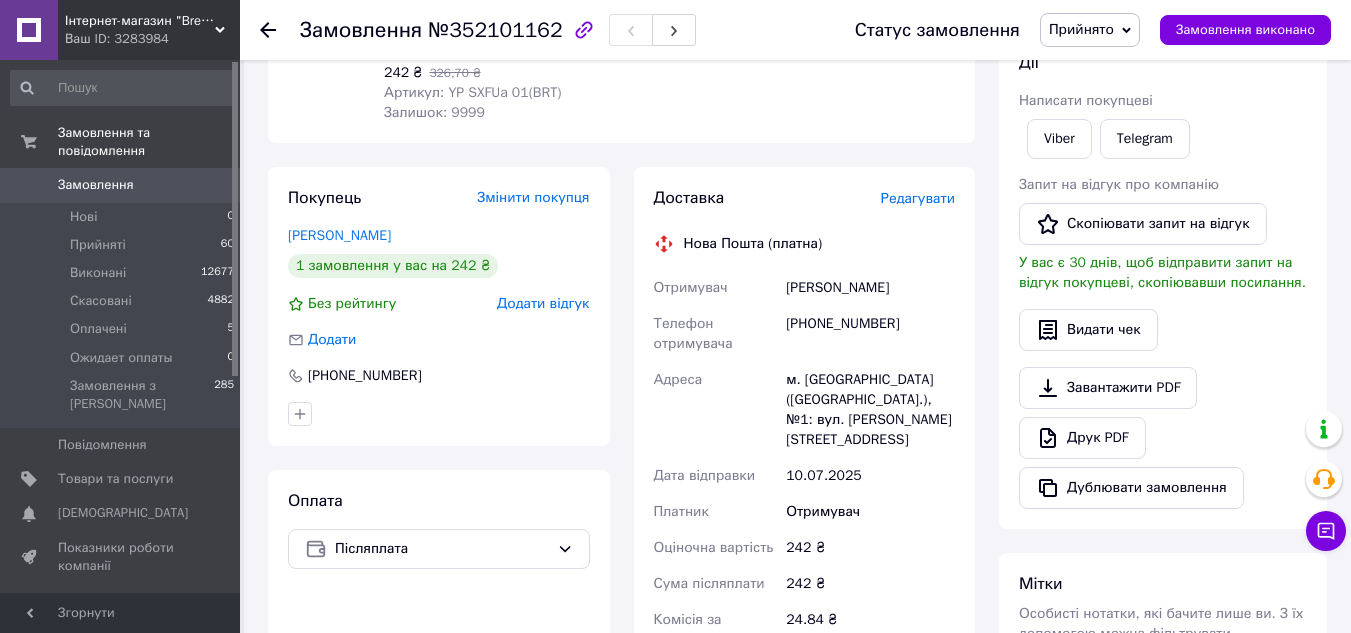 click on "[PHONE_NUMBER]" at bounding box center (870, 334) 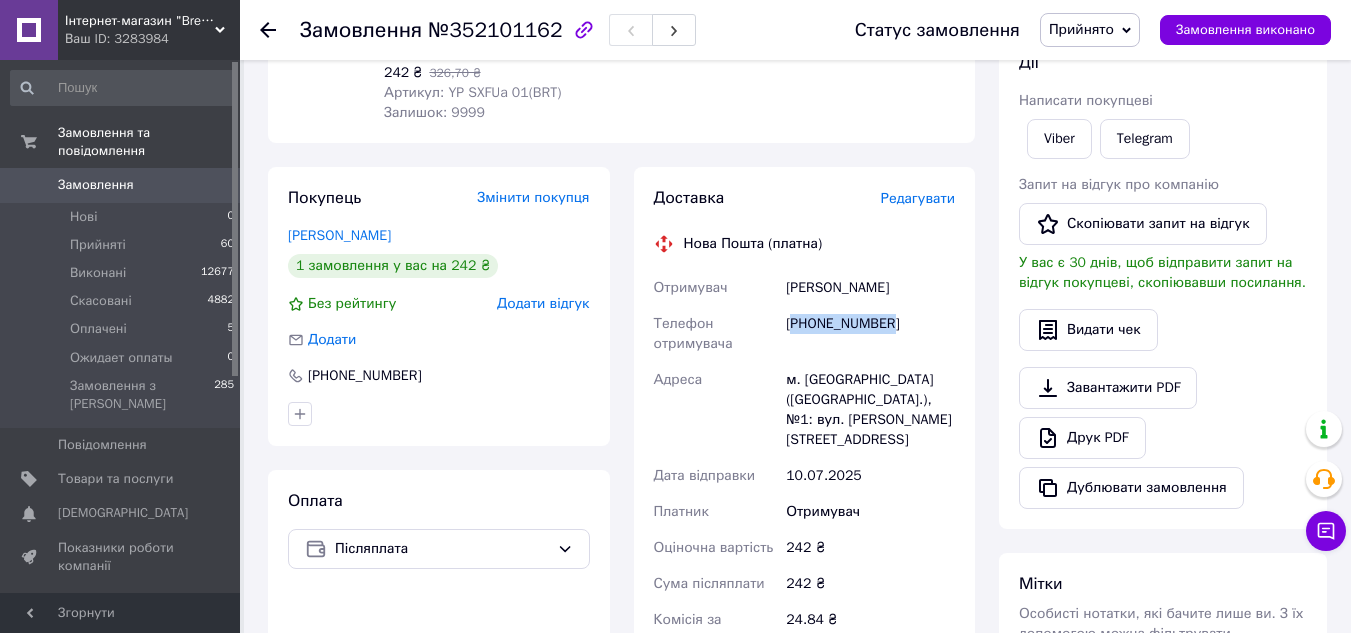 click on "[PHONE_NUMBER]" at bounding box center [870, 334] 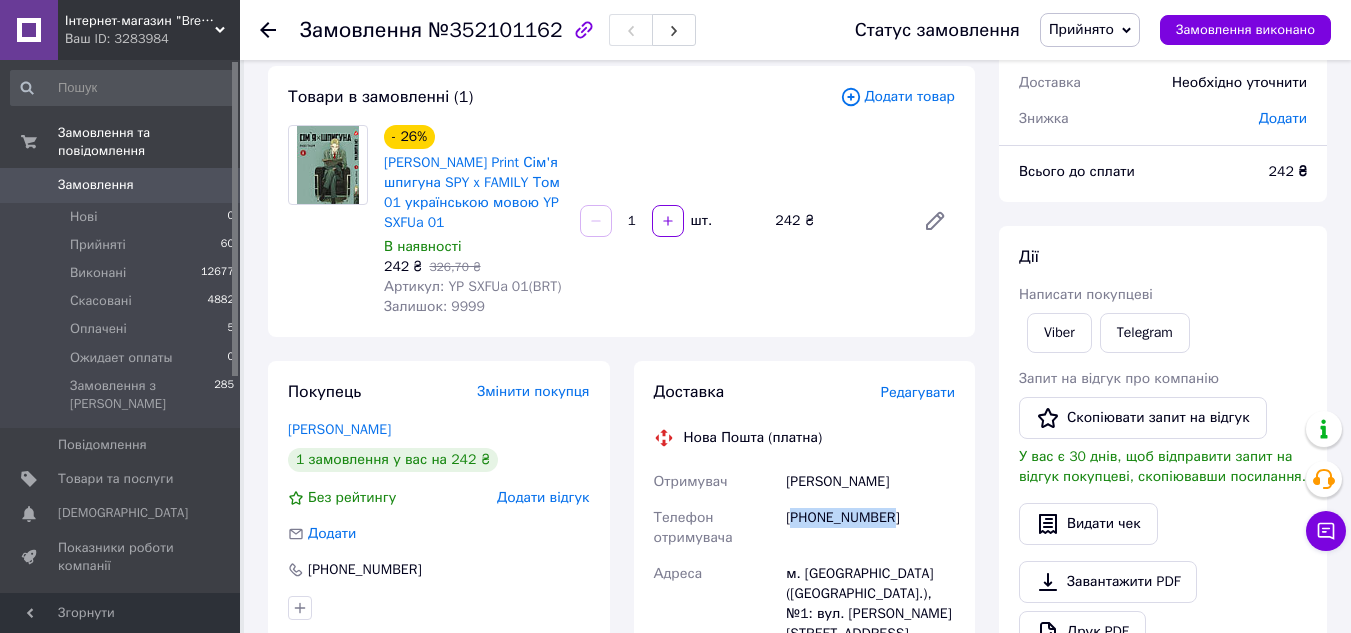 scroll, scrollTop: 100, scrollLeft: 0, axis: vertical 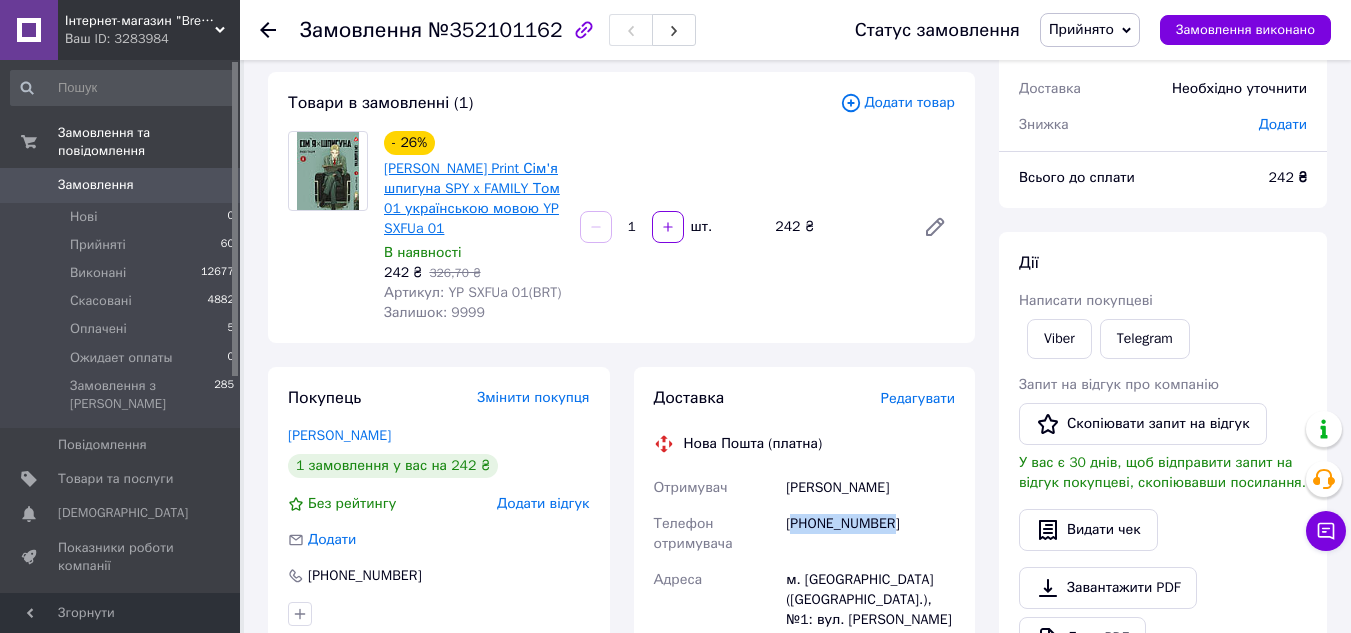click on "[PERSON_NAME] Print Сім'я шпигуна SPY x FAMILY Том 01 українською мовою YP SXFUa 01" at bounding box center (472, 198) 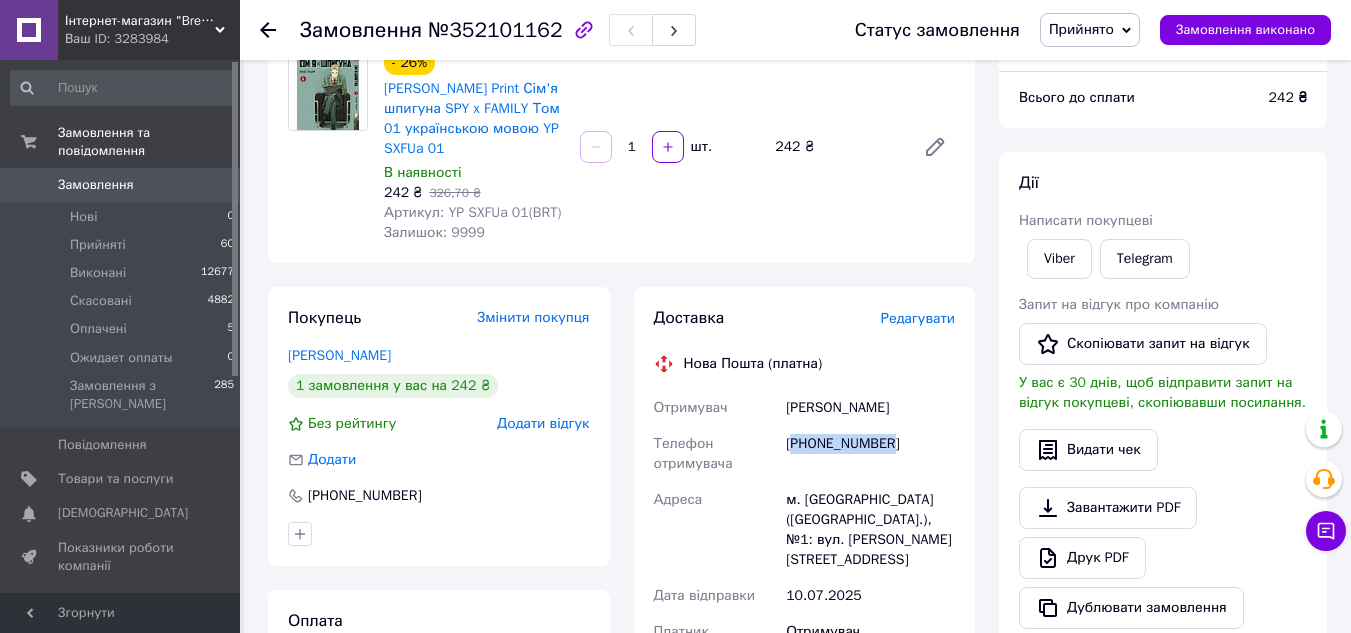 scroll, scrollTop: 300, scrollLeft: 0, axis: vertical 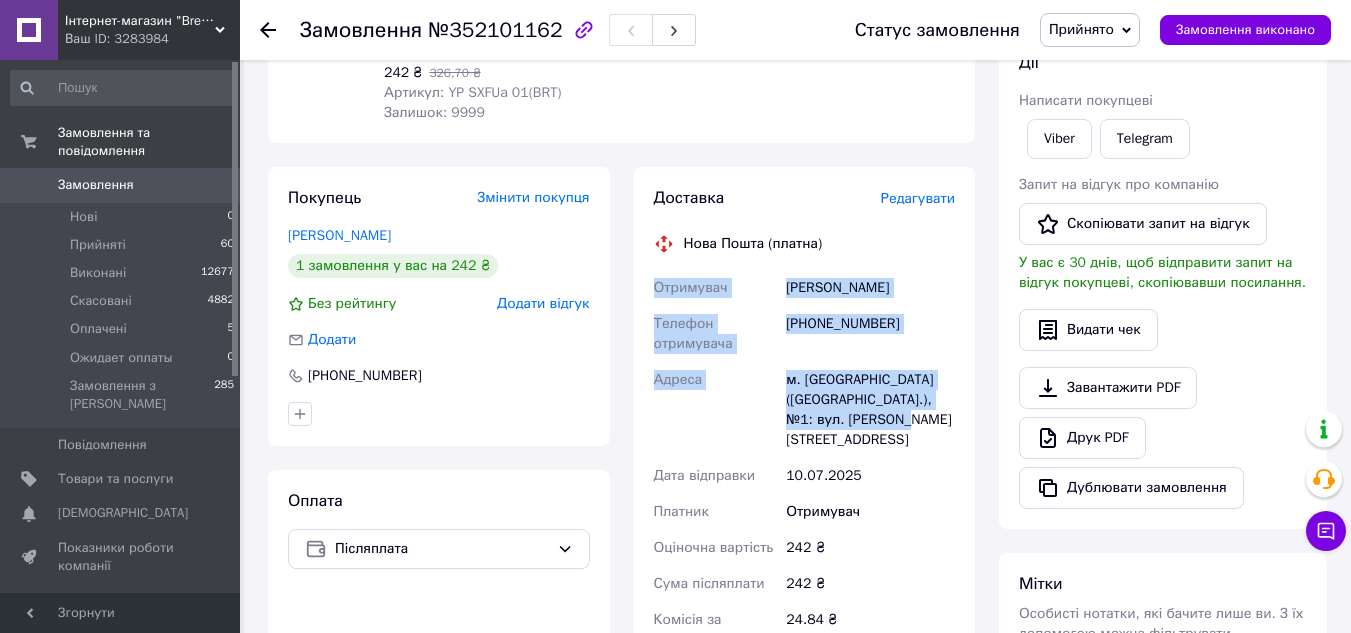 drag, startPoint x: 655, startPoint y: 280, endPoint x: 968, endPoint y: 427, distance: 345.8005 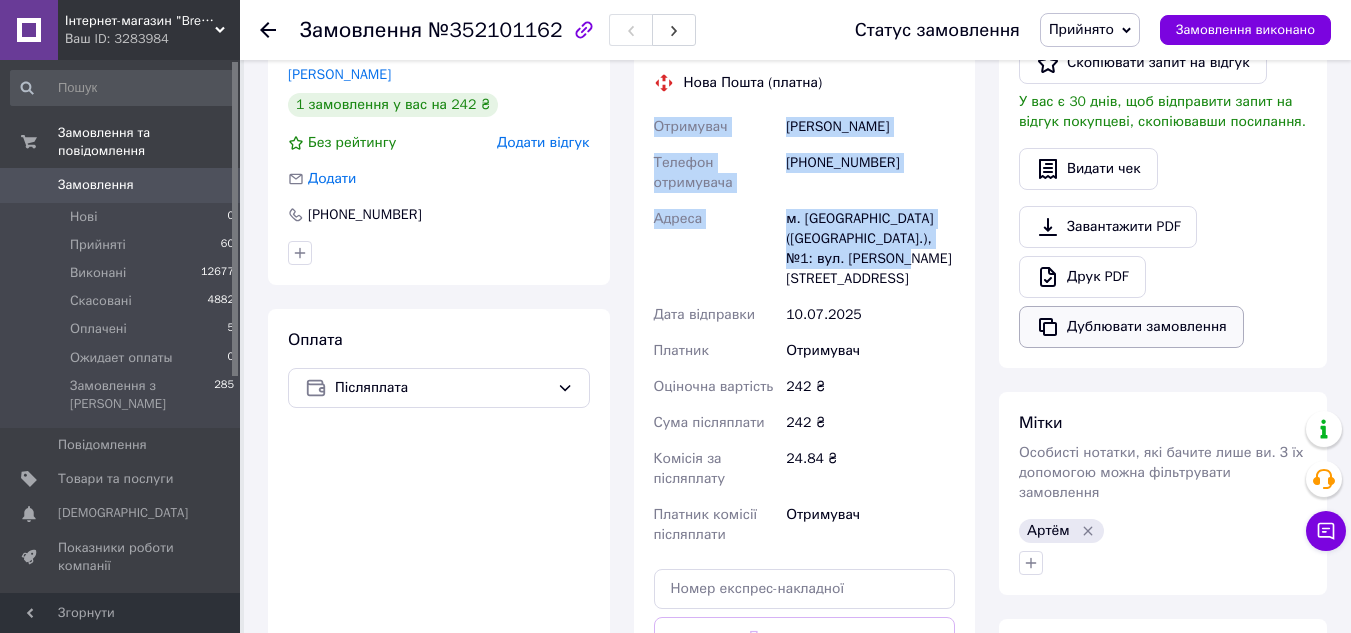 scroll, scrollTop: 700, scrollLeft: 0, axis: vertical 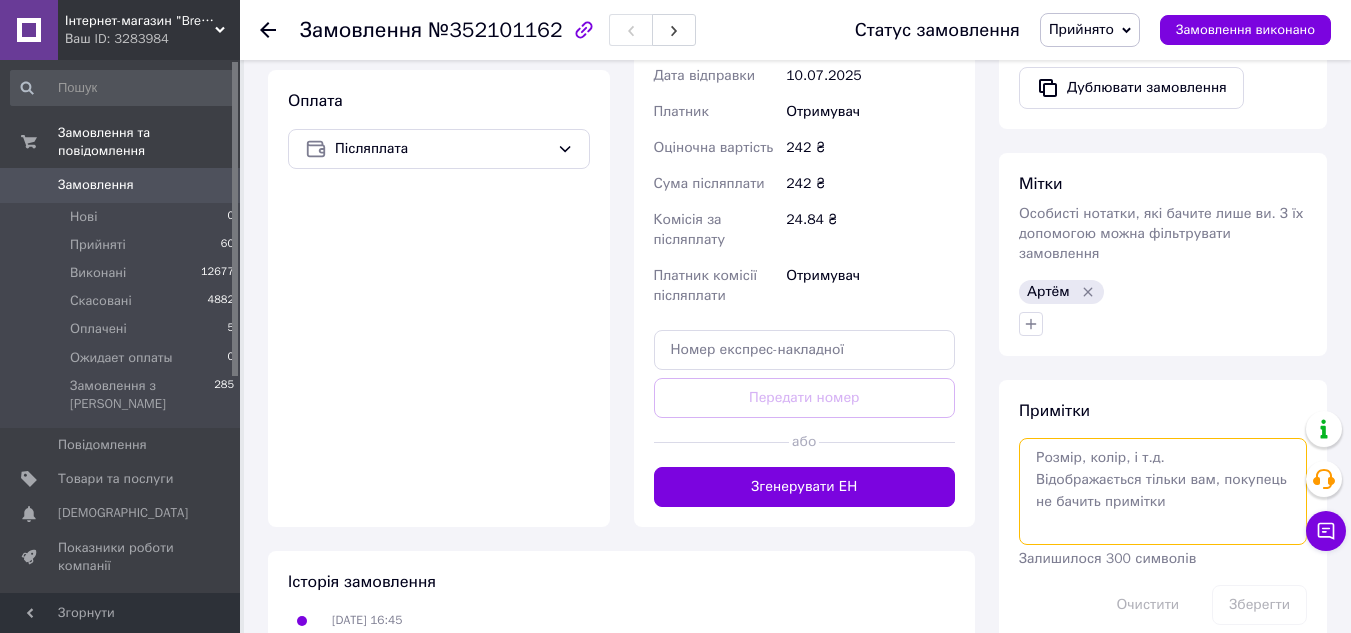 click at bounding box center (1163, 491) 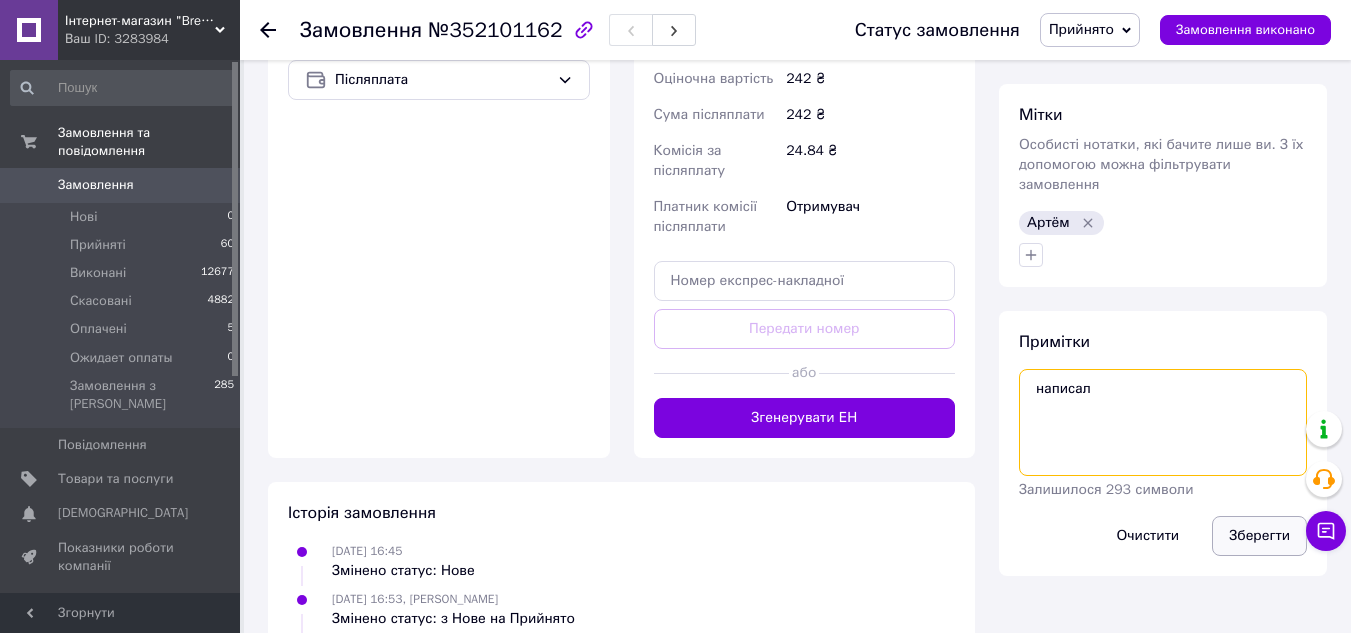 scroll, scrollTop: 800, scrollLeft: 0, axis: vertical 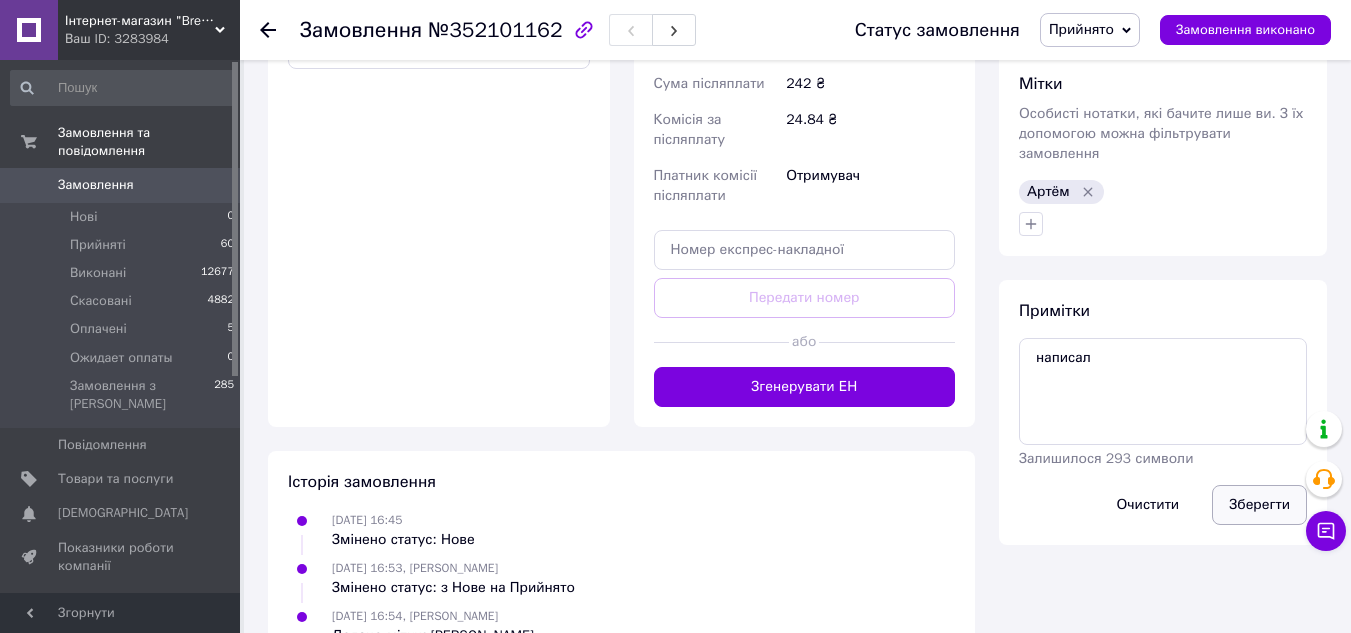 click on "Зберегти" at bounding box center [1259, 505] 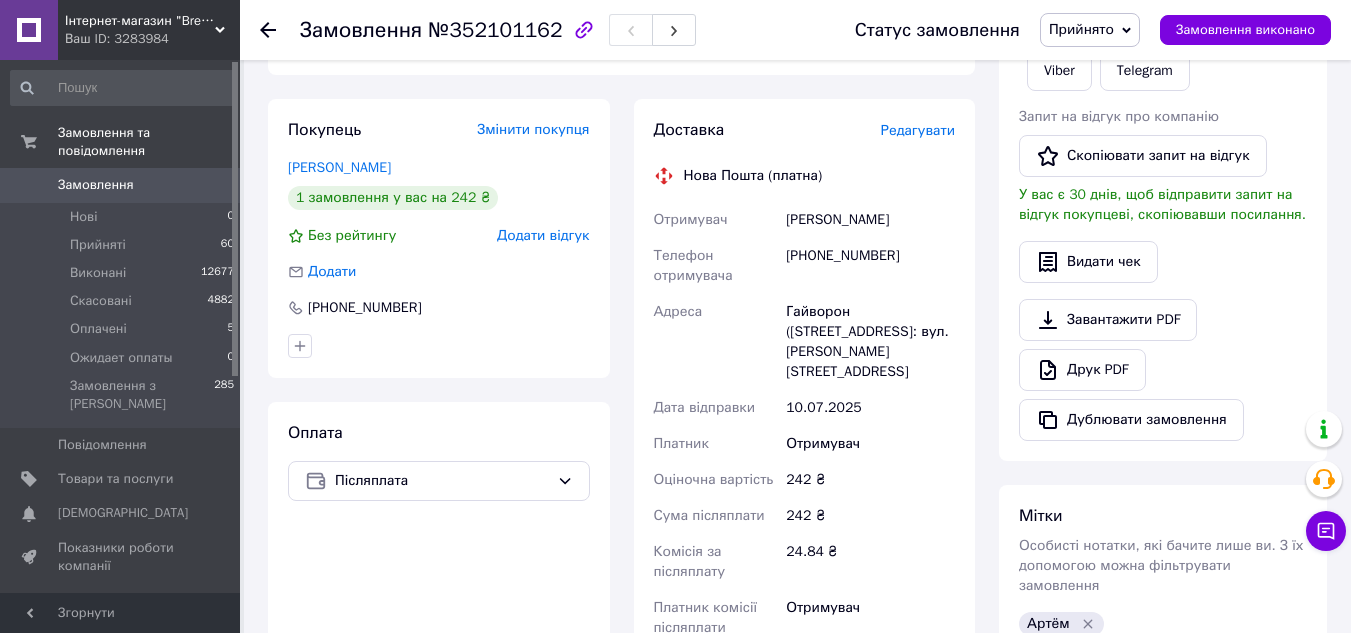 scroll, scrollTop: 100, scrollLeft: 0, axis: vertical 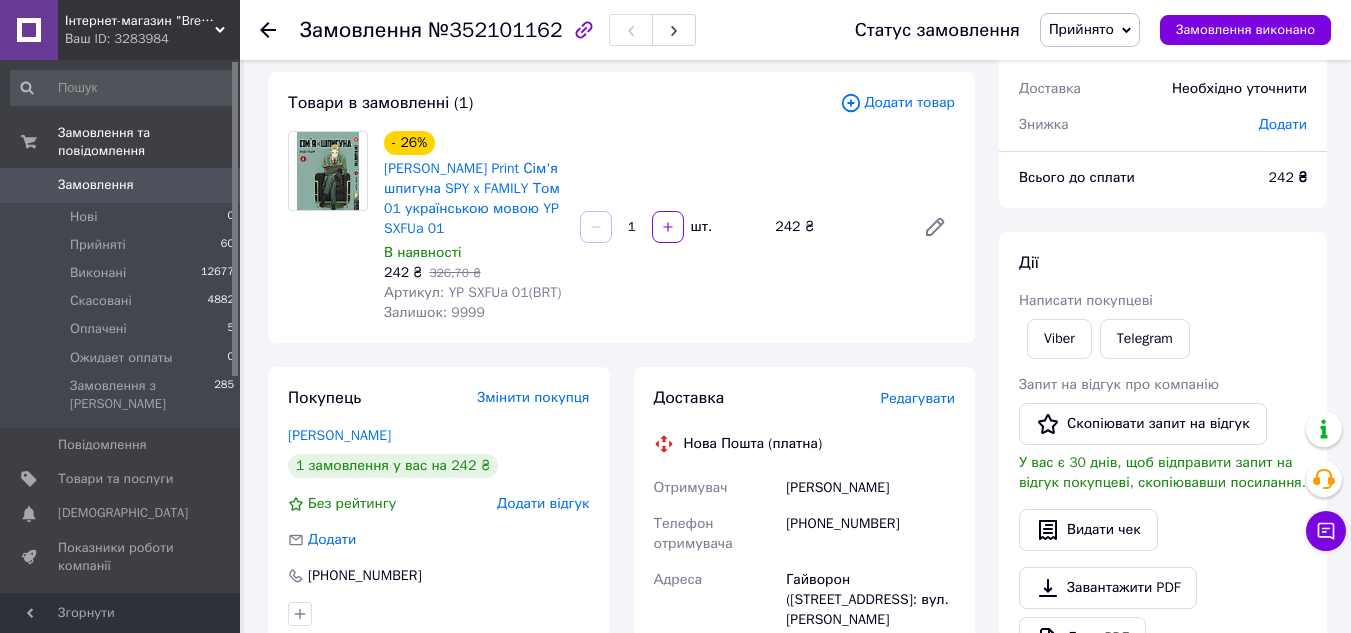 click on "[PHONE_NUMBER]" at bounding box center [870, 534] 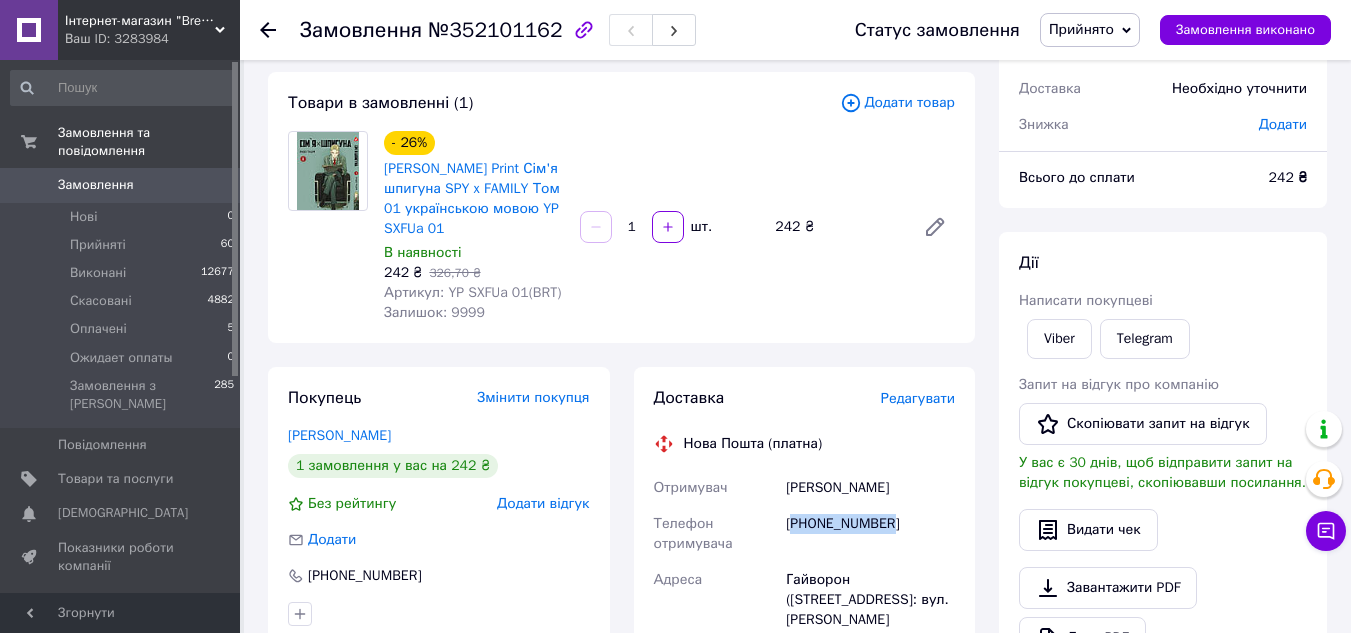click on "[PHONE_NUMBER]" at bounding box center (870, 534) 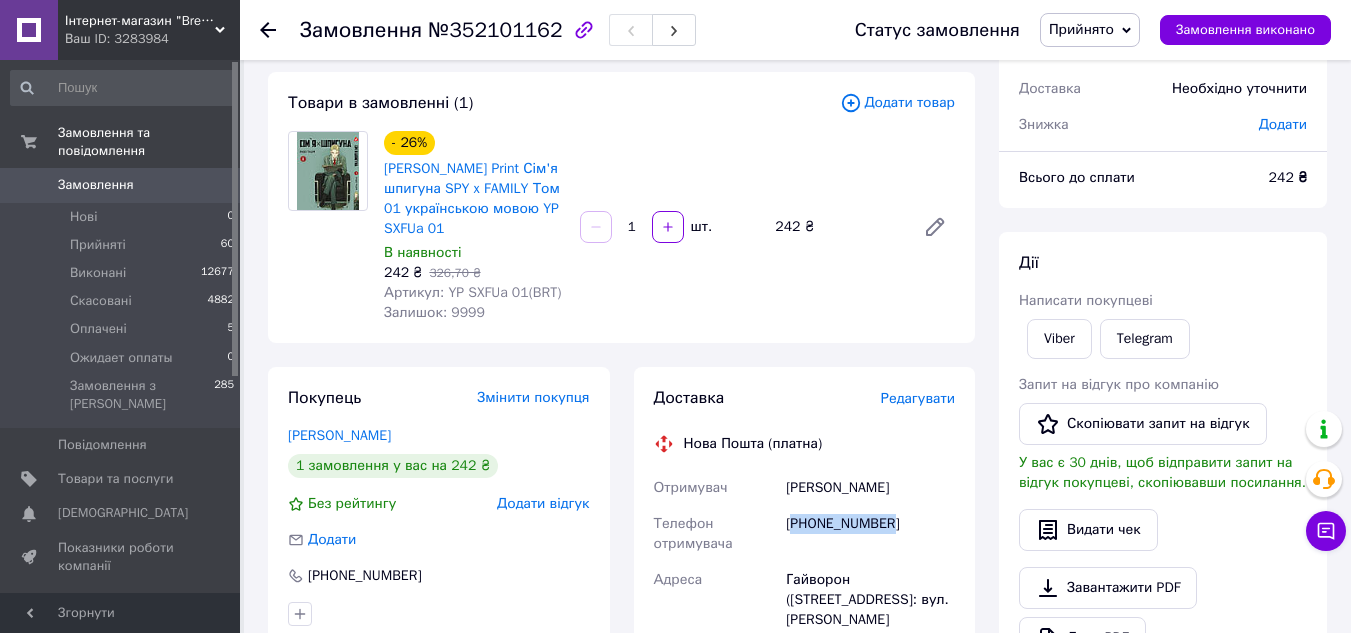 drag, startPoint x: 906, startPoint y: 483, endPoint x: 784, endPoint y: 488, distance: 122.10242 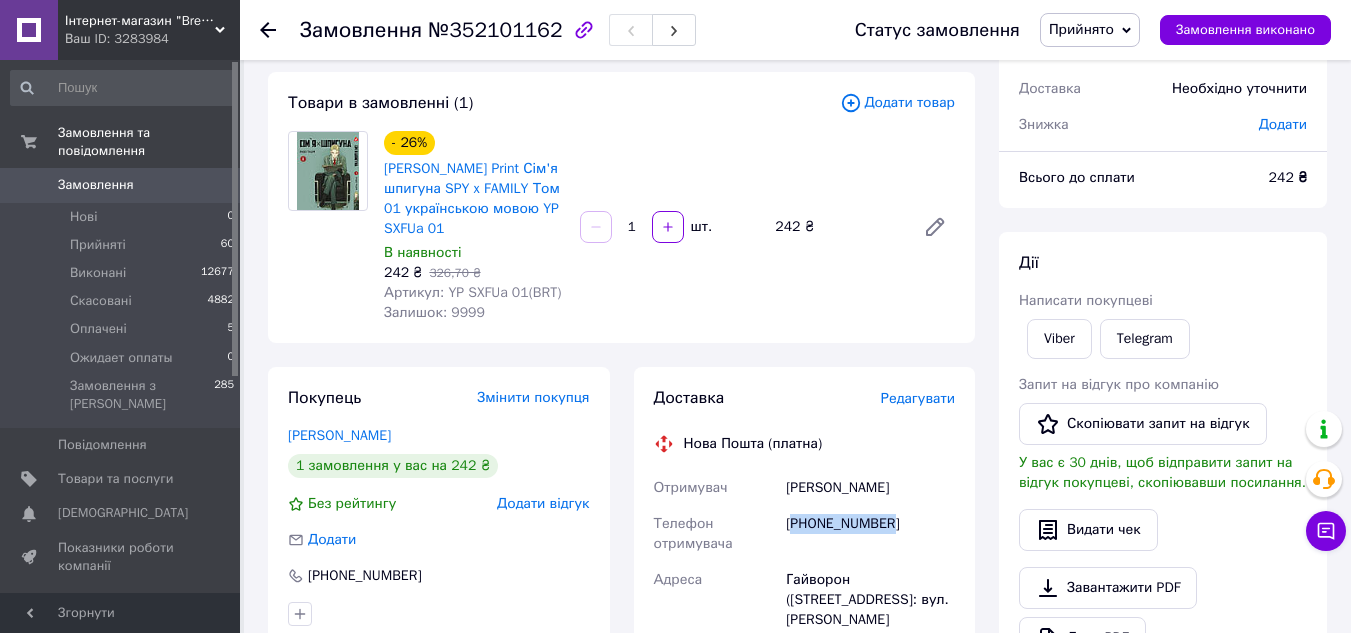 copy on "Джаман Наталія" 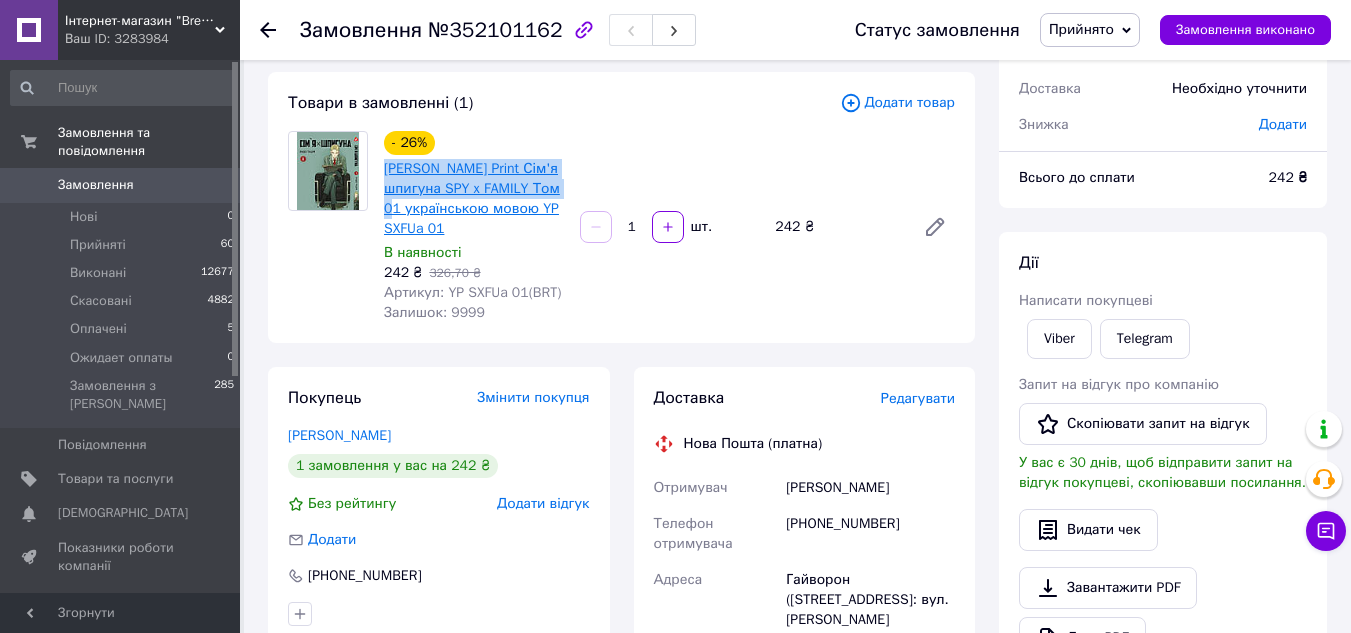 drag, startPoint x: 378, startPoint y: 166, endPoint x: 401, endPoint y: 202, distance: 42.72002 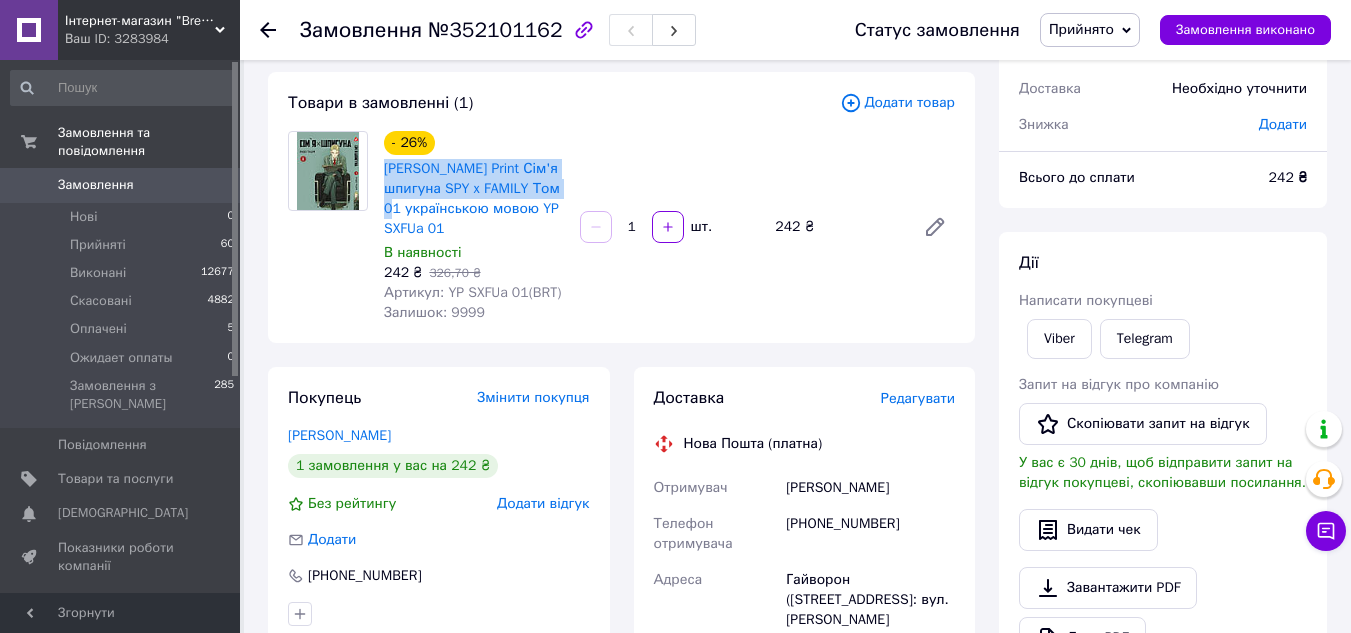 copy on "Манга Yohoho Print Сім'я шпигуна SPY x FAMILY Том 01" 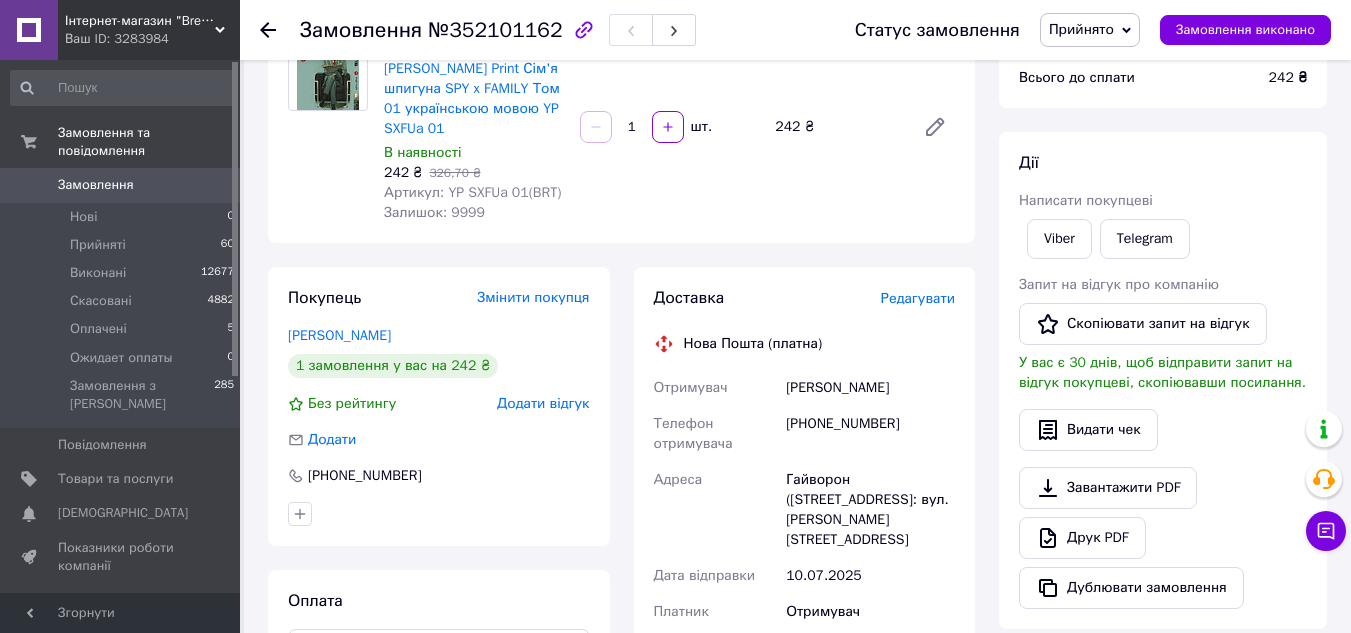 click on "Гайворон ([STREET_ADDRESS]: вул. [PERSON_NAME][STREET_ADDRESS]" at bounding box center (870, 510) 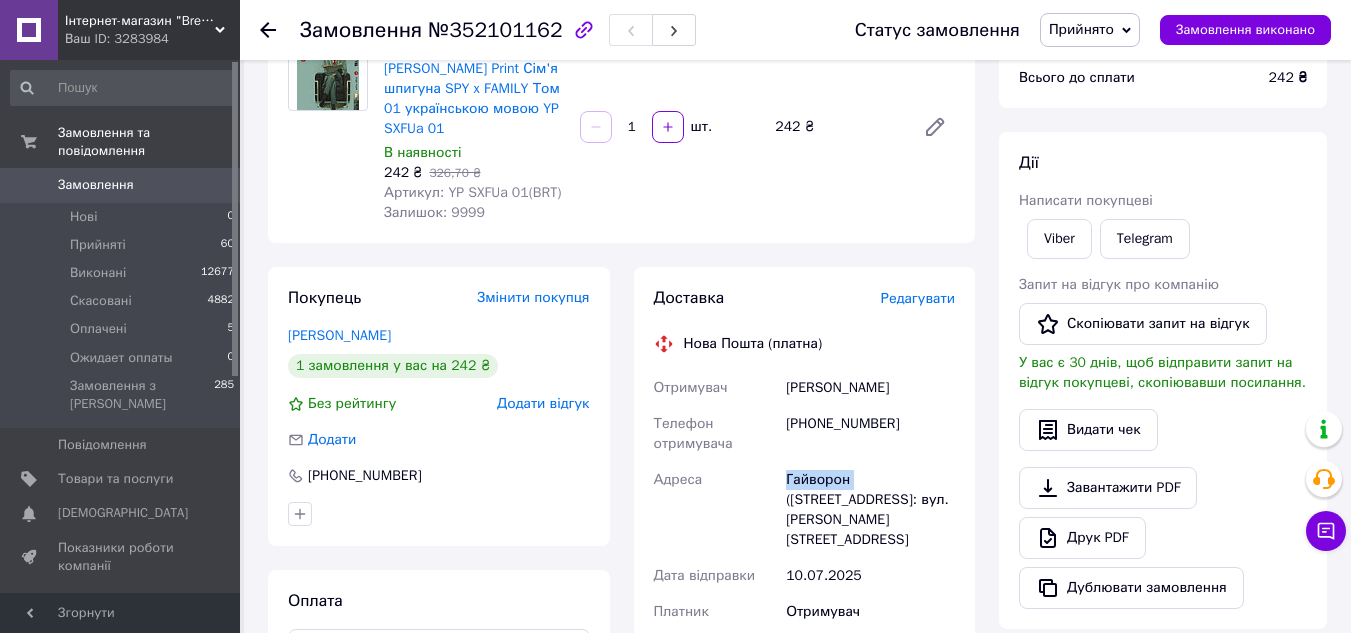 click on "Гайворон ([STREET_ADDRESS]: вул. [PERSON_NAME][STREET_ADDRESS]" at bounding box center (870, 510) 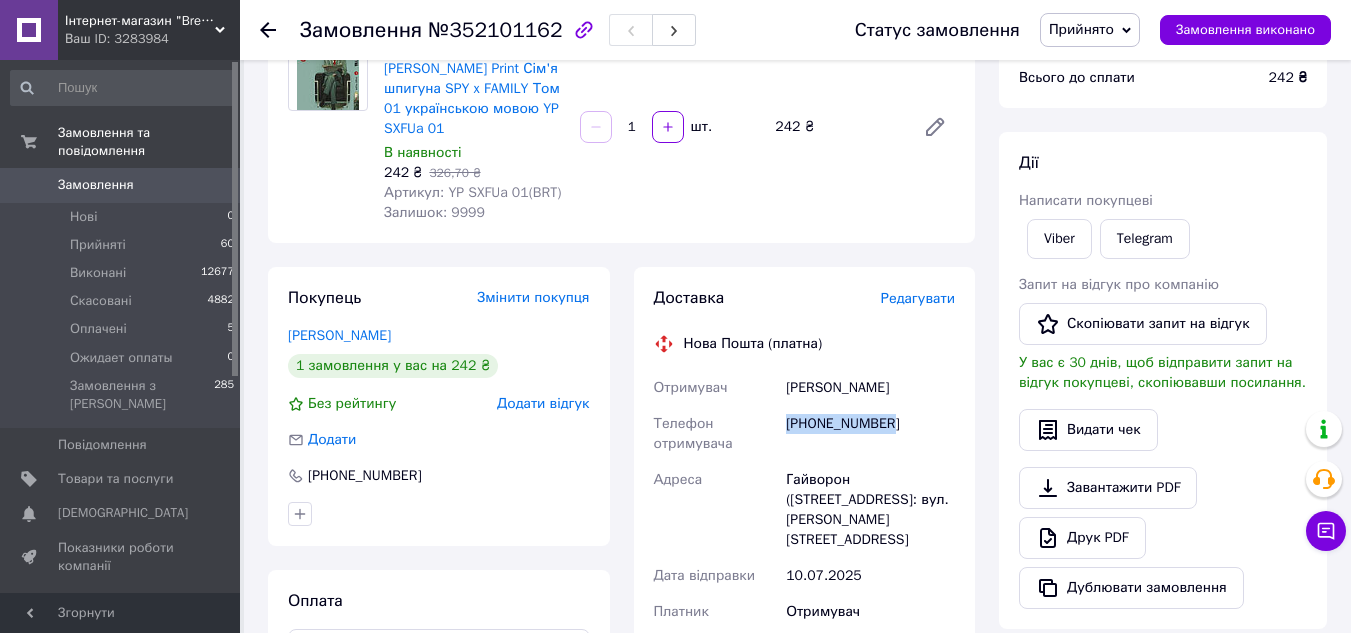 drag, startPoint x: 906, startPoint y: 423, endPoint x: 788, endPoint y: 426, distance: 118.03813 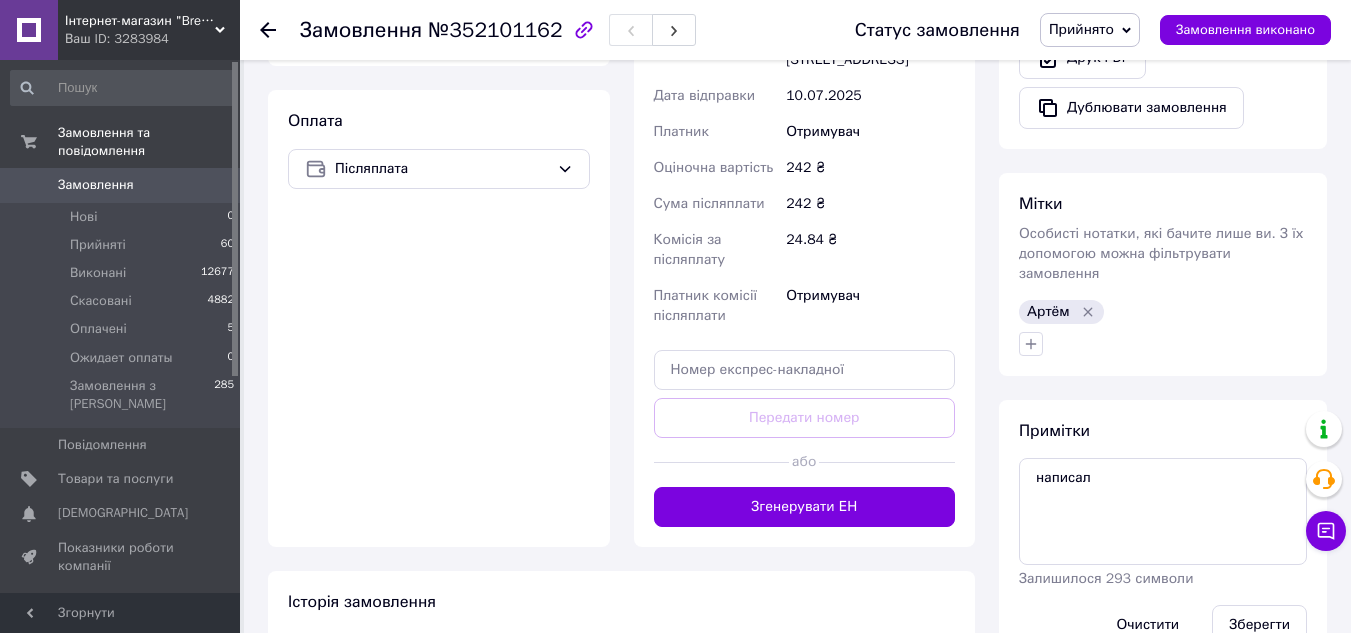 scroll, scrollTop: 800, scrollLeft: 0, axis: vertical 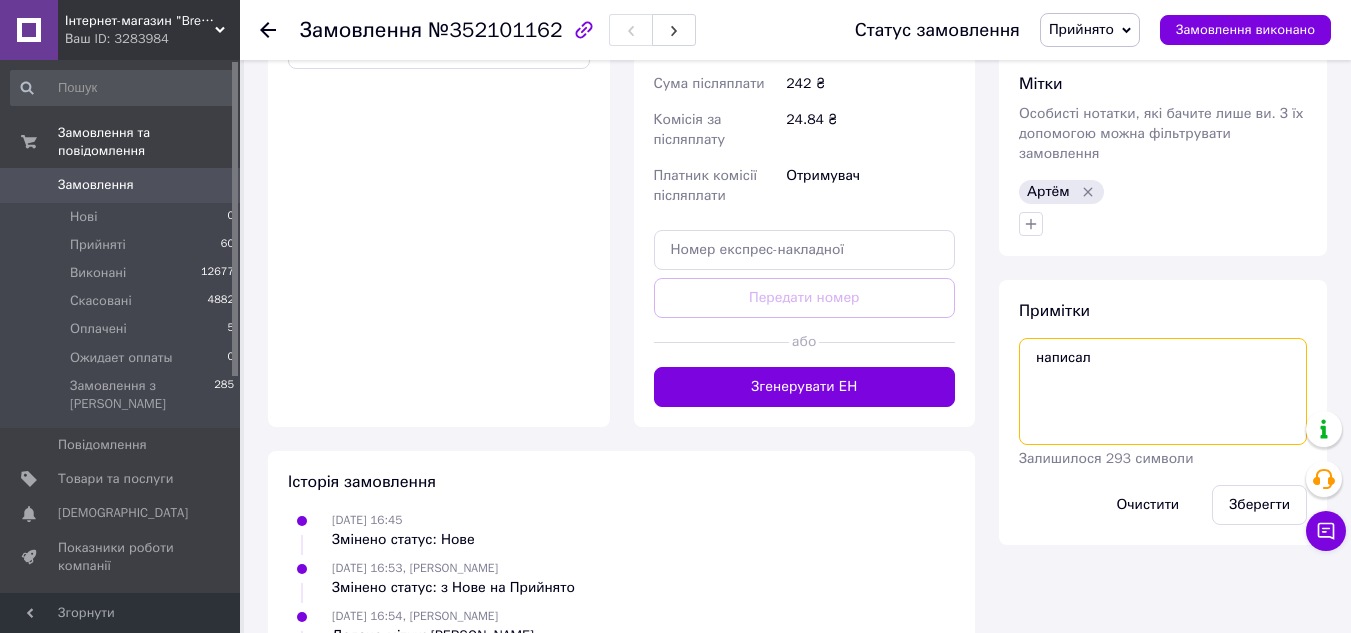 click on "написал" at bounding box center (1163, 391) 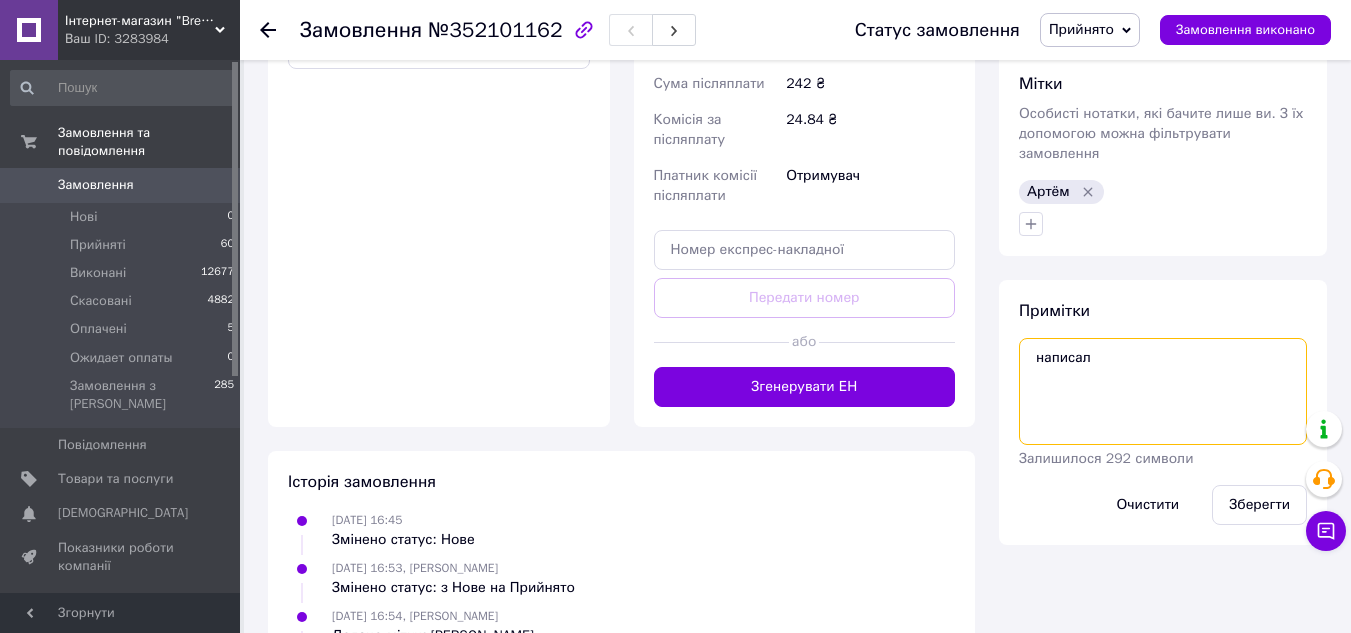 paste on "352106589" 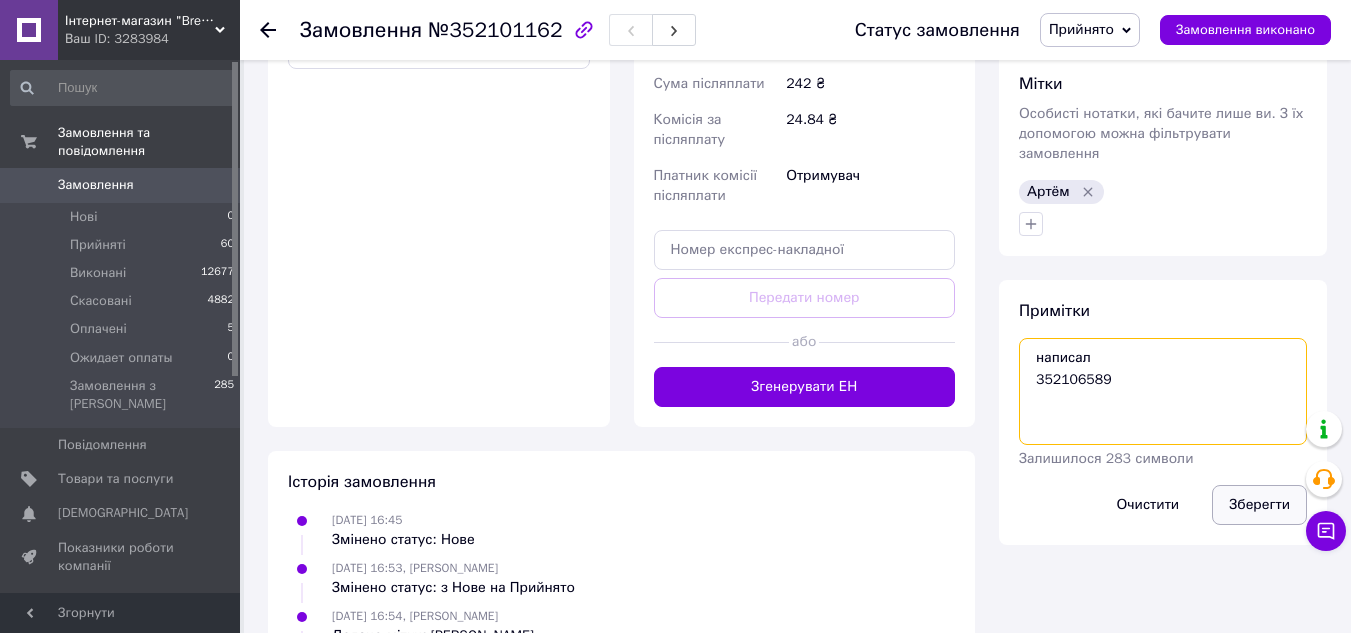 type on "написал
352106589" 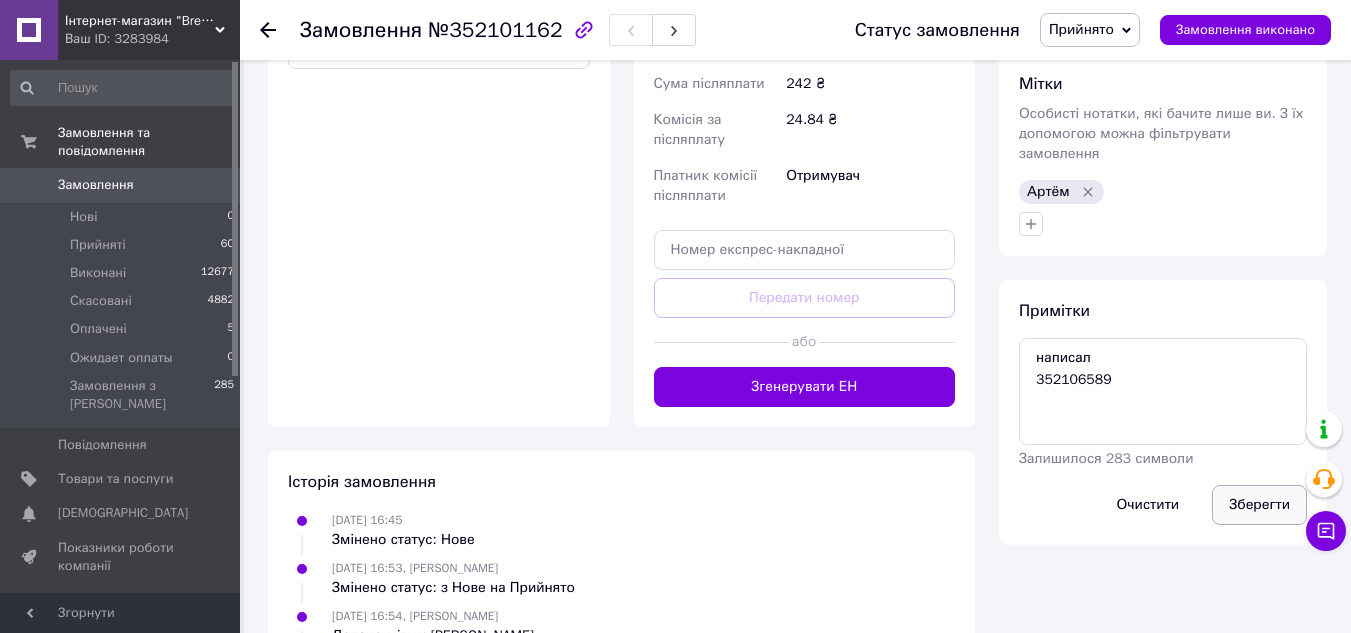 click on "Зберегти" at bounding box center [1259, 505] 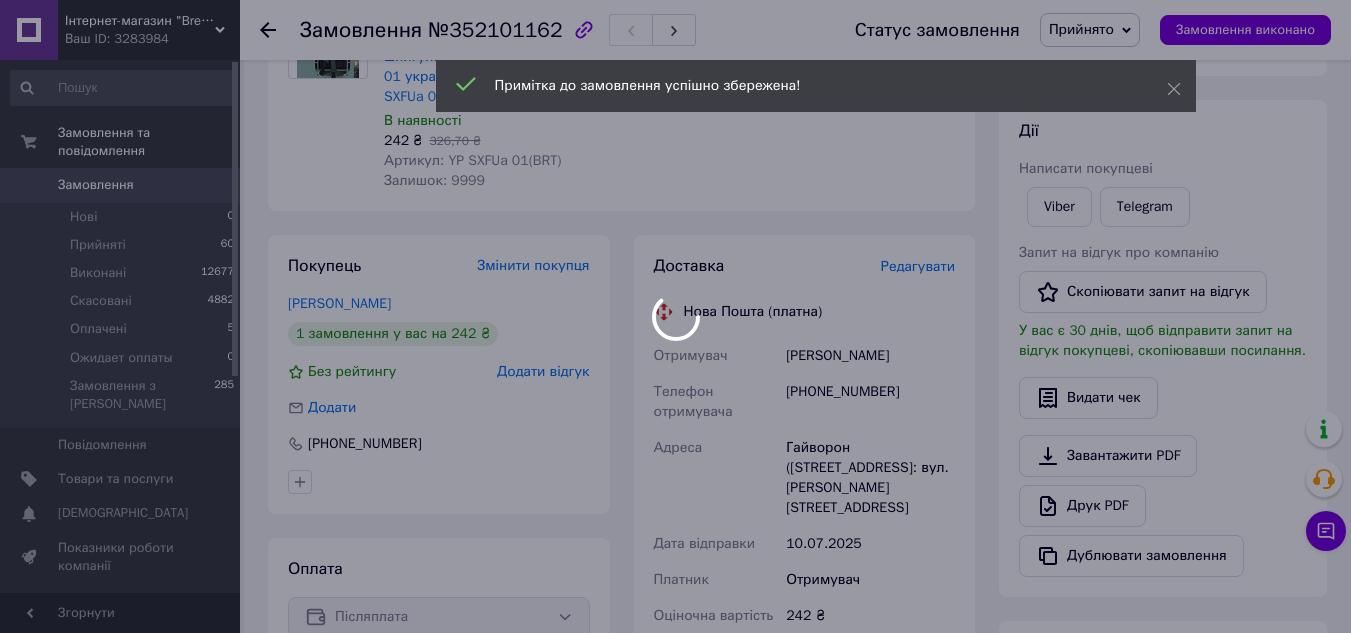 scroll, scrollTop: 0, scrollLeft: 0, axis: both 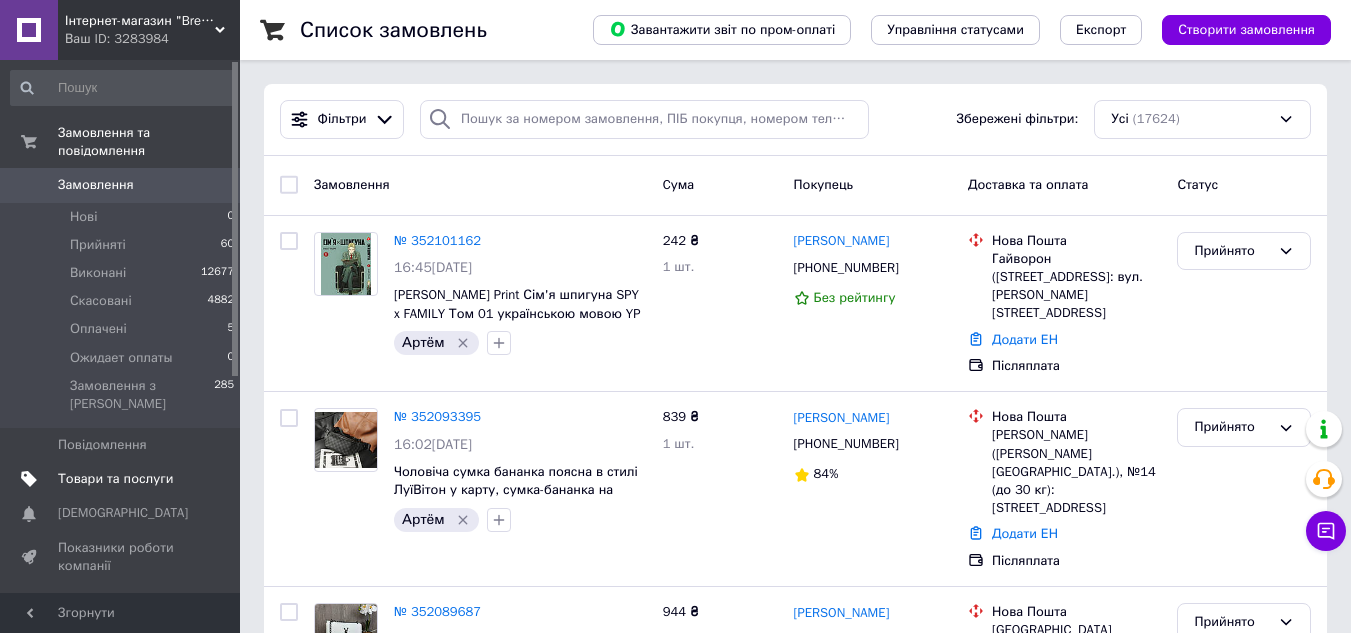 click on "Товари та послуги" at bounding box center (115, 479) 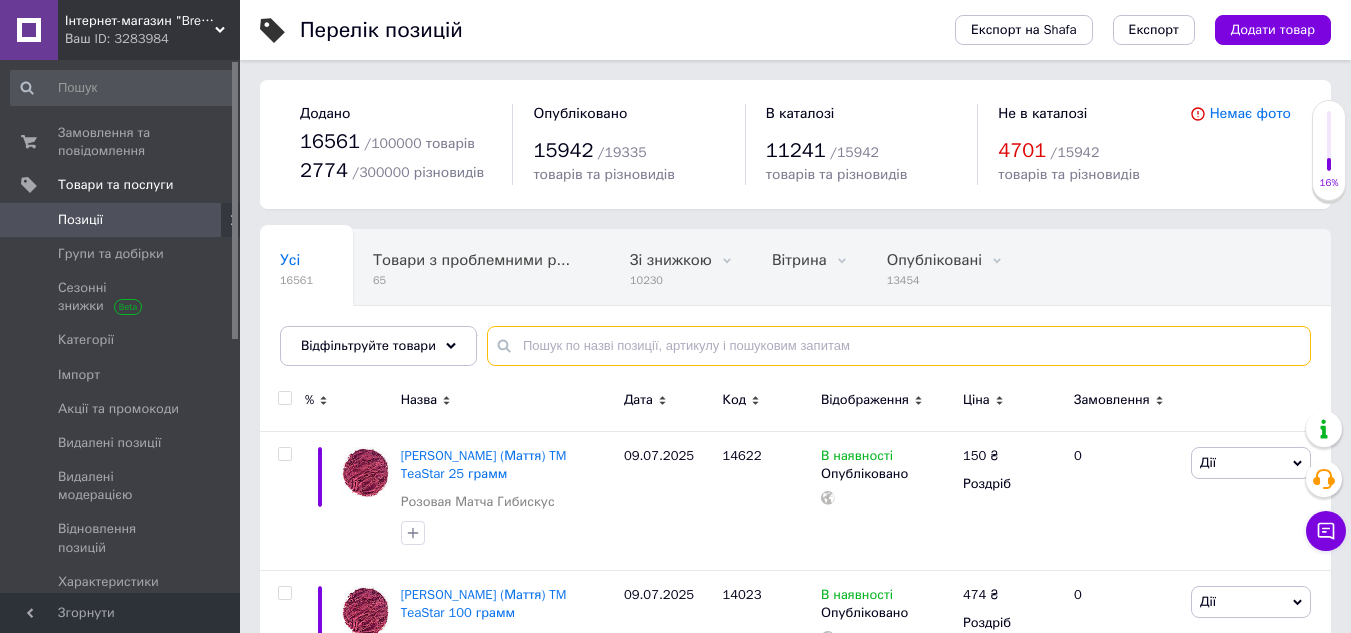 click at bounding box center (899, 346) 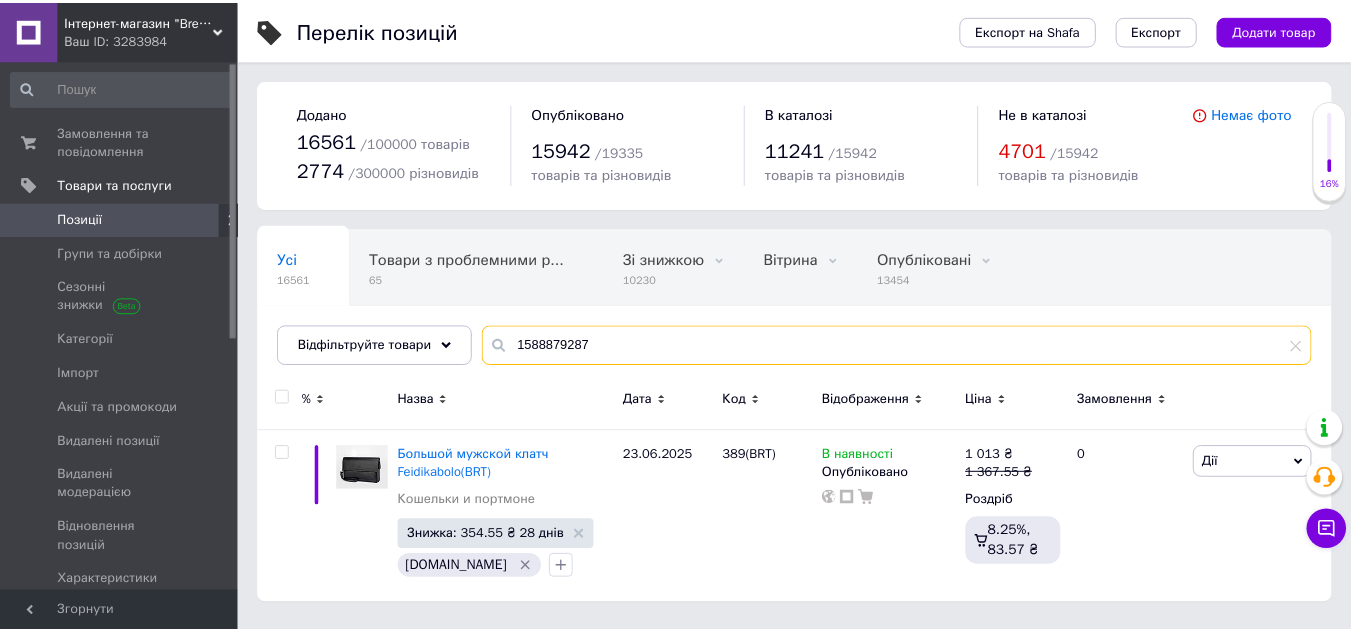 scroll, scrollTop: 0, scrollLeft: 59, axis: horizontal 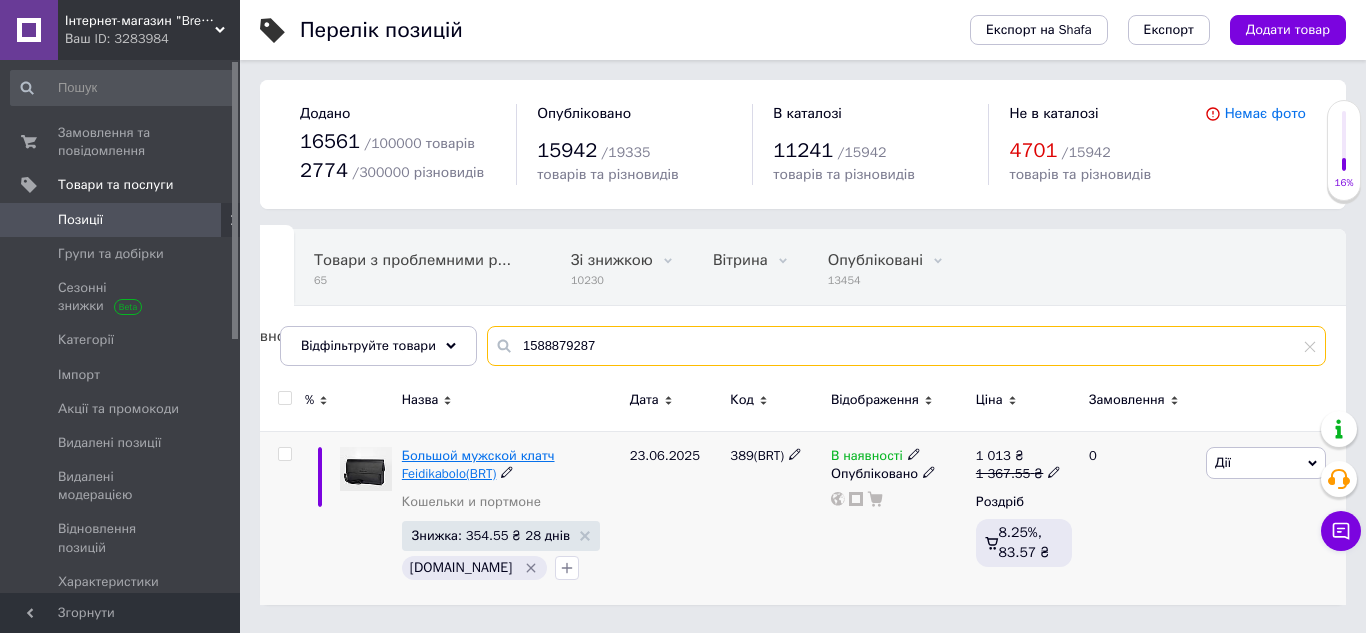 type on "1588879287" 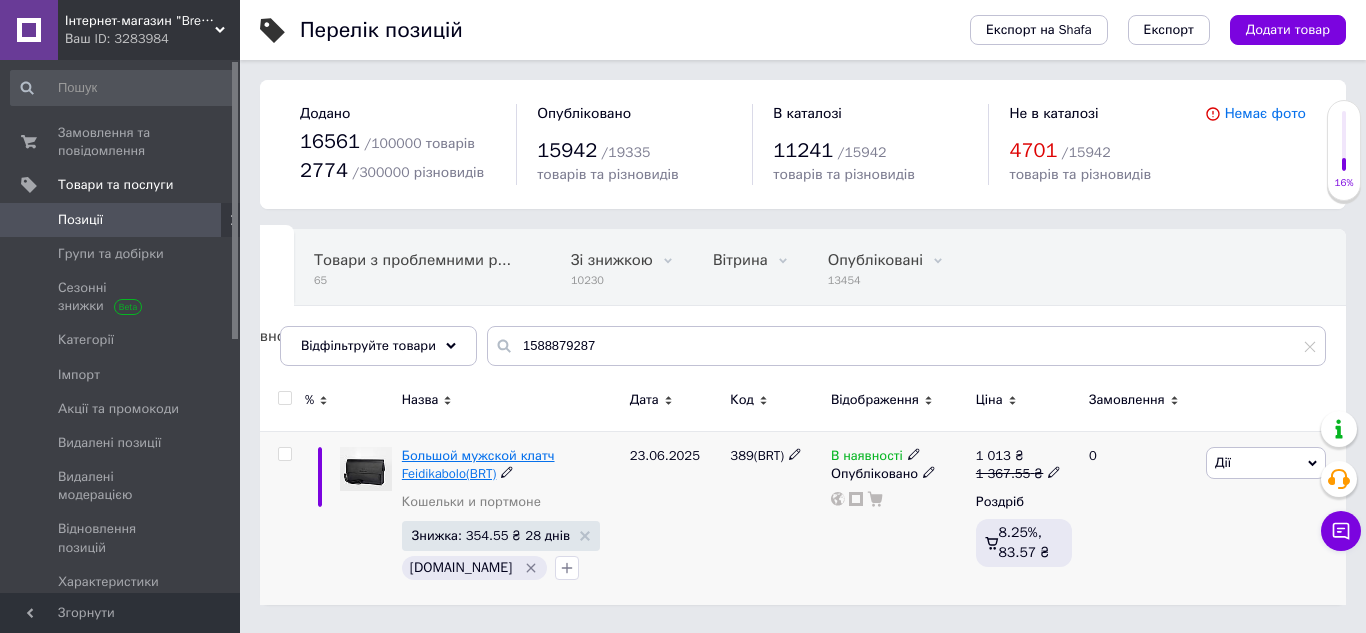 click on "Большой мужской клатч Feidikabolo(BRT)" at bounding box center [478, 464] 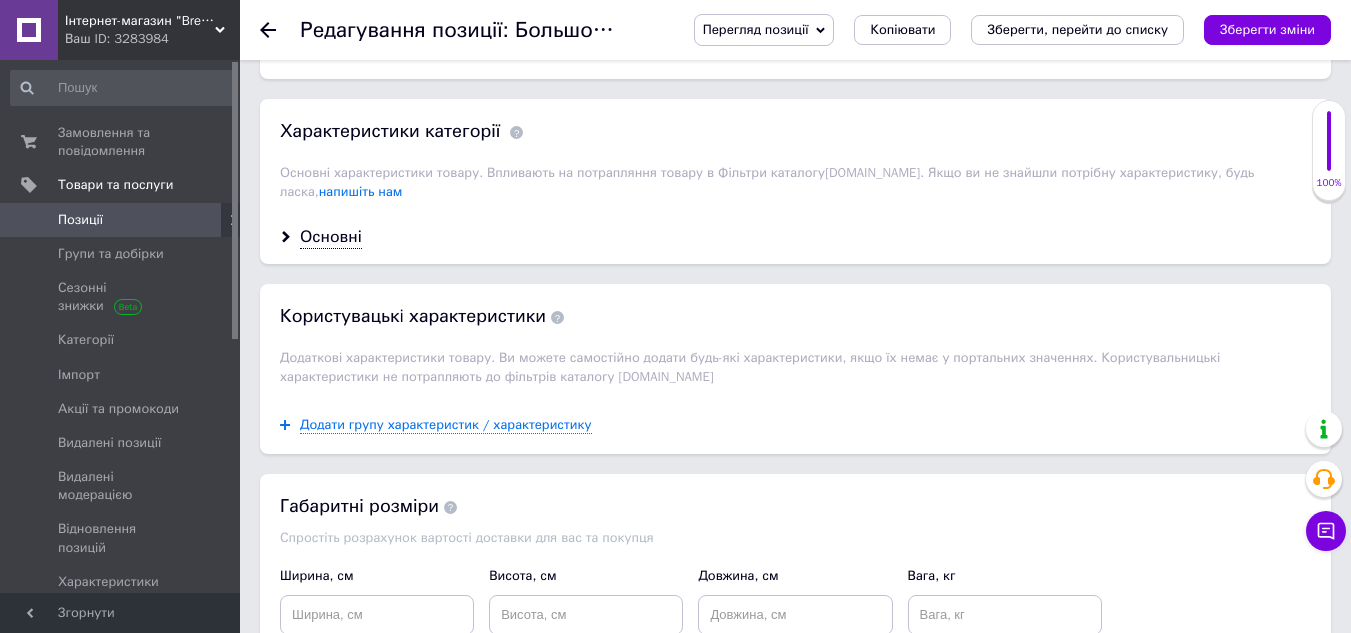 scroll, scrollTop: 1331, scrollLeft: 0, axis: vertical 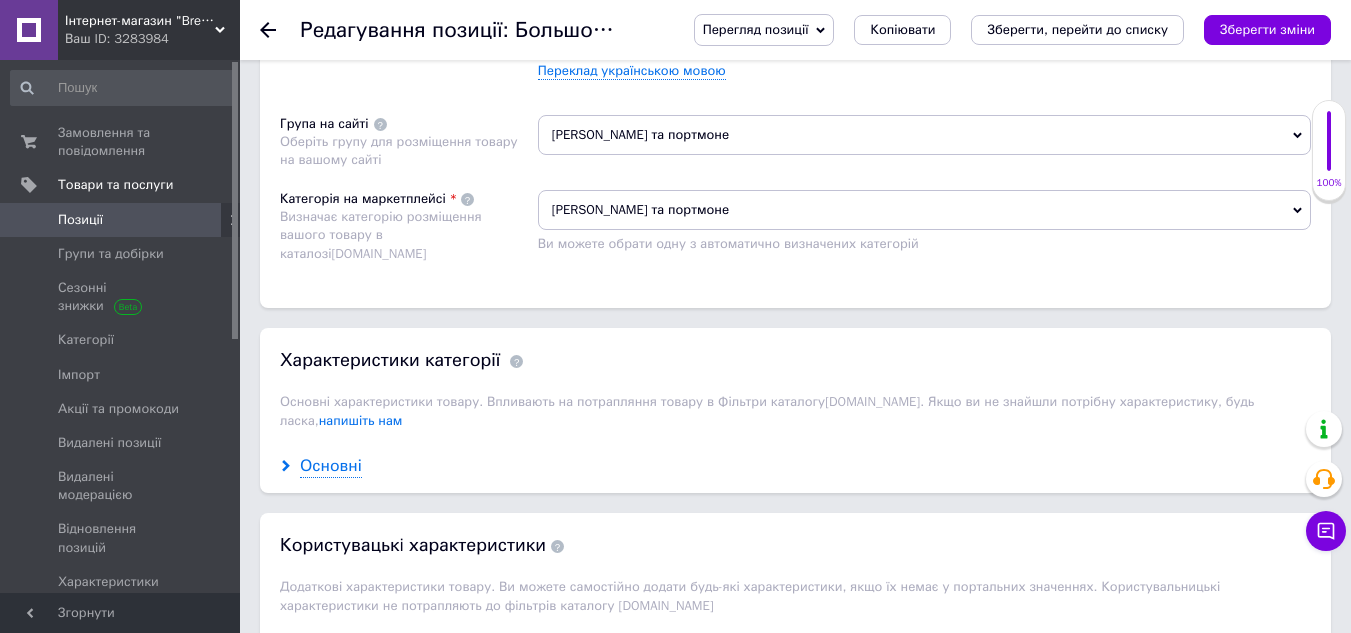 click on "Основні" at bounding box center [331, 466] 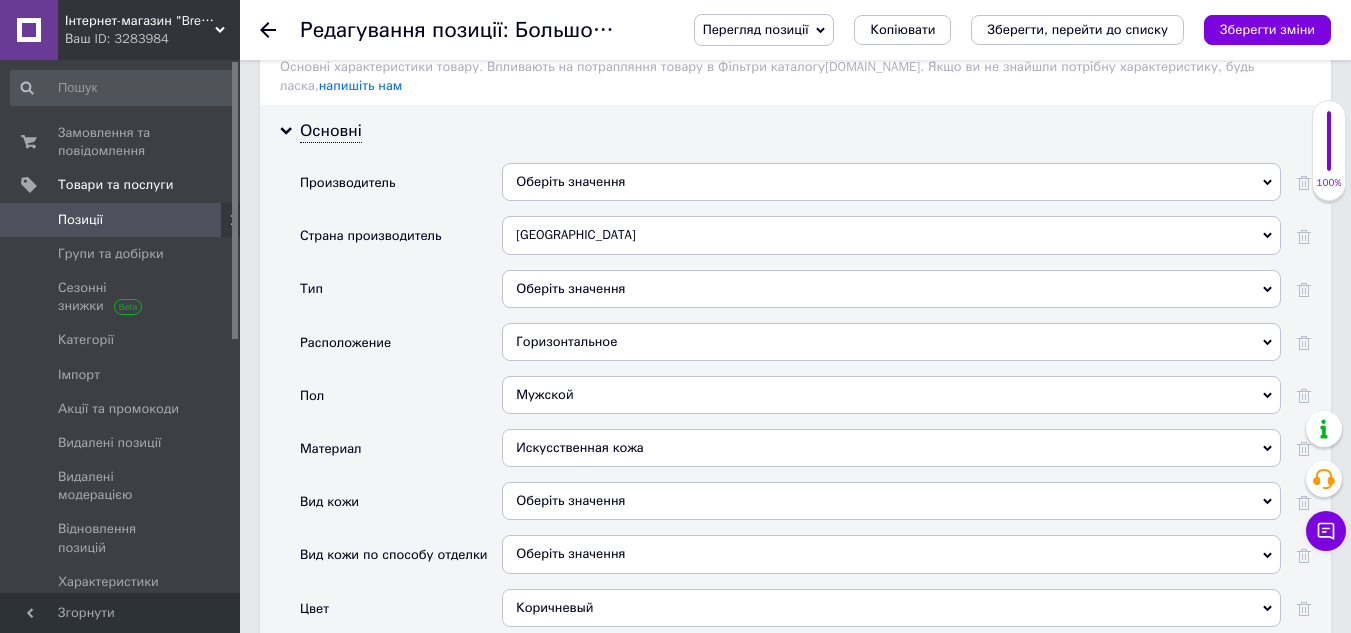 scroll, scrollTop: 1631, scrollLeft: 0, axis: vertical 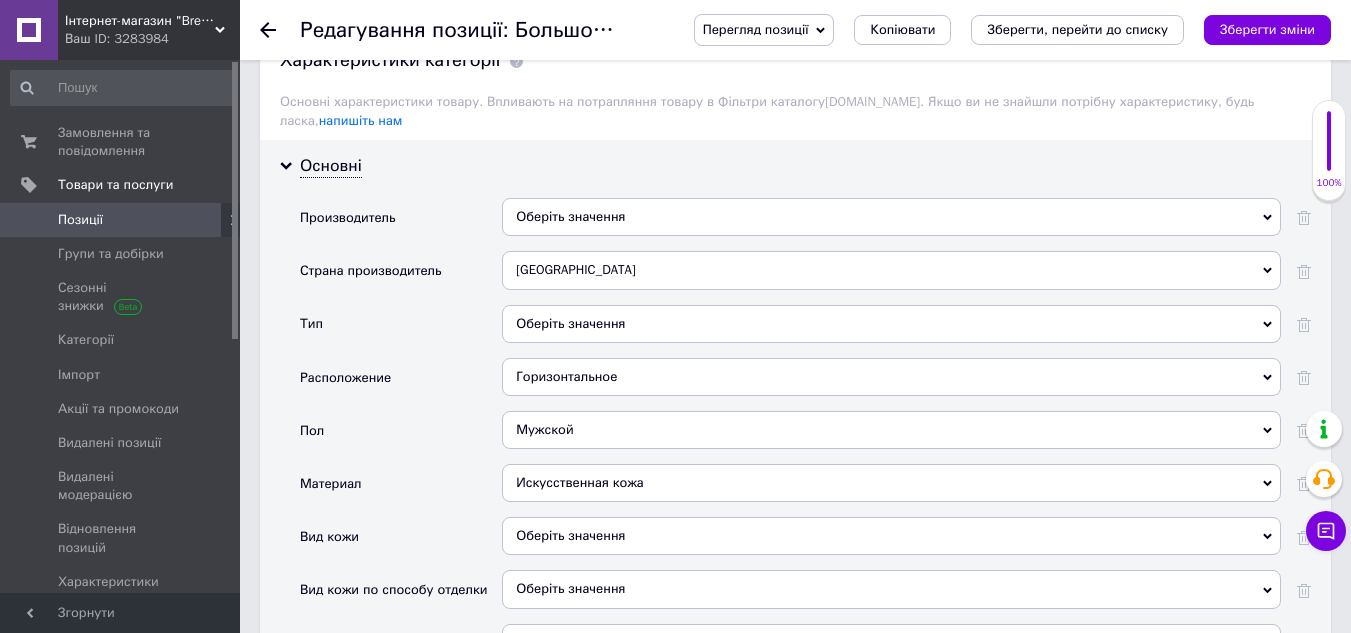 click on "Оберіть значення" at bounding box center (891, 217) 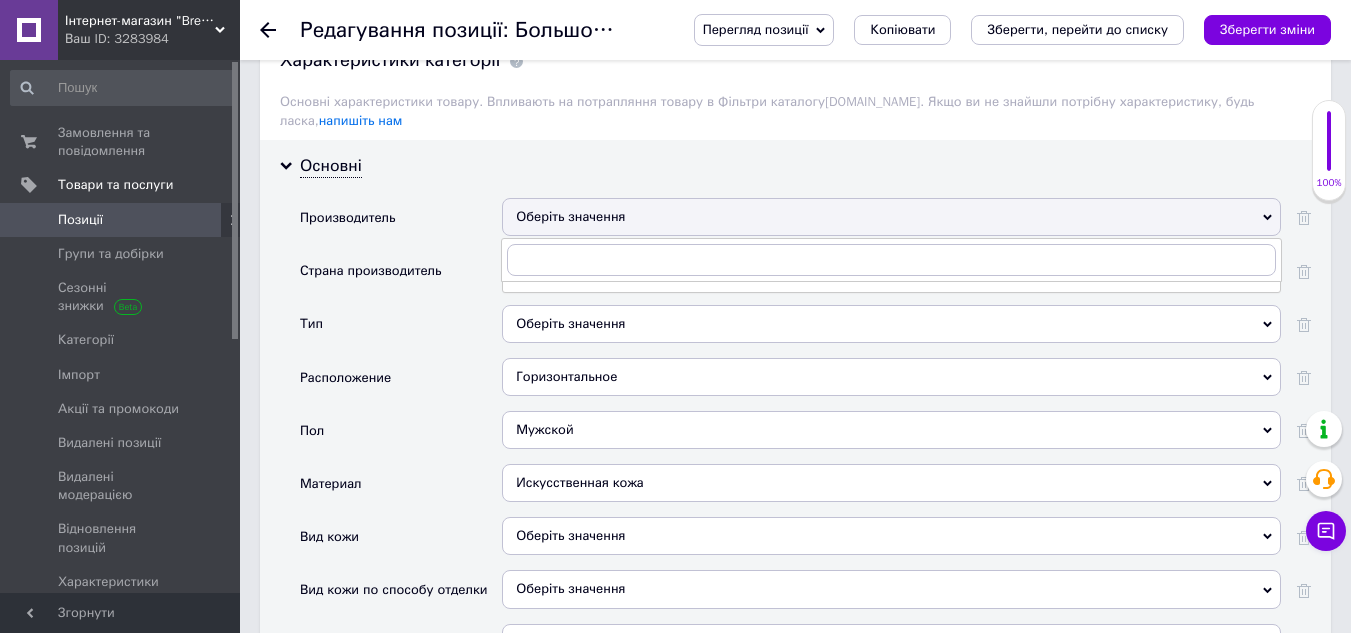 click on "Оберіть значення" at bounding box center (891, 217) 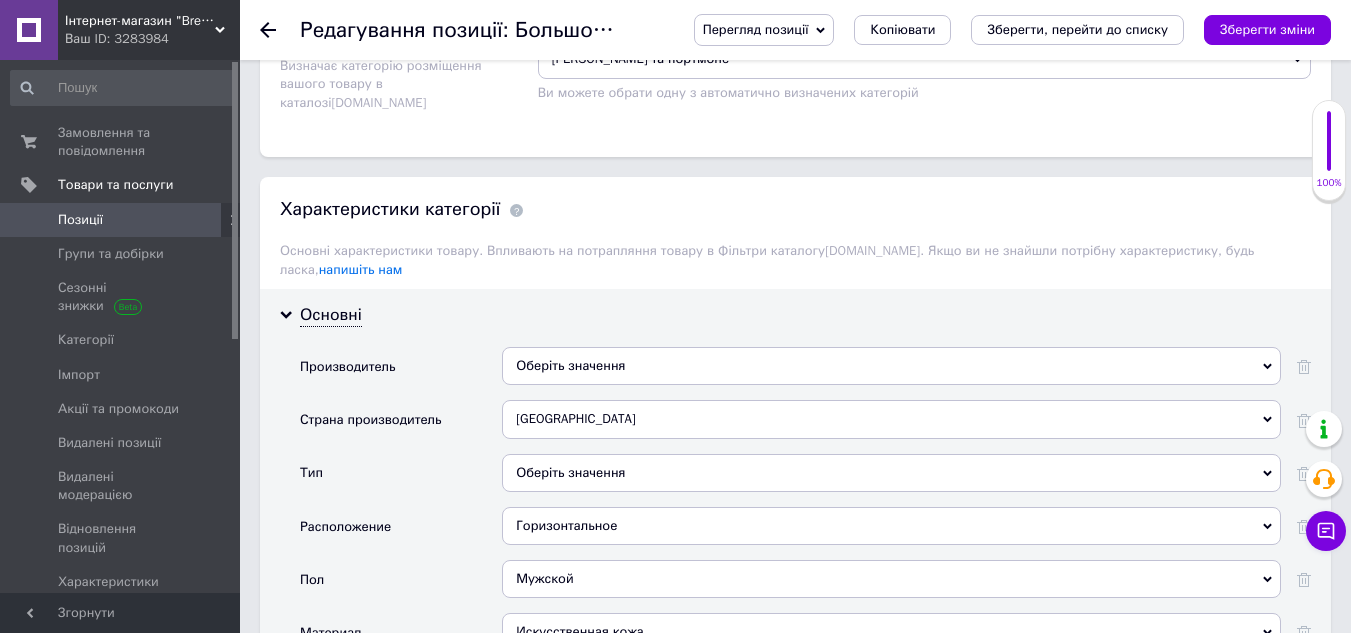 scroll, scrollTop: 1600, scrollLeft: 0, axis: vertical 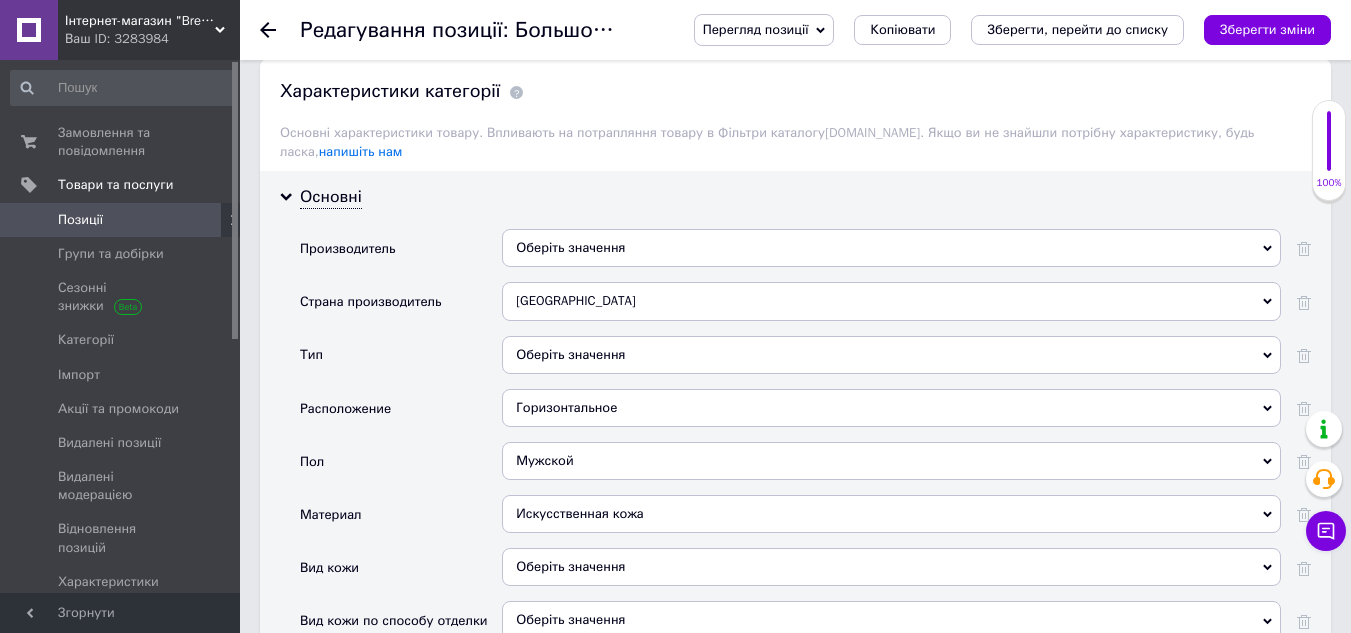 click on "Оберіть значення" at bounding box center [891, 248] 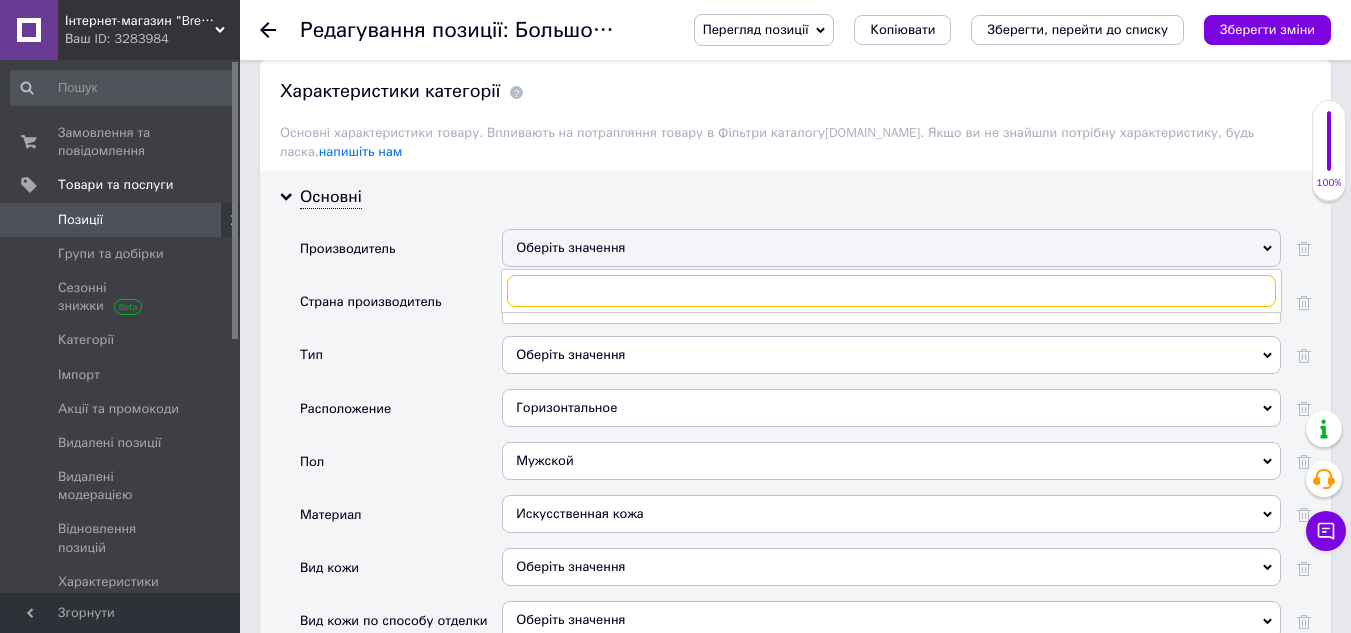click at bounding box center (891, 291) 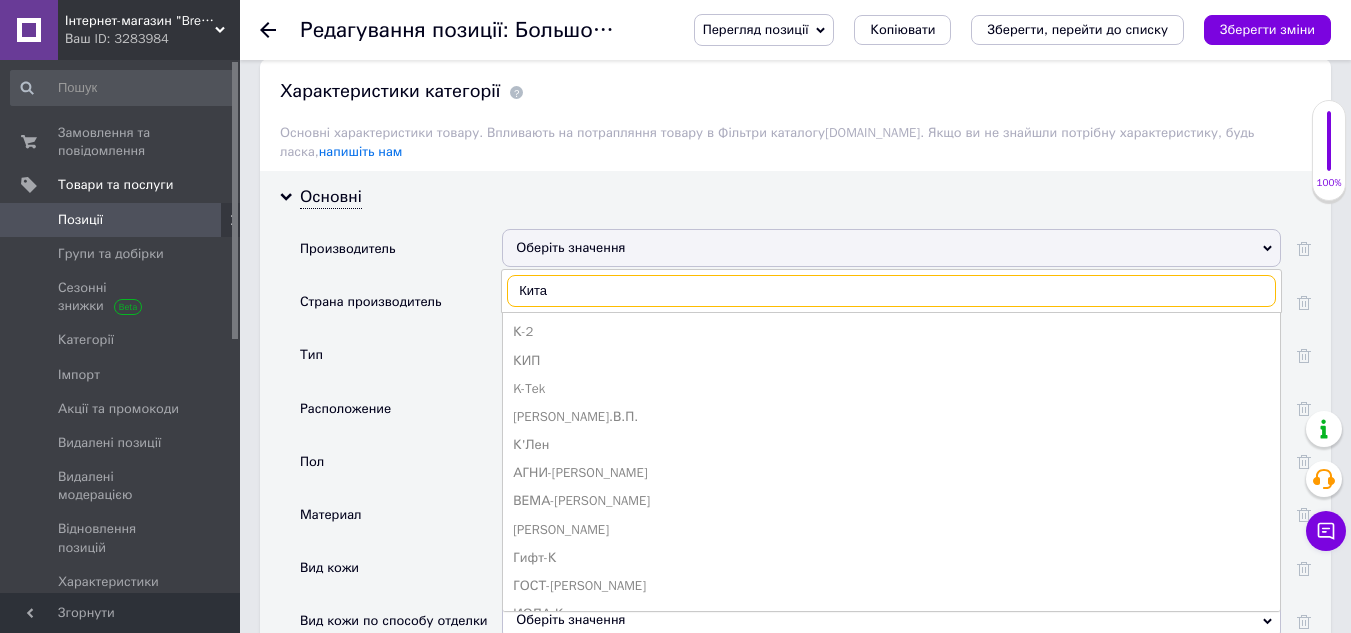type on "[GEOGRAPHIC_DATA]" 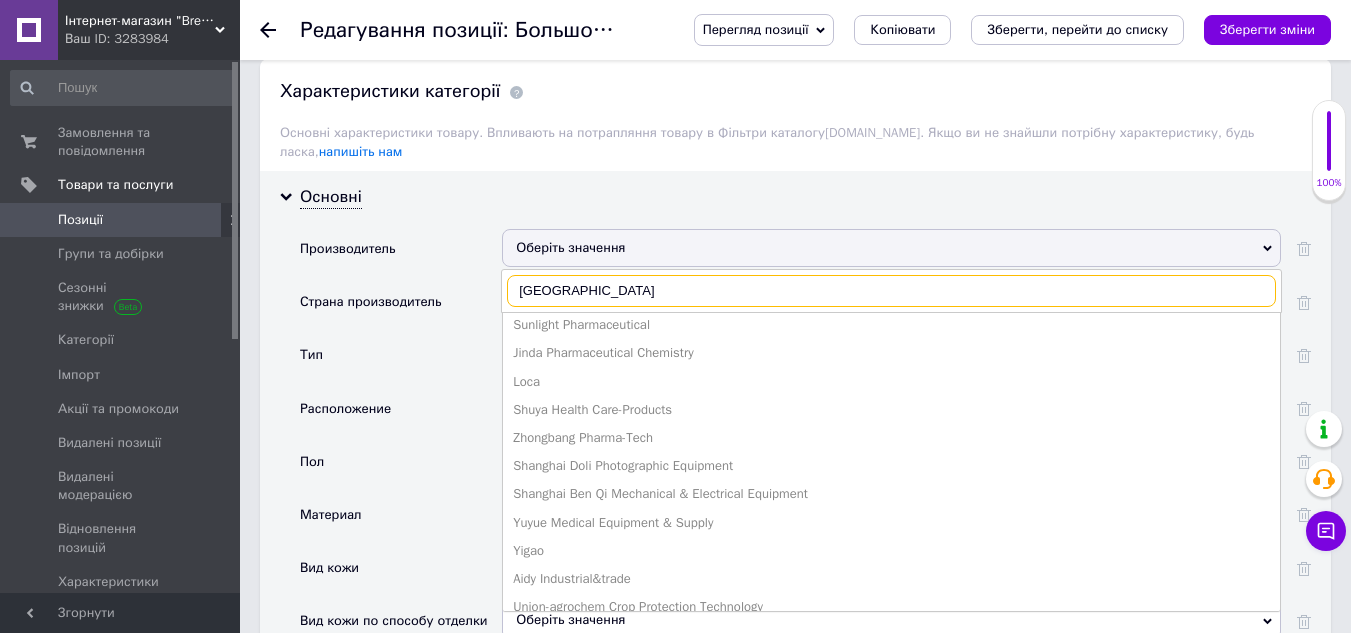 scroll, scrollTop: 755, scrollLeft: 0, axis: vertical 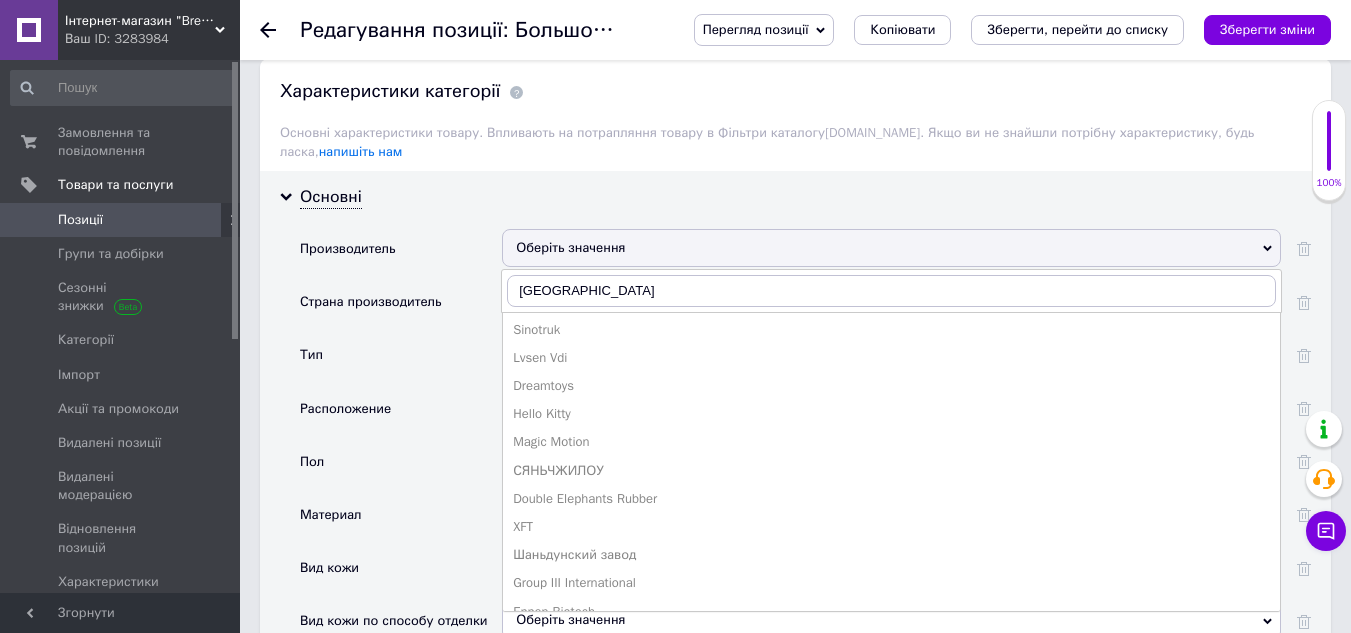 type 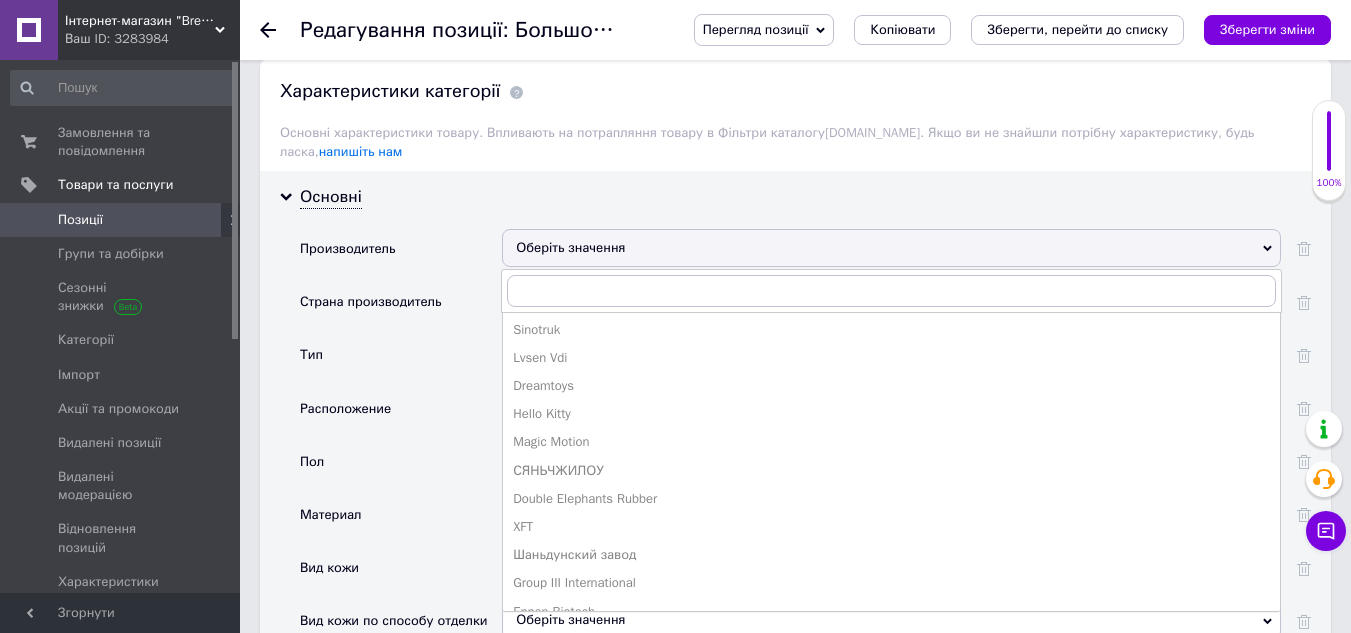 click on "Тип" at bounding box center (401, 362) 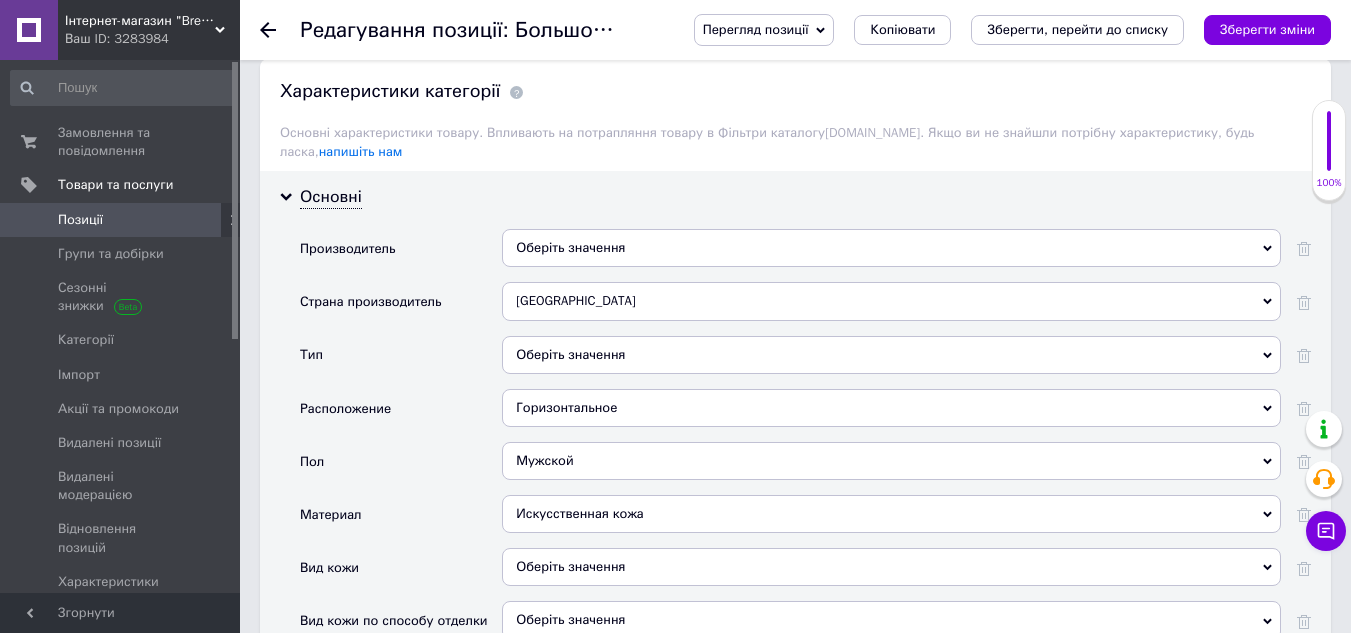 click on "Оберіть значення" at bounding box center [891, 248] 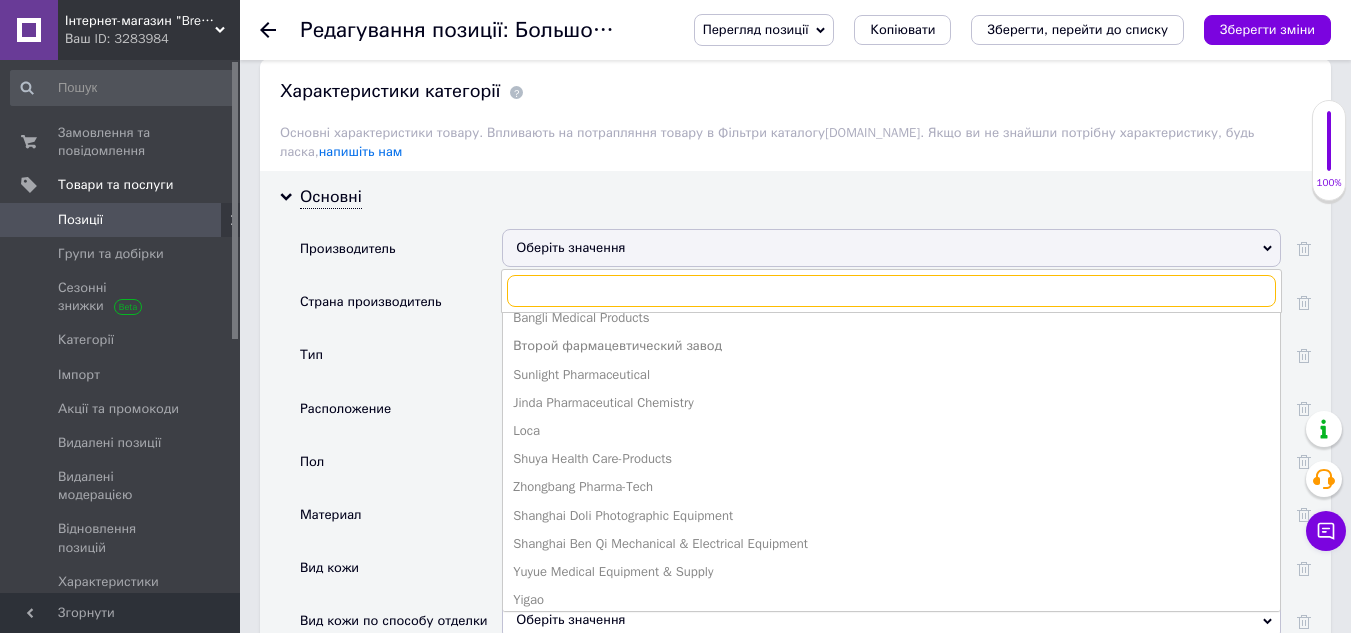 scroll, scrollTop: 2164, scrollLeft: 0, axis: vertical 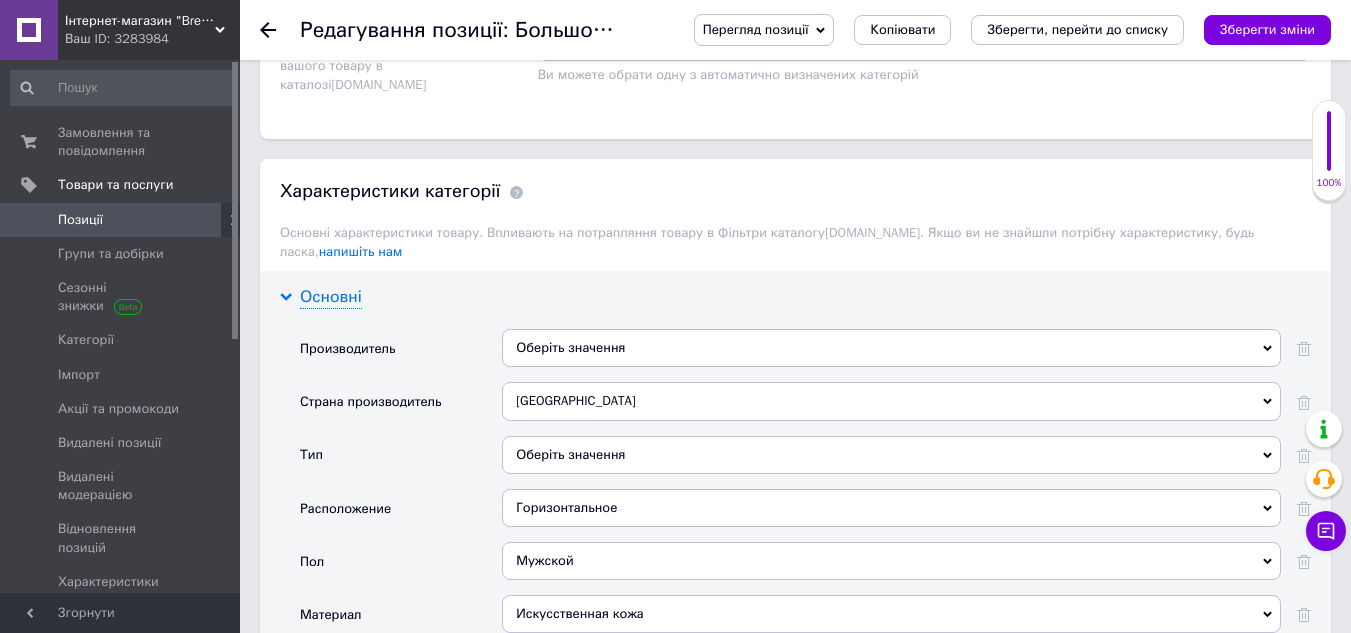 click 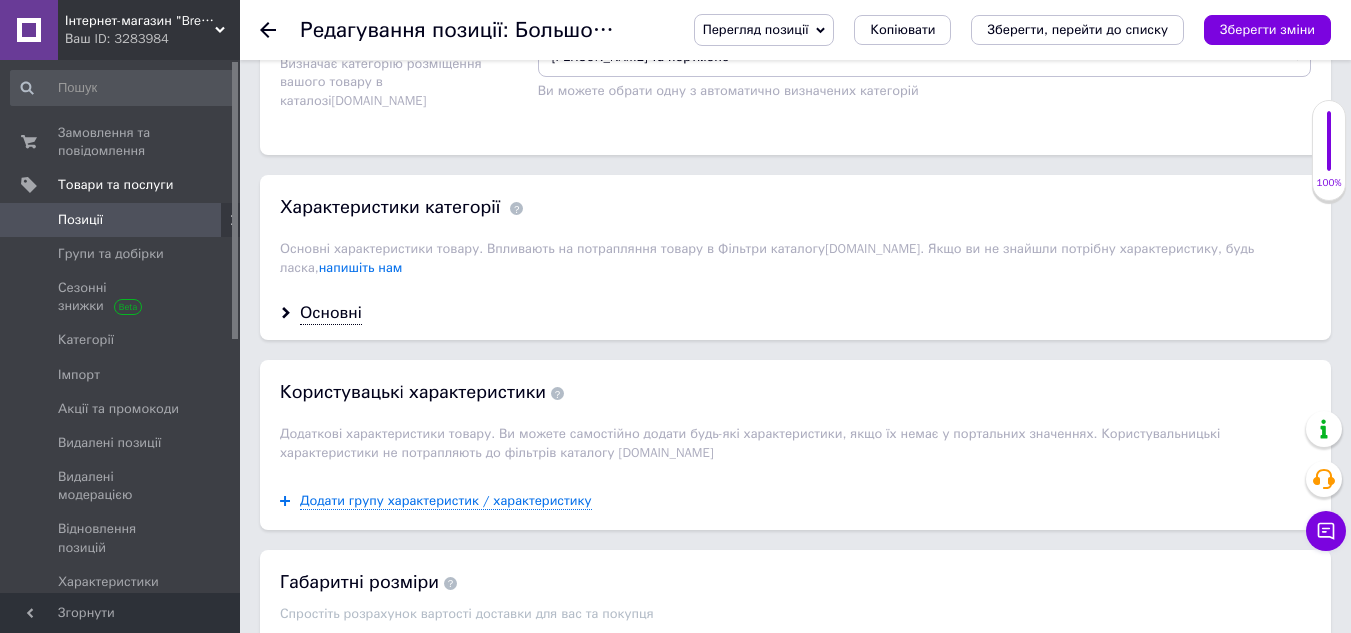 scroll, scrollTop: 1500, scrollLeft: 0, axis: vertical 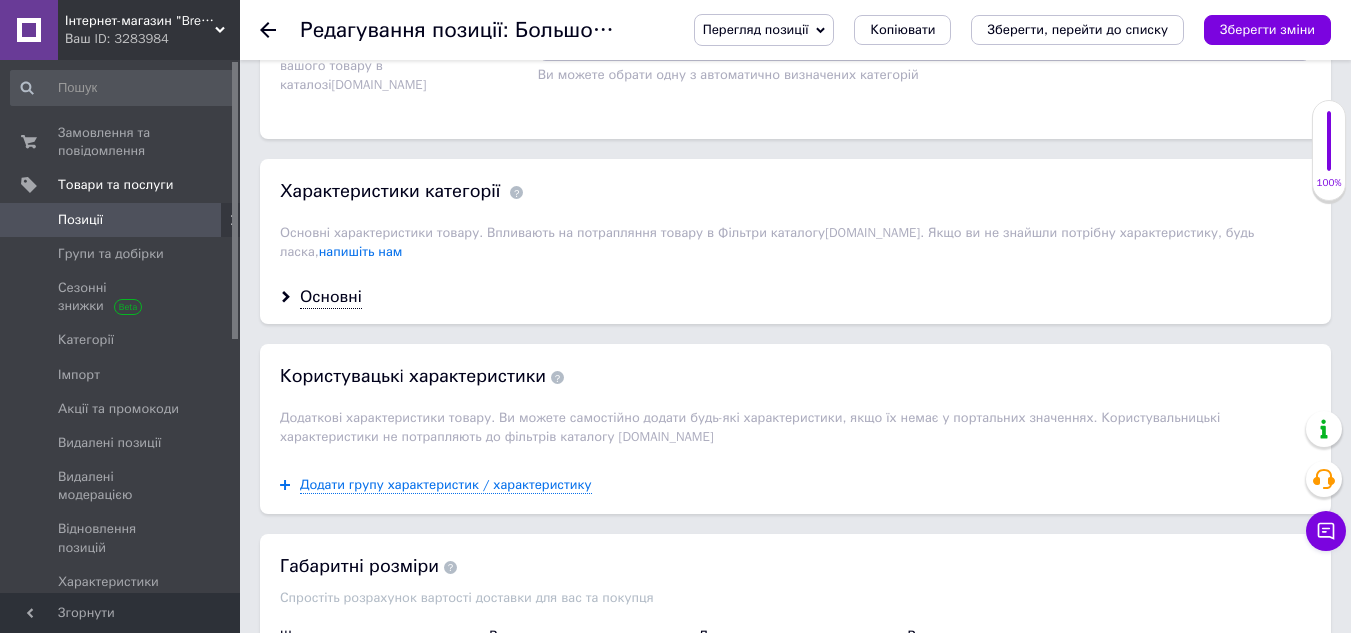 click on "Характеристики категорії" at bounding box center [390, 191] 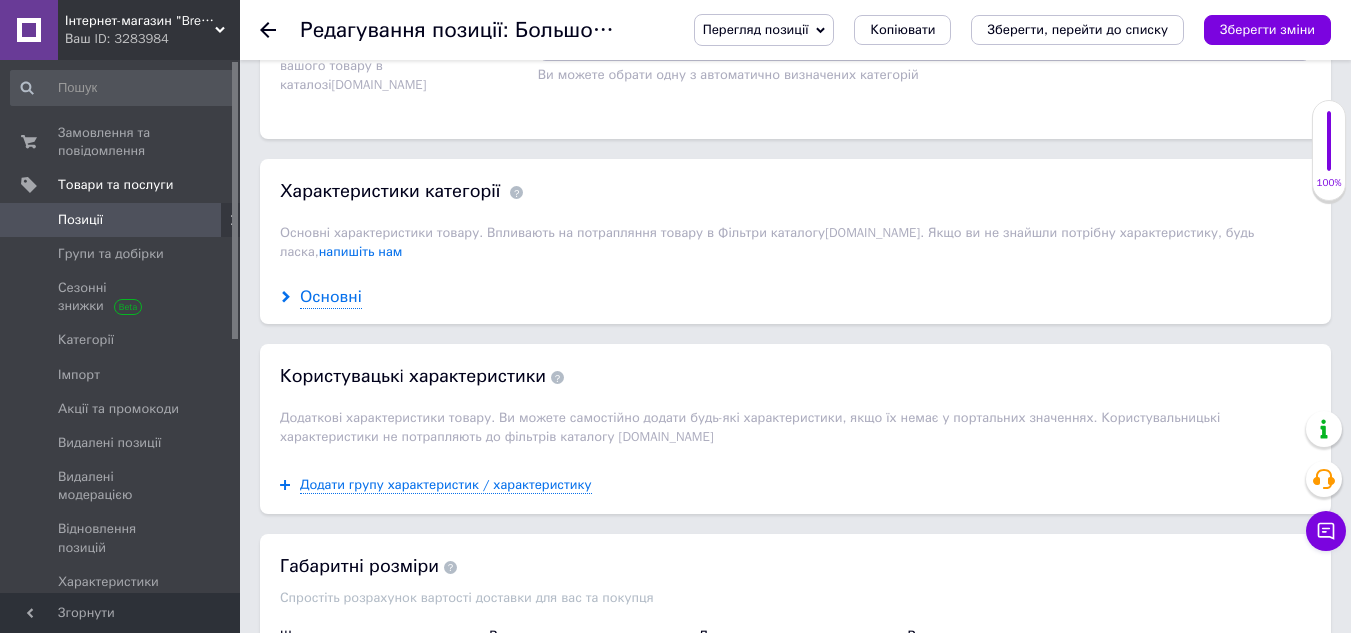click on "Основні" at bounding box center (331, 297) 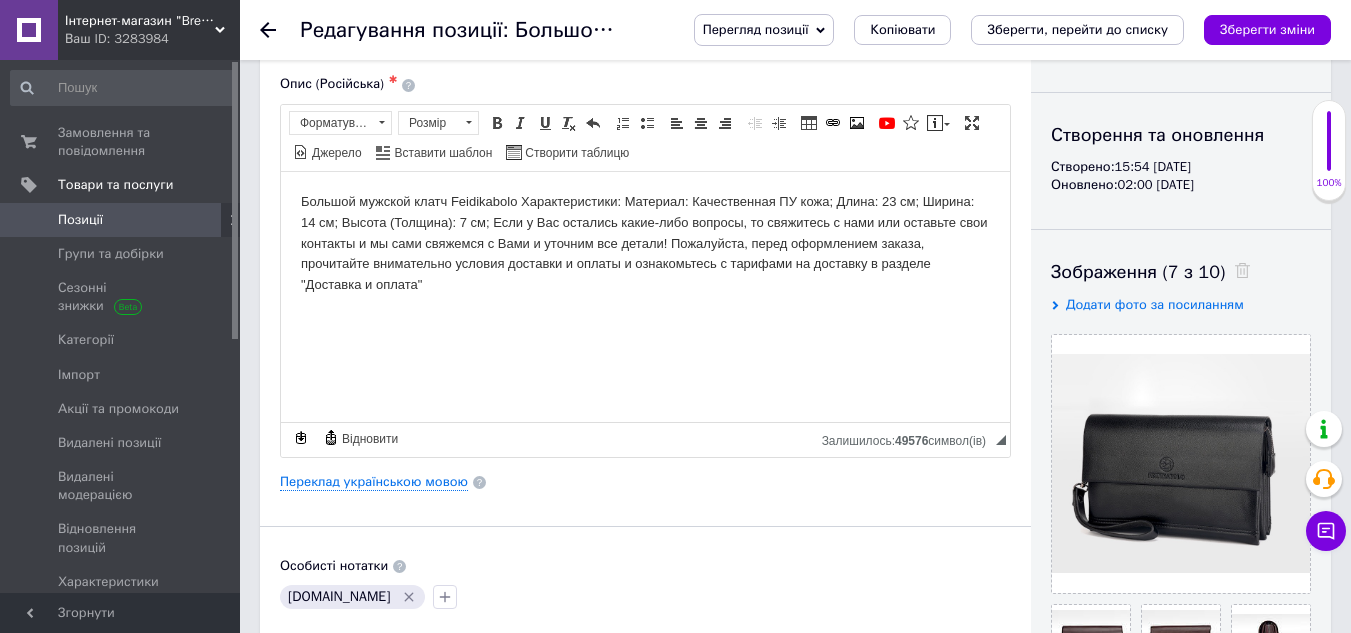 scroll, scrollTop: 0, scrollLeft: 0, axis: both 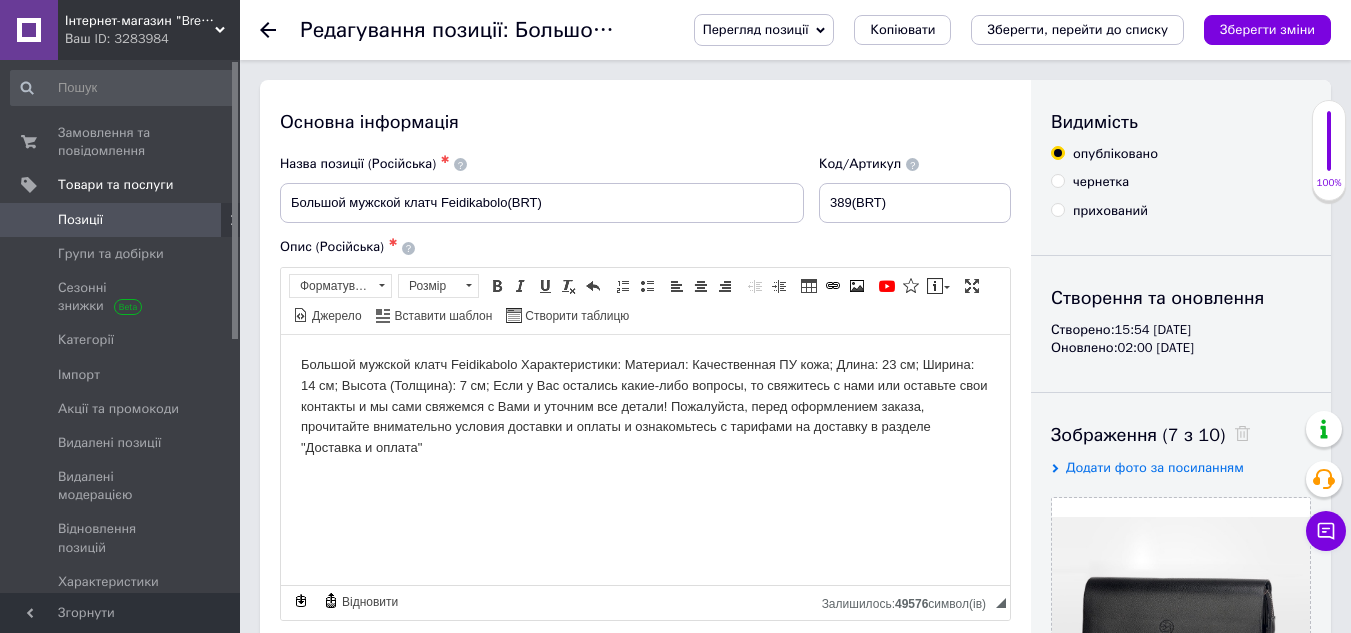 click 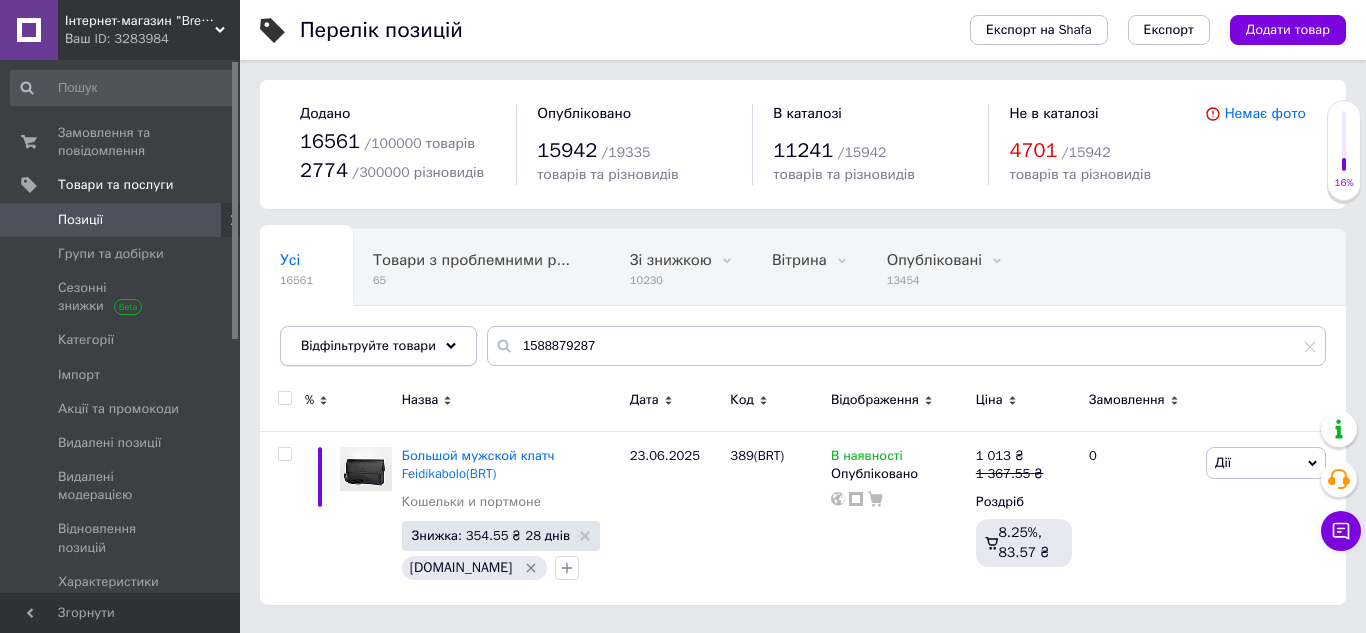 click on "Відфільтруйте товари" at bounding box center [378, 346] 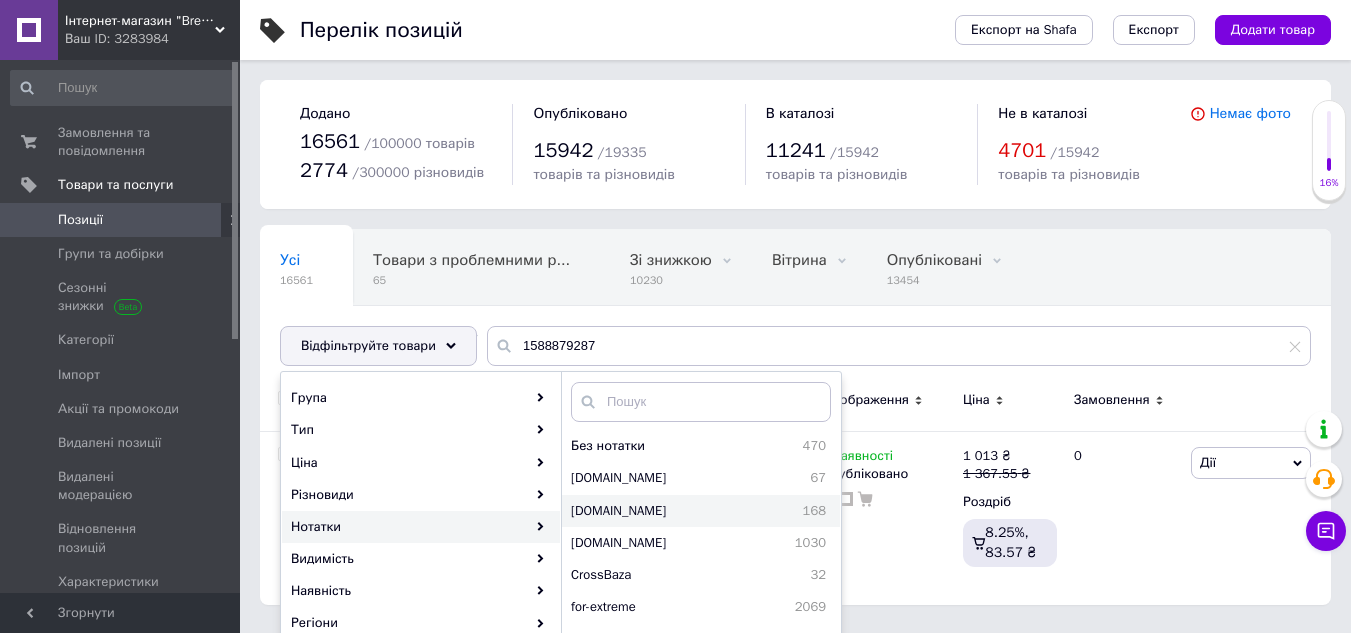 click on "[DOMAIN_NAME]" at bounding box center [665, 511] 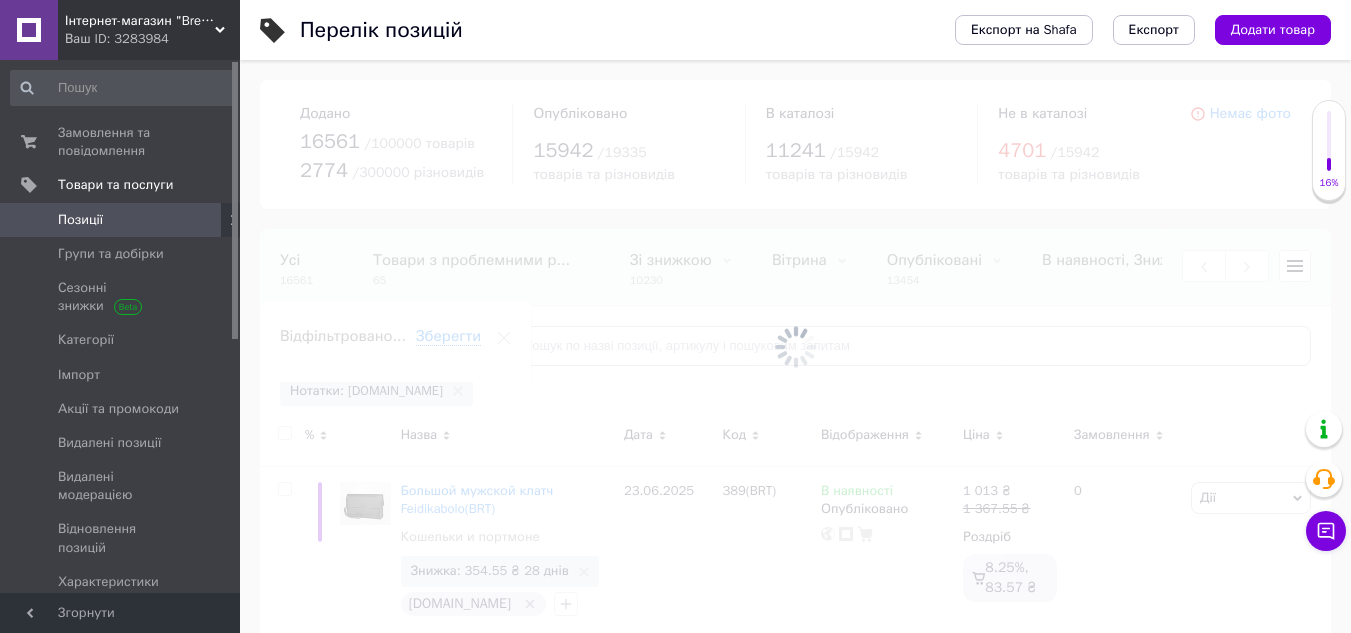 scroll, scrollTop: 0, scrollLeft: 336, axis: horizontal 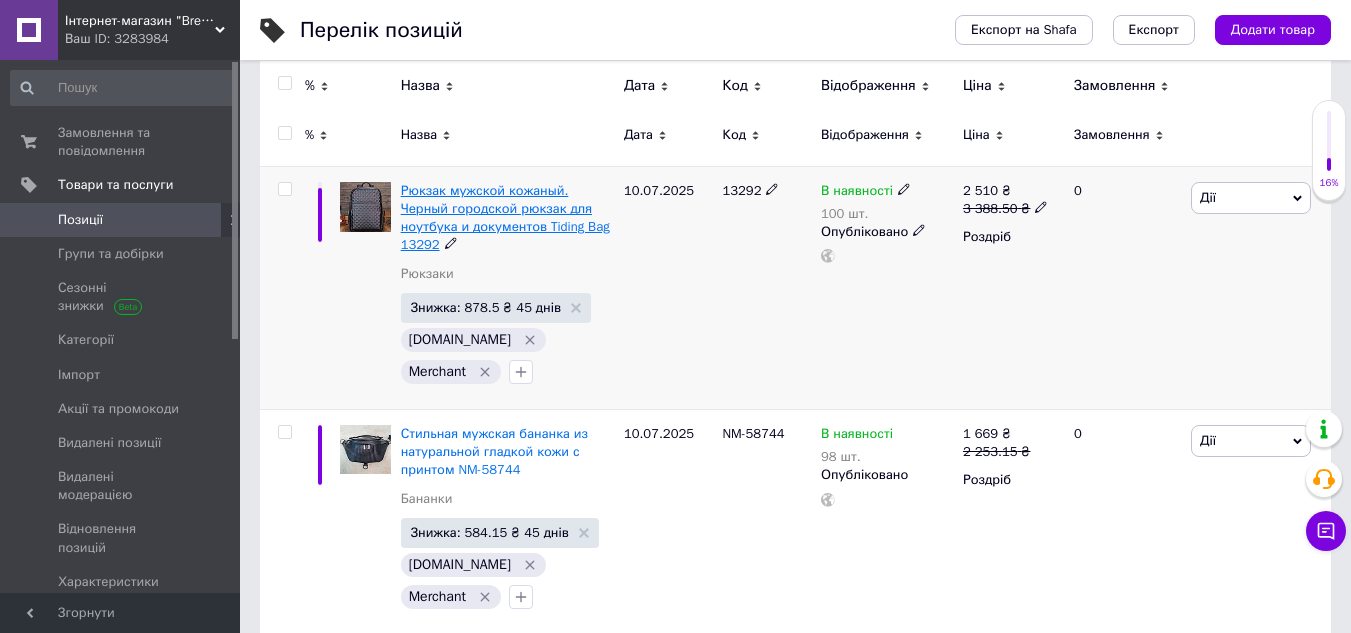 click on "Рюкзак мужской кожаный. Черный городской рюкзак для ноутбука и документов Tiding Bag 13292" at bounding box center (505, 218) 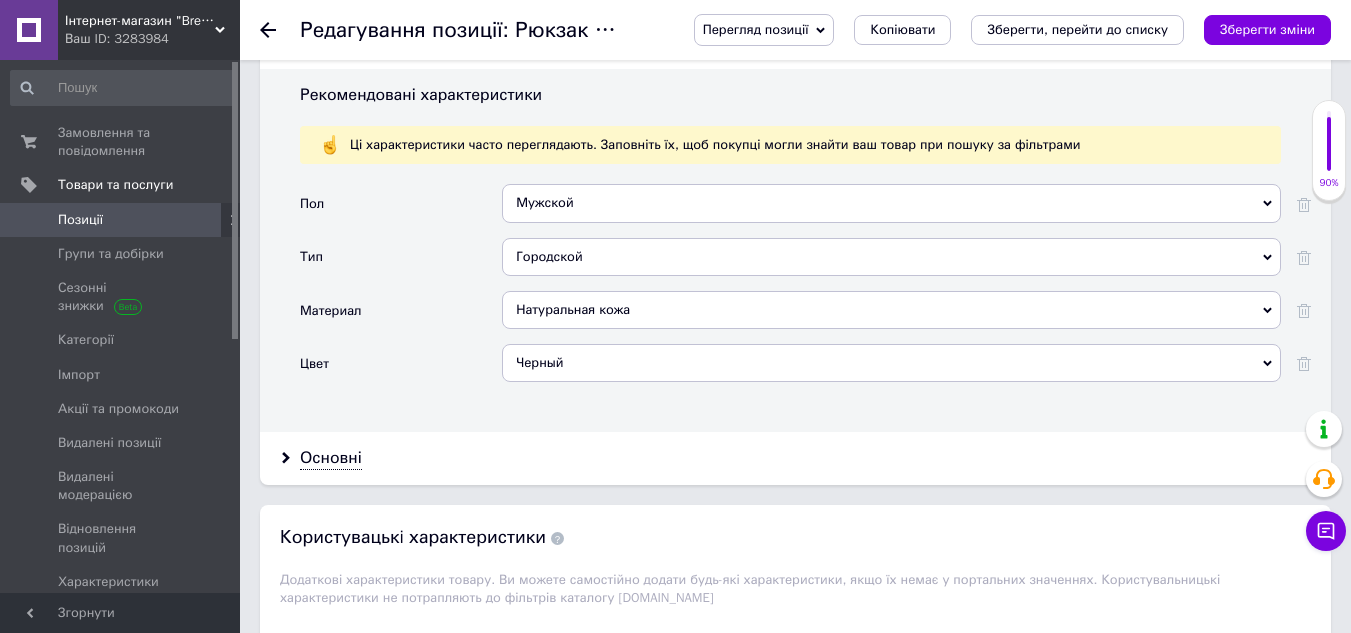 scroll, scrollTop: 1800, scrollLeft: 0, axis: vertical 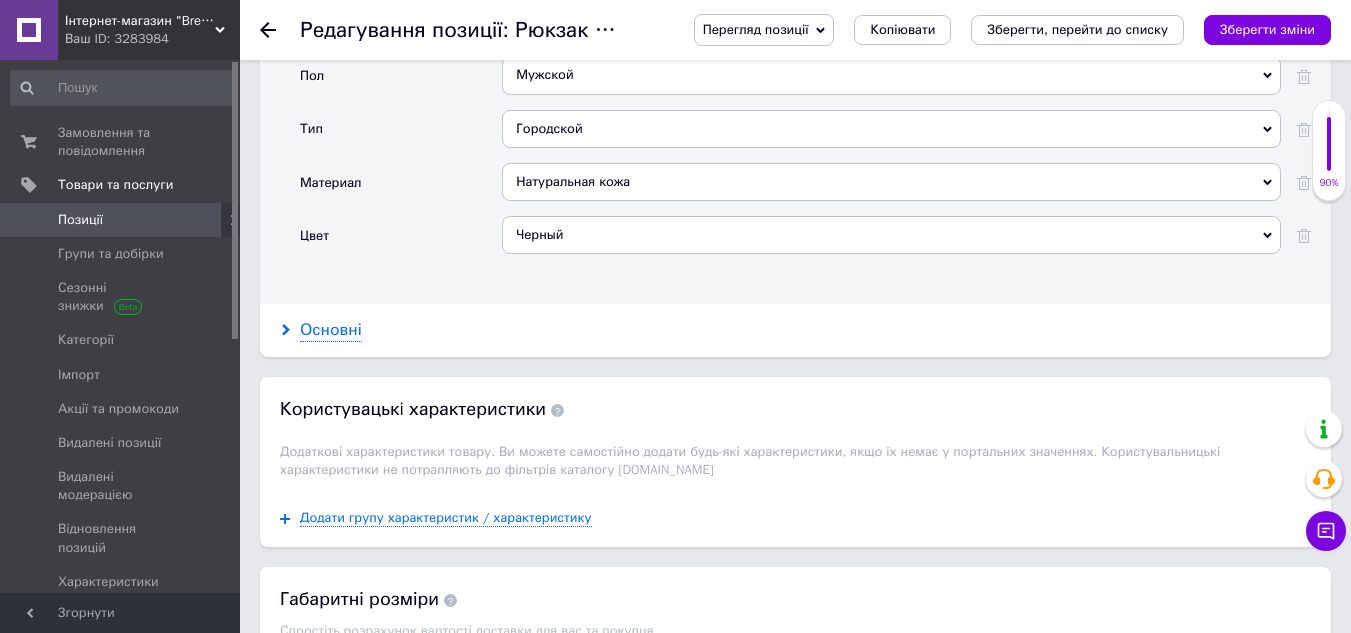 click on "Основні" at bounding box center [331, 330] 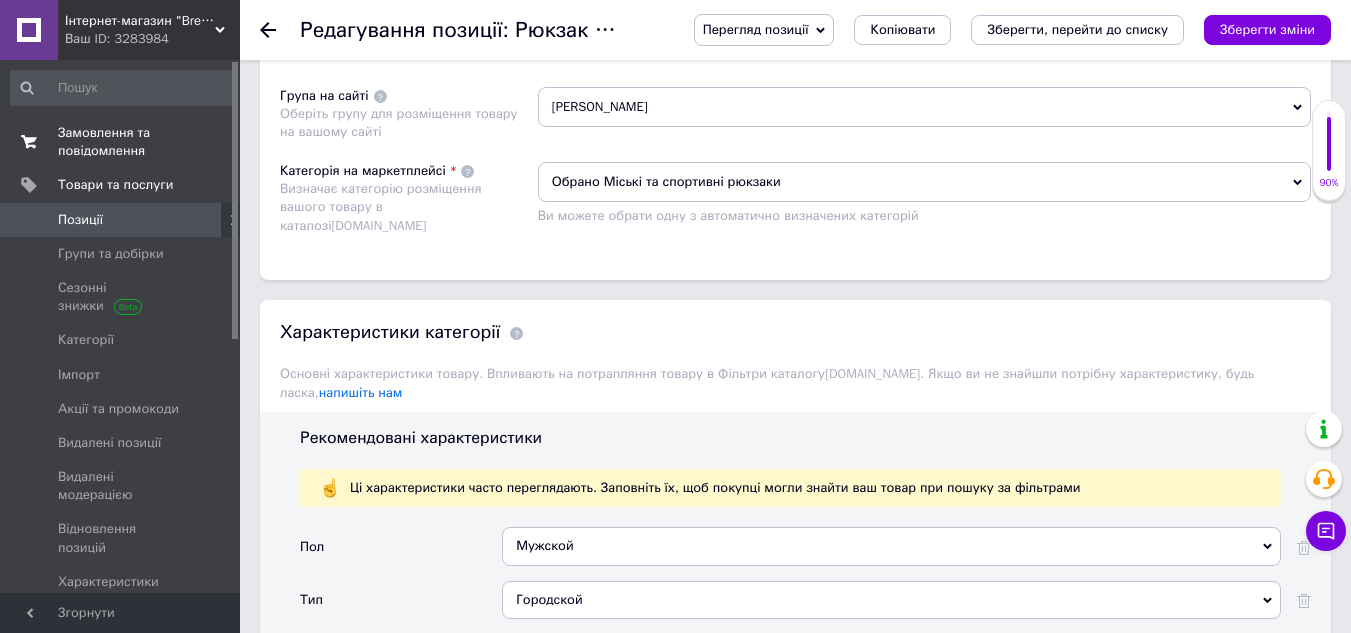 scroll, scrollTop: 1200, scrollLeft: 0, axis: vertical 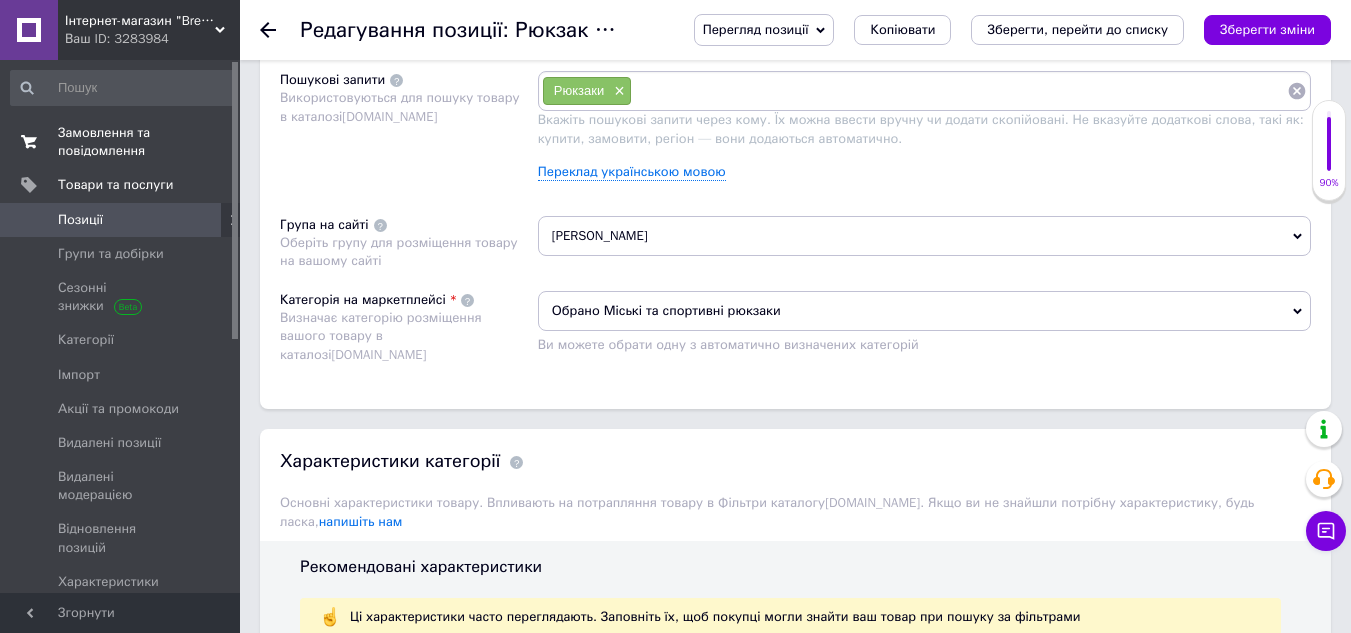 click on "Замовлення та повідомлення" at bounding box center (121, 142) 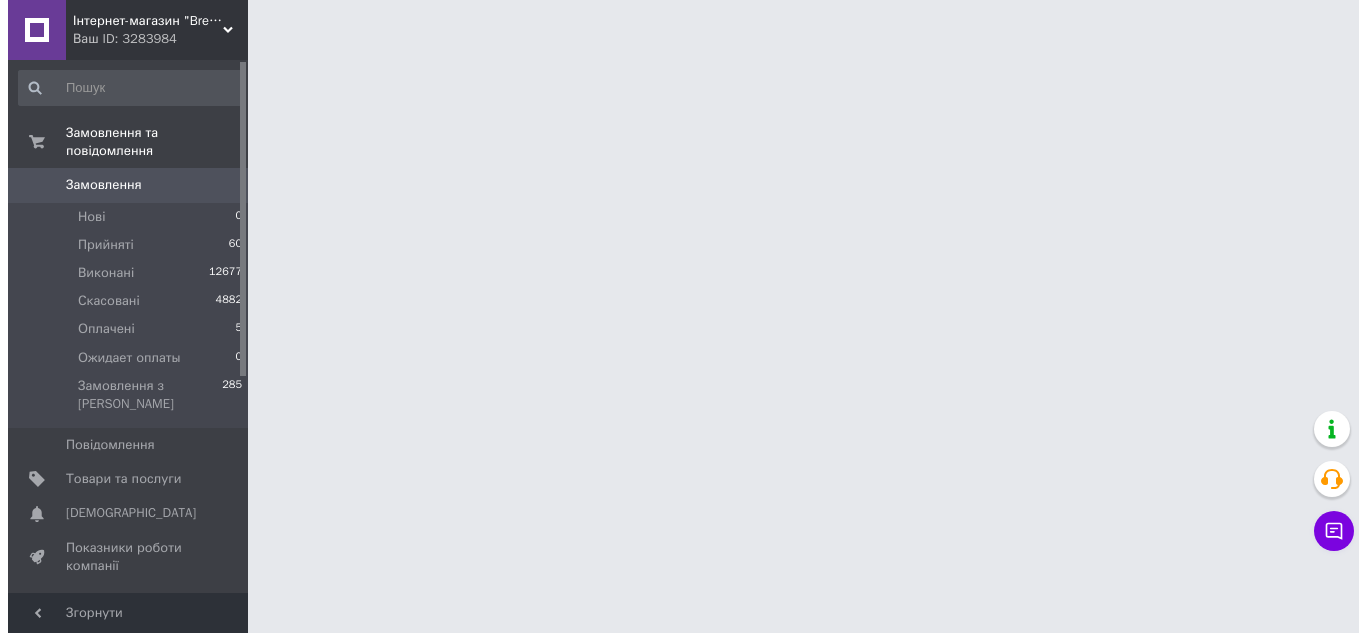 scroll, scrollTop: 0, scrollLeft: 0, axis: both 